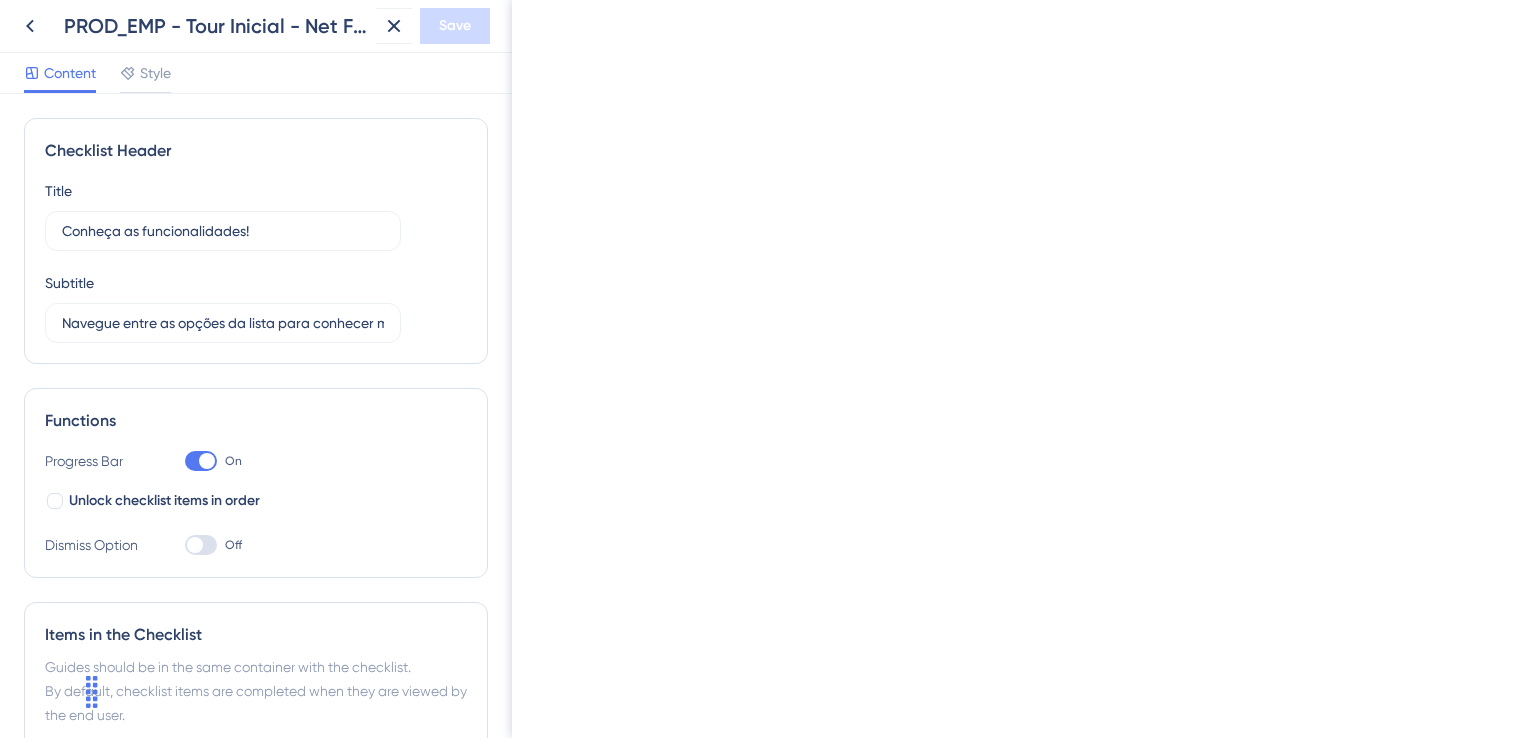 scroll, scrollTop: 0, scrollLeft: 0, axis: both 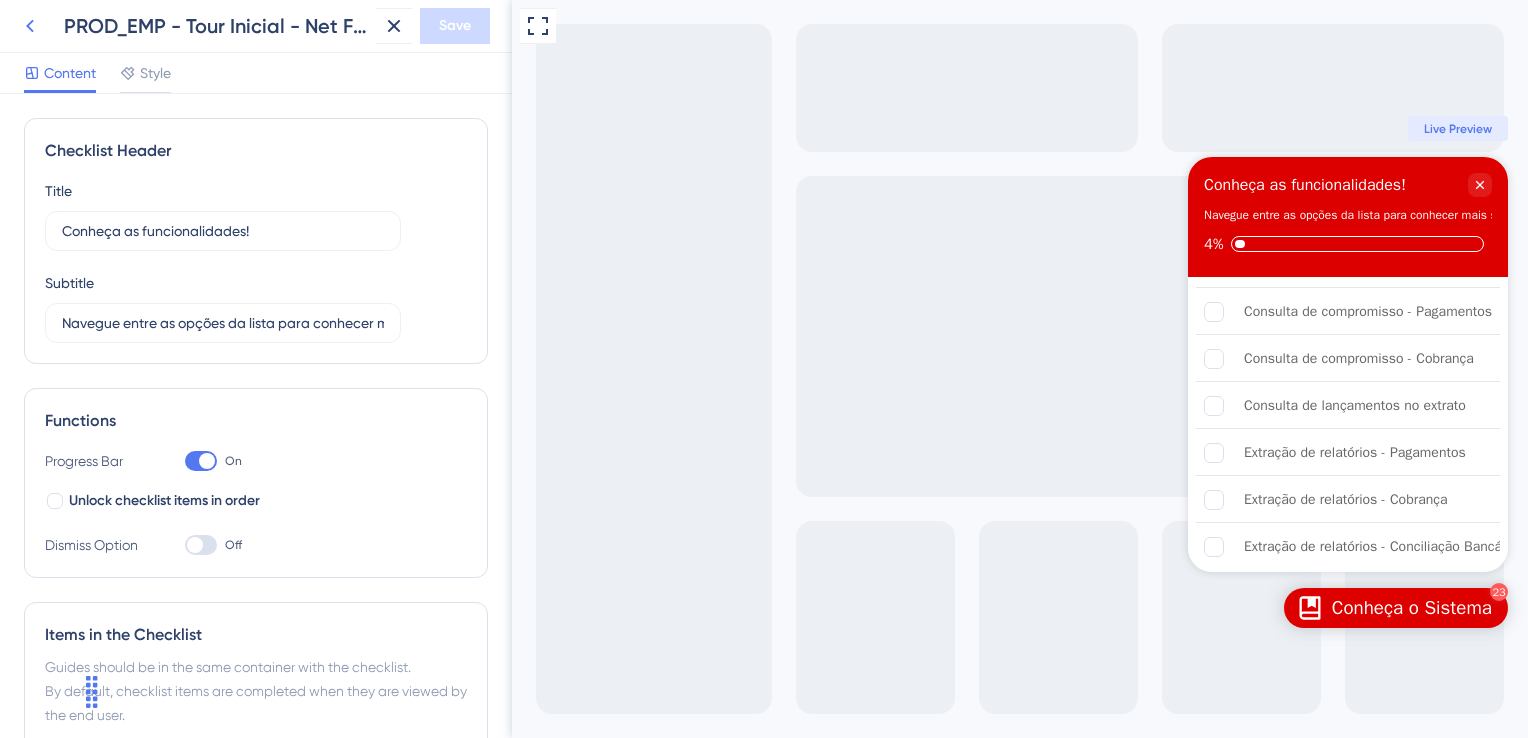 click at bounding box center (30, 26) 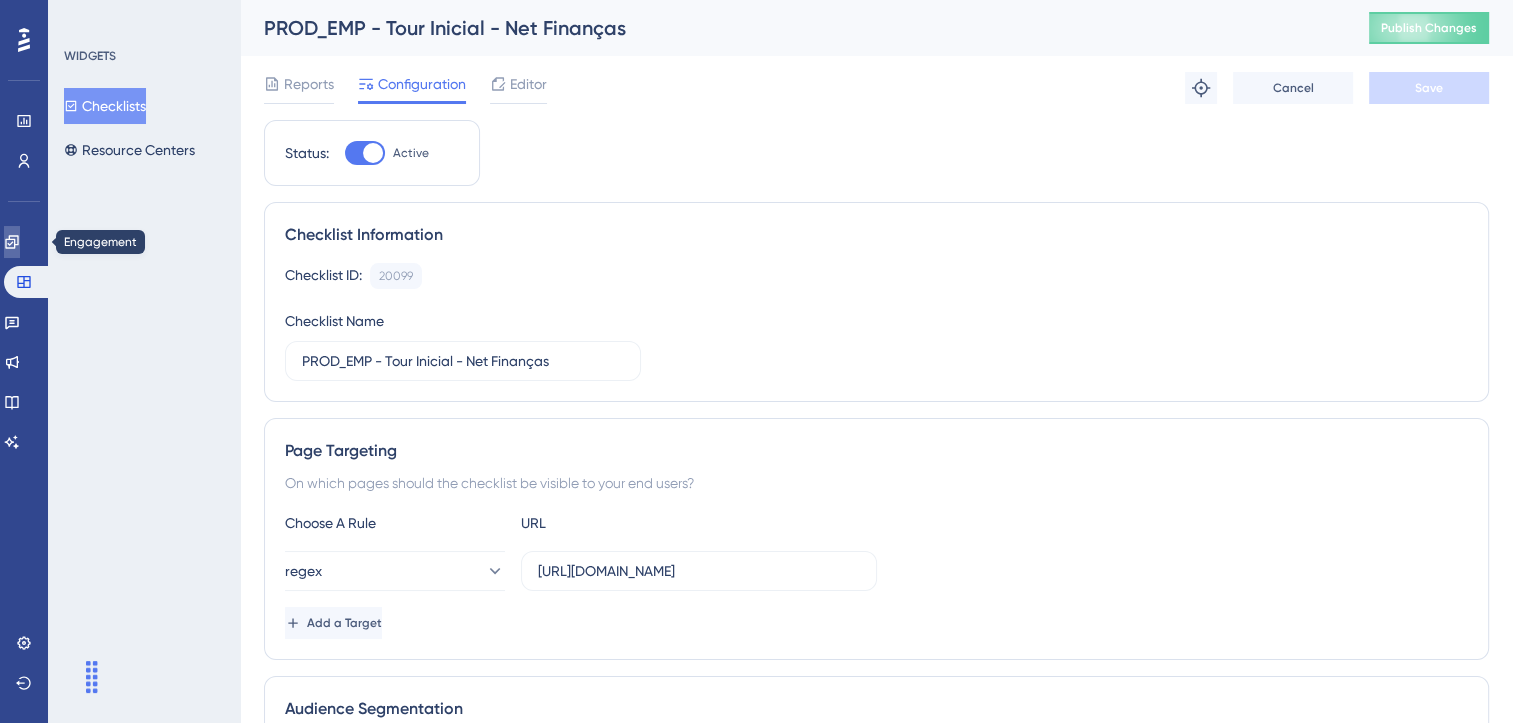 click 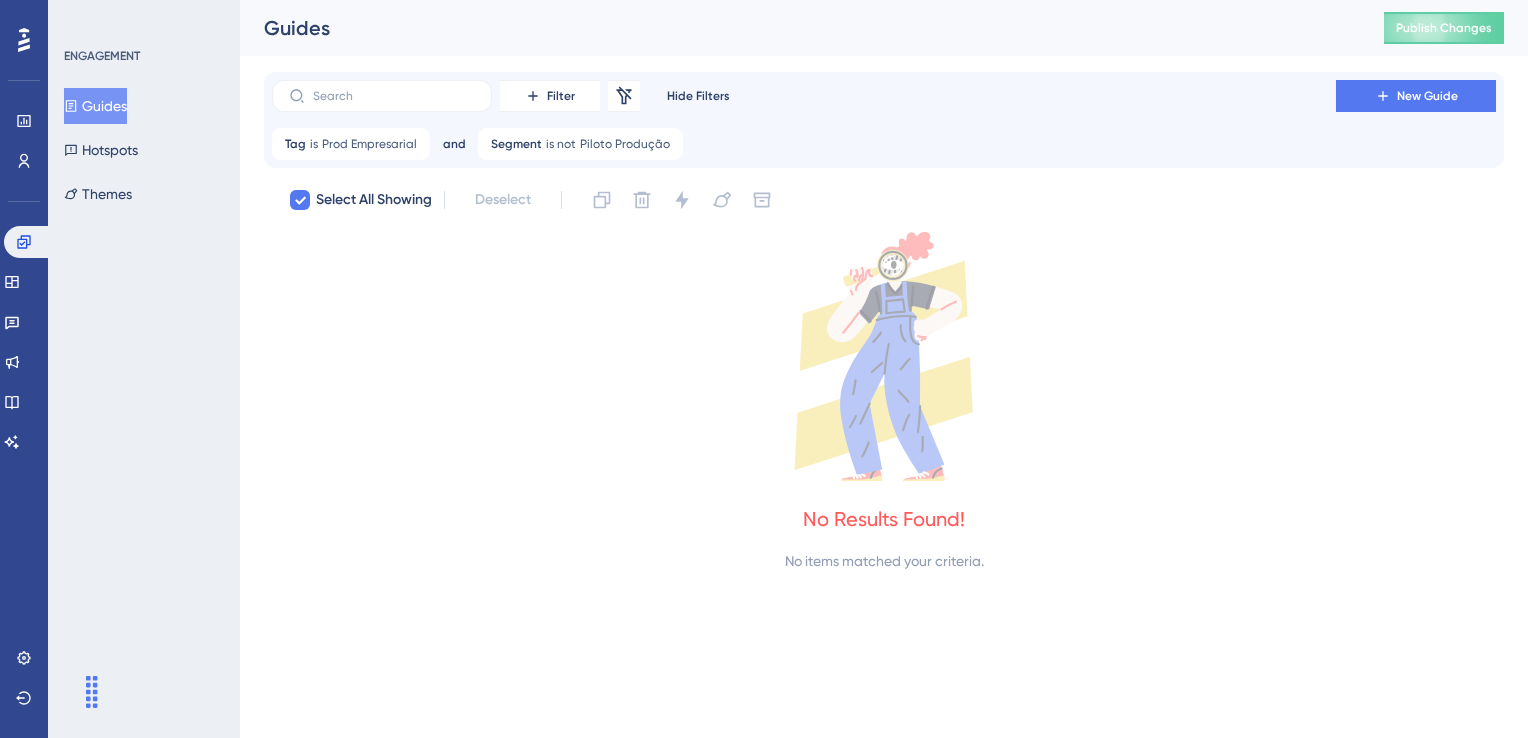 click on "Guides" at bounding box center [95, 106] 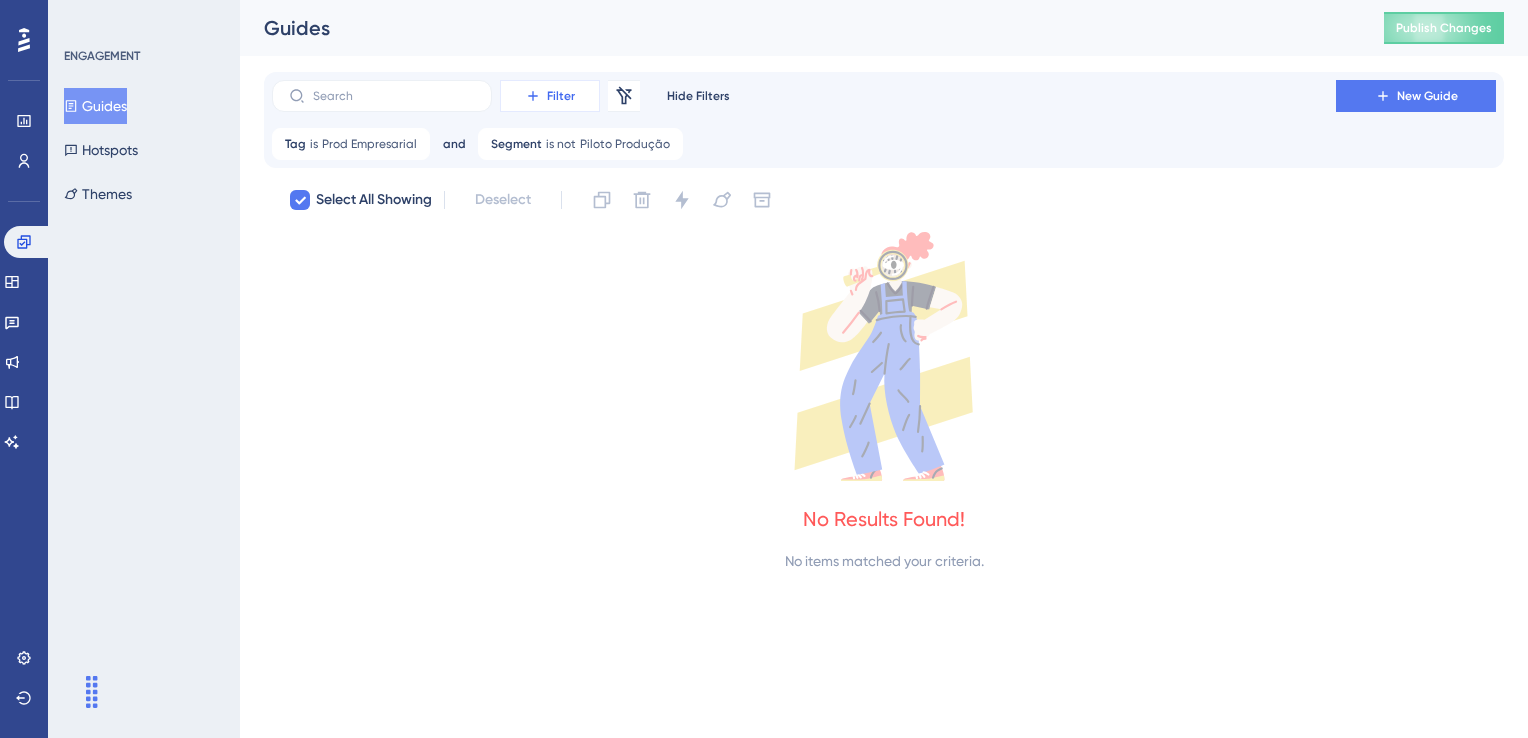 click on "Filter" at bounding box center (561, 96) 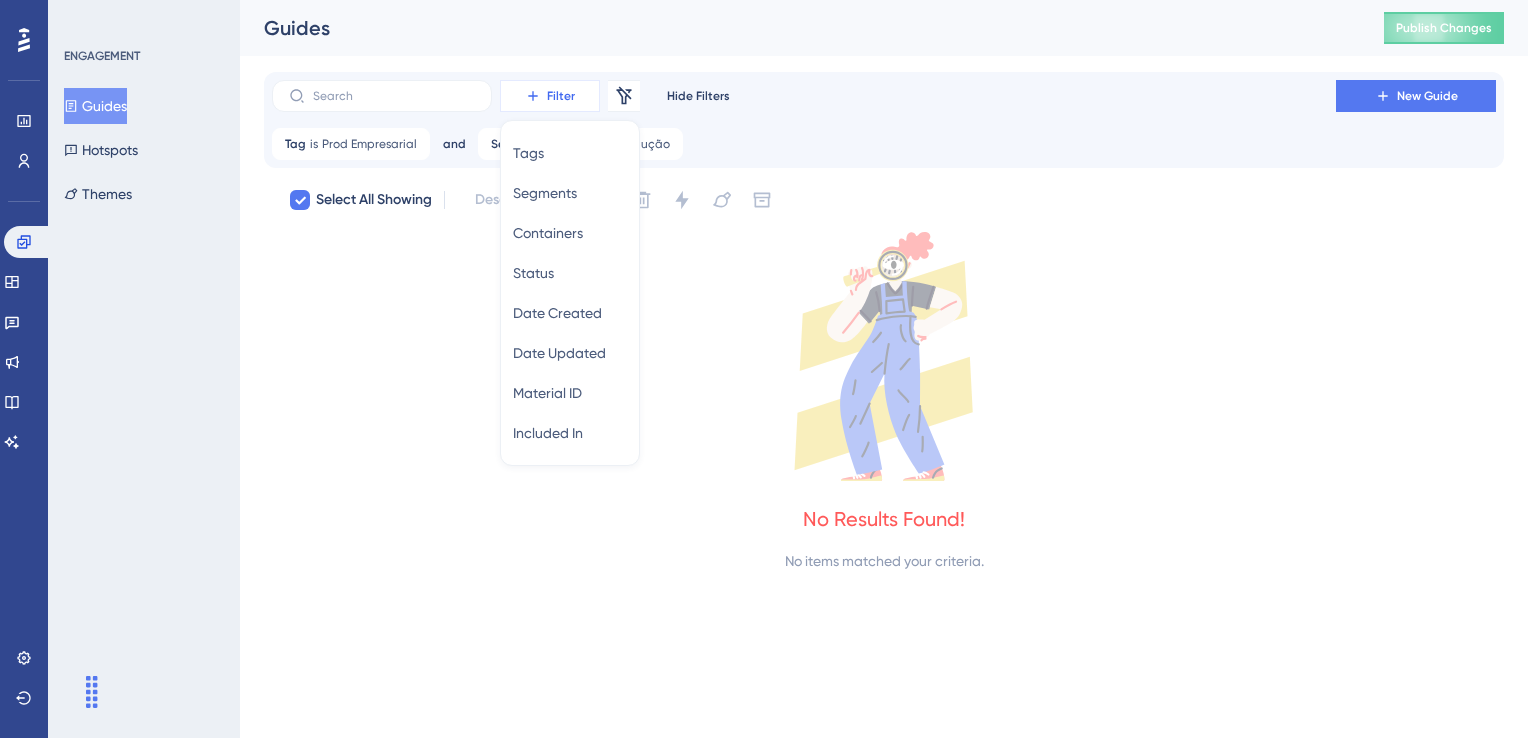 click on "Filter" at bounding box center (561, 96) 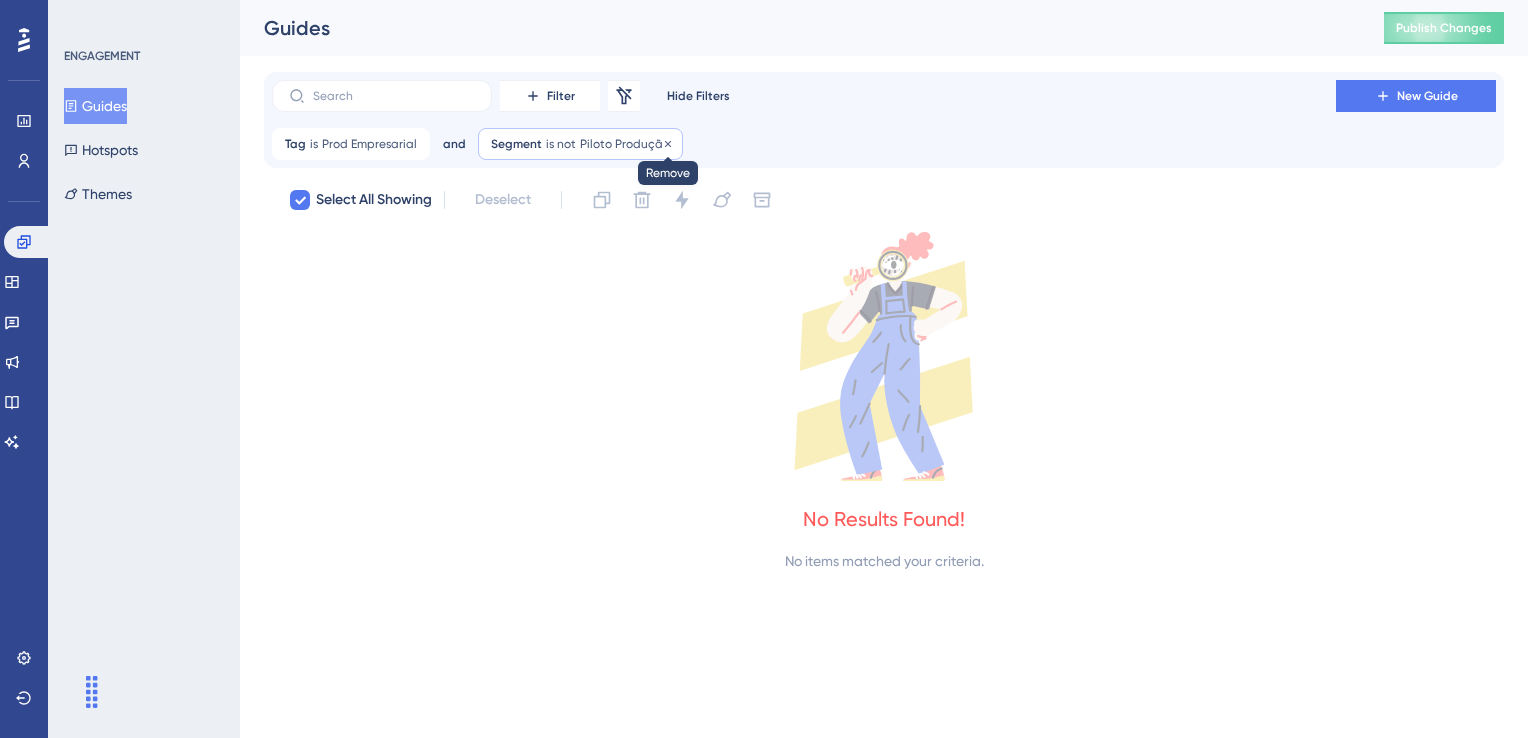 click 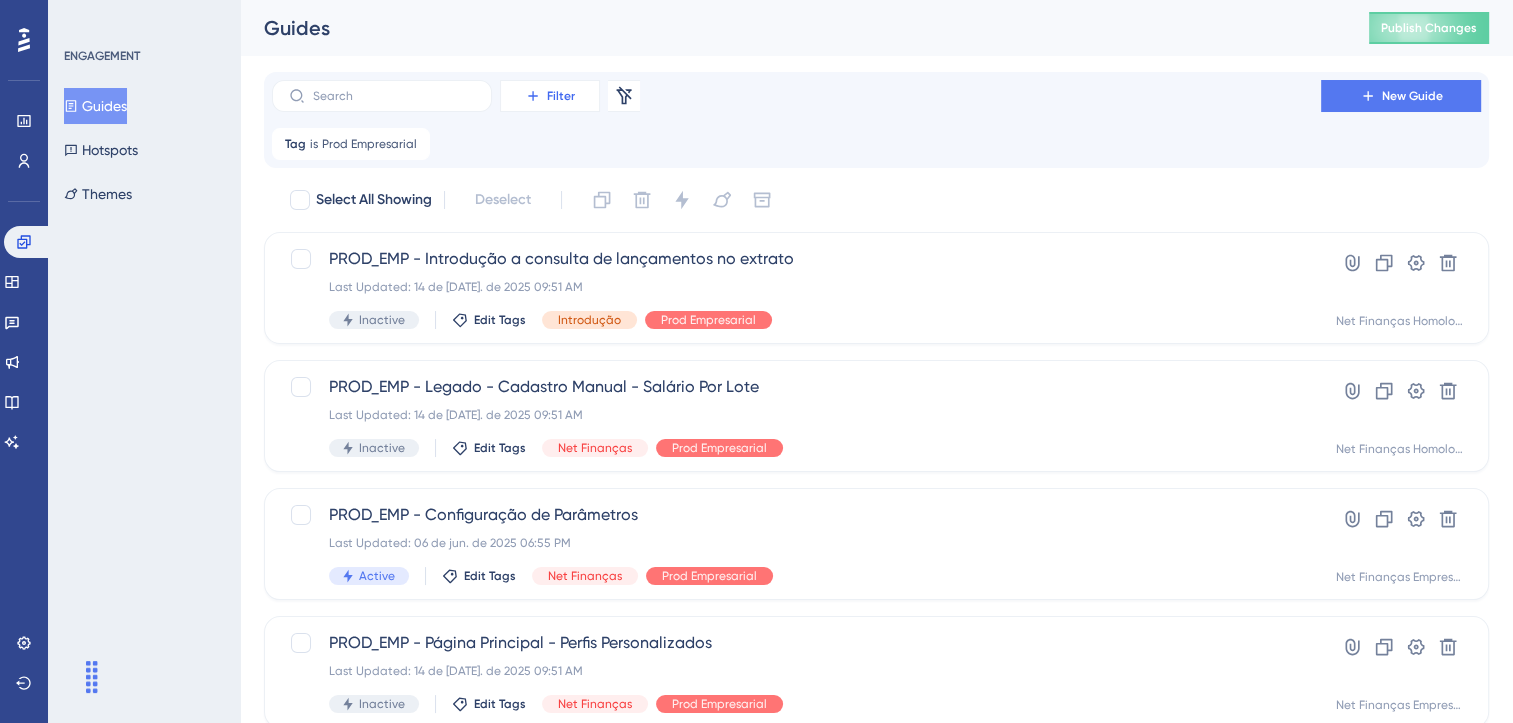 click on "Filter" at bounding box center [550, 96] 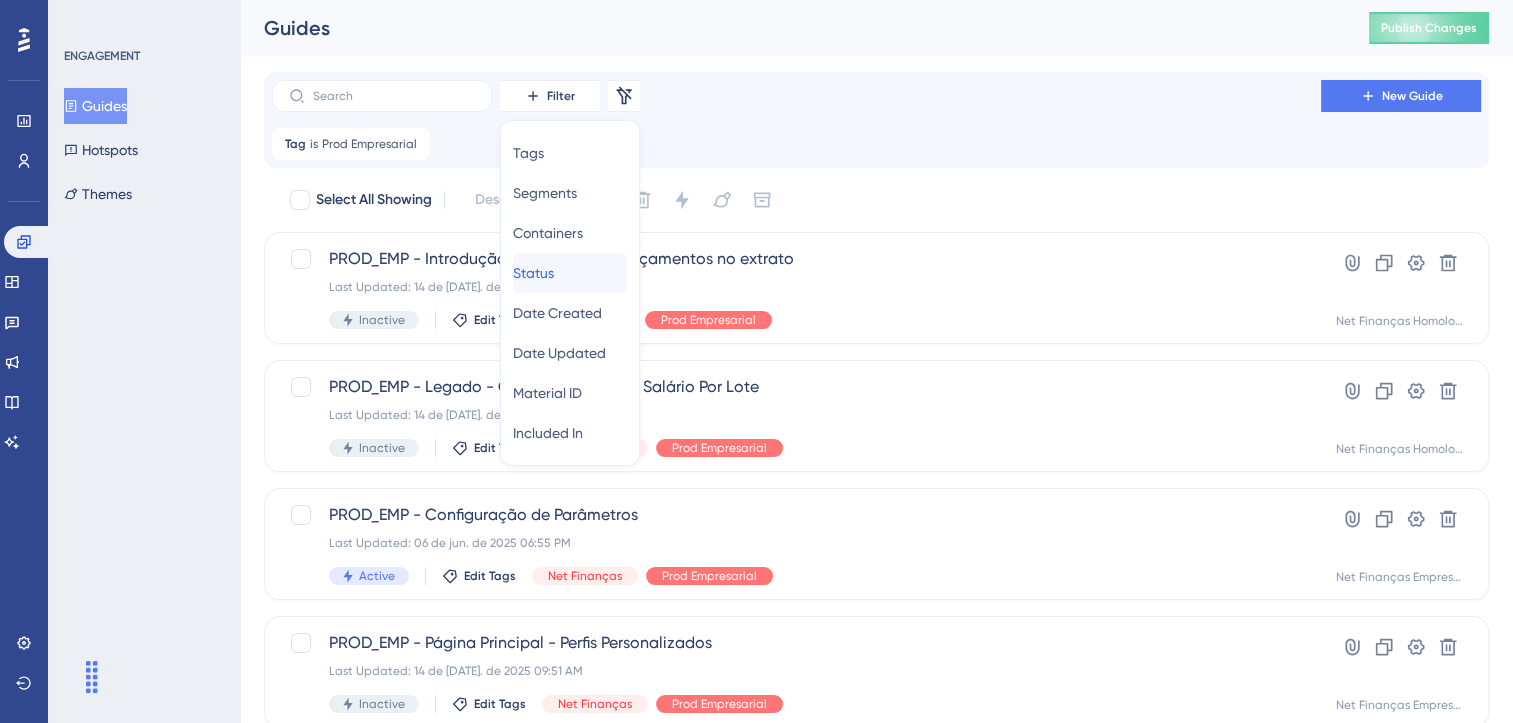 click on "Status" at bounding box center (533, 273) 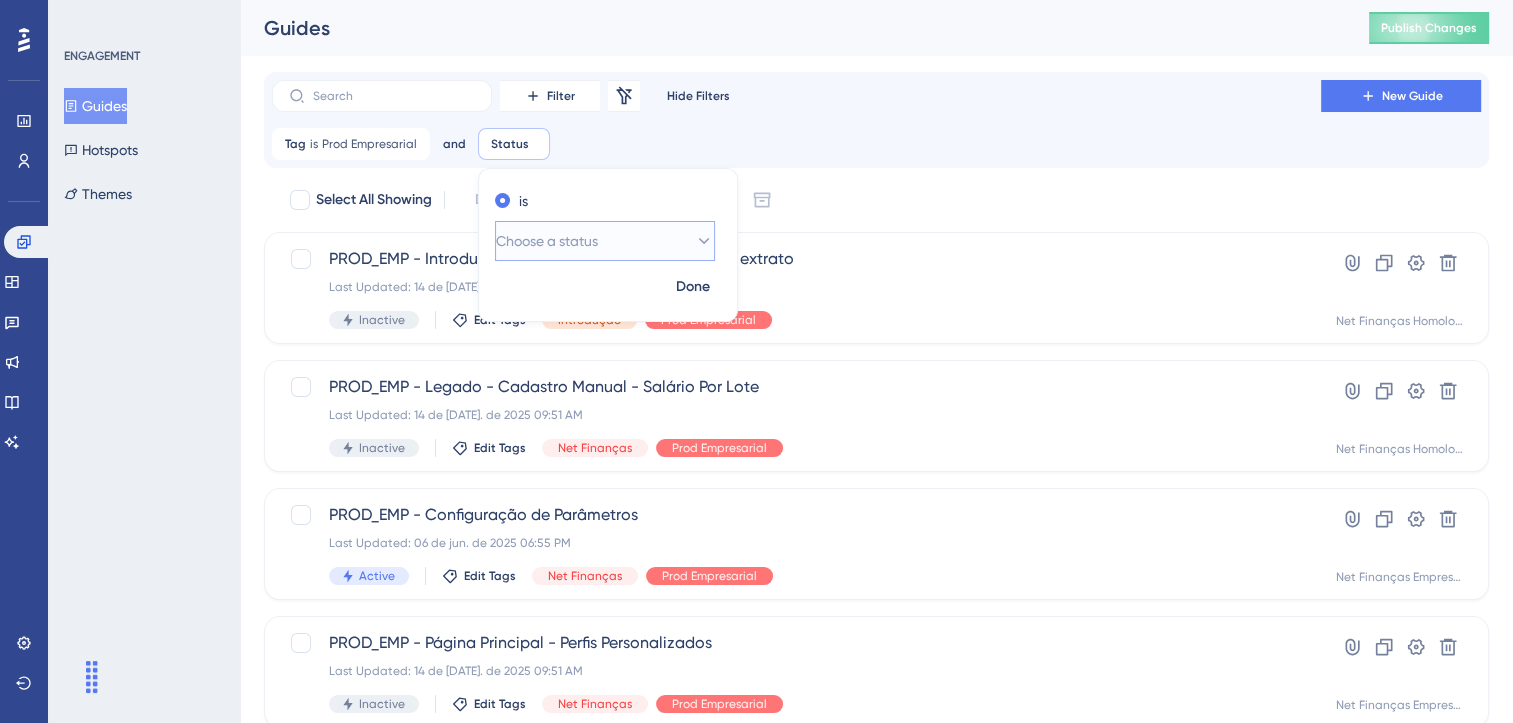 click on "Choose a status" at bounding box center (547, 241) 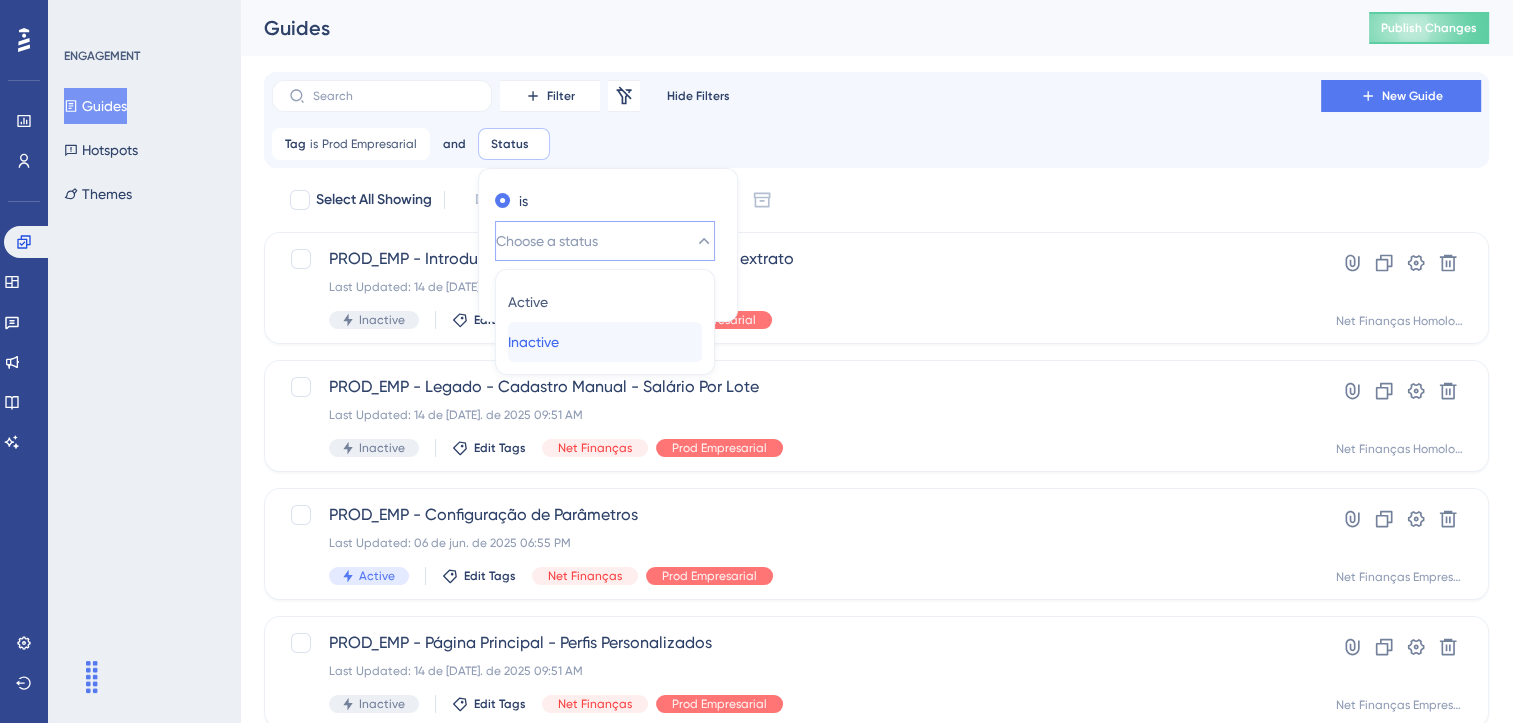click on "Inactive" at bounding box center (533, 342) 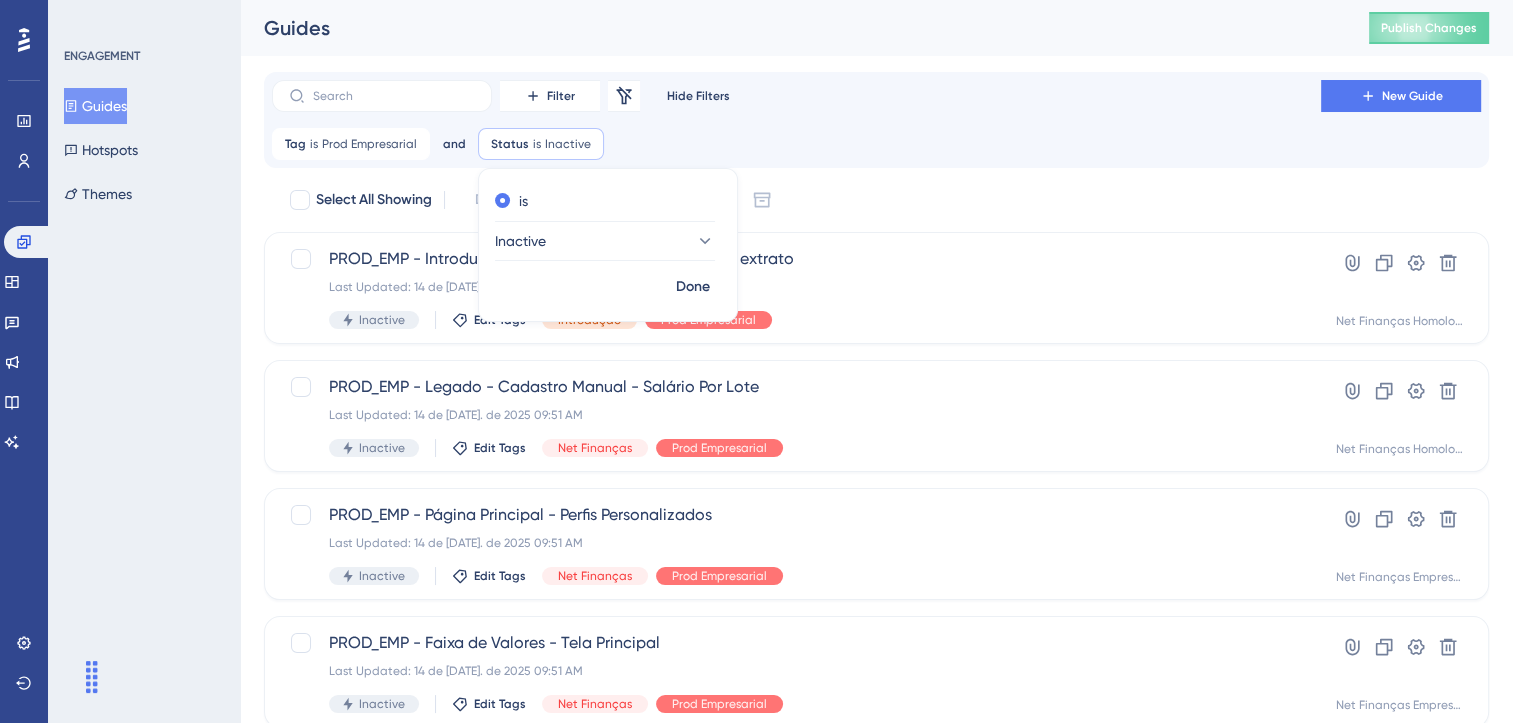 click on "Filter Remove Filters Hide Filters New Guide Tag is Prod Empresarial Prod Empresarial Remove and Status is Inactive Inactive Remove is Inactive Done" at bounding box center (876, 120) 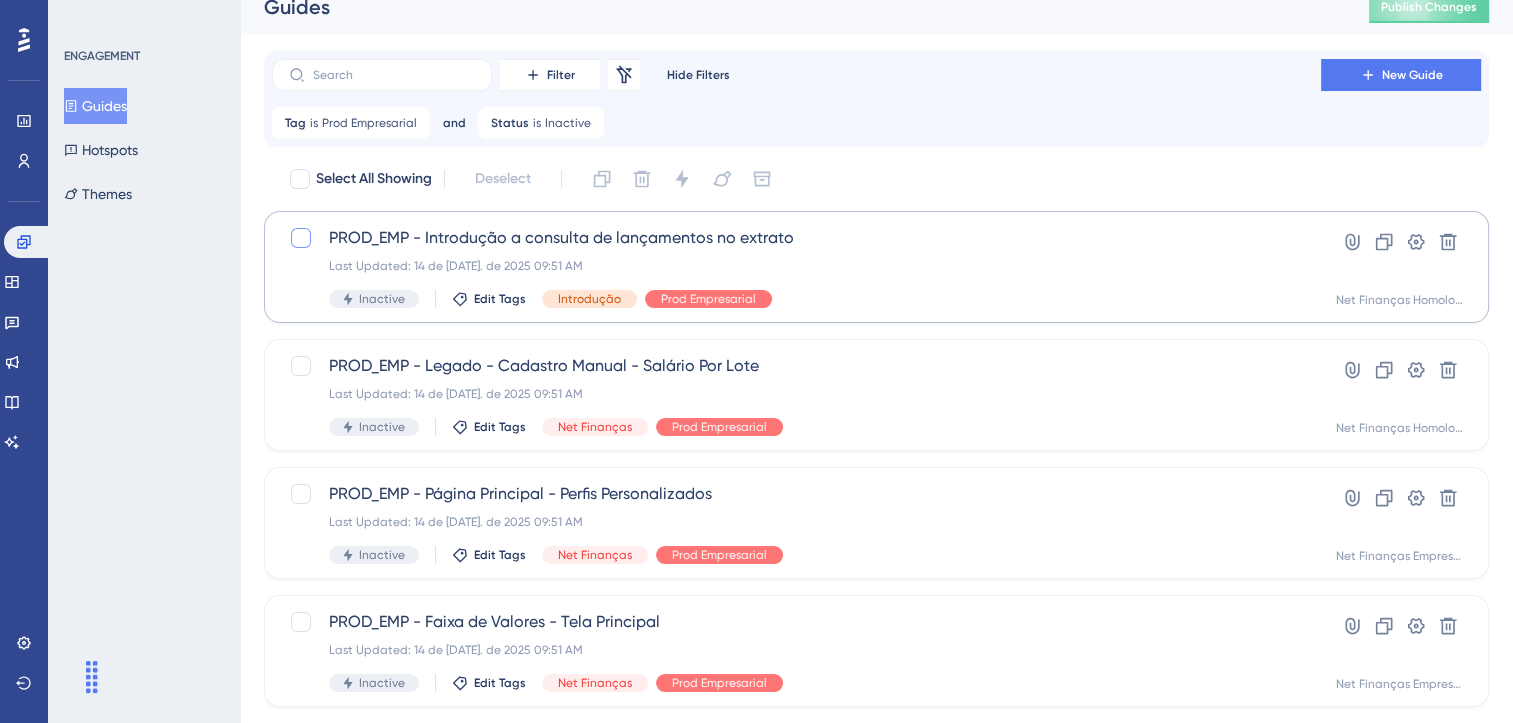 scroll, scrollTop: 0, scrollLeft: 0, axis: both 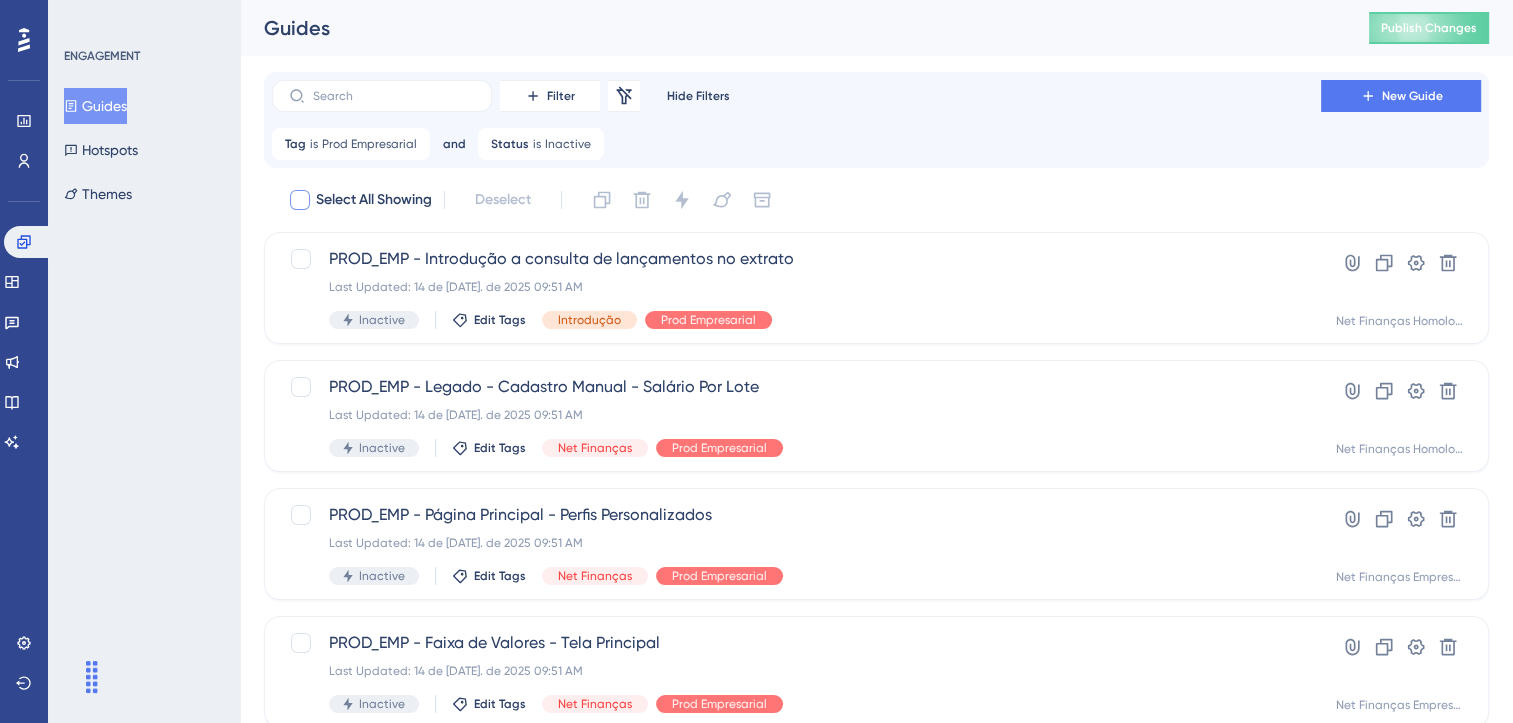 click at bounding box center (300, 200) 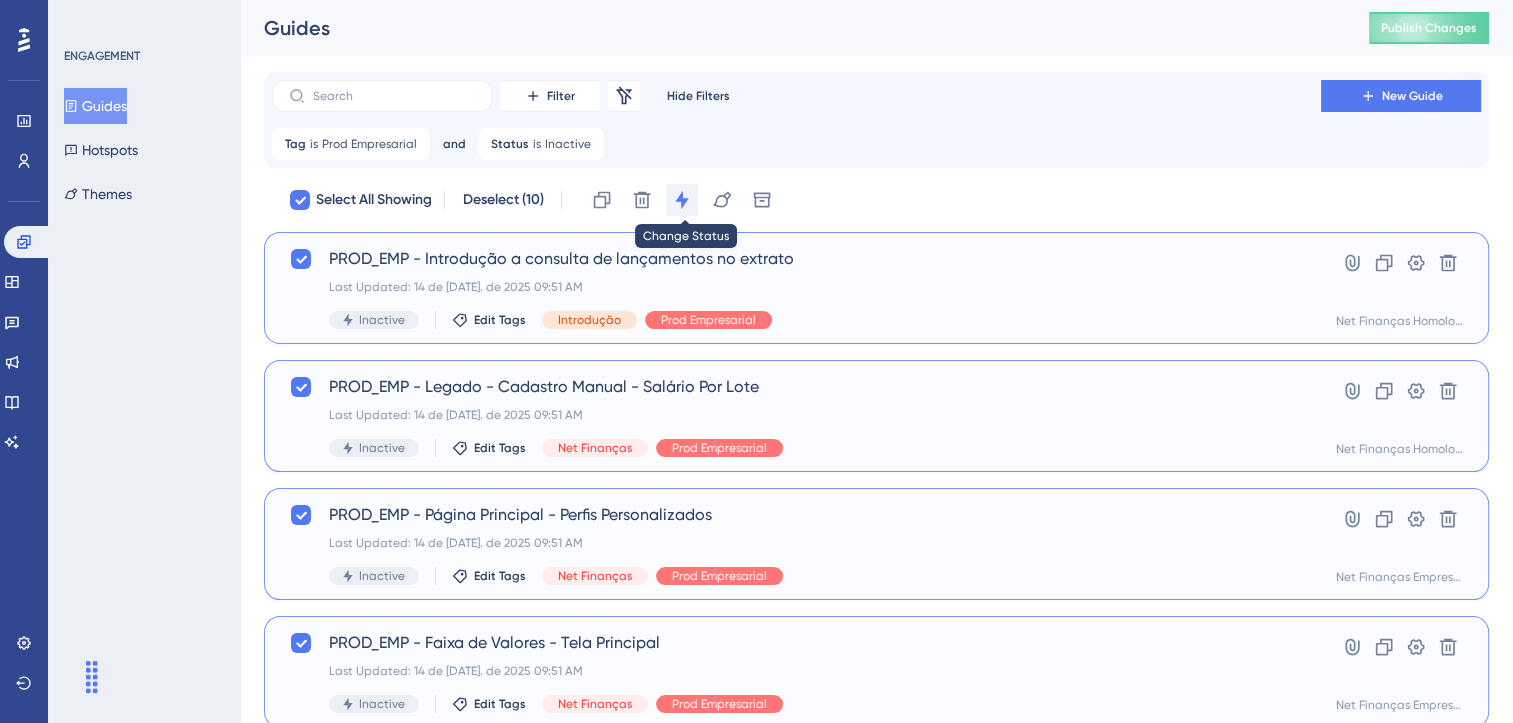 click at bounding box center (682, 200) 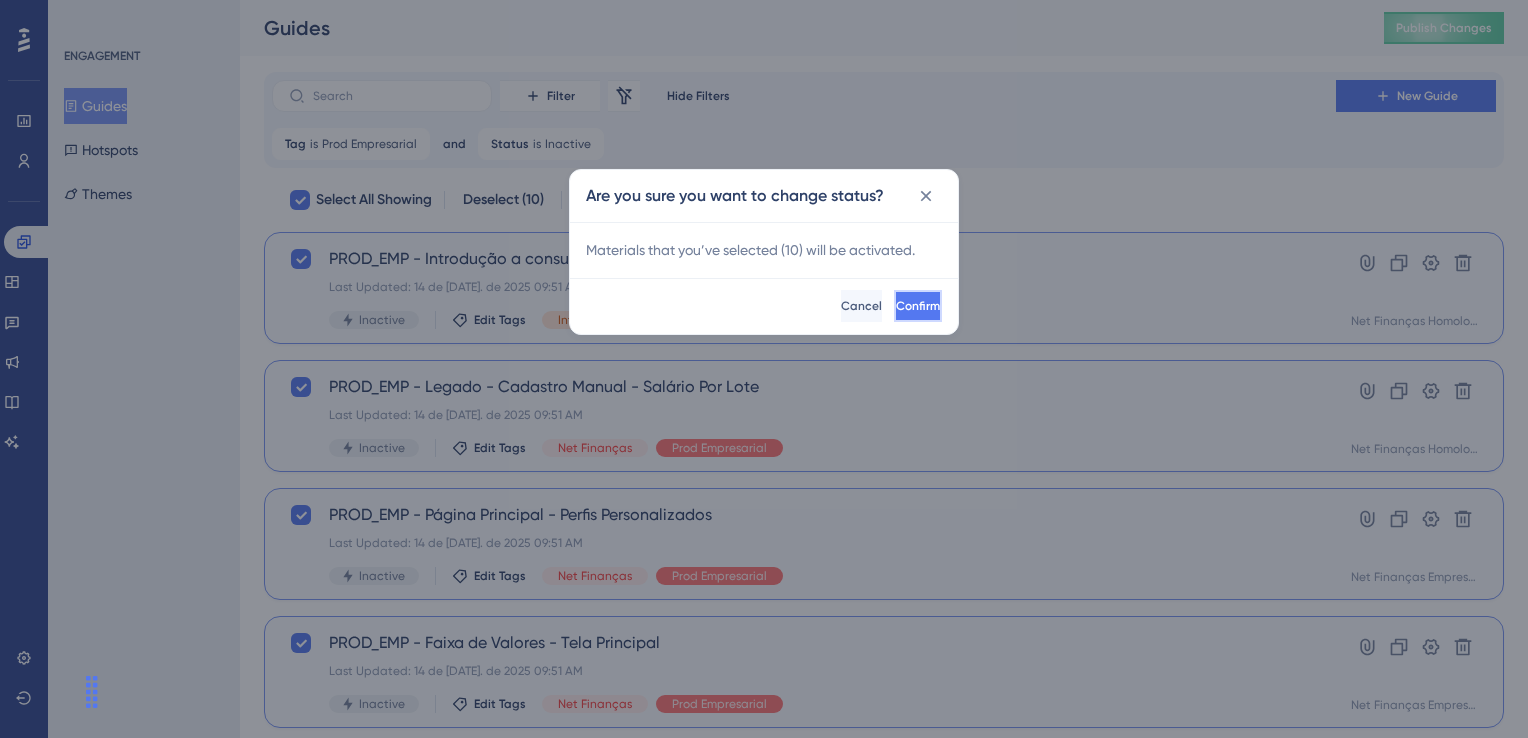 click on "Confirm" at bounding box center [918, 306] 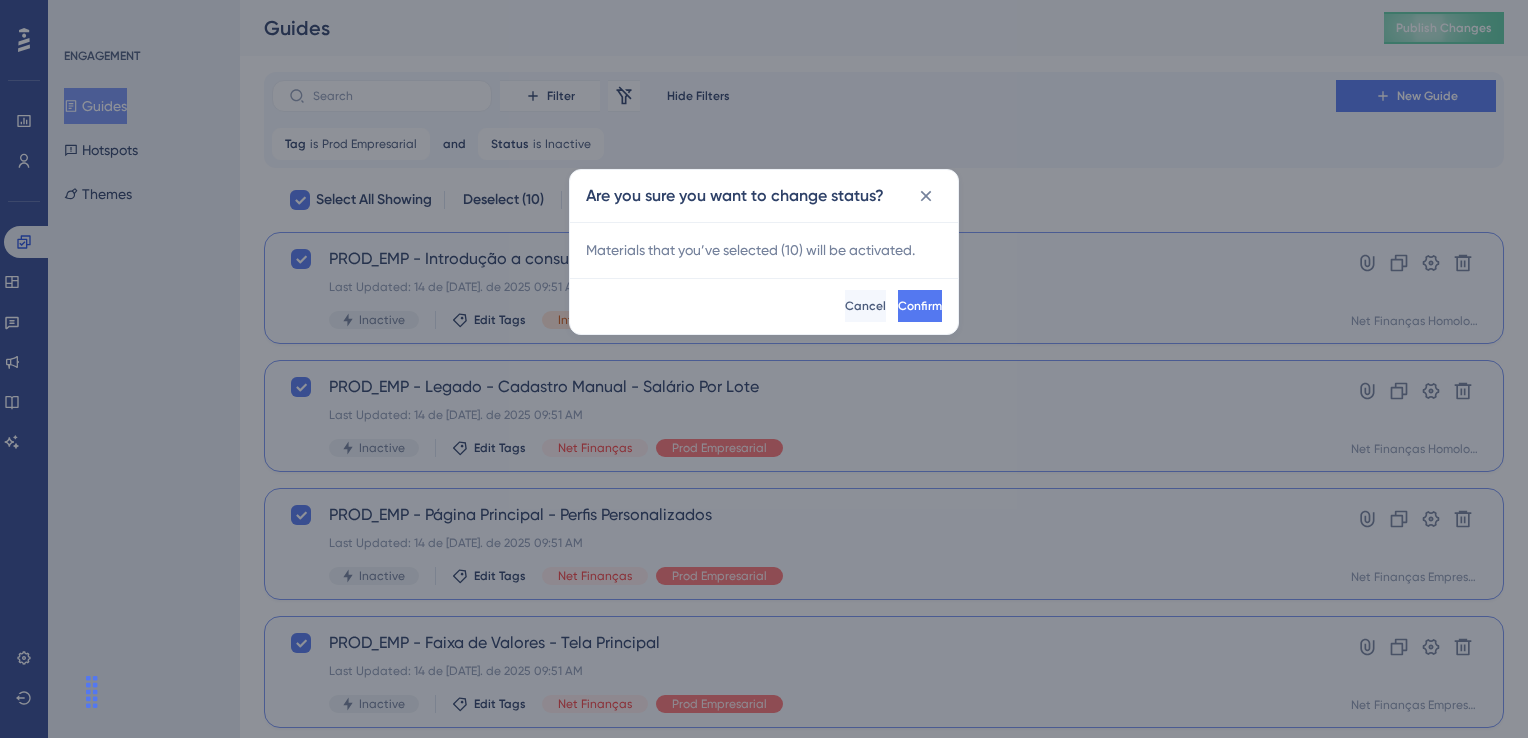checkbox on "false" 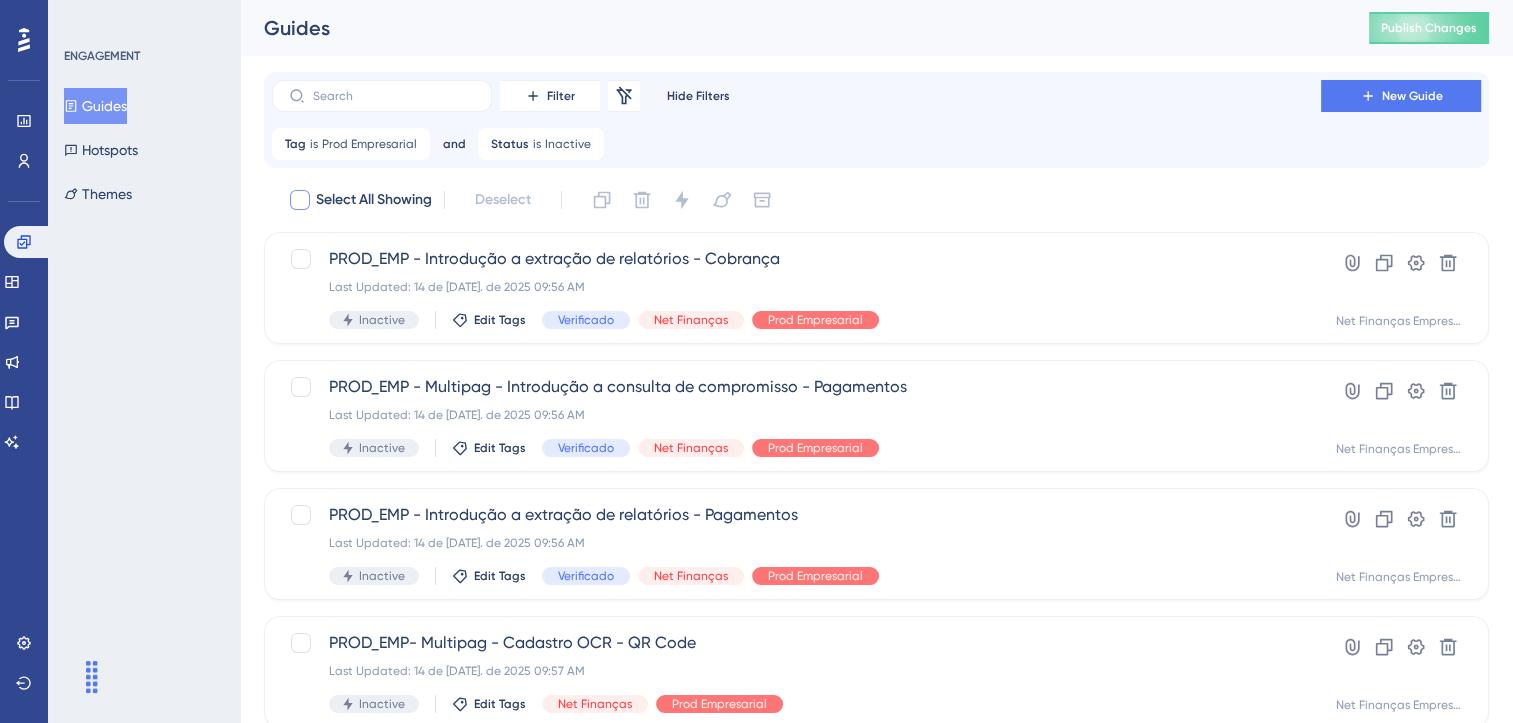 click at bounding box center [300, 200] 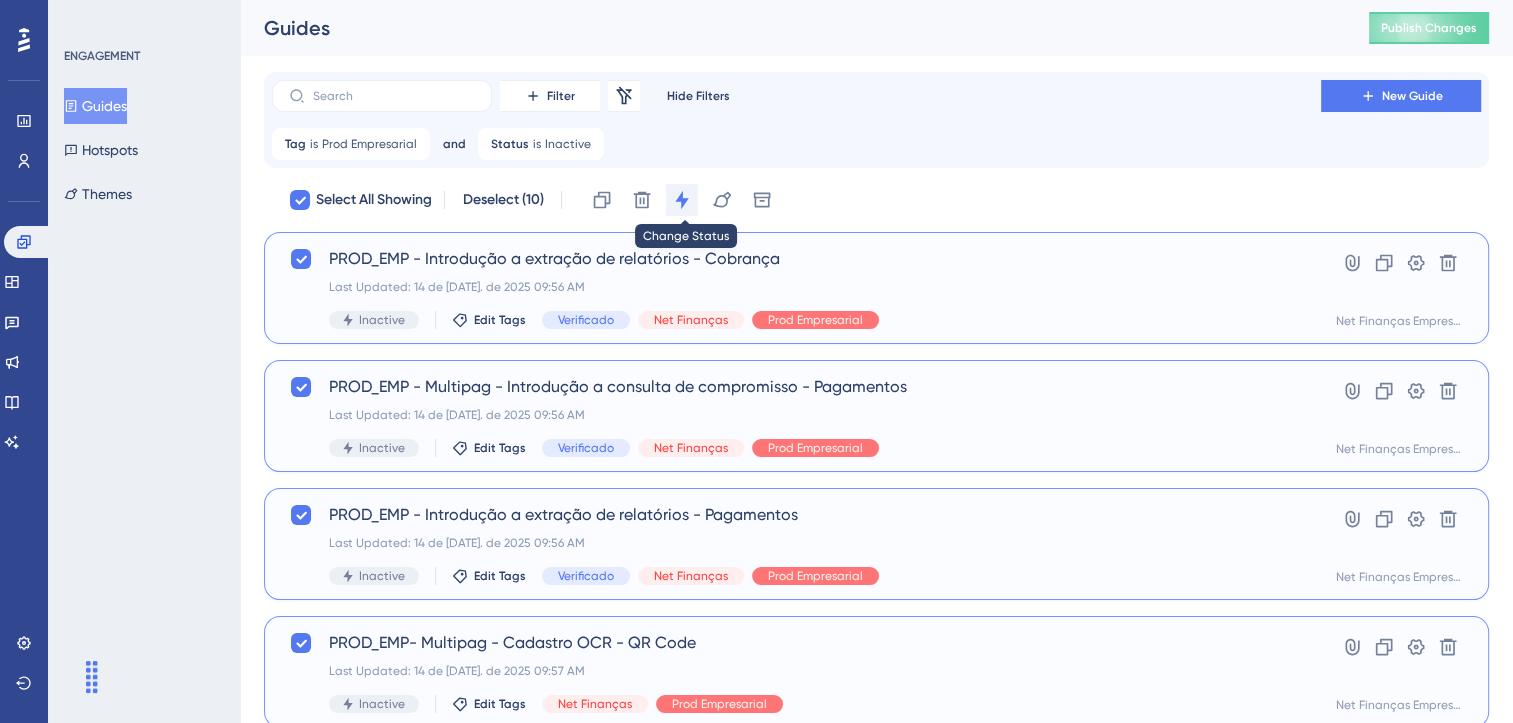 click 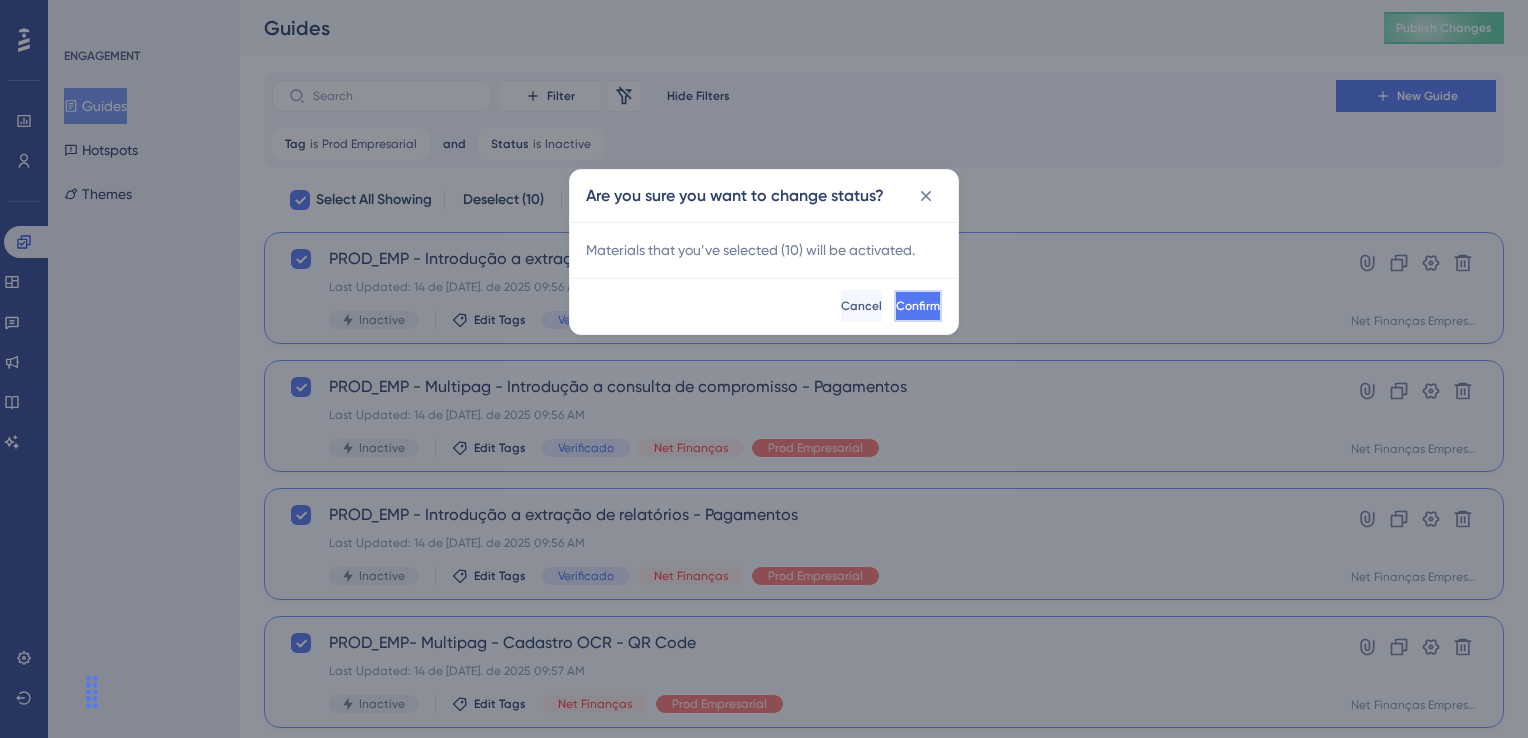 click on "Confirm" at bounding box center [918, 306] 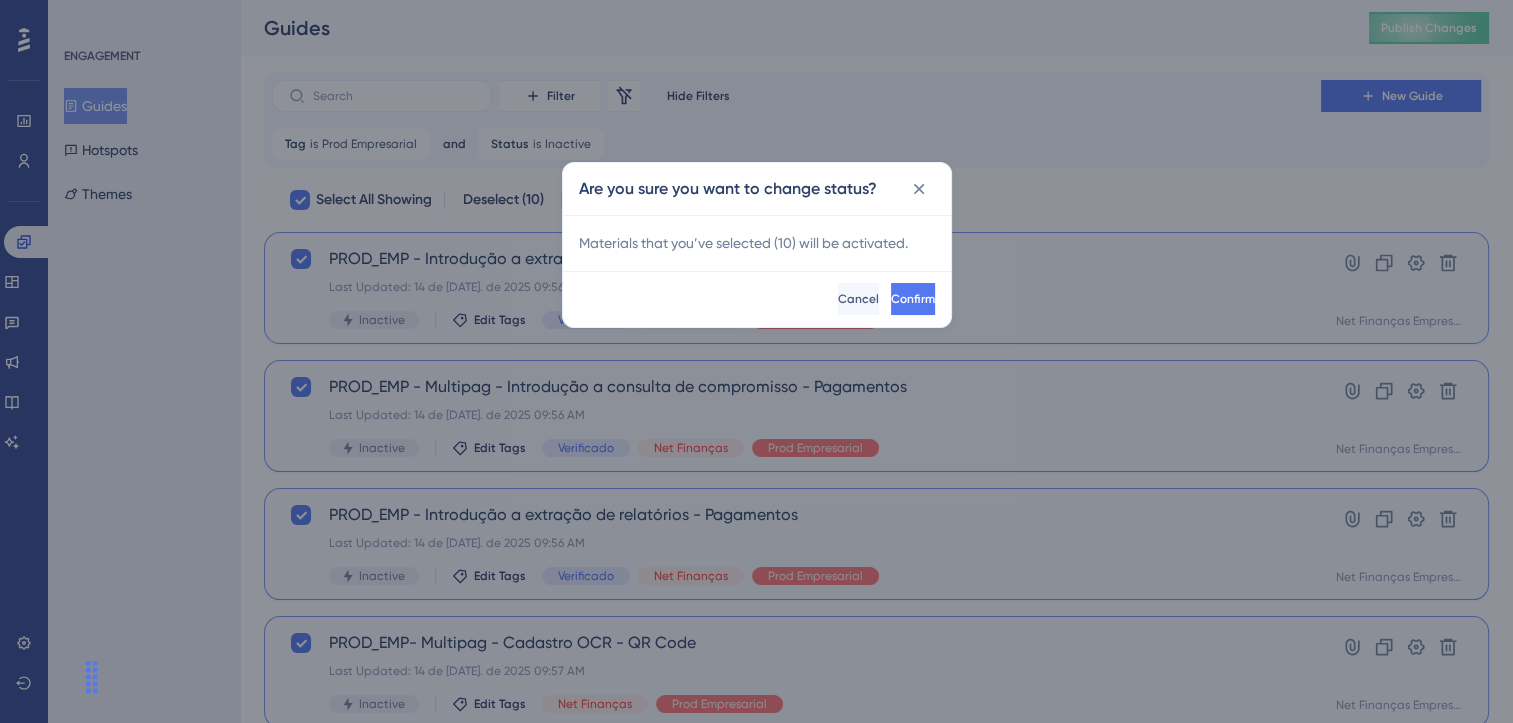 checkbox on "false" 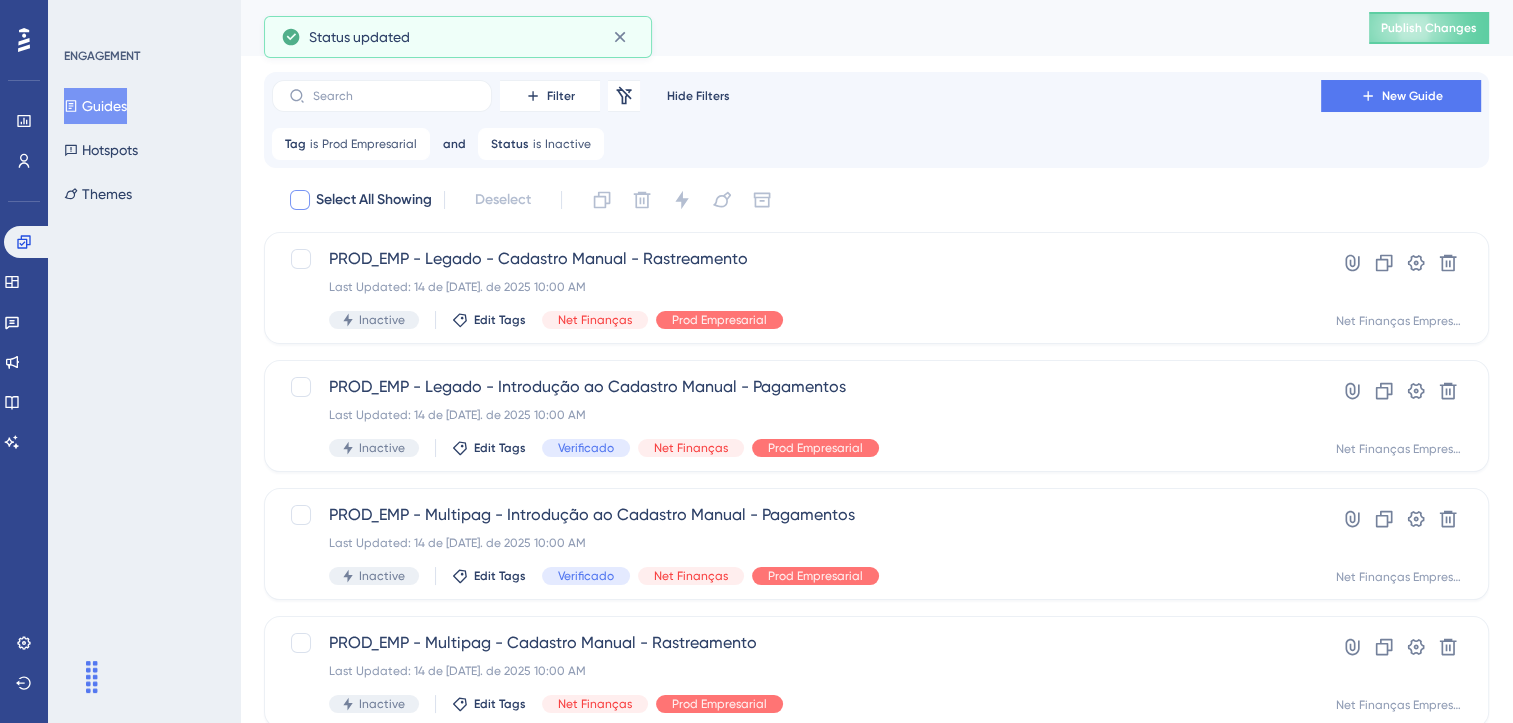 click on "Select All Showing" at bounding box center [360, 200] 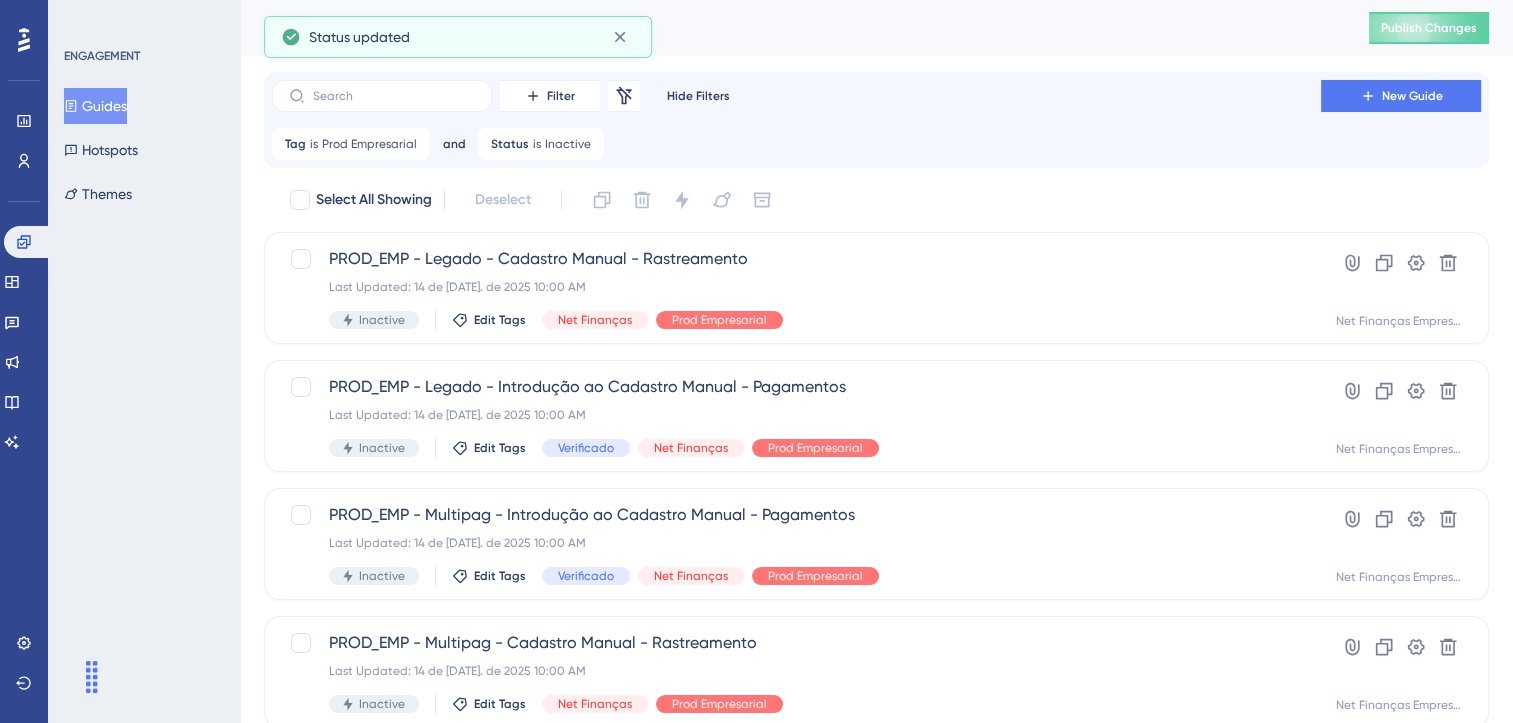 checkbox on "true" 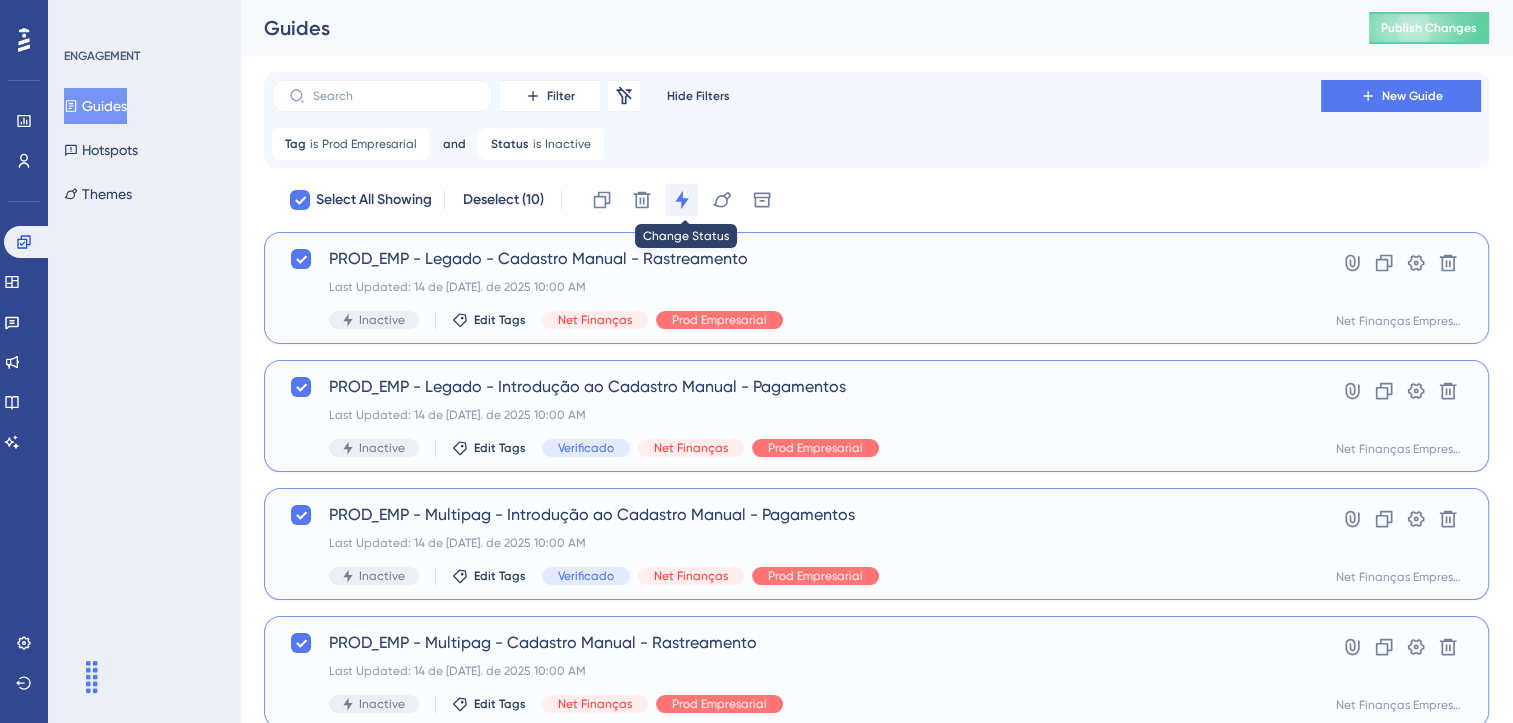 click 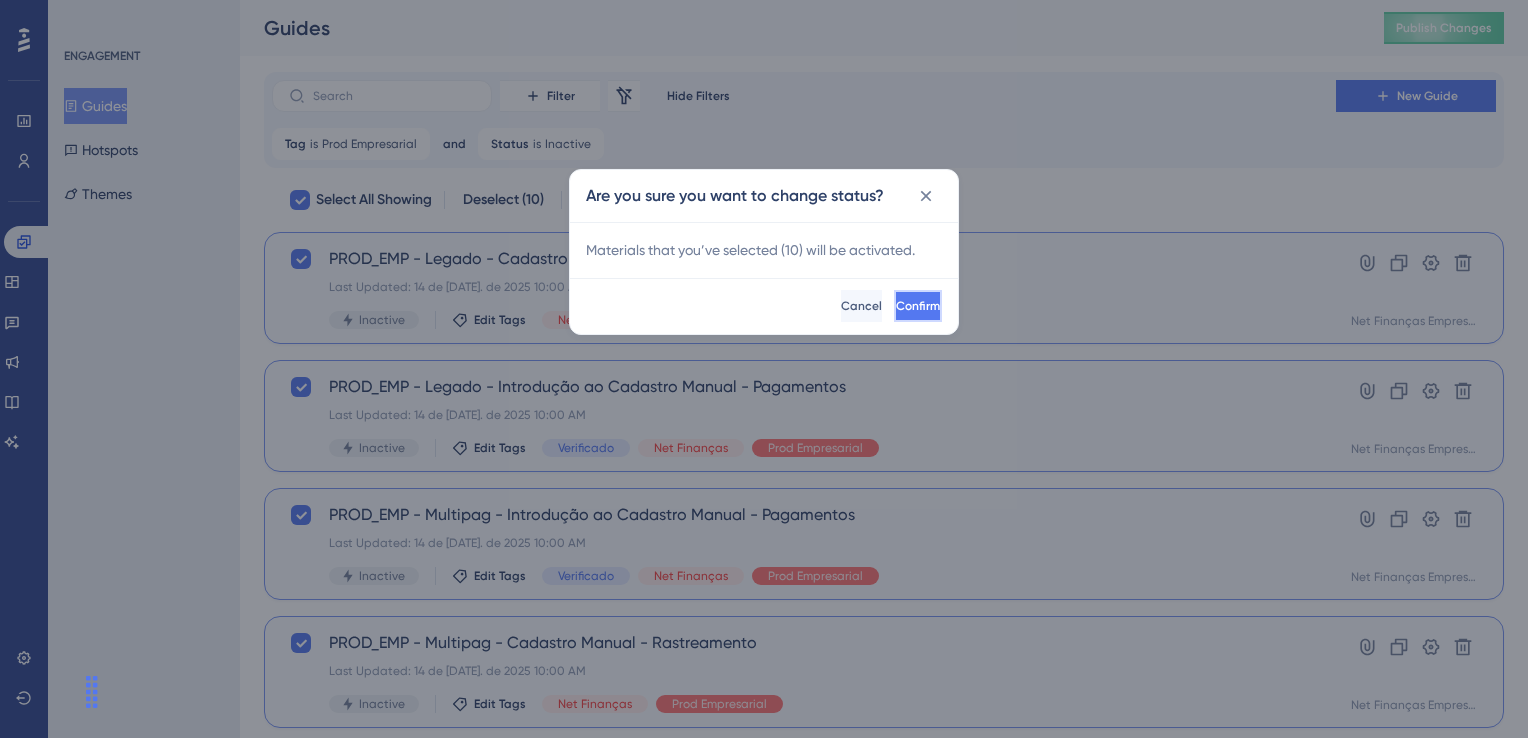 click on "Confirm" at bounding box center (918, 306) 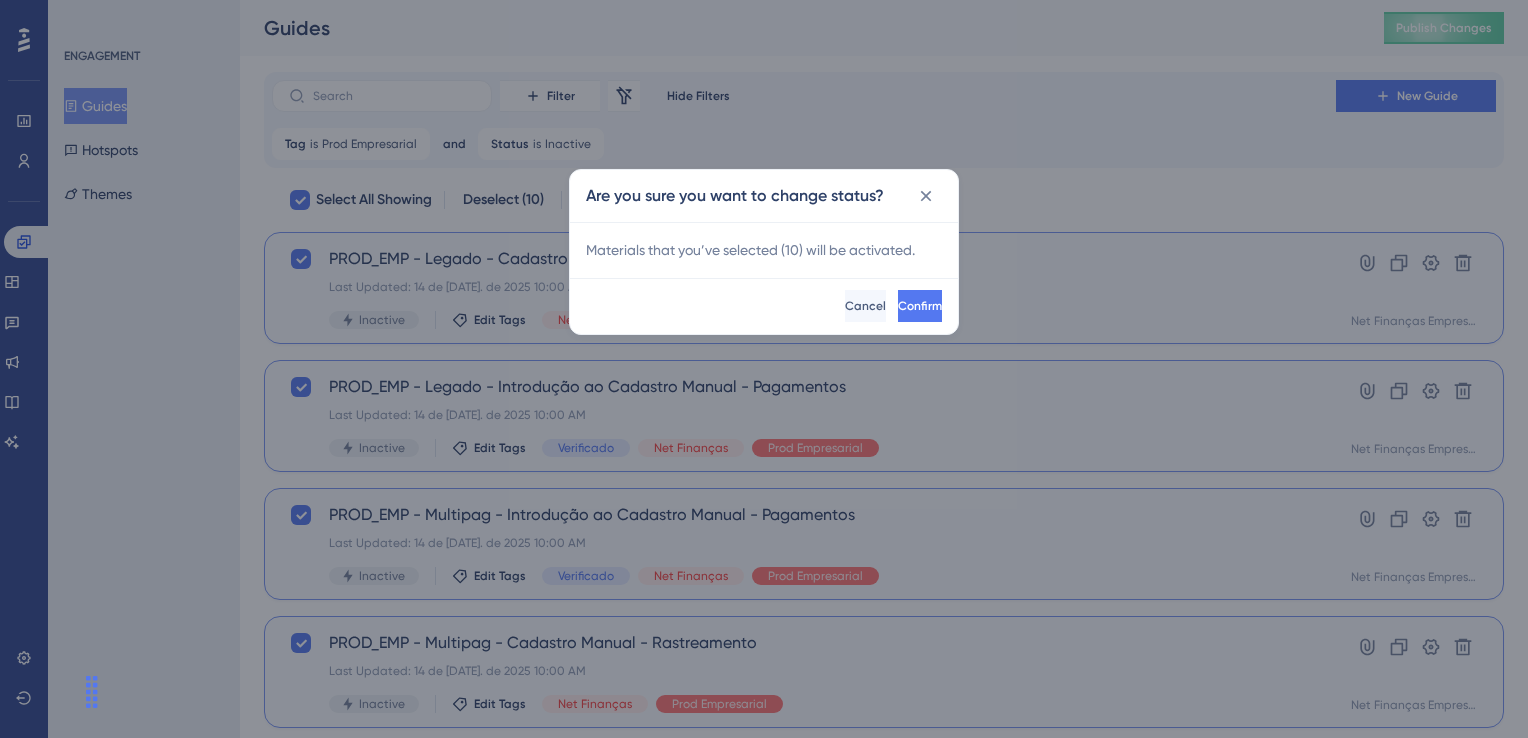 checkbox on "false" 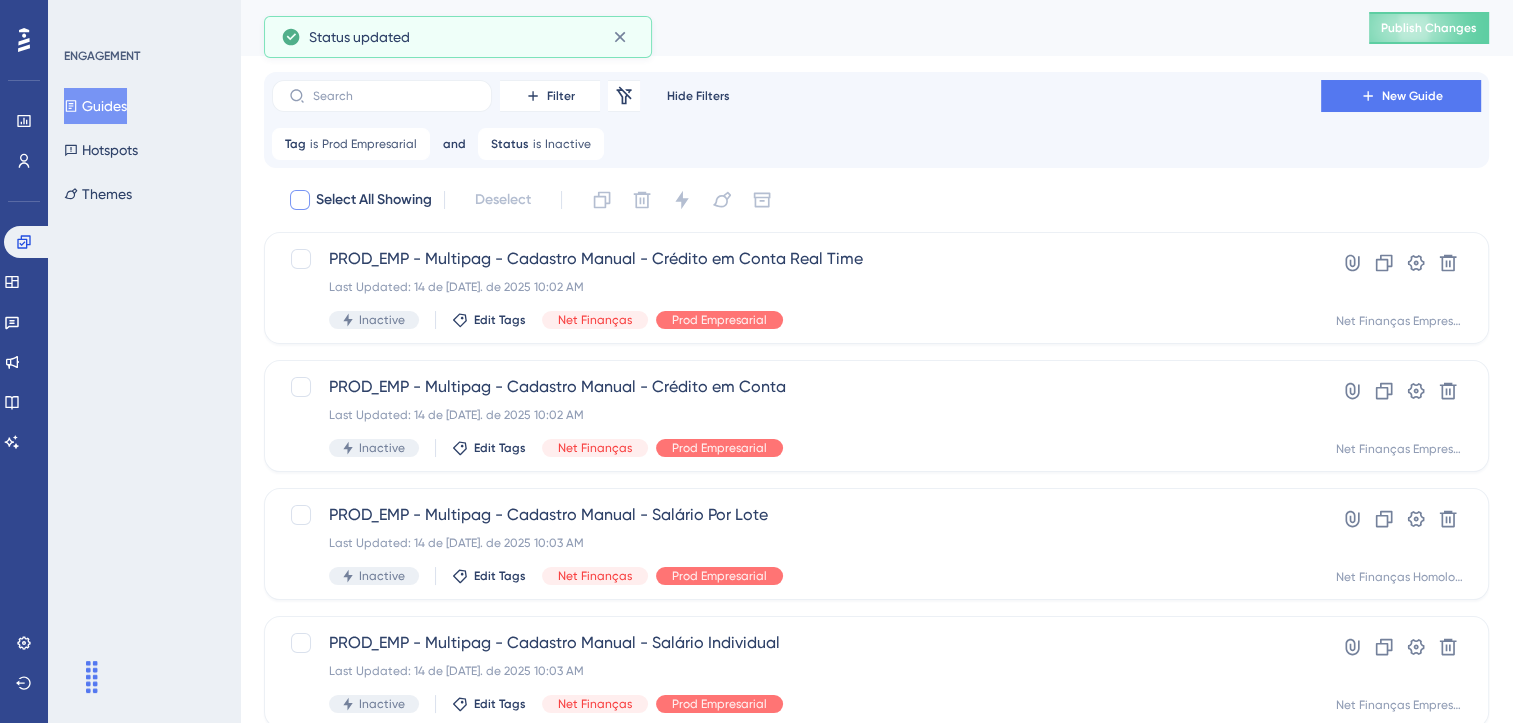 click at bounding box center (300, 200) 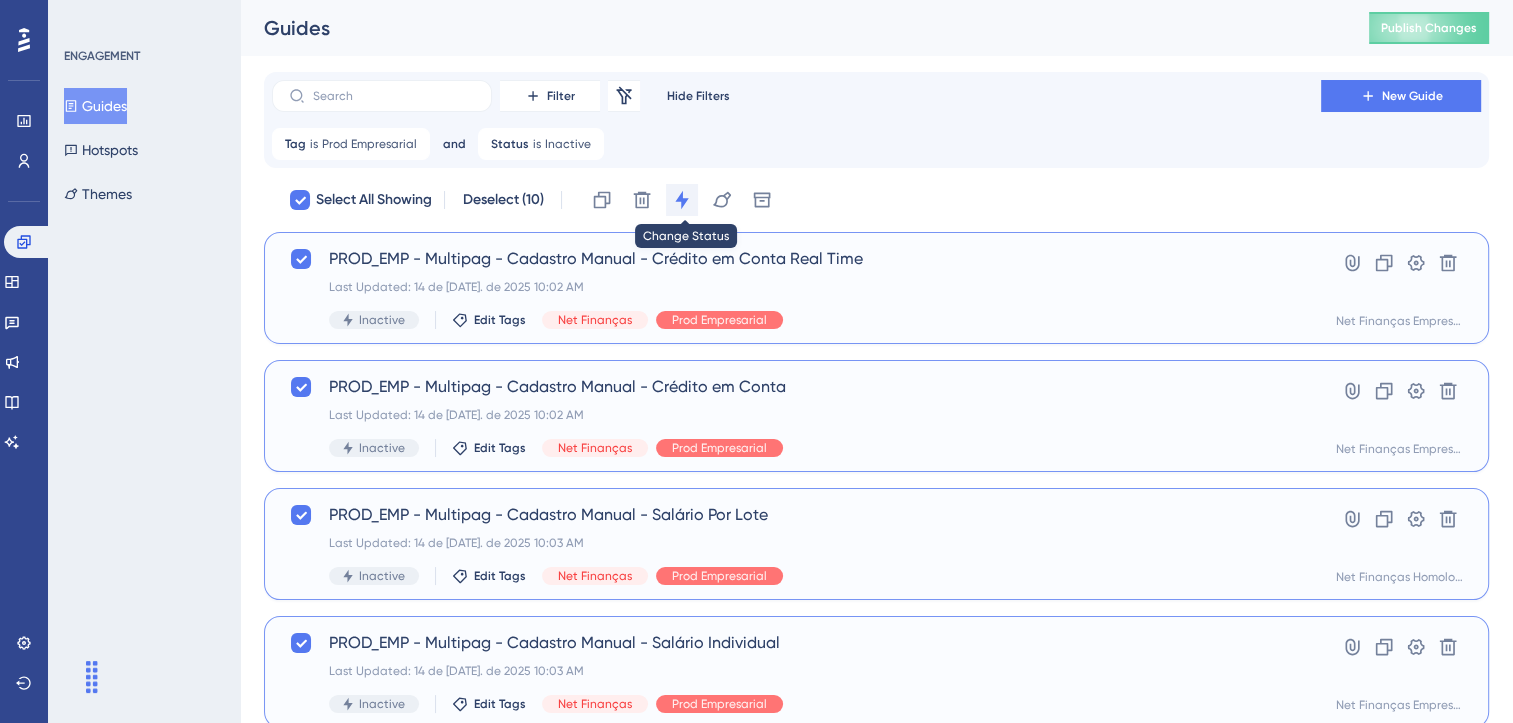 click 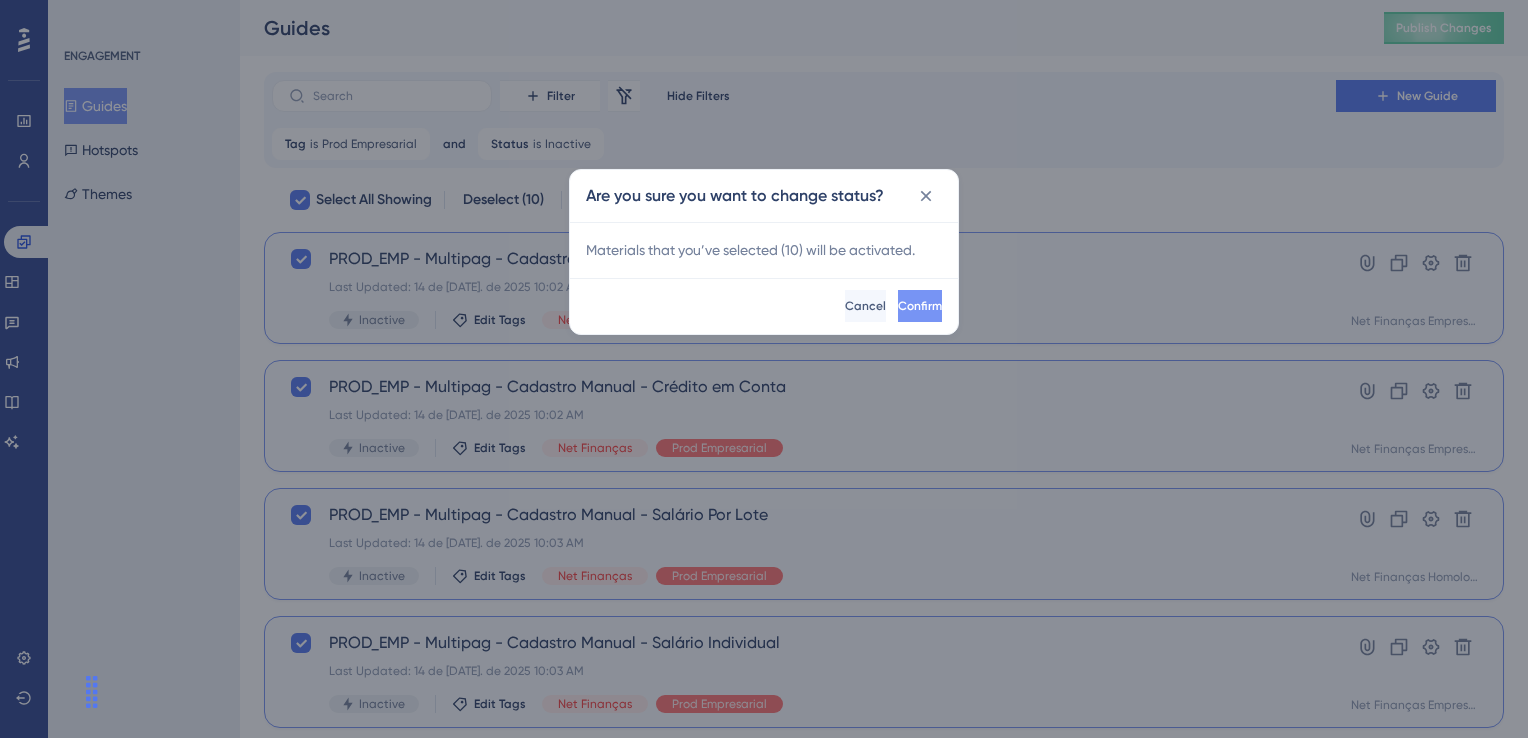 click on "Confirm" at bounding box center (920, 306) 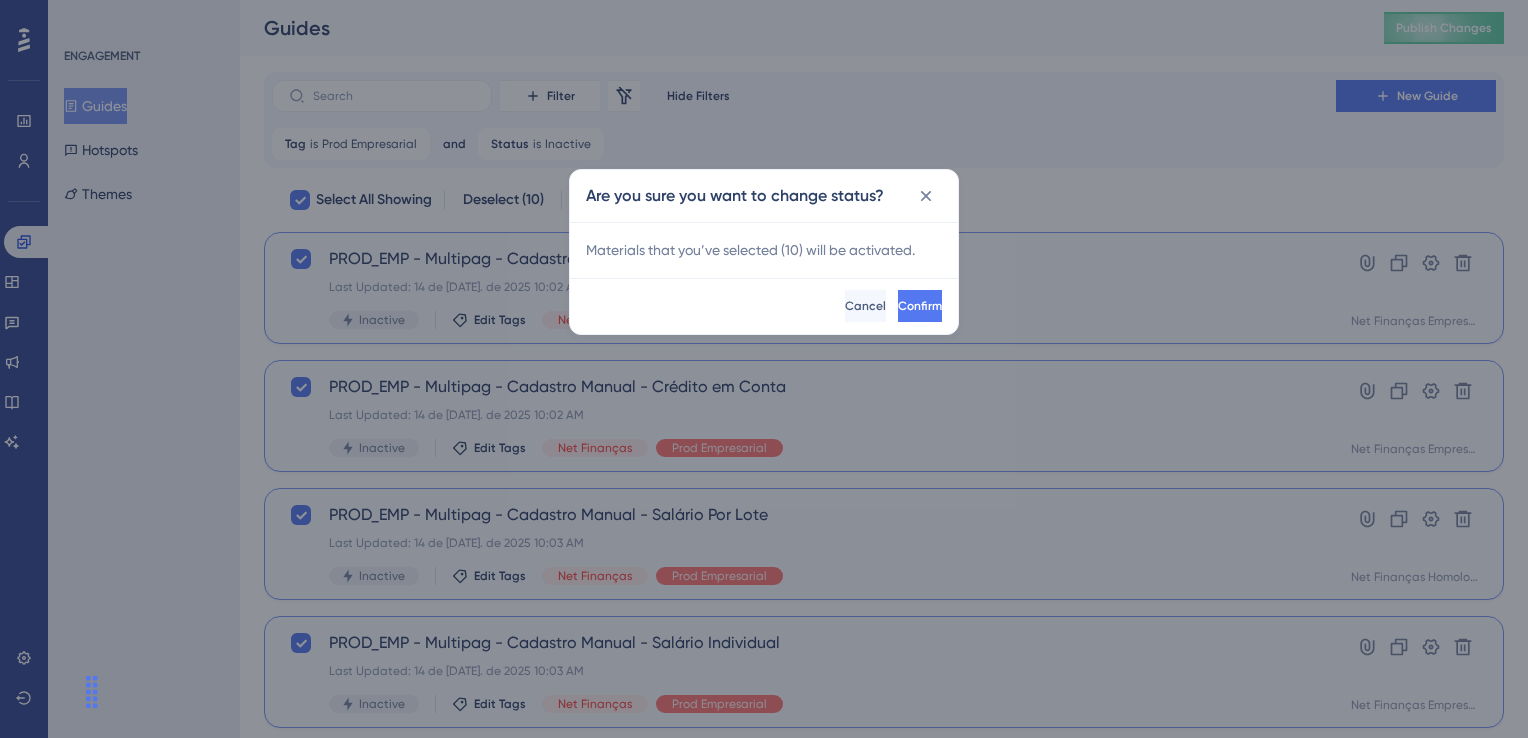 checkbox on "false" 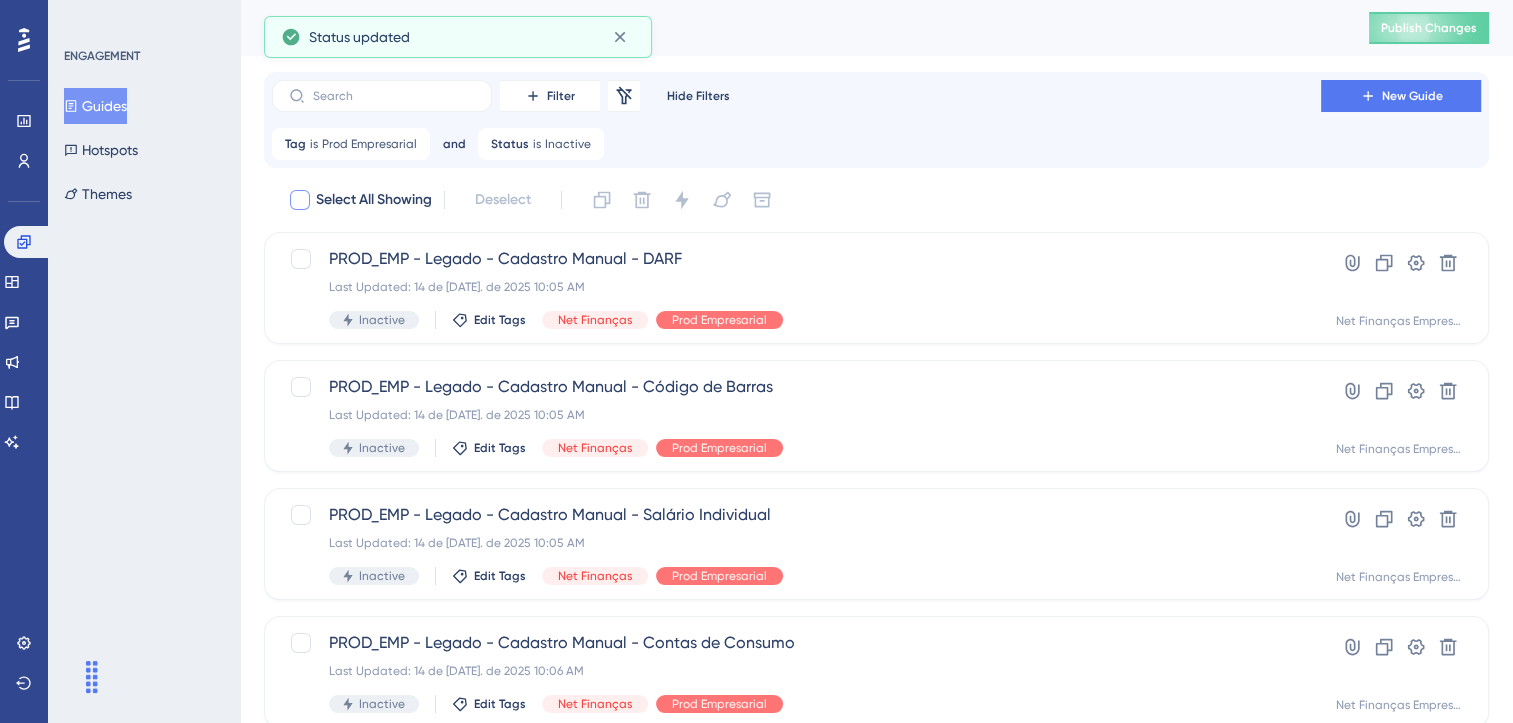 click at bounding box center (300, 200) 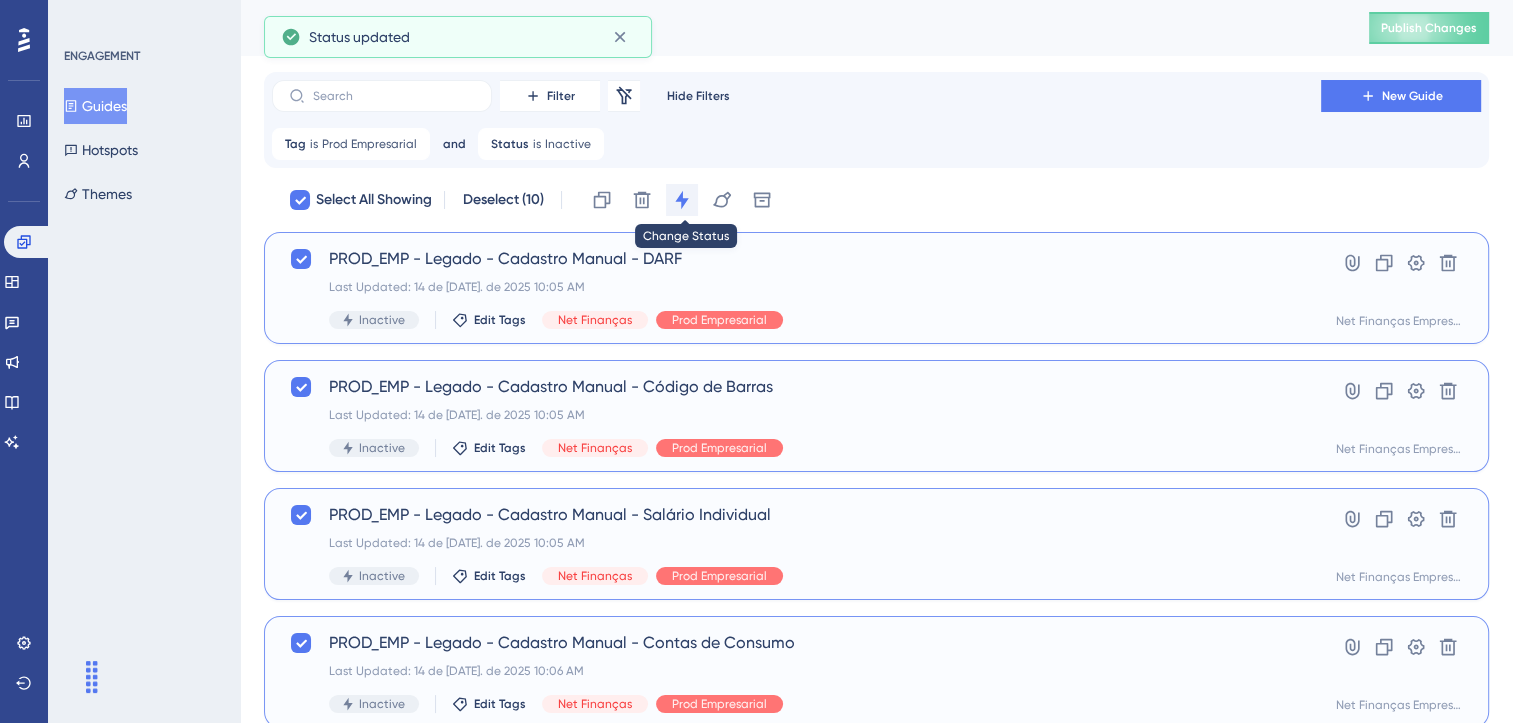 click 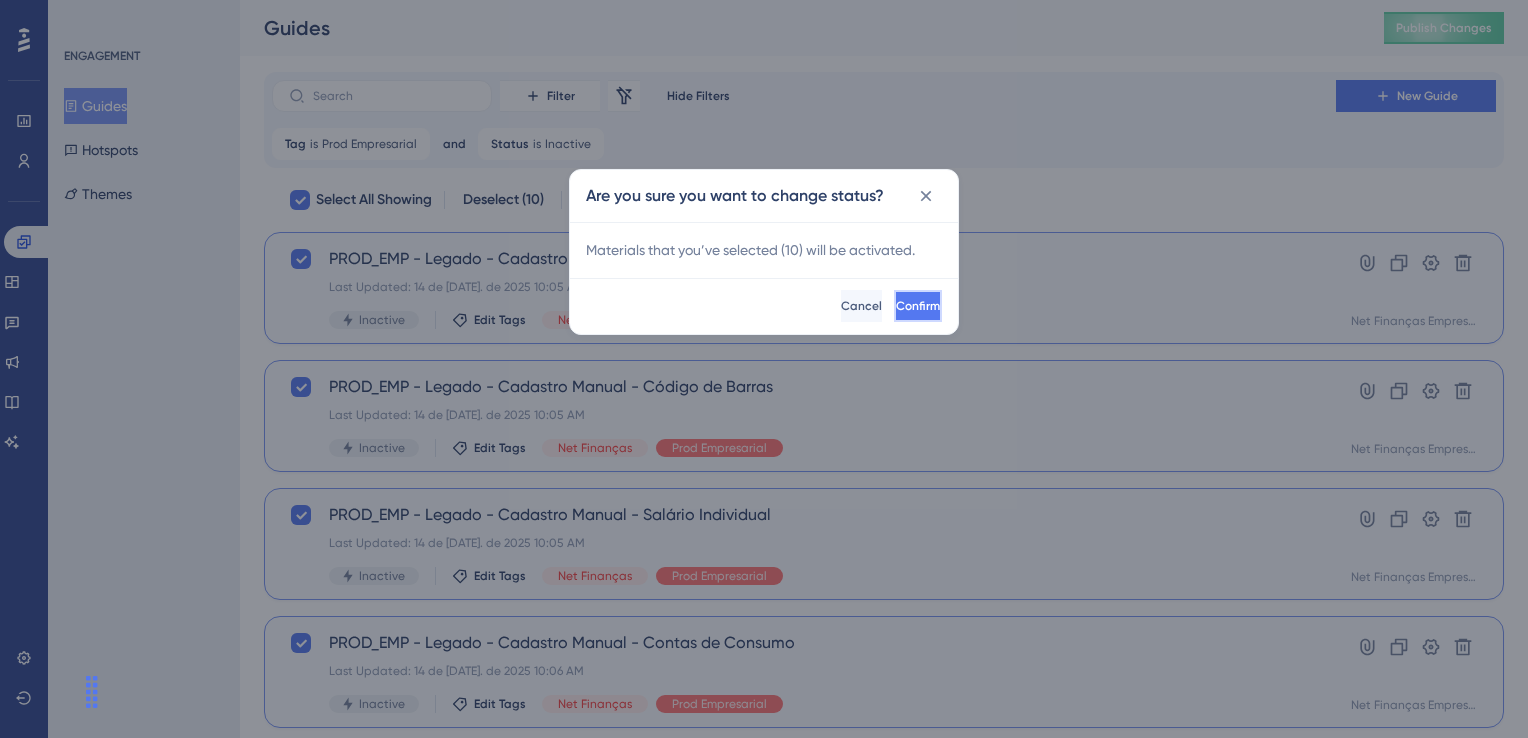 click on "Confirm" at bounding box center [918, 306] 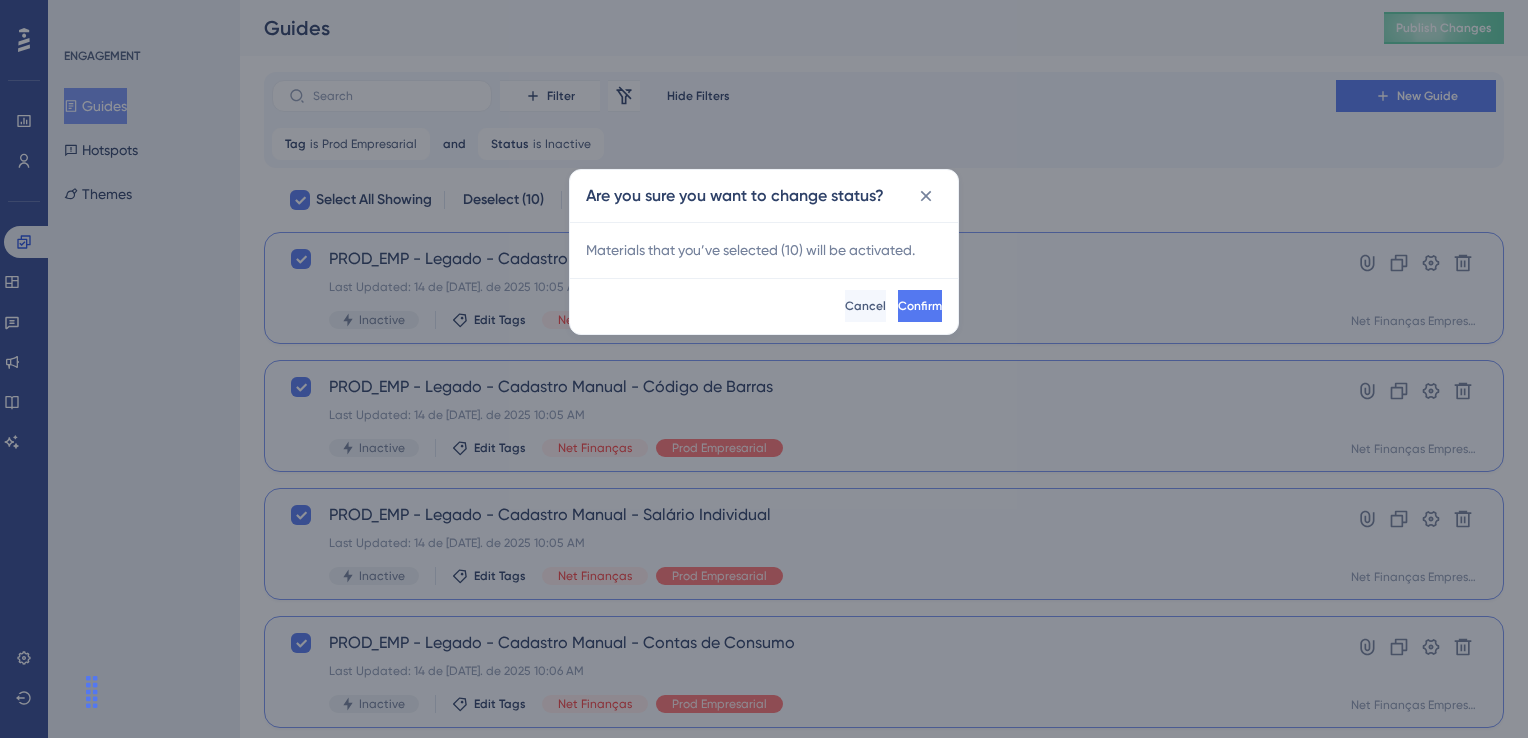 checkbox on "false" 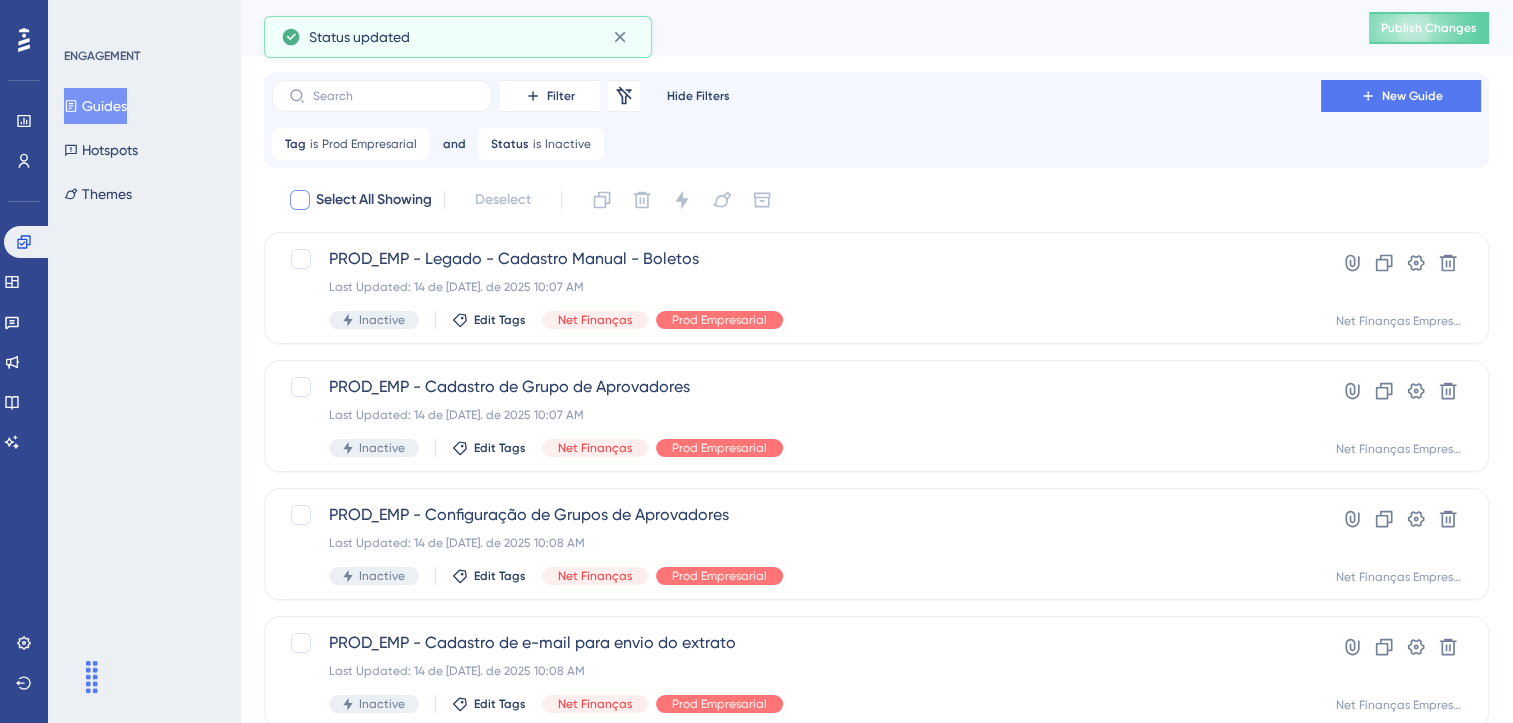 click at bounding box center [300, 200] 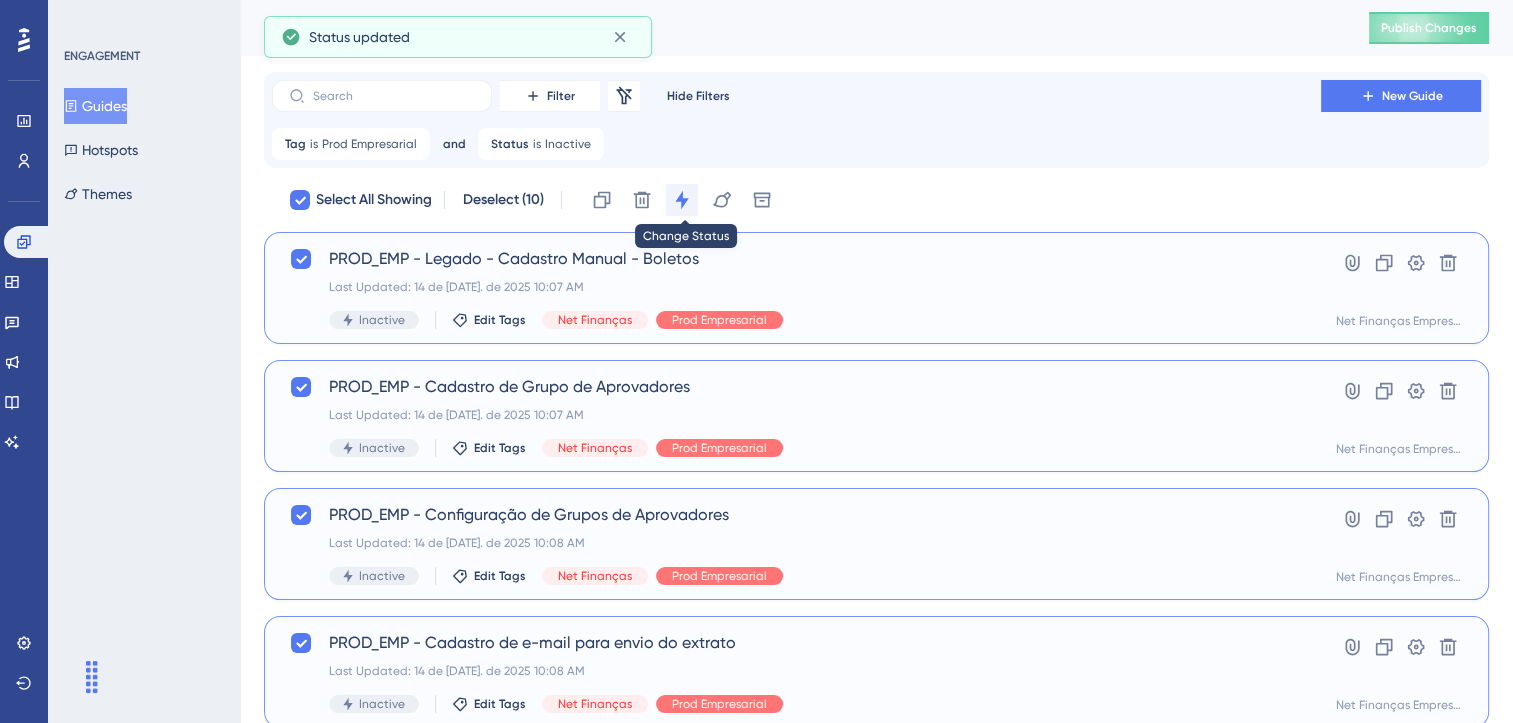 click 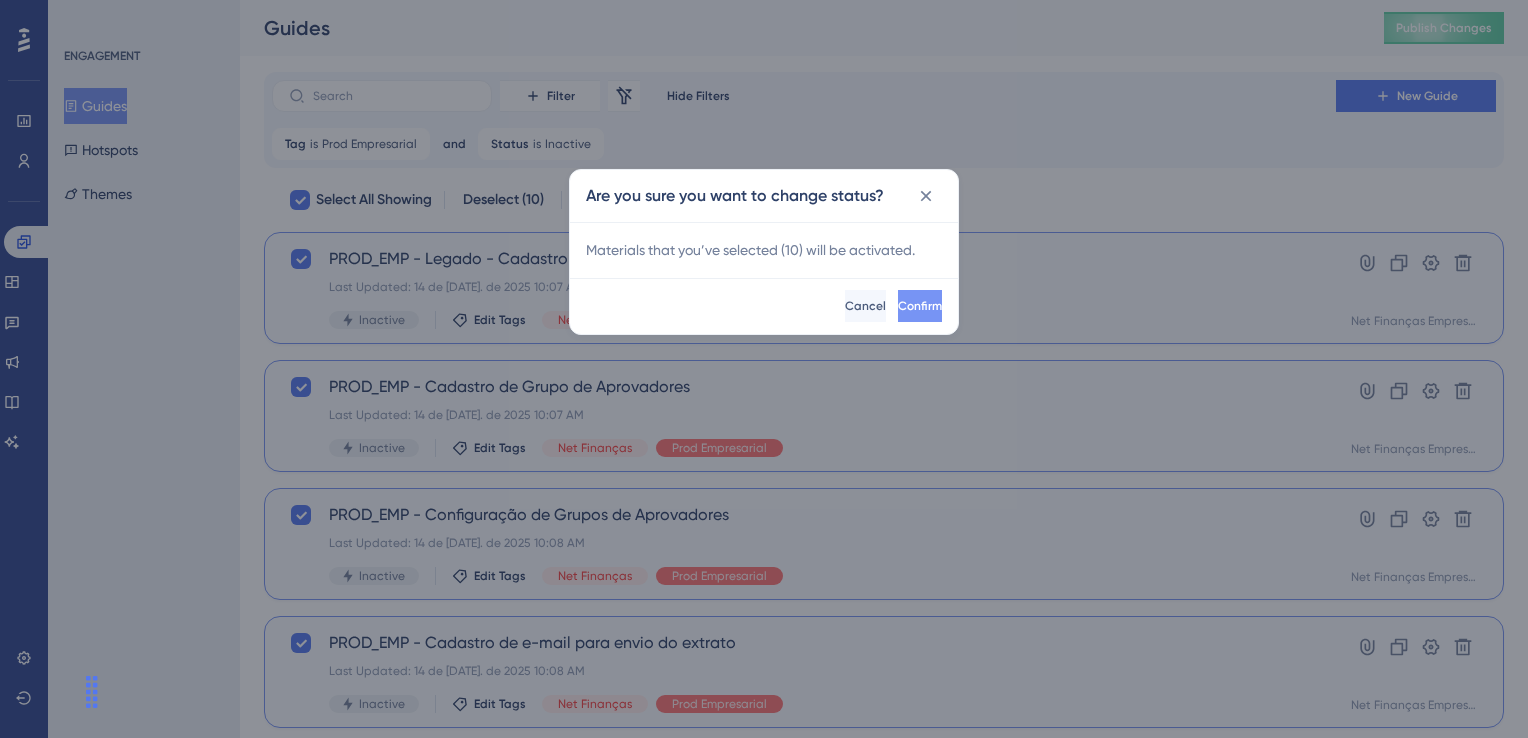 click on "Confirm" at bounding box center (920, 306) 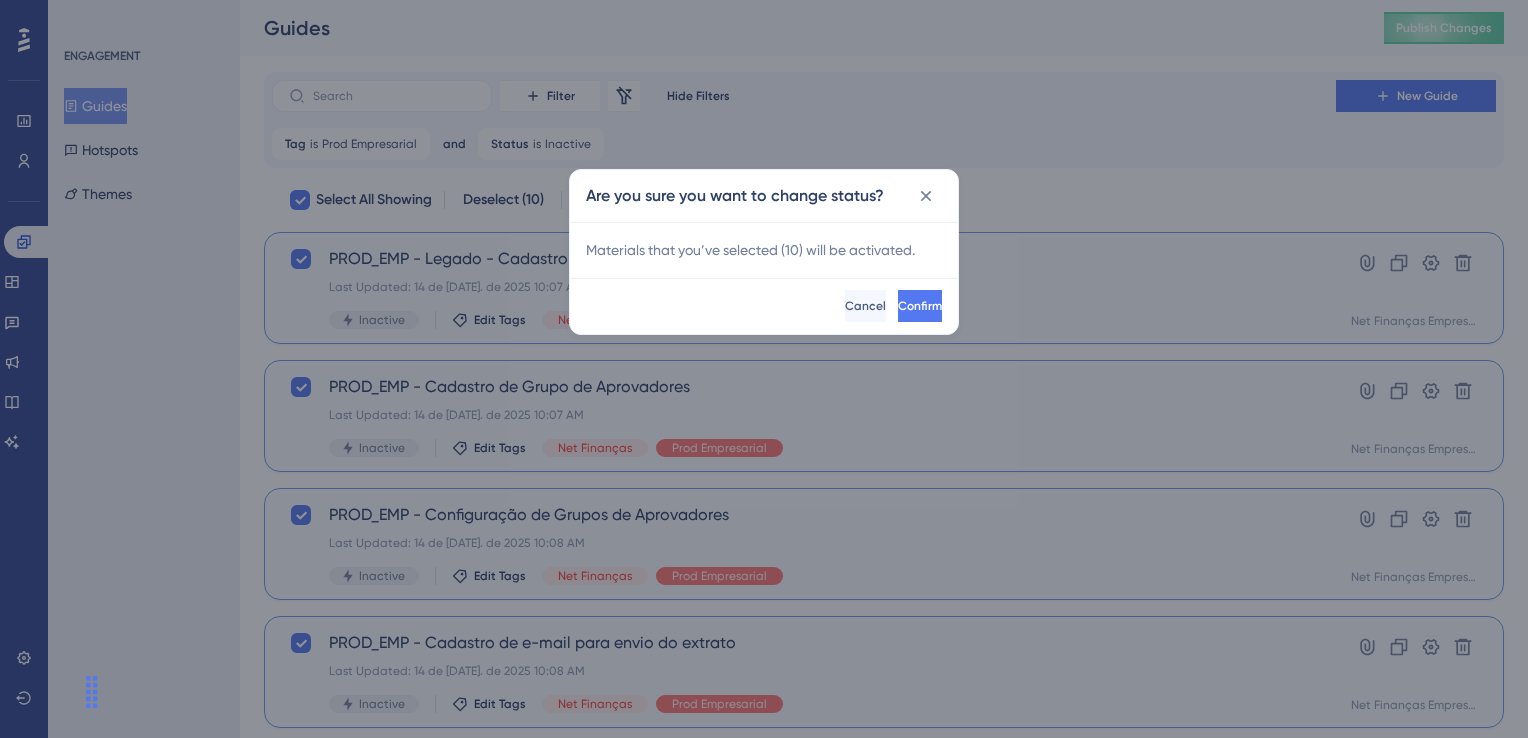 checkbox on "false" 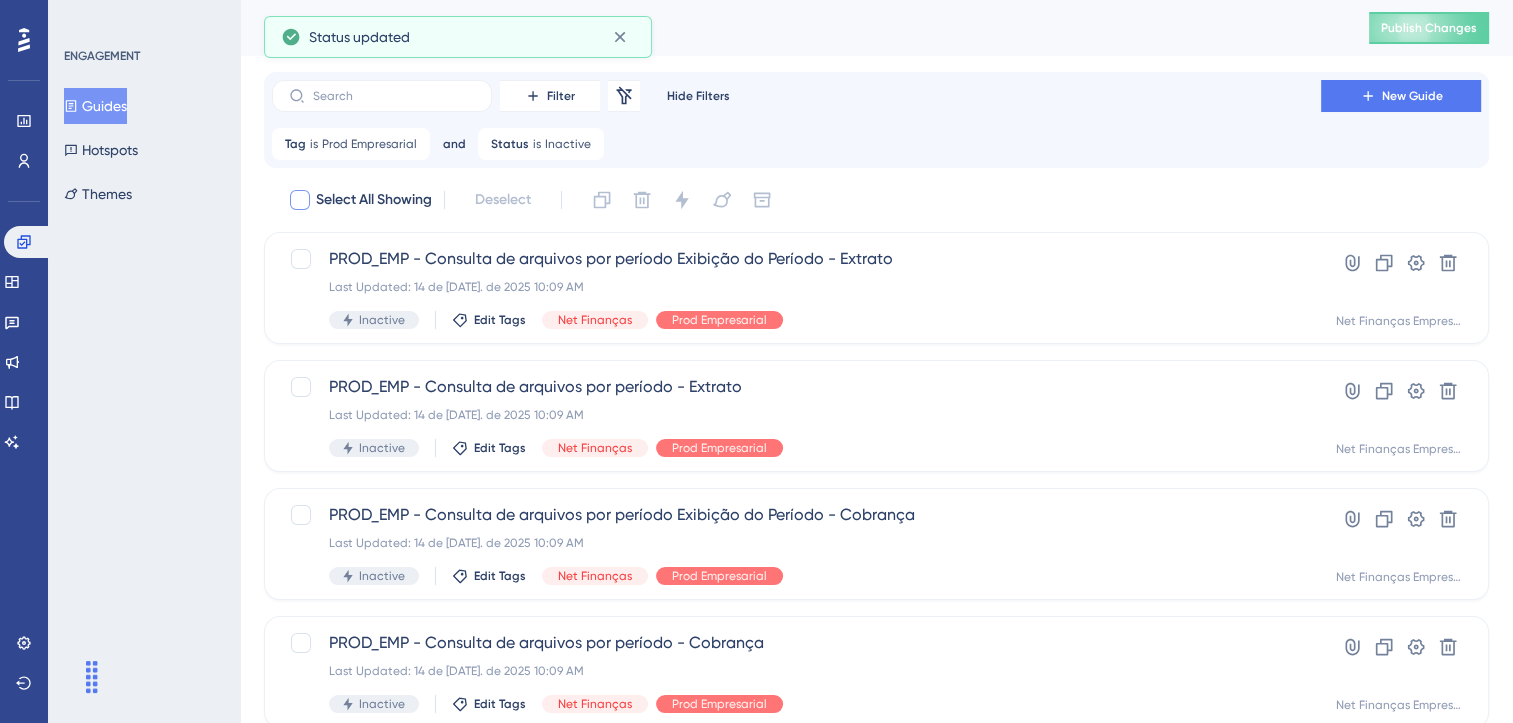 click at bounding box center (300, 200) 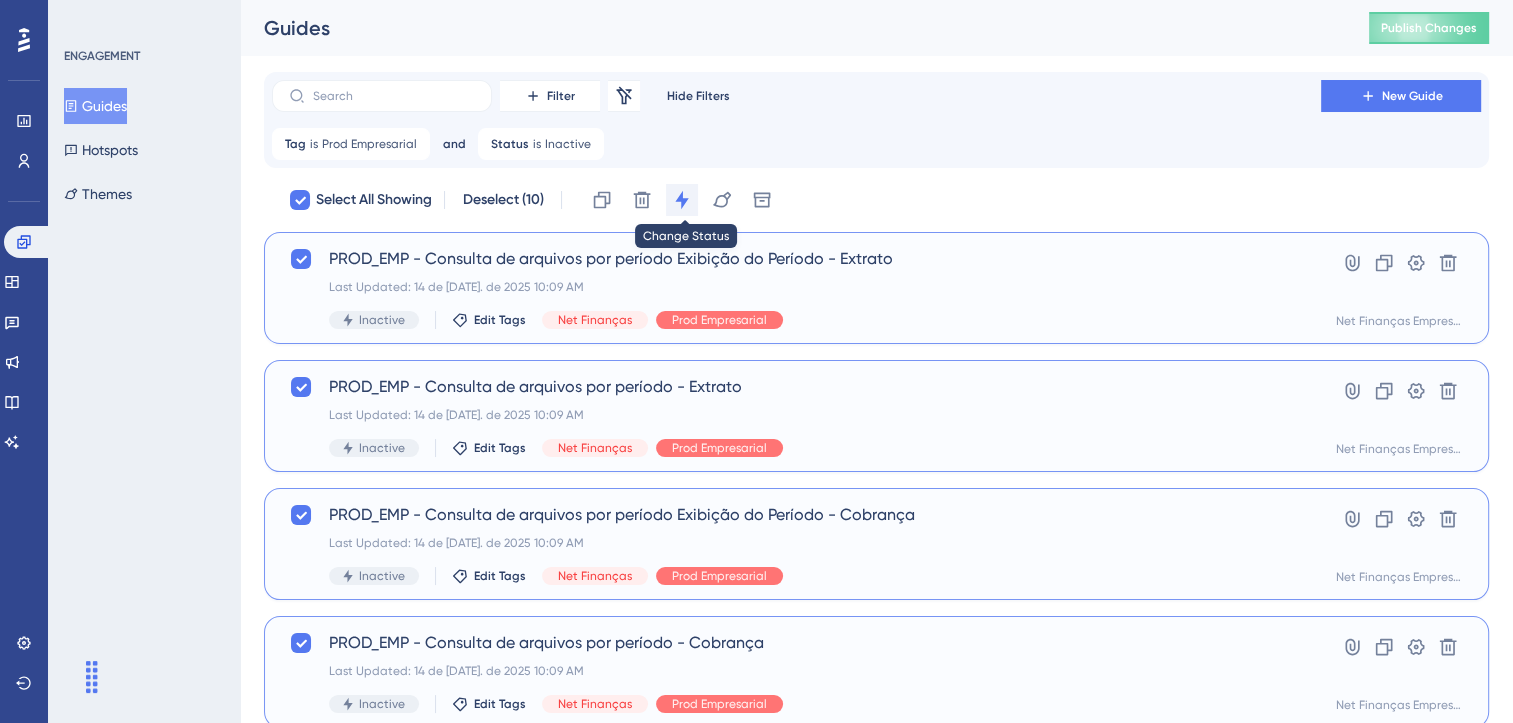 click 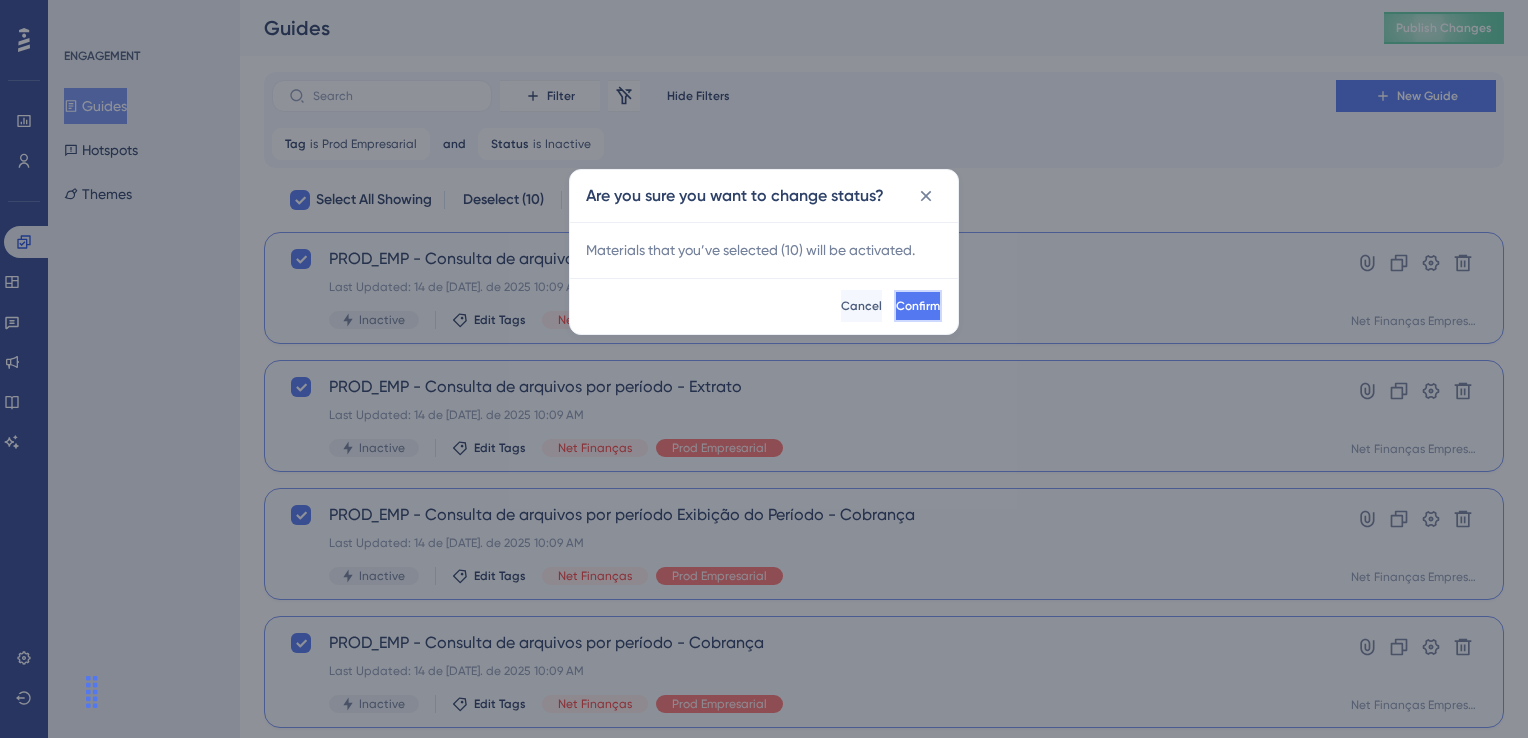 click on "Confirm" at bounding box center (918, 306) 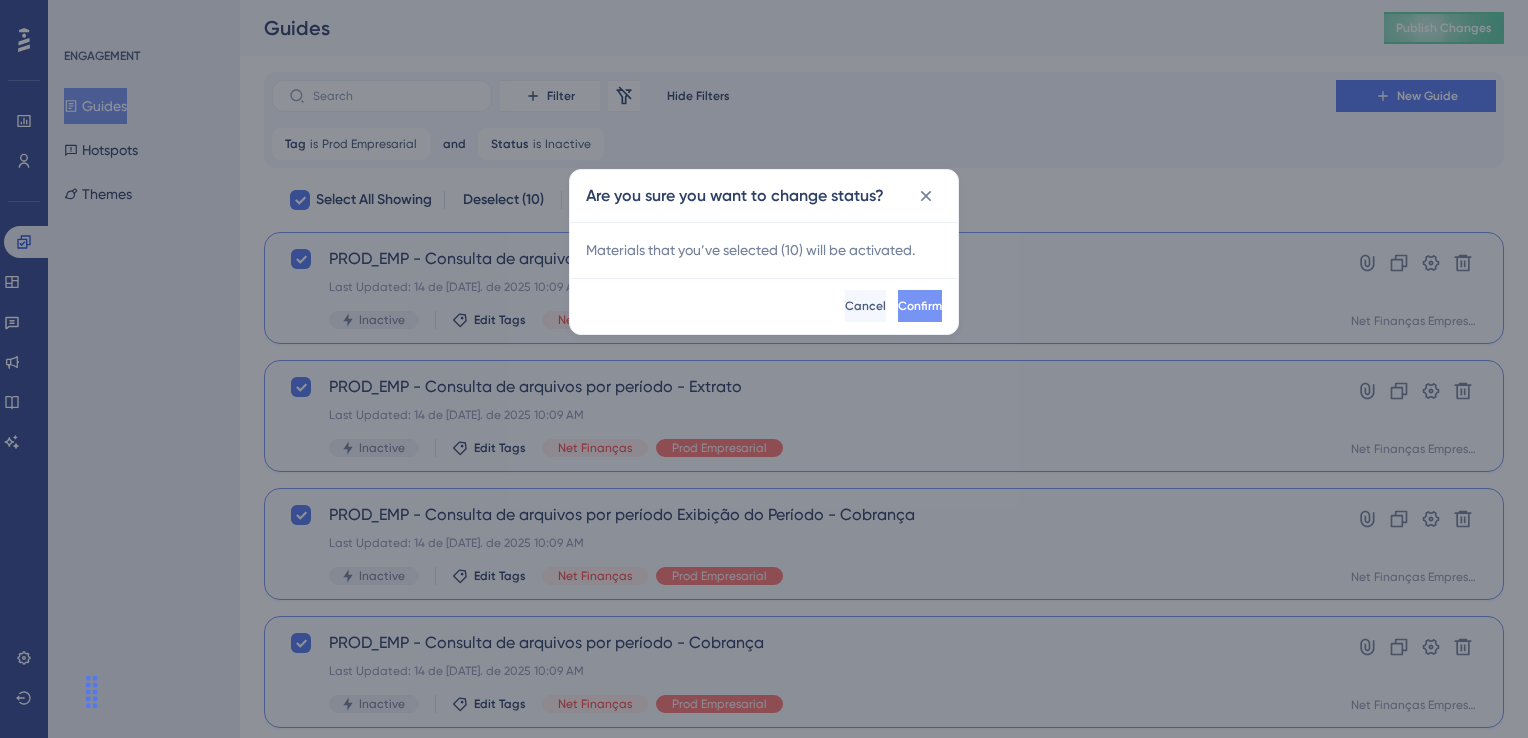 checkbox on "false" 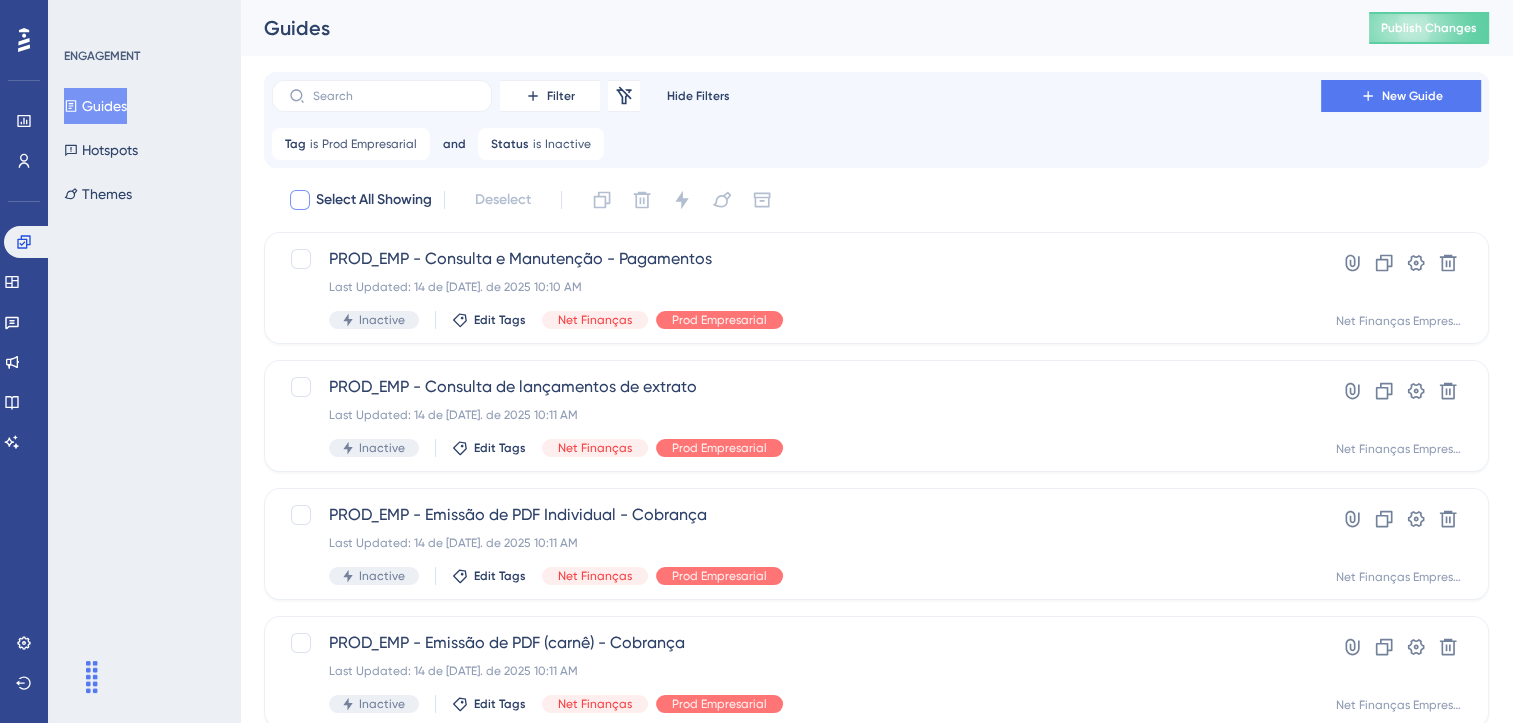 click at bounding box center [300, 200] 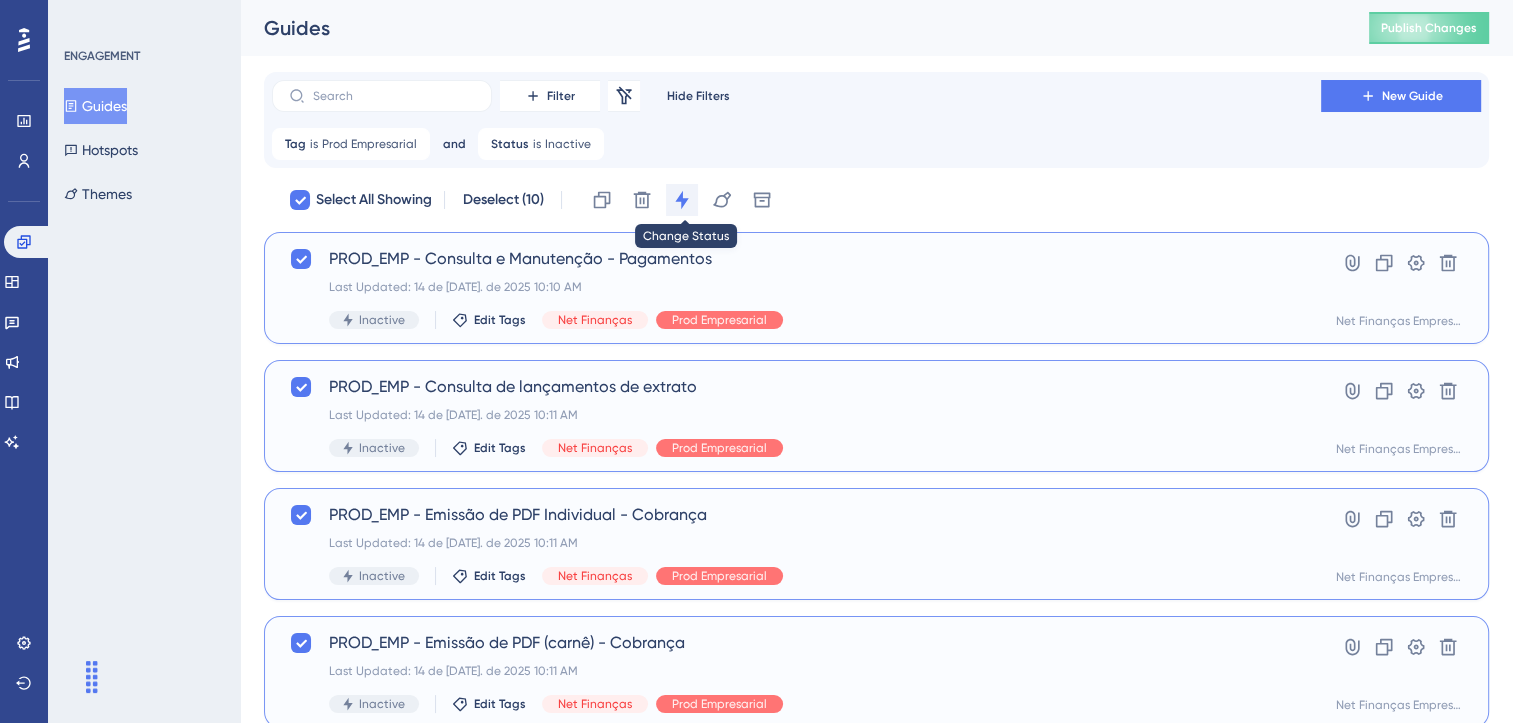 click 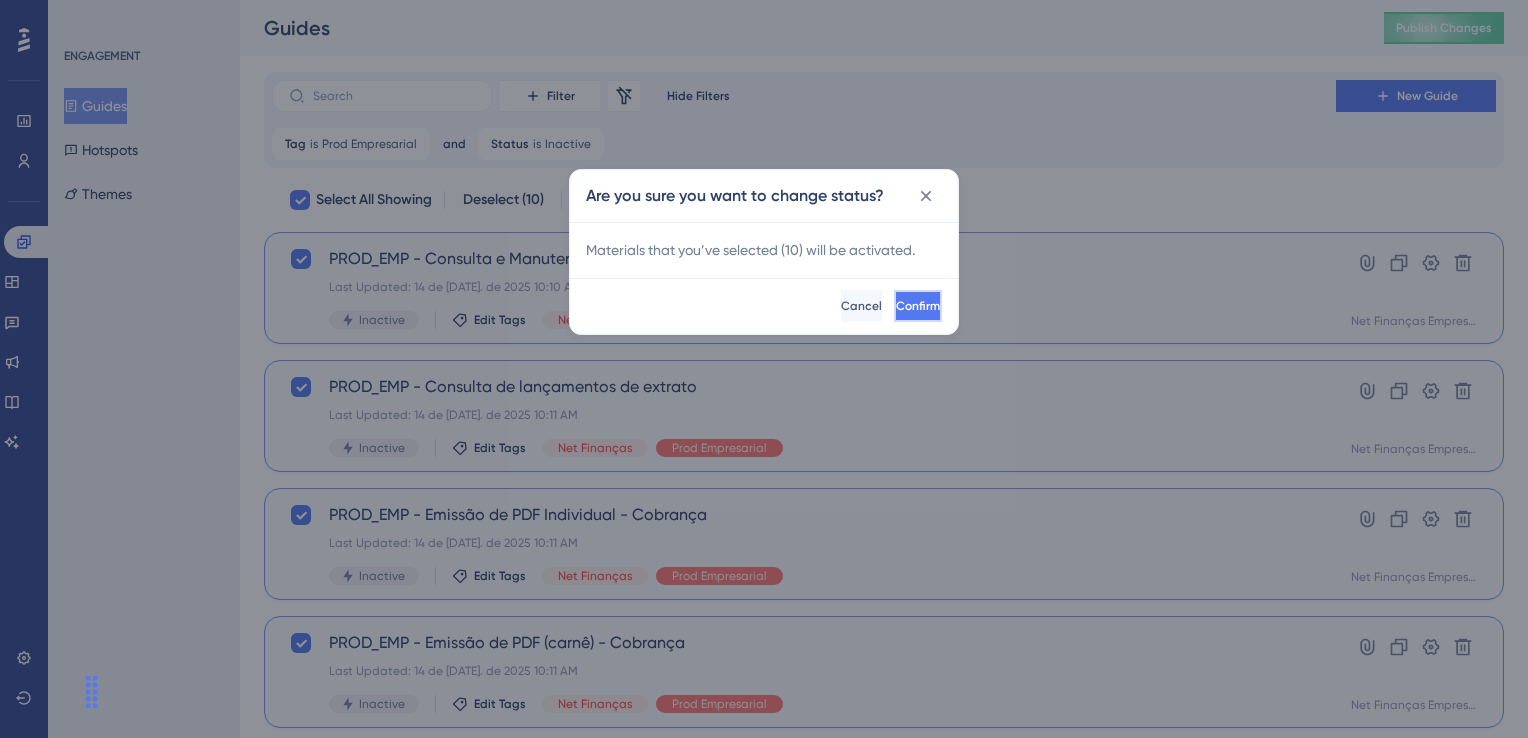 click on "Confirm" at bounding box center (918, 306) 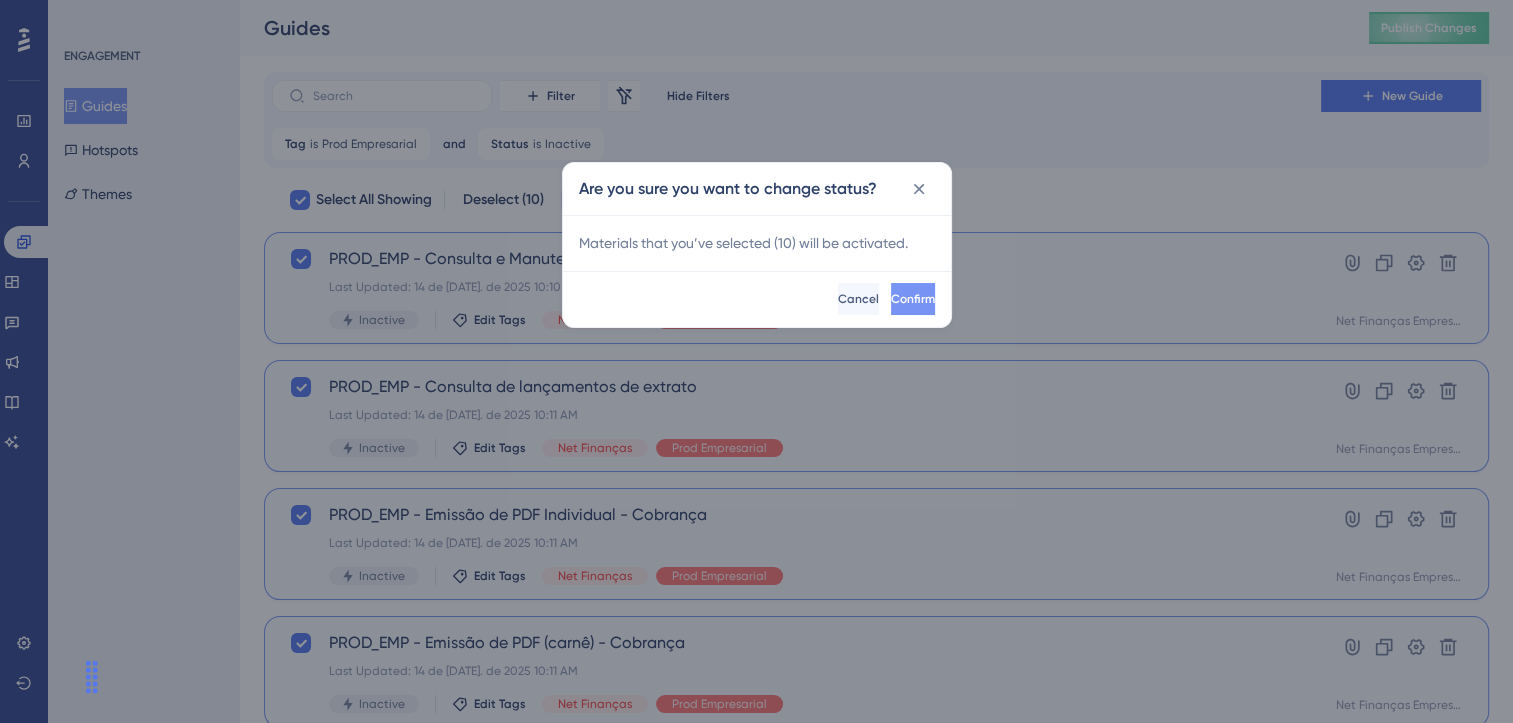 checkbox on "false" 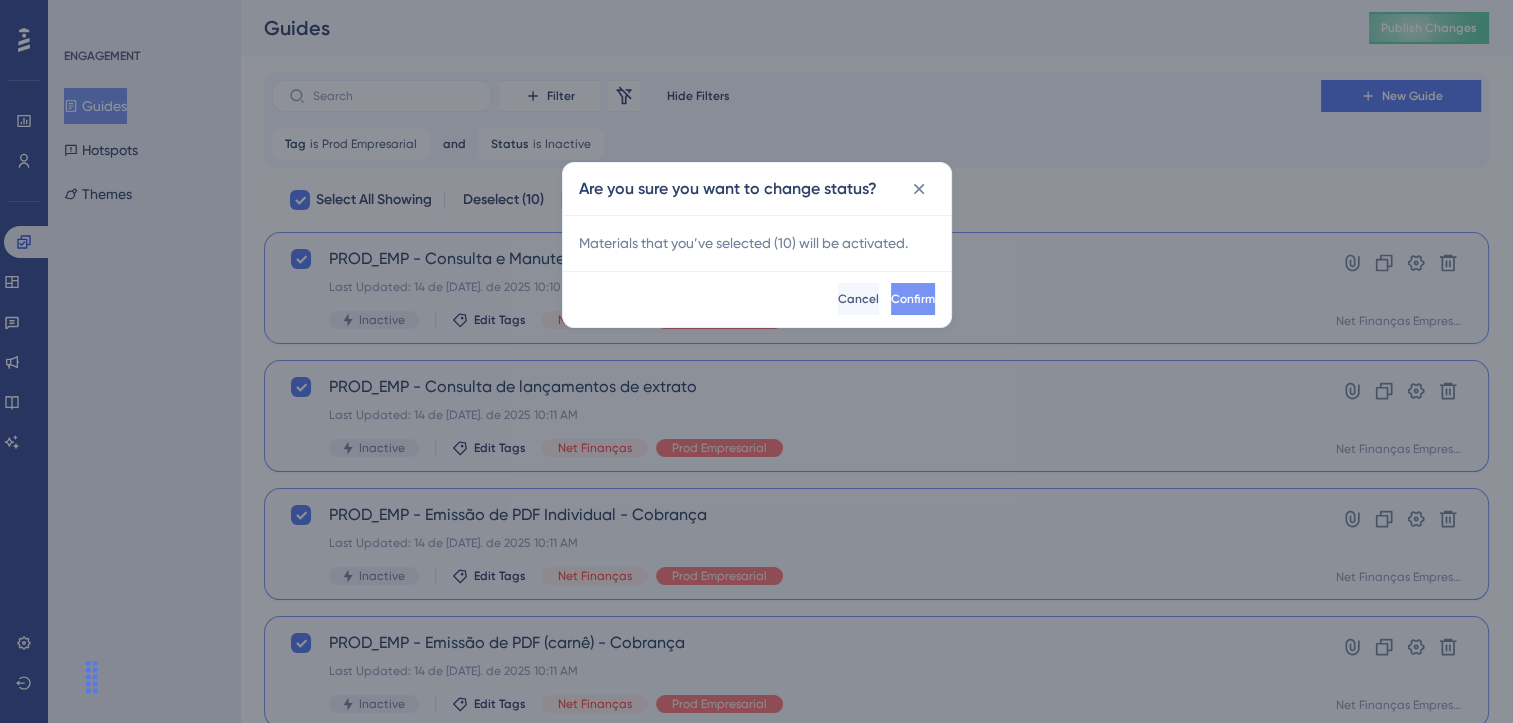 checkbox on "false" 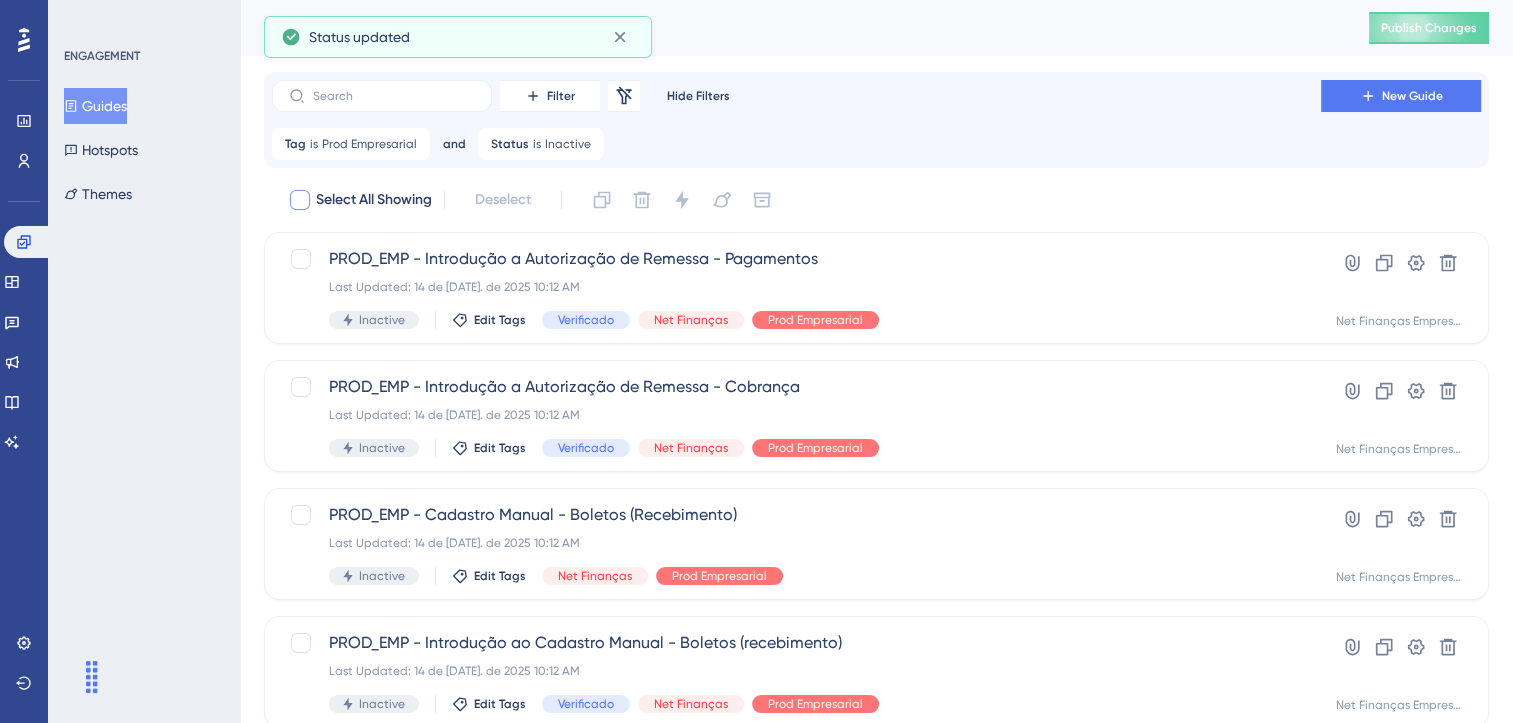 click at bounding box center (300, 200) 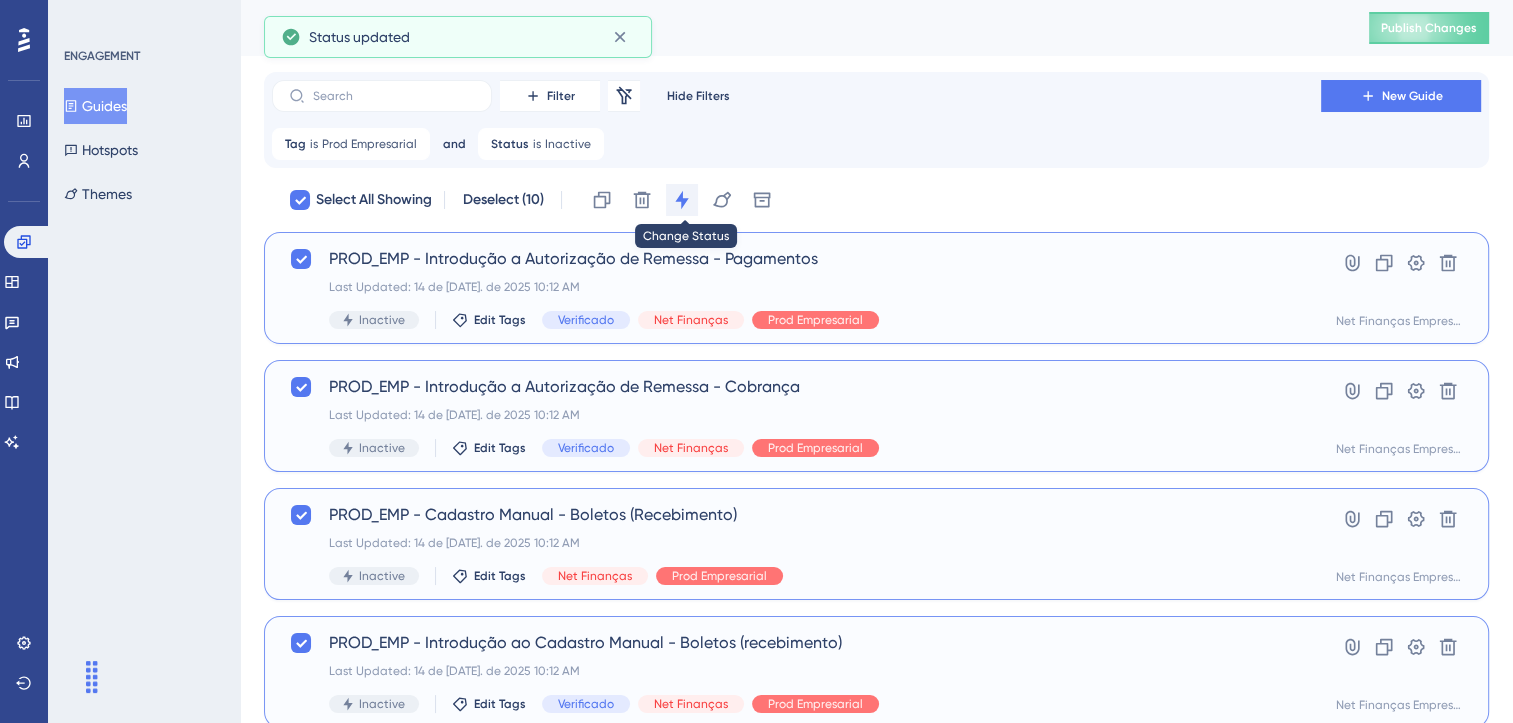 click 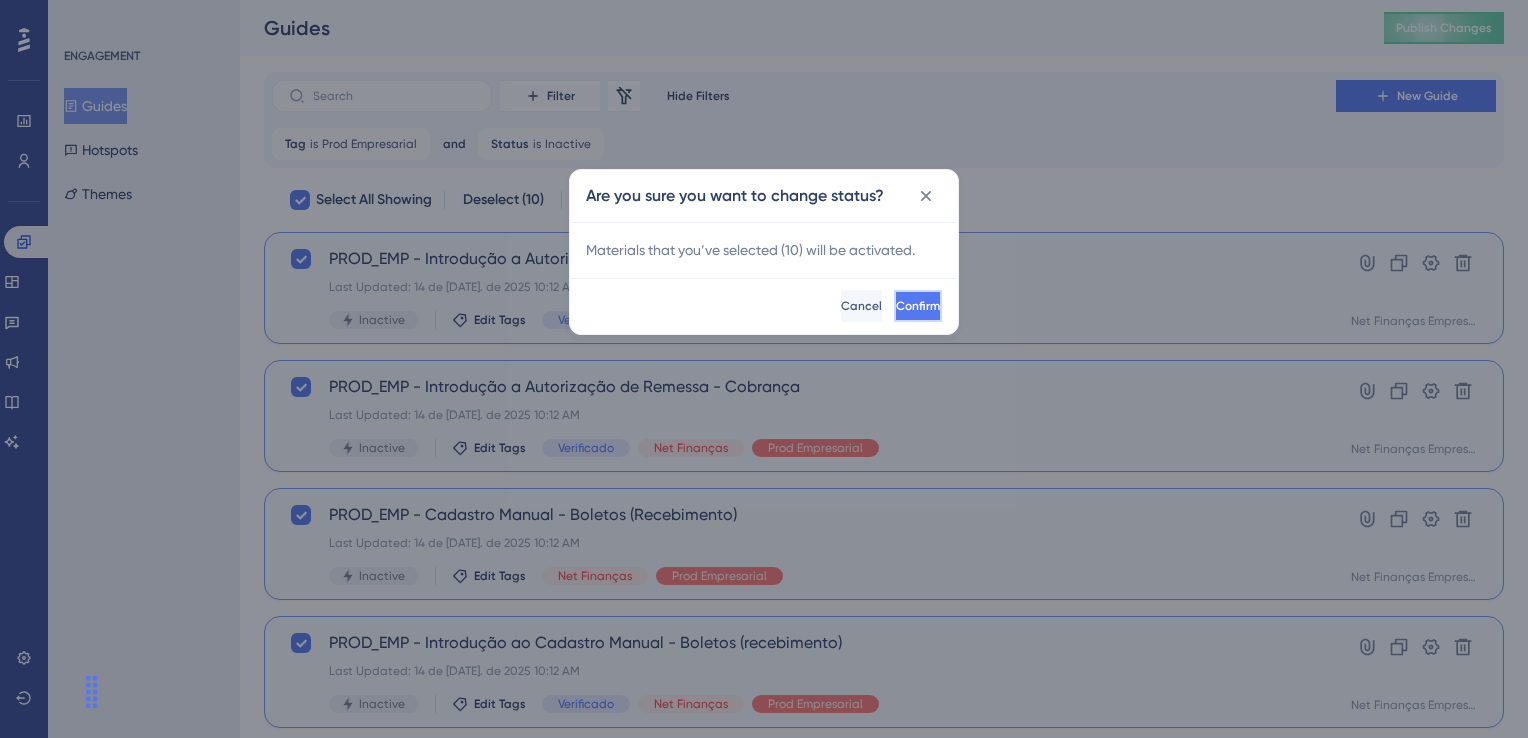 click on "Confirm" at bounding box center (918, 306) 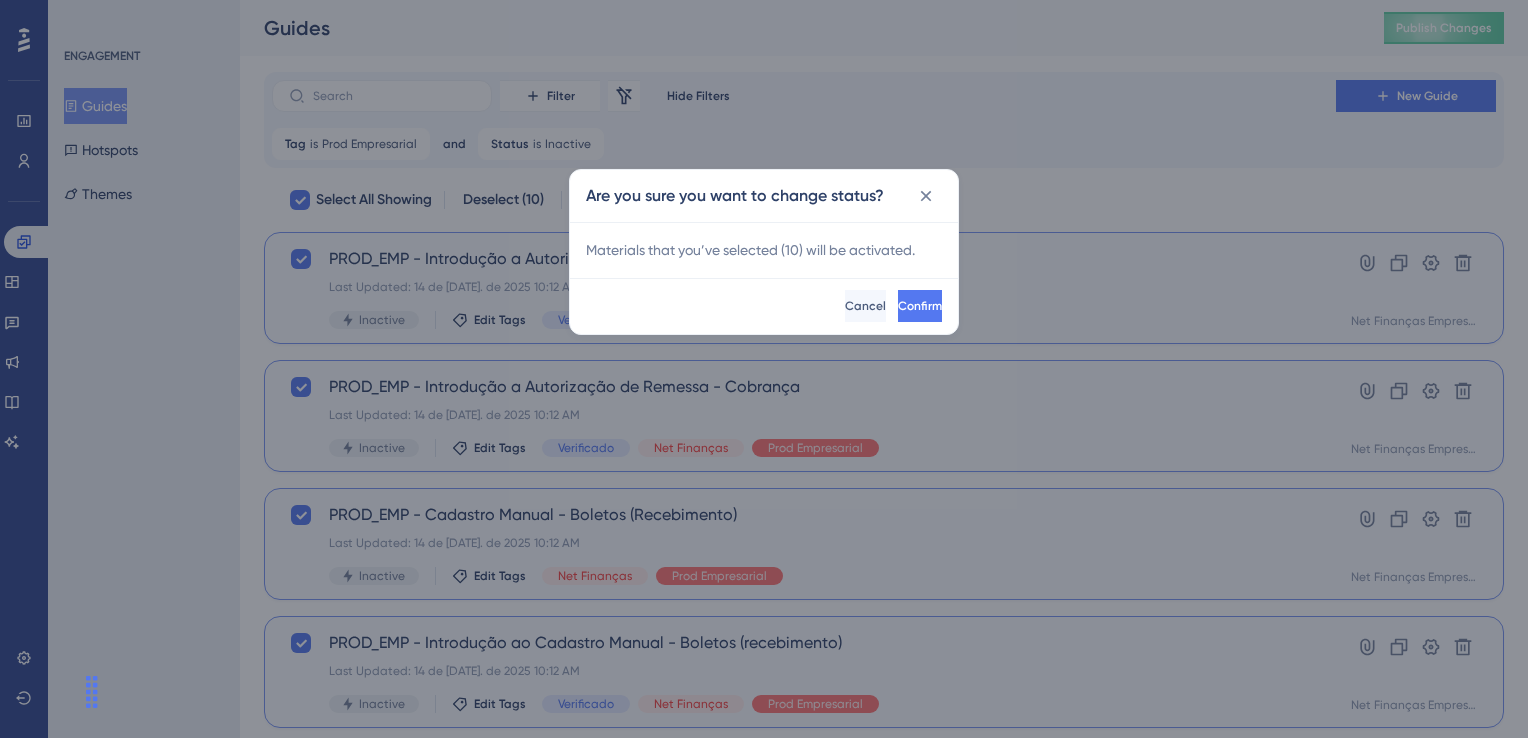 checkbox on "false" 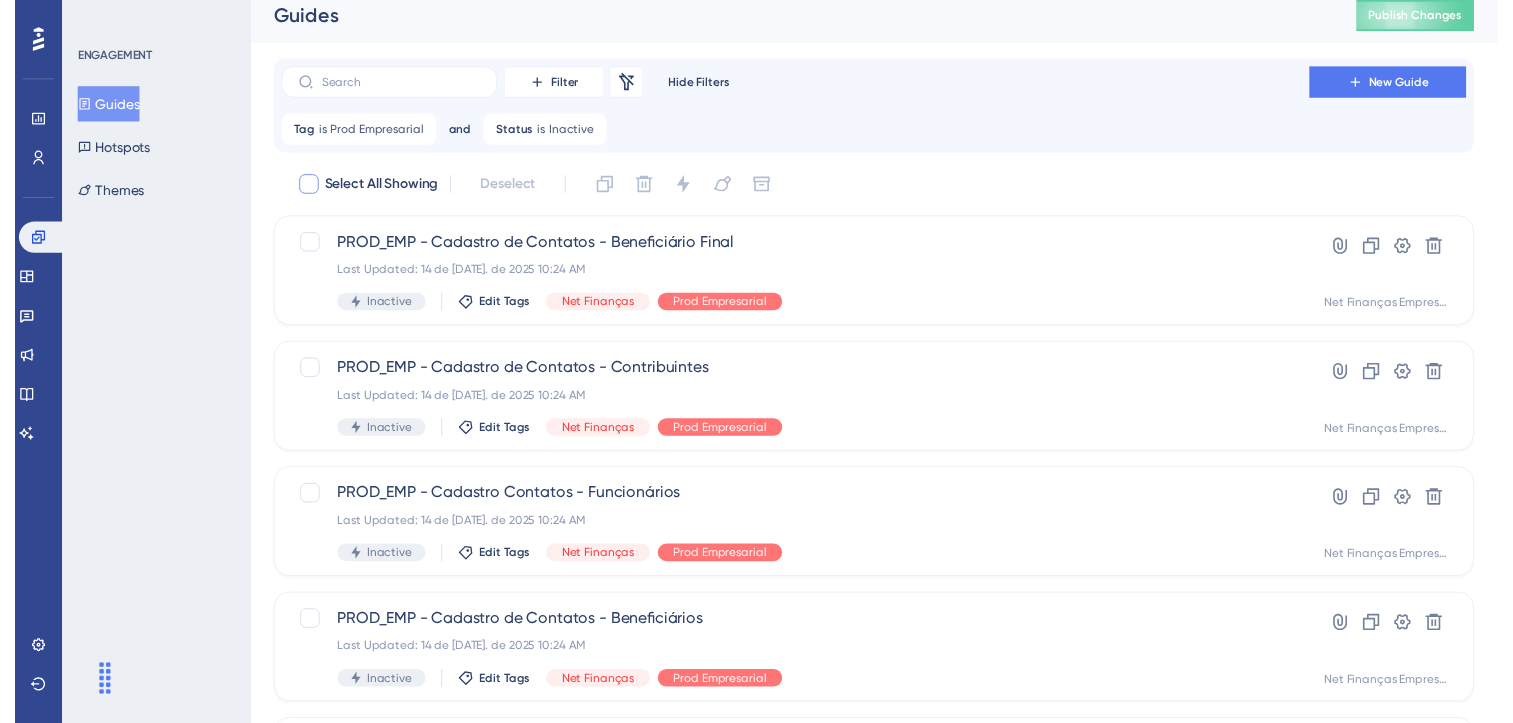 scroll, scrollTop: 0, scrollLeft: 0, axis: both 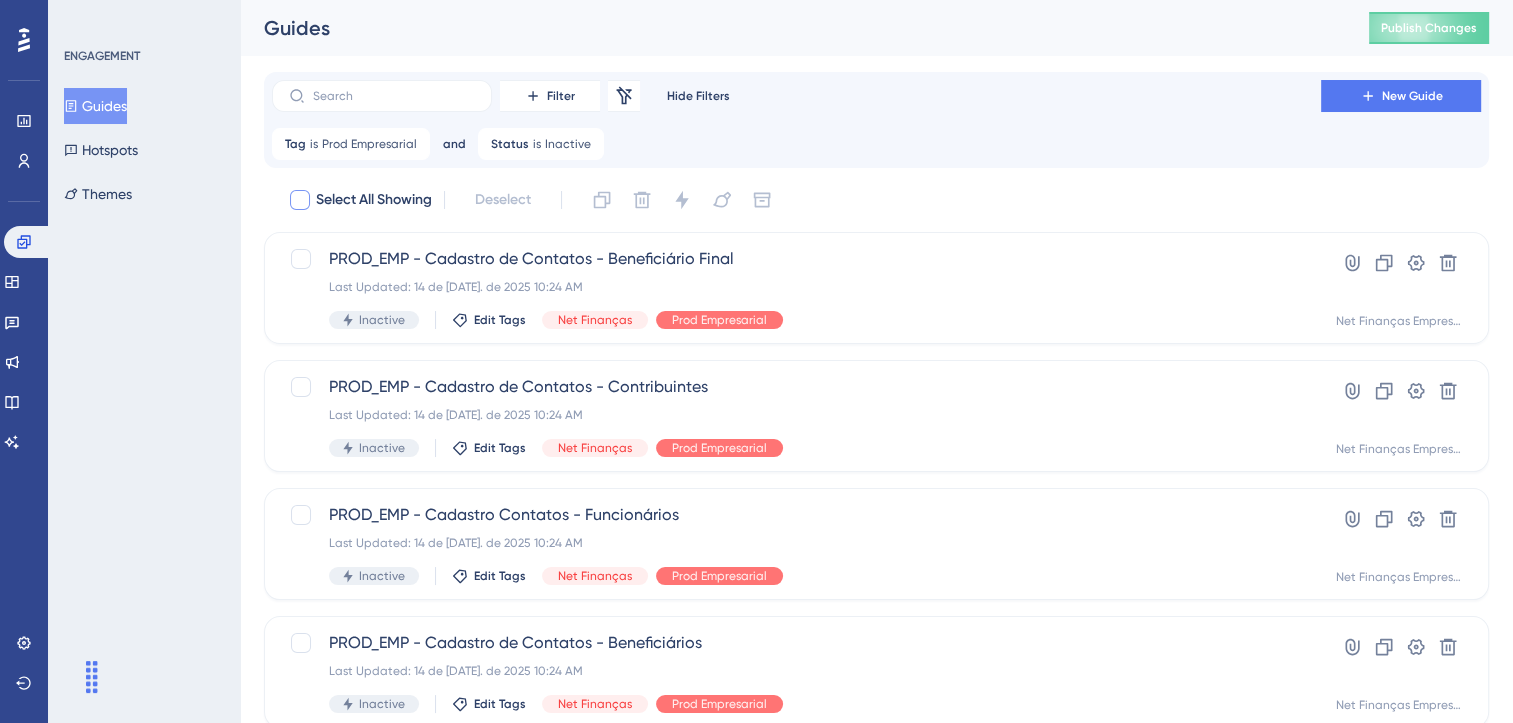 click at bounding box center (300, 200) 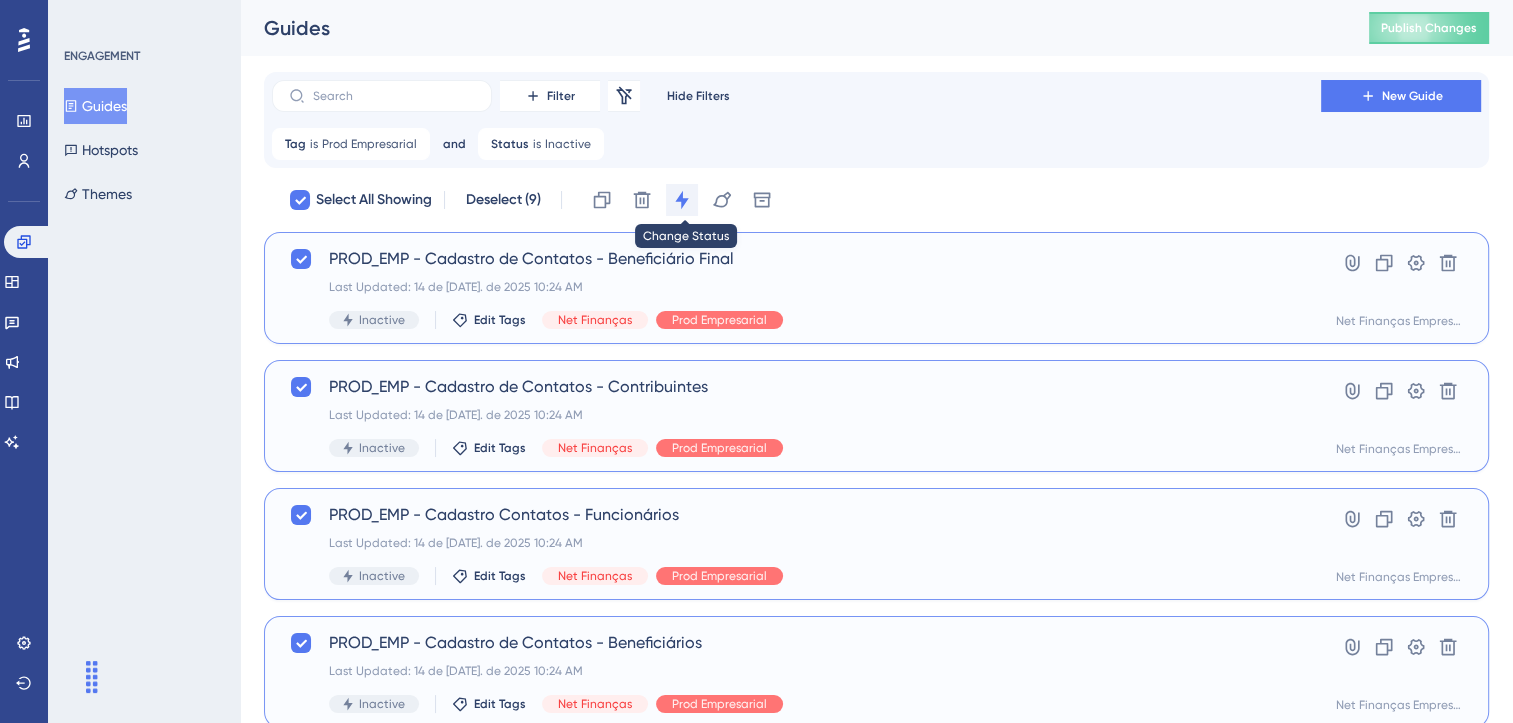 click 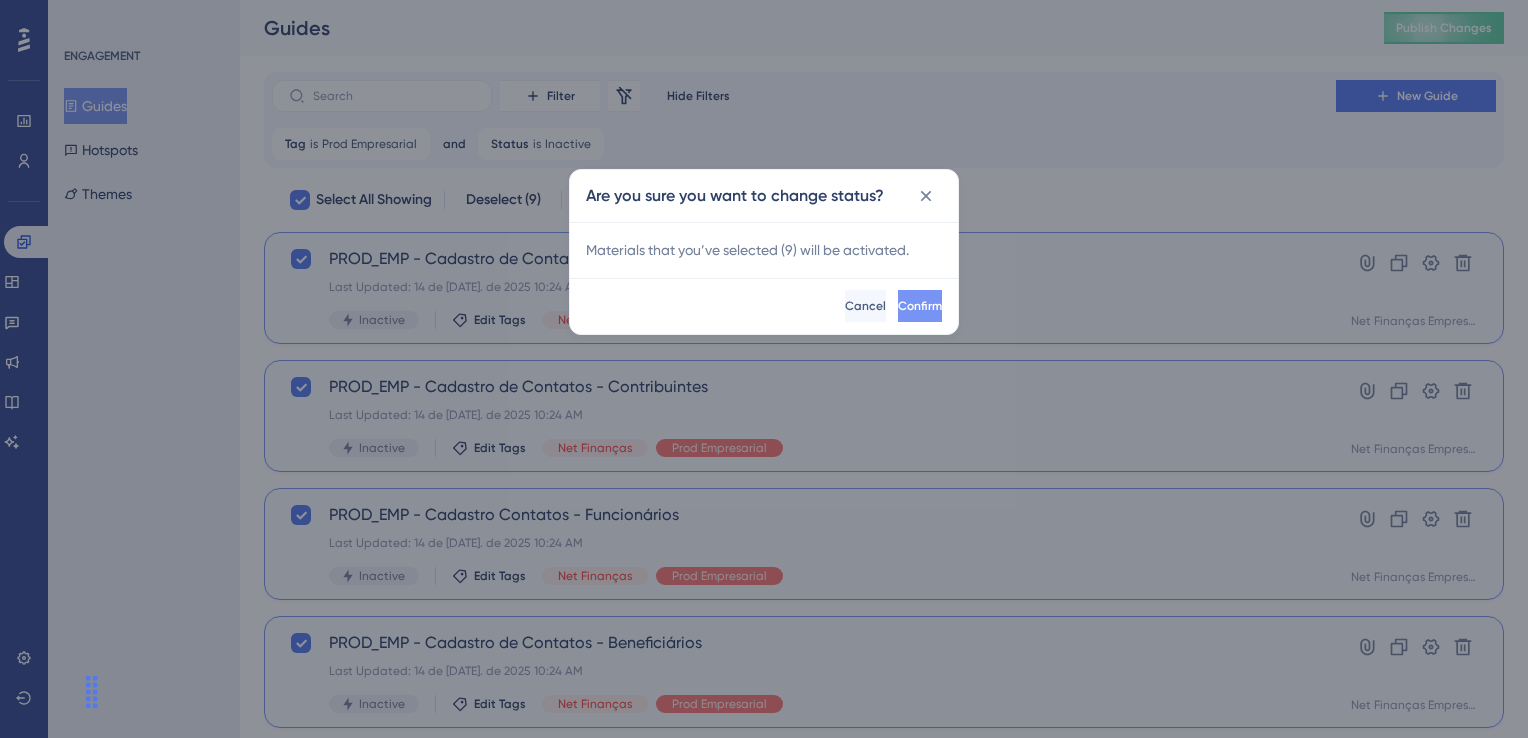 click on "Confirm" at bounding box center [920, 306] 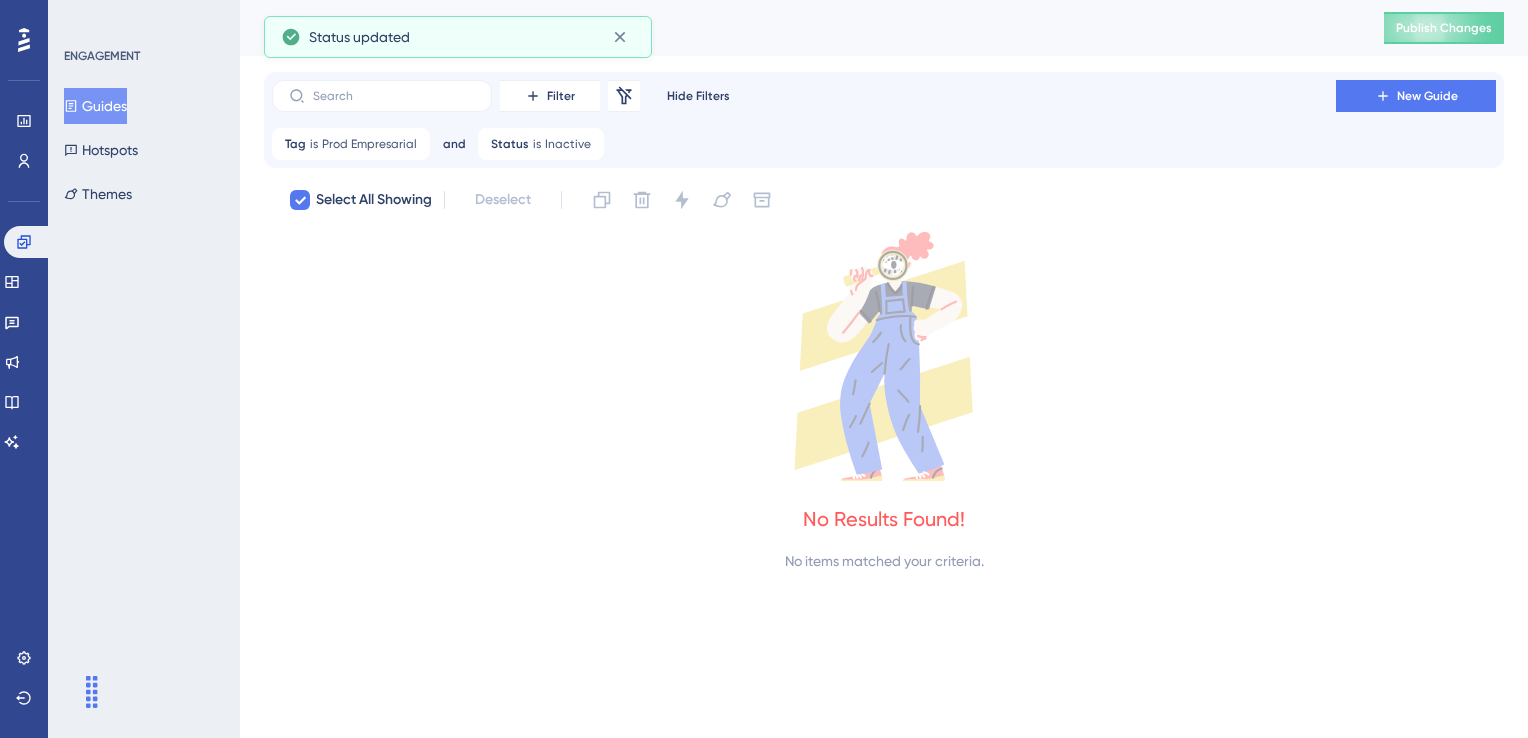 click on "Guides" at bounding box center [95, 106] 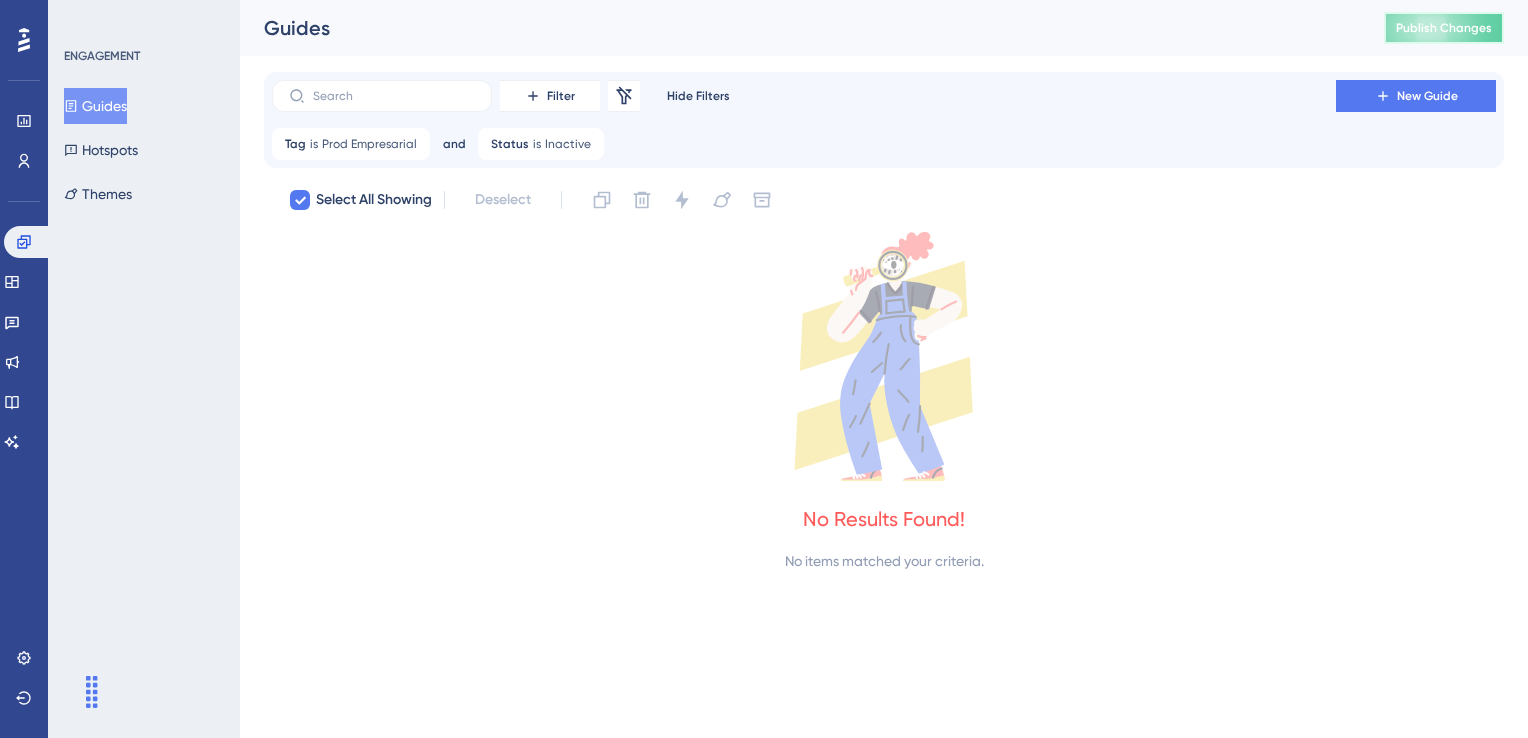 click on "Publish Changes" at bounding box center [1444, 28] 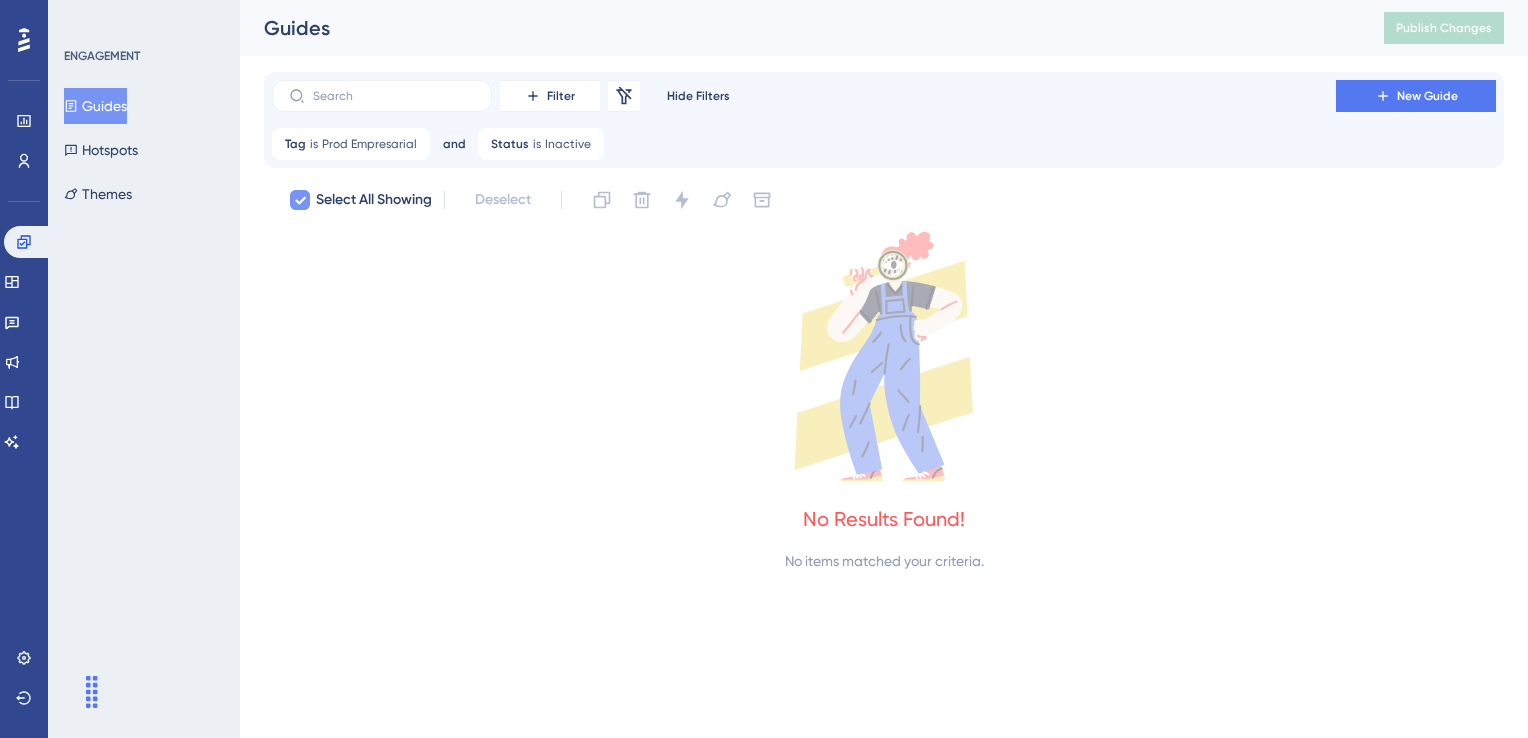 drag, startPoint x: 470, startPoint y: 294, endPoint x: 345, endPoint y: 206, distance: 152.86923 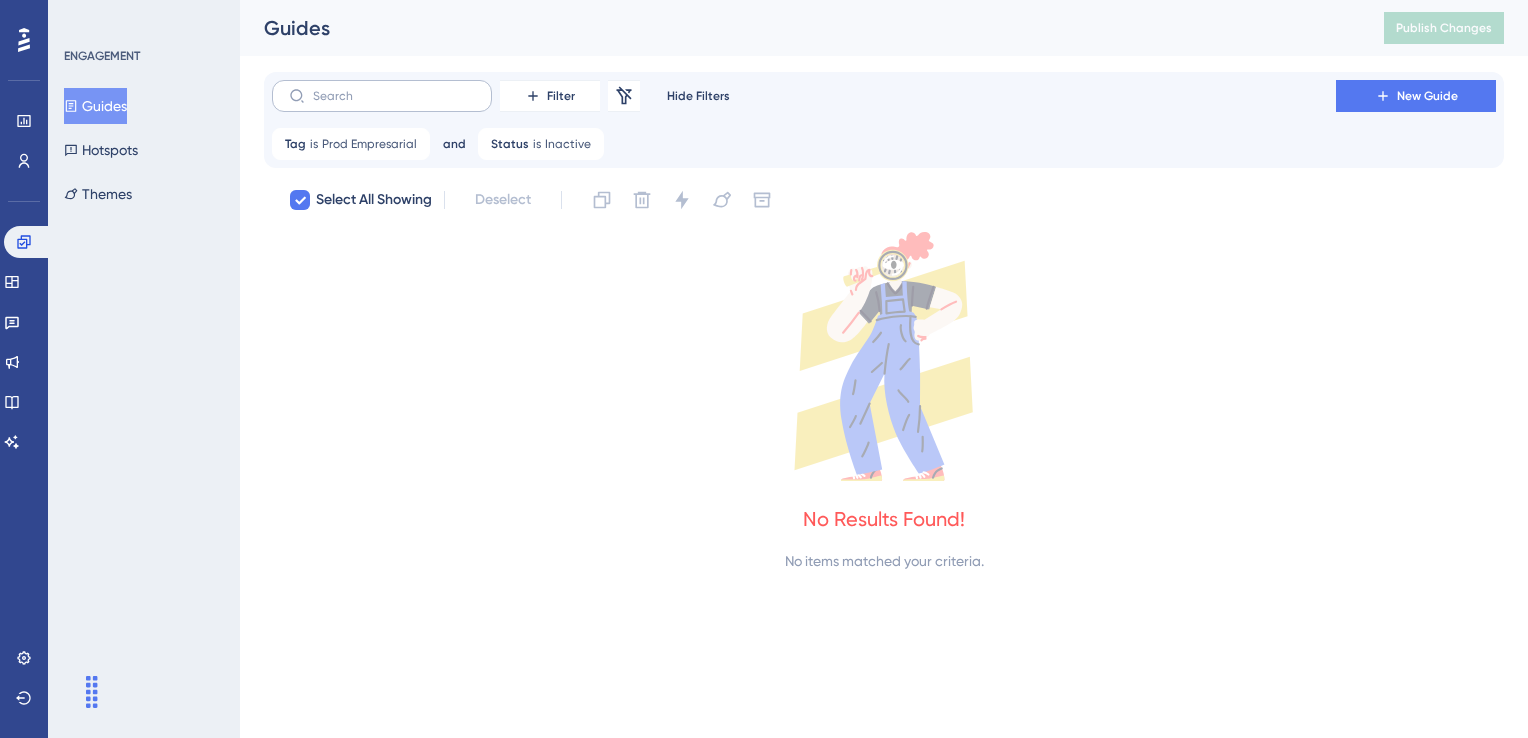 click at bounding box center [382, 96] 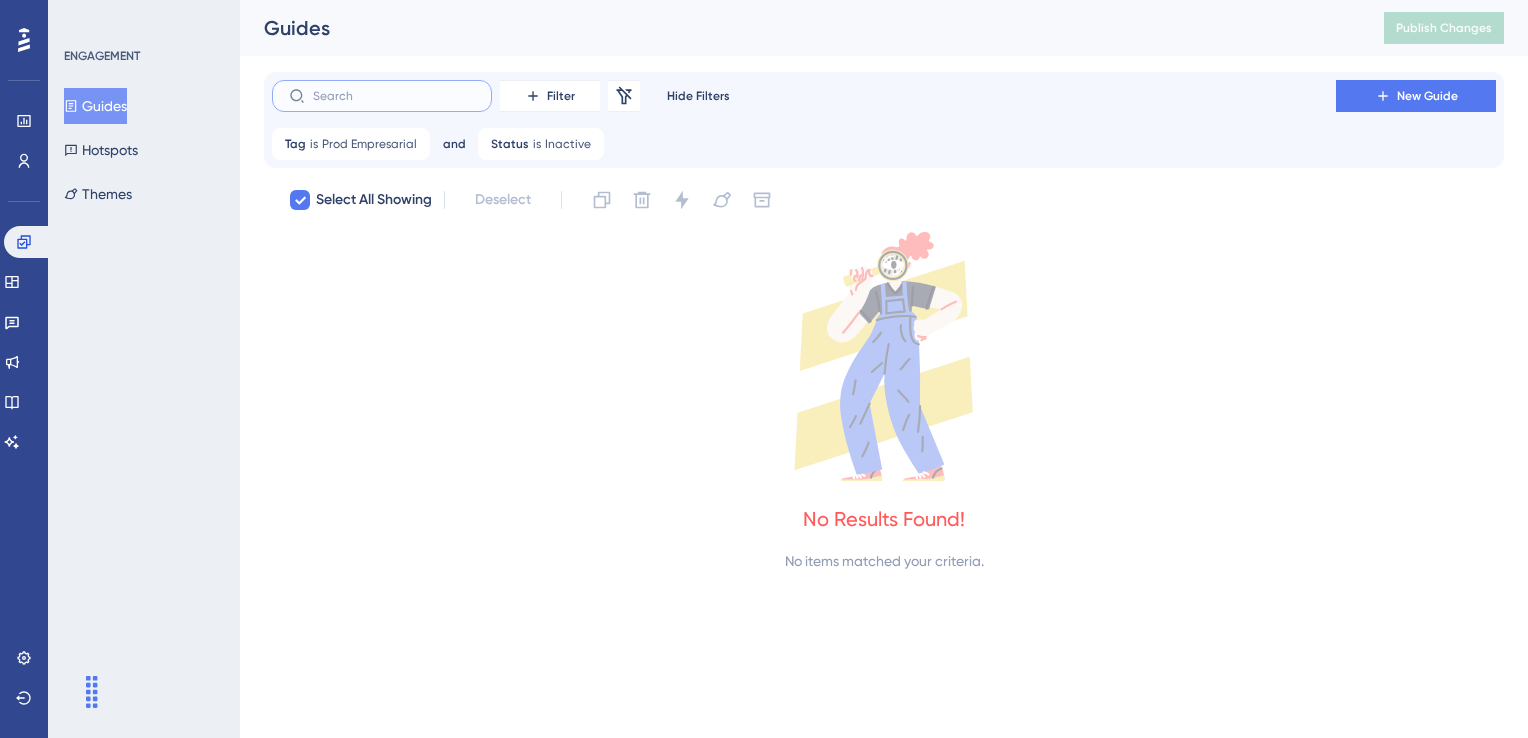 click at bounding box center [394, 96] 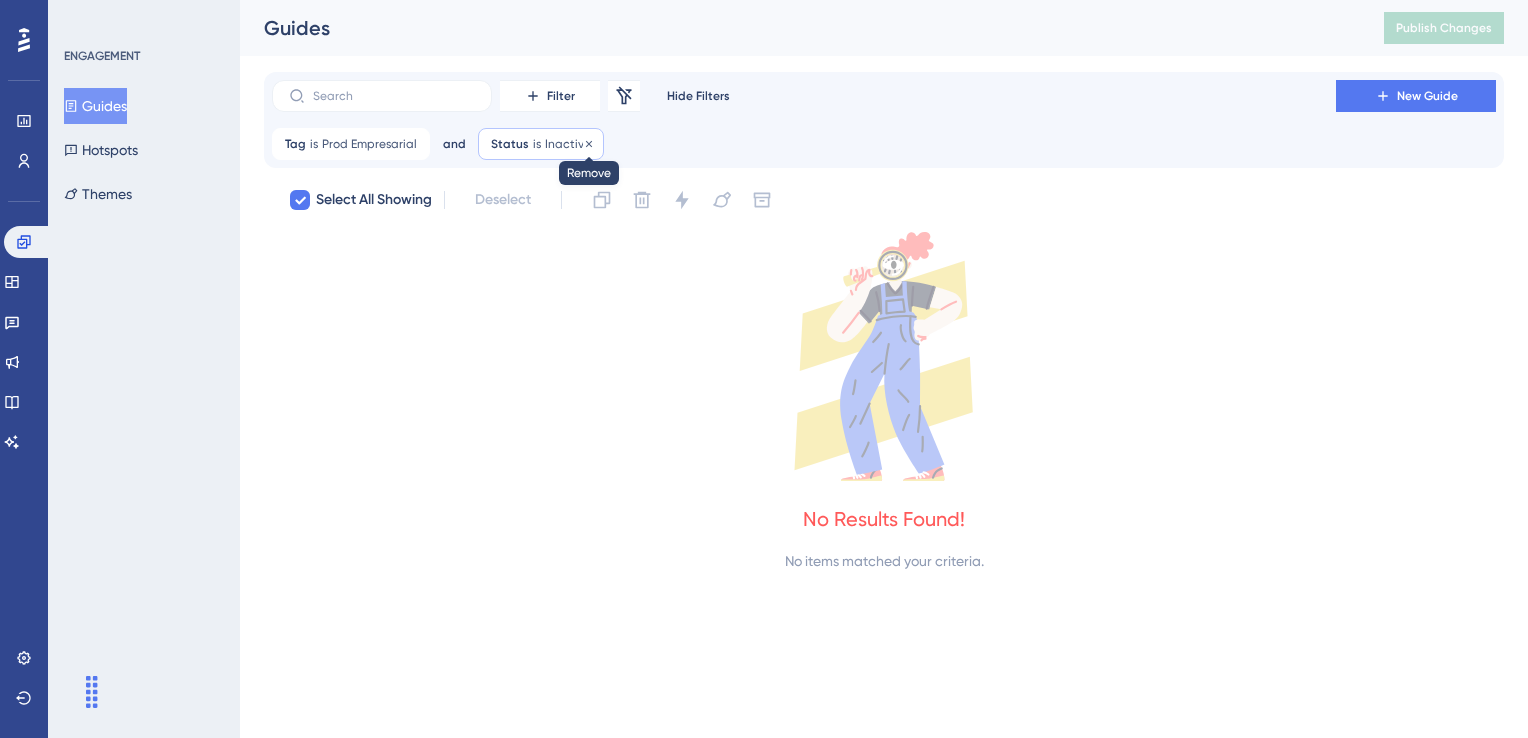click 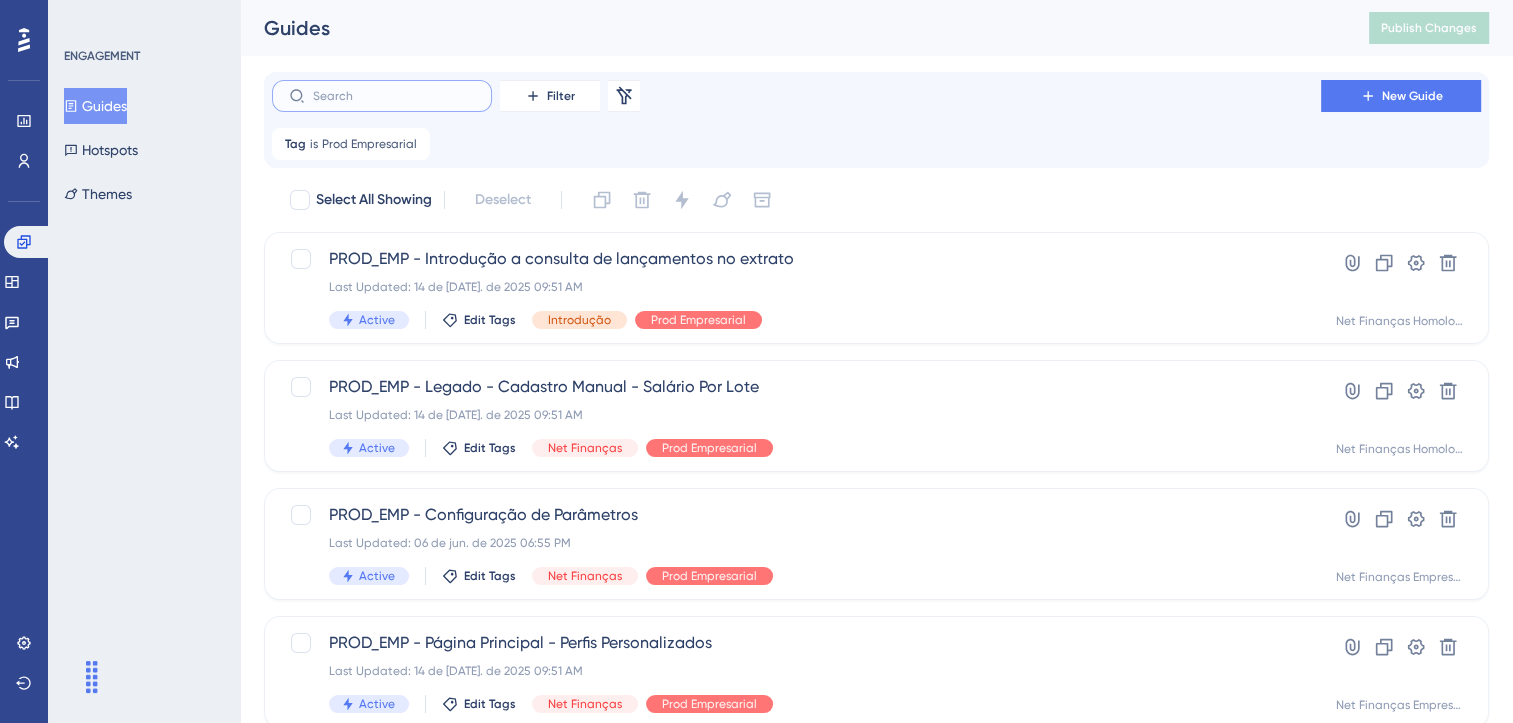 click at bounding box center (394, 96) 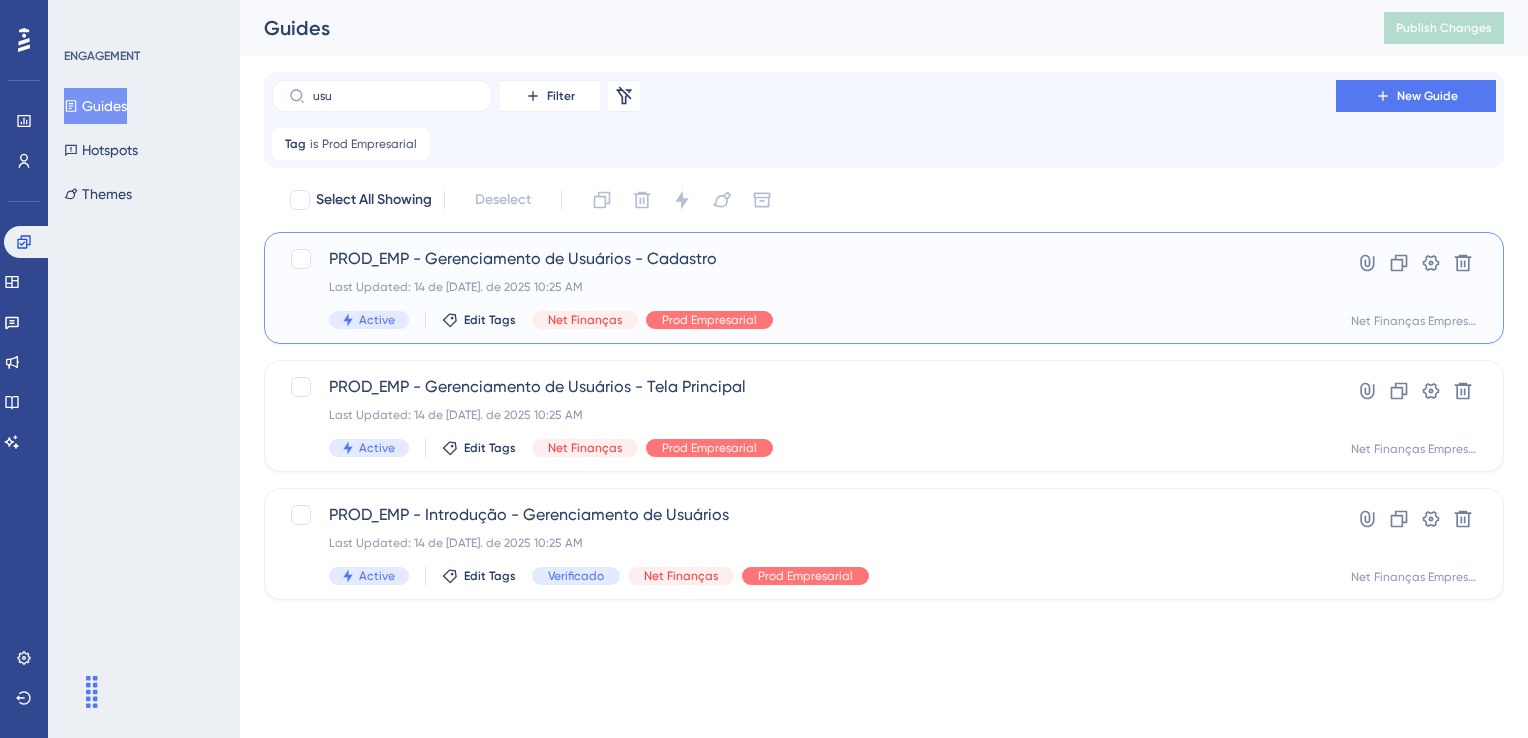 click on "PROD_EMP - Gerenciamento de Usuários - Cadastro Last Updated: 14 de jul. de 2025 10:25 AM Active Edit Tags Net Finanças Prod Empresarial" at bounding box center [804, 288] 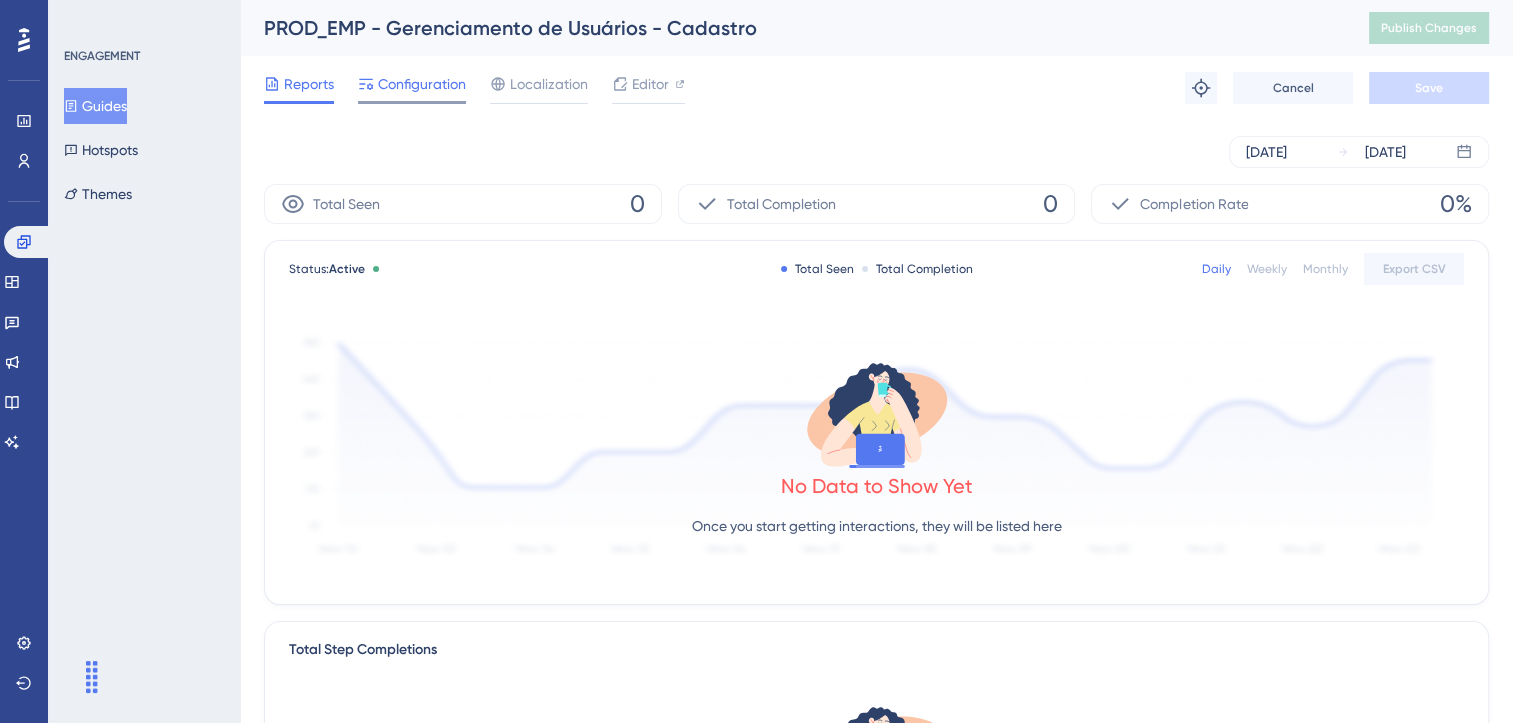 click on "Configuration" at bounding box center (422, 84) 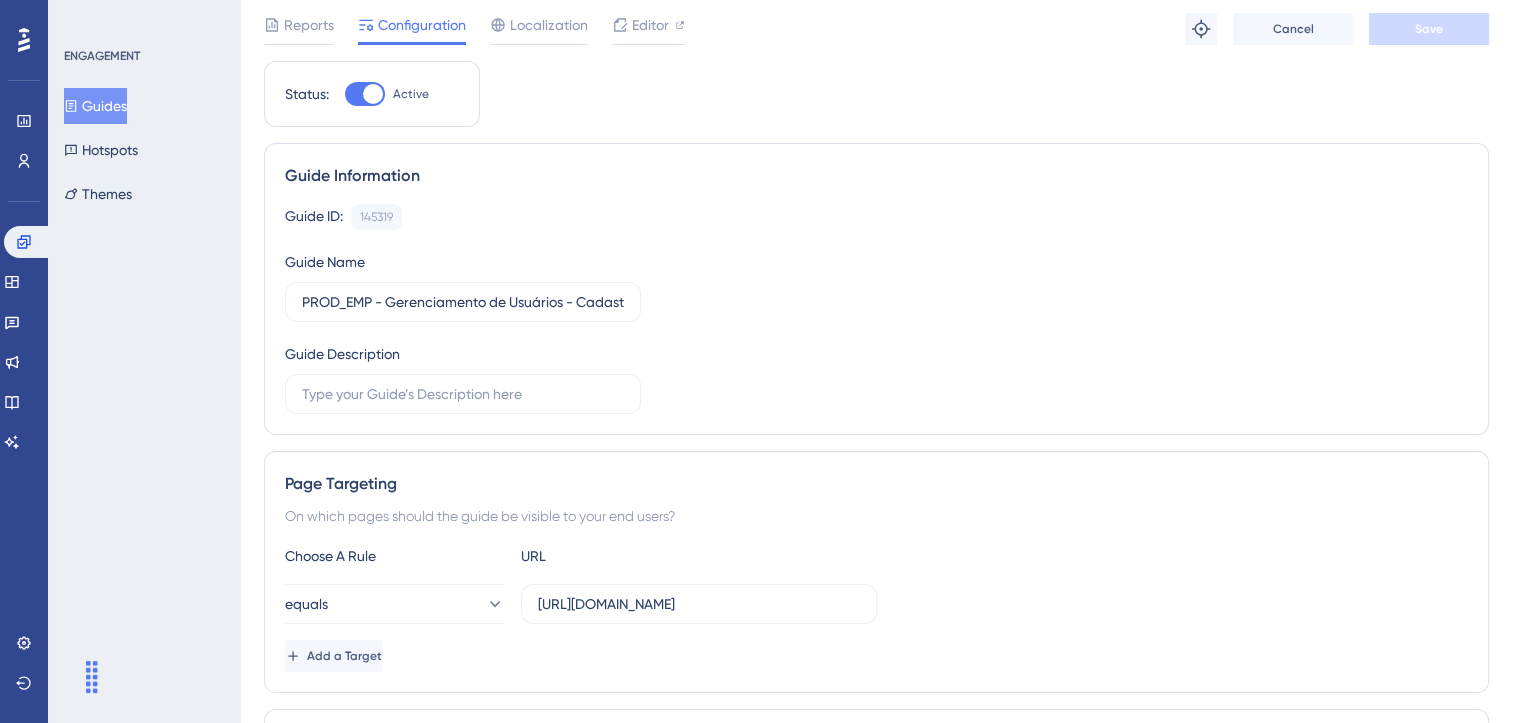 scroll, scrollTop: 0, scrollLeft: 0, axis: both 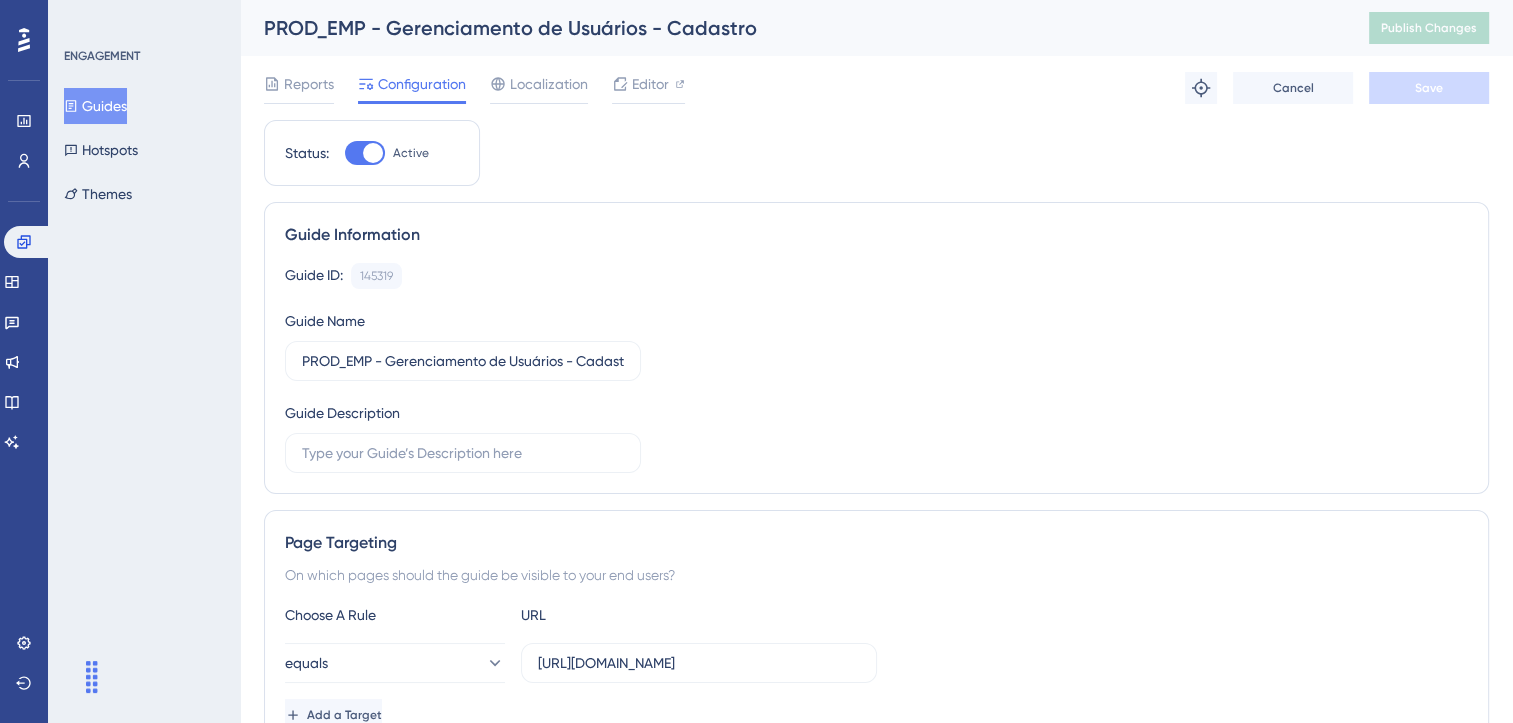 click on "Guides" at bounding box center [95, 106] 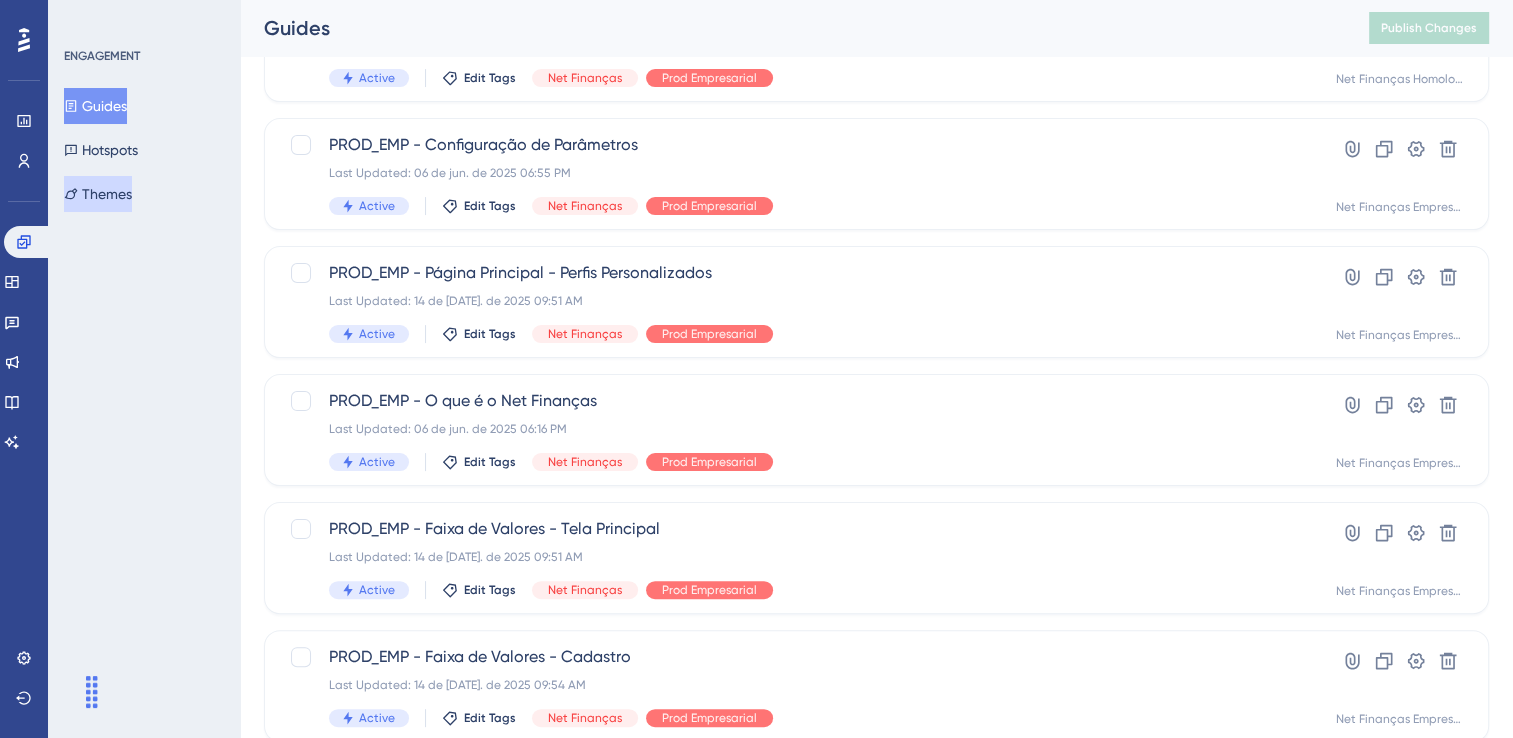 scroll, scrollTop: 400, scrollLeft: 0, axis: vertical 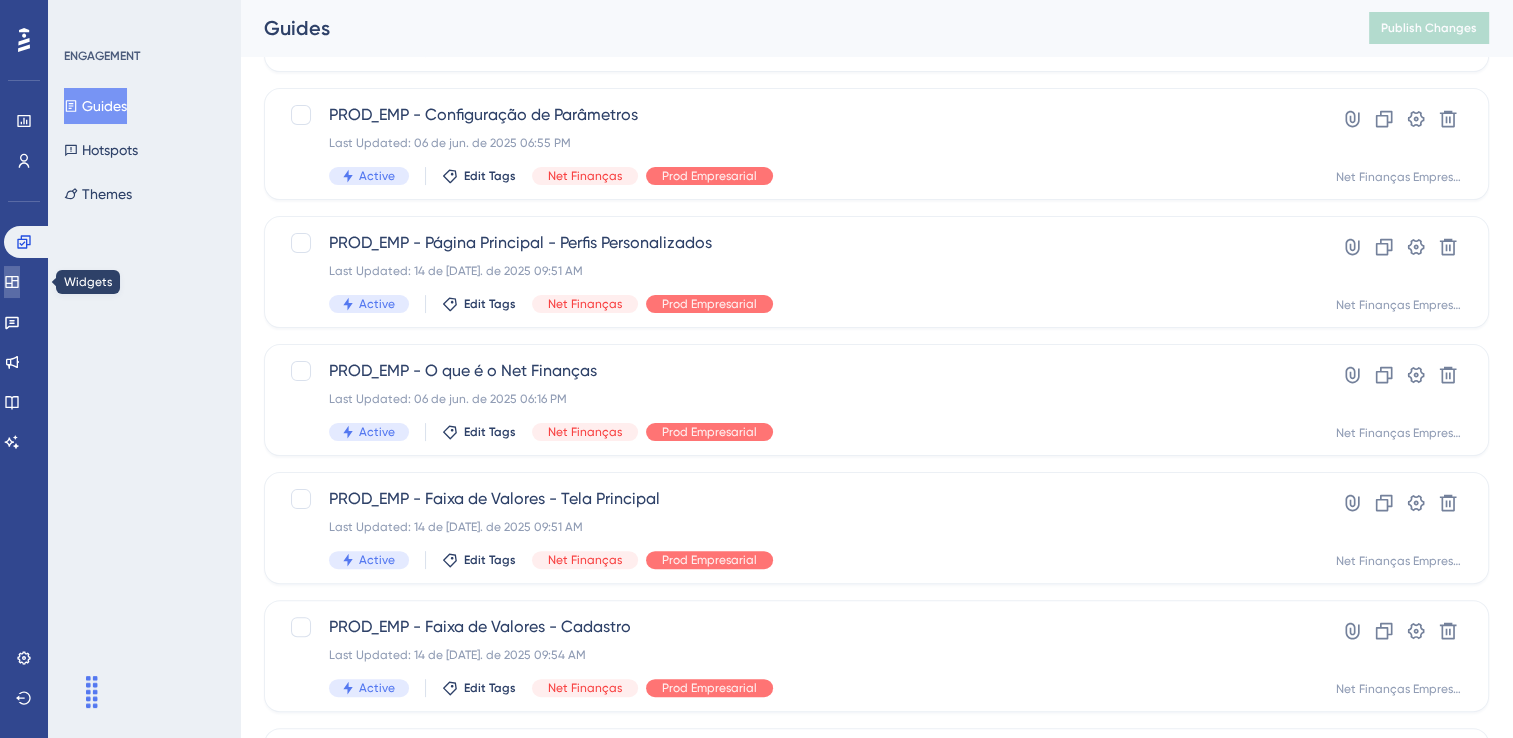 click at bounding box center [12, 282] 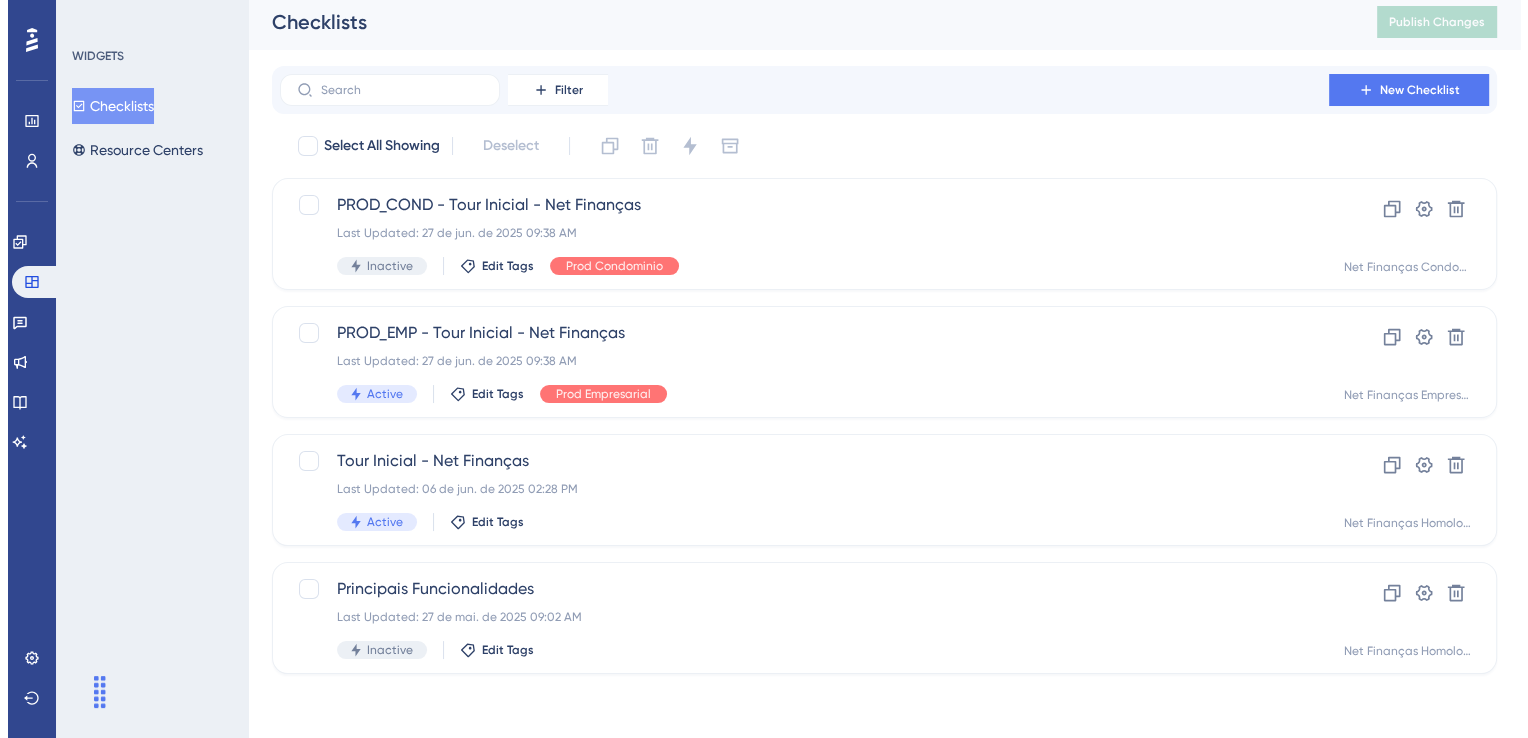 scroll, scrollTop: 0, scrollLeft: 0, axis: both 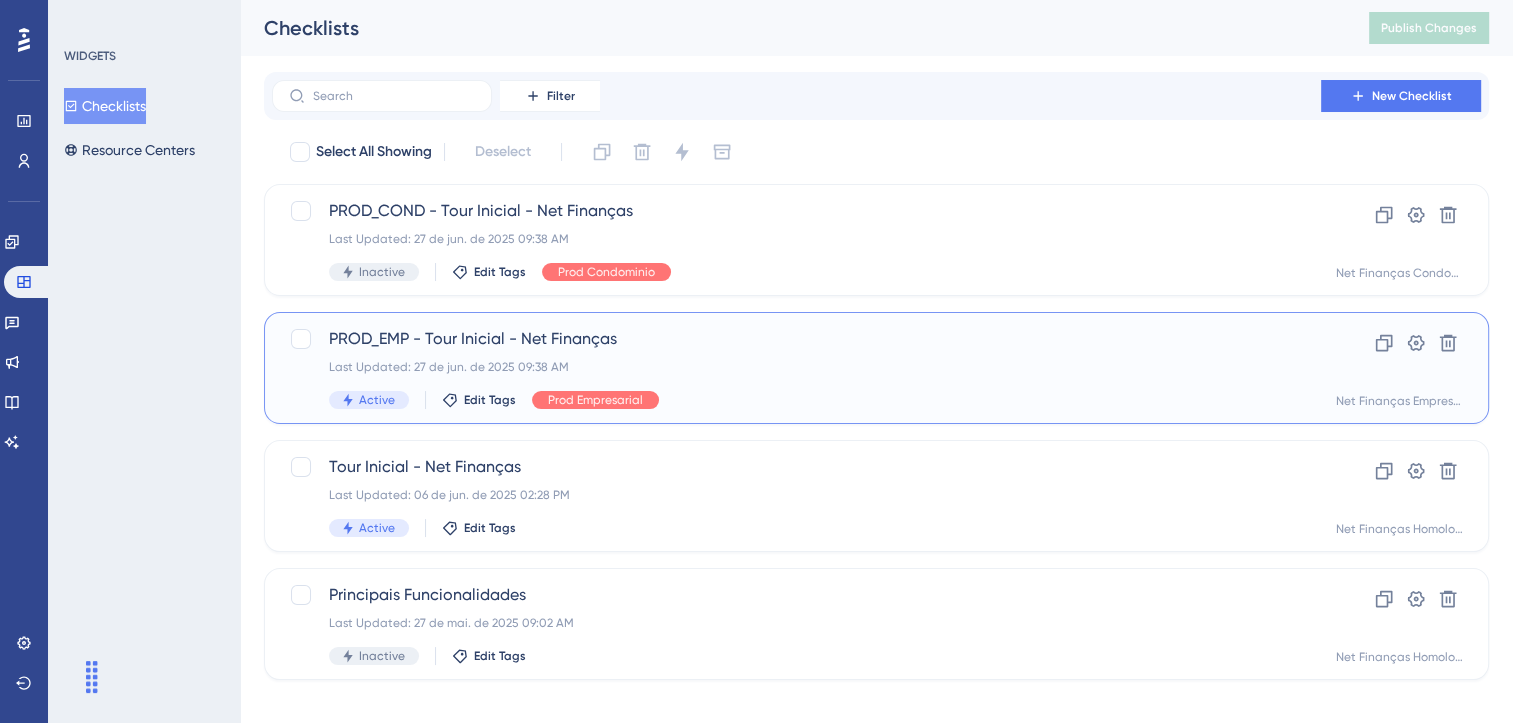 click on "PROD_EMP - Tour Inicial - Net Finanças" at bounding box center (796, 339) 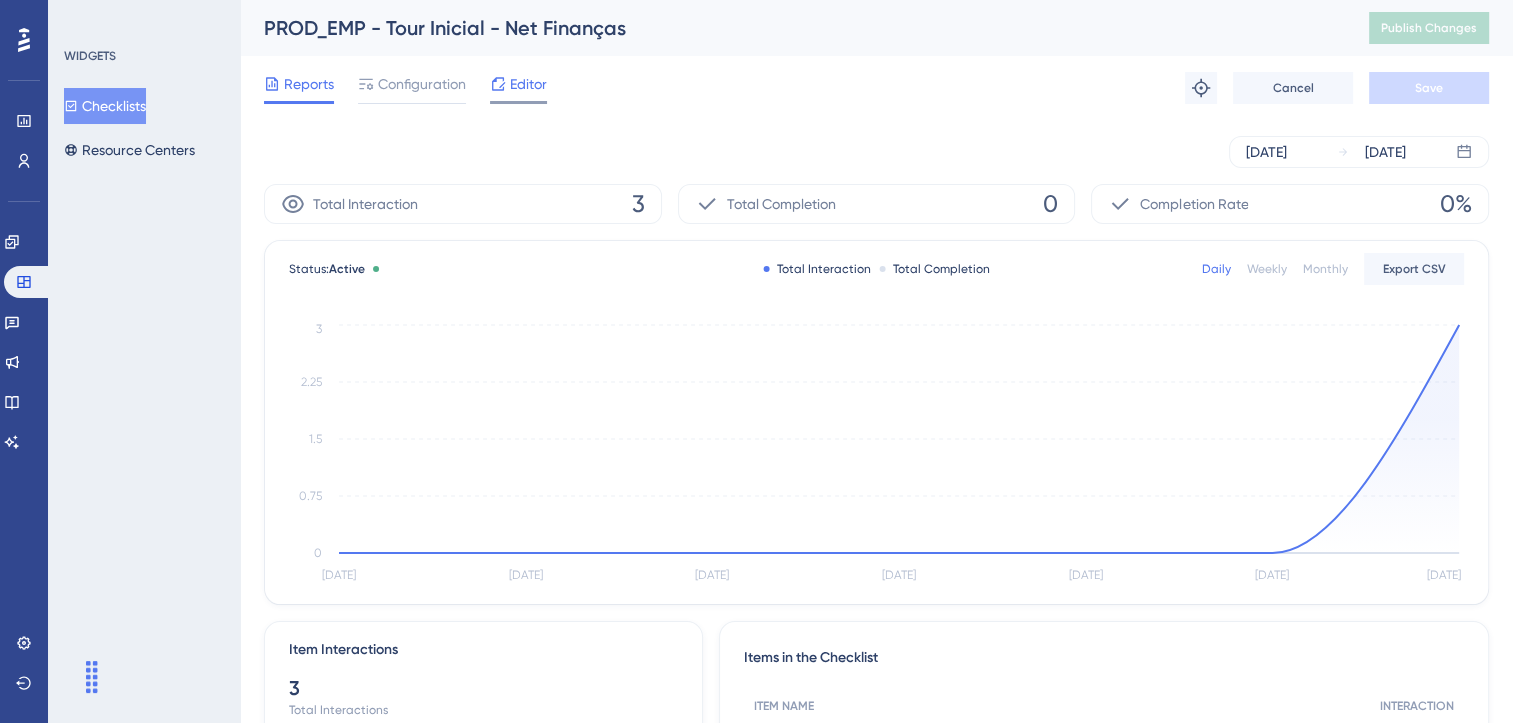 click 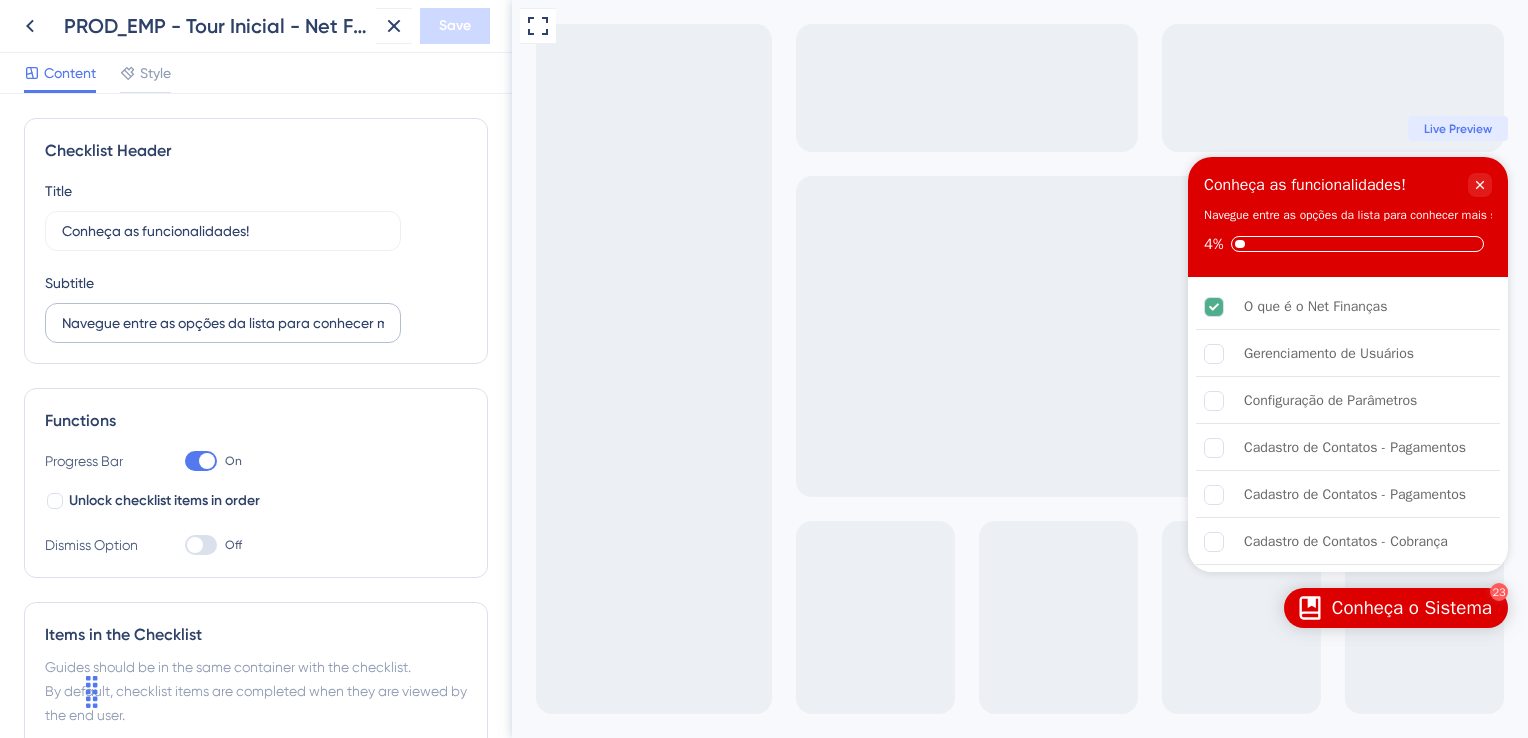 scroll, scrollTop: 0, scrollLeft: 0, axis: both 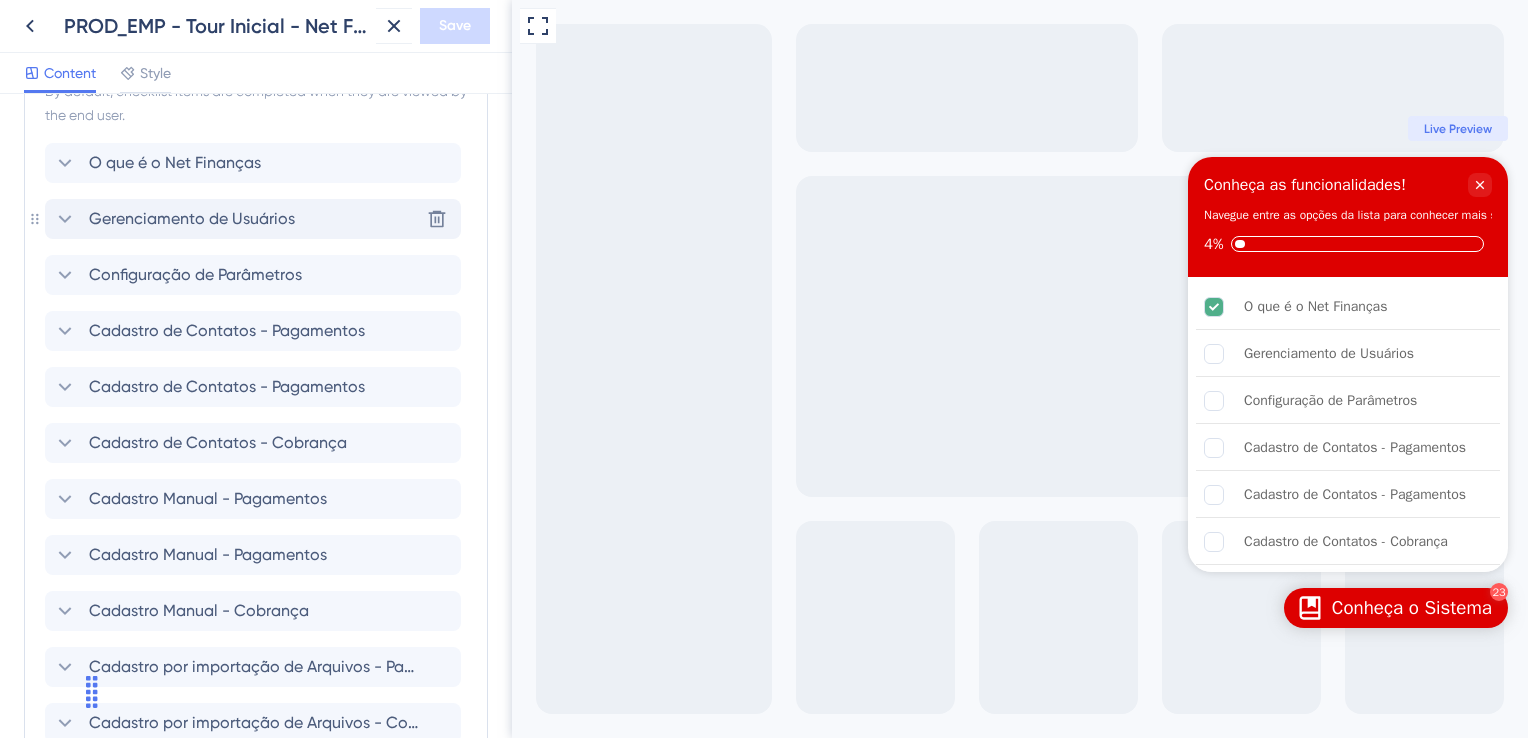 click on "Gerenciamento de Usuários" at bounding box center (192, 219) 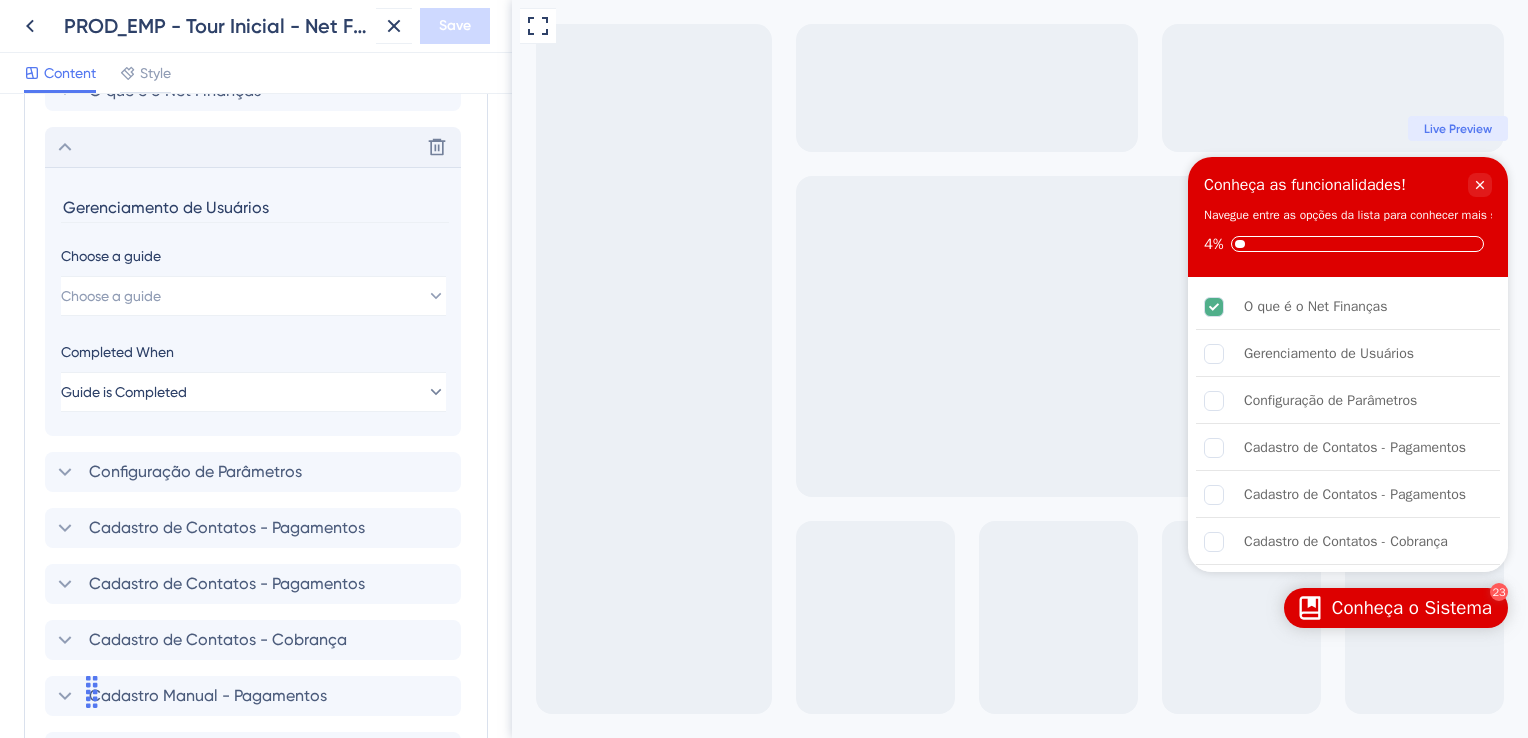 scroll, scrollTop: 704, scrollLeft: 0, axis: vertical 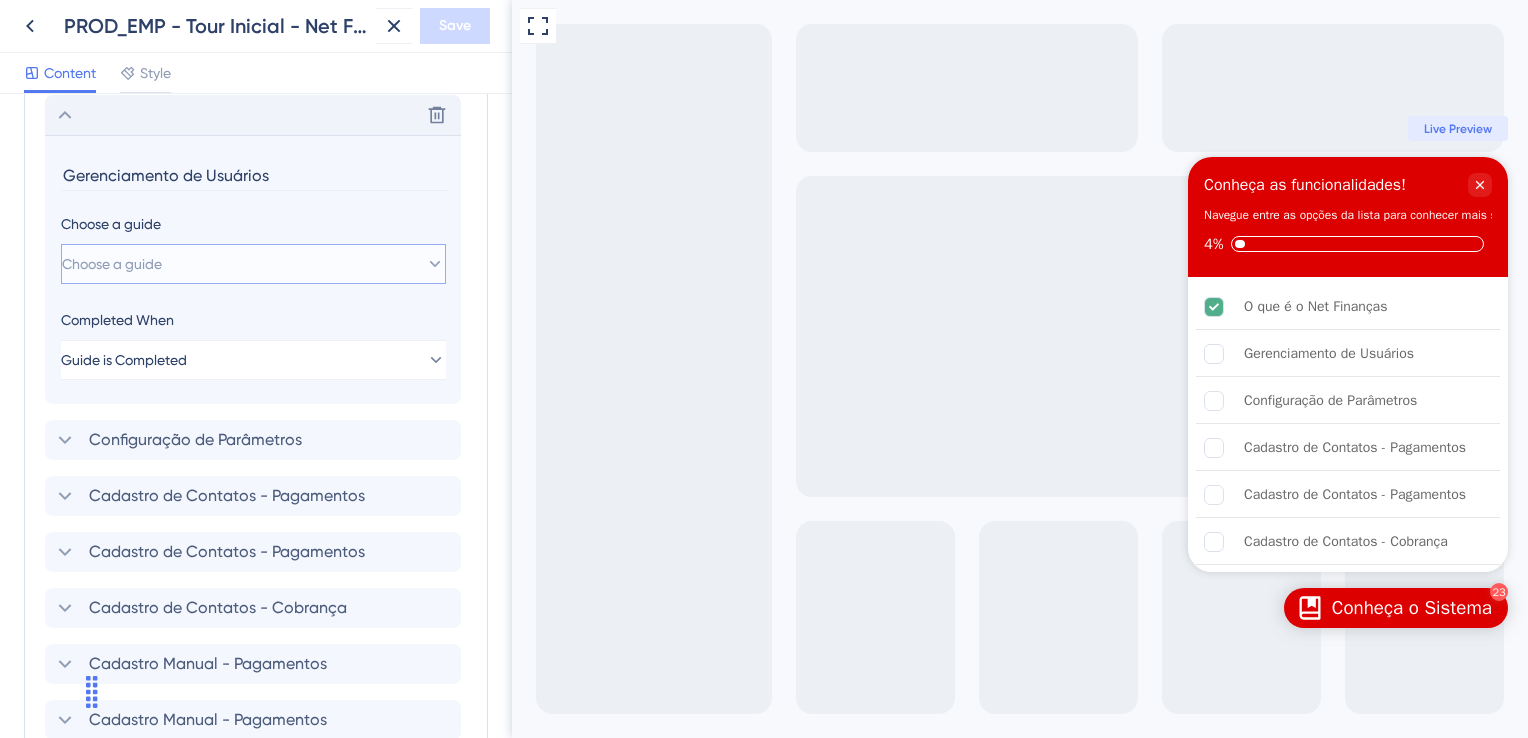 click on "Choose a guide" at bounding box center (253, 264) 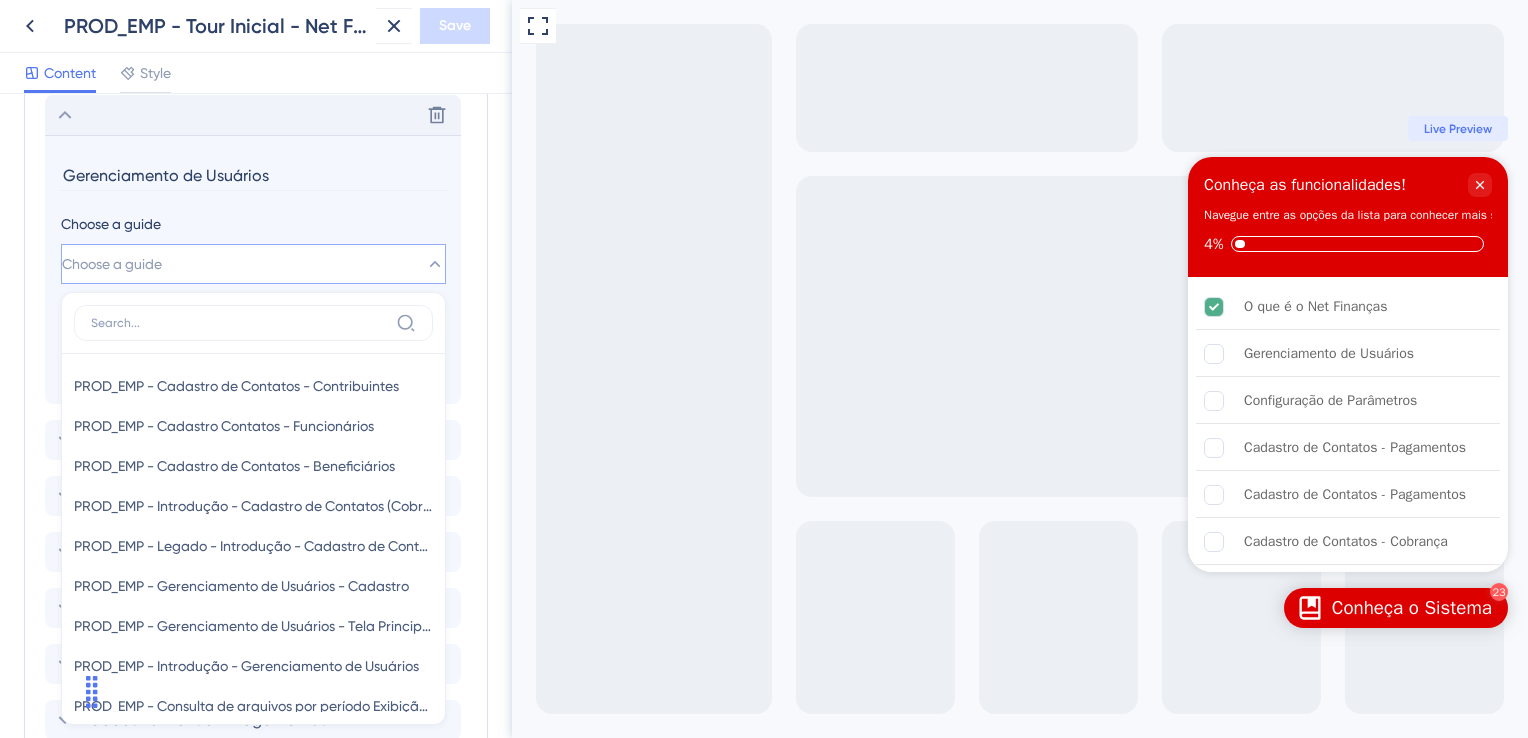 scroll, scrollTop: 779, scrollLeft: 0, axis: vertical 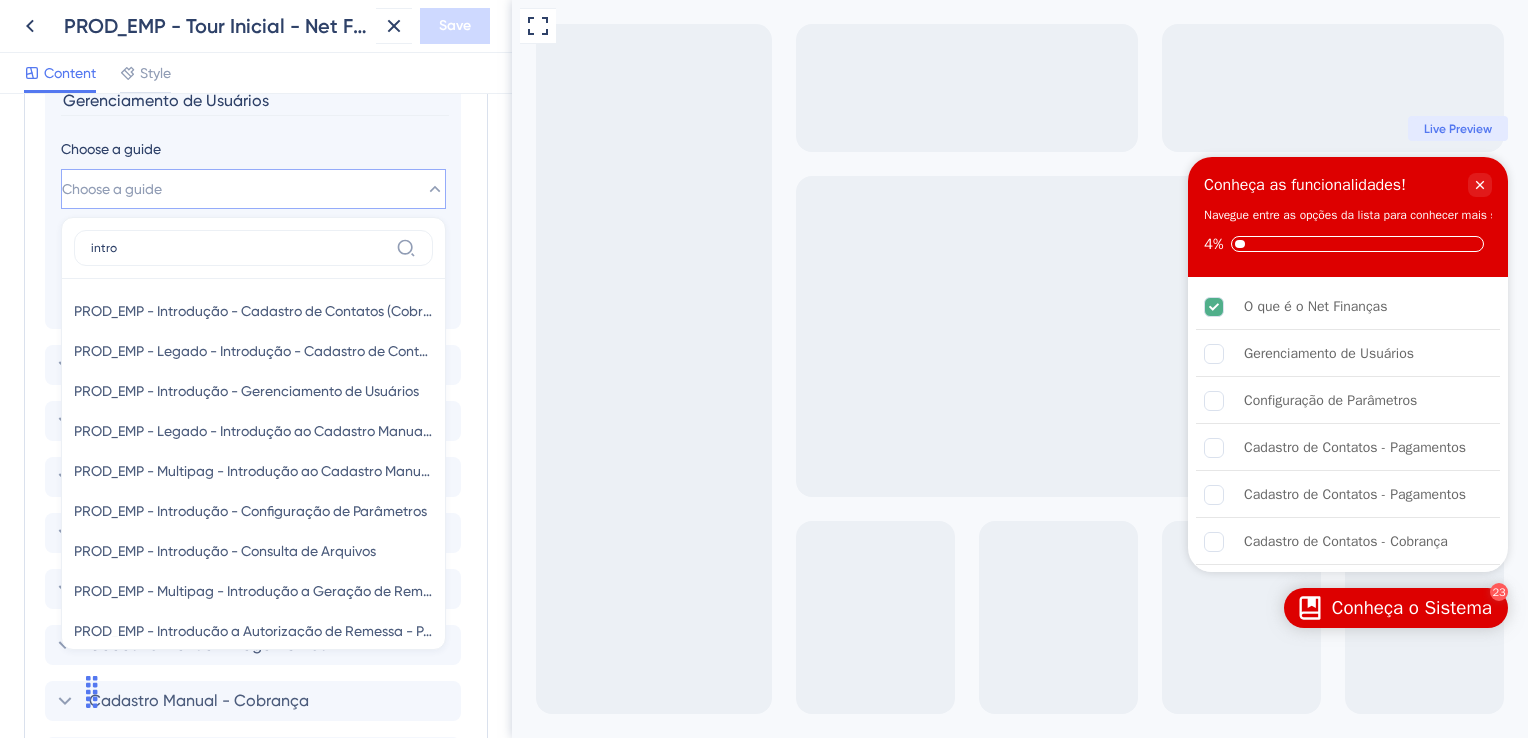 drag, startPoint x: 128, startPoint y: 251, endPoint x: 64, endPoint y: 250, distance: 64.00781 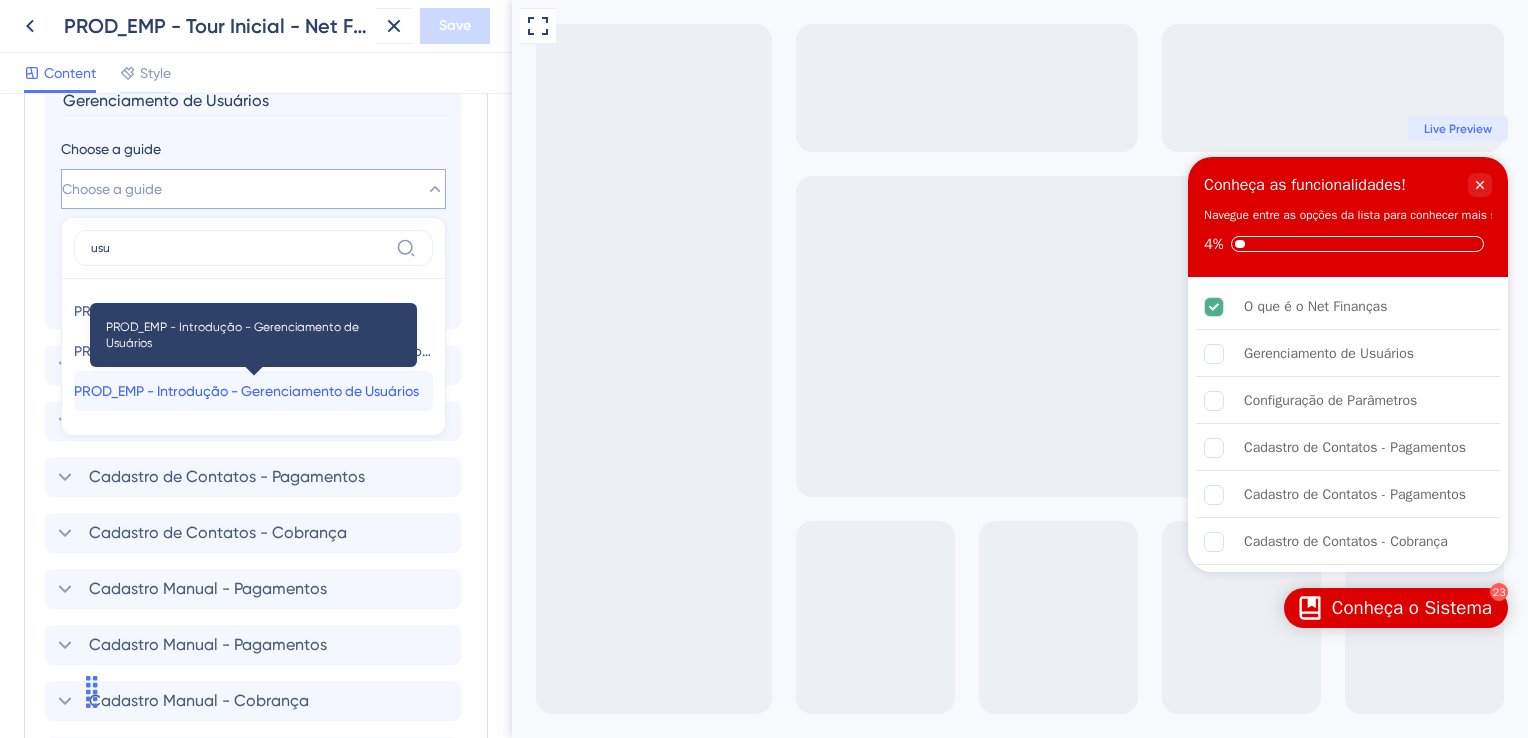 click on "PROD_EMP - Introdução - Gerenciamento de Usuários" at bounding box center (246, 391) 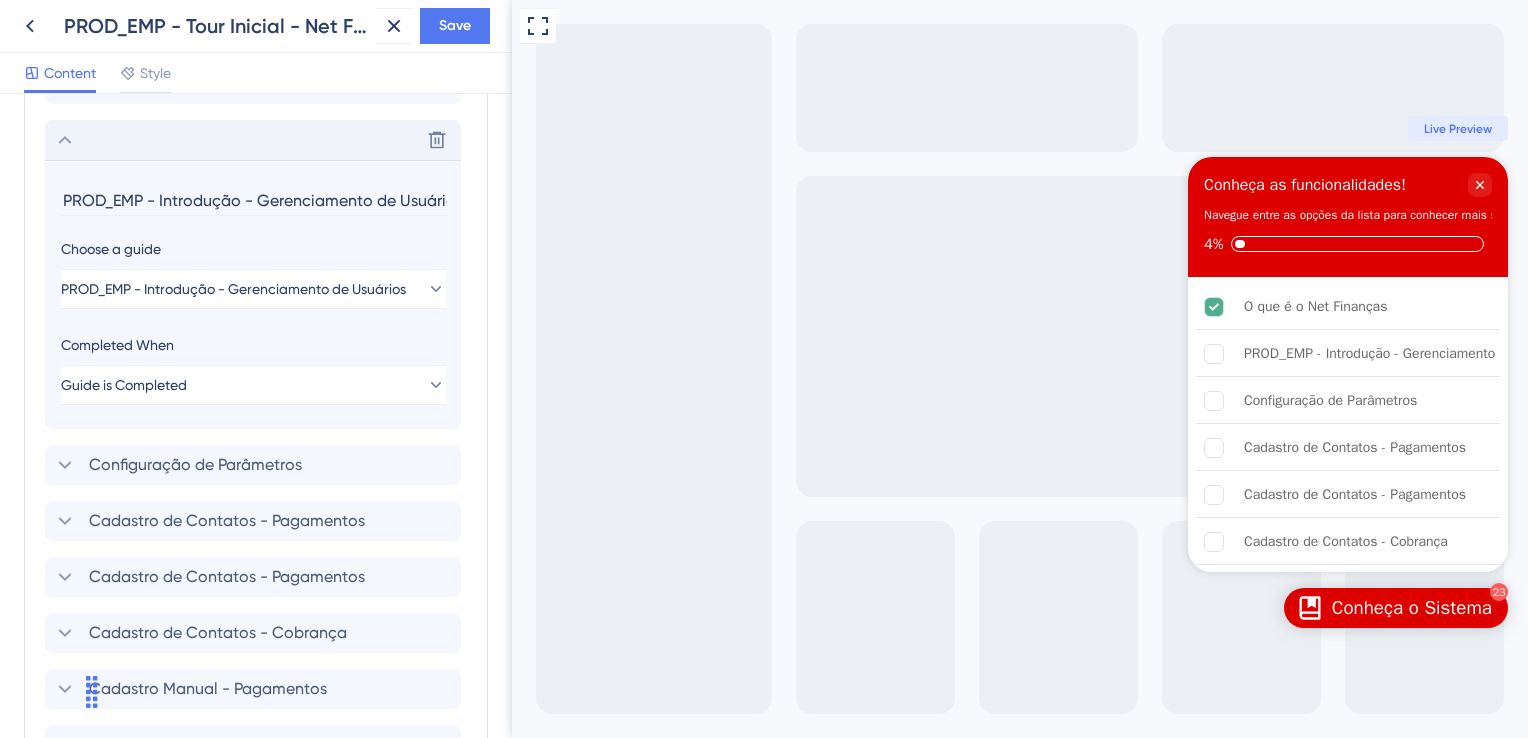 scroll, scrollTop: 579, scrollLeft: 0, axis: vertical 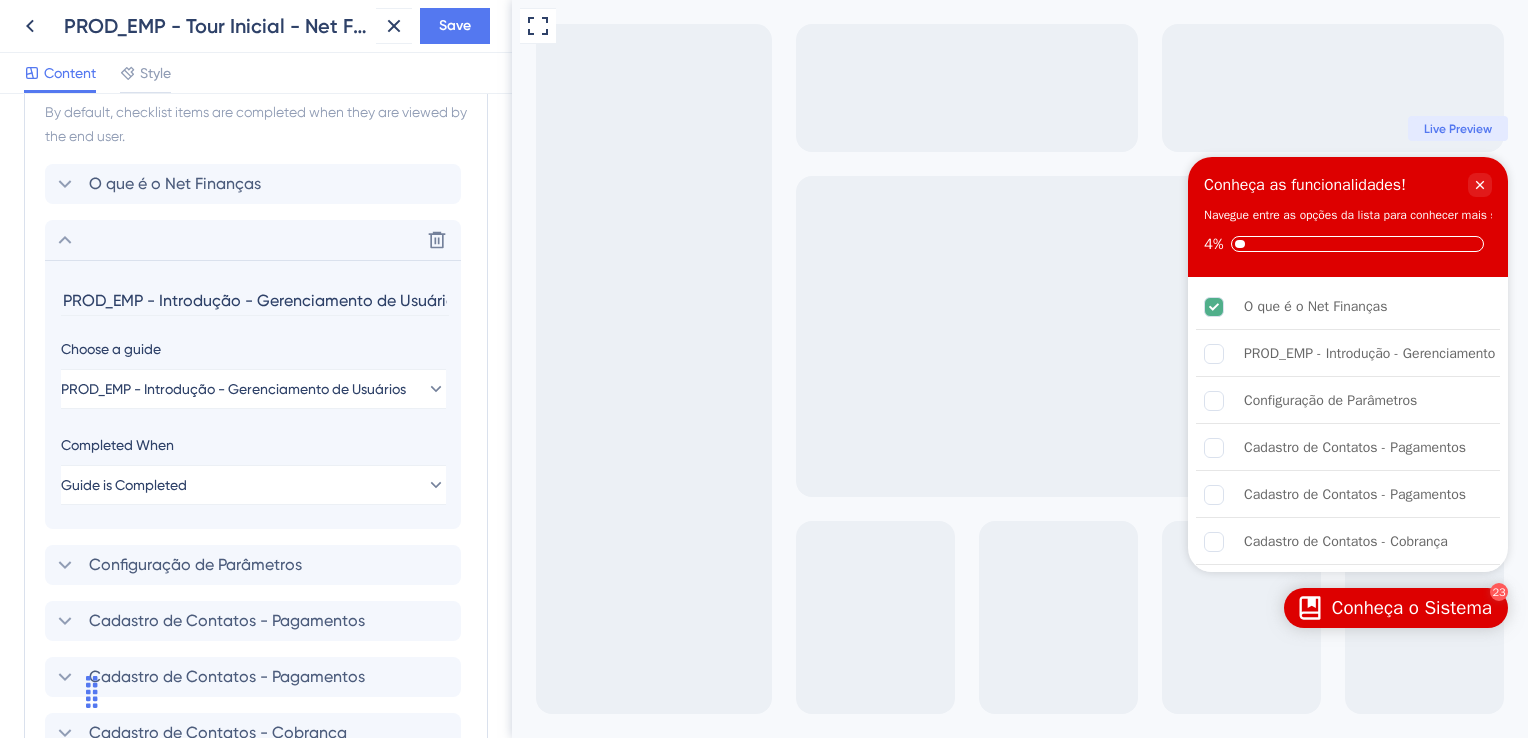 drag, startPoint x: 261, startPoint y: 294, endPoint x: 129, endPoint y: 294, distance: 132 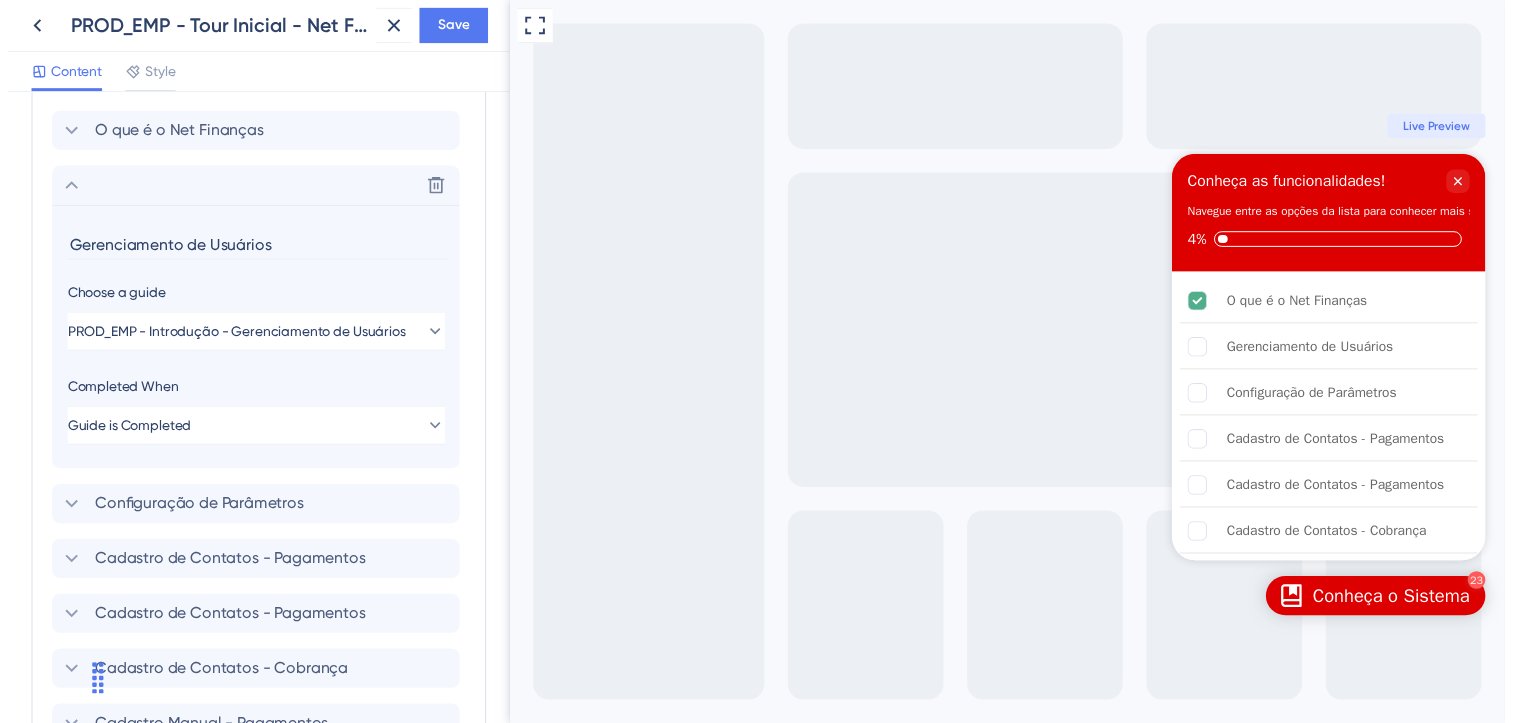 scroll, scrollTop: 679, scrollLeft: 0, axis: vertical 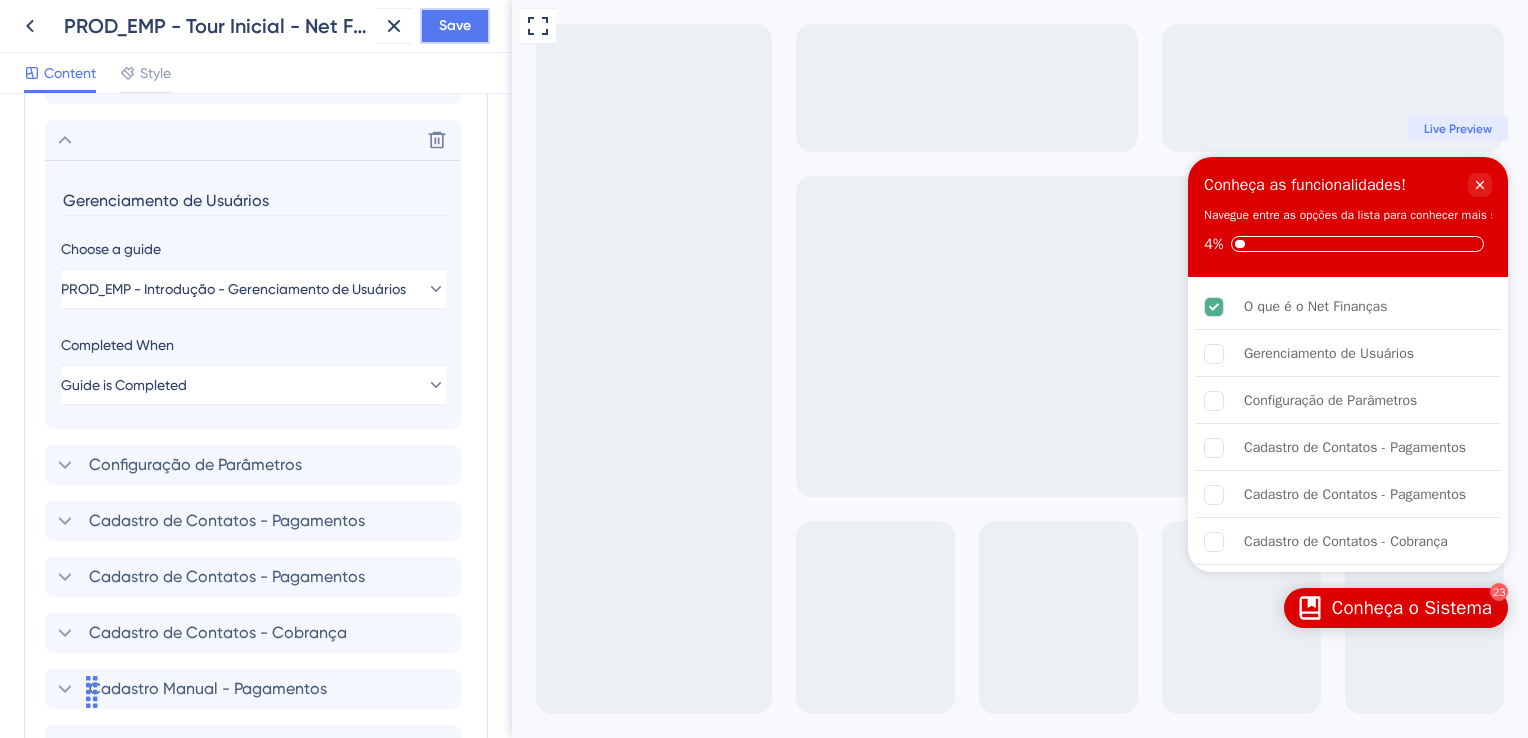 click on "Save" at bounding box center (455, 26) 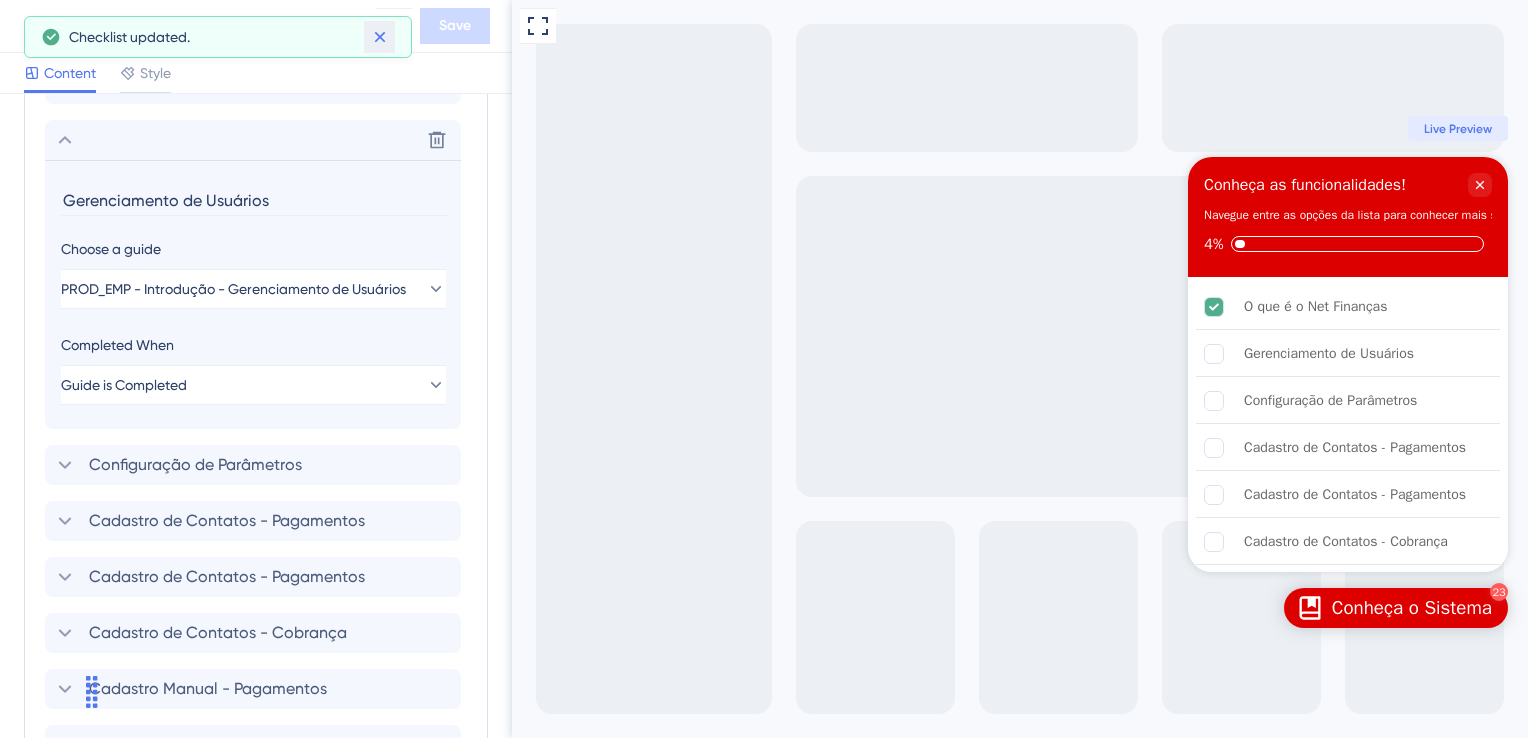 drag, startPoint x: 383, startPoint y: 36, endPoint x: 361, endPoint y: 36, distance: 22 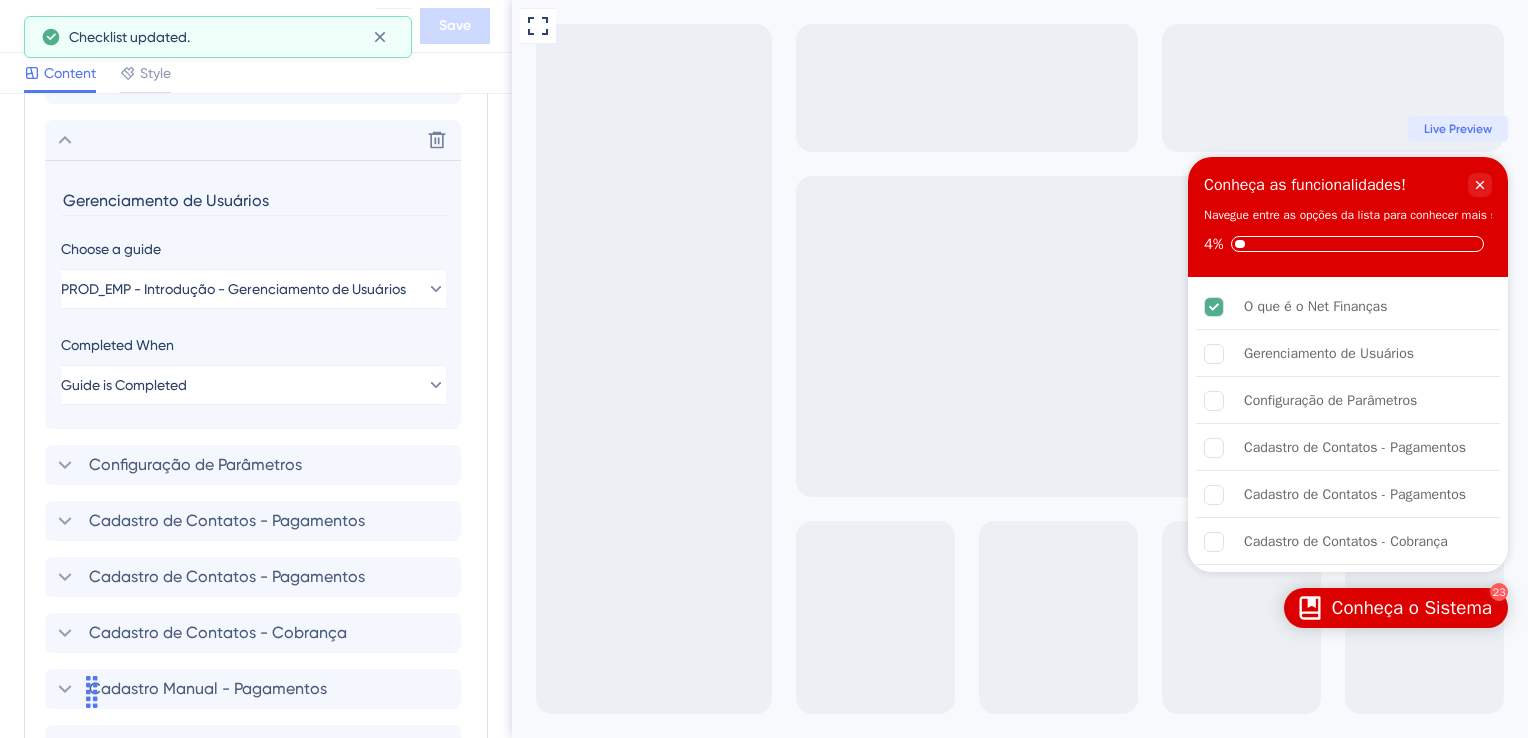 click 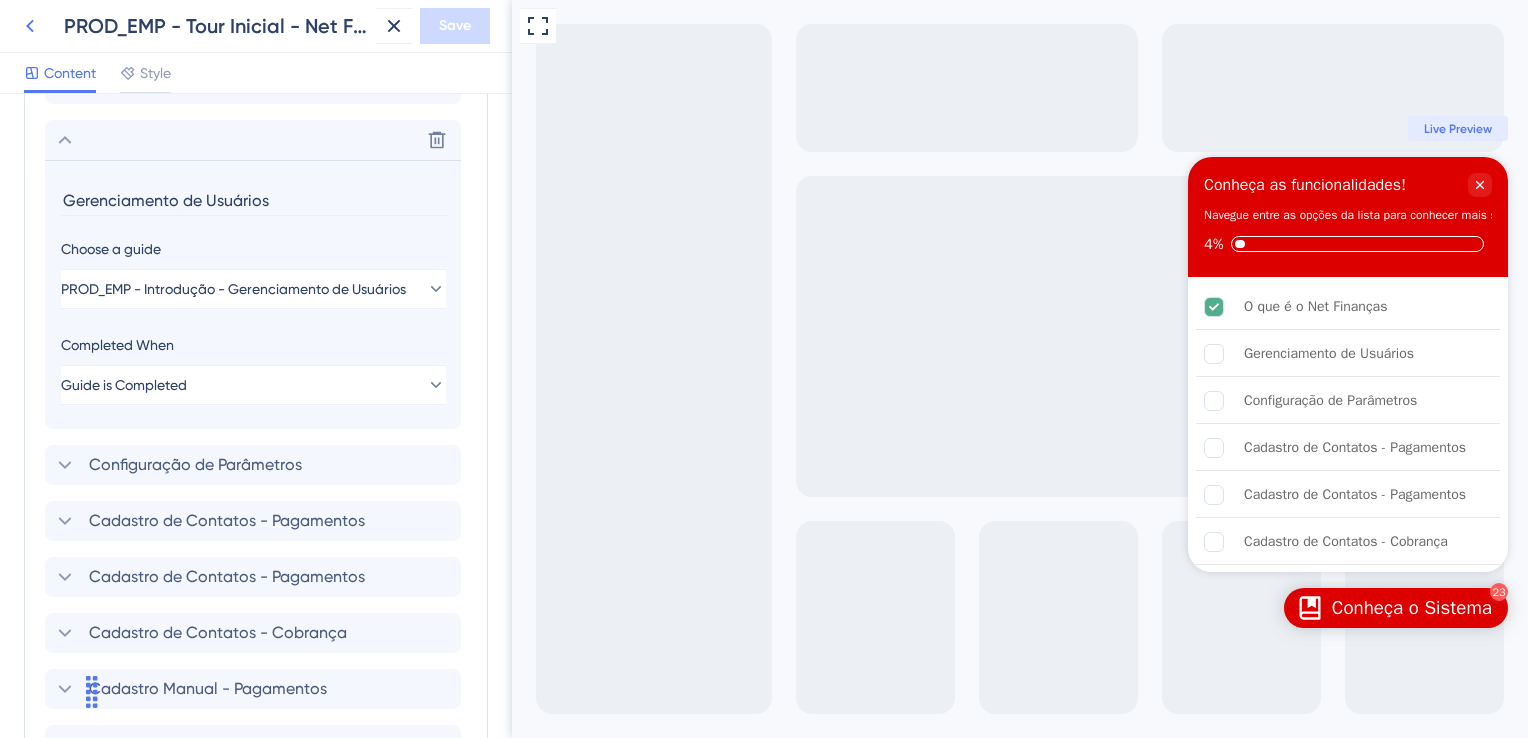 click 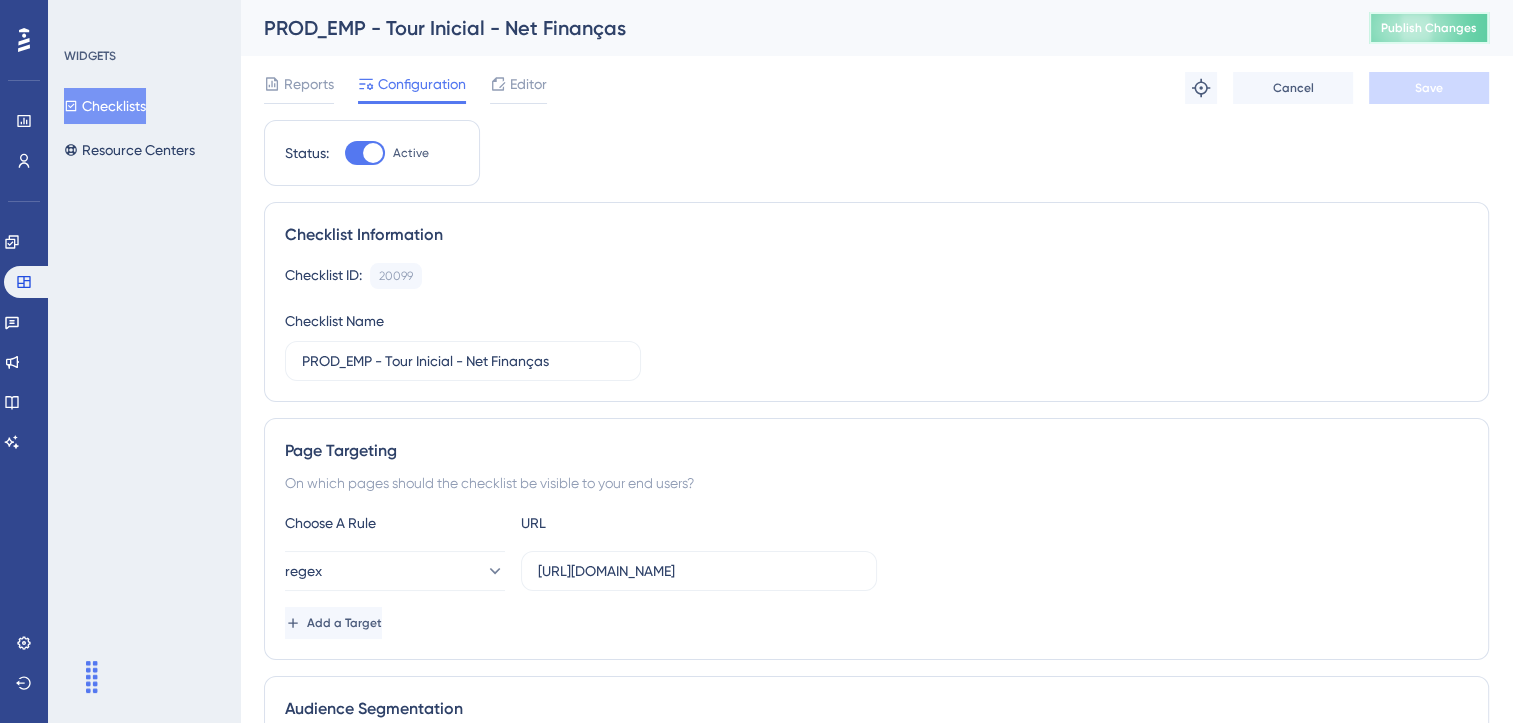 click on "Publish Changes" at bounding box center [1429, 28] 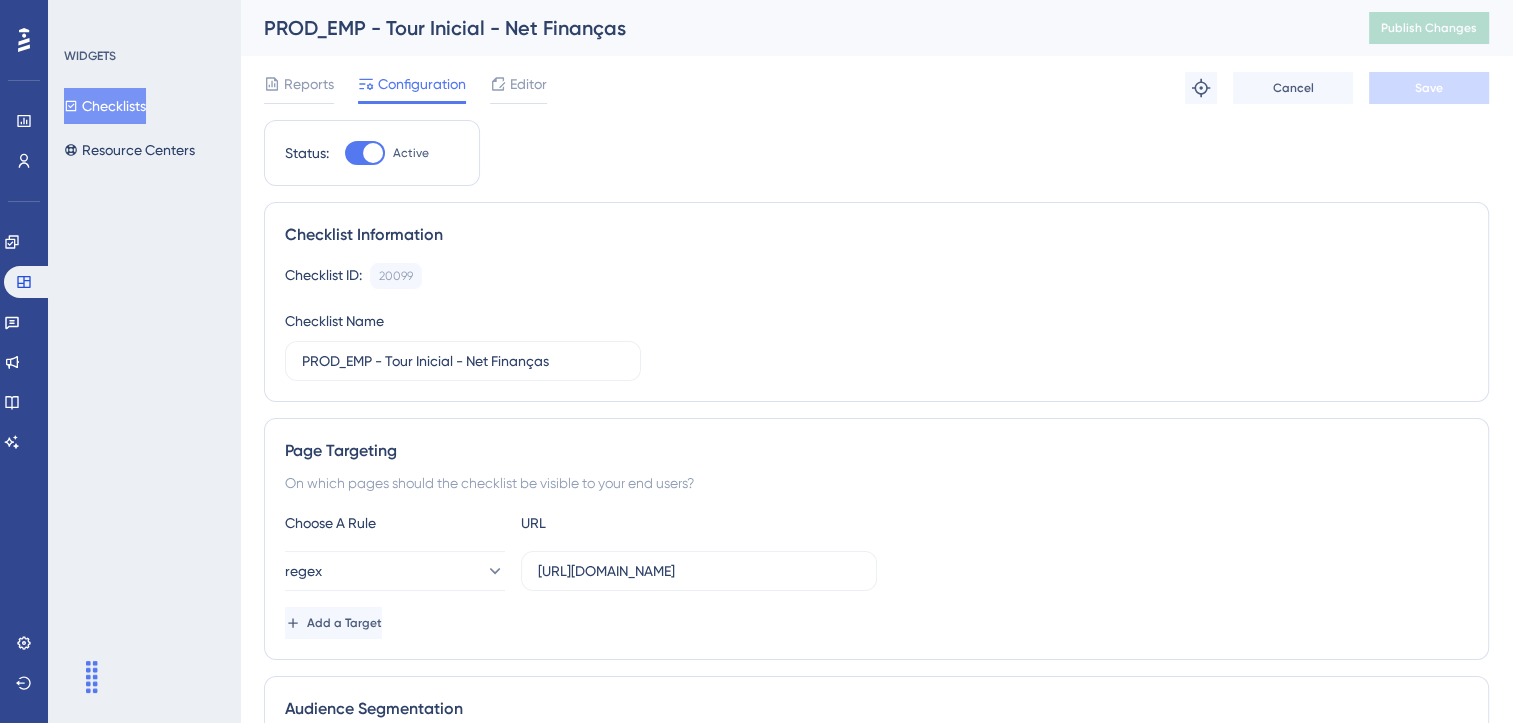 click on "Checklist ID: 20099 Copy" at bounding box center (876, 276) 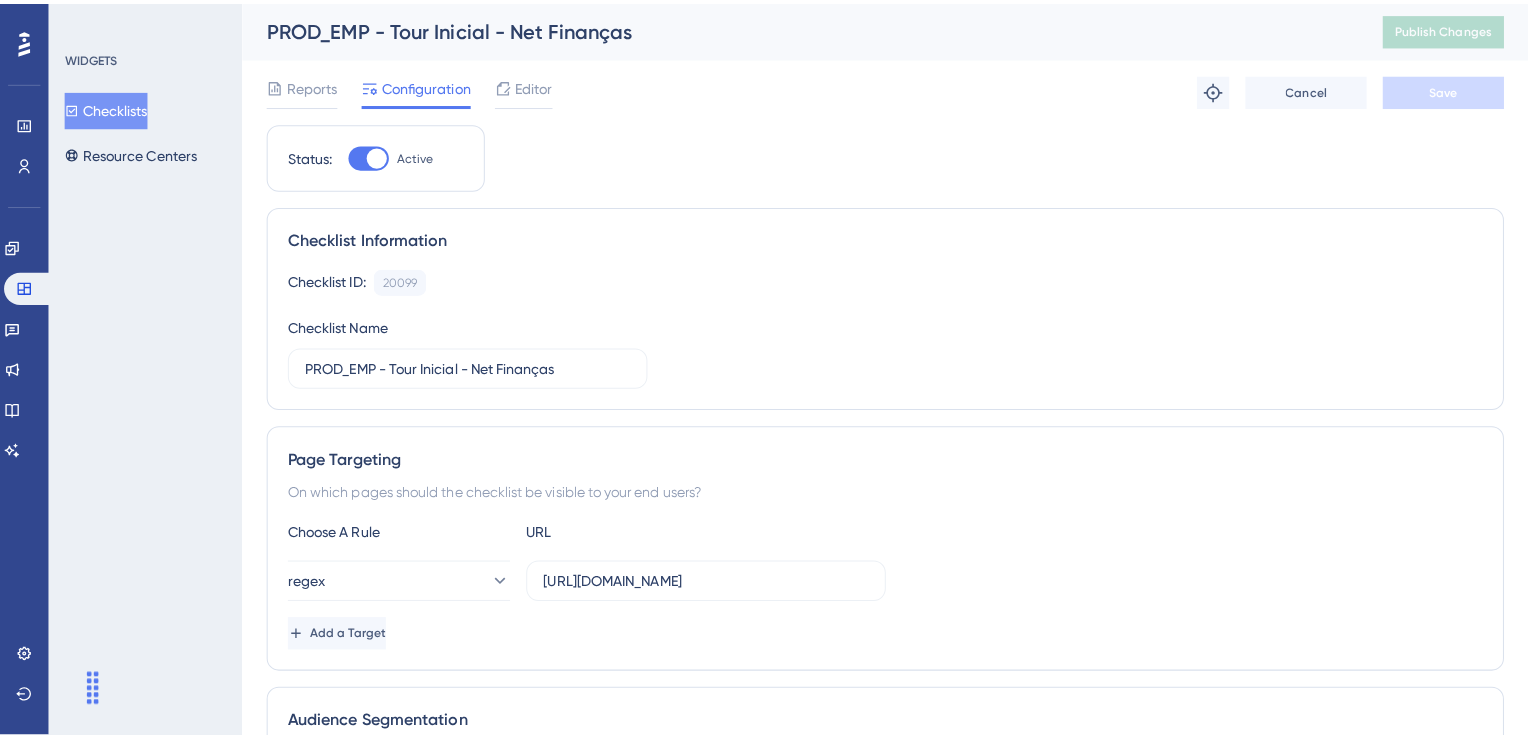 scroll, scrollTop: 0, scrollLeft: 0, axis: both 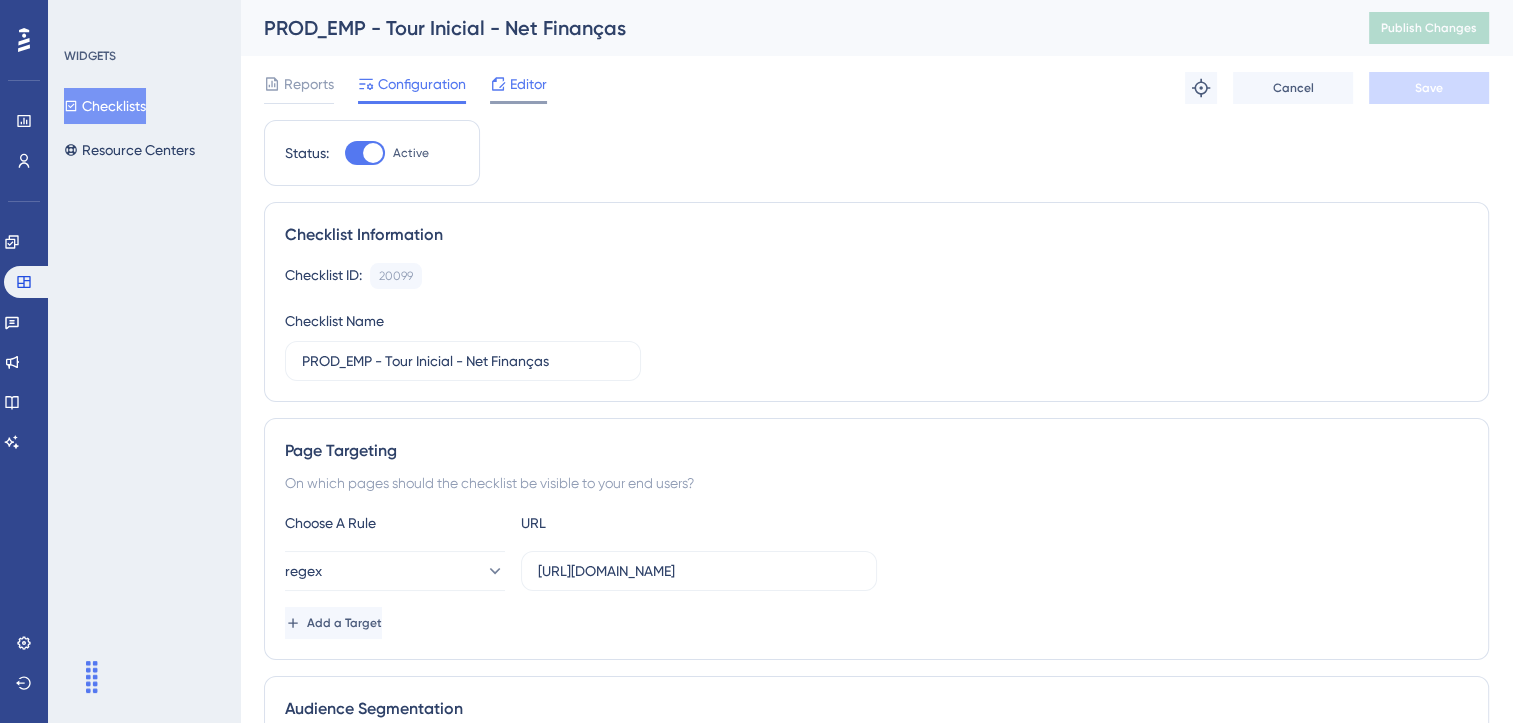 click on "Editor" at bounding box center (528, 84) 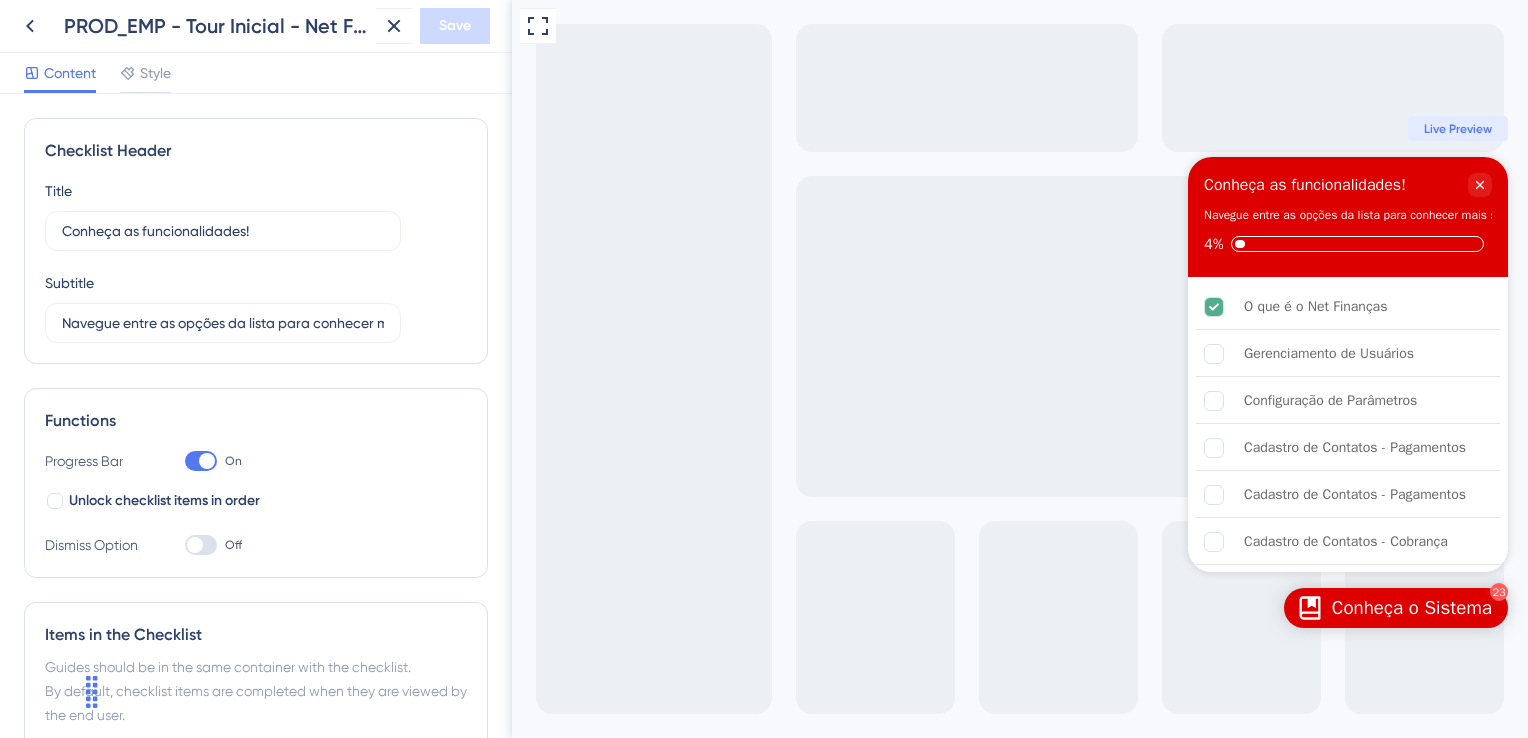 scroll, scrollTop: 0, scrollLeft: 0, axis: both 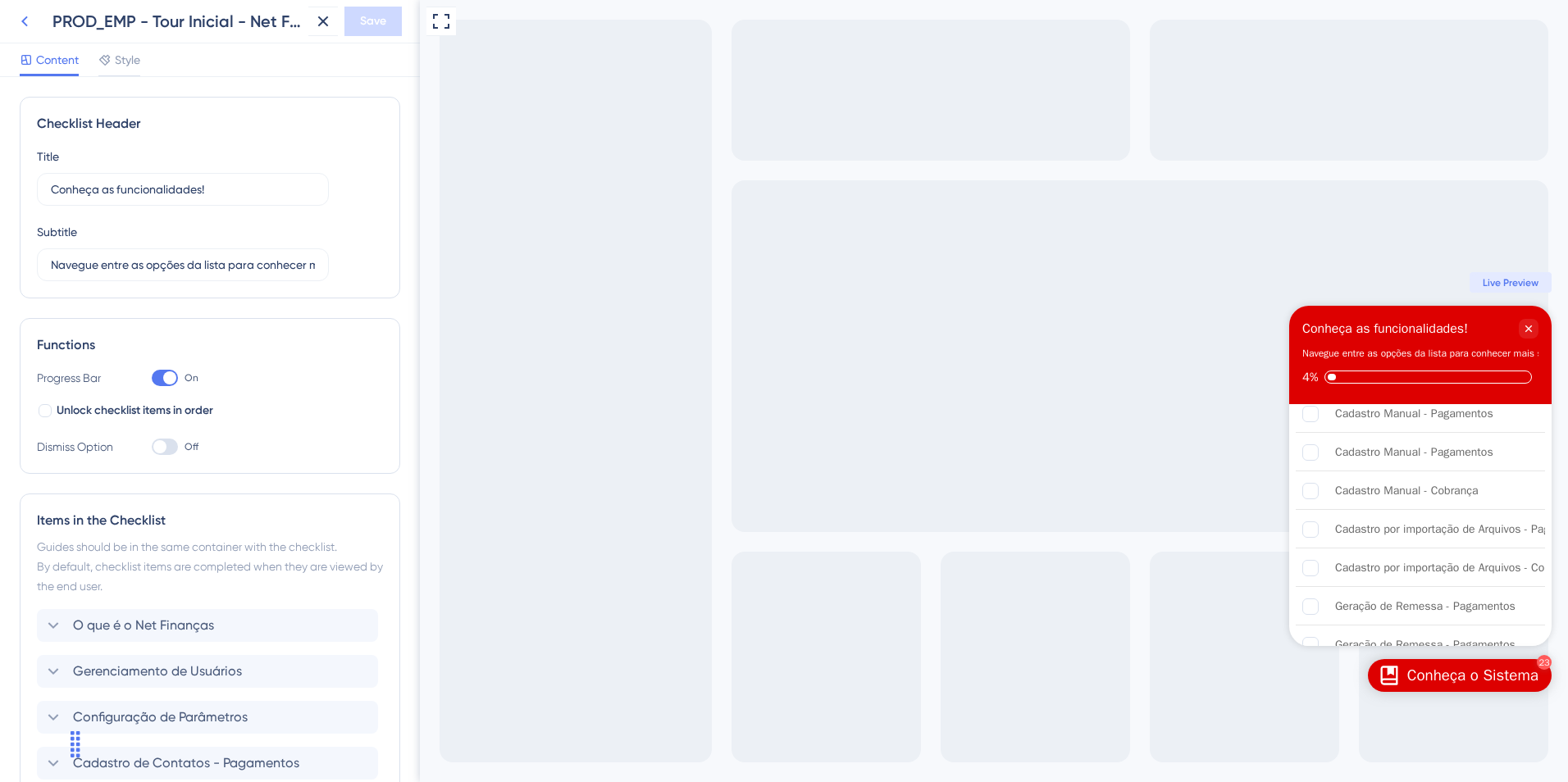 click 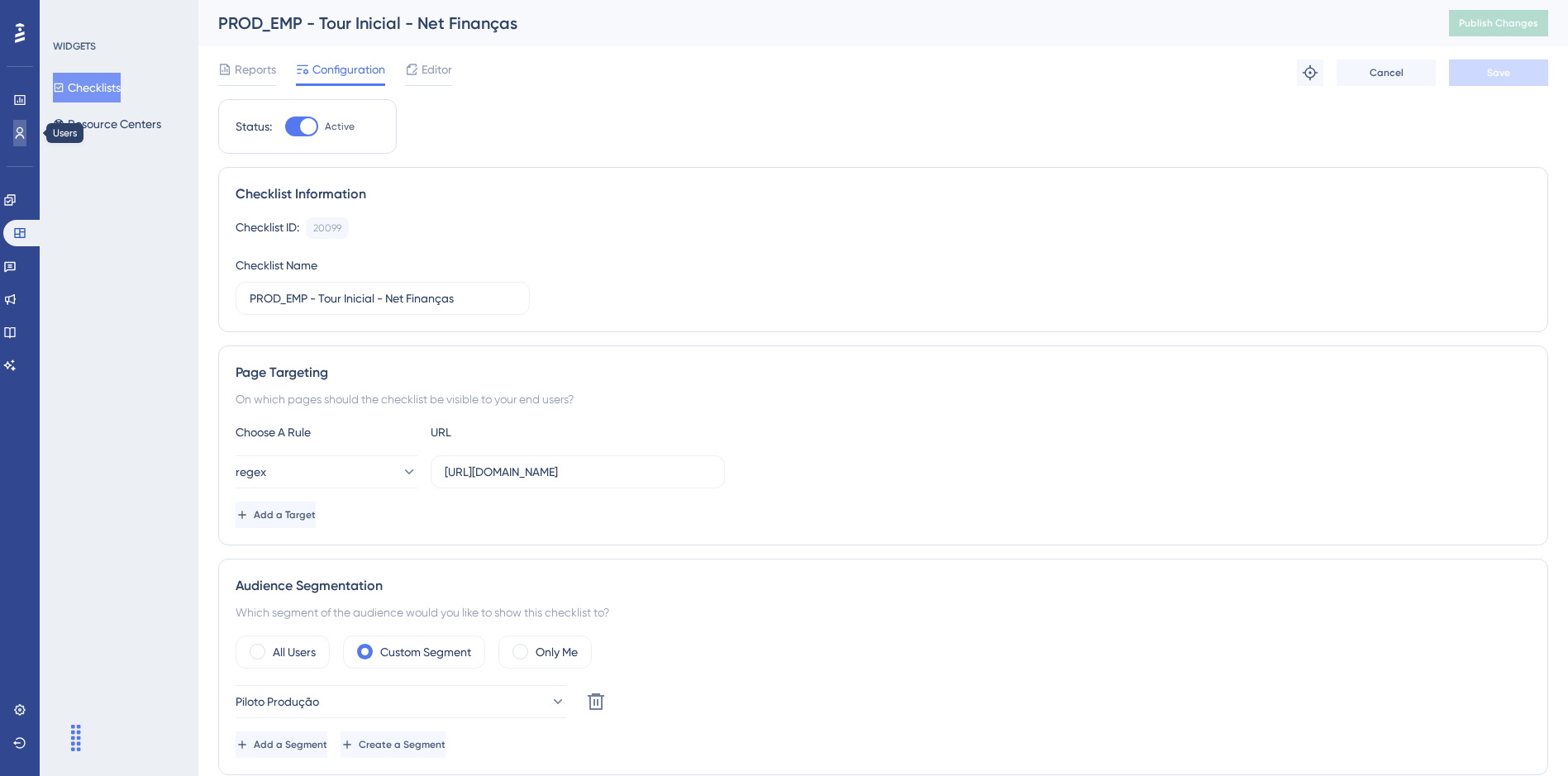 drag, startPoint x: 21, startPoint y: 128, endPoint x: 26, endPoint y: 136, distance: 9.433981 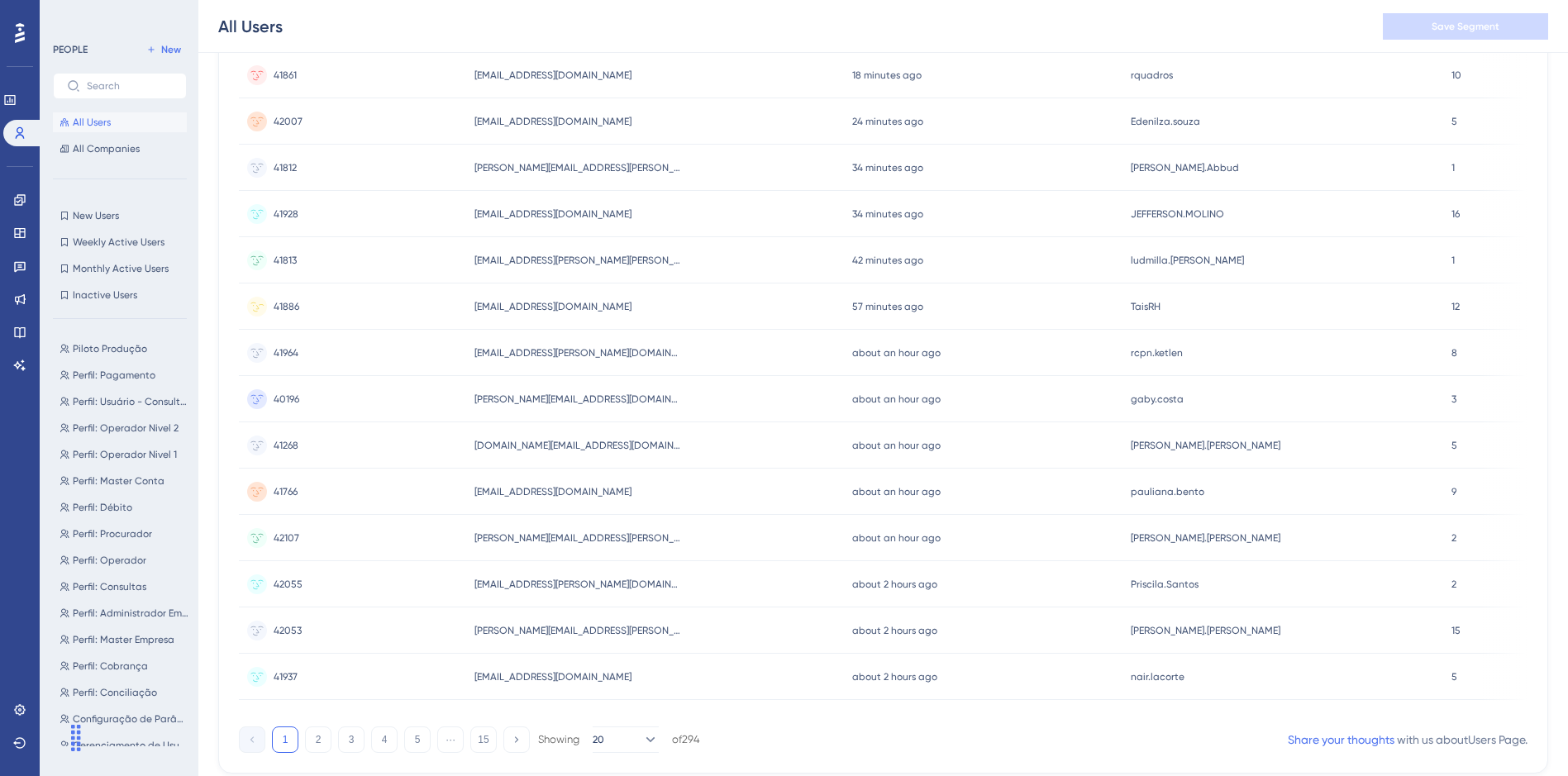 scroll, scrollTop: 559, scrollLeft: 0, axis: vertical 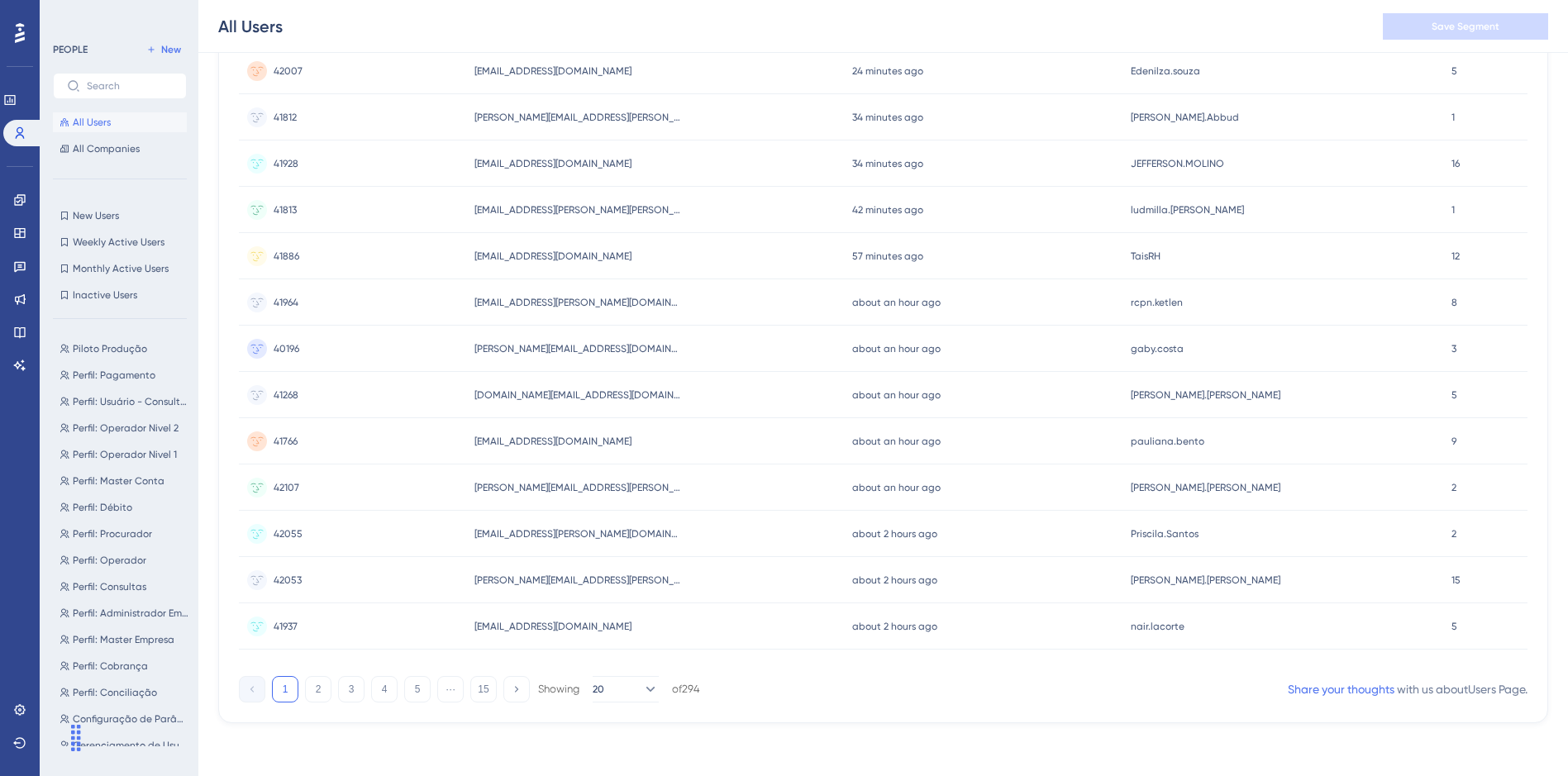 drag, startPoint x: 974, startPoint y: 665, endPoint x: 1231, endPoint y: 669, distance: 257.03113 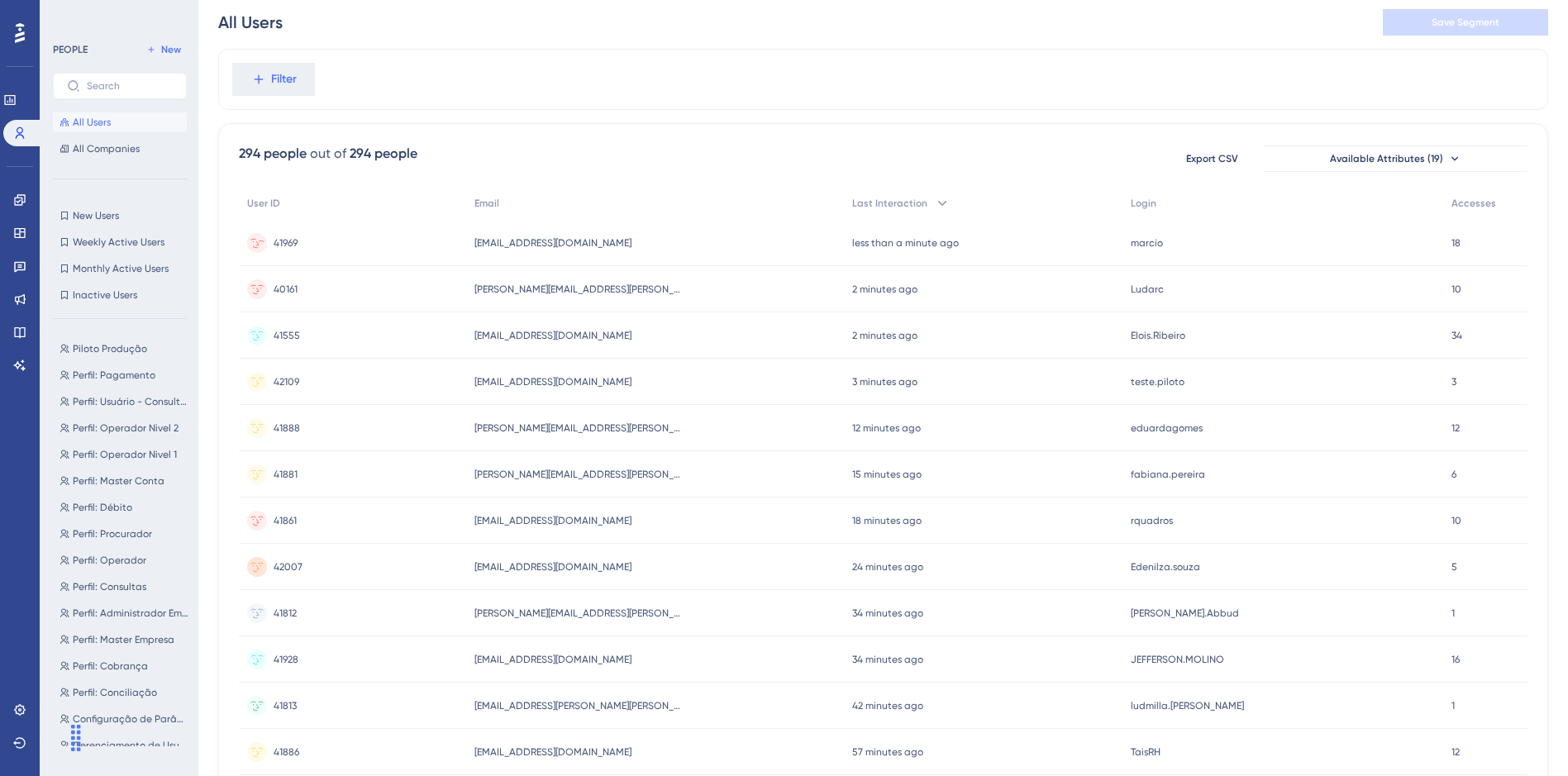 scroll, scrollTop: 248, scrollLeft: 0, axis: vertical 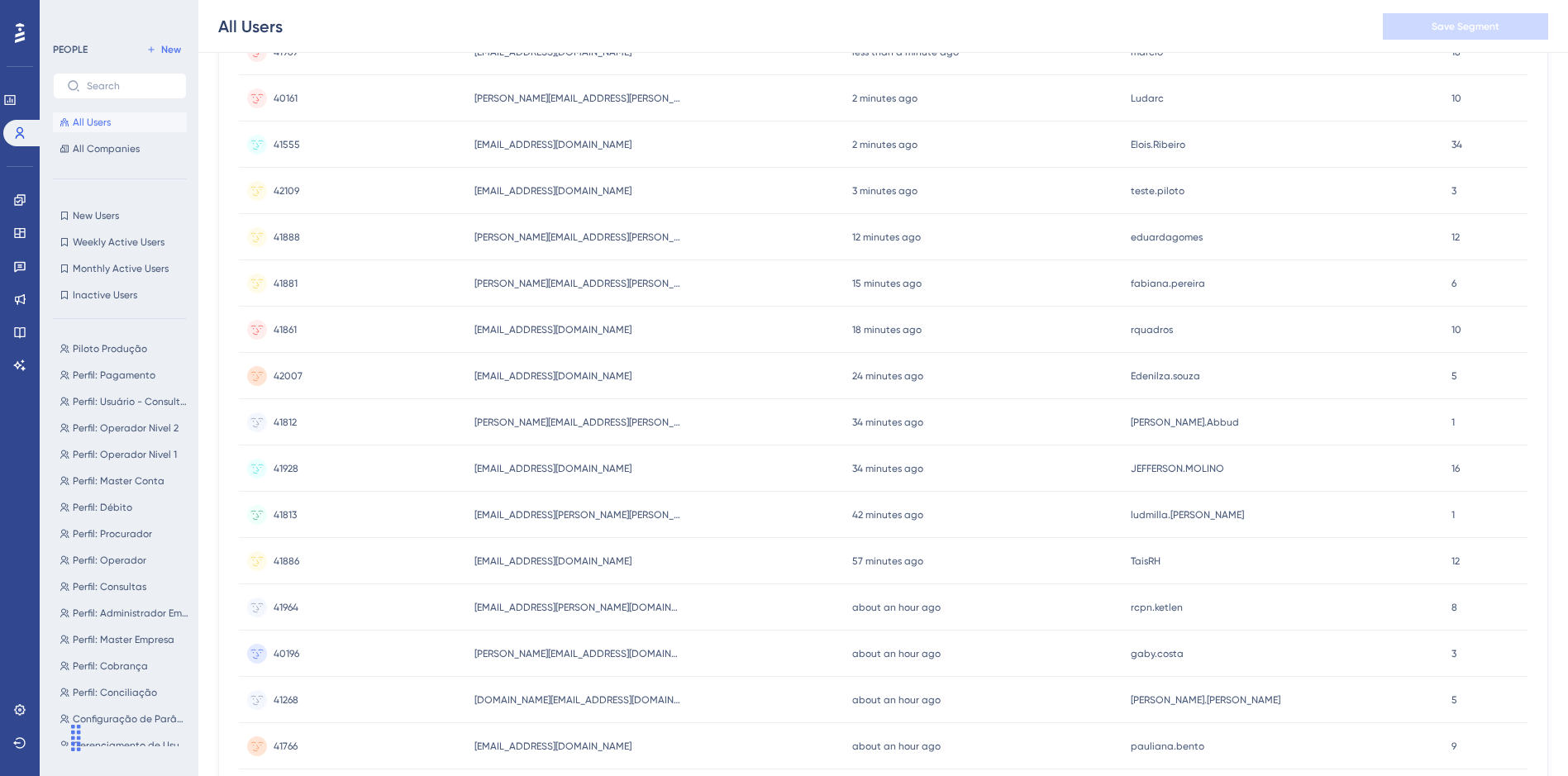 click on "All Users" at bounding box center (92, 122) 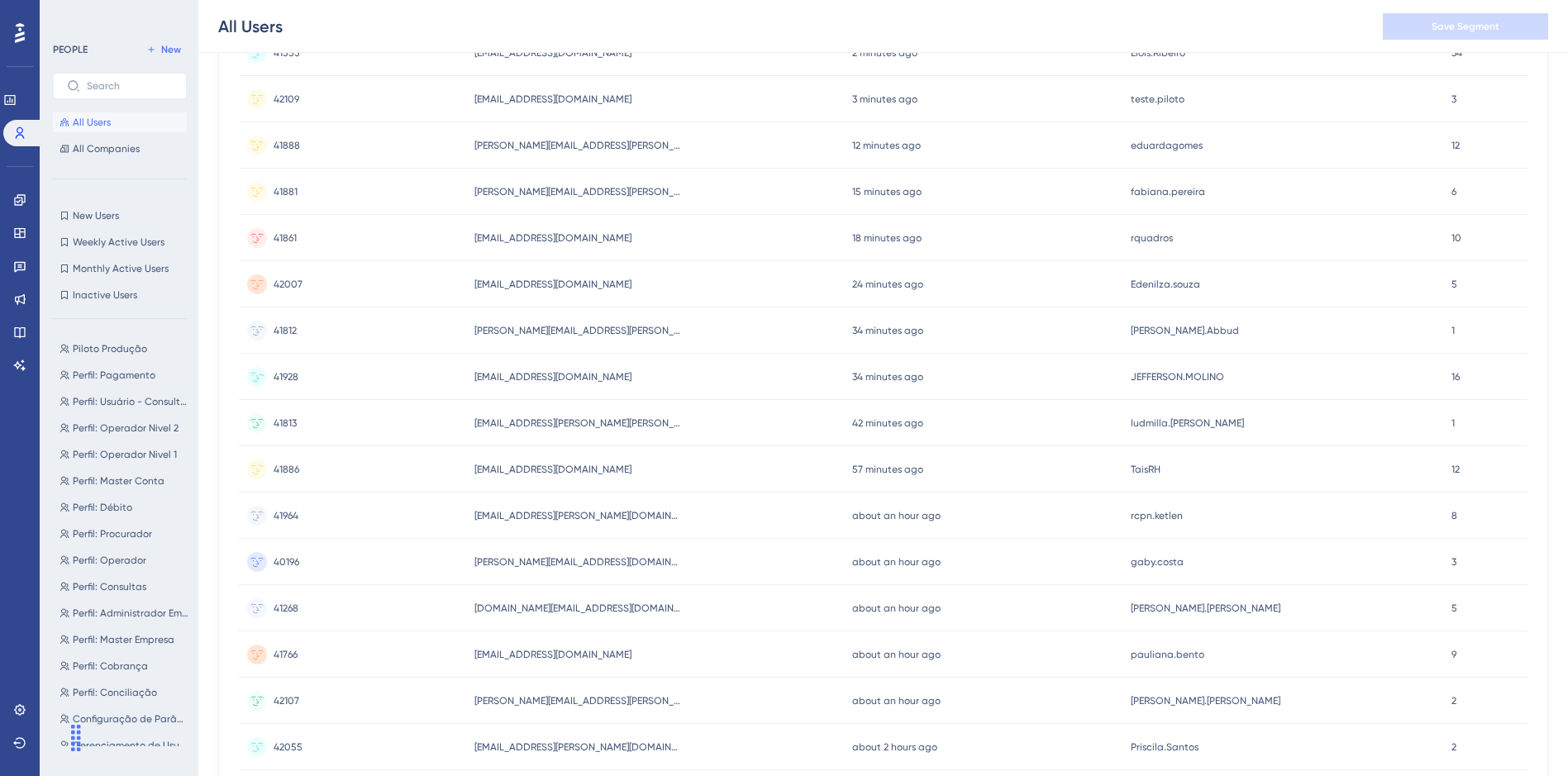 scroll, scrollTop: 222, scrollLeft: 0, axis: vertical 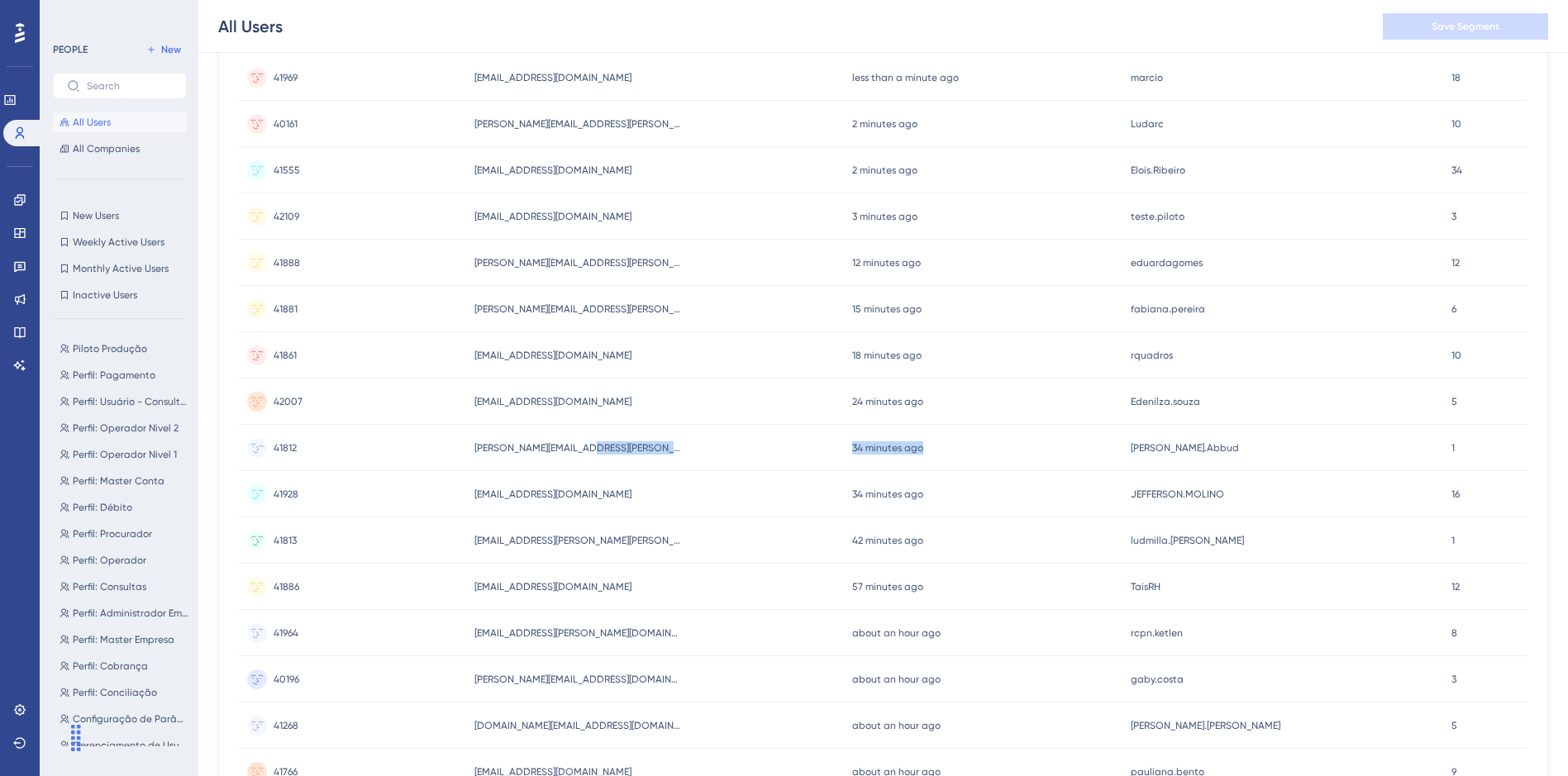 drag, startPoint x: 849, startPoint y: 459, endPoint x: 956, endPoint y: 436, distance: 109.444 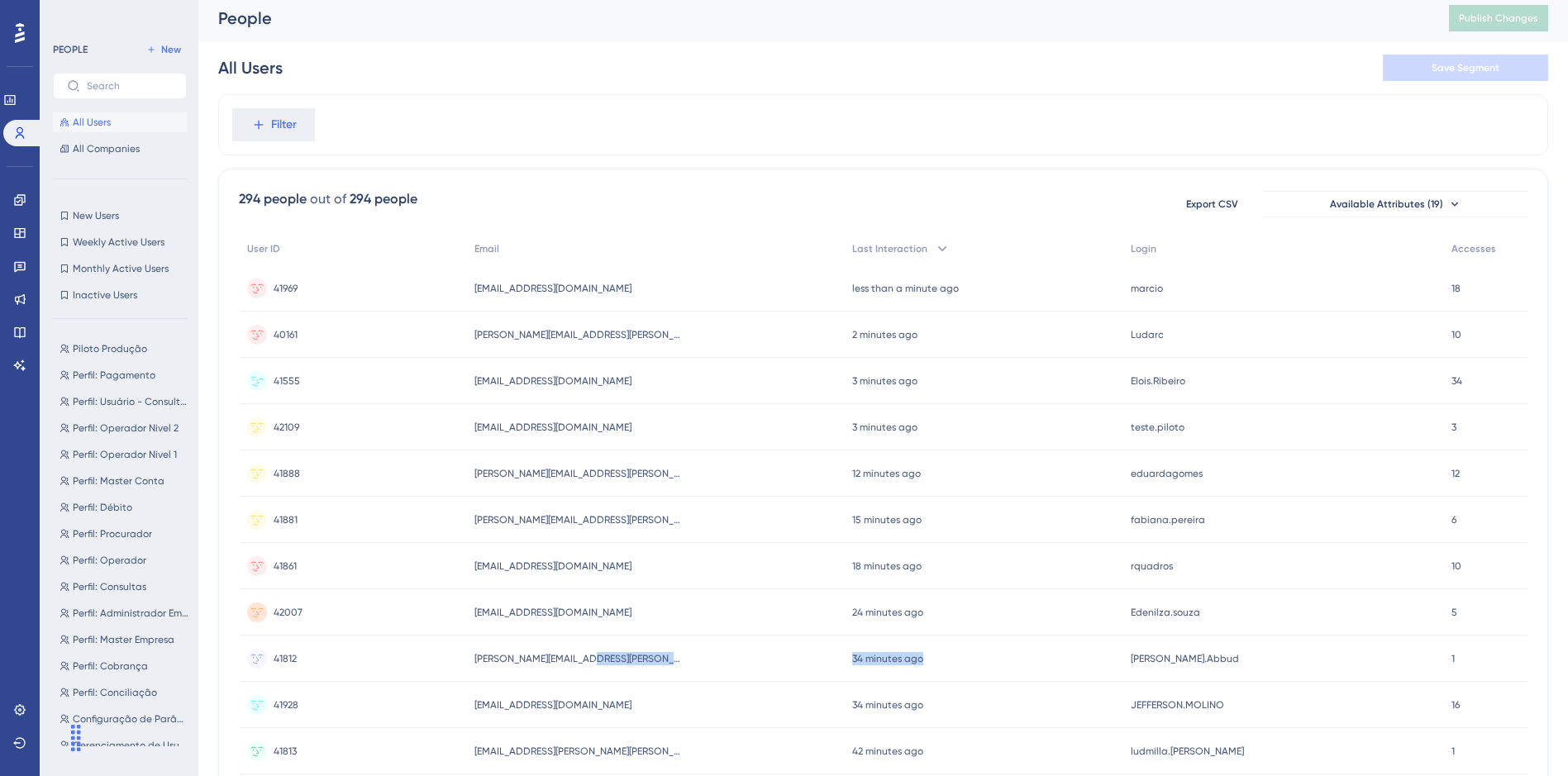 scroll, scrollTop: 0, scrollLeft: 12, axis: horizontal 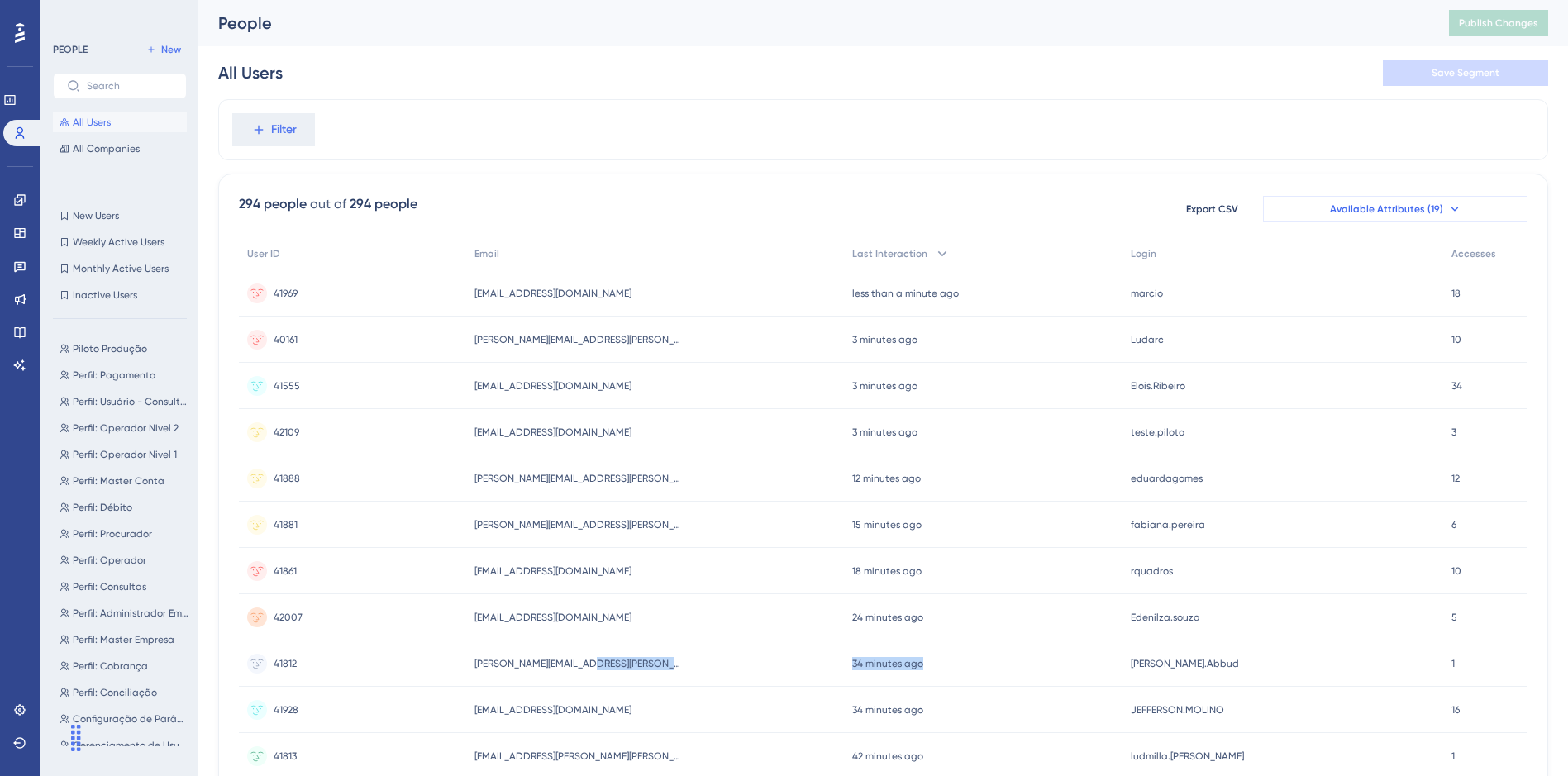 click on "Available Attributes (19)" at bounding box center [1395, 209] 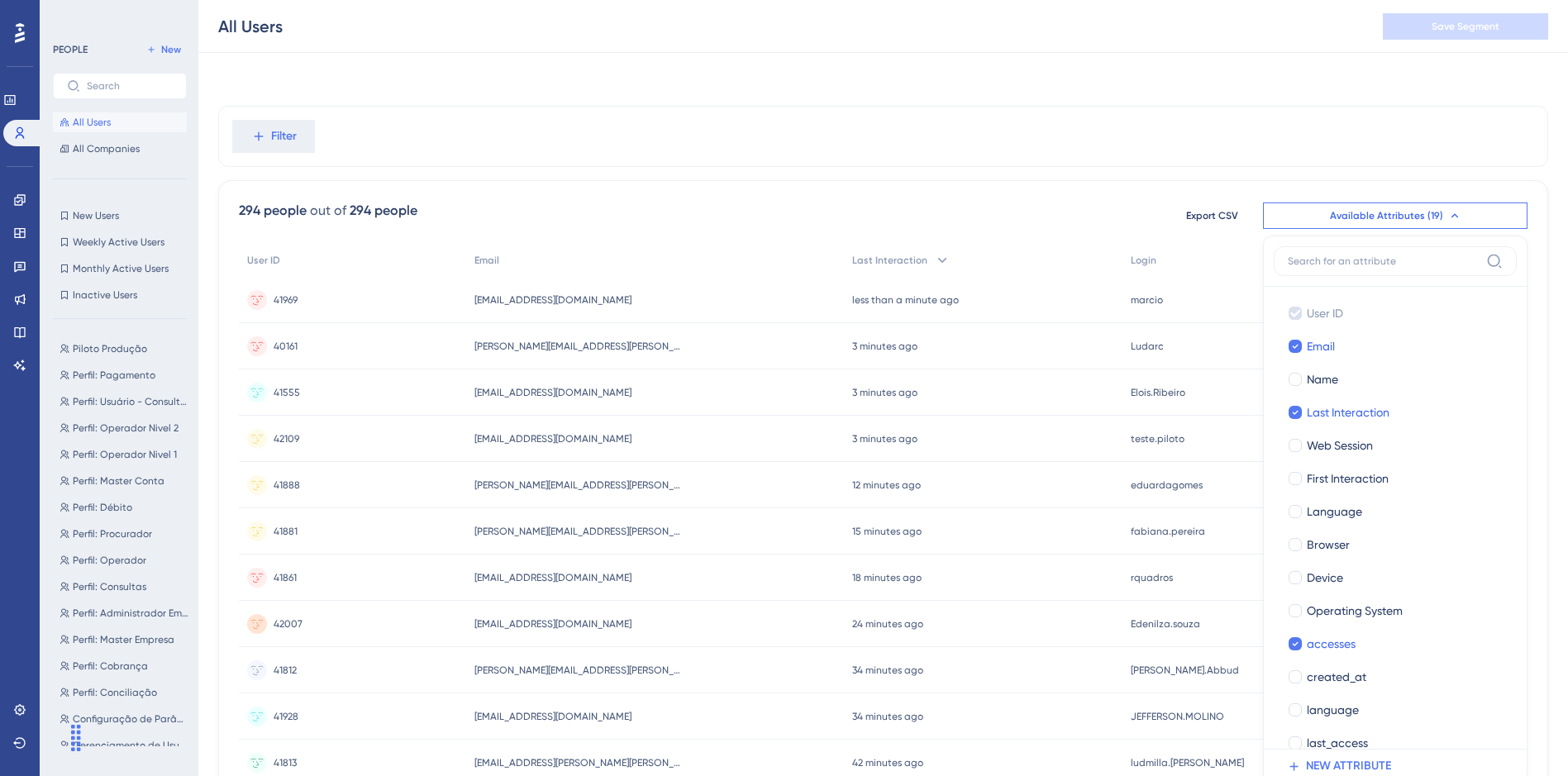 scroll, scrollTop: 80, scrollLeft: 12, axis: both 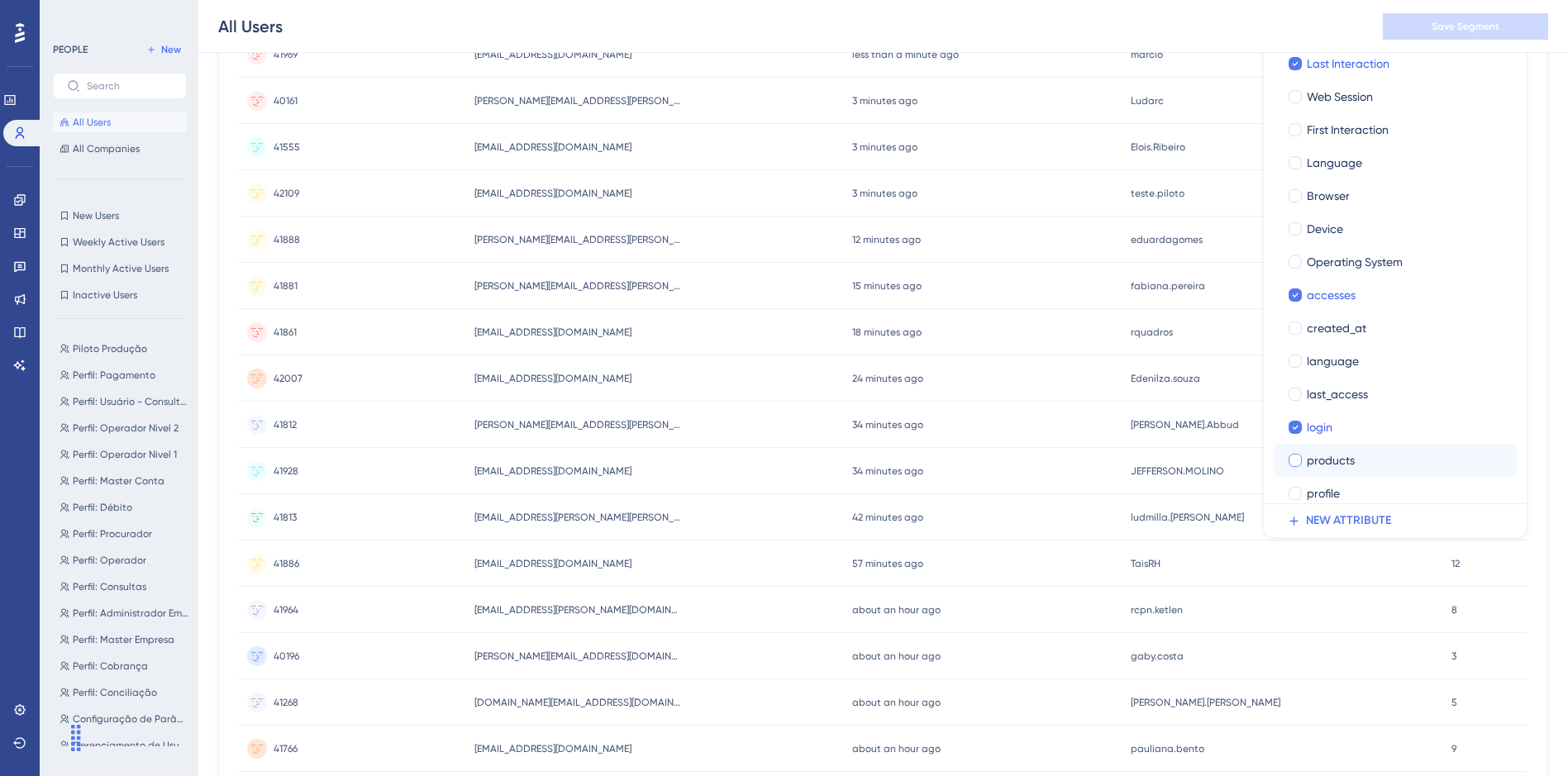 click at bounding box center [1295, 460] 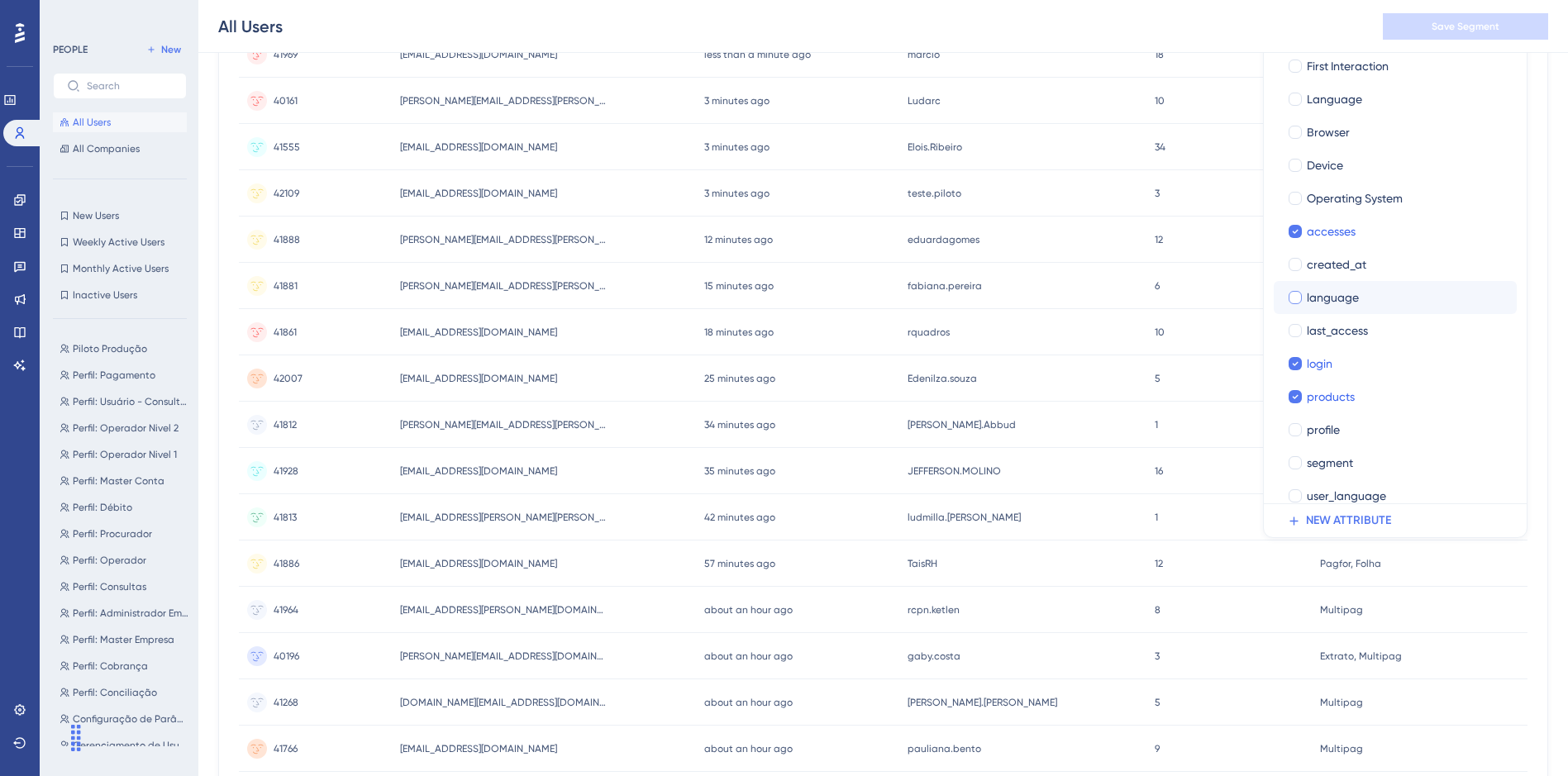 scroll, scrollTop: 186, scrollLeft: 0, axis: vertical 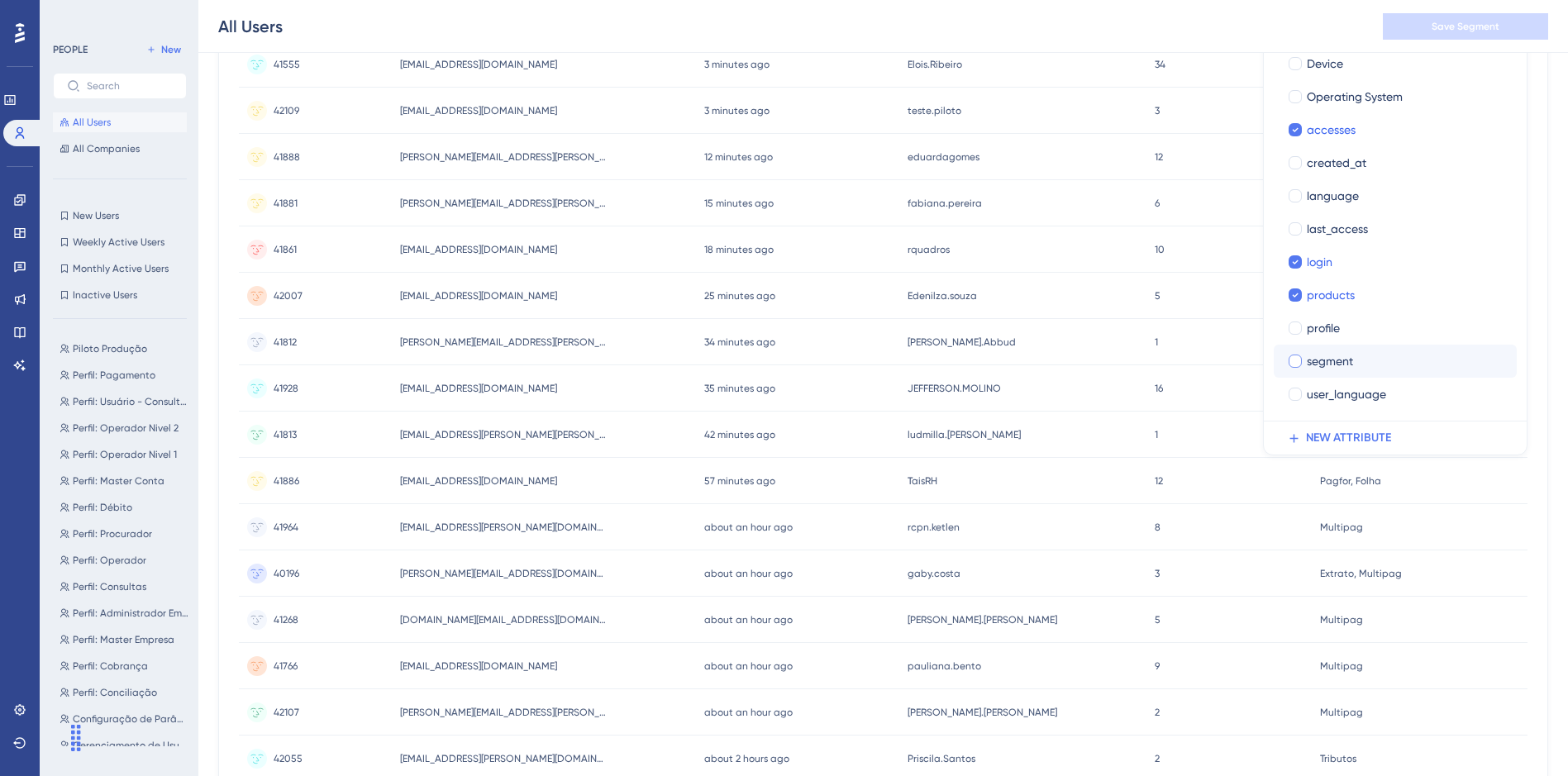 click at bounding box center (1295, 361) 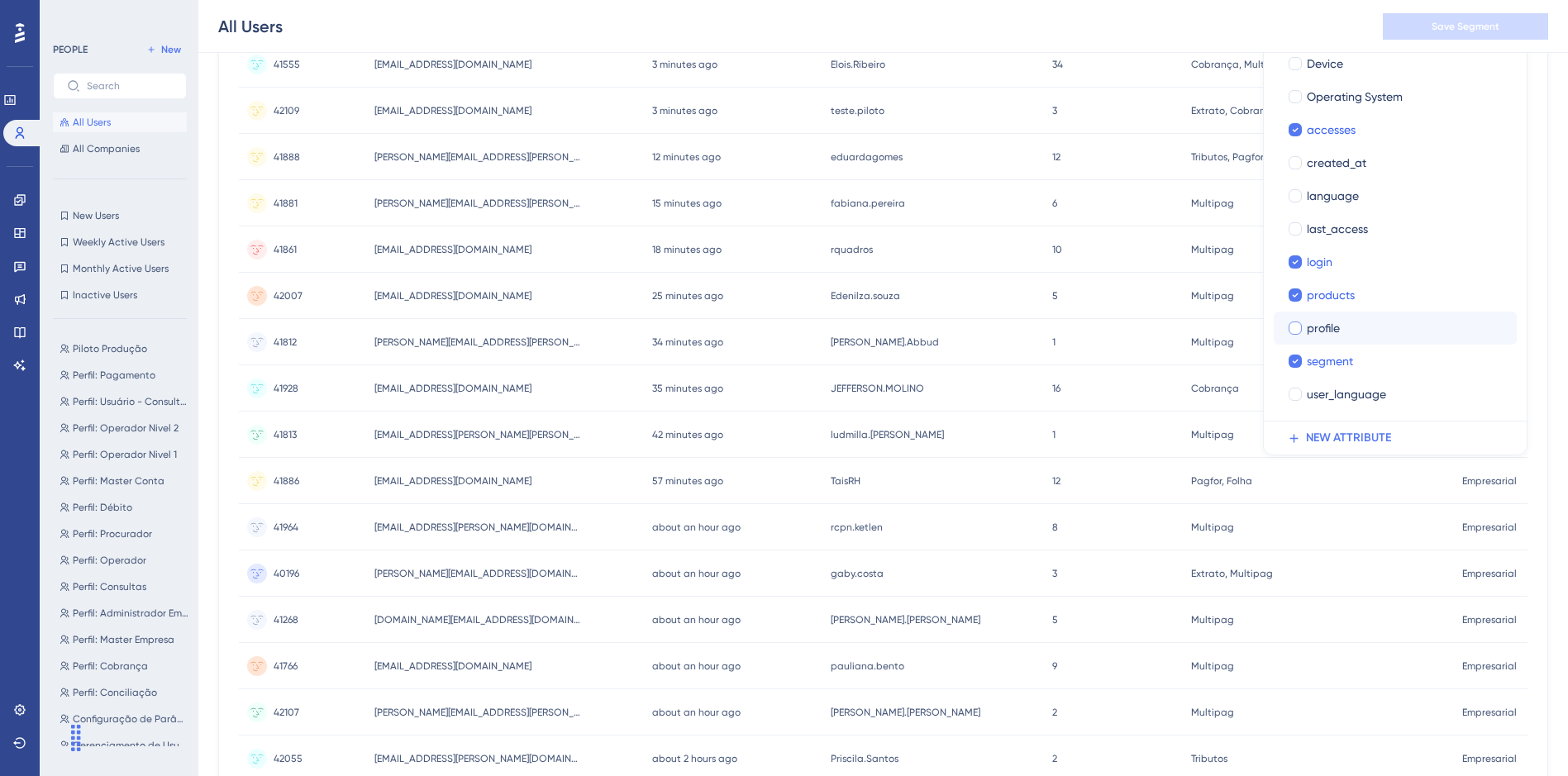 click at bounding box center [1295, 328] 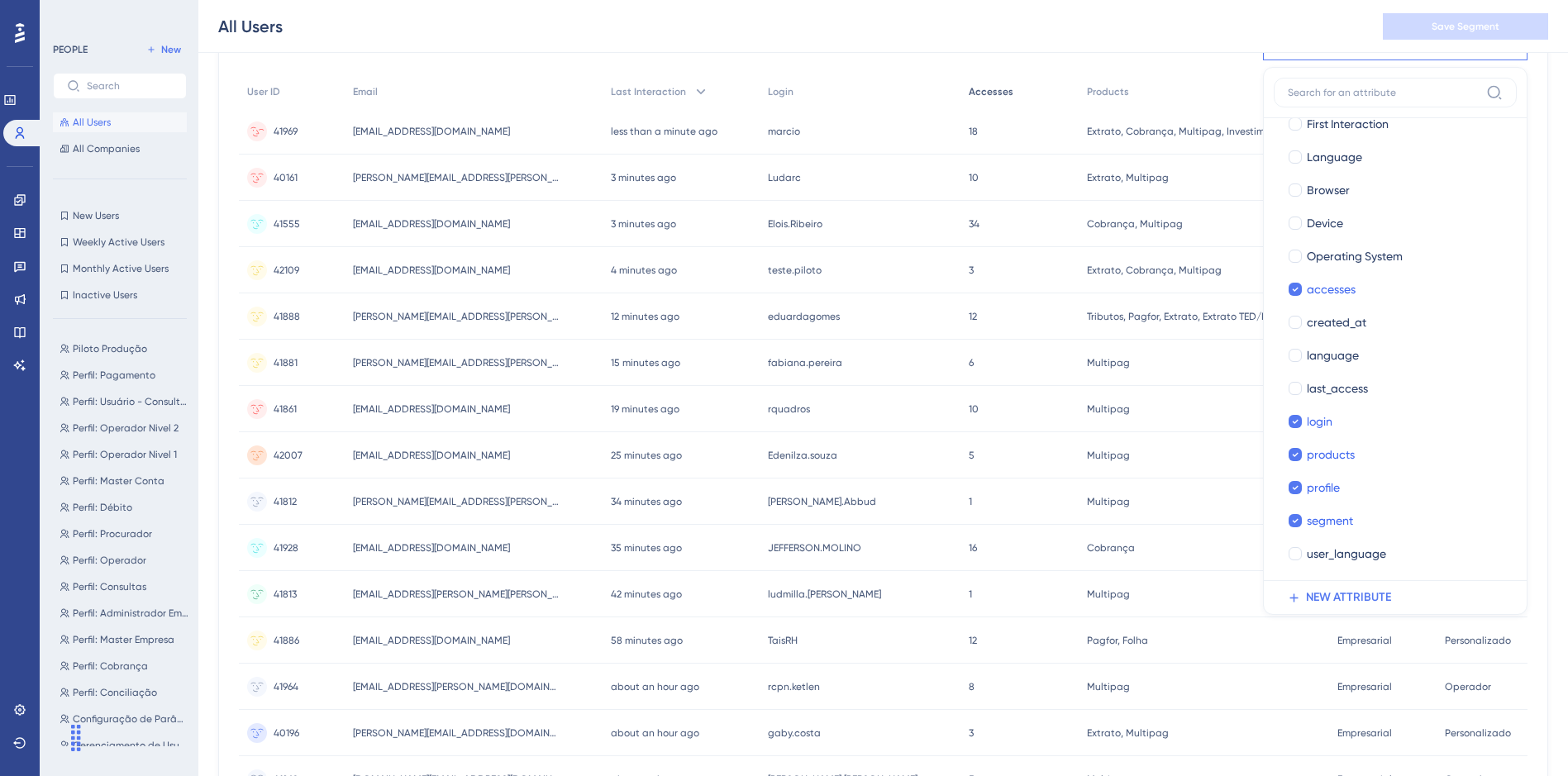 scroll, scrollTop: 140, scrollLeft: 12, axis: both 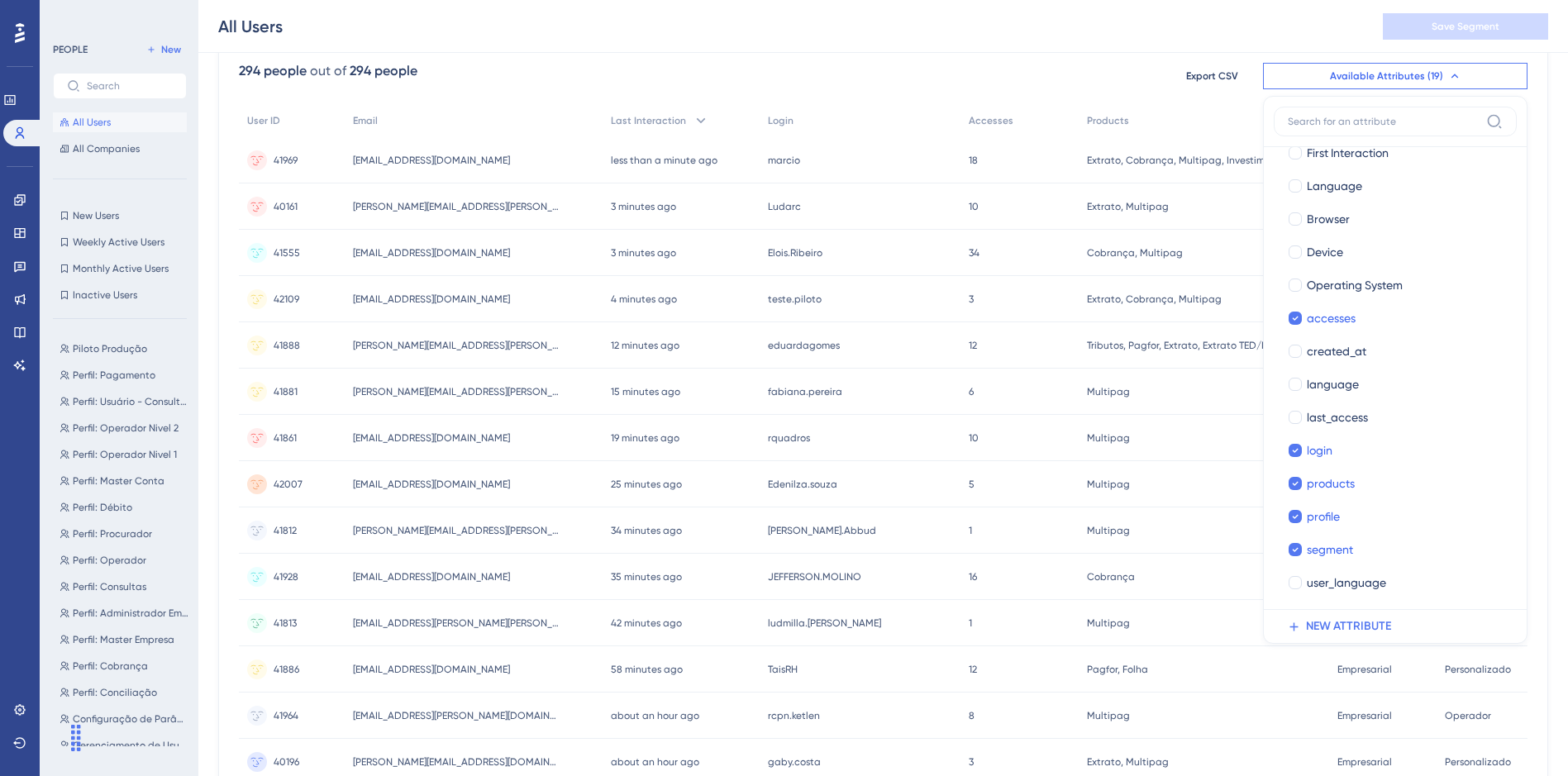 click on "294   people out of 294   people Export CSV Available Attributes (19) User ID User ID Email Email Name Name Last Interaction Last Interaction Web Session Web Session First Interaction First Interaction Language Language Browser Browser Device Device Operating System Operating System accesses accesses created_at created_at language language last_access last_access login login products products profile profile segment segment user_language user_language NEW ATTRIBUTE" at bounding box center [883, 76] 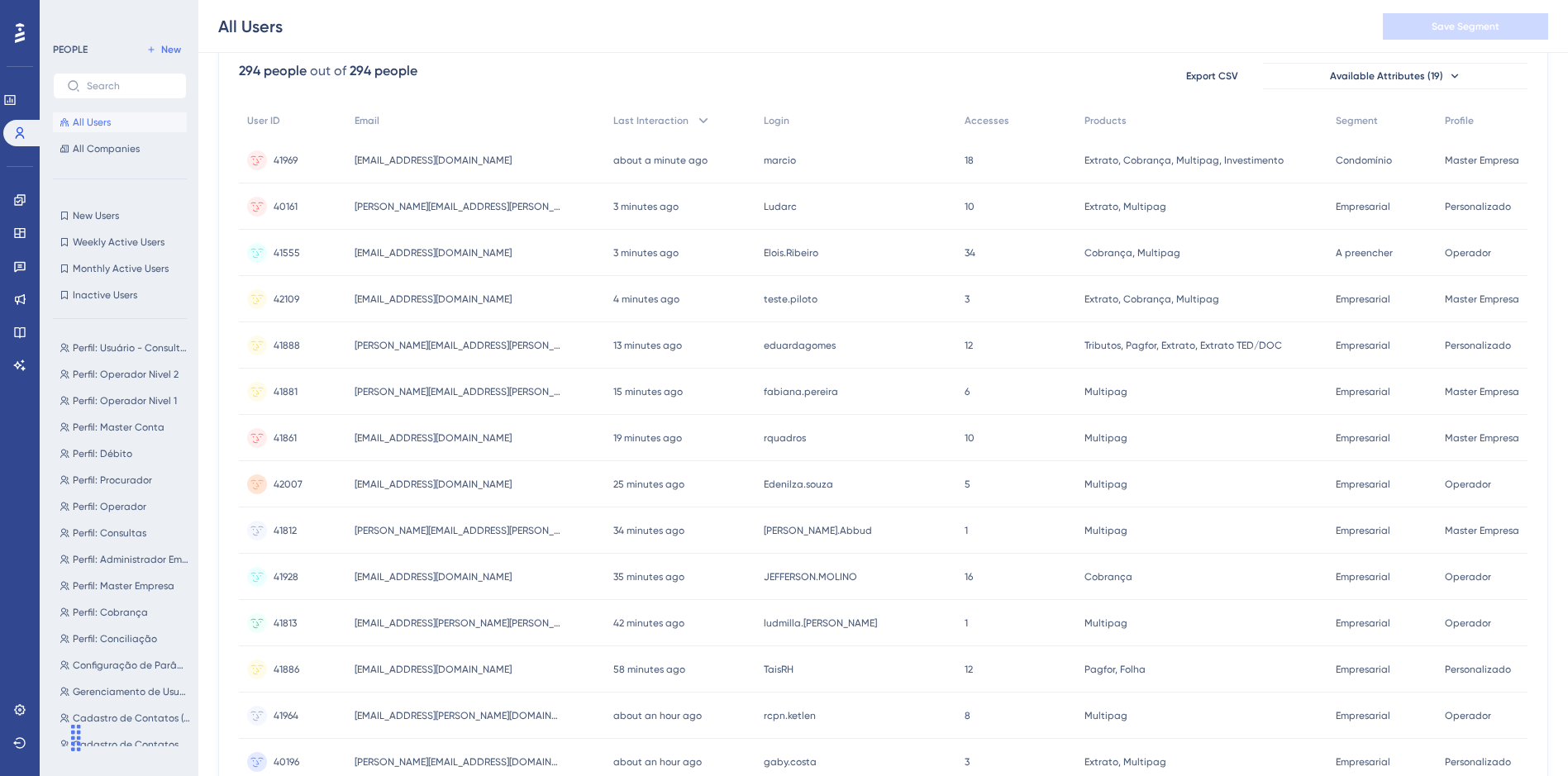 scroll, scrollTop: 83, scrollLeft: 0, axis: vertical 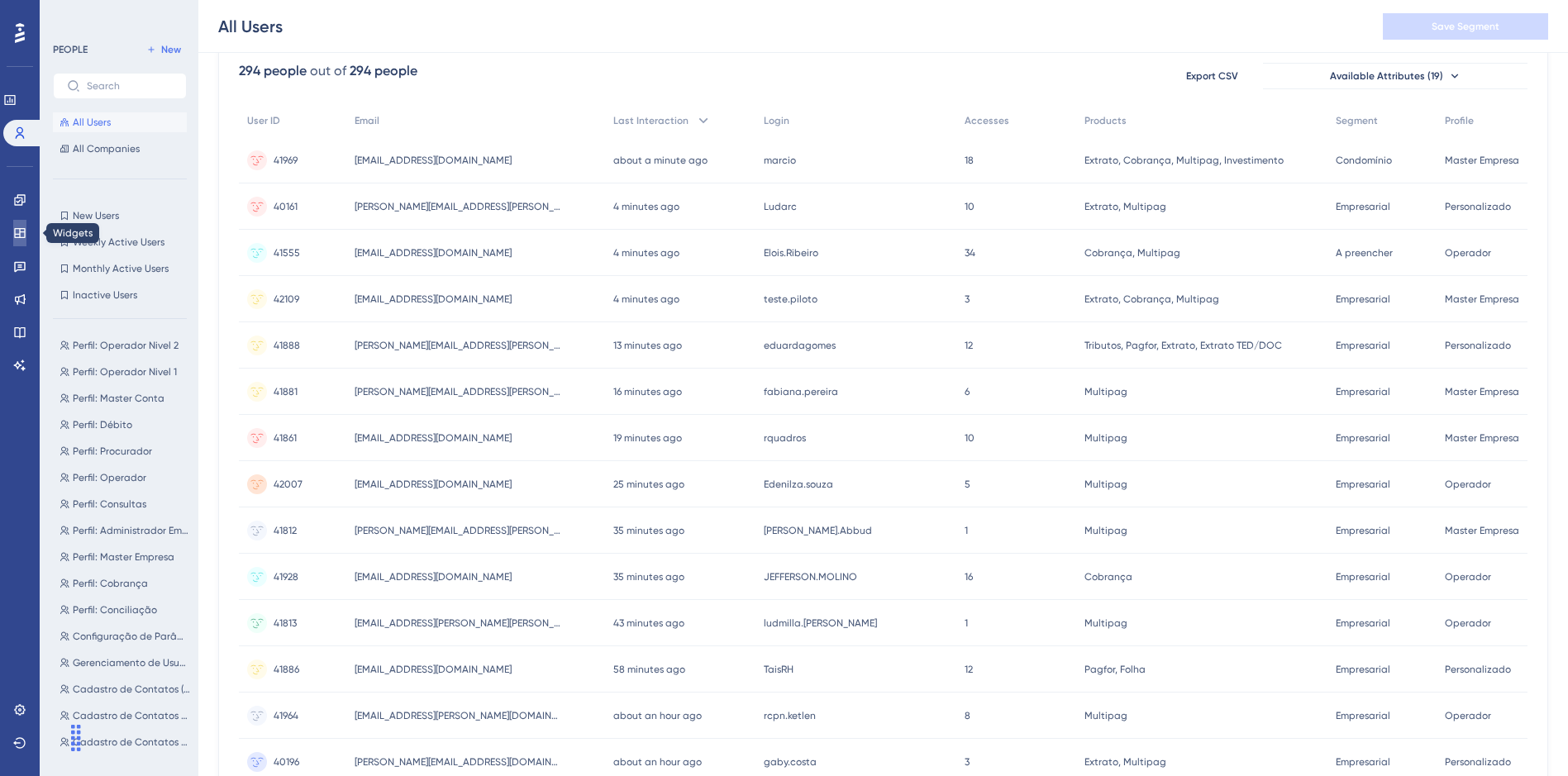 click 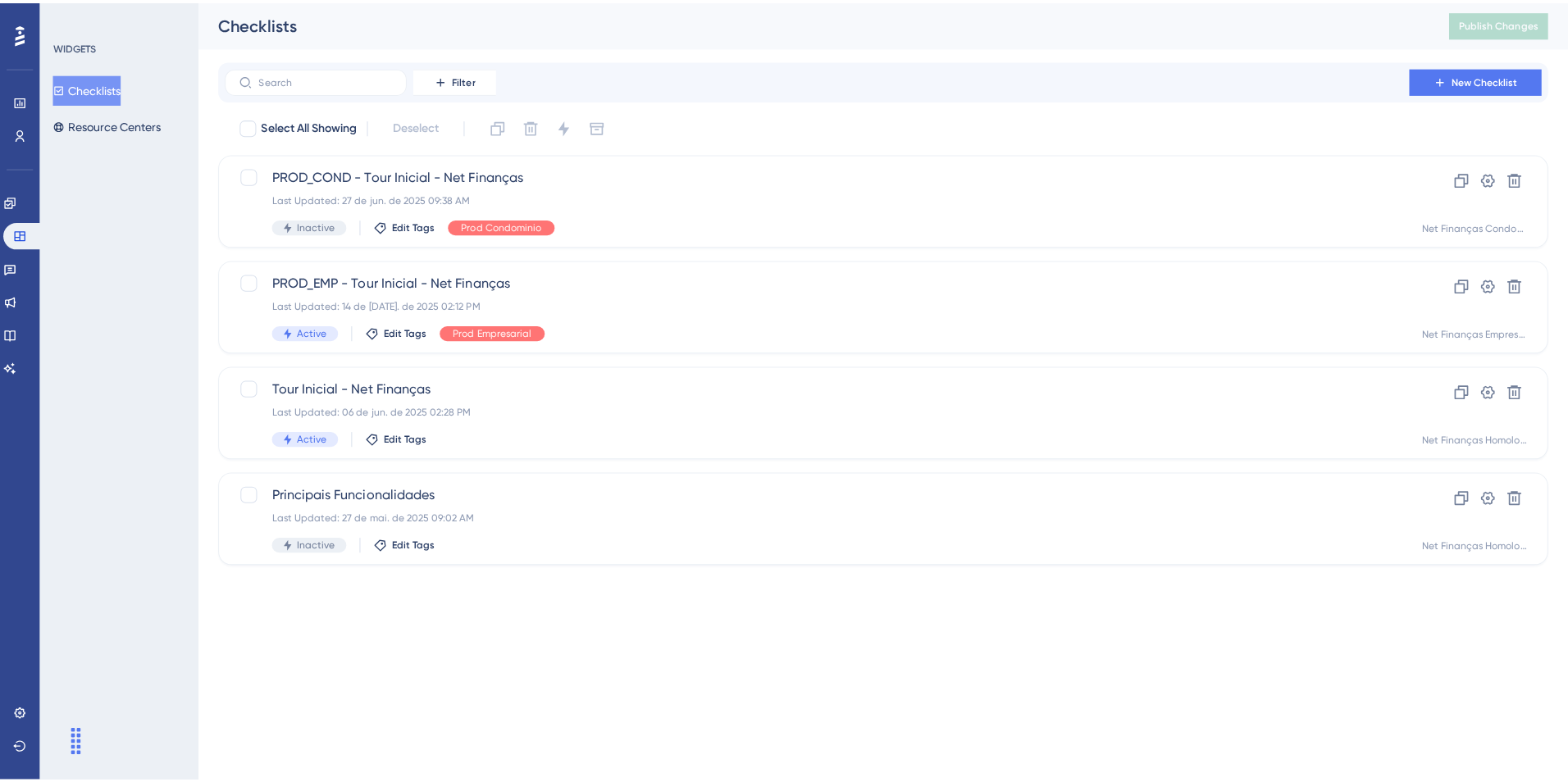 scroll, scrollTop: 0, scrollLeft: 0, axis: both 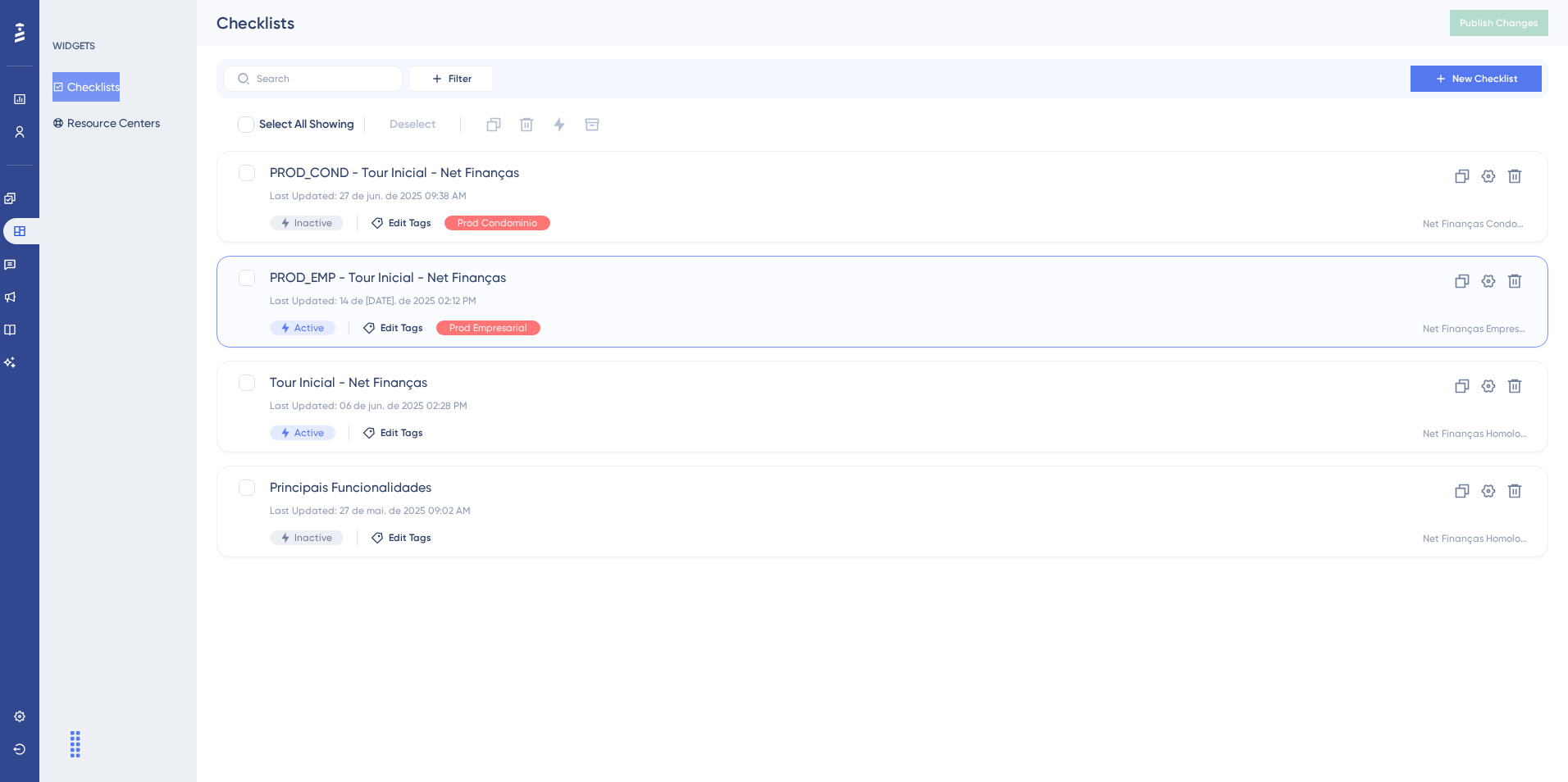 click on "PROD_EMP - Tour Inicial - Net Finanças" at bounding box center [817, 278] 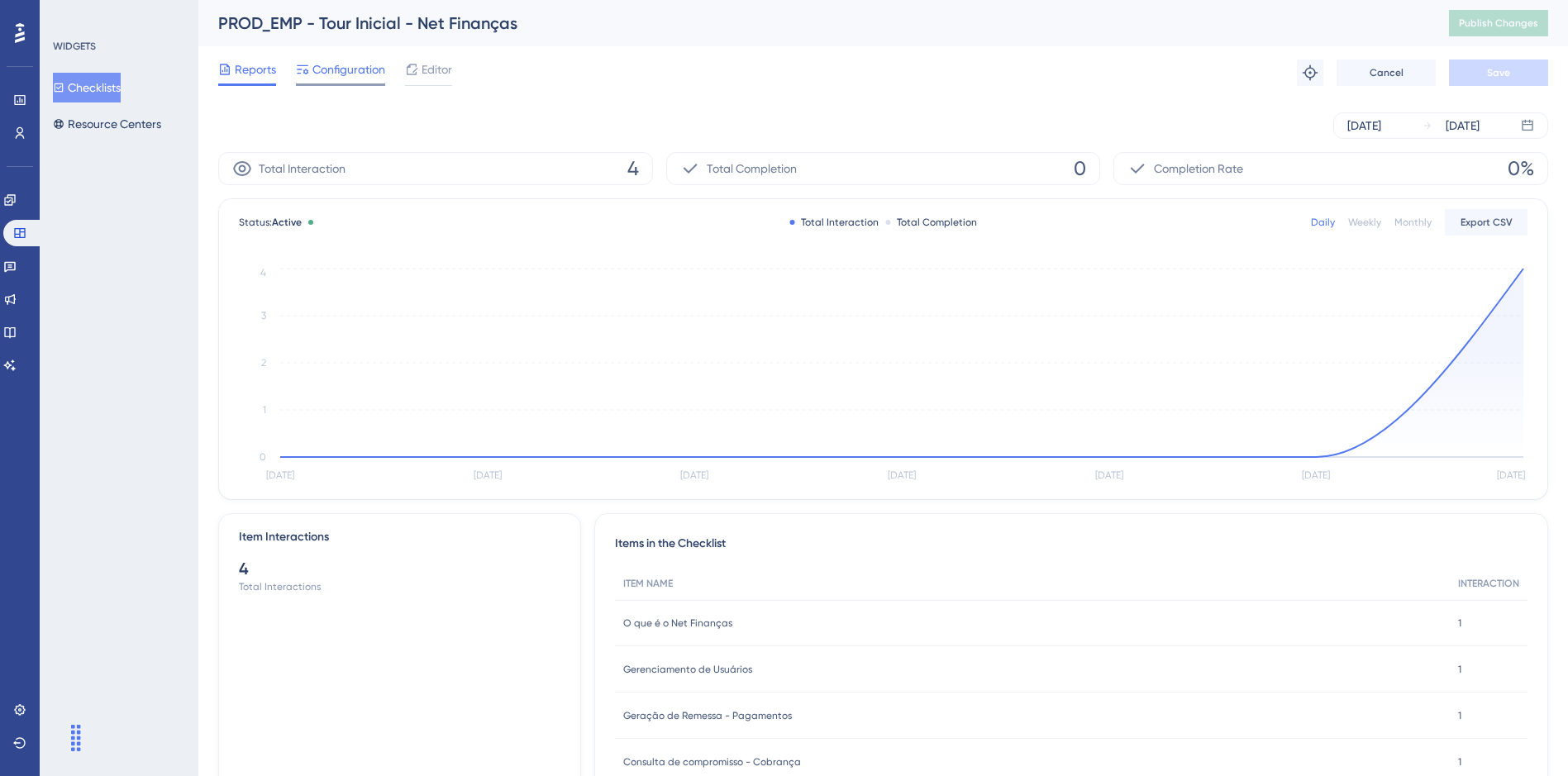 click on "Configuration" at bounding box center (349, 69) 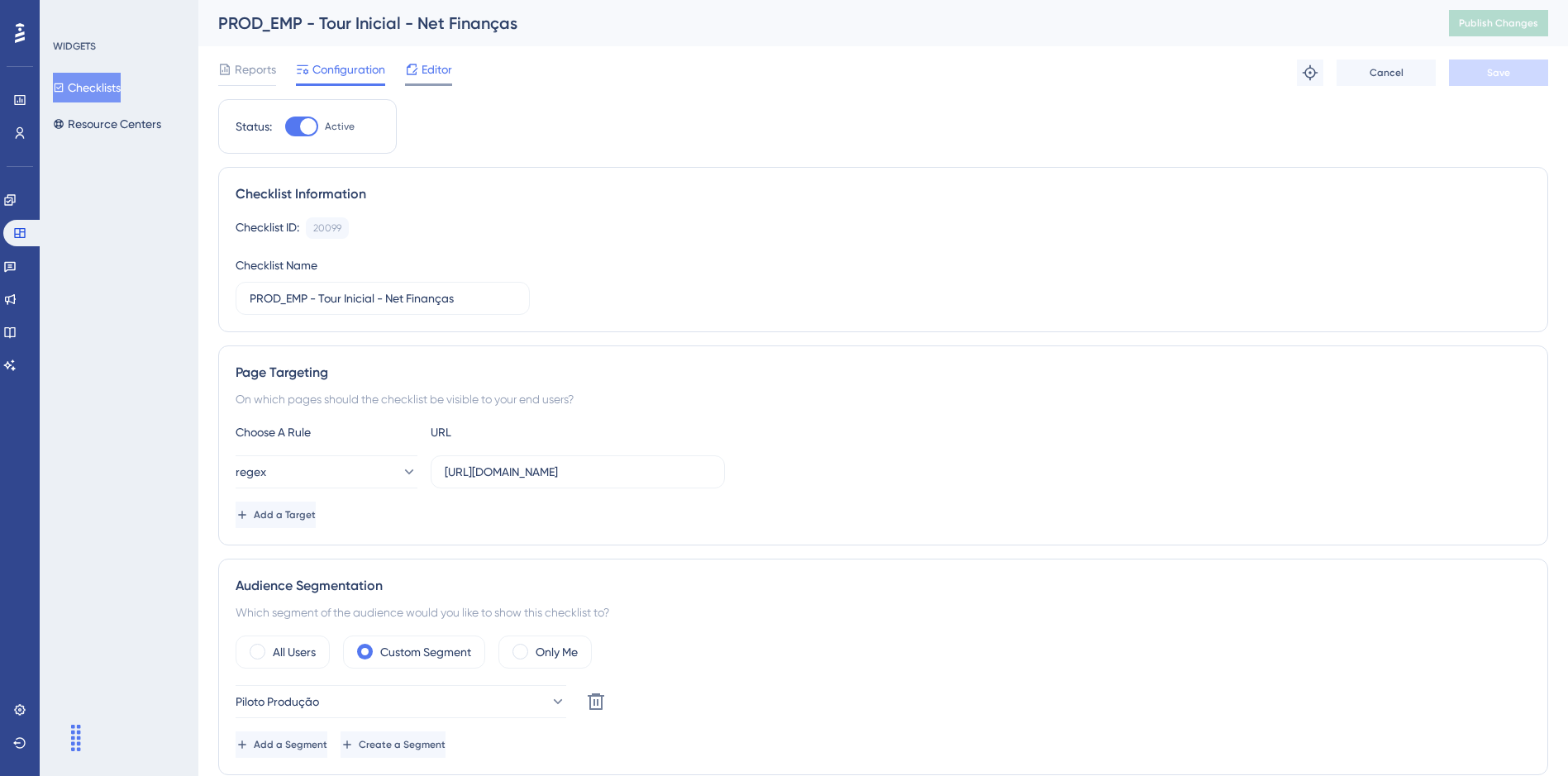 click on "Editor" at bounding box center [436, 69] 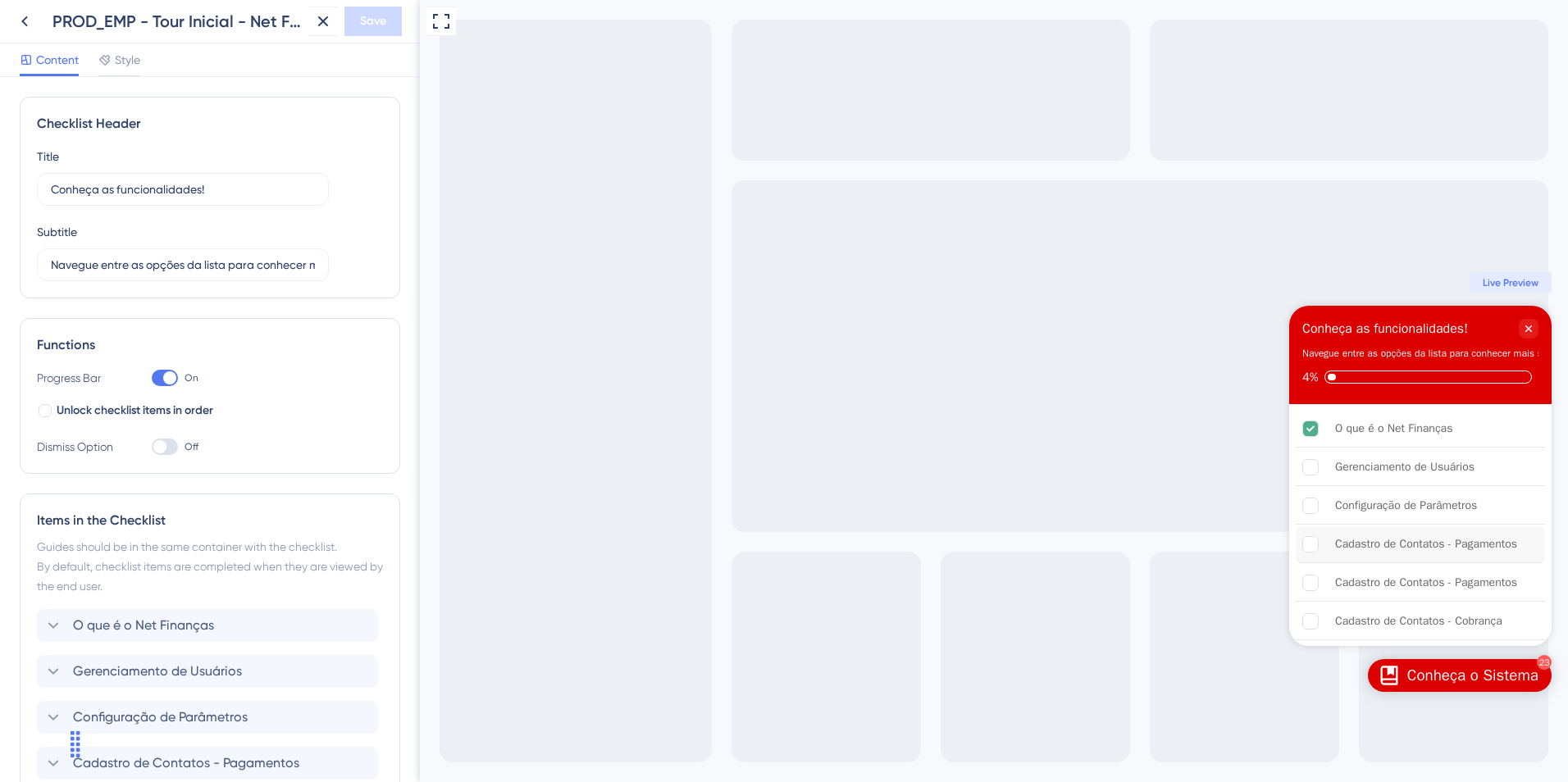 scroll, scrollTop: 0, scrollLeft: 0, axis: both 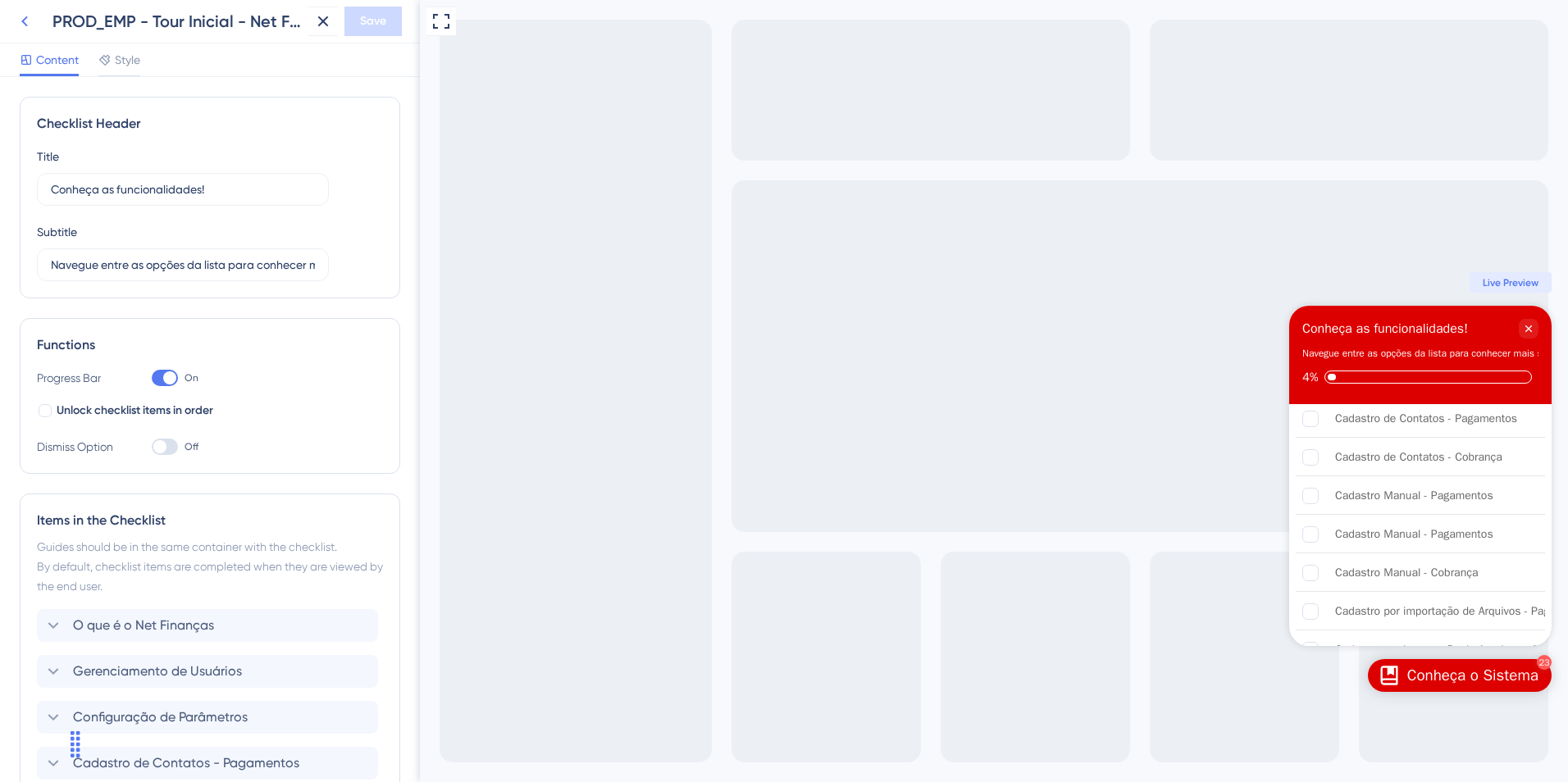 click 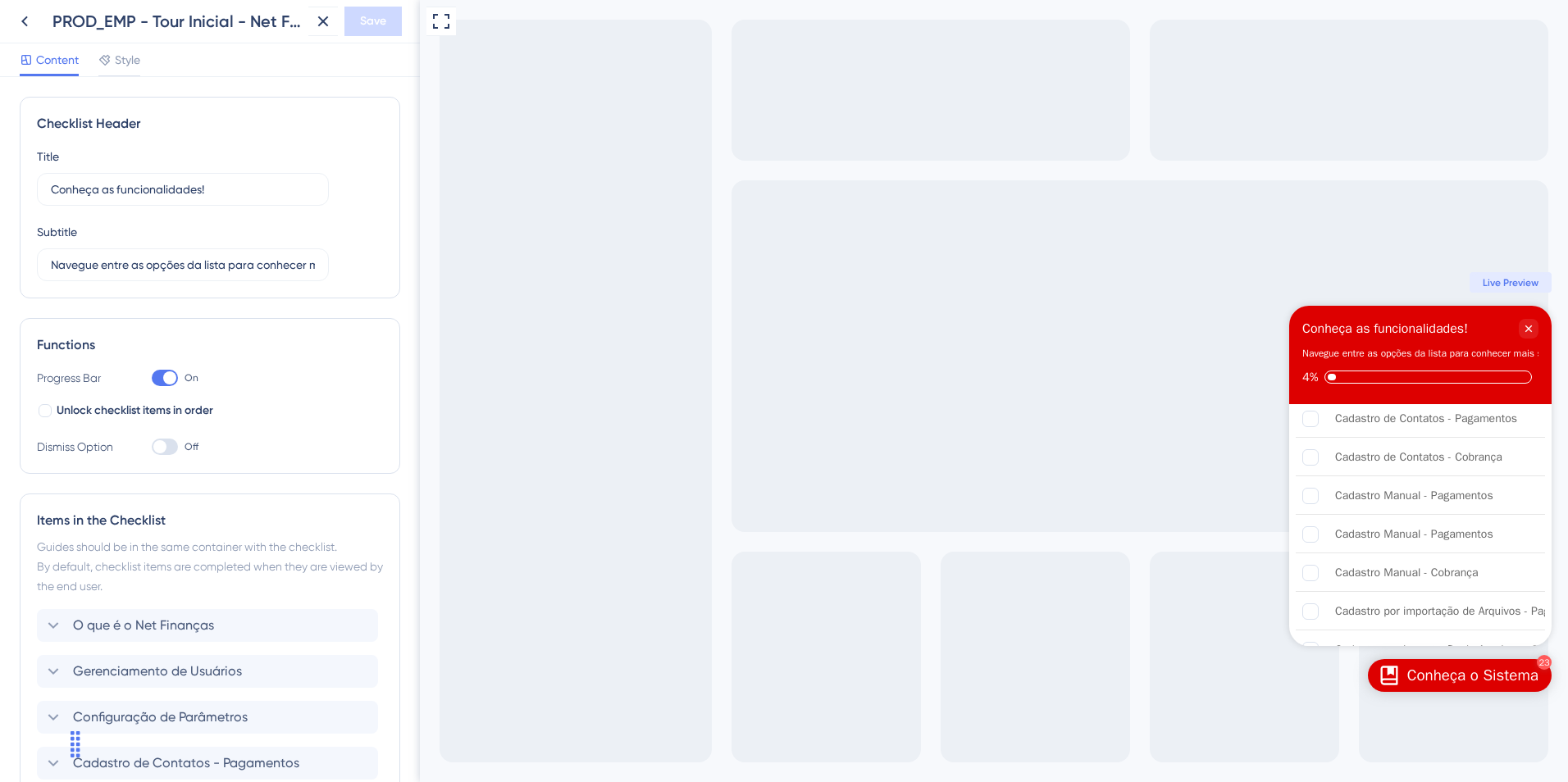 click on "PROD_EMP - Tour Inicial - Net Finanças Save Content Style Checklist Header Title Conheça as funcionalidades! Subtitle Navegue entre as opções da lista para conhecer mais sobre as funções do sistema. Functions Progress Bar On Unlock checklist items in order Dismiss Option Off Items in the Checklist Guides should be in the same container with the checklist. By default, checklist items are completed when they are viewed by the end user. O que é o Net Finanças Gerenciamento de Usuários Configuração de Parâmetros Cadastro de Contatos - Pagamentos Cadastro de Contatos - Pagamentos Cadastro de Contatos - Cobrança Cadastro Manual - Pagamentos Cadastro Manual - Pagamentos Cadastro Manual - Cobrança Cadastro por importação de Arquivos - Pagamento Cadastro por importação de Arquivos - Cobrança Geração de Remessa - Pagamentos Geração de Remessa - Pagamentos Geração de Remessa - Cobrança Autorização de Remessa - Pagamentos Add Item" at bounding box center (784, 0) 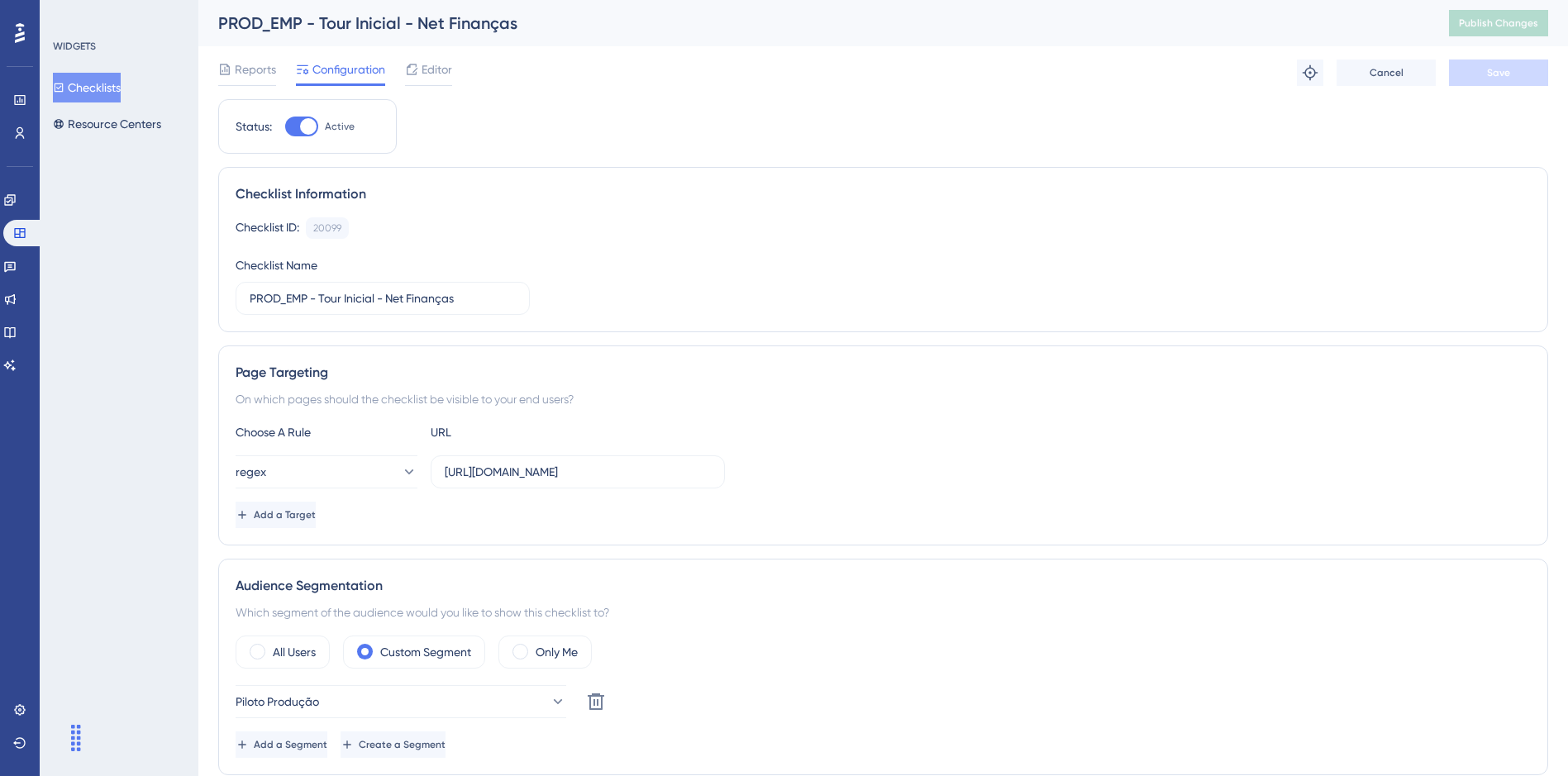 click on "Editor" at bounding box center [428, 69] 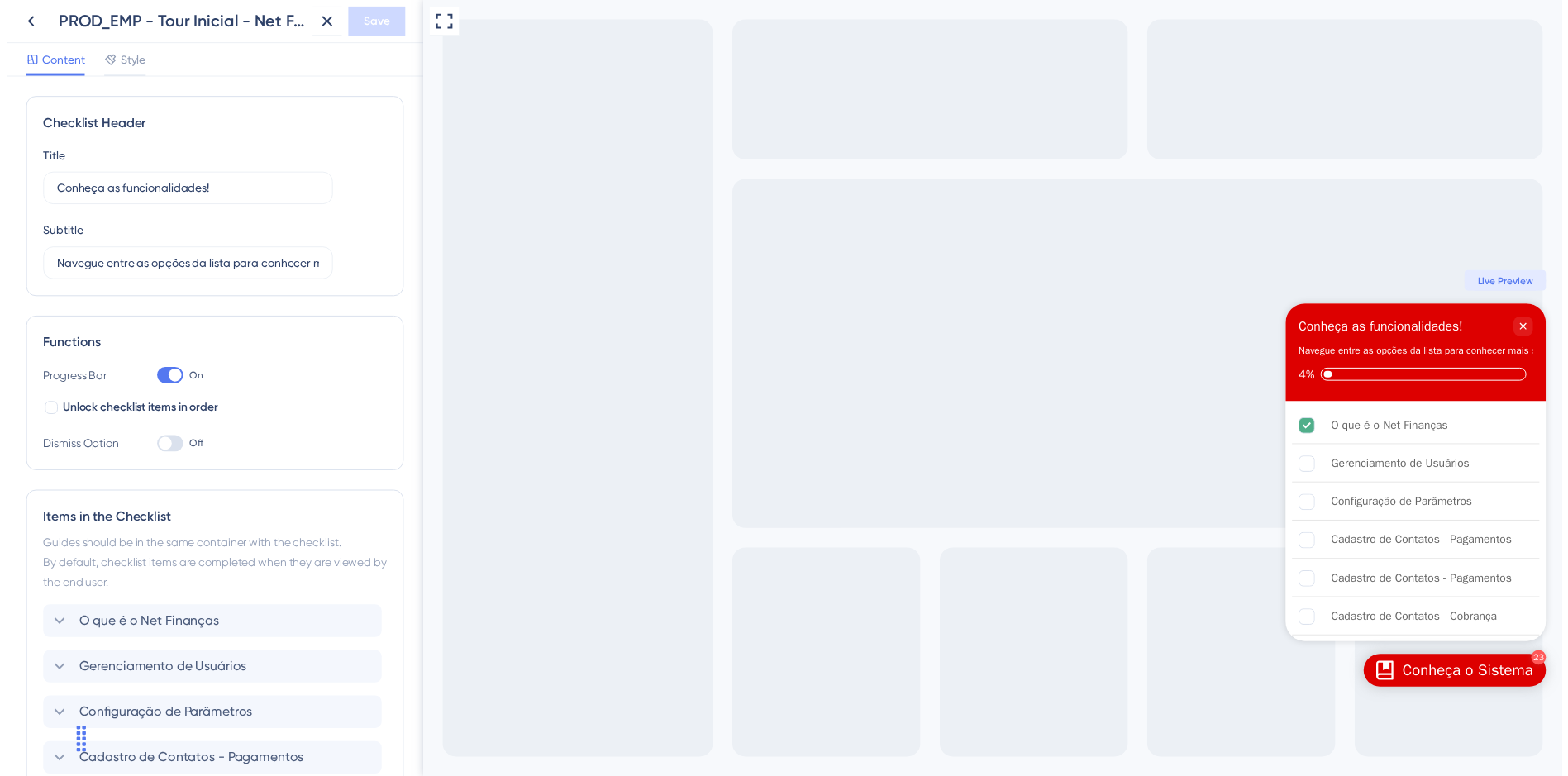scroll, scrollTop: 0, scrollLeft: 0, axis: both 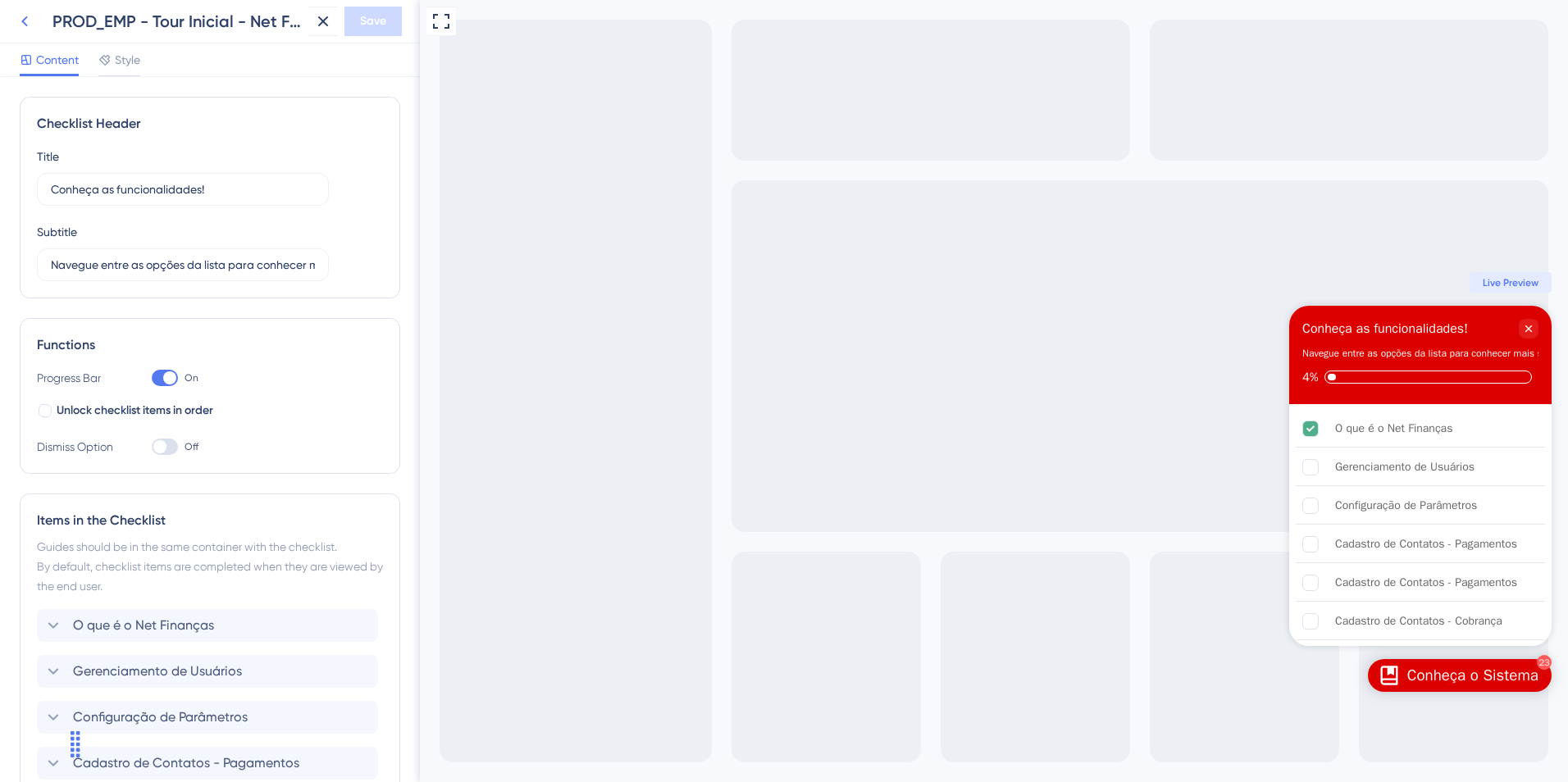 click 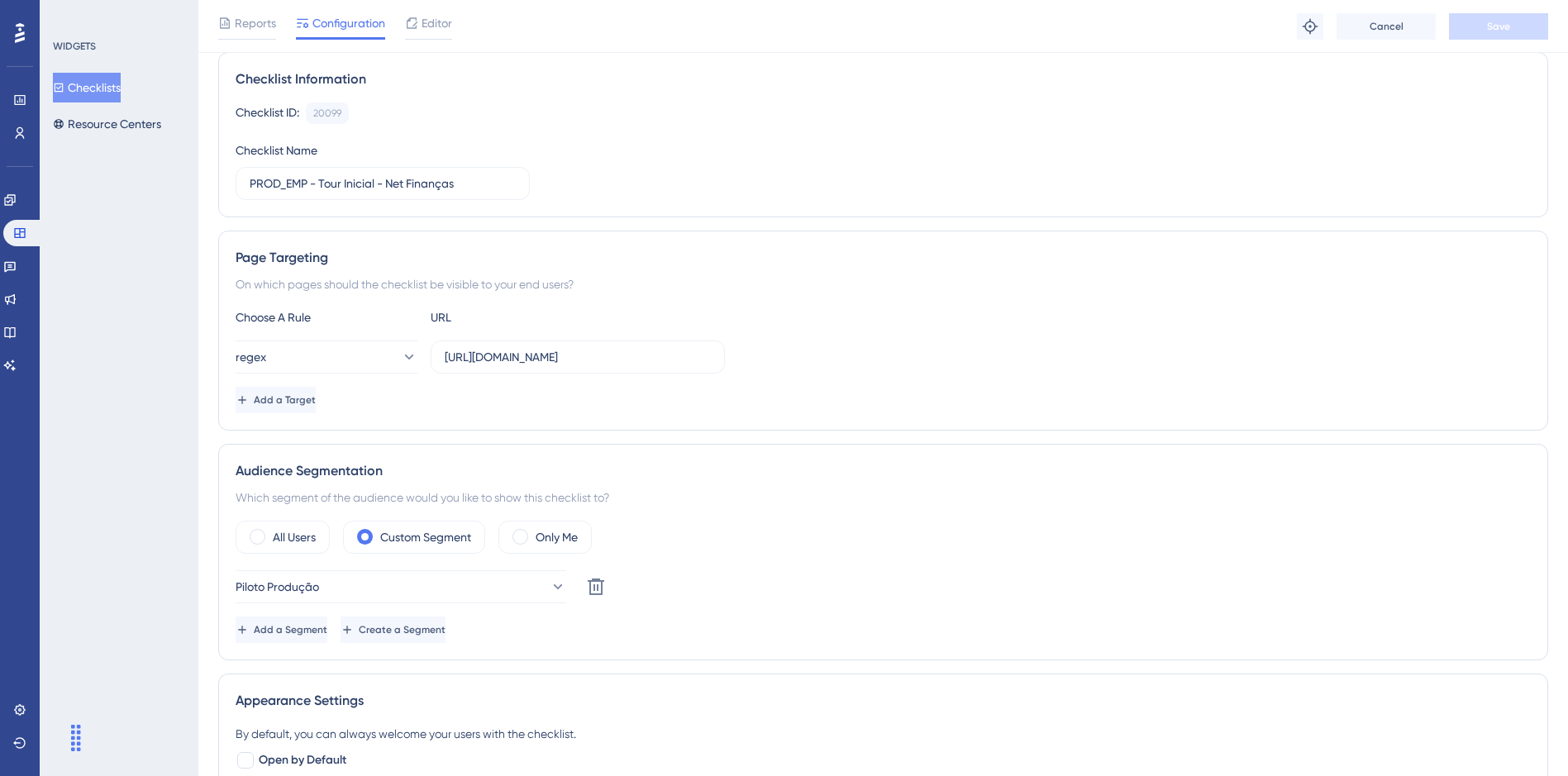 scroll, scrollTop: 248, scrollLeft: 0, axis: vertical 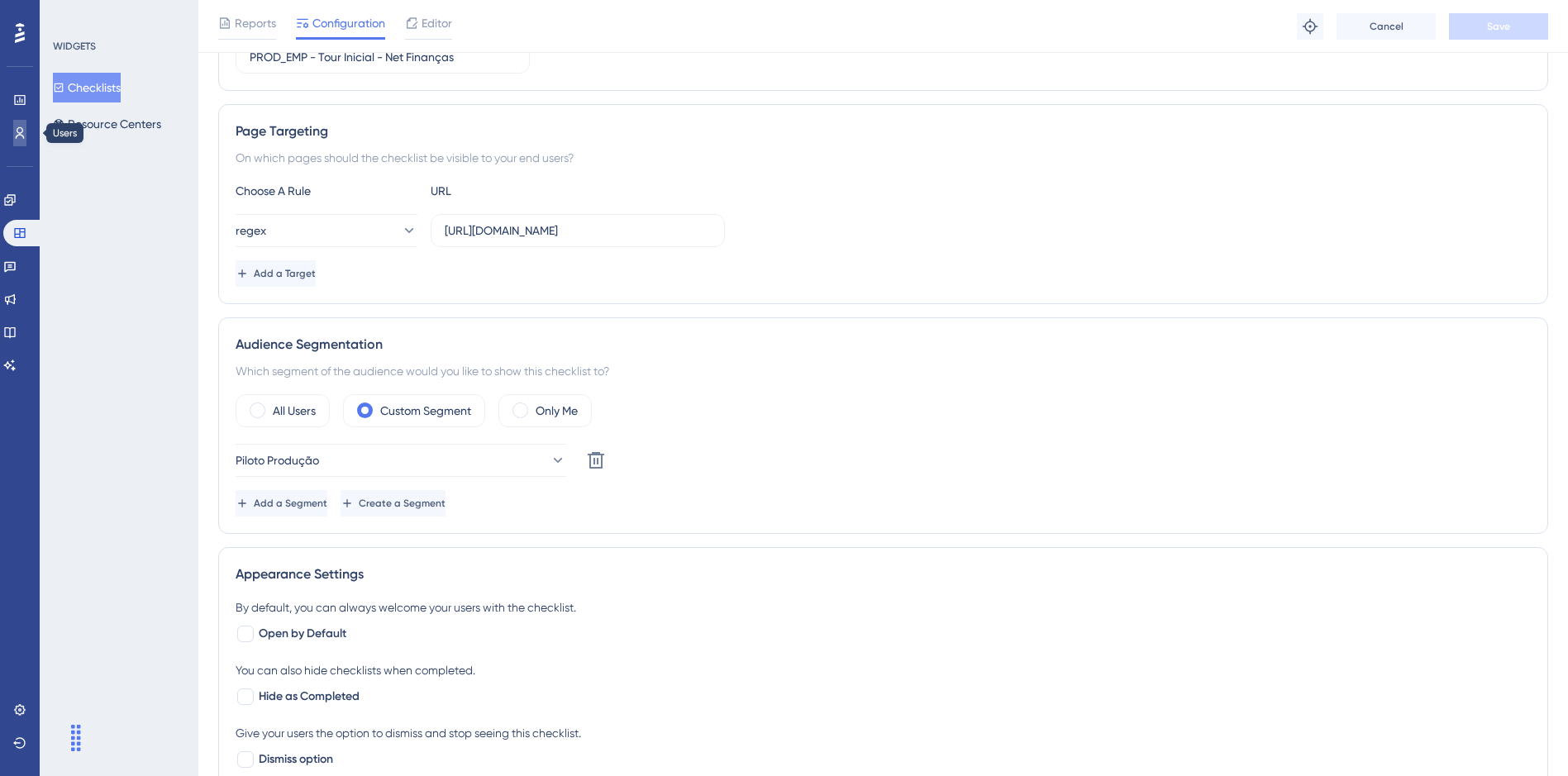 click at bounding box center [20, 133] 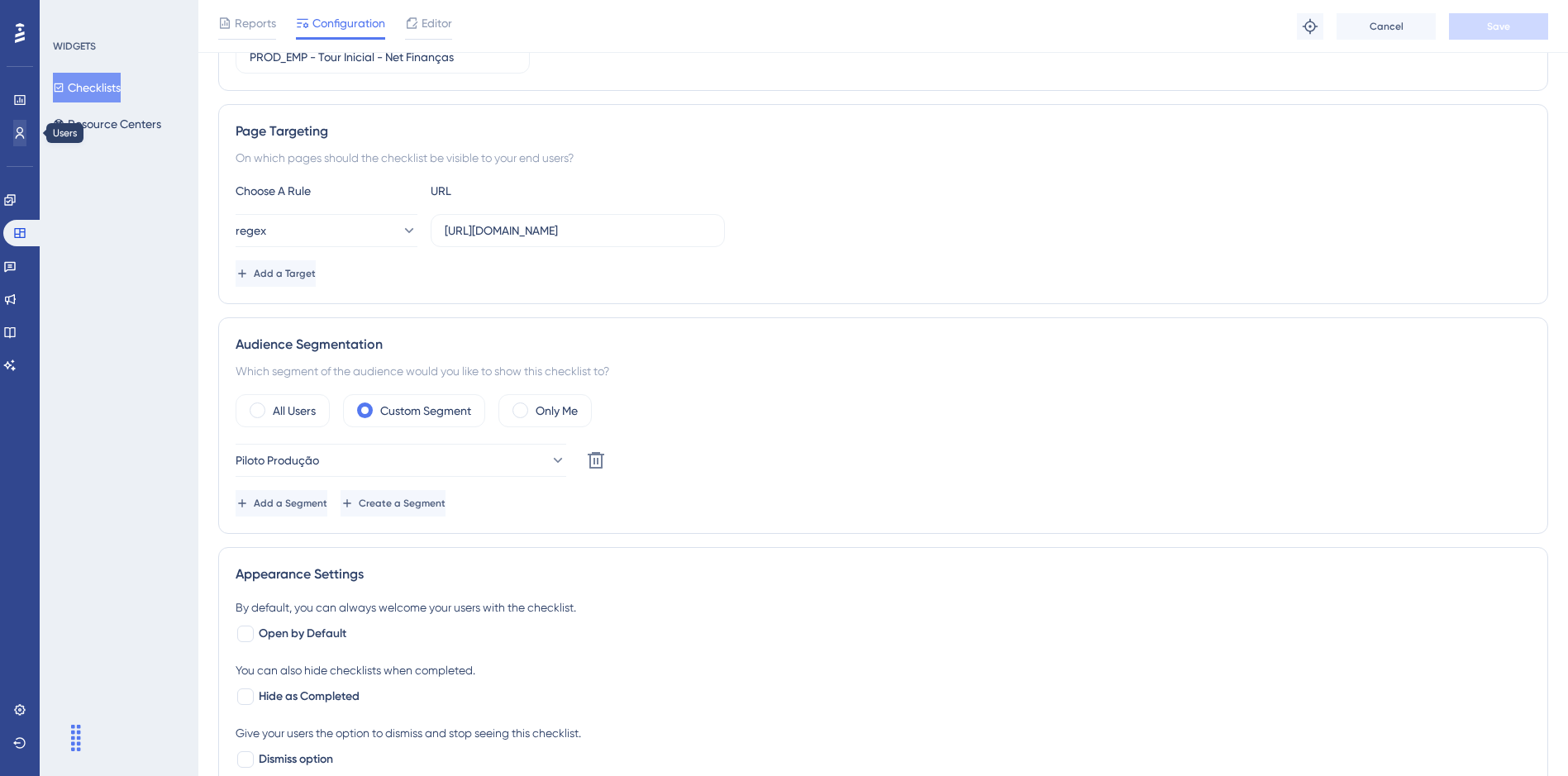 scroll, scrollTop: 0, scrollLeft: 0, axis: both 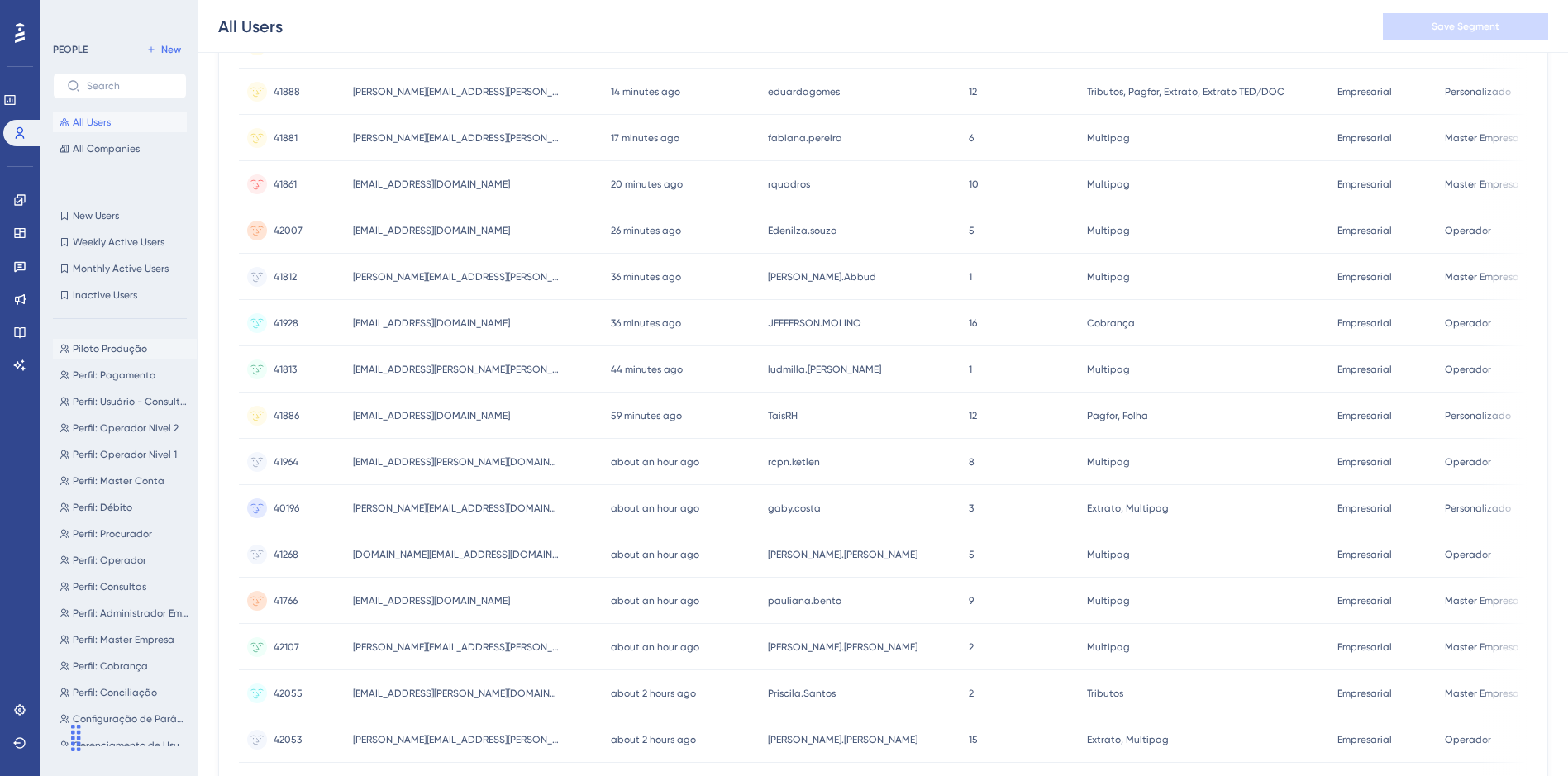 click on "Piloto Produção" at bounding box center (110, 349) 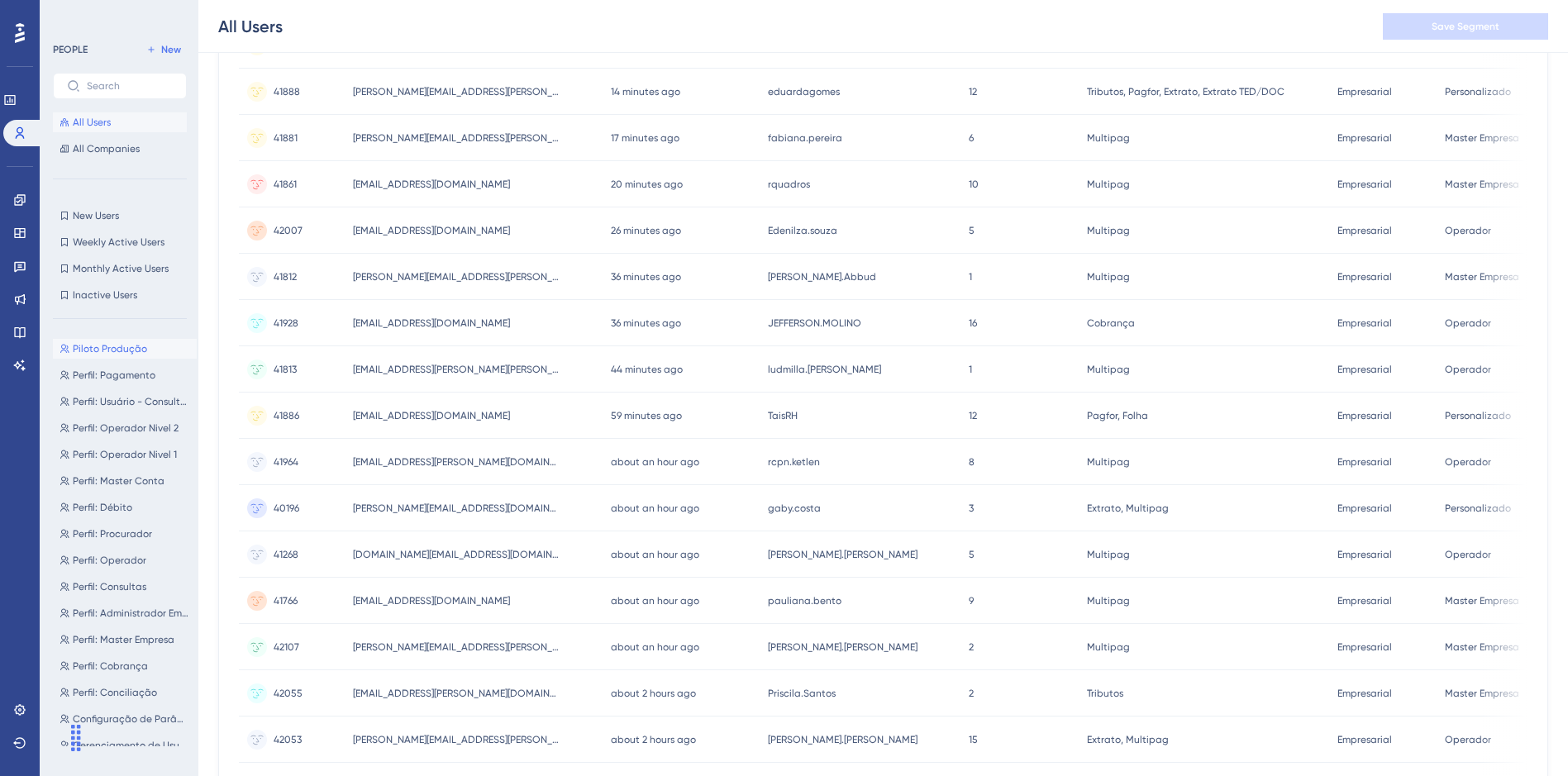 click on "Piloto Produção" at bounding box center [110, 349] 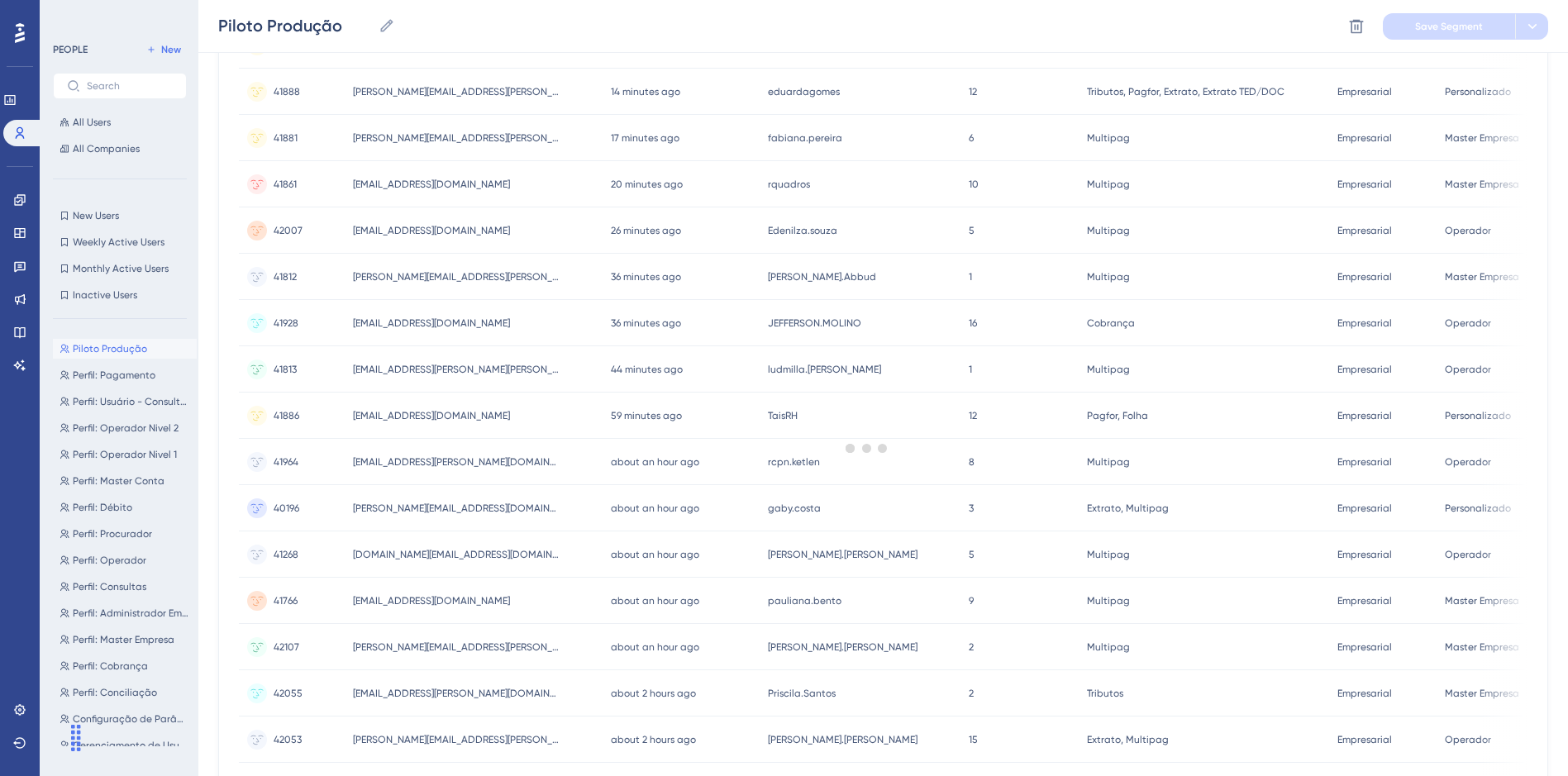 scroll, scrollTop: 0, scrollLeft: 0, axis: both 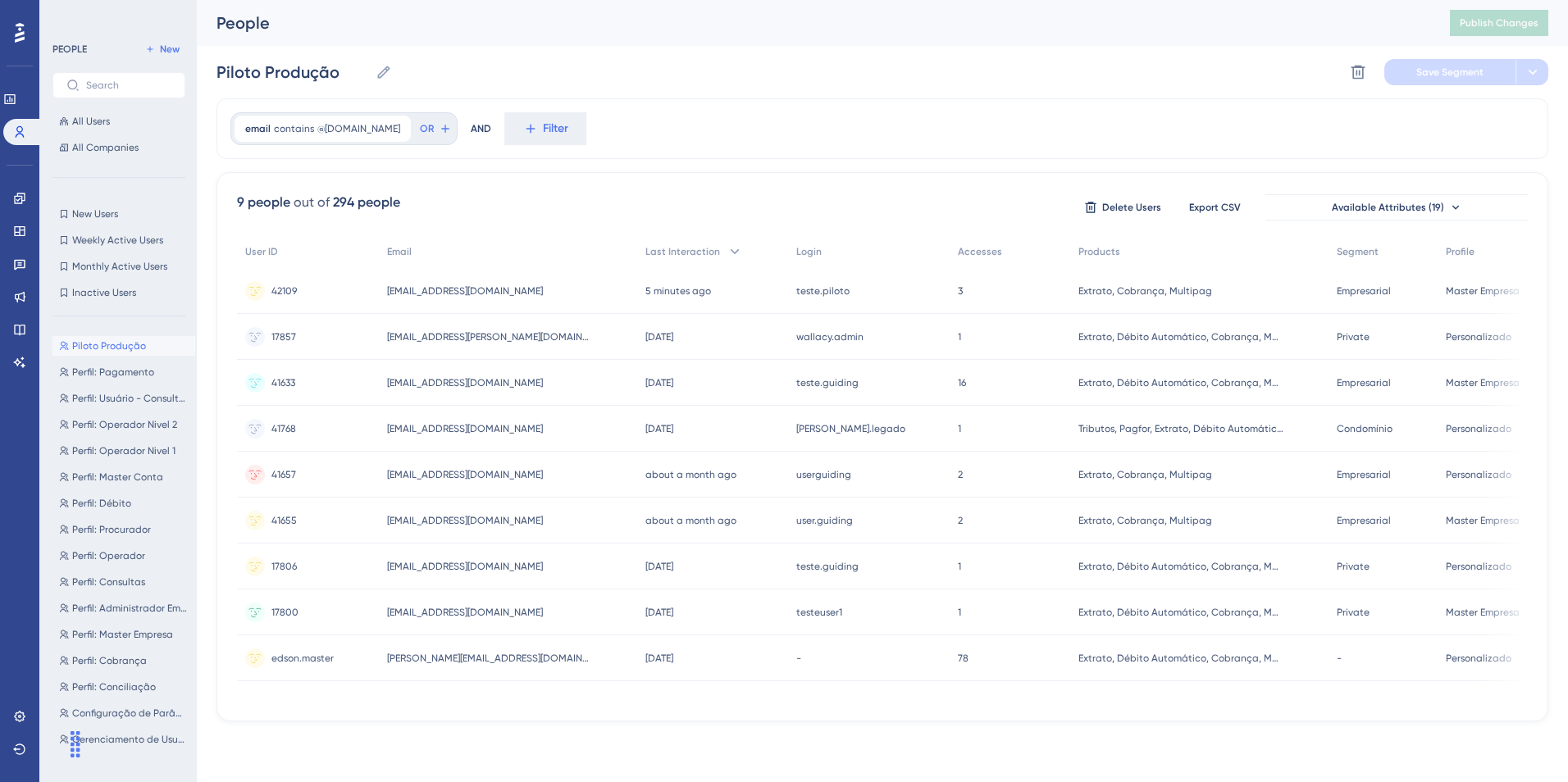 click on "Engagement Widgets Feedback Product Updates Knowledge Base AI Assistant" at bounding box center (20, 260) 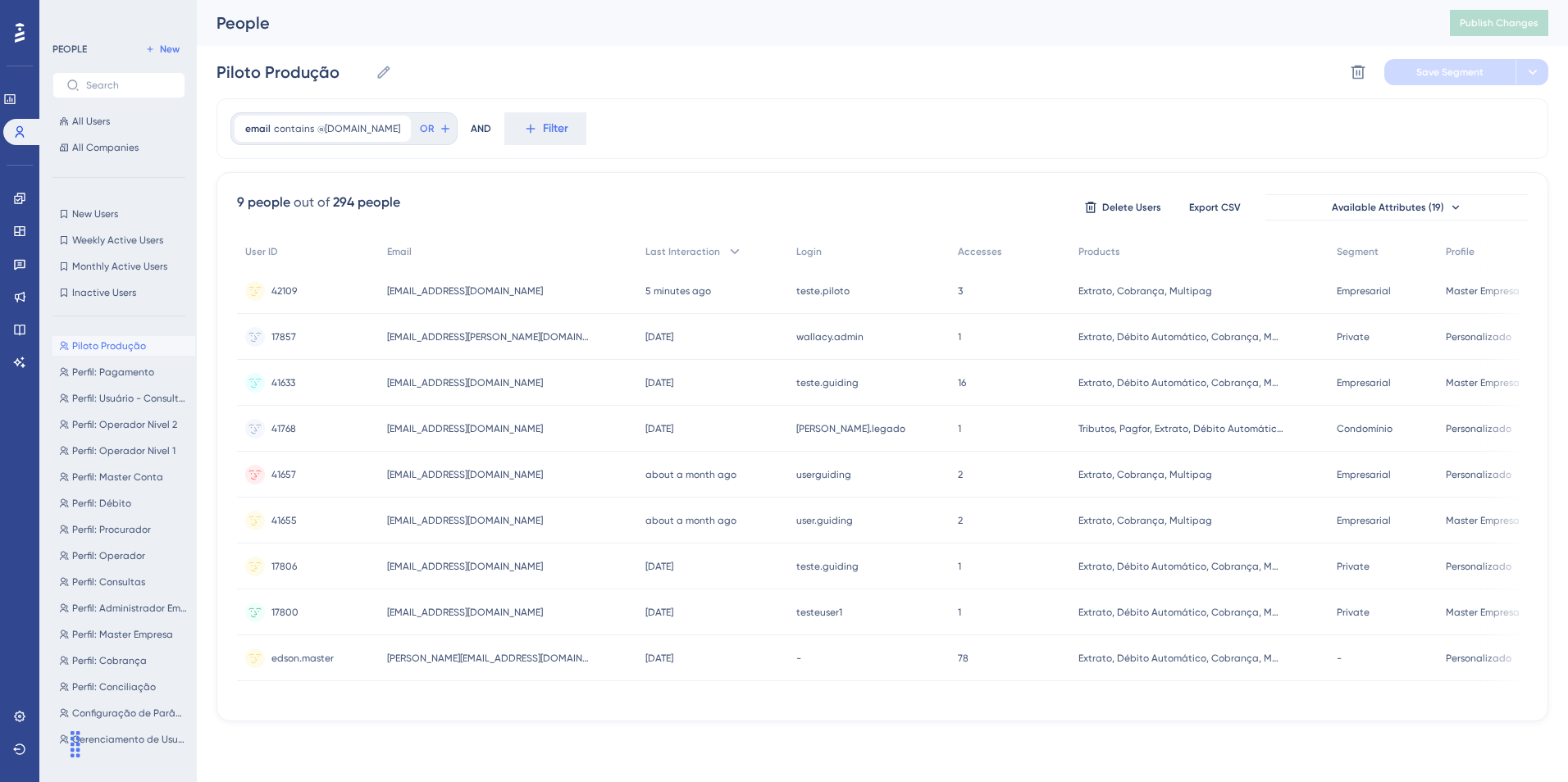 click on "Engagement Widgets Feedback Product Updates Knowledge Base AI Assistant" at bounding box center (20, 260) 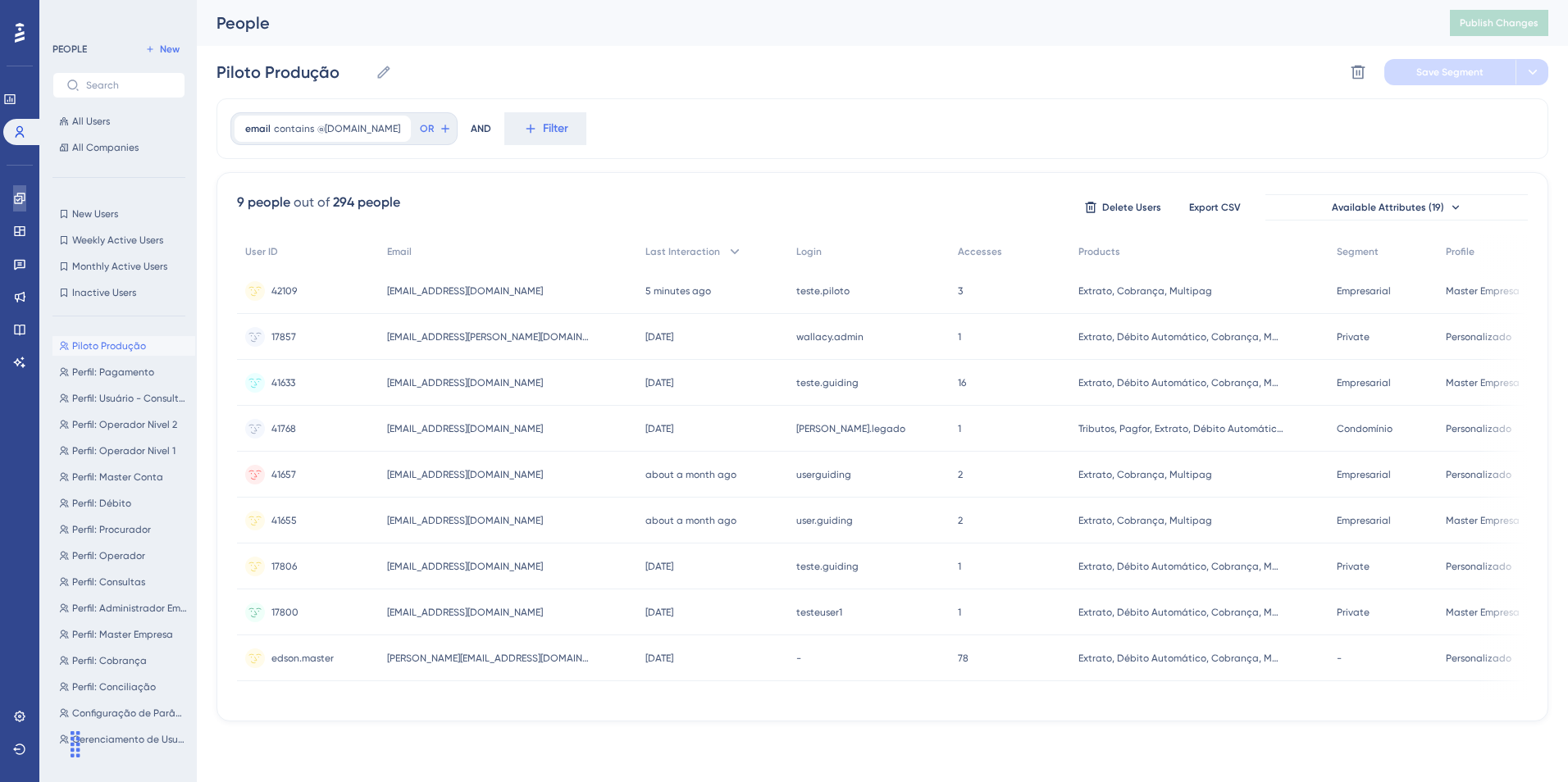 click at bounding box center (20, 198) 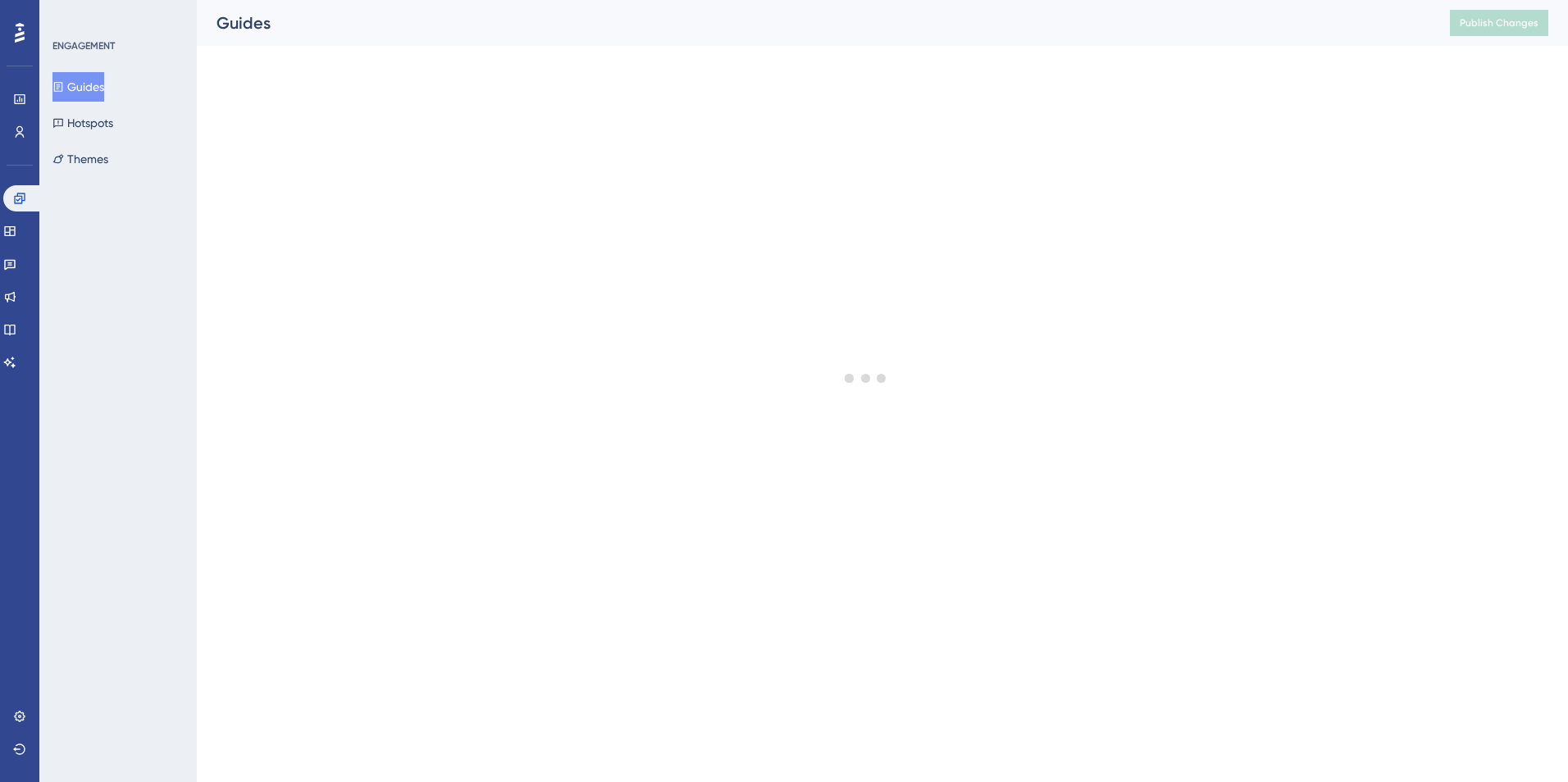 scroll, scrollTop: 0, scrollLeft: 0, axis: both 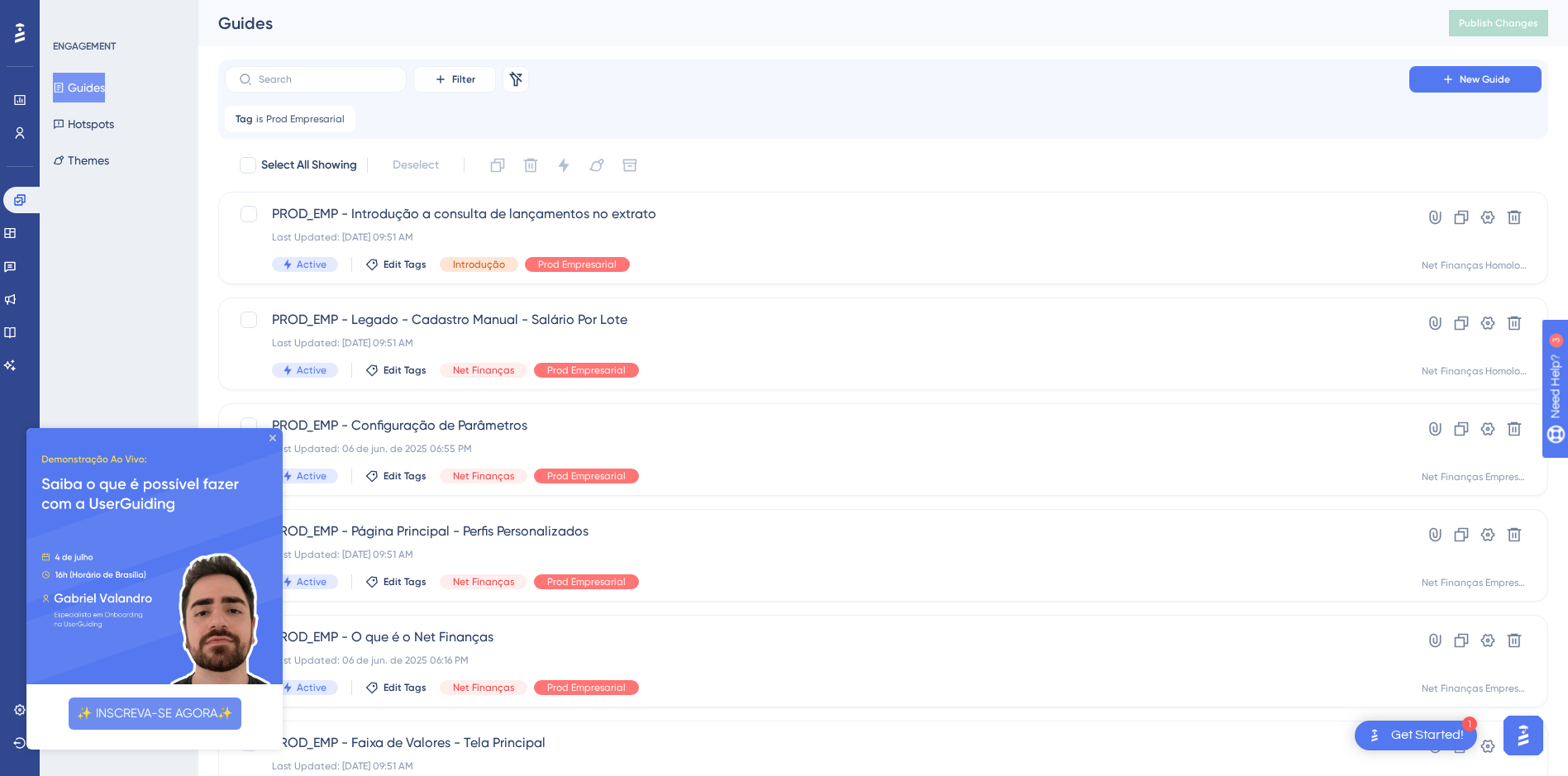 click at bounding box center (155, 556) 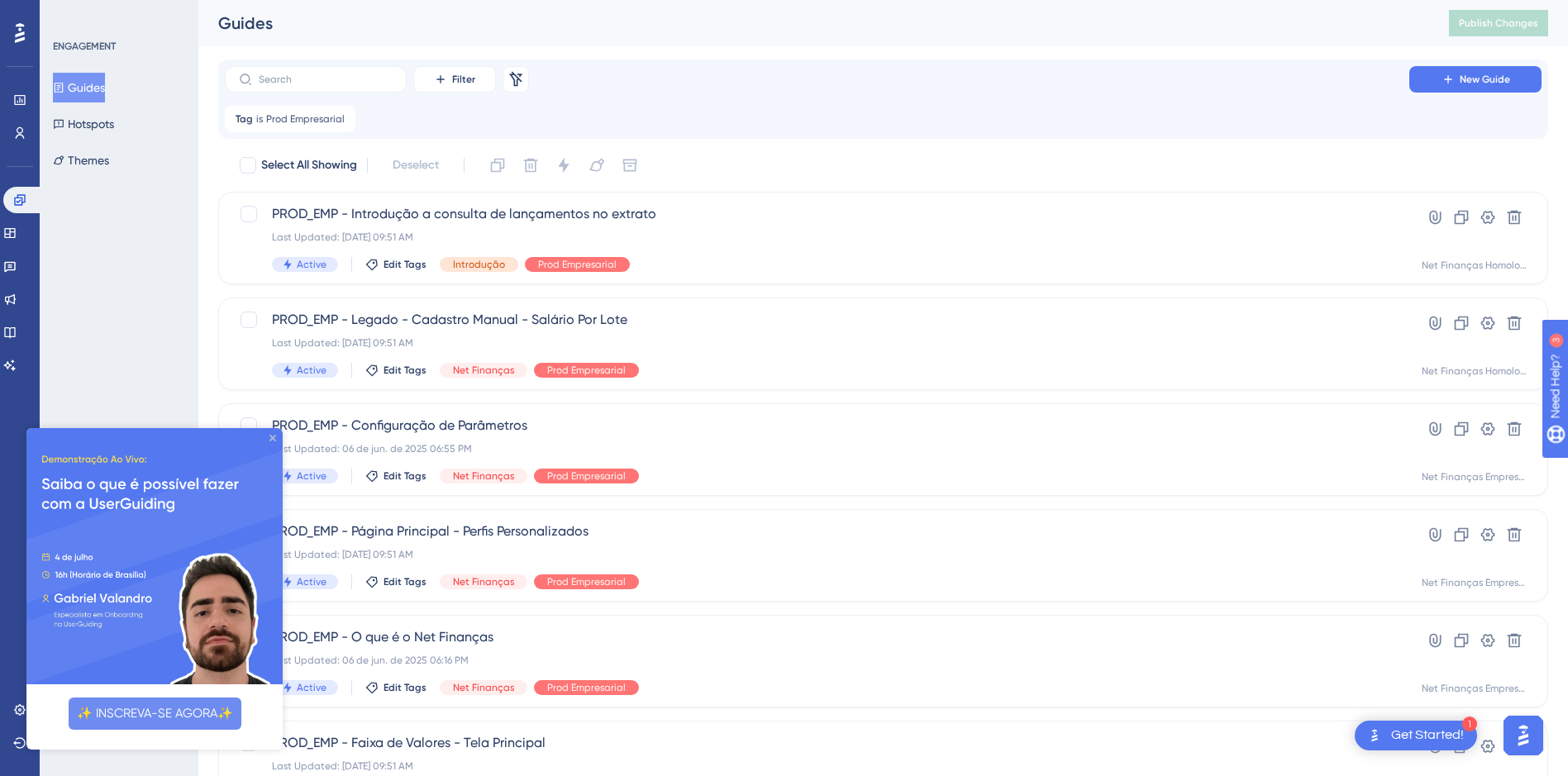 drag, startPoint x: 274, startPoint y: 436, endPoint x: 269, endPoint y: 855, distance: 419.0298 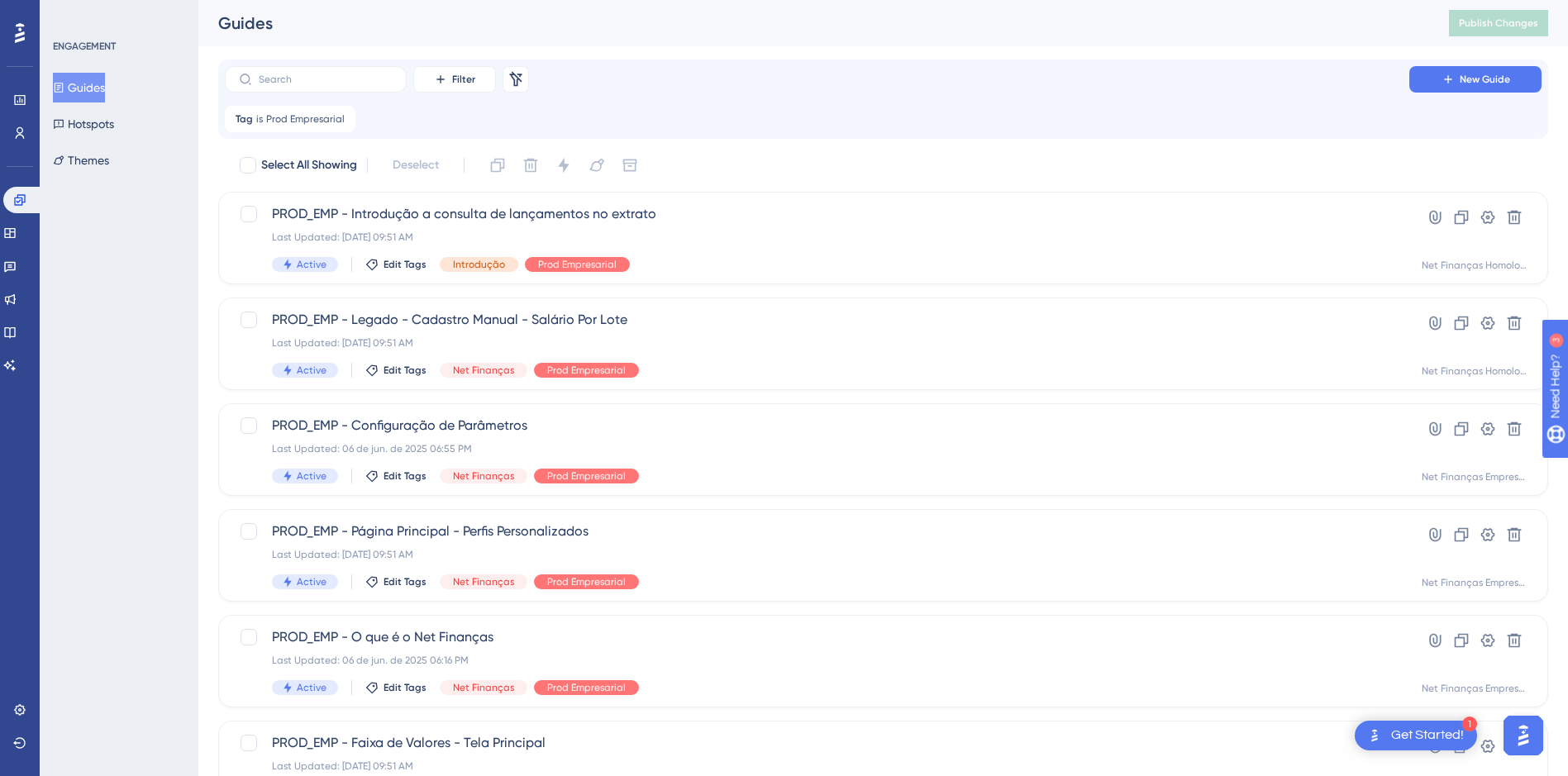 click on "ENGAGEMENT Guides Hotspots Themes" at bounding box center (119, 388) 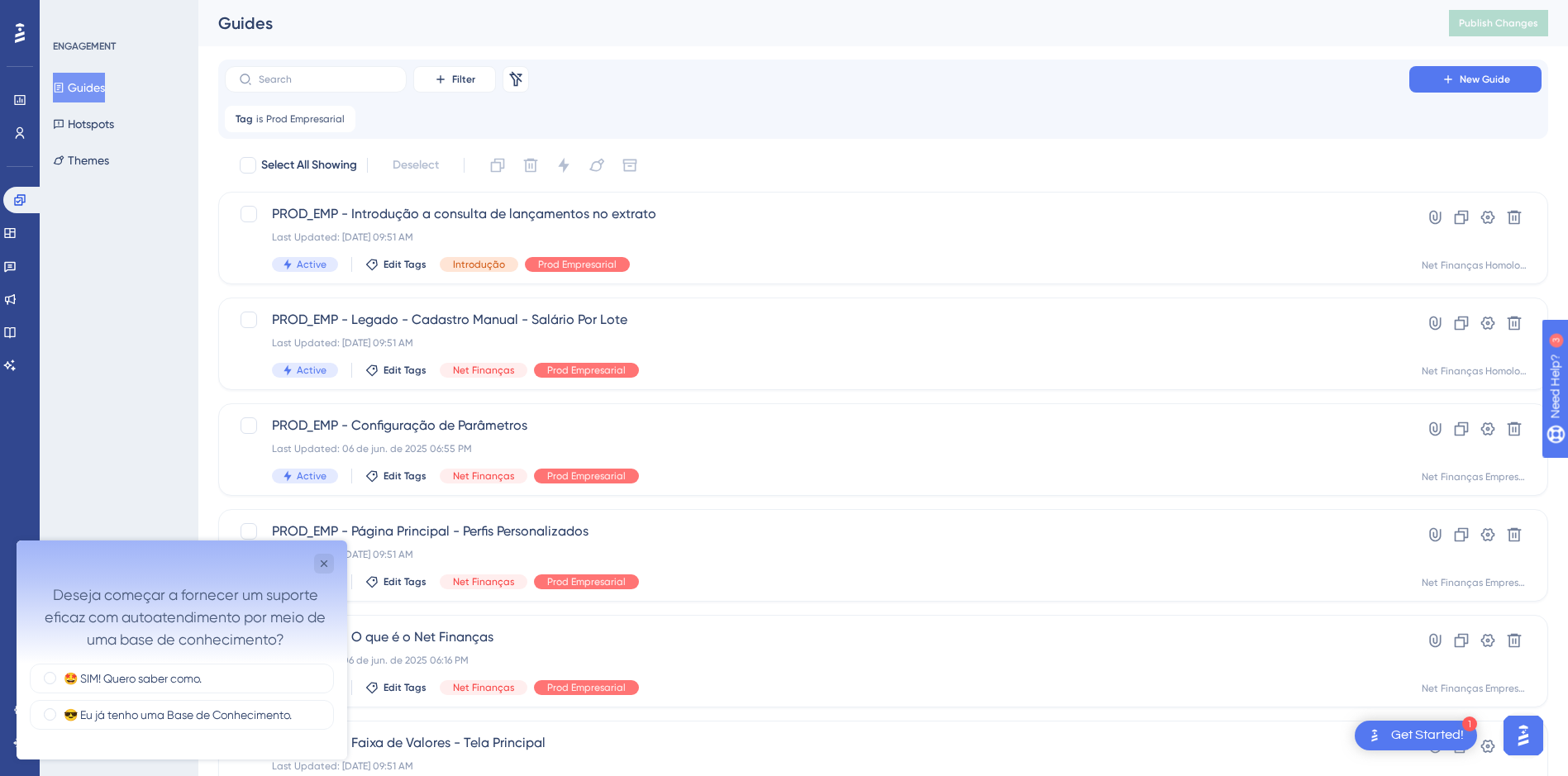 scroll, scrollTop: 0, scrollLeft: 0, axis: both 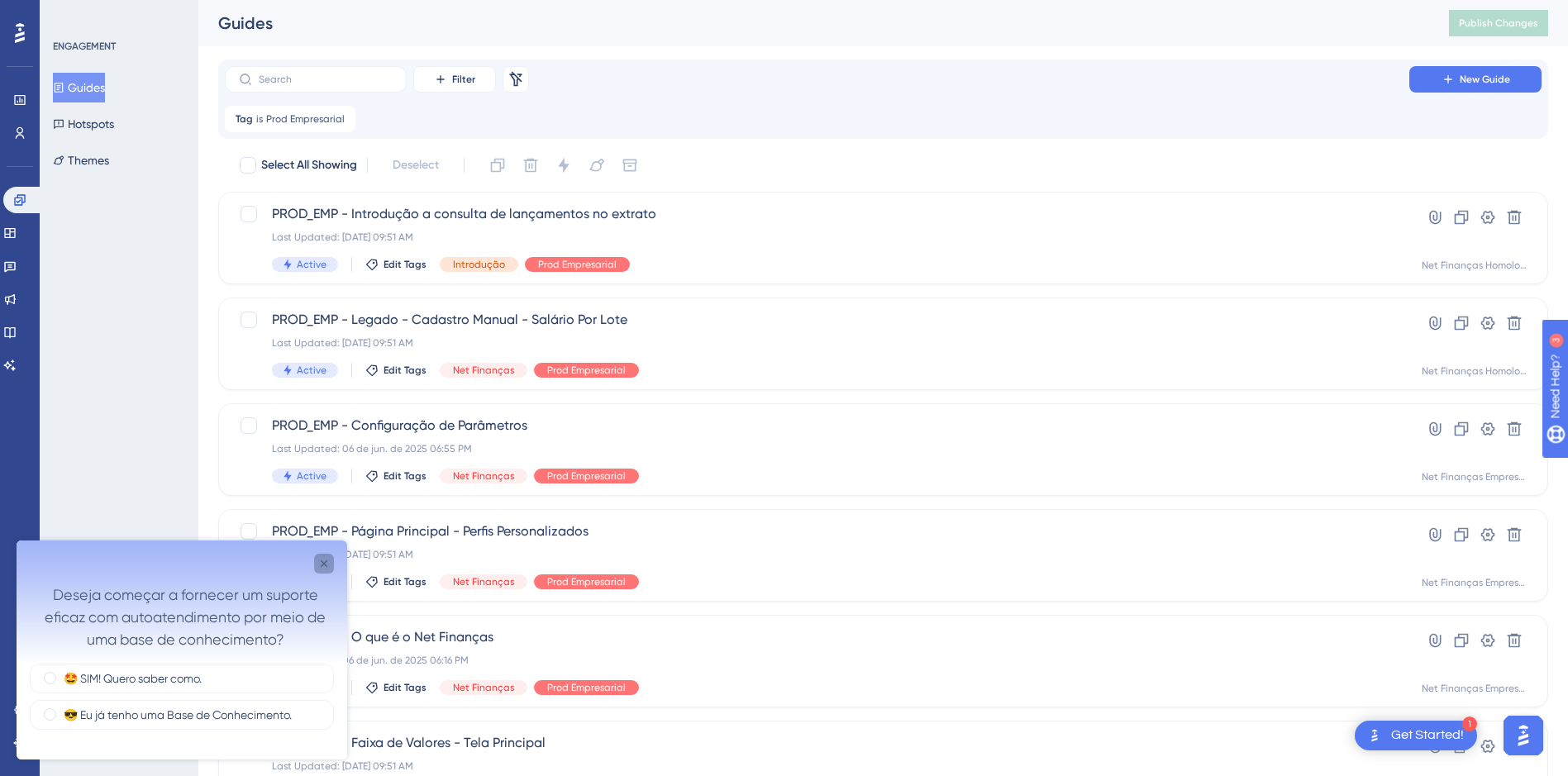 click 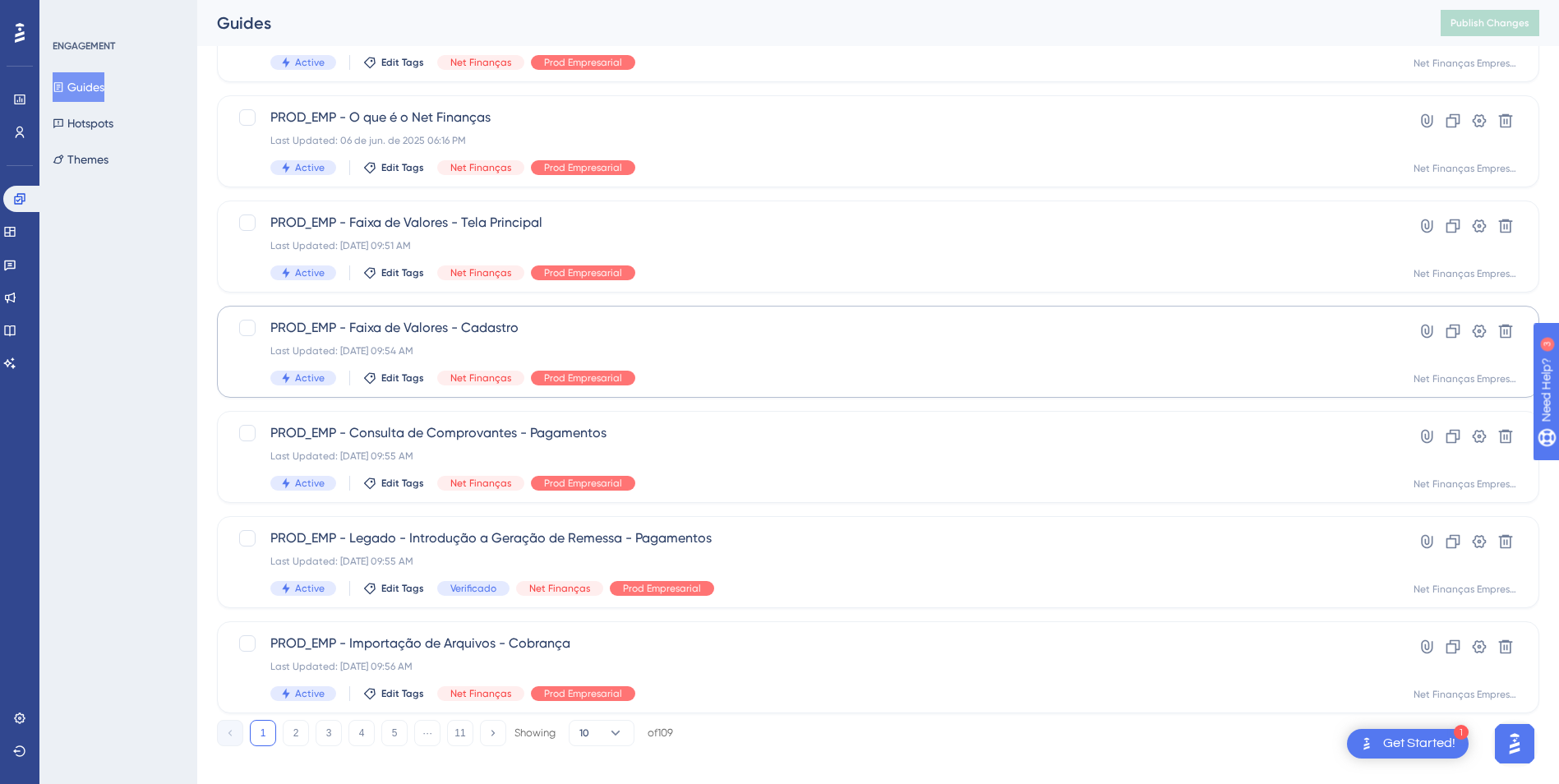 scroll, scrollTop: 531, scrollLeft: 0, axis: vertical 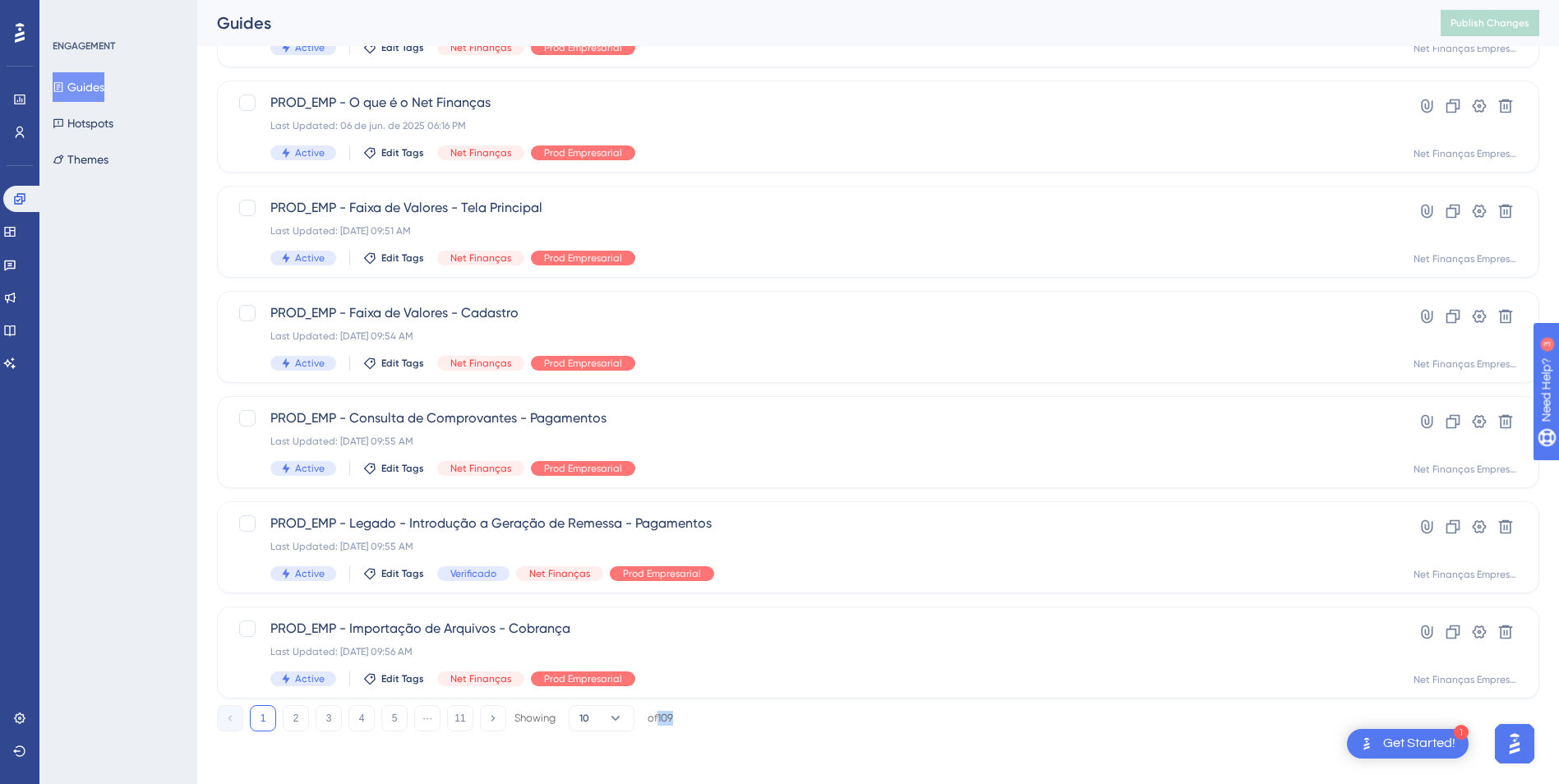 drag, startPoint x: 681, startPoint y: 723, endPoint x: 660, endPoint y: 722, distance: 21.023796 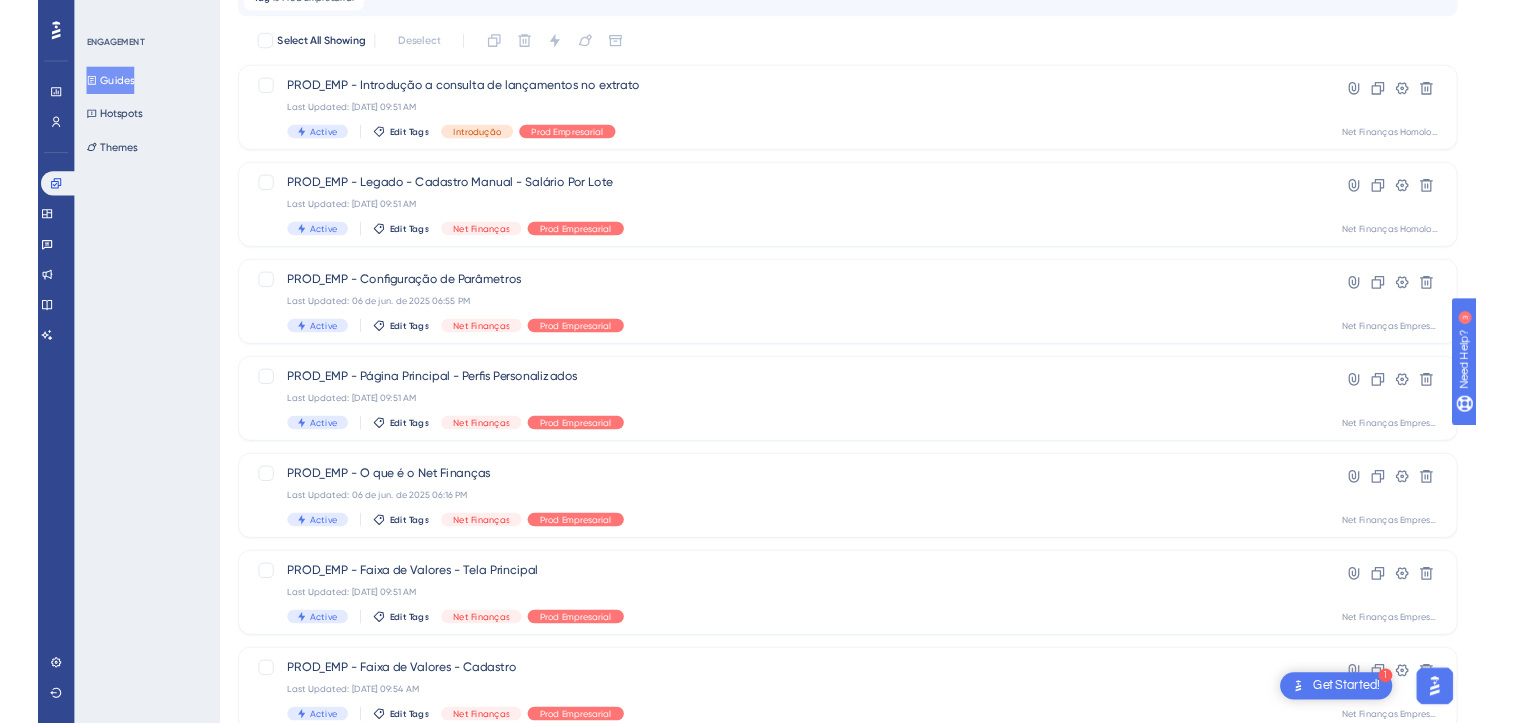 scroll, scrollTop: 0, scrollLeft: 0, axis: both 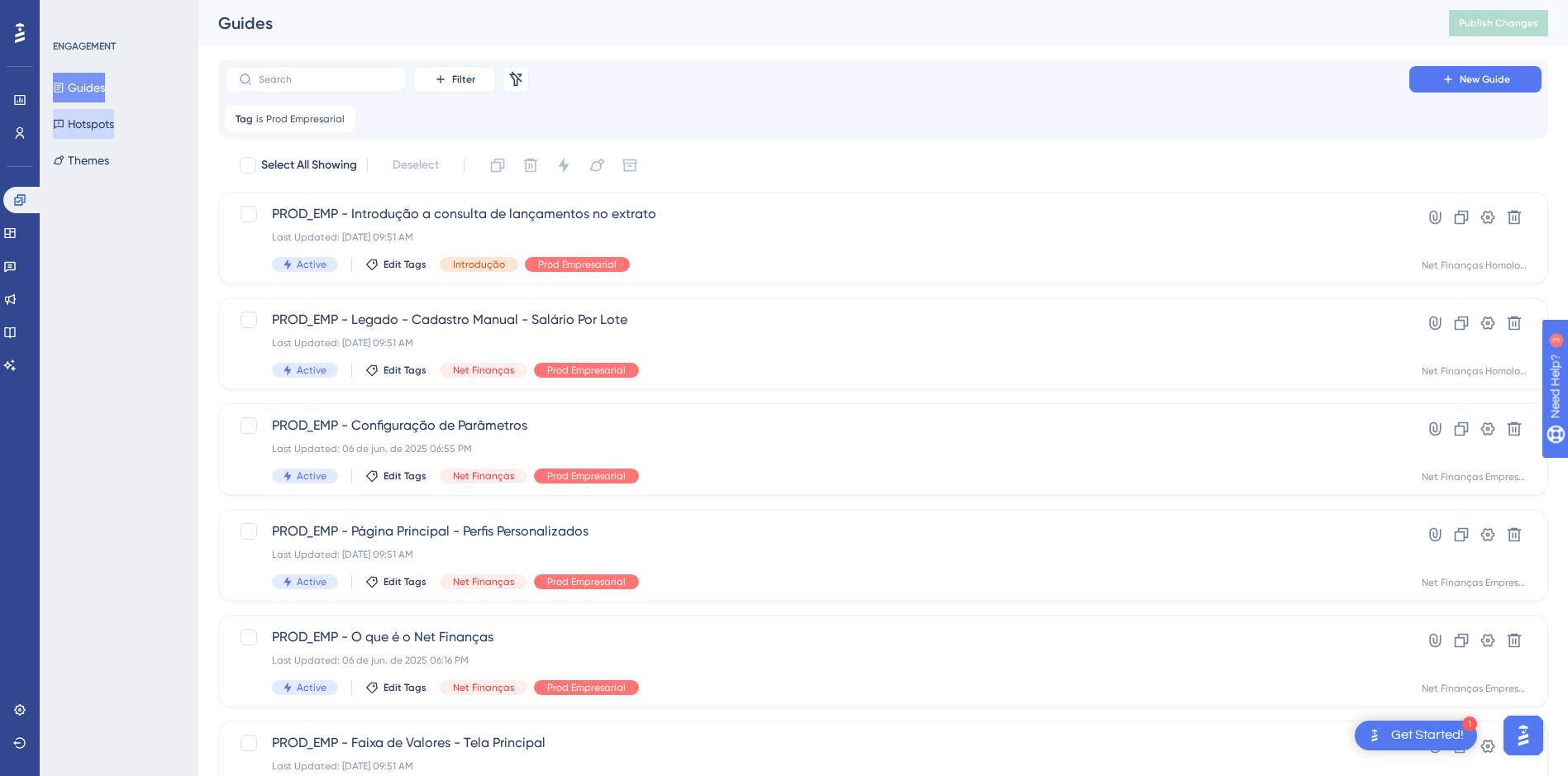 click on "Hotspots" at bounding box center [83, 124] 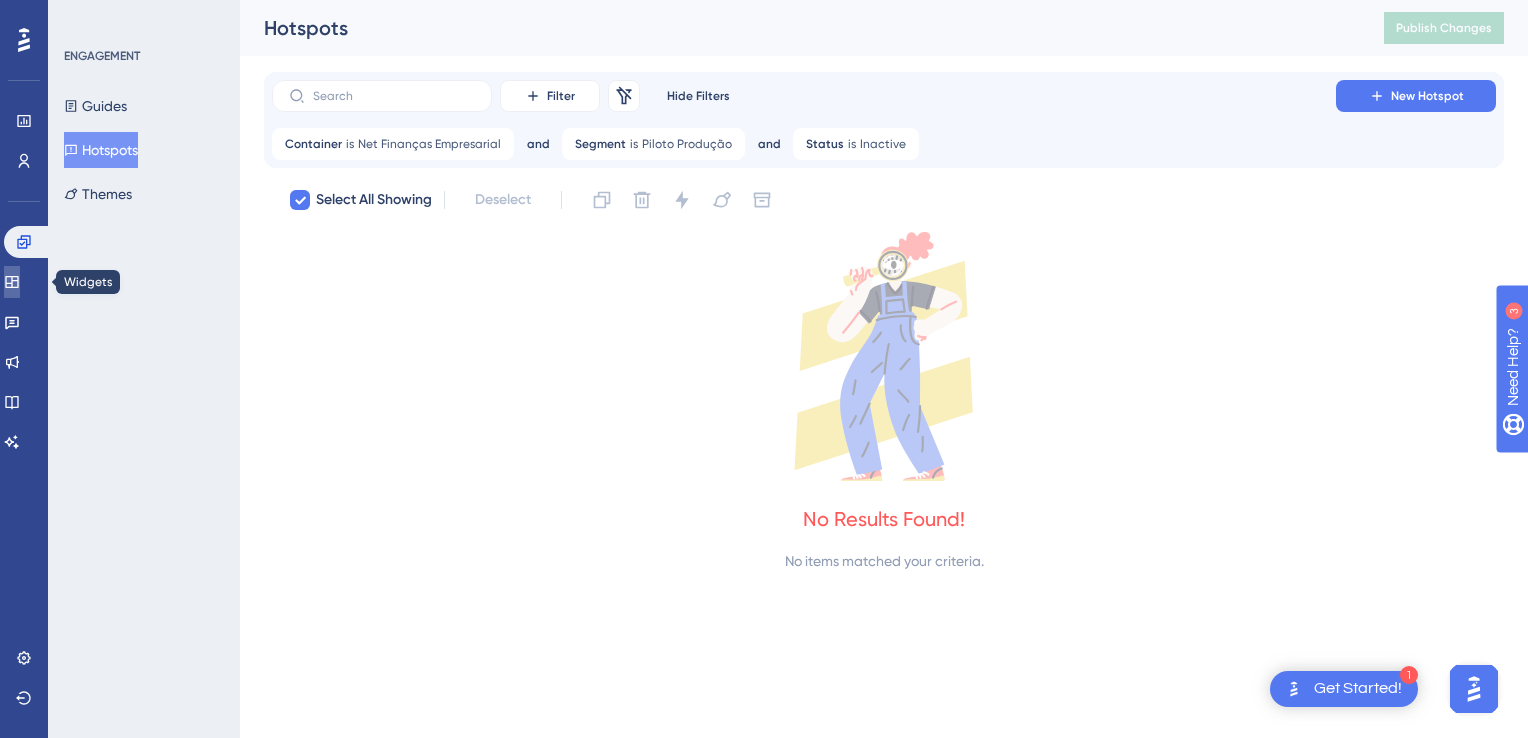 click 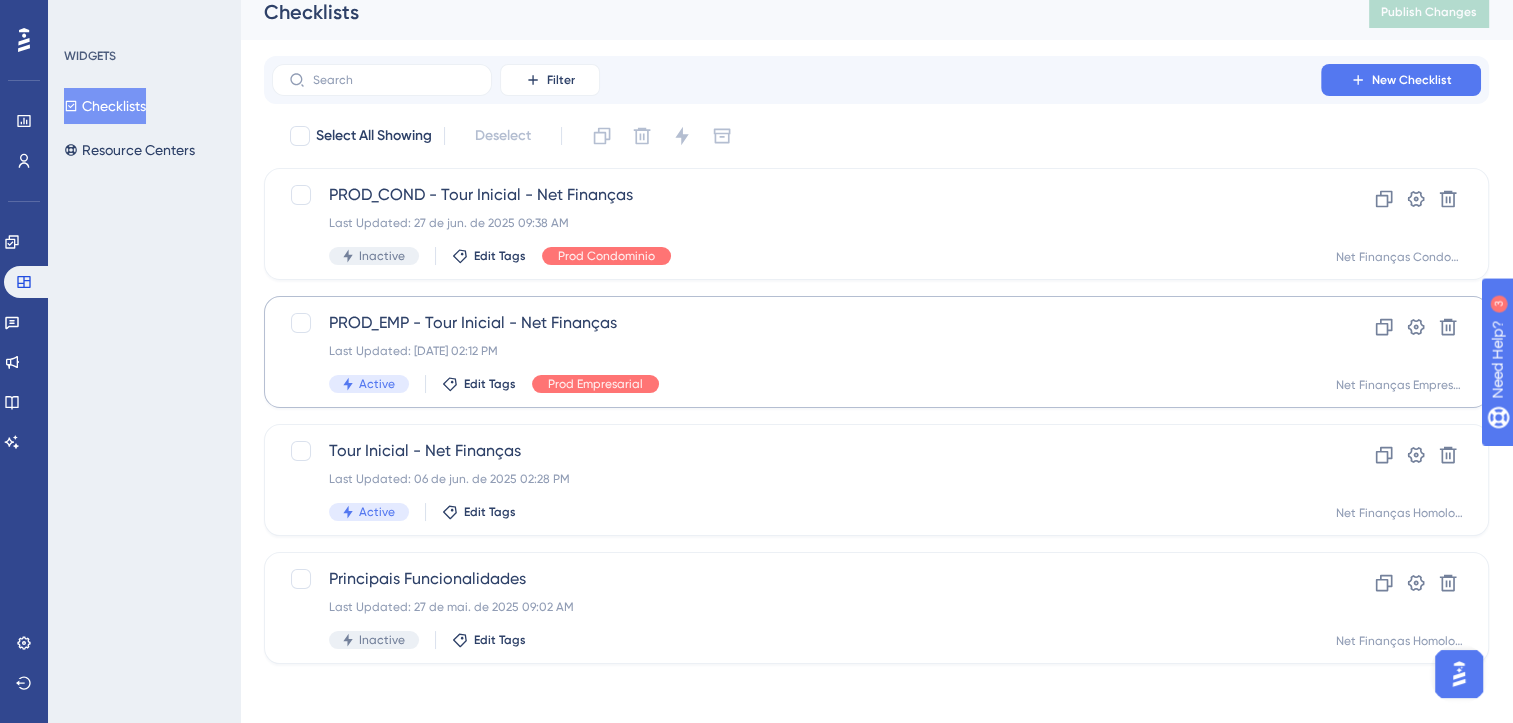 scroll, scrollTop: 20, scrollLeft: 0, axis: vertical 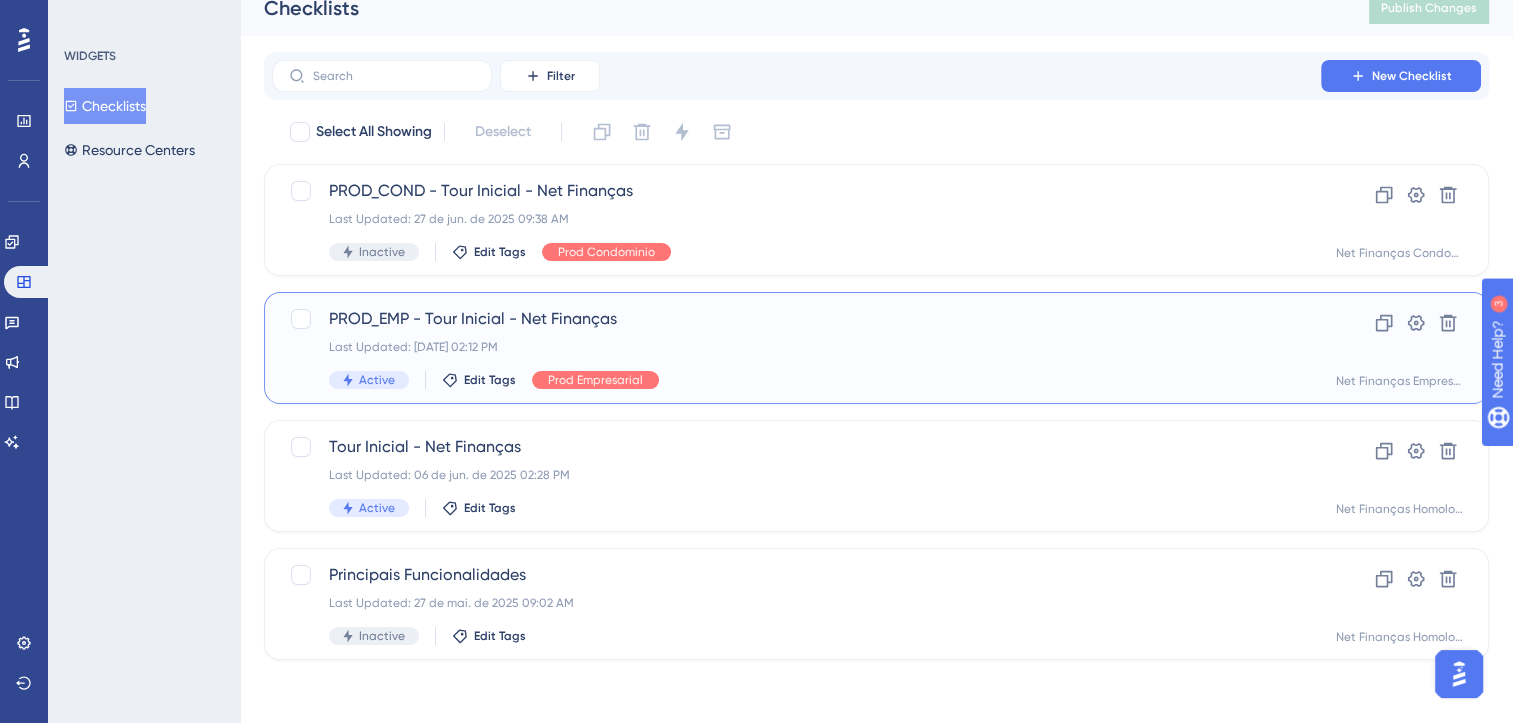click on "PROD_EMP - Tour Inicial - Net Finanças Last Updated: 14 de jul. de 2025 02:12 PM Active Edit Tags Prod Empresarial" at bounding box center (796, 348) 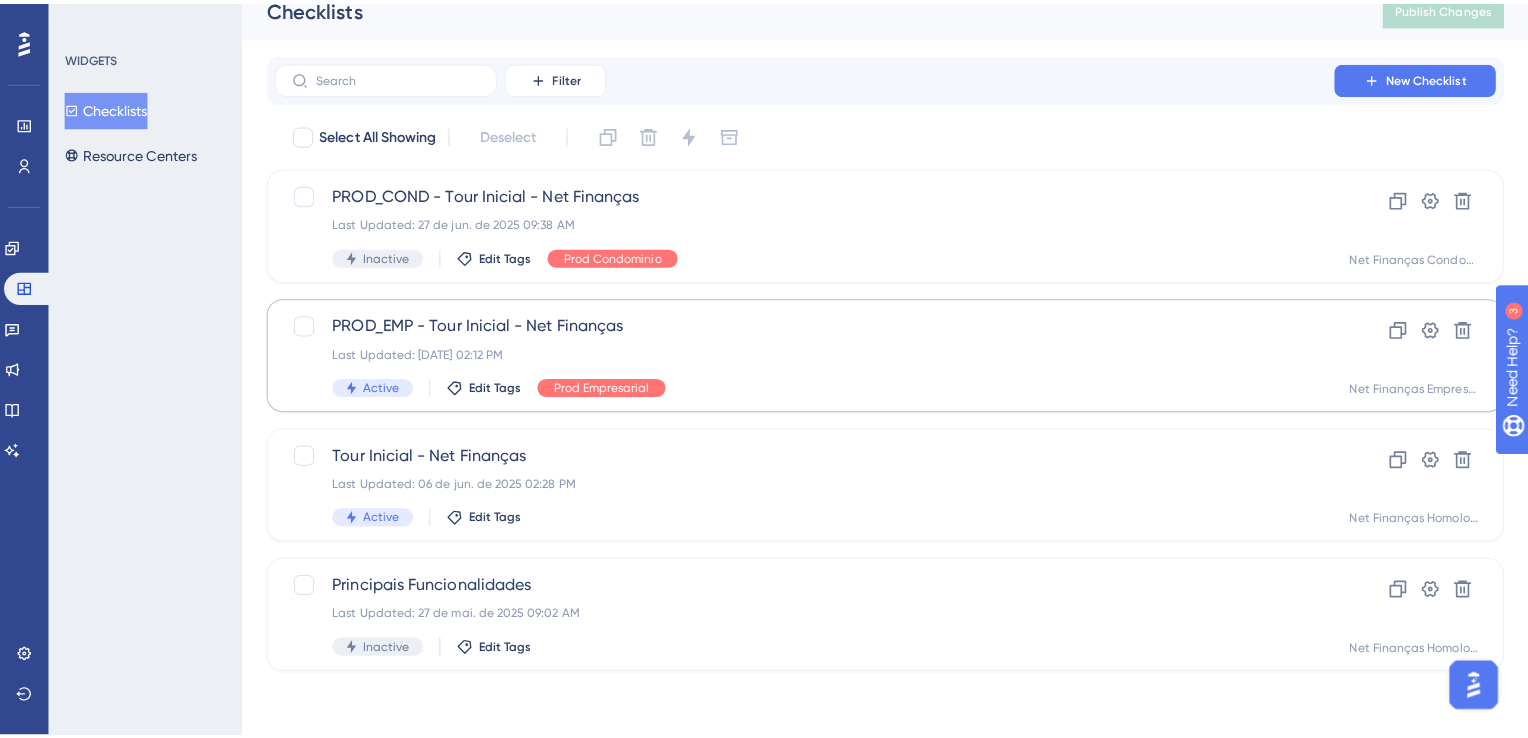 scroll, scrollTop: 0, scrollLeft: 0, axis: both 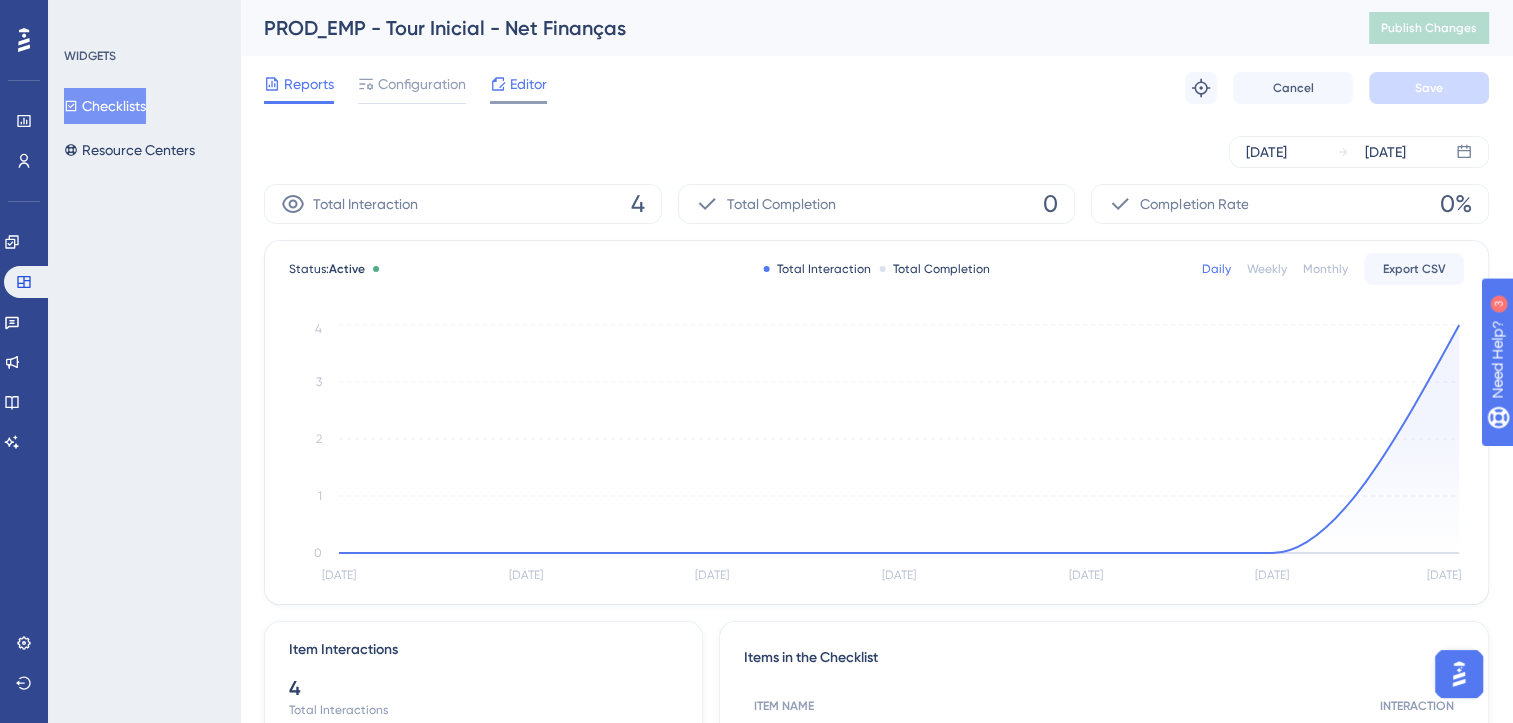 click on "Editor" at bounding box center [528, 84] 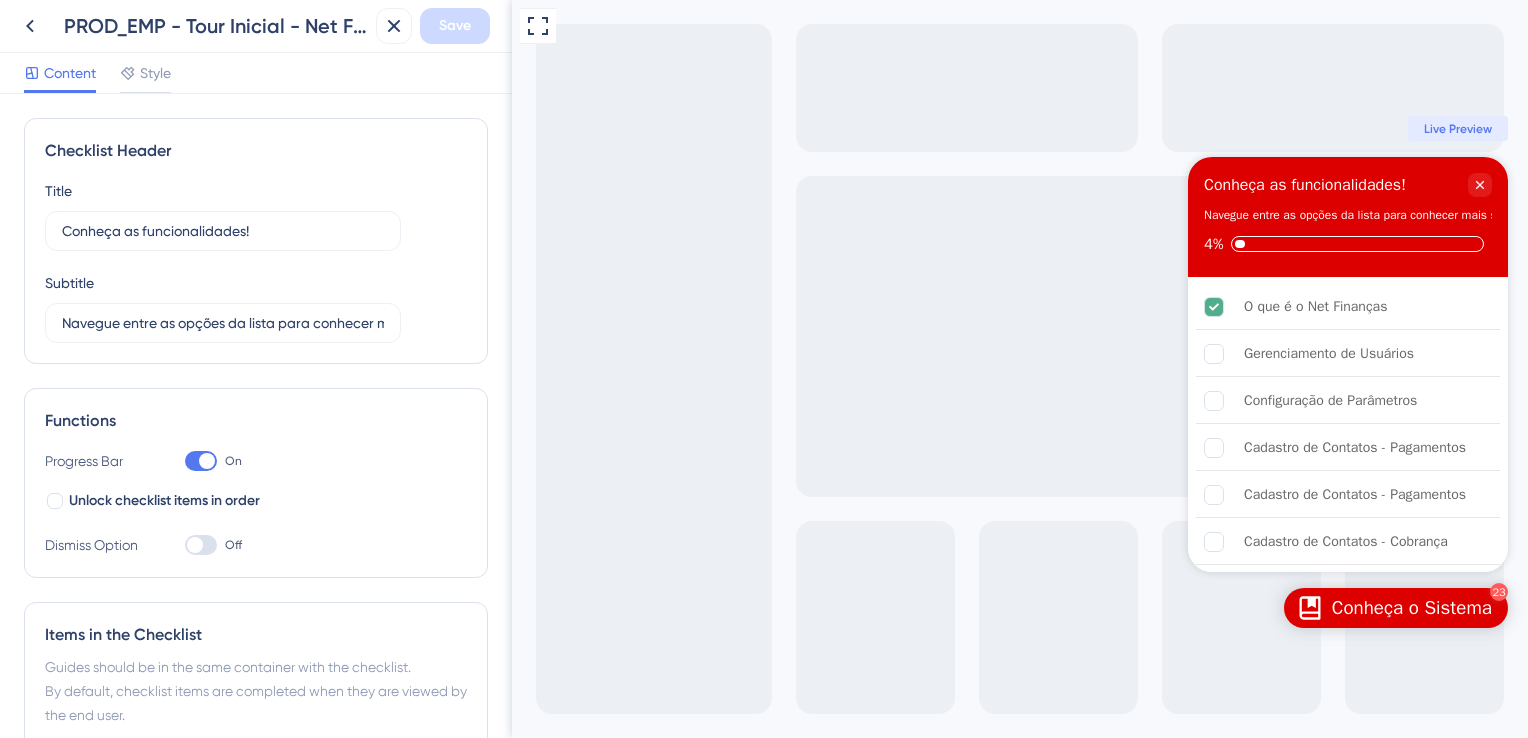 scroll, scrollTop: 0, scrollLeft: 0, axis: both 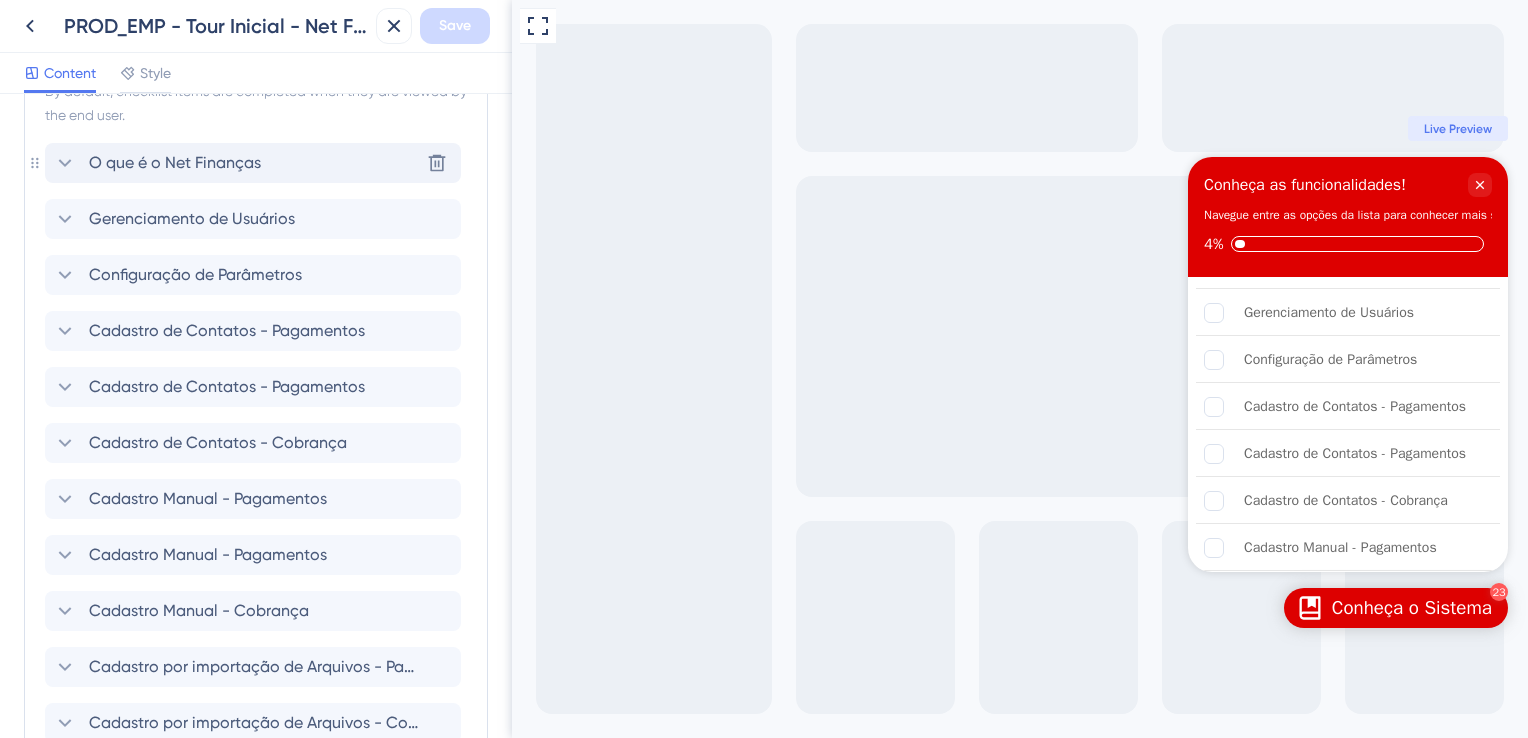 click on "O que é o Net Finanças Delete" at bounding box center [253, 163] 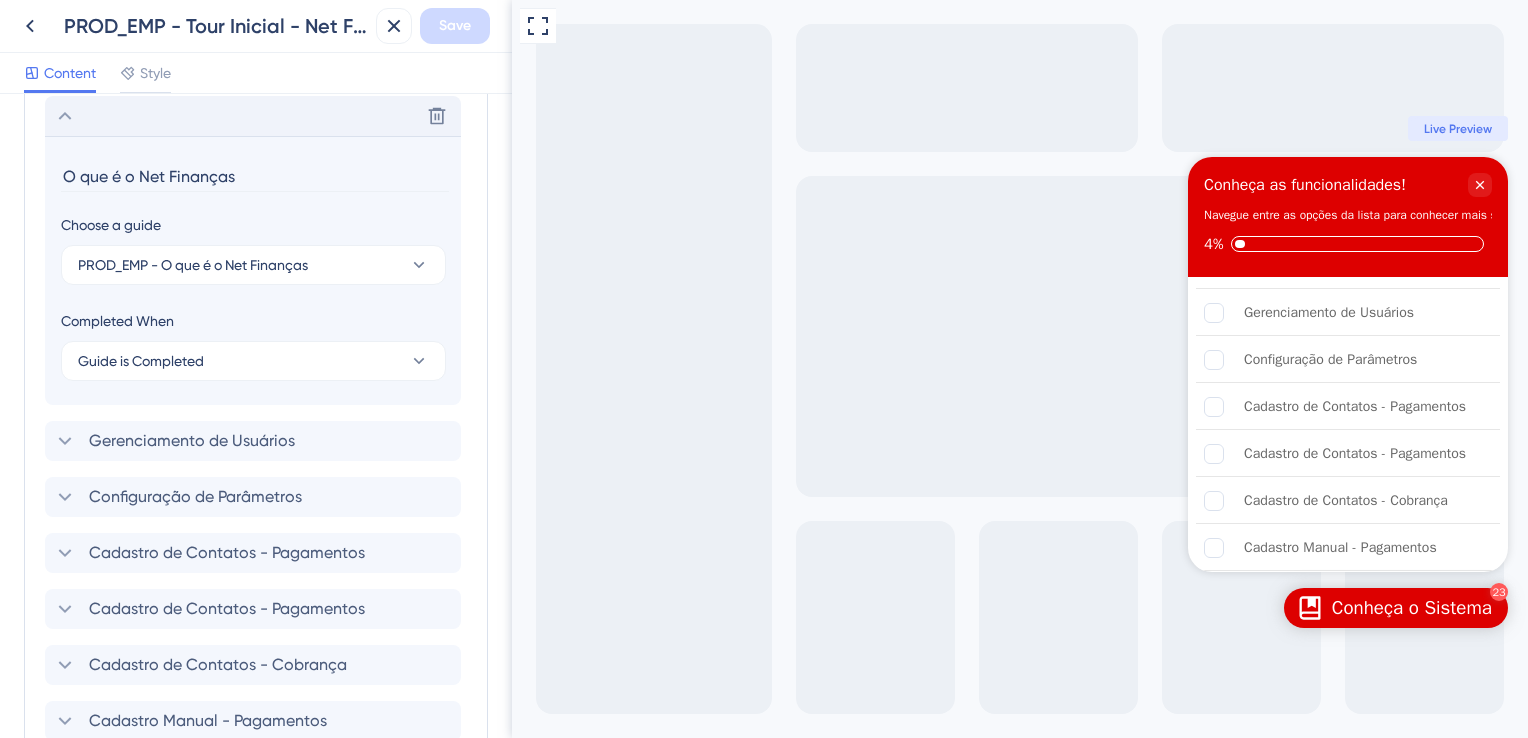 scroll, scrollTop: 648, scrollLeft: 0, axis: vertical 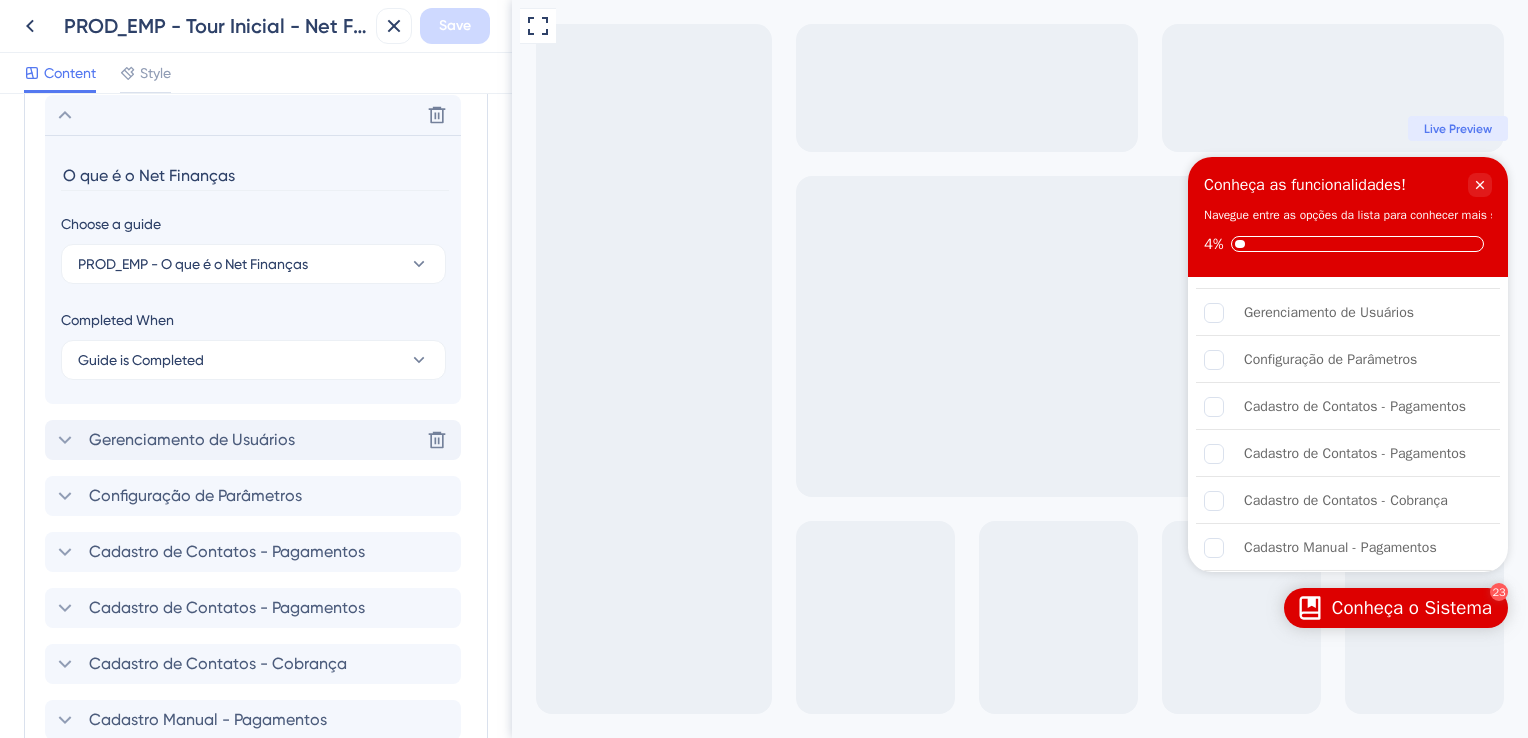 click on "Gerenciamento de Usuários Delete" at bounding box center [253, 440] 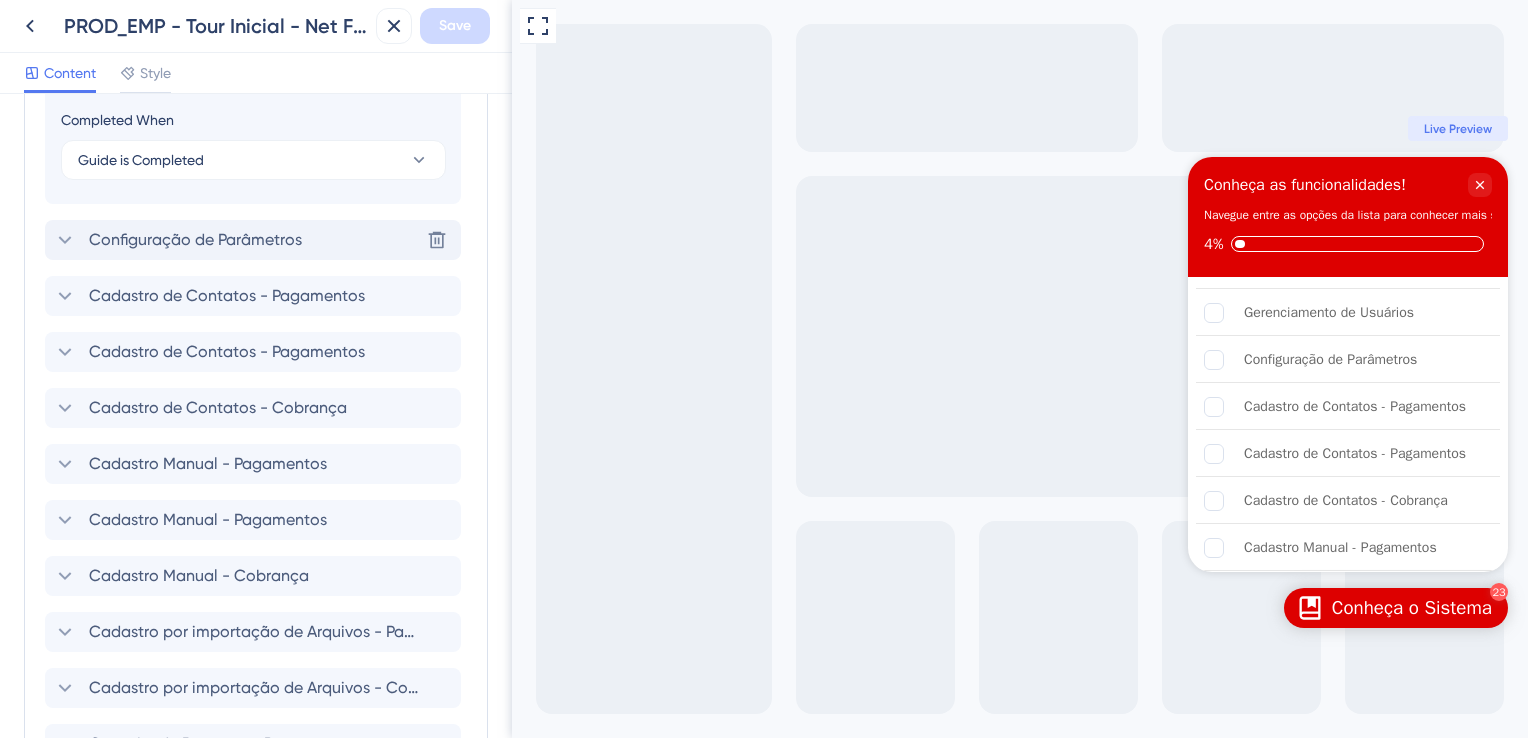 click on "Configuração de Parâmetros Delete" at bounding box center [253, 240] 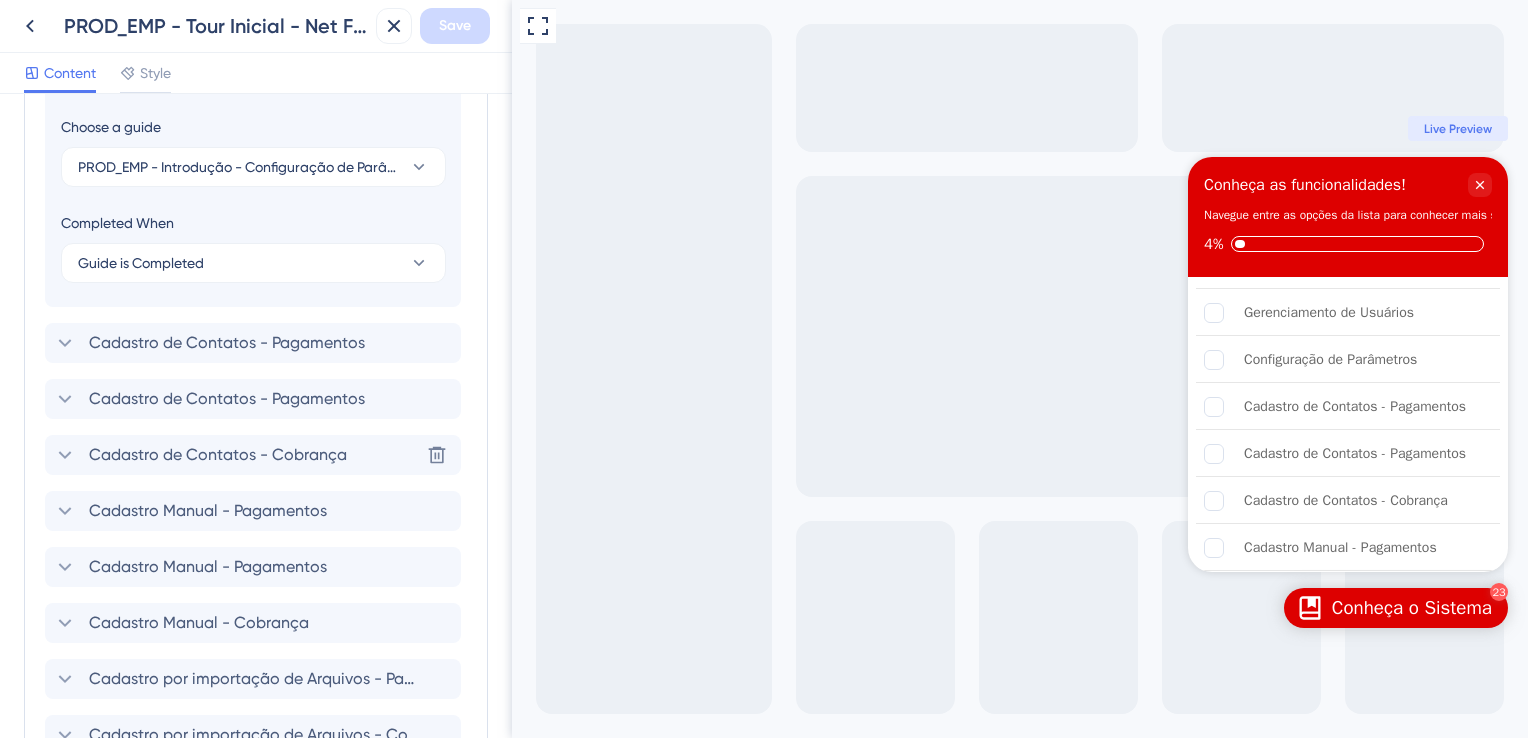 scroll, scrollTop: 860, scrollLeft: 0, axis: vertical 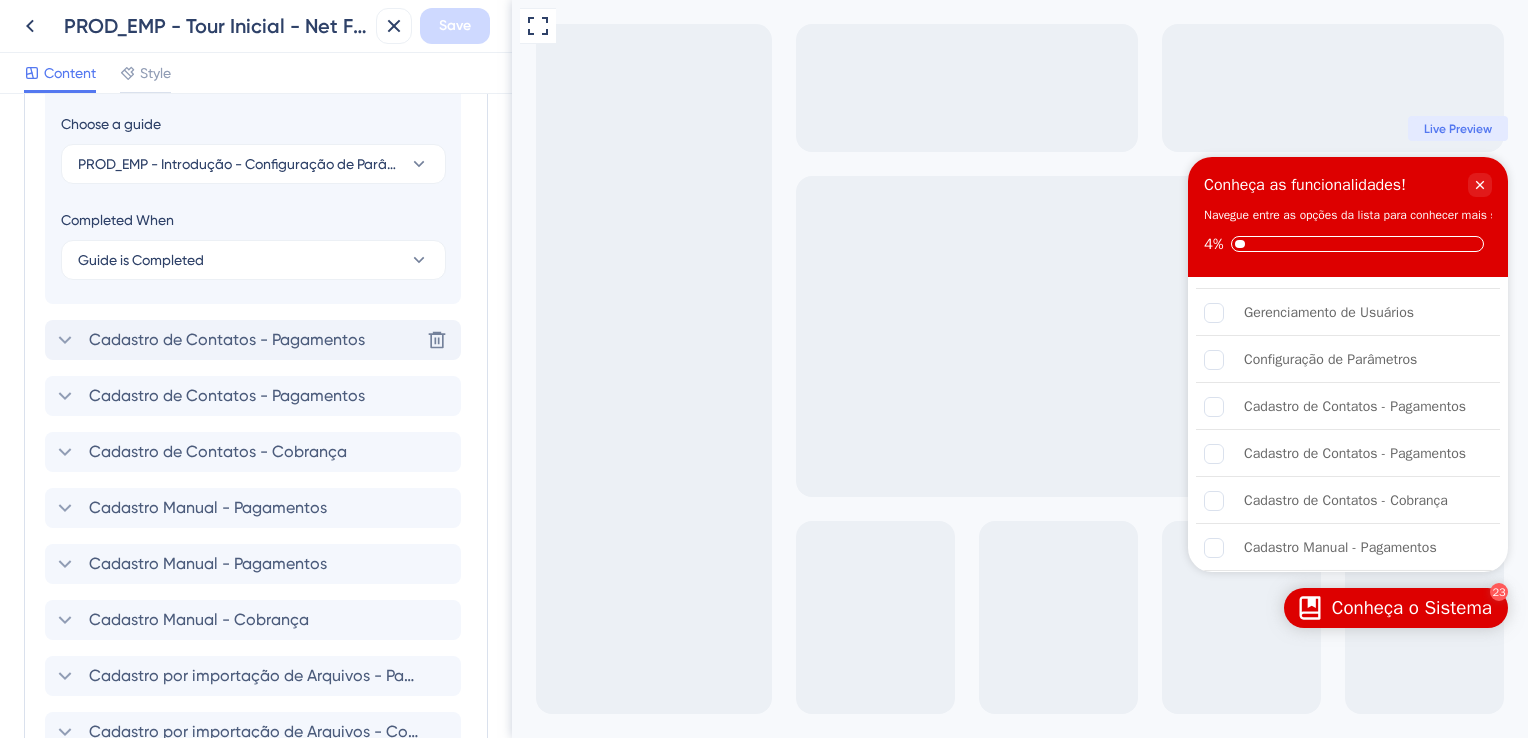 click on "Cadastro de Contatos - Pagamentos Delete" at bounding box center (253, 340) 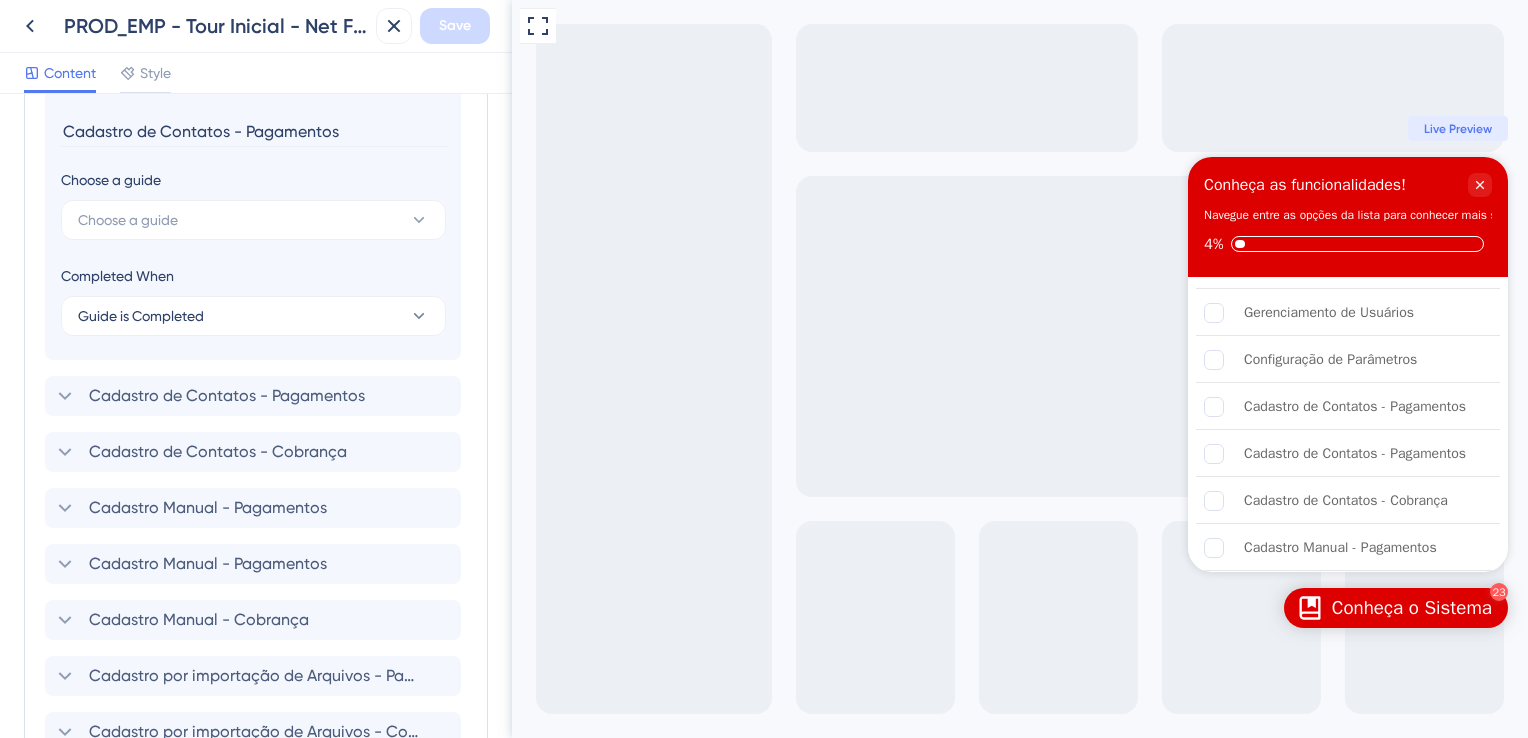 scroll, scrollTop: 816, scrollLeft: 0, axis: vertical 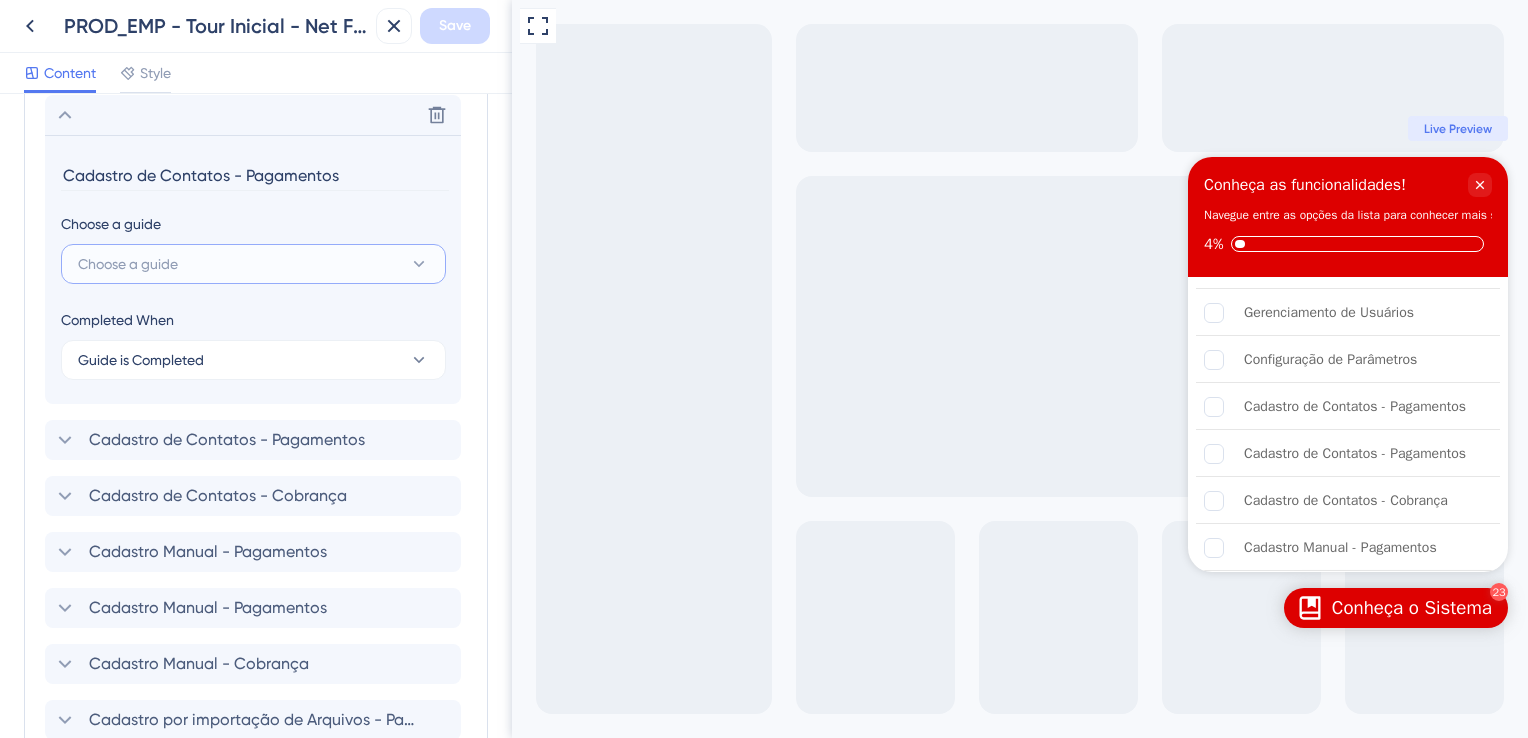 click on "Choose a guide" at bounding box center (253, 264) 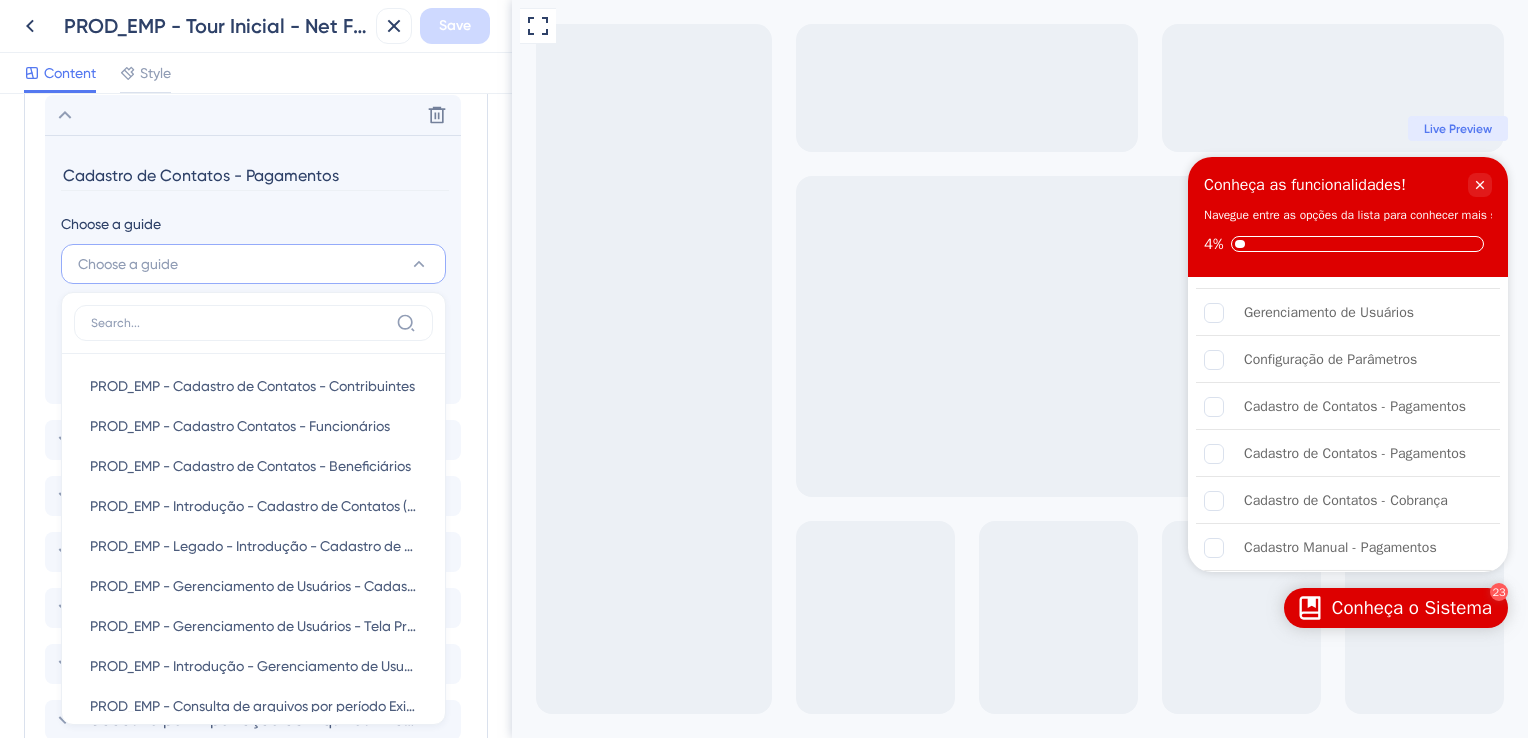 scroll, scrollTop: 815, scrollLeft: 0, axis: vertical 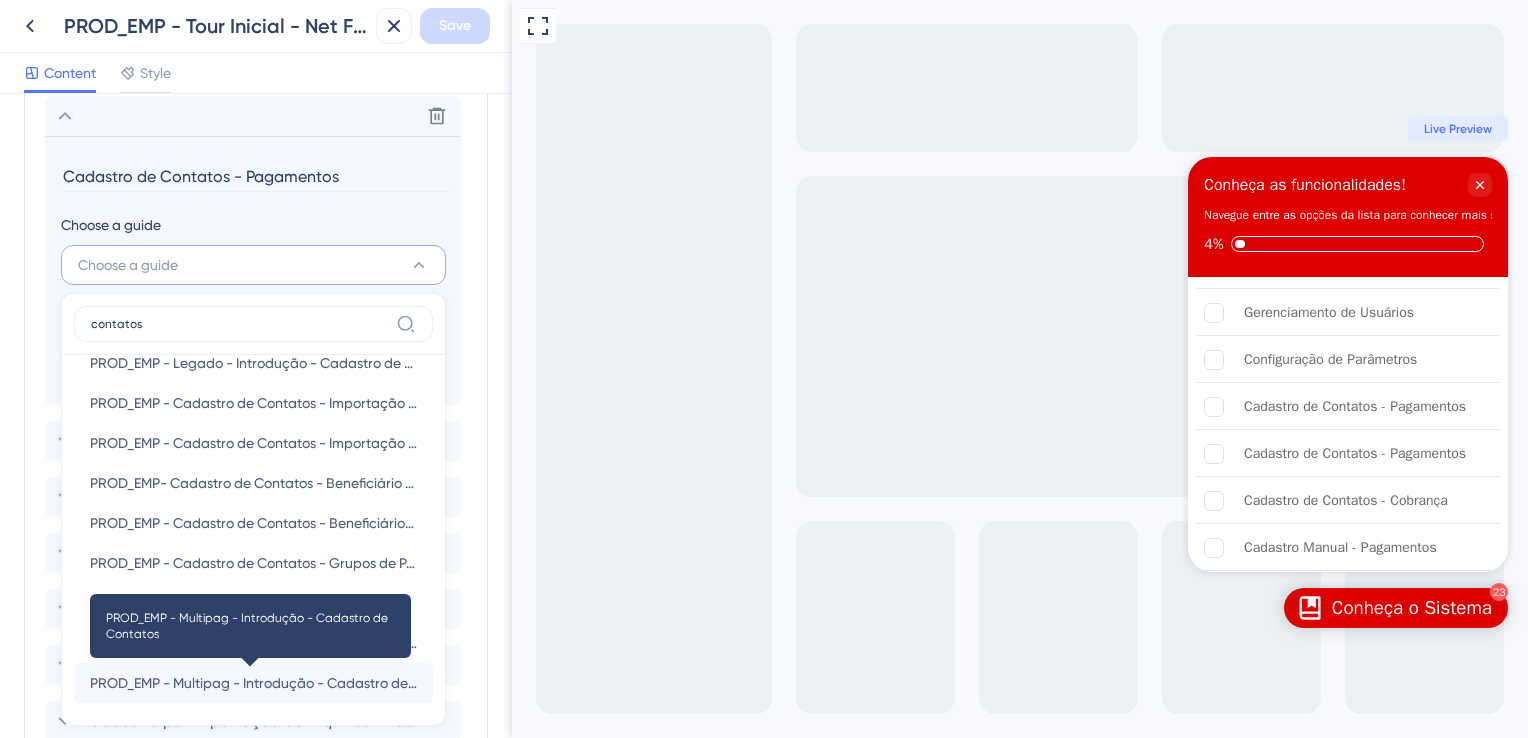 type on "contatos" 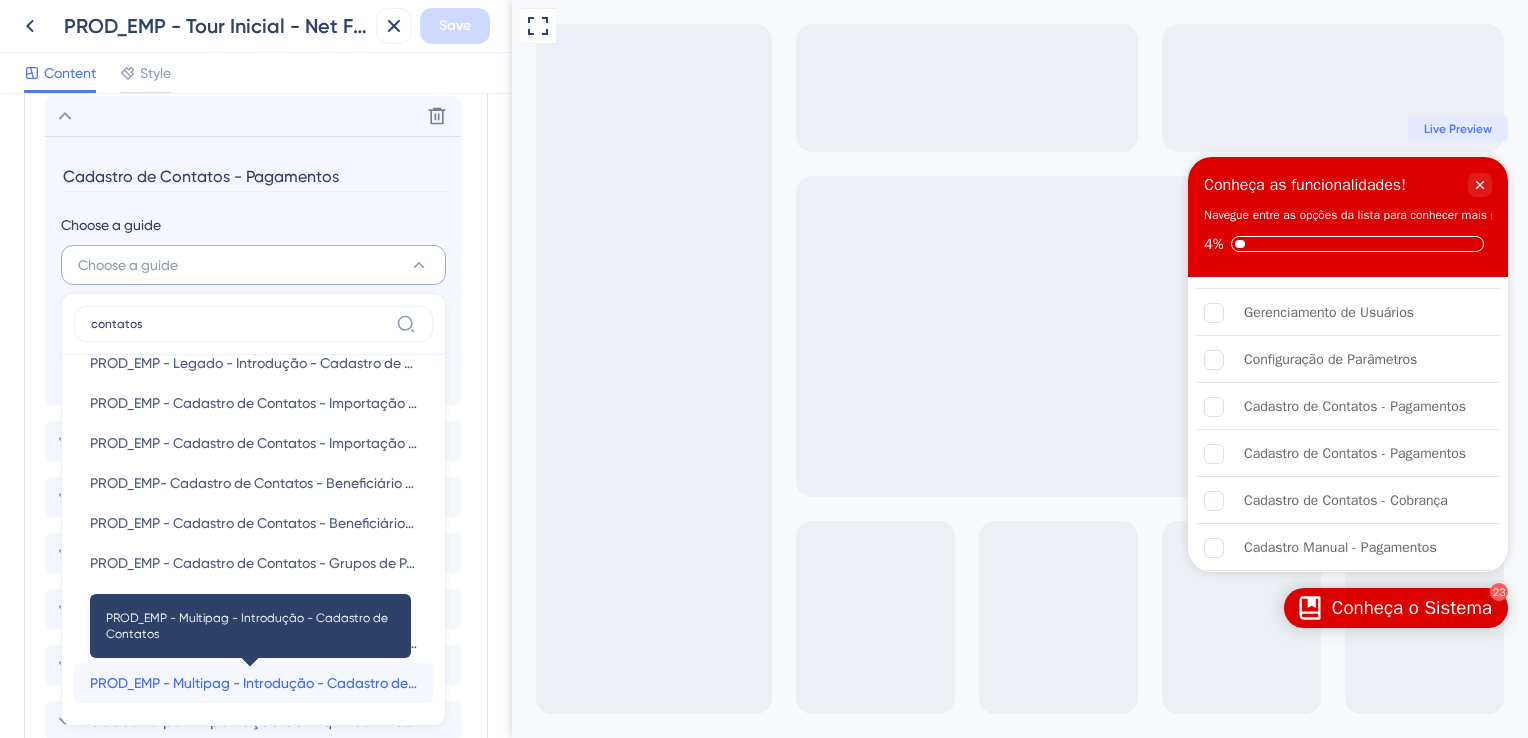 click on "PROD_EMP - Multipag - Introdução - Cadastro de Contatos" at bounding box center (253, 683) 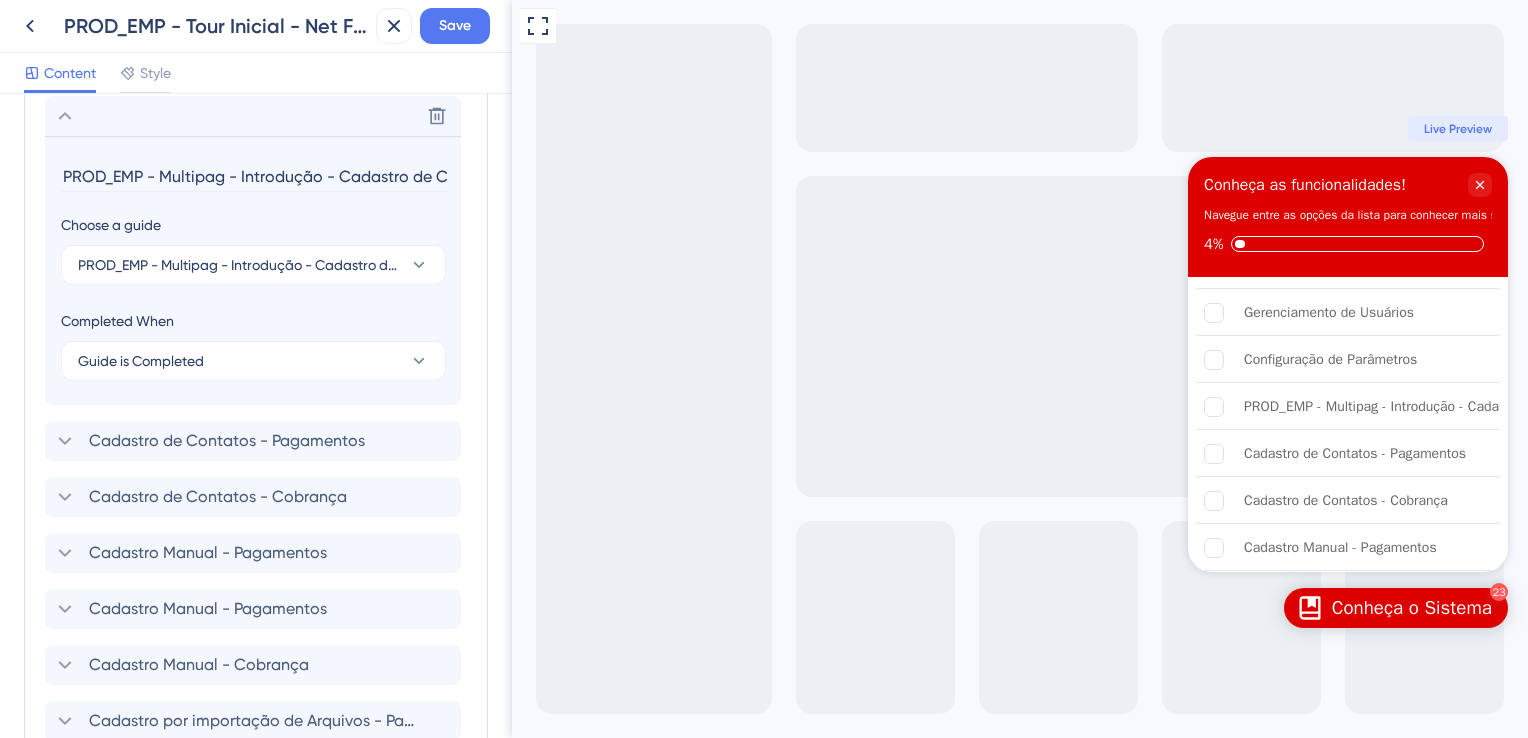 drag, startPoint x: 338, startPoint y: 178, endPoint x: 52, endPoint y: 182, distance: 286.02798 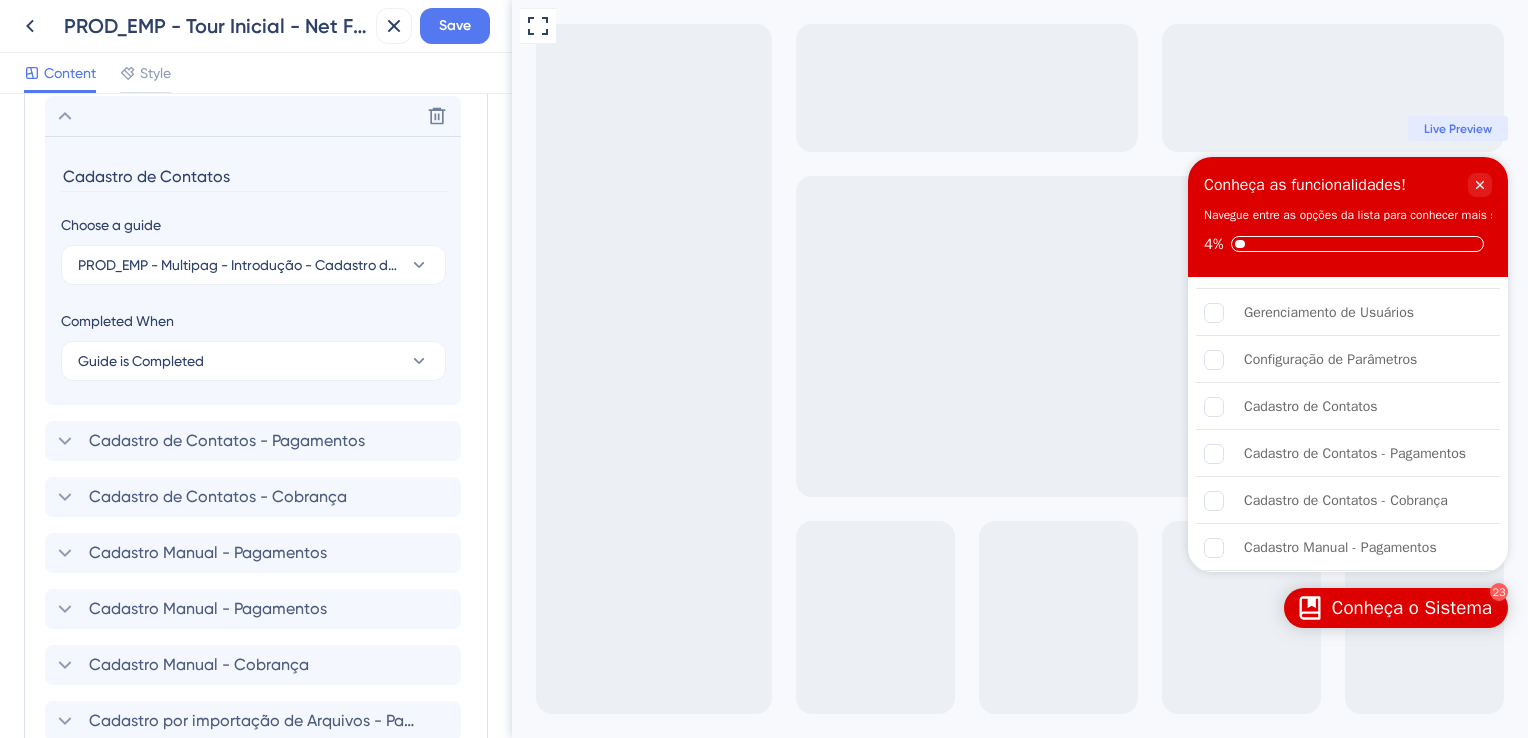 click on "Cadastro de Contatos" at bounding box center (255, 176) 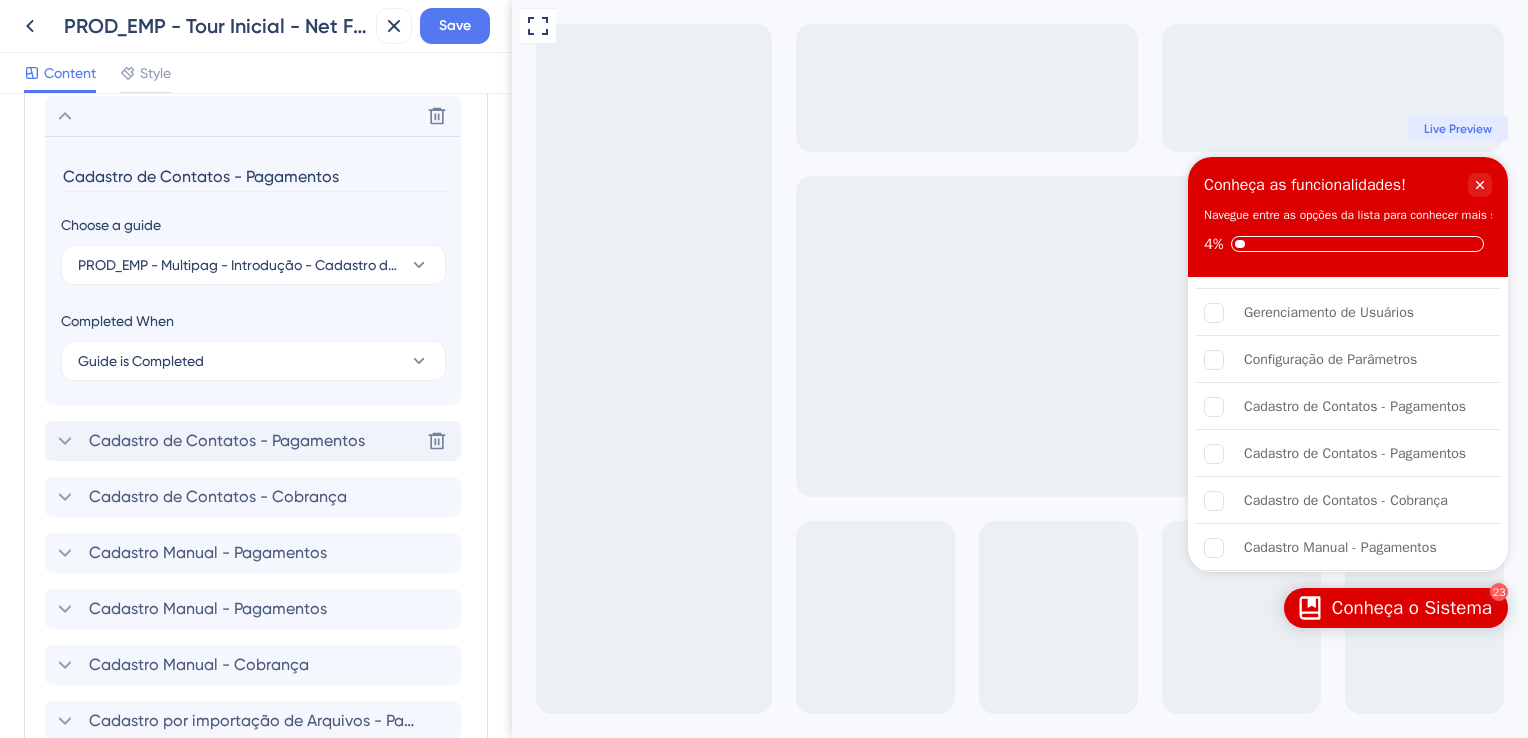type on "Cadastro de Contatos - Pagamentos" 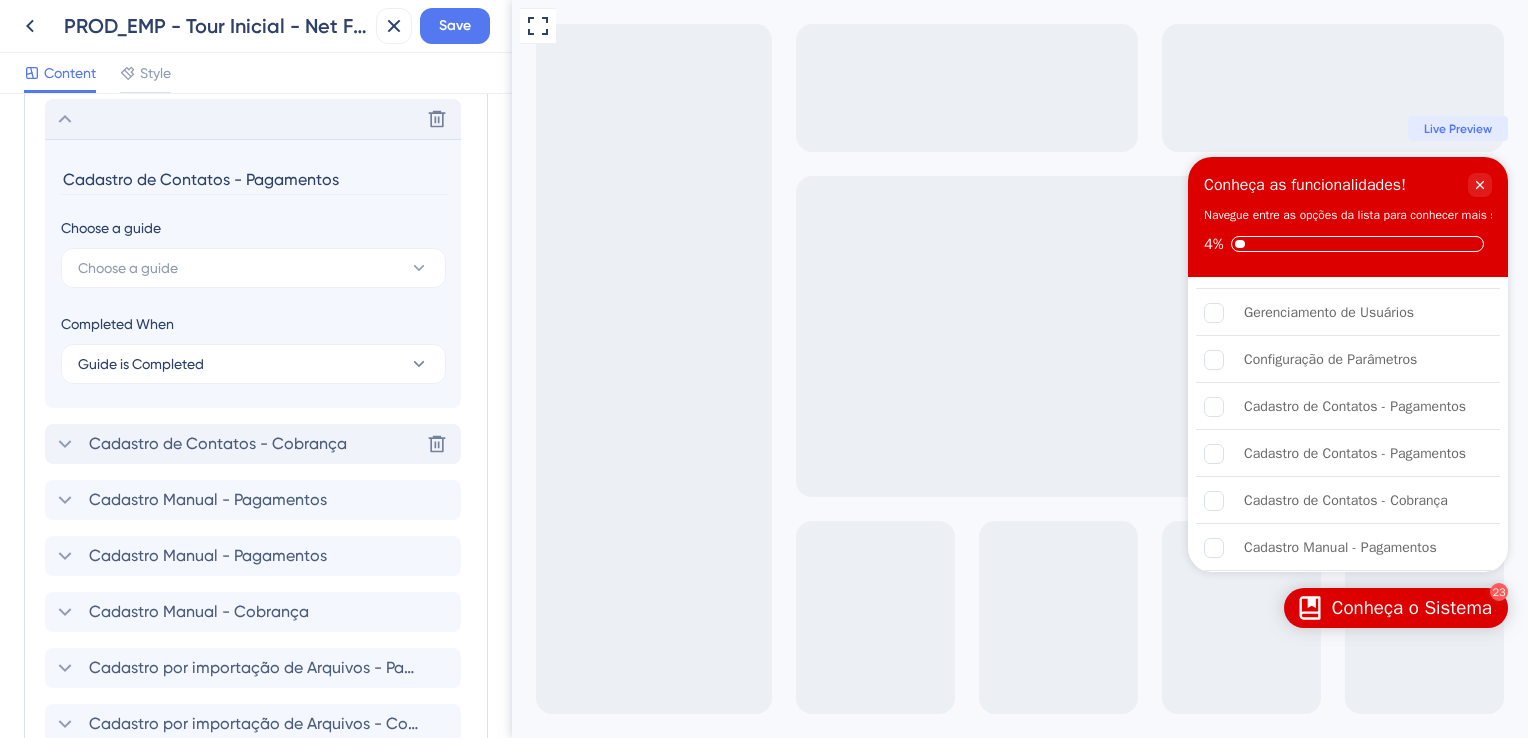 scroll, scrollTop: 872, scrollLeft: 0, axis: vertical 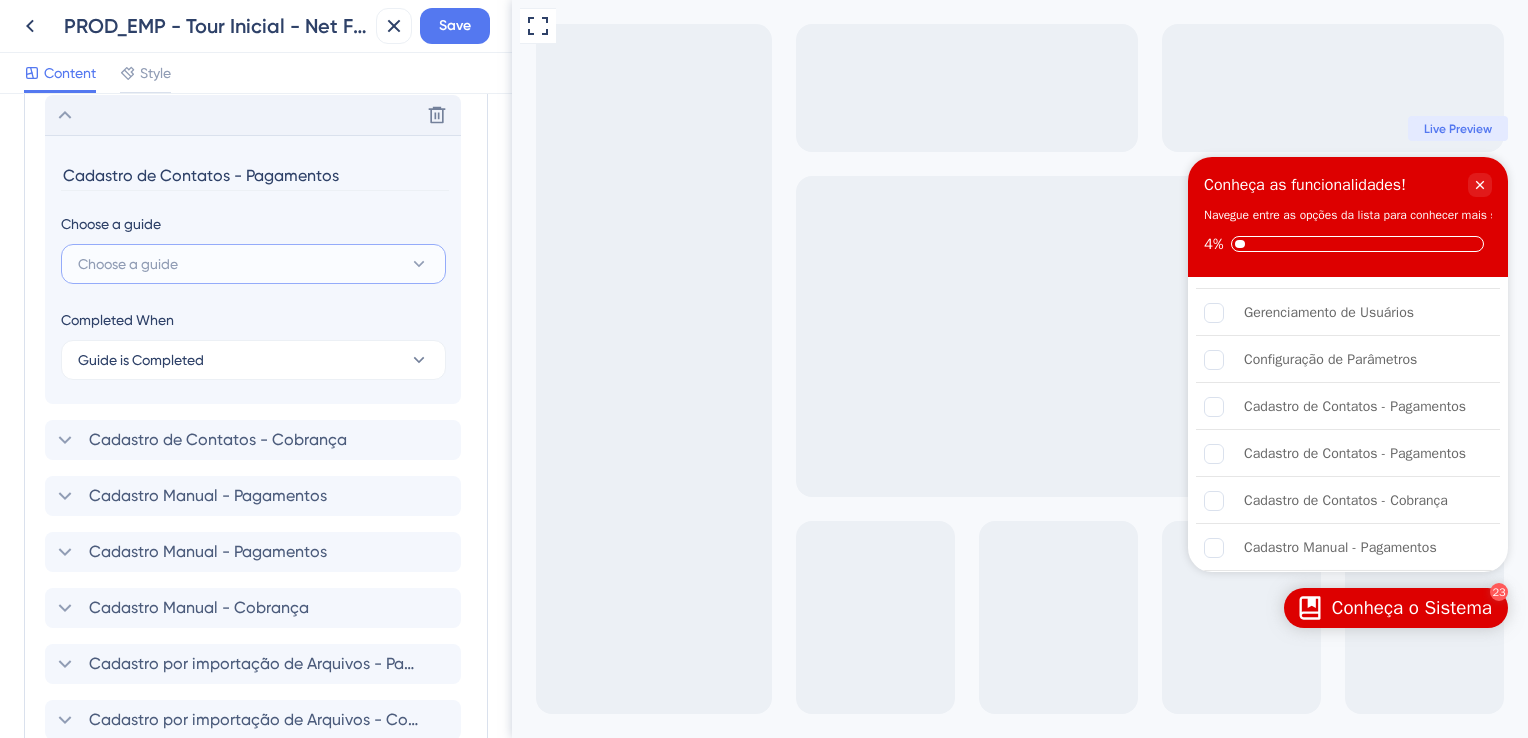 click on "Choose a guide" at bounding box center [253, 264] 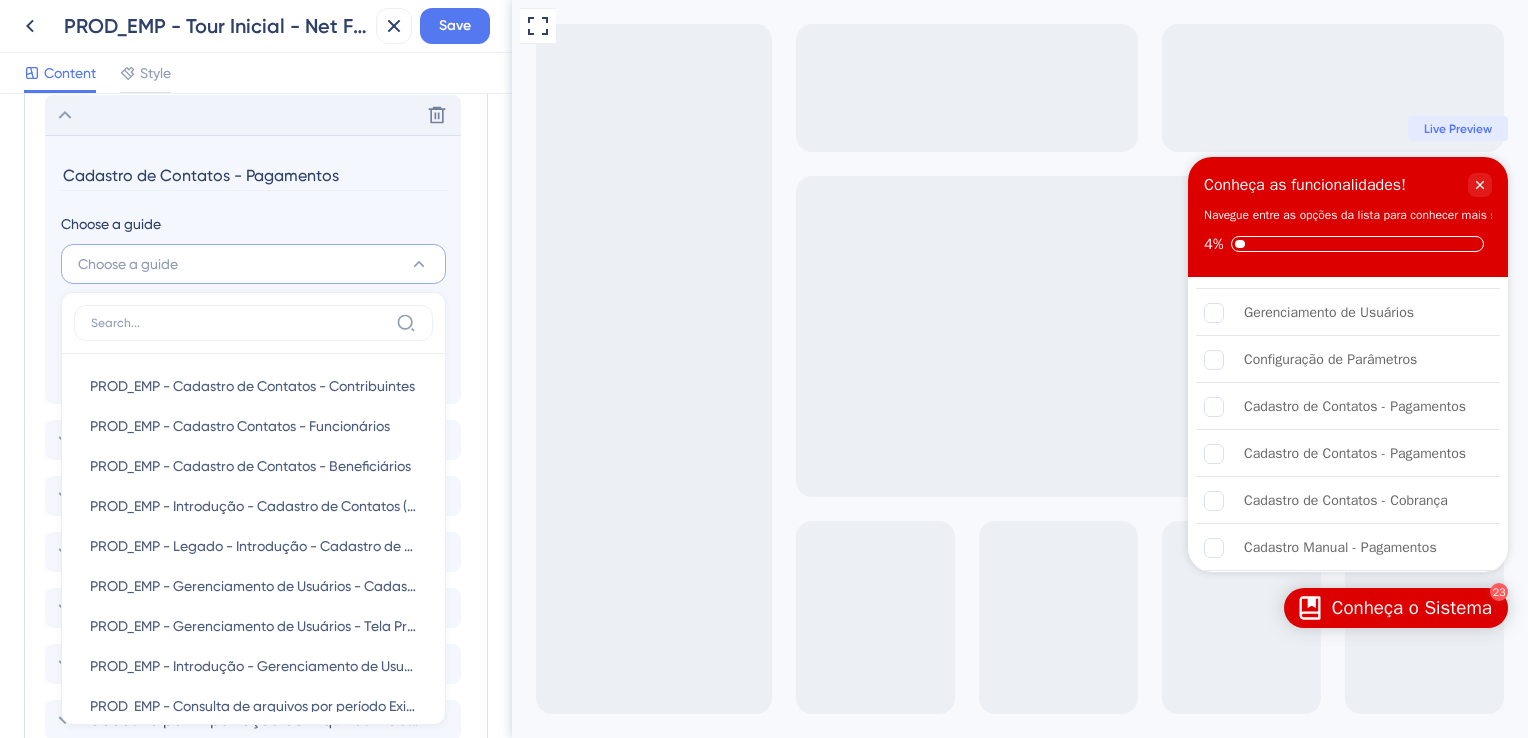 scroll, scrollTop: 871, scrollLeft: 0, axis: vertical 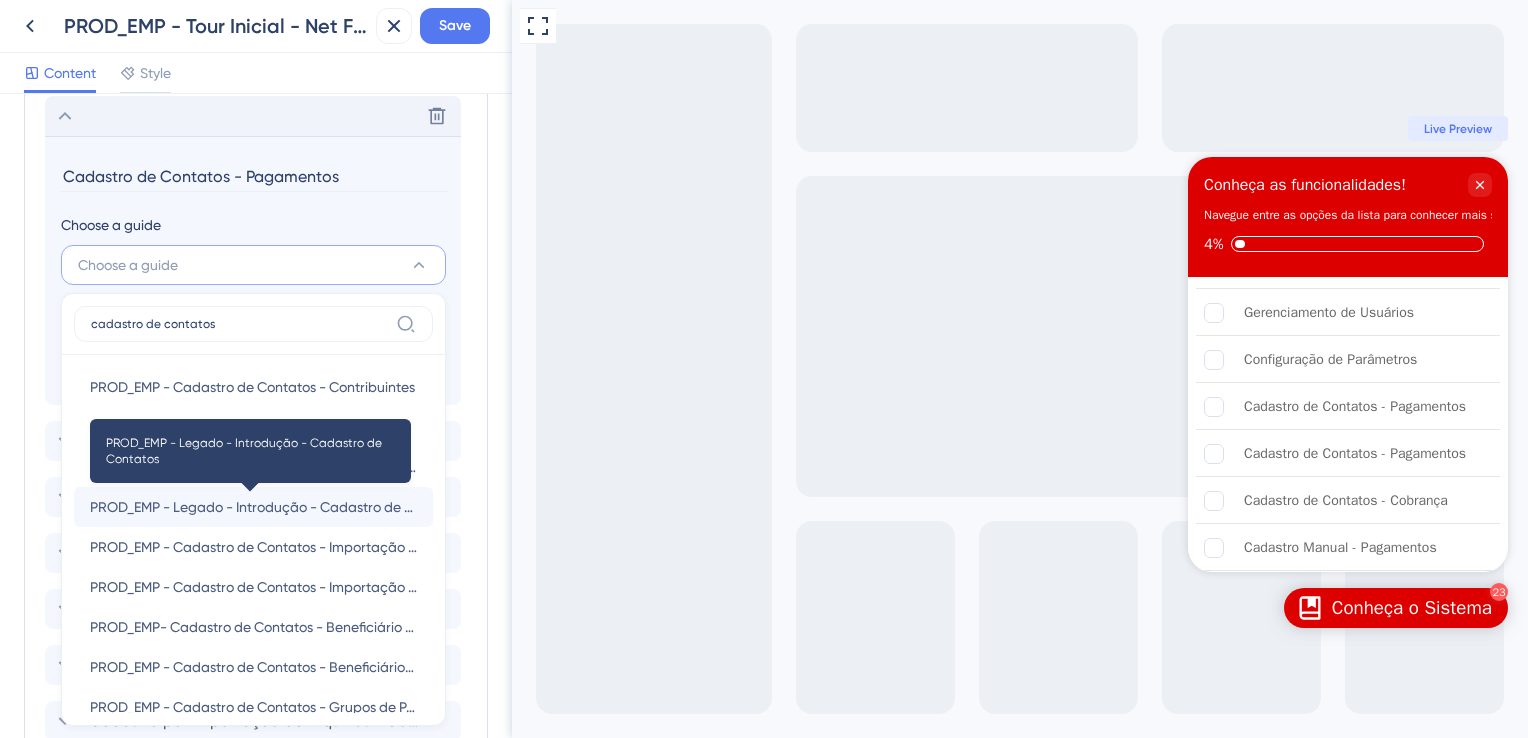 type on "cadastro de contatos" 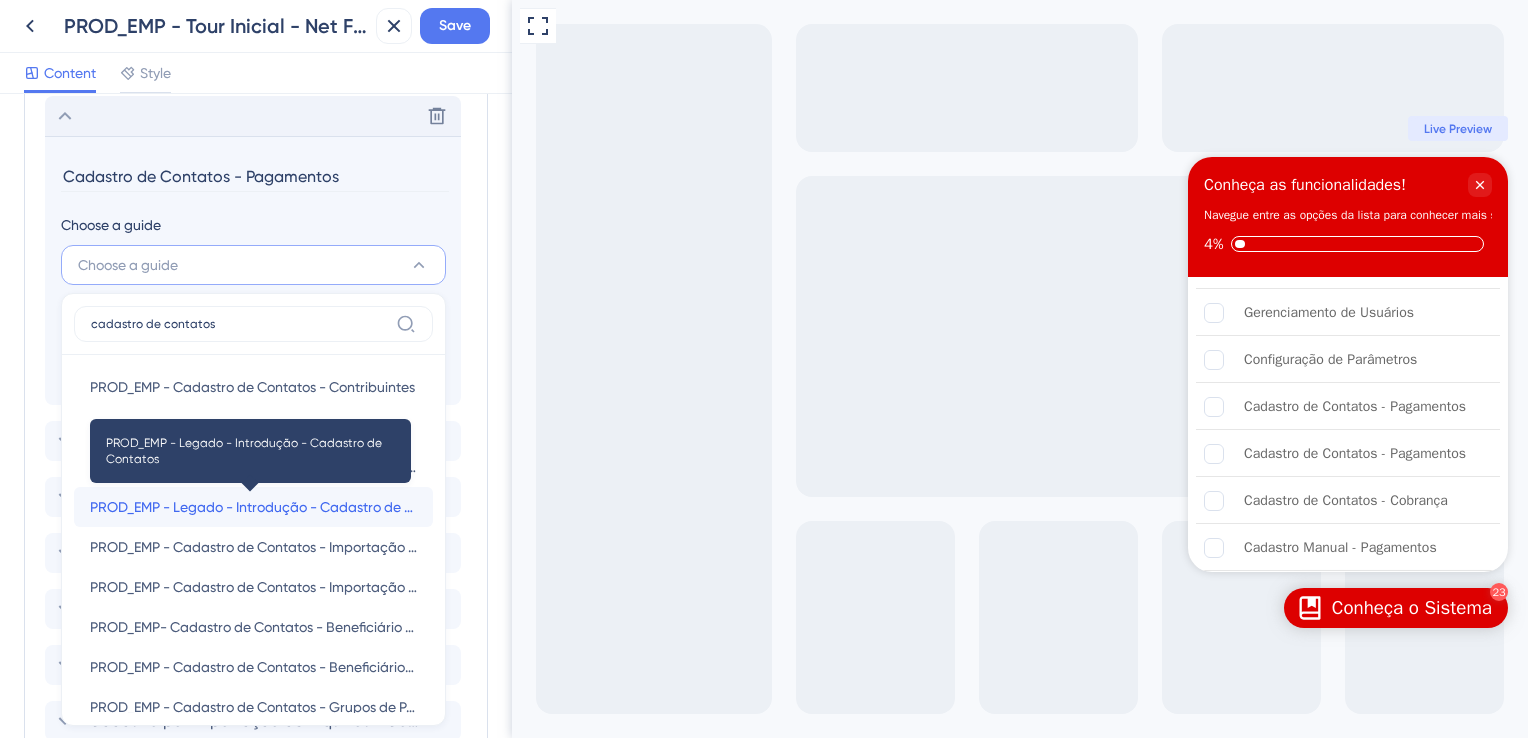 click on "PROD_EMP - Legado - Introdução - Cadastro de Contatos" at bounding box center [253, 507] 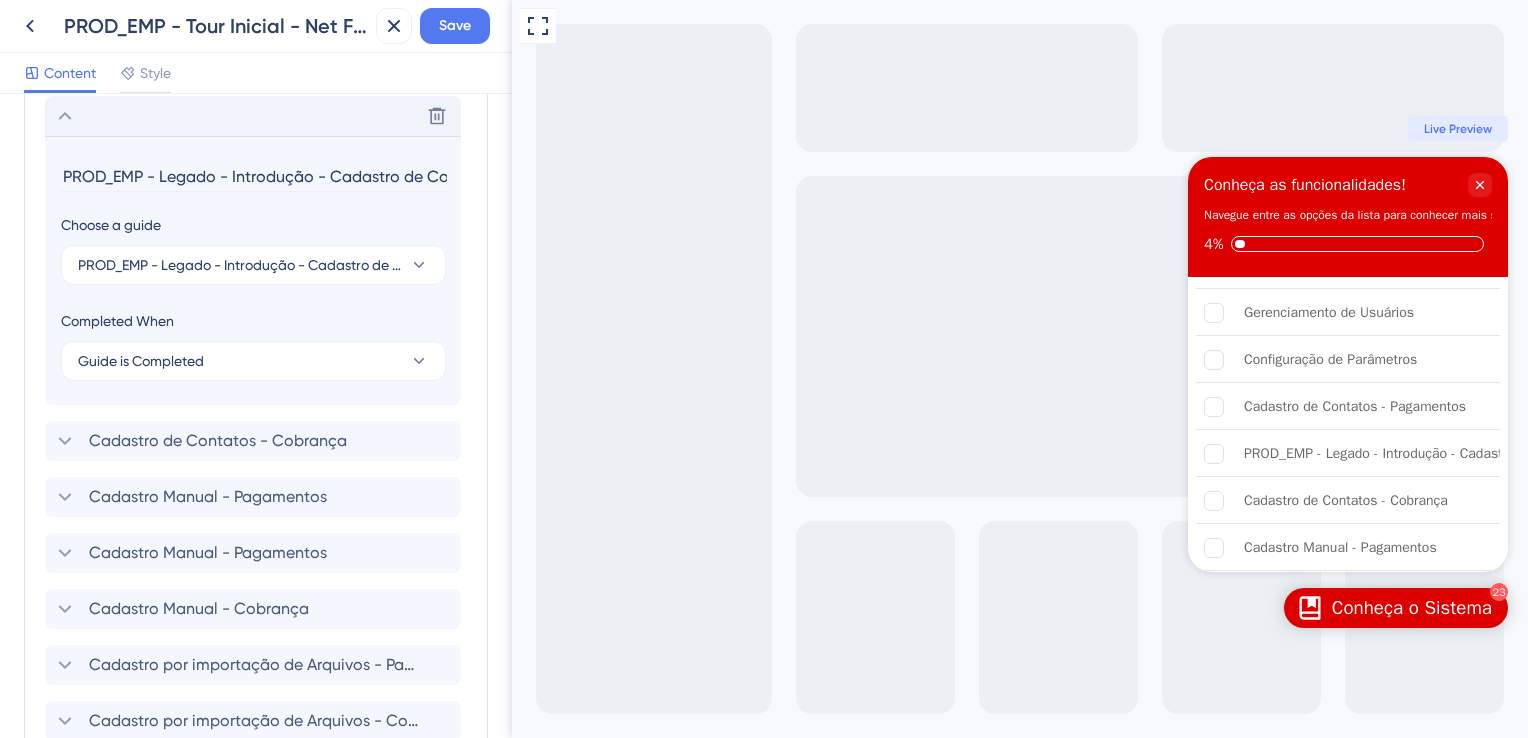 drag, startPoint x: 331, startPoint y: 168, endPoint x: -4, endPoint y: 179, distance: 335.18054 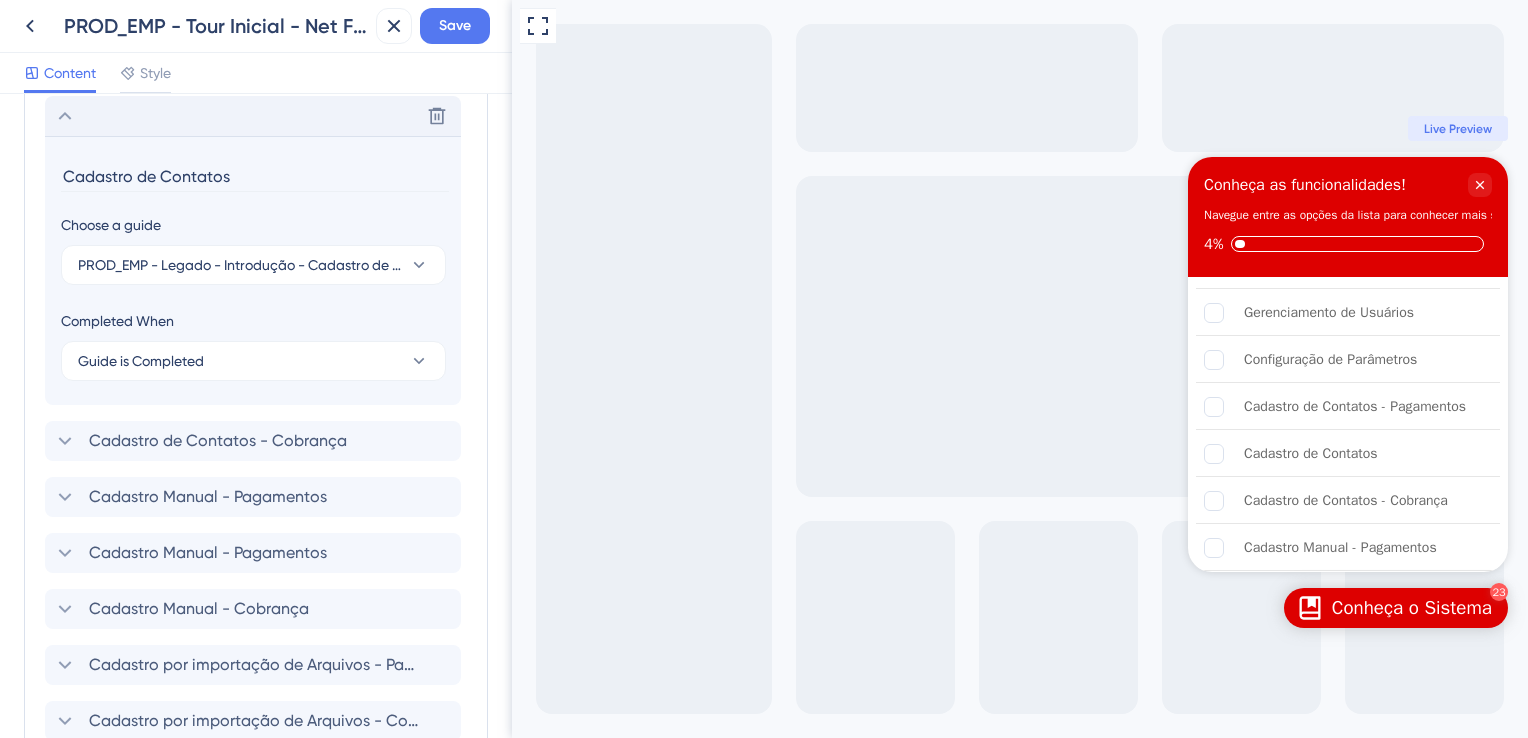 click on "Cadastro de Contatos" at bounding box center (255, 176) 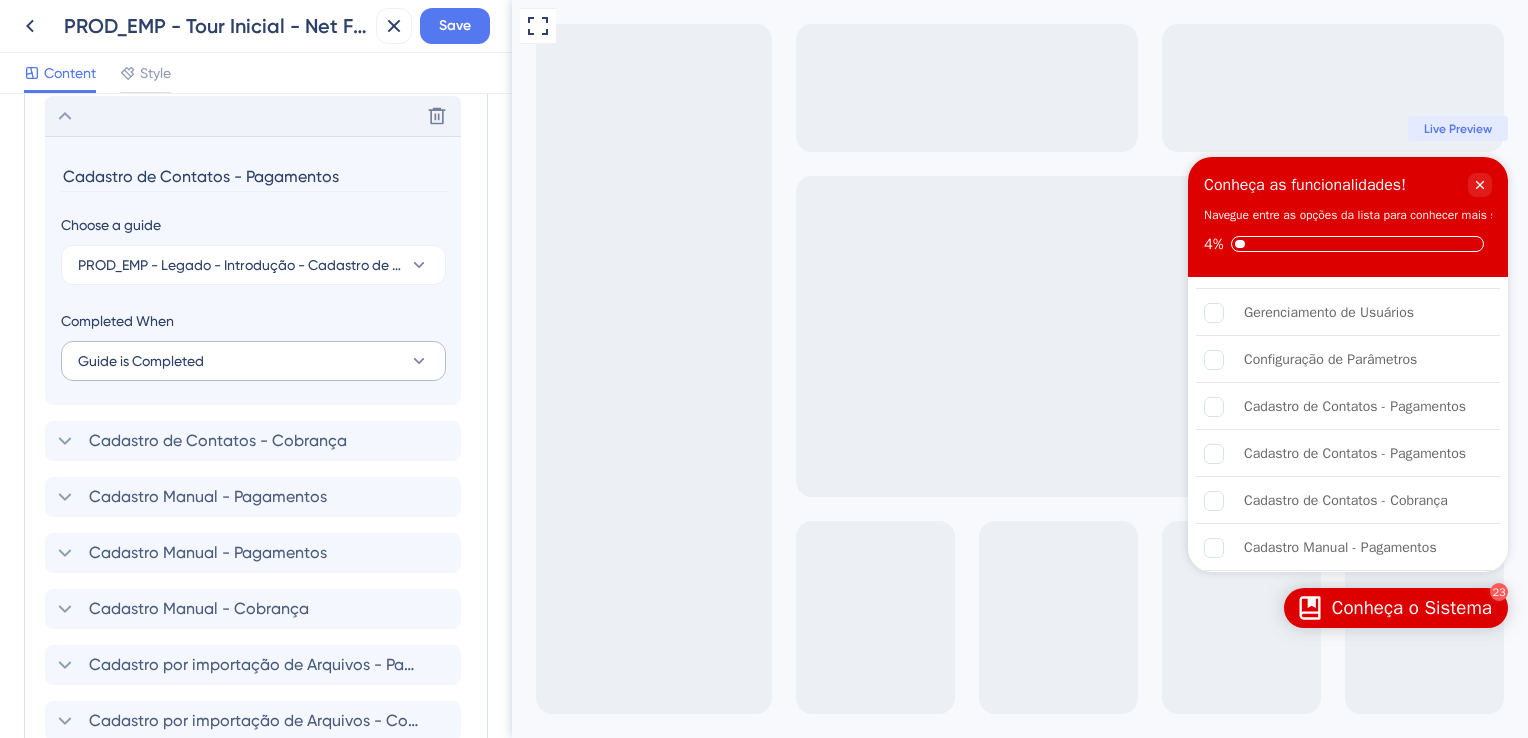 scroll, scrollTop: 971, scrollLeft: 0, axis: vertical 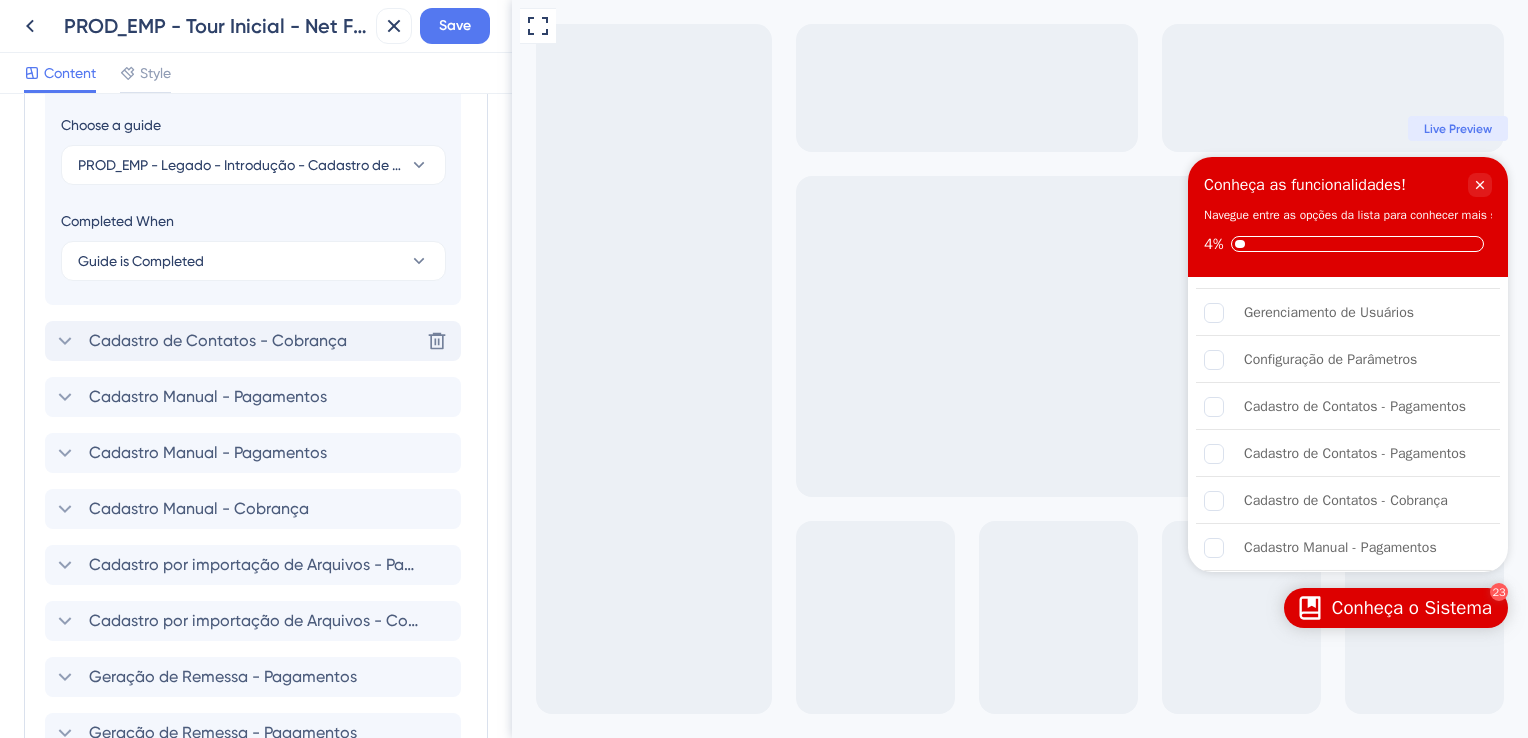 type on "Cadastro de Contatos - Pagamentos" 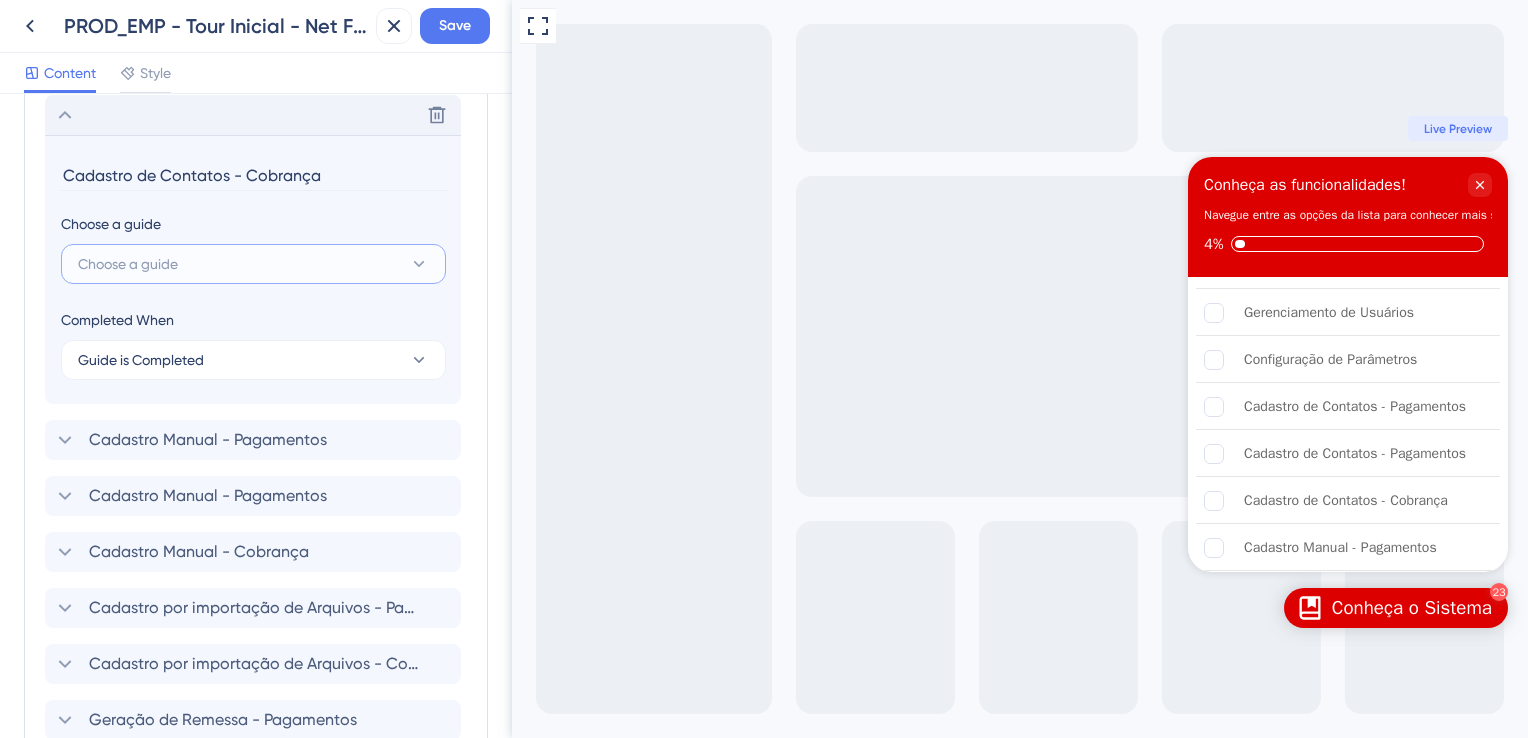 click on "Choose a guide" at bounding box center (253, 264) 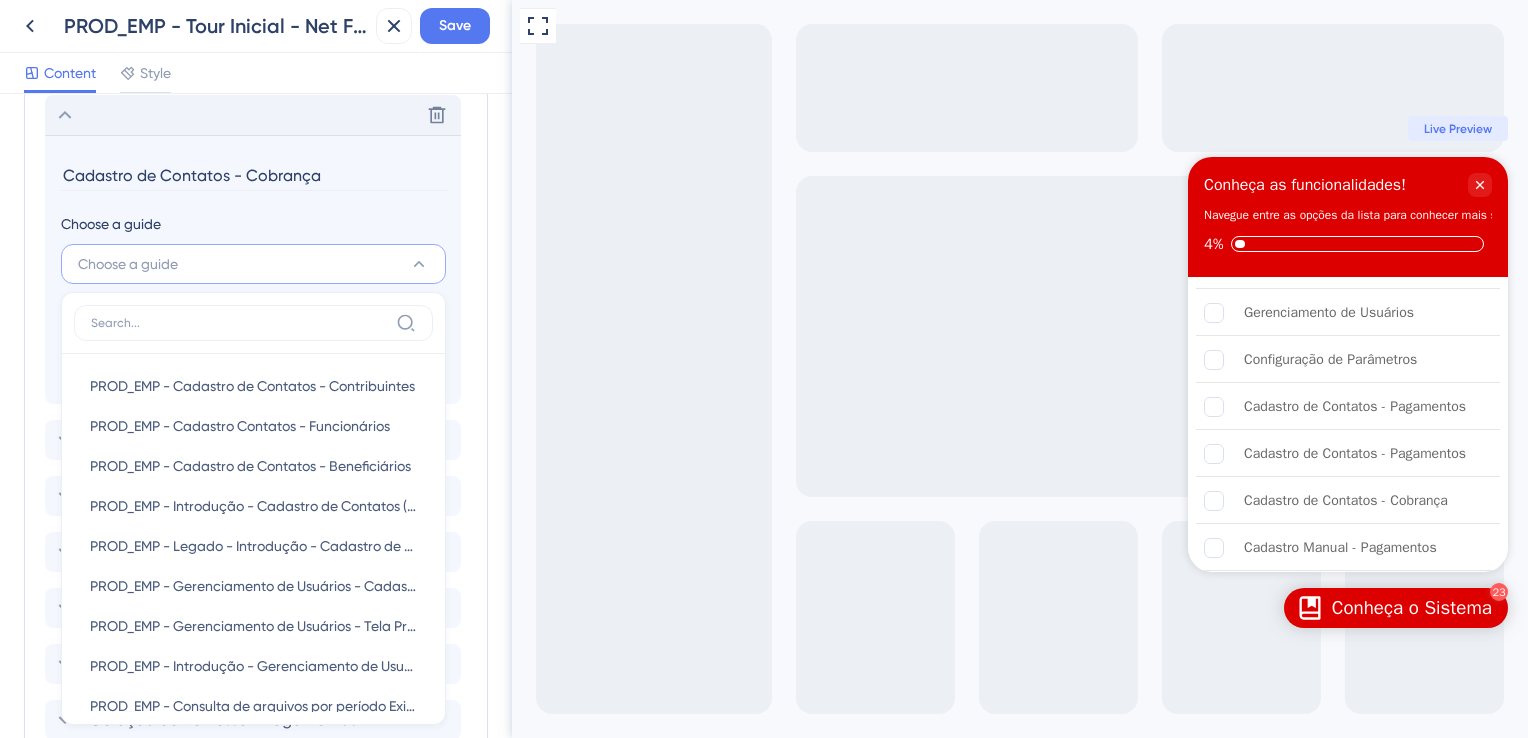 scroll, scrollTop: 976, scrollLeft: 0, axis: vertical 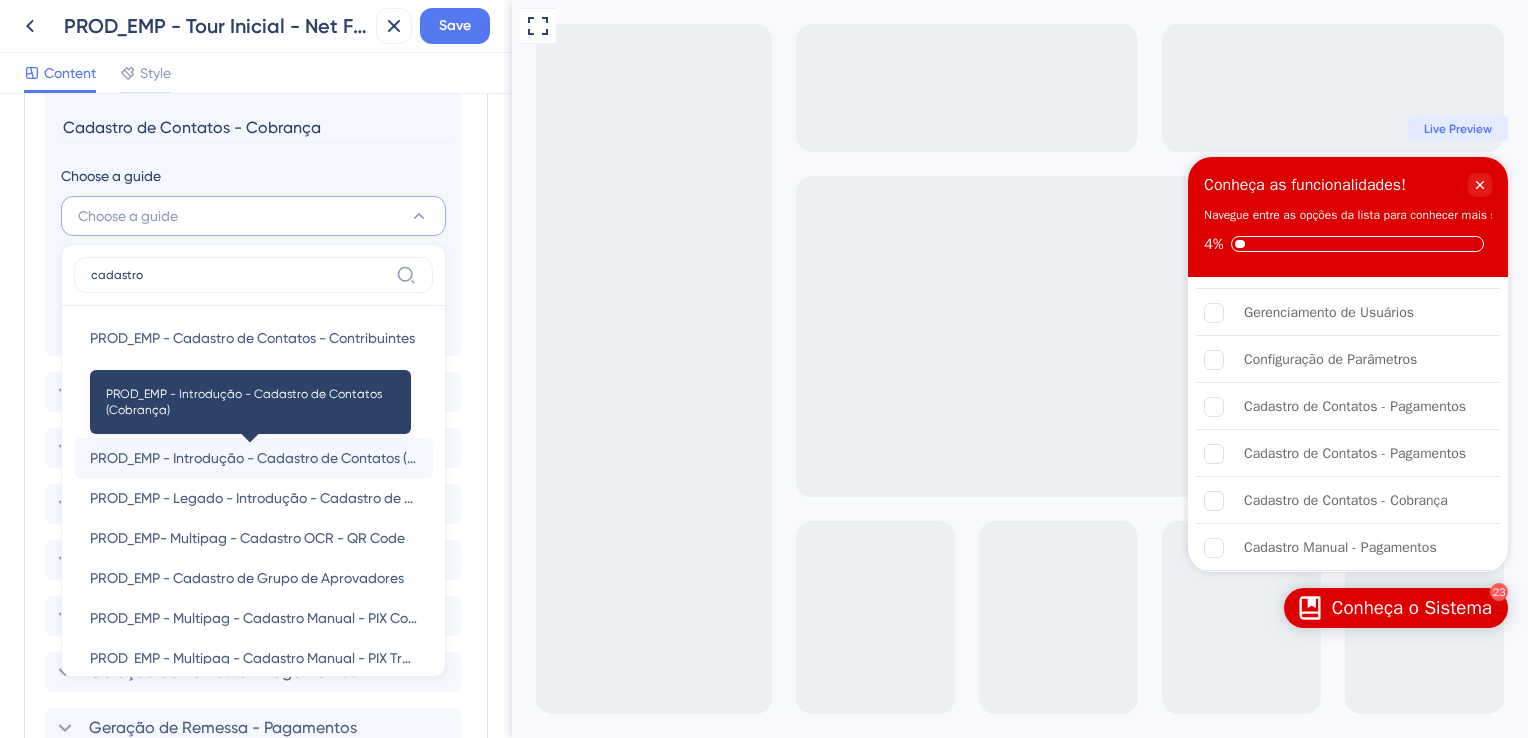 type on "cadastro" 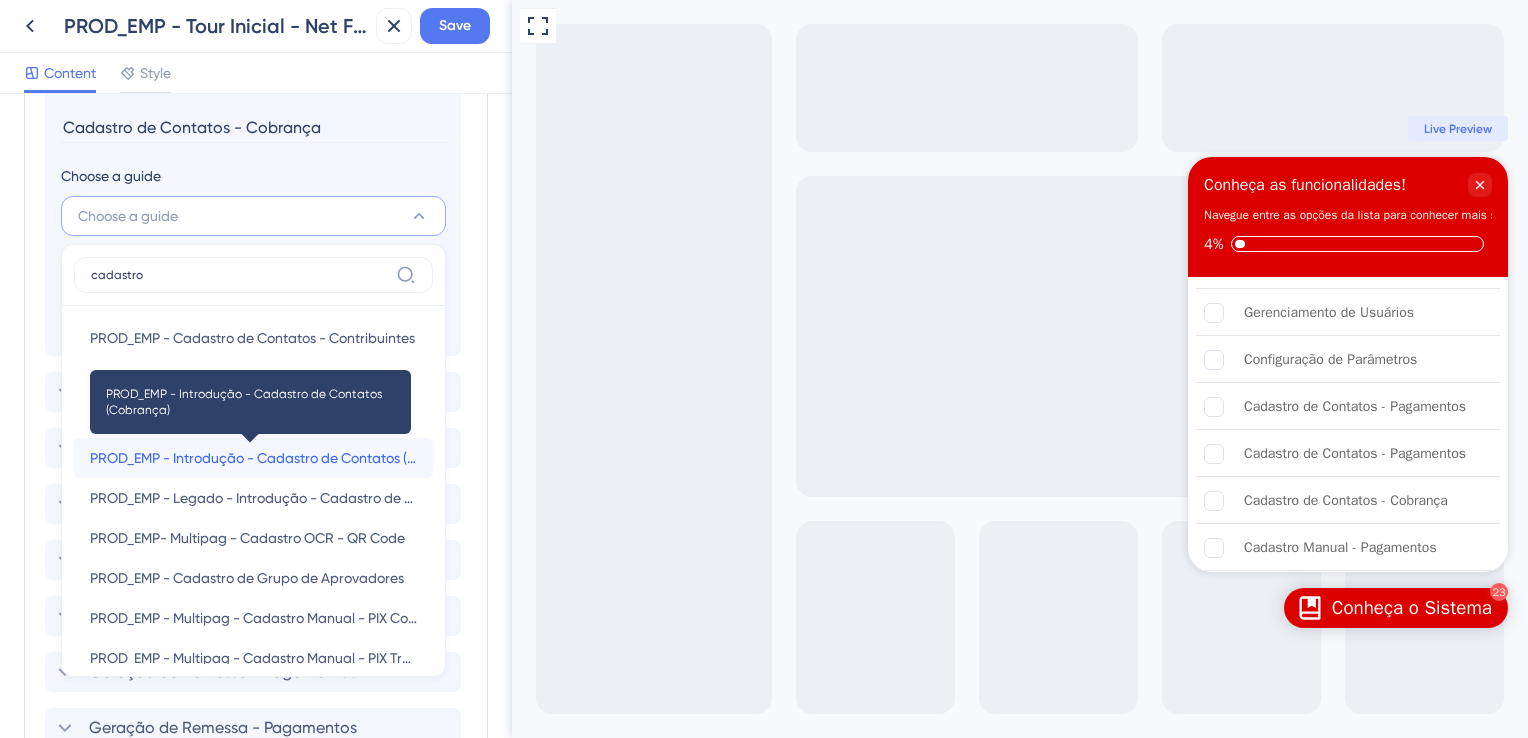 click on "PROD_EMP - Introdução - Cadastro de Contatos (Cobrança)" at bounding box center (253, 458) 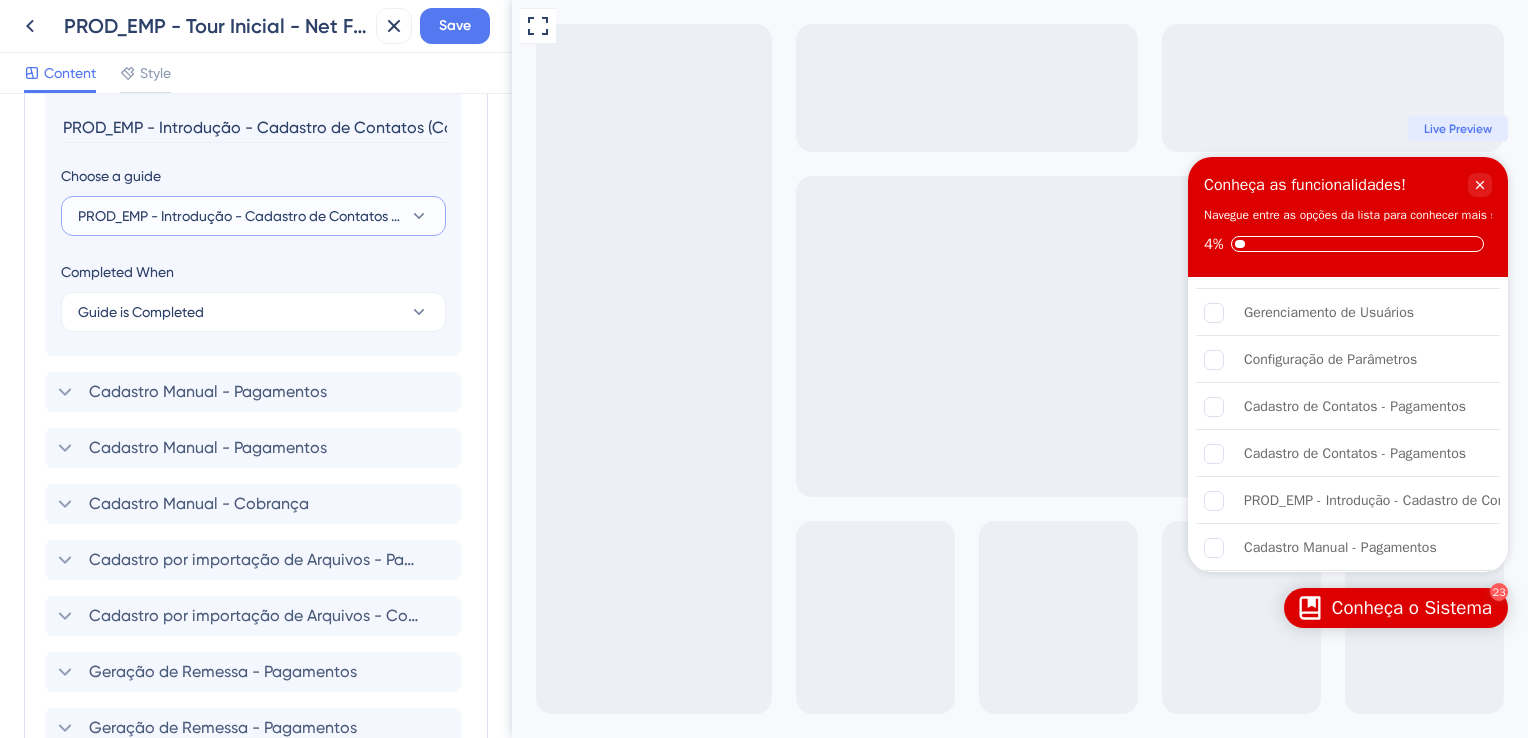 drag, startPoint x: 245, startPoint y: 212, endPoint x: 256, endPoint y: 160, distance: 53.15073 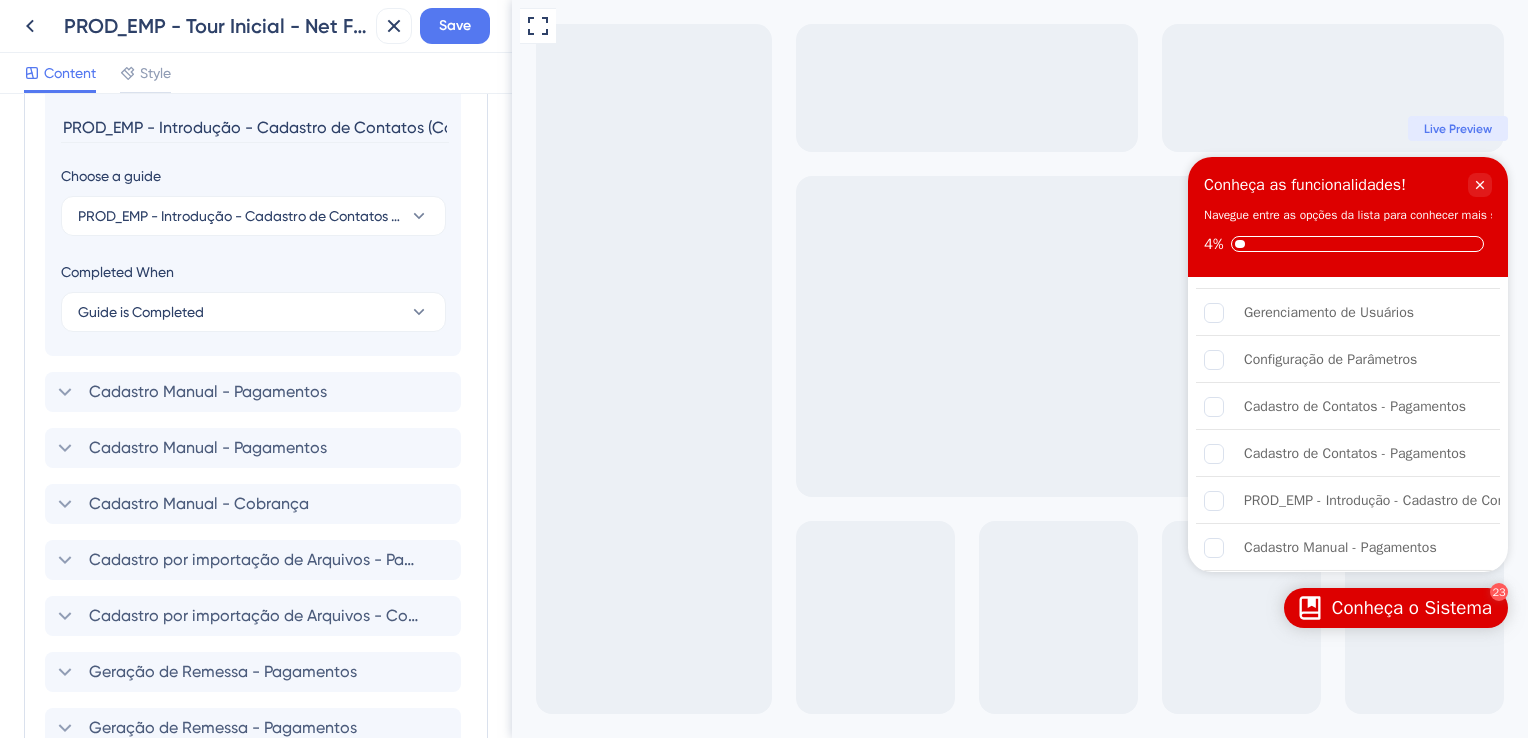drag, startPoint x: 254, startPoint y: 123, endPoint x: -4, endPoint y: 123, distance: 258 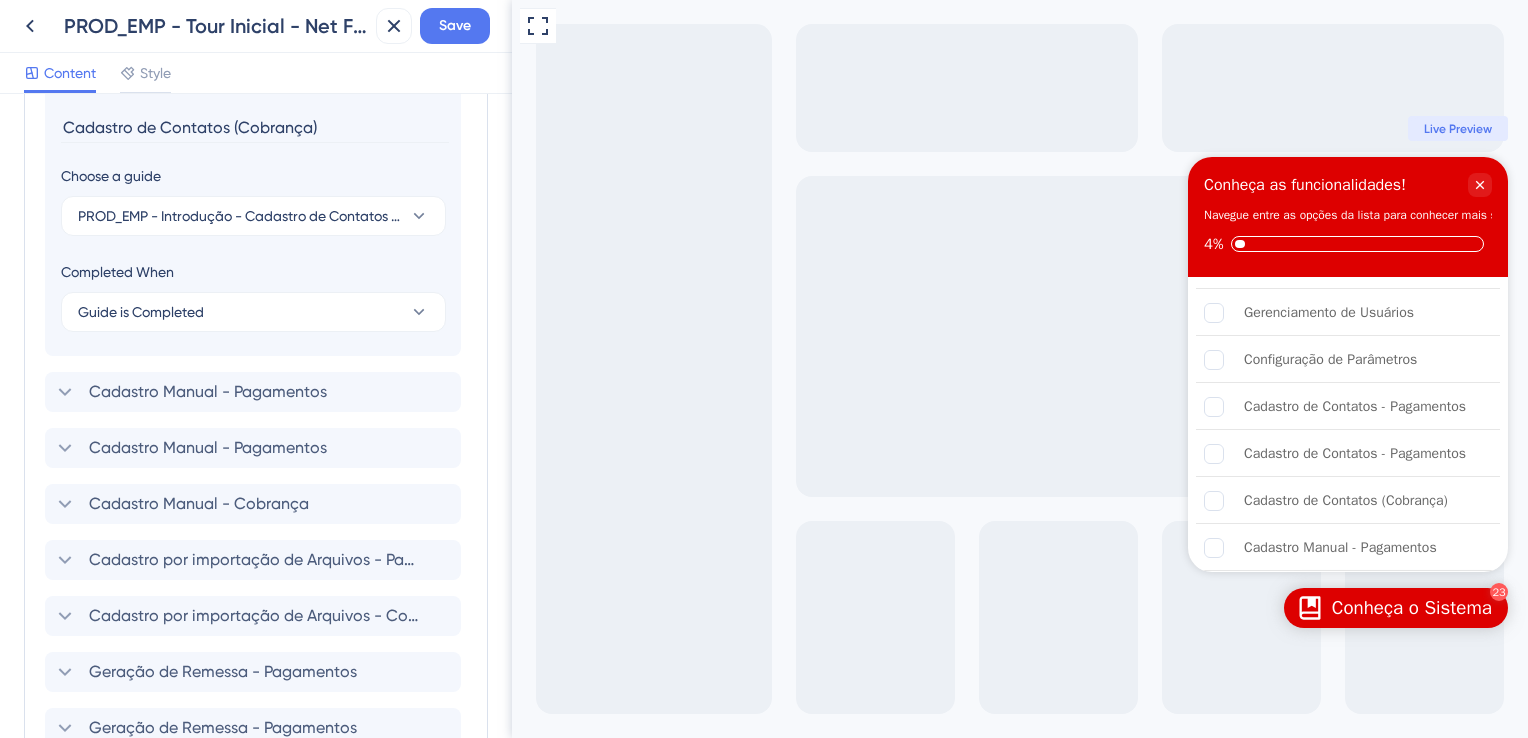 click on "Cadastro de Contatos (Cobrança)" at bounding box center [255, 127] 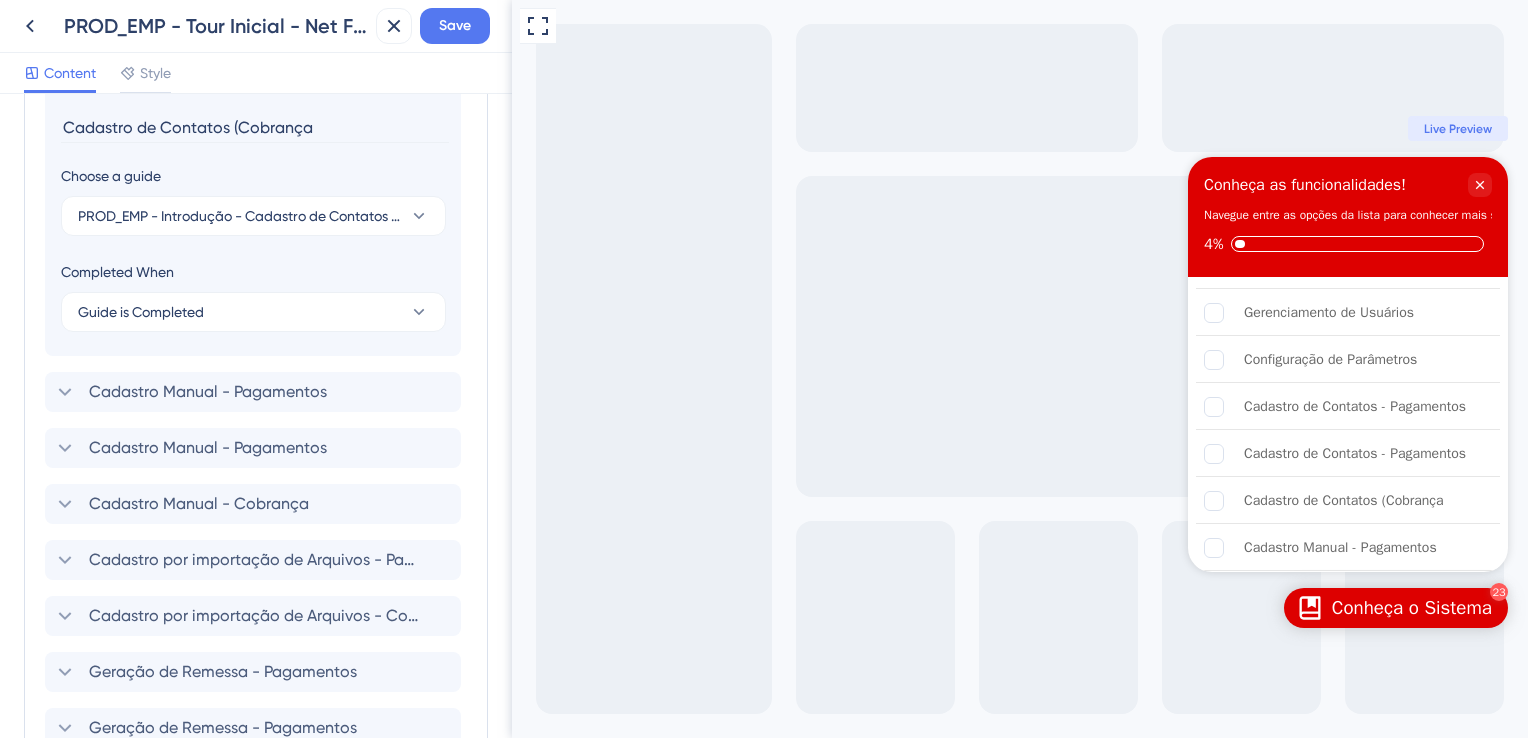 click on "Cadastro de Contatos (Cobrança" at bounding box center (255, 127) 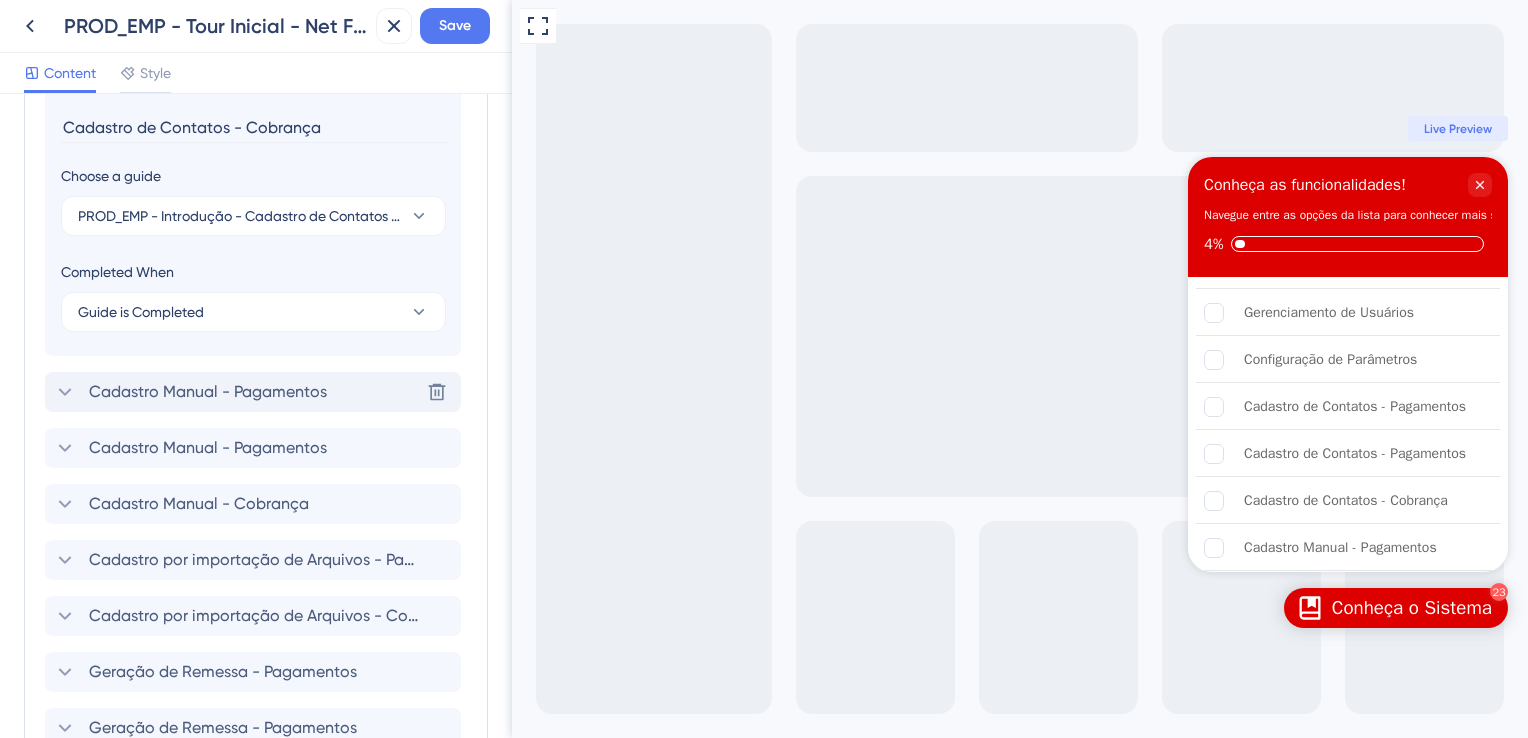 type on "Cadastro de Contatos - Cobrança" 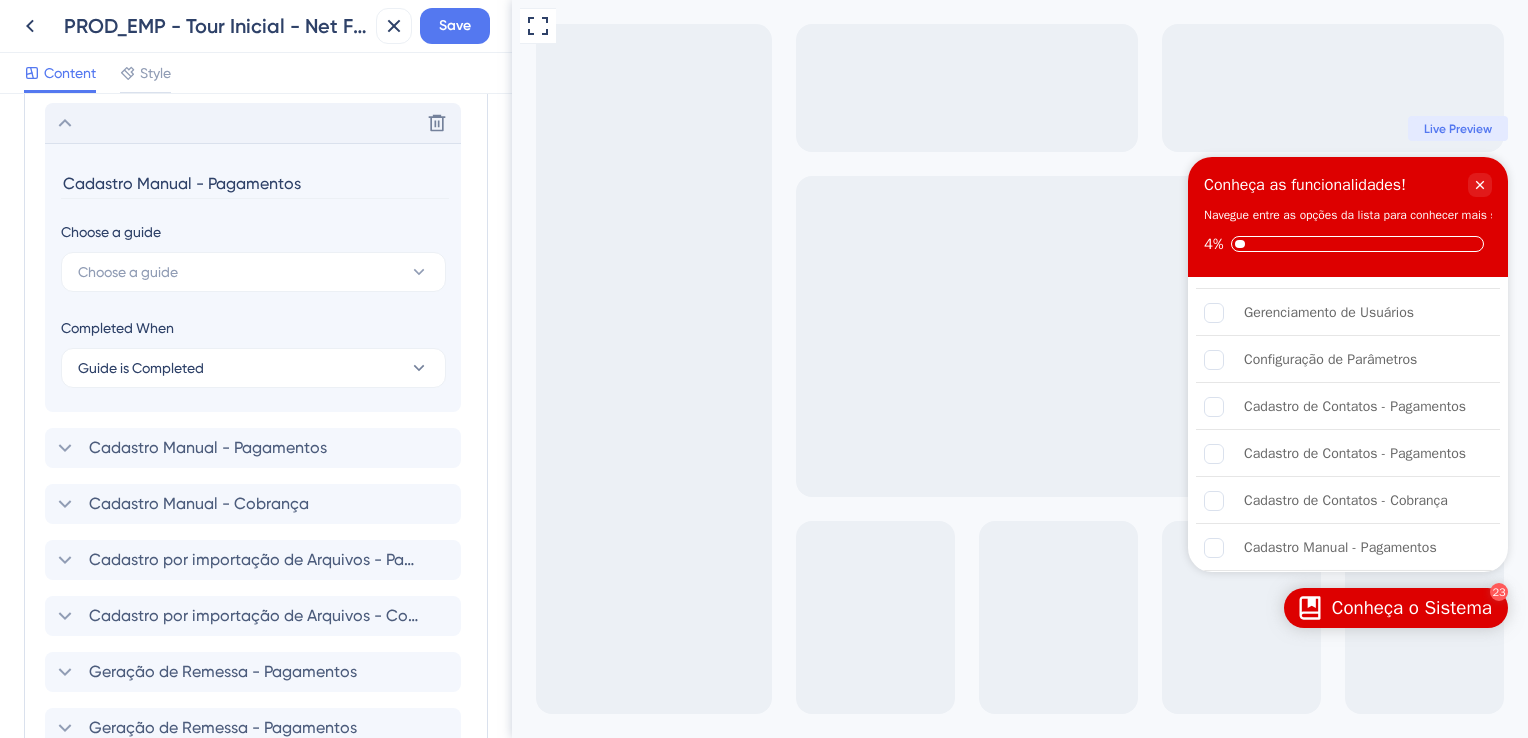 scroll, scrollTop: 984, scrollLeft: 0, axis: vertical 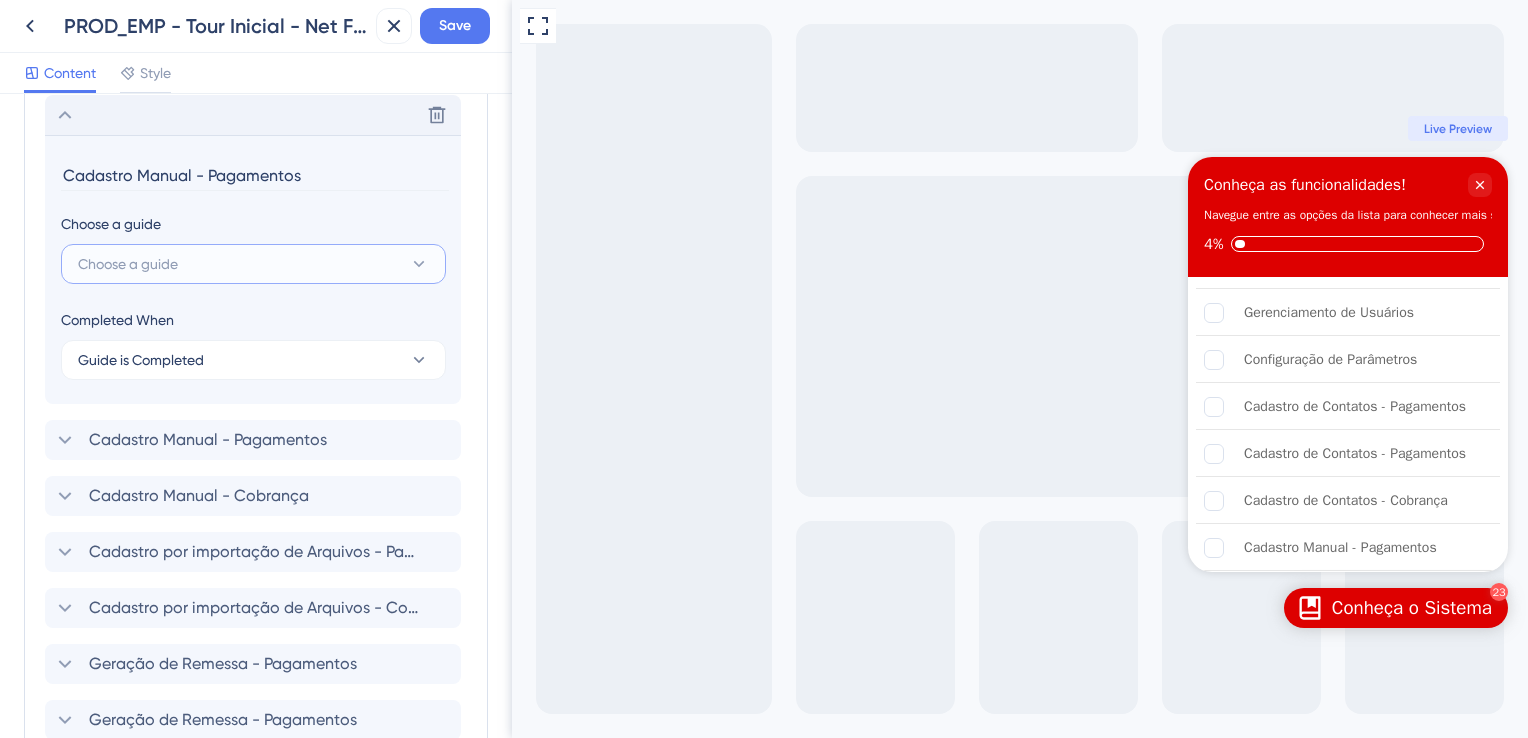 click on "Choose a guide" at bounding box center (253, 264) 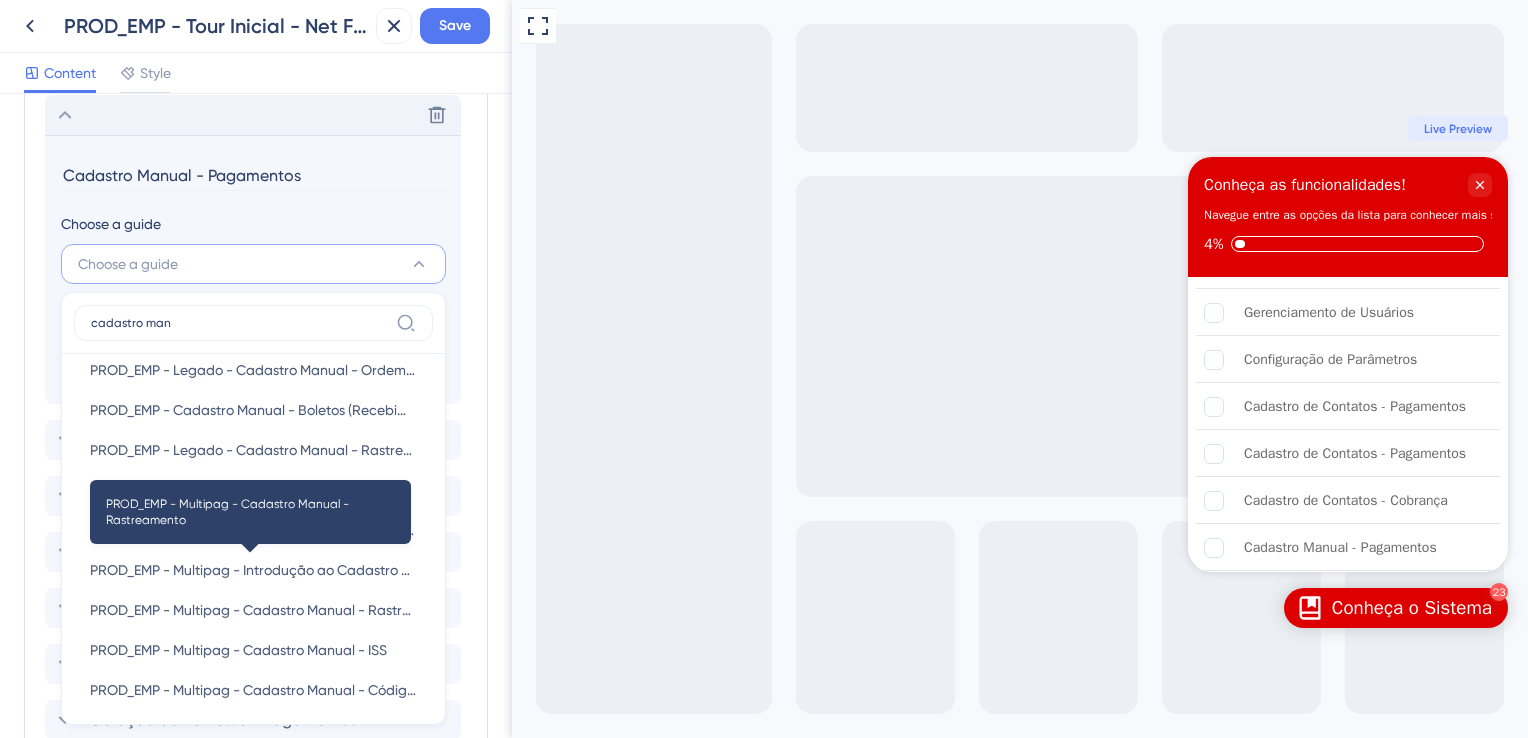 scroll, scrollTop: 444, scrollLeft: 0, axis: vertical 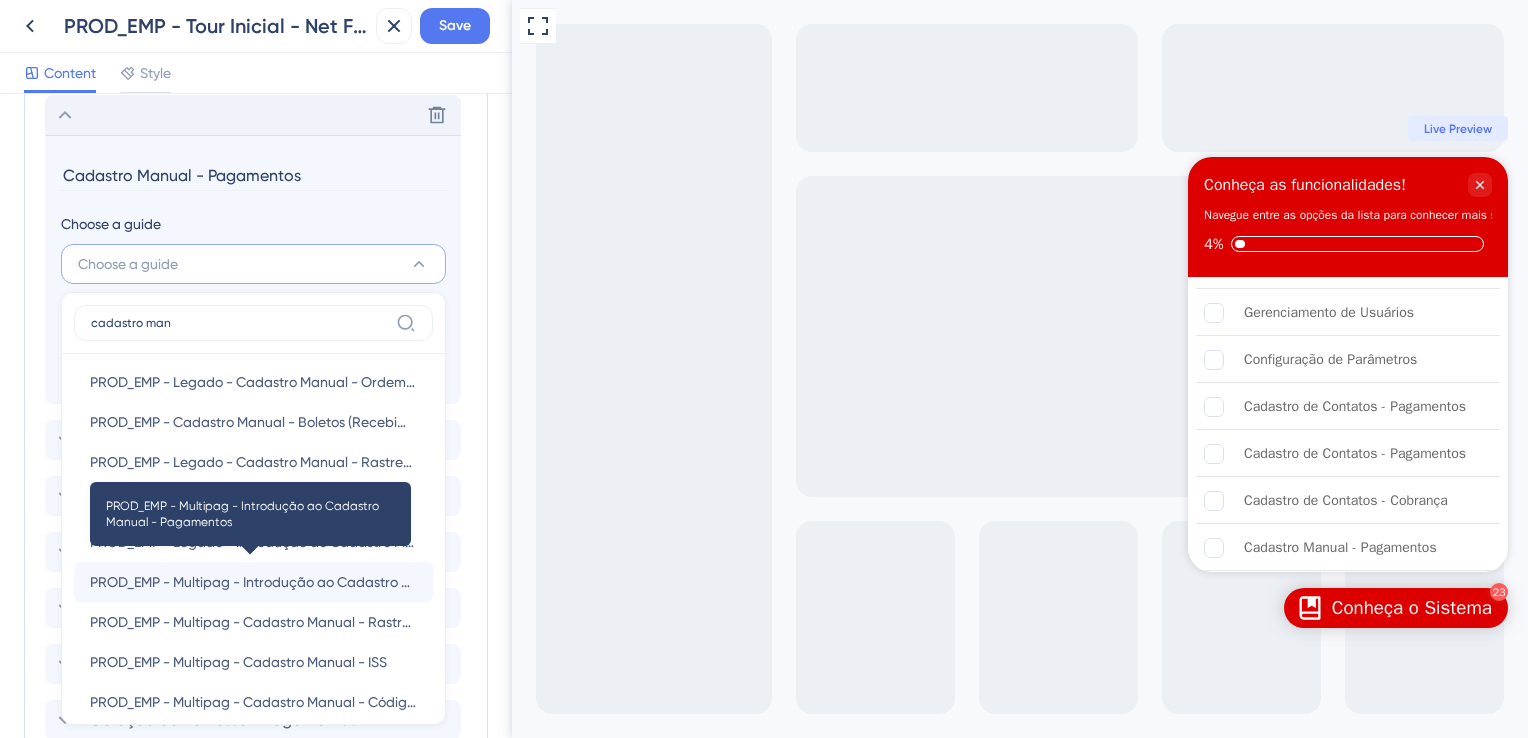 type on "cadastro man" 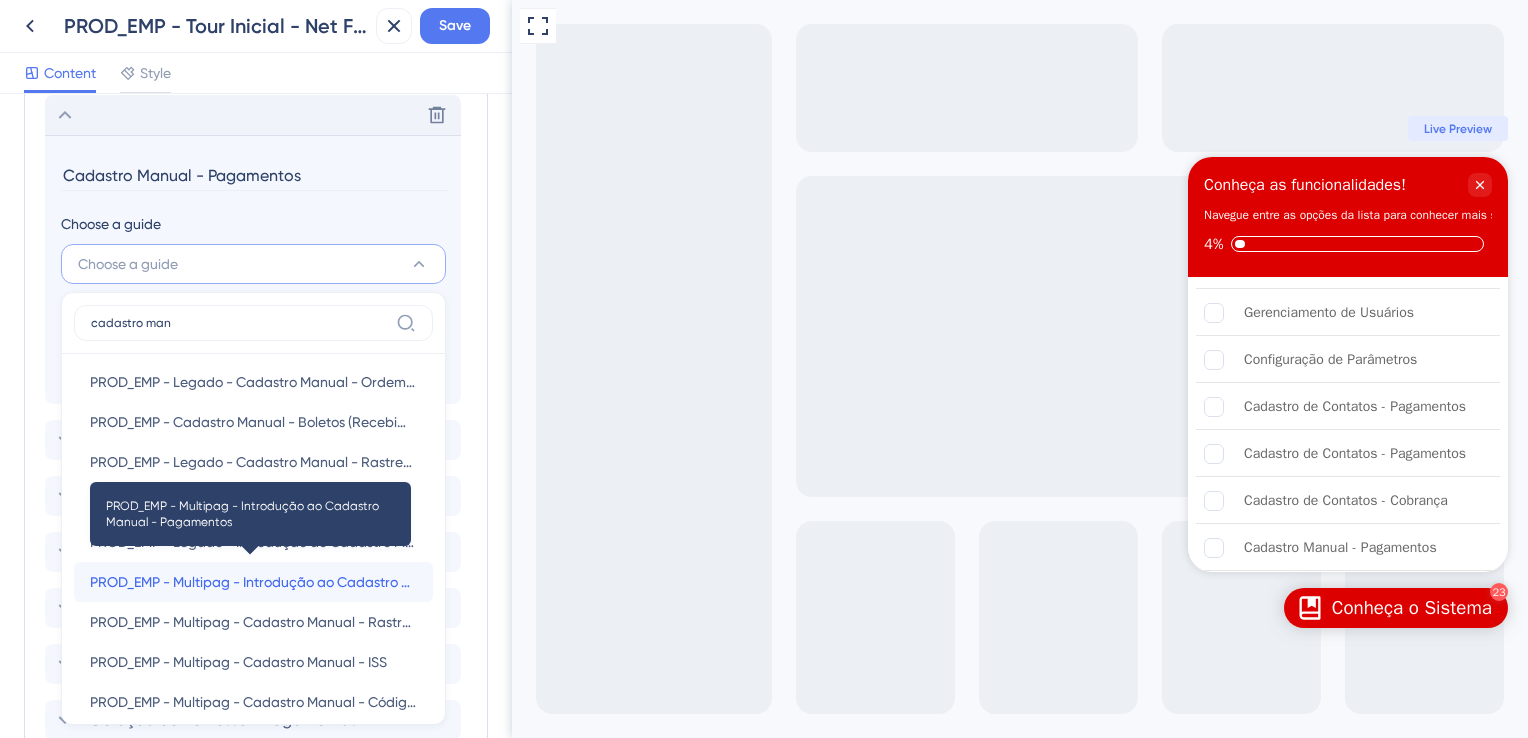 click on "PROD_EMP - Multipag - Introdução ao Cadastro Manual - Pagamentos" at bounding box center (253, 582) 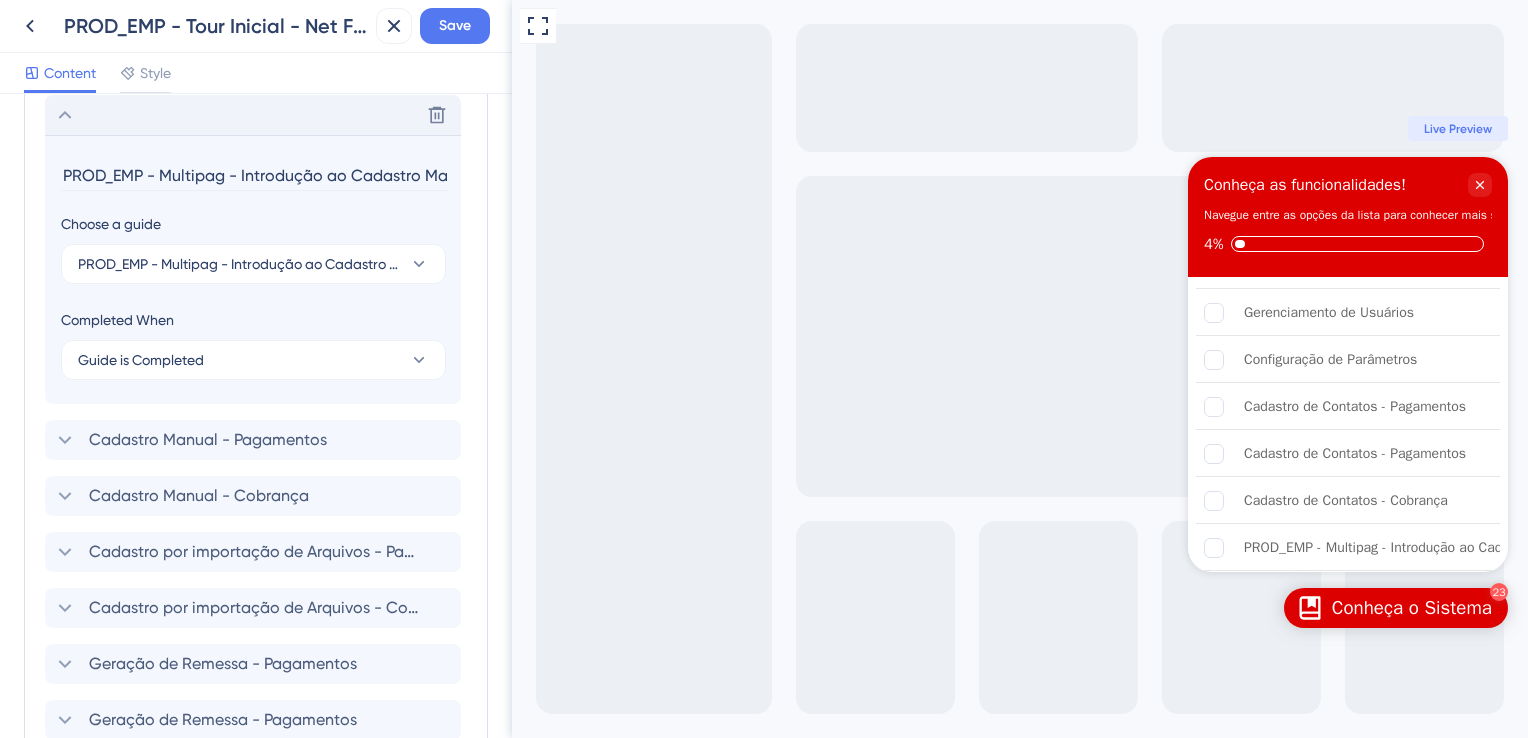 click on "PROD_EMP - Multipag - Introdução ao Cadastro Manual - Pagamentos" at bounding box center [255, 175] 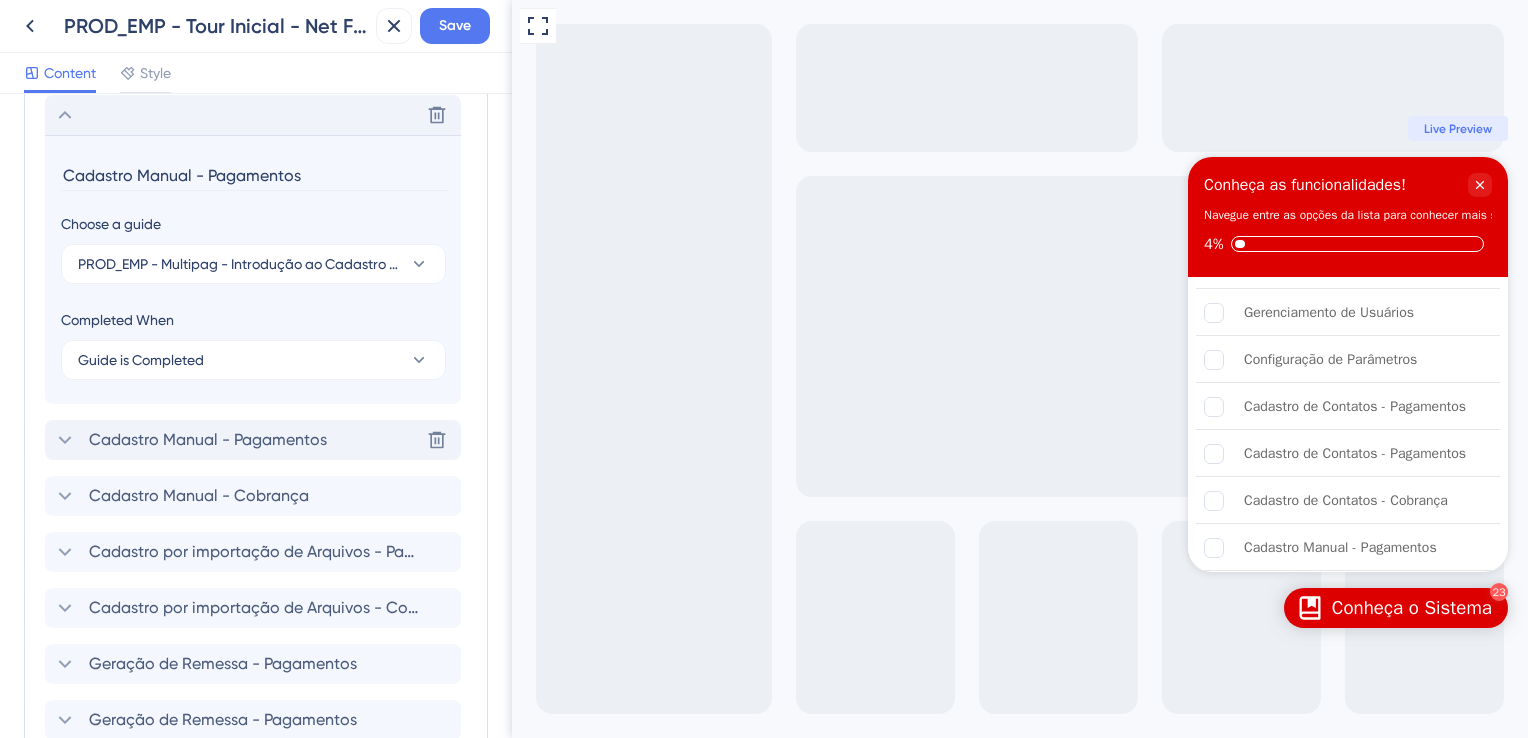 type on "Cadastro Manual - Pagamentos" 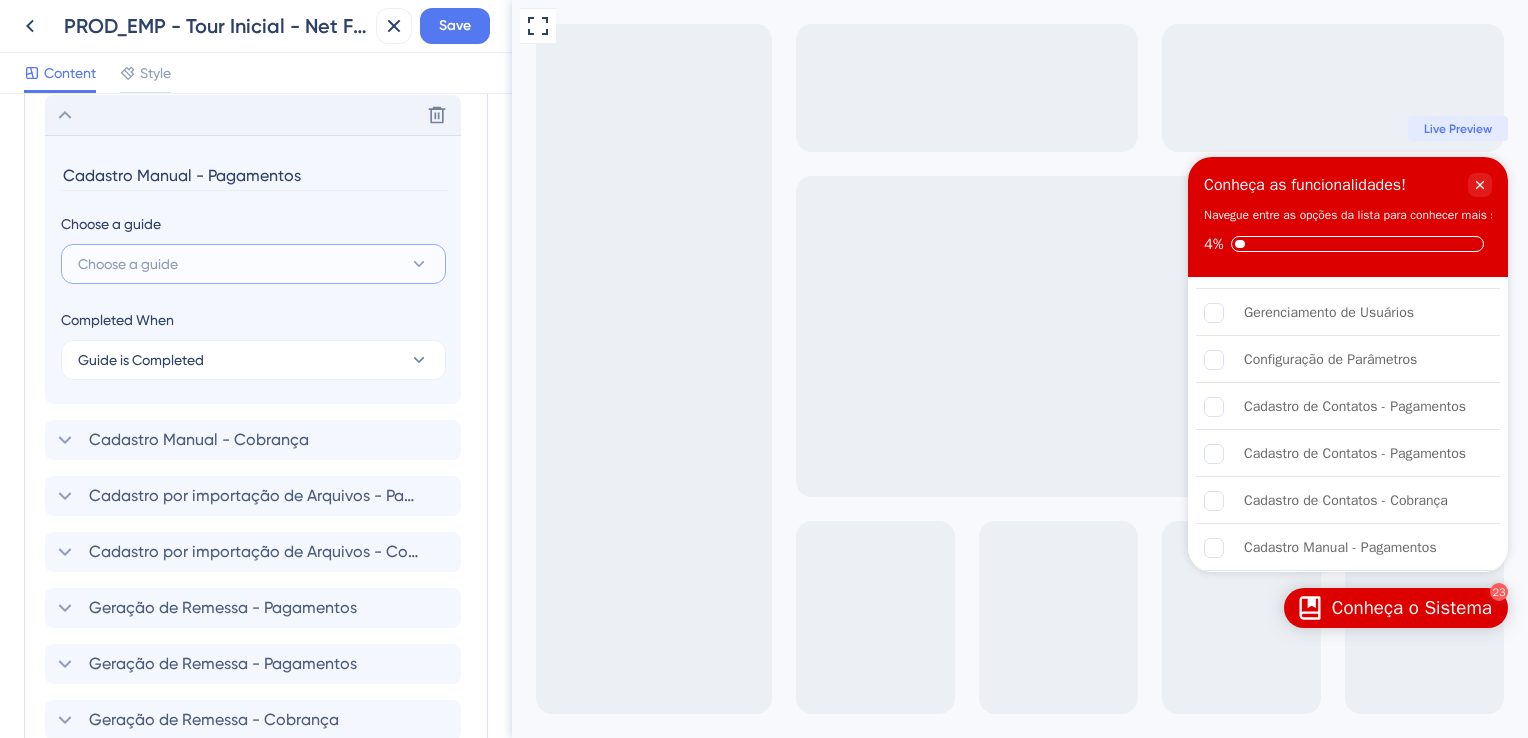click on "Choose a guide" at bounding box center [253, 264] 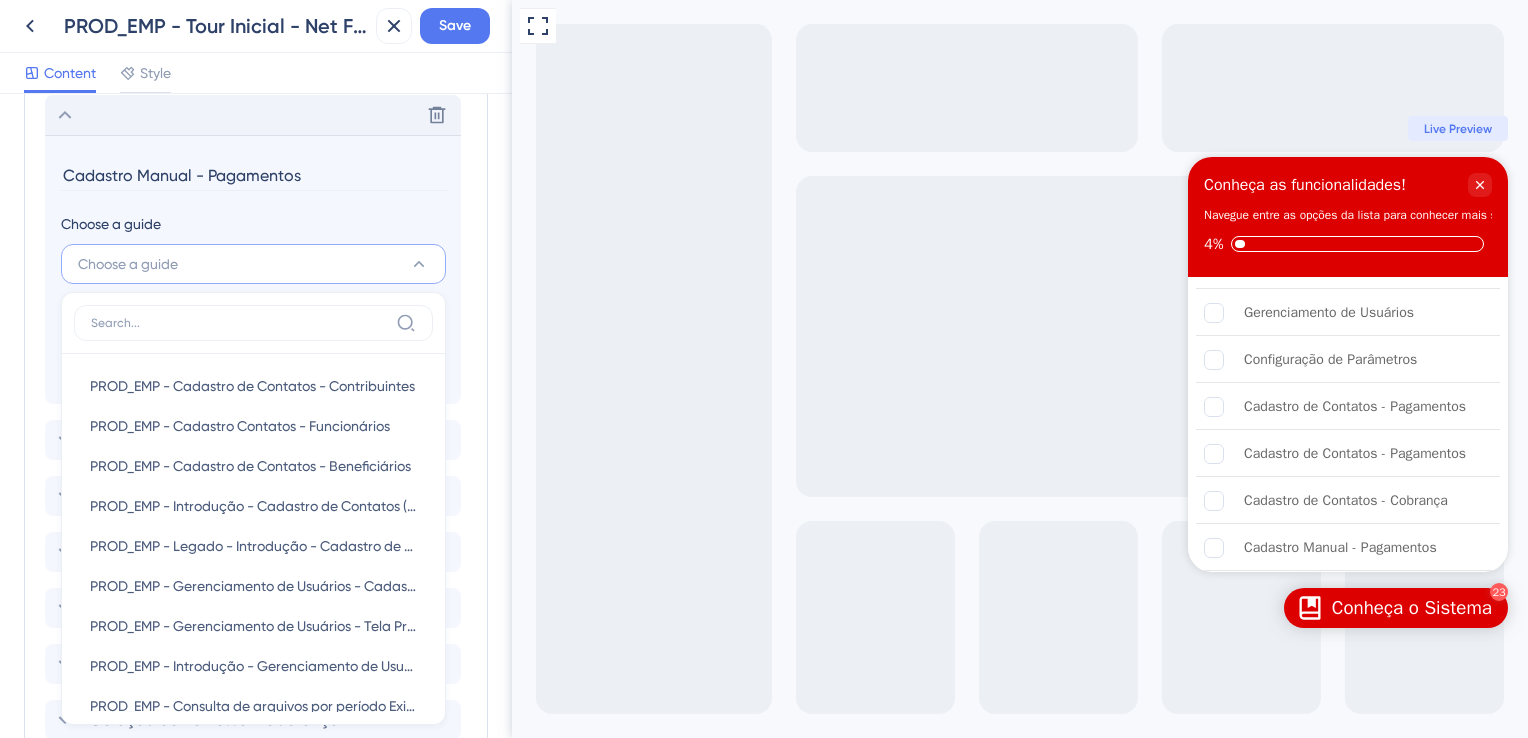 scroll, scrollTop: 1038, scrollLeft: 0, axis: vertical 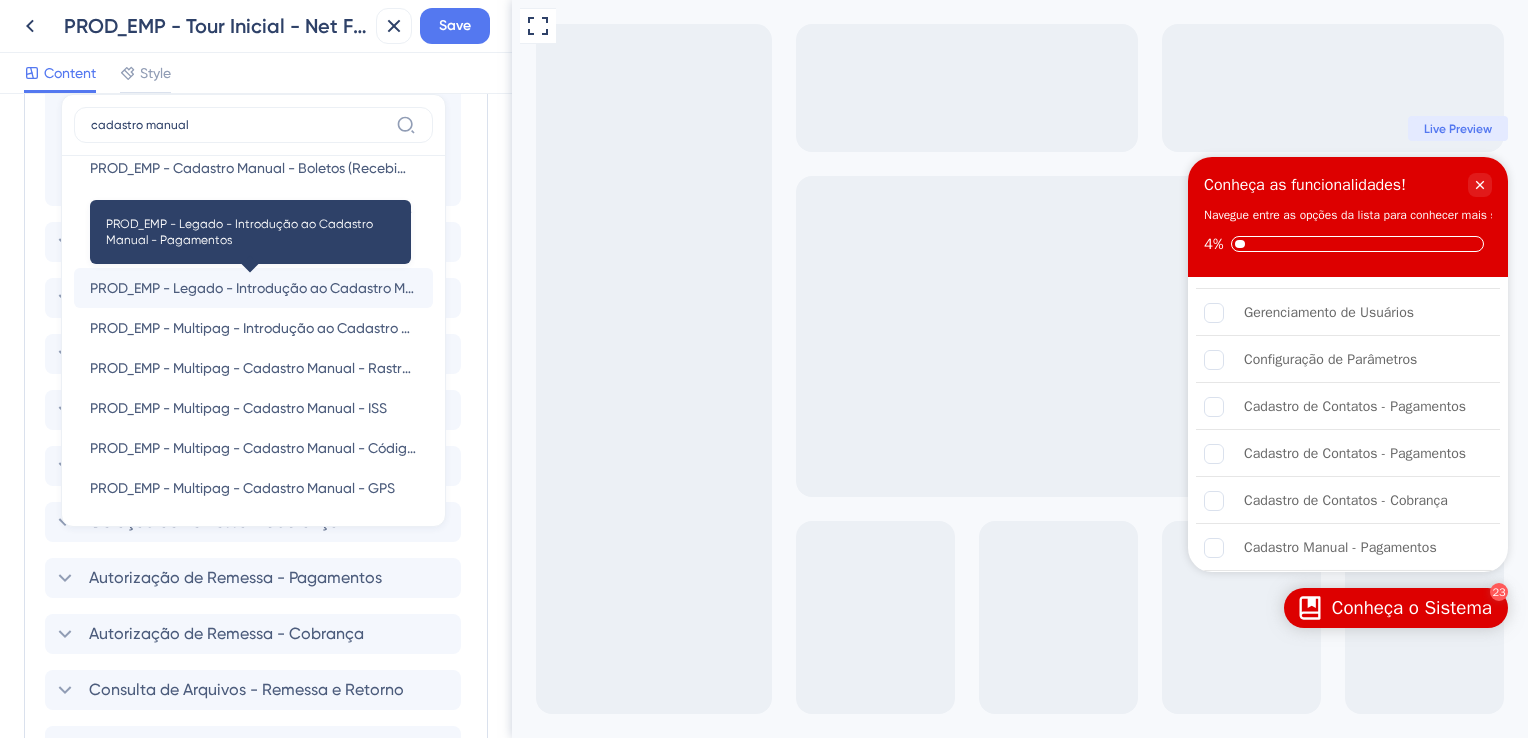 type on "cadastro manual" 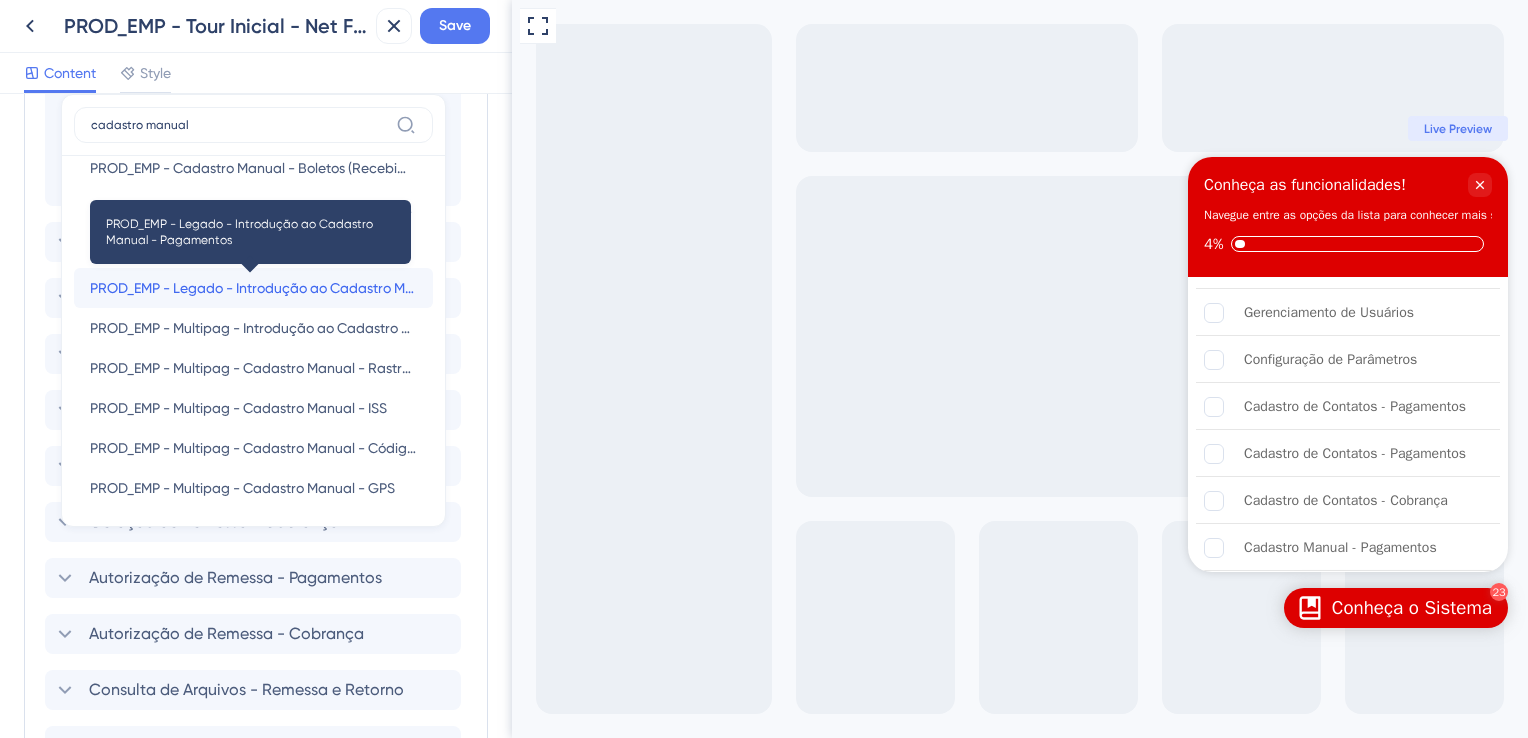 click on "PROD_EMP - Legado - Introdução ao Cadastro Manual - Pagamentos" at bounding box center [253, 288] 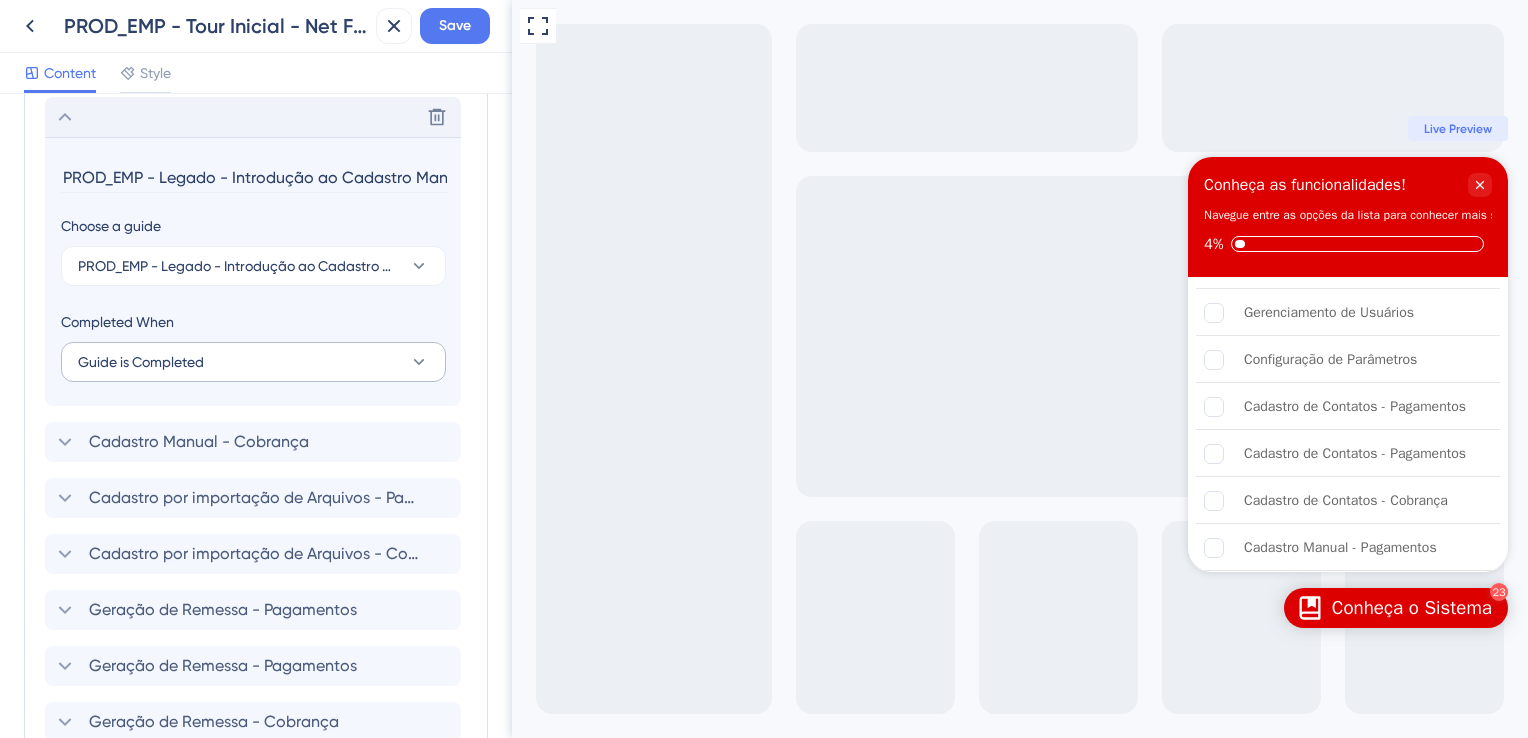 scroll, scrollTop: 938, scrollLeft: 0, axis: vertical 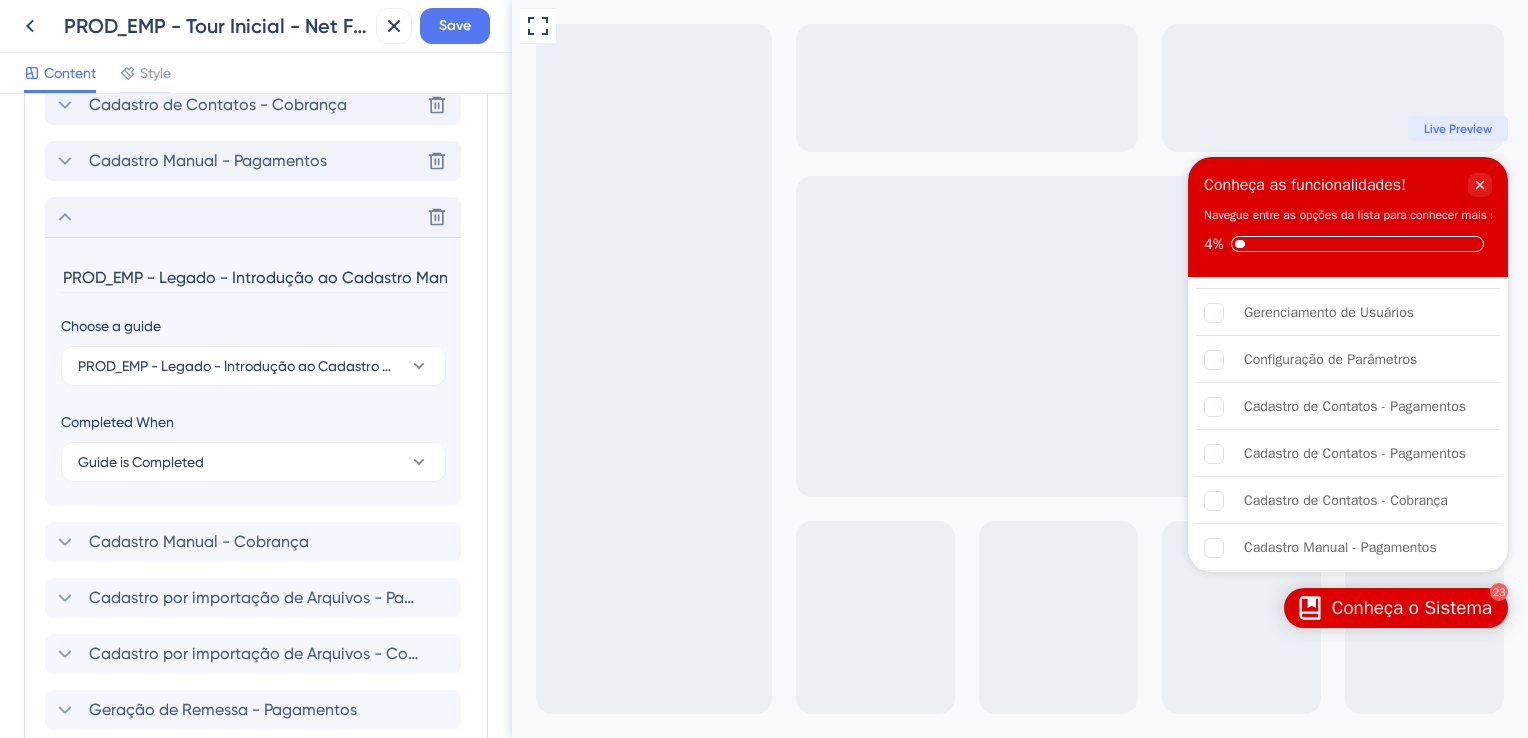 drag, startPoint x: 233, startPoint y: 277, endPoint x: 52, endPoint y: 276, distance: 181.00276 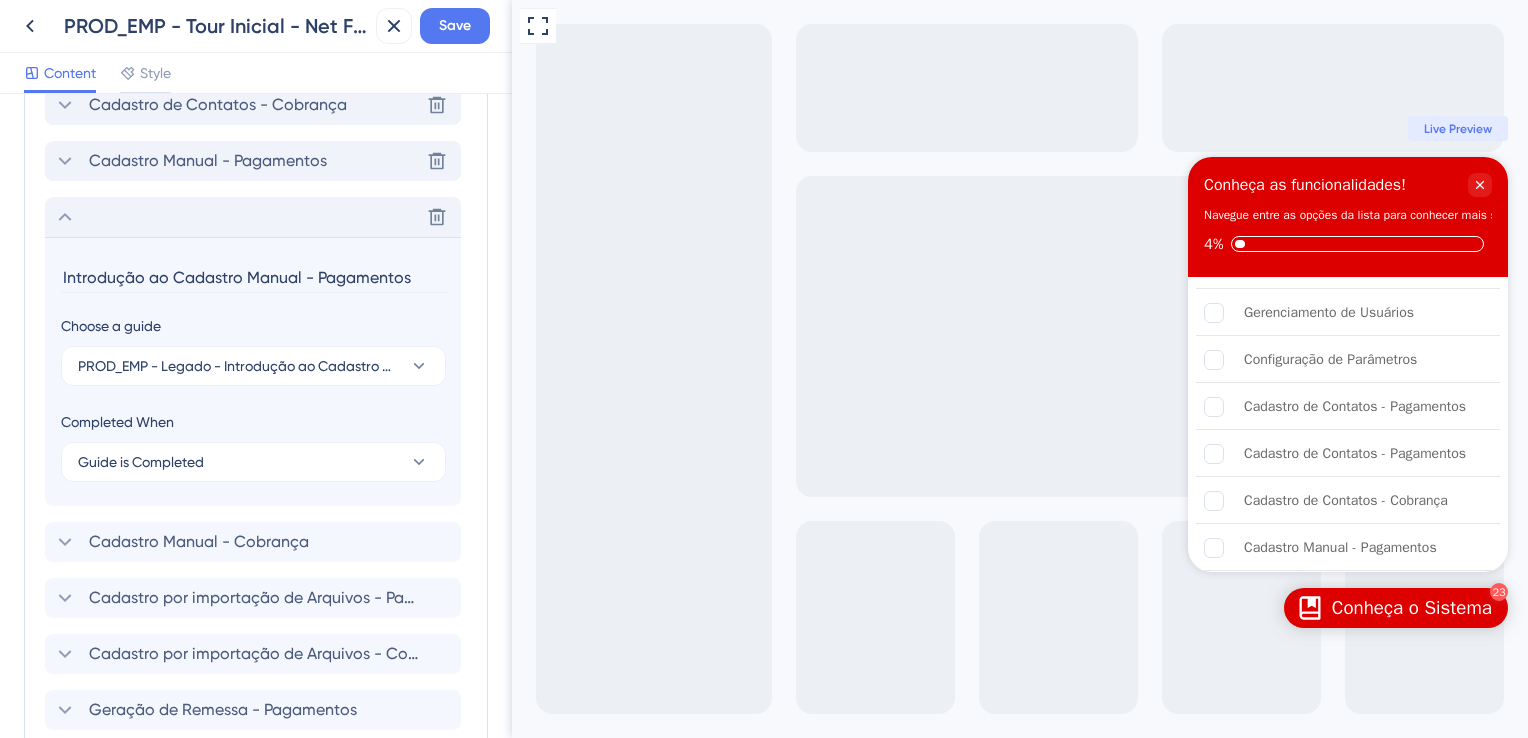 drag, startPoint x: 175, startPoint y: 271, endPoint x: 10, endPoint y: 271, distance: 165 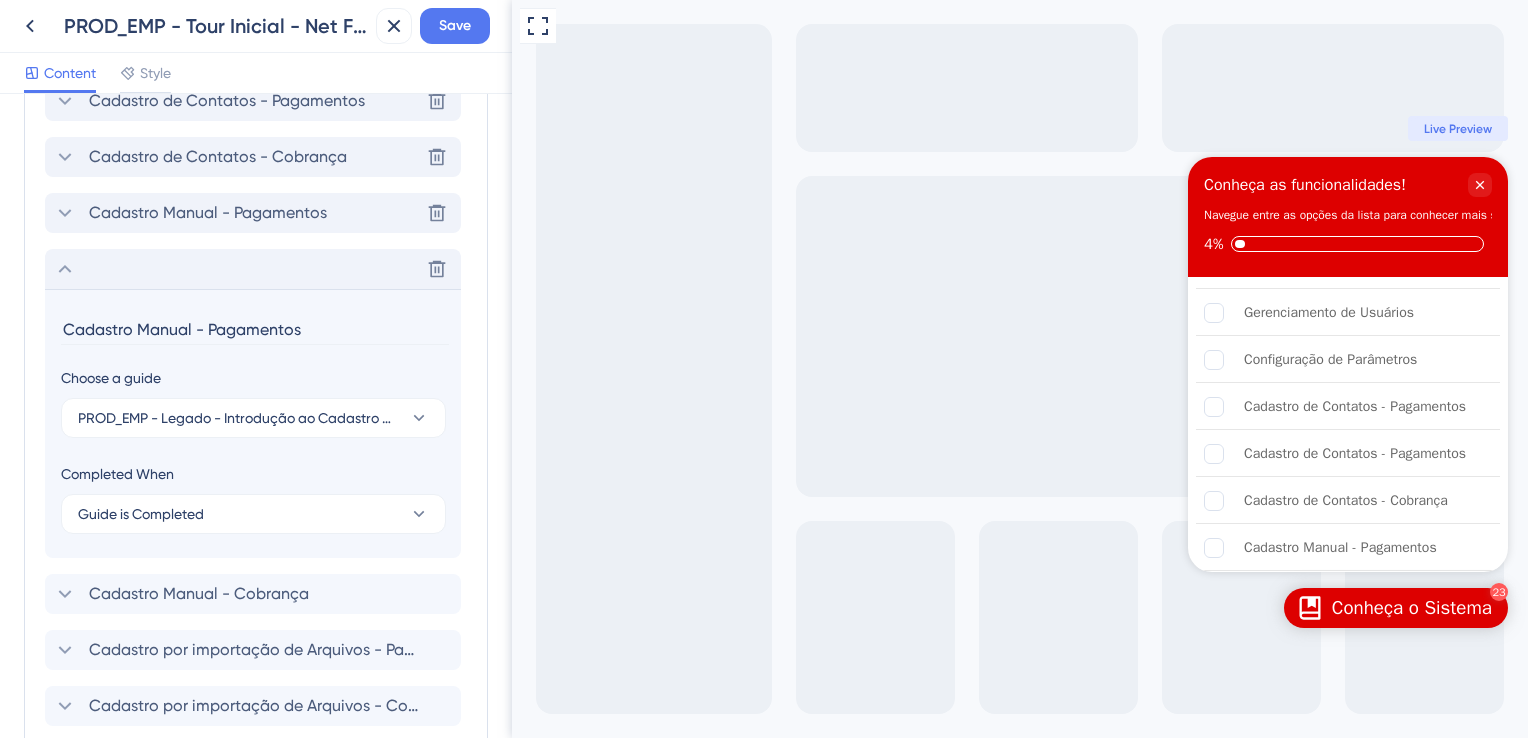 scroll, scrollTop: 838, scrollLeft: 0, axis: vertical 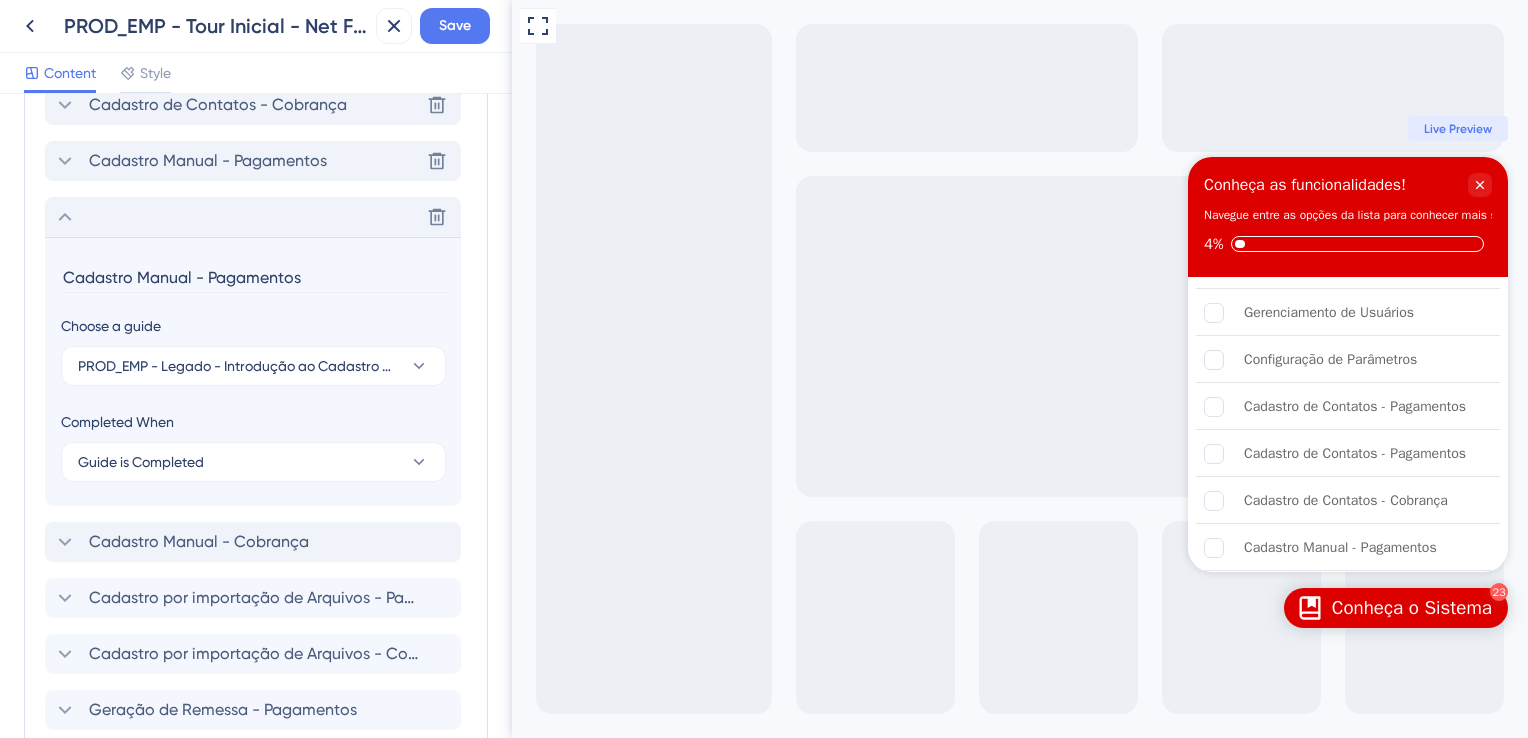 type on "Cadastro Manual - Pagamentos" 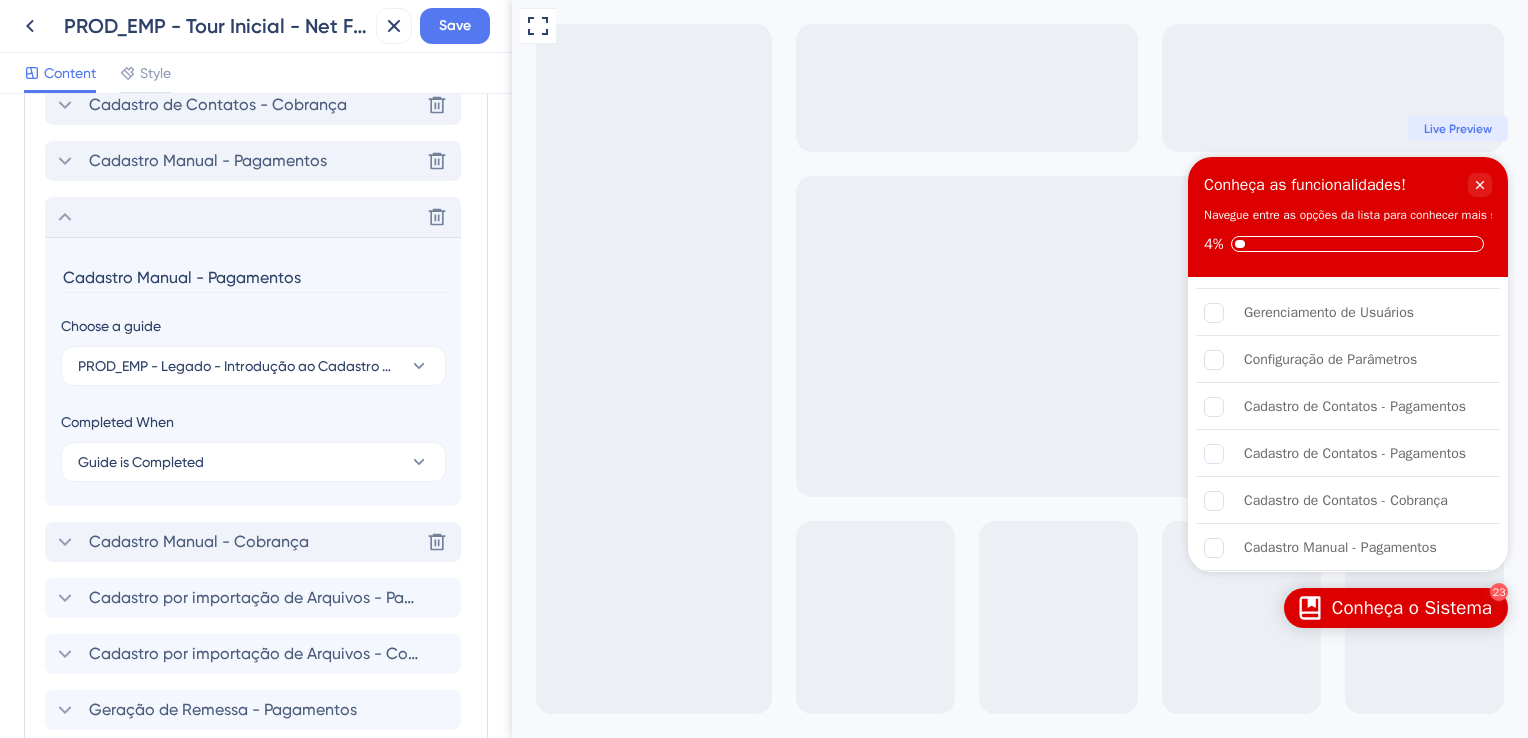 click on "Cadastro Manual - Cobrança" at bounding box center [199, 542] 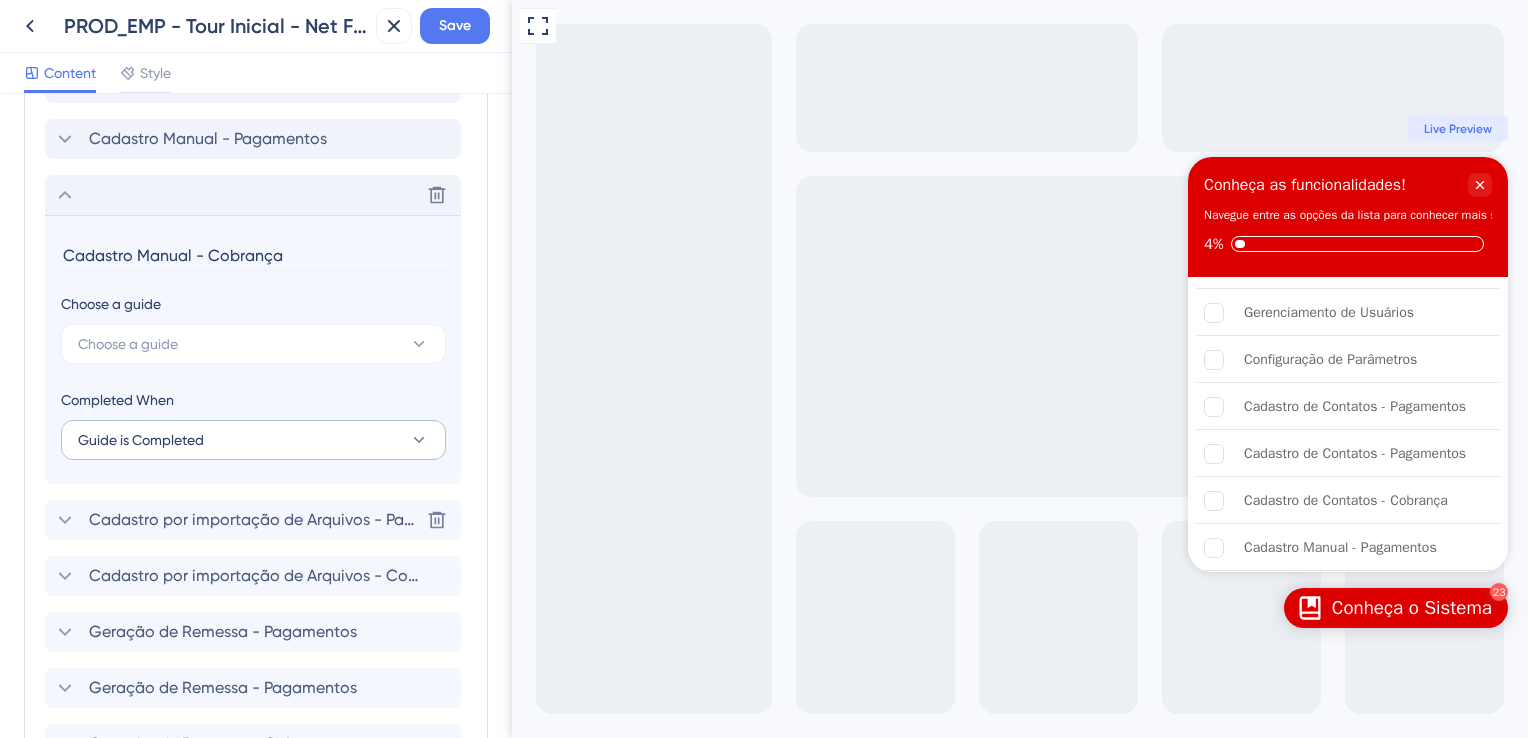 scroll, scrollTop: 1096, scrollLeft: 0, axis: vertical 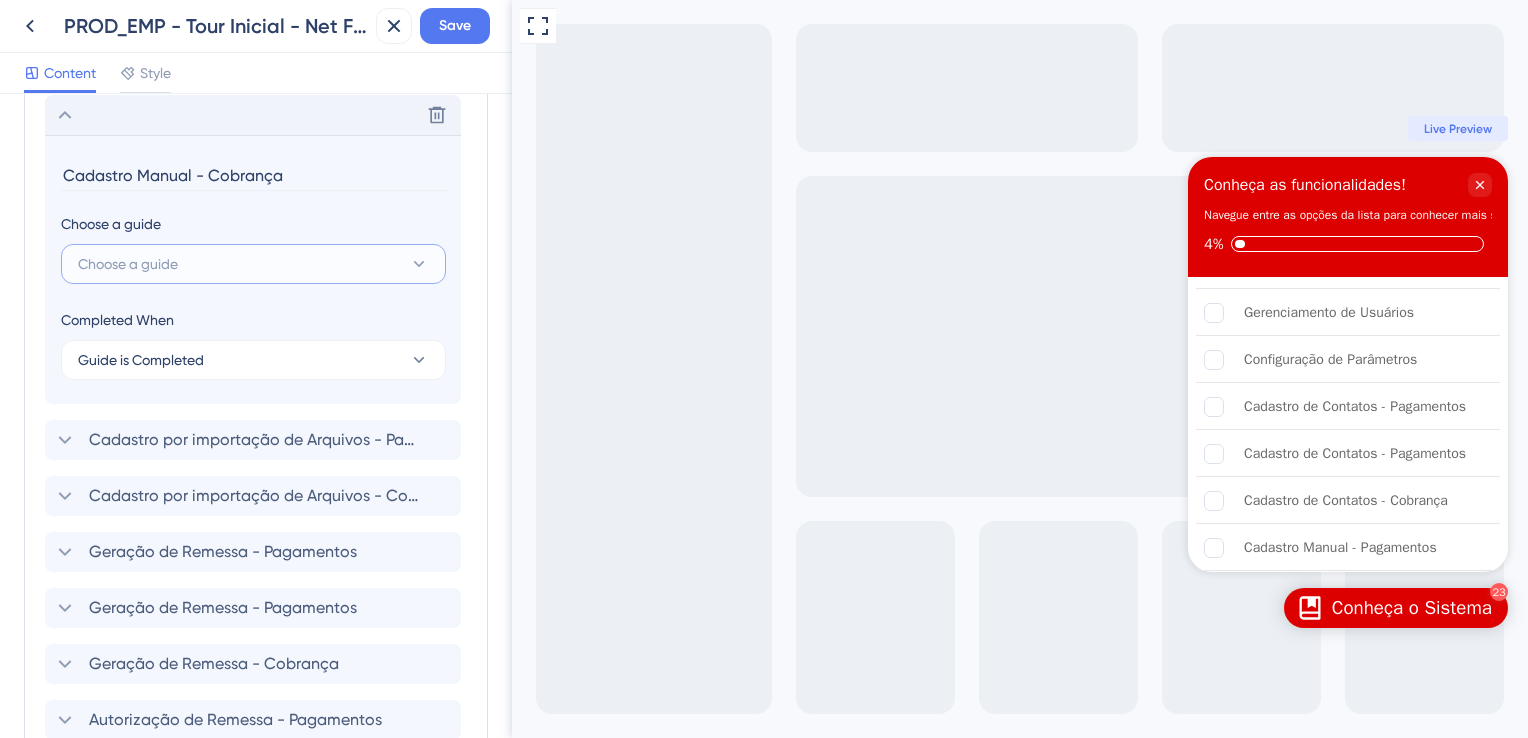 click on "Choose a guide" at bounding box center (253, 264) 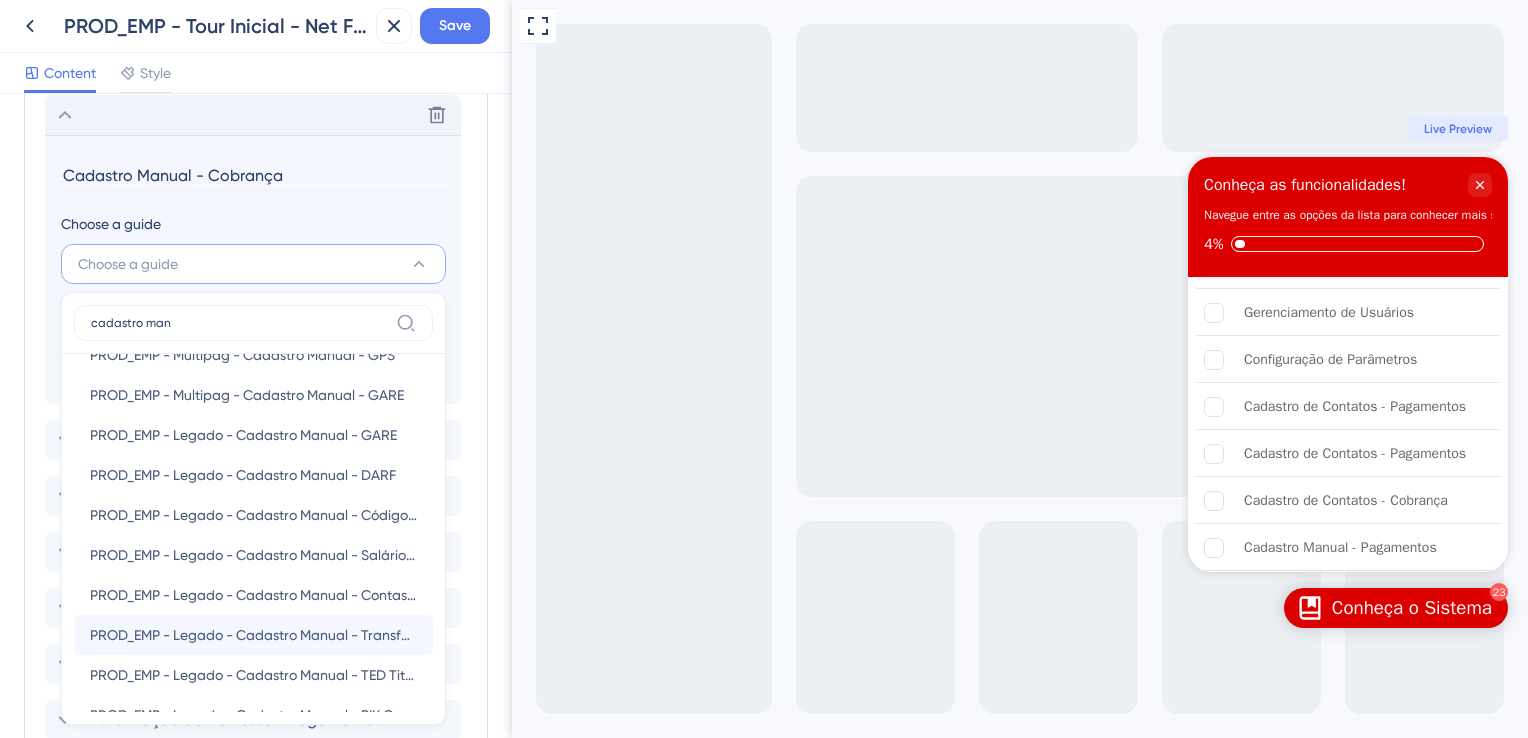 scroll, scrollTop: 944, scrollLeft: 0, axis: vertical 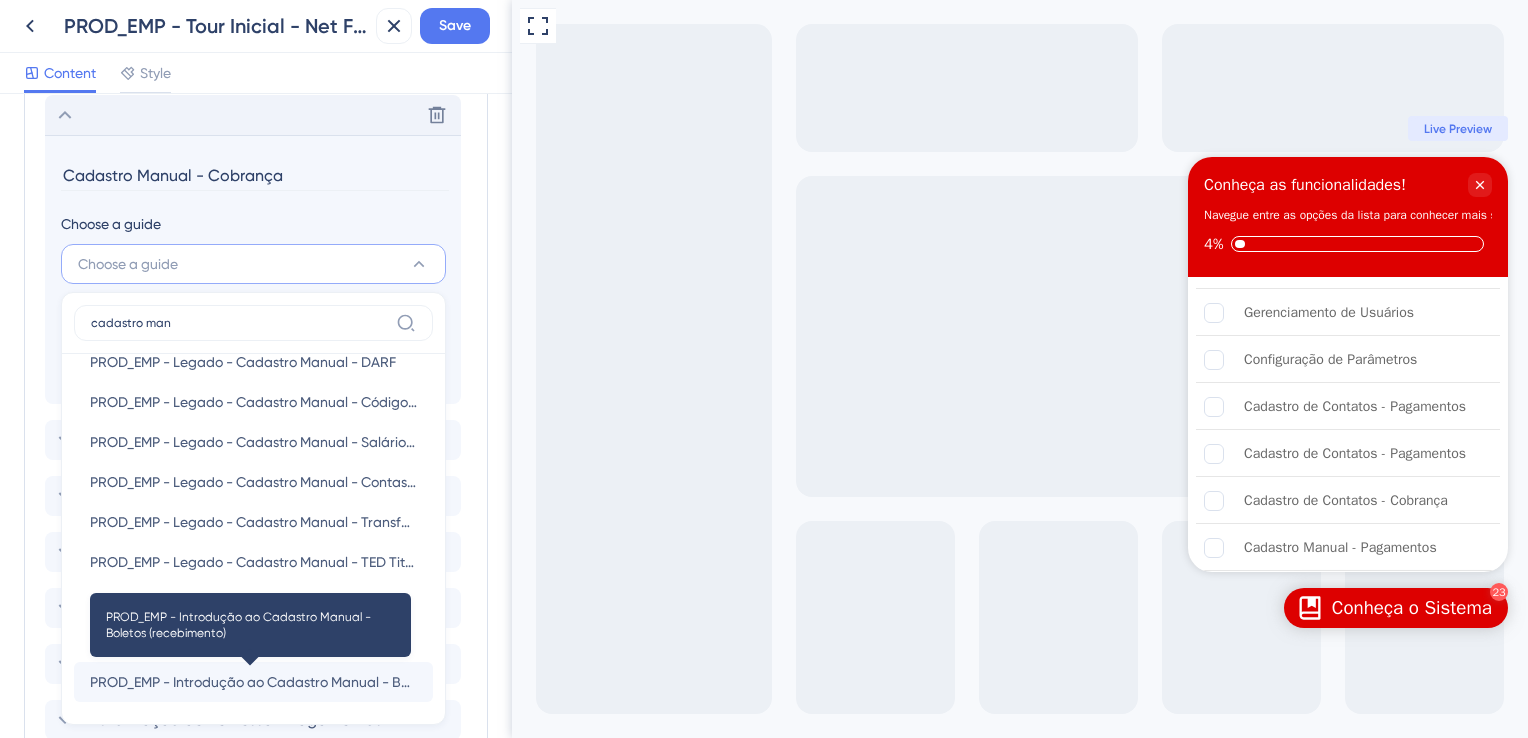 type on "cadastro man" 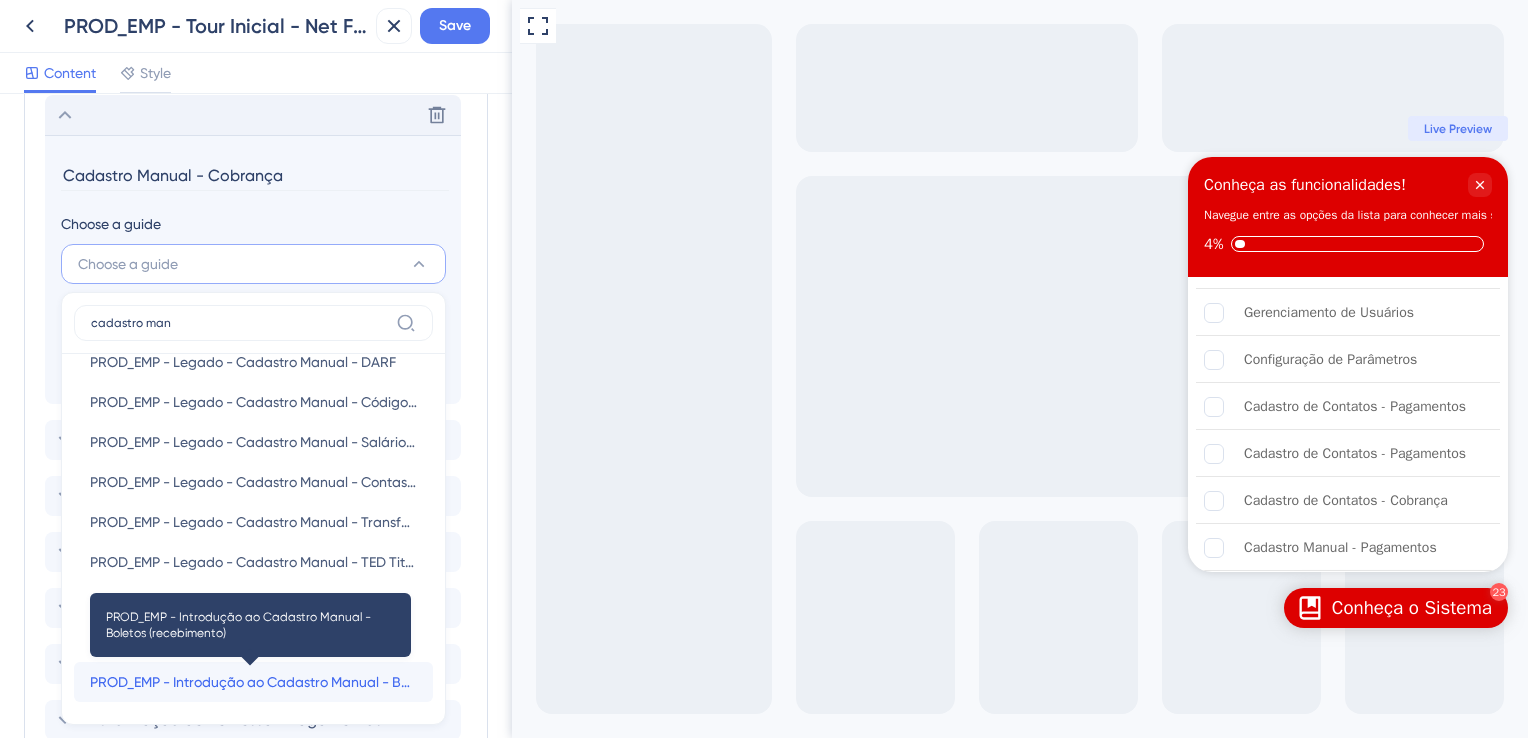 click on "PROD_EMP - Introdução ao Cadastro Manual - Boletos (recebimento)" at bounding box center [253, 682] 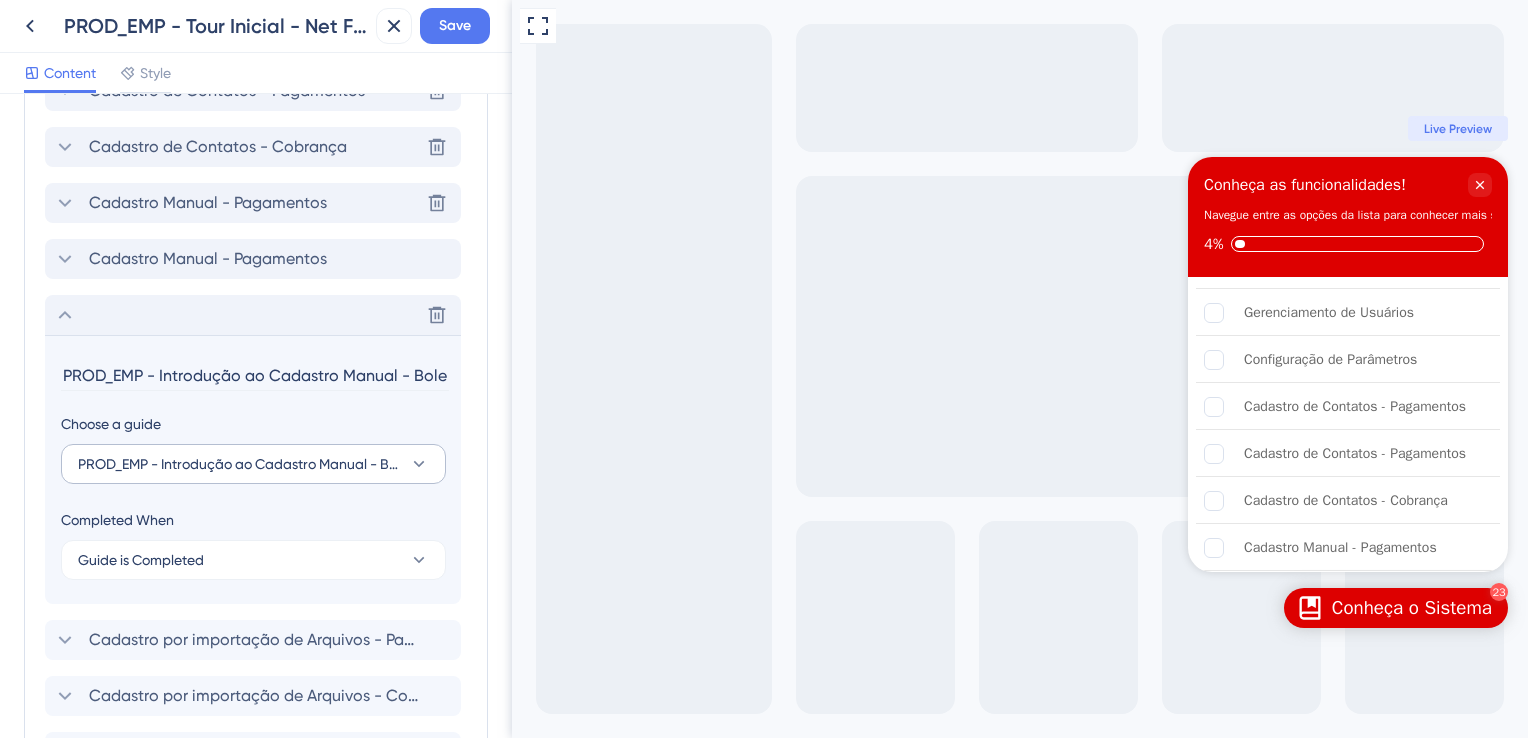 scroll, scrollTop: 896, scrollLeft: 0, axis: vertical 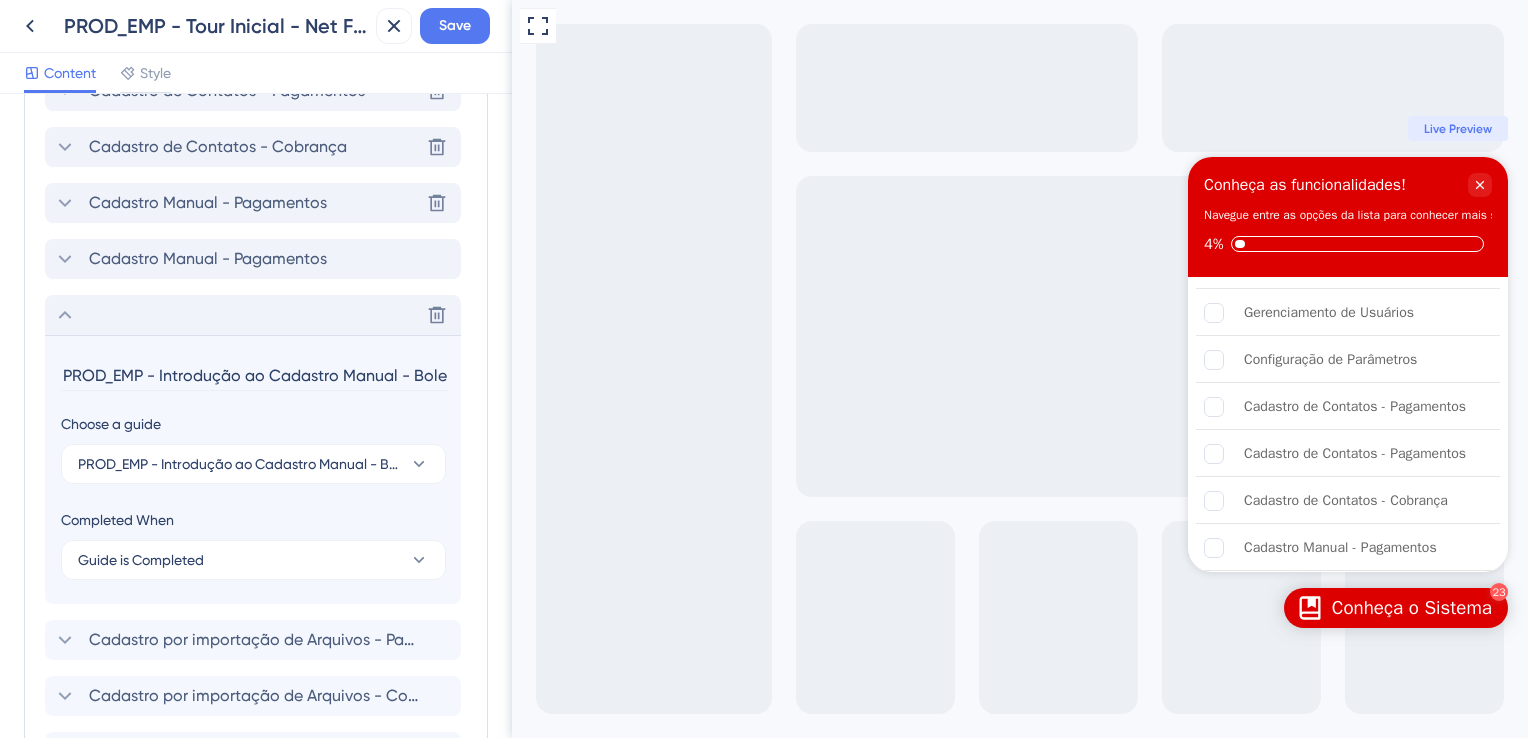 drag, startPoint x: 269, startPoint y: 377, endPoint x: 56, endPoint y: 376, distance: 213.00235 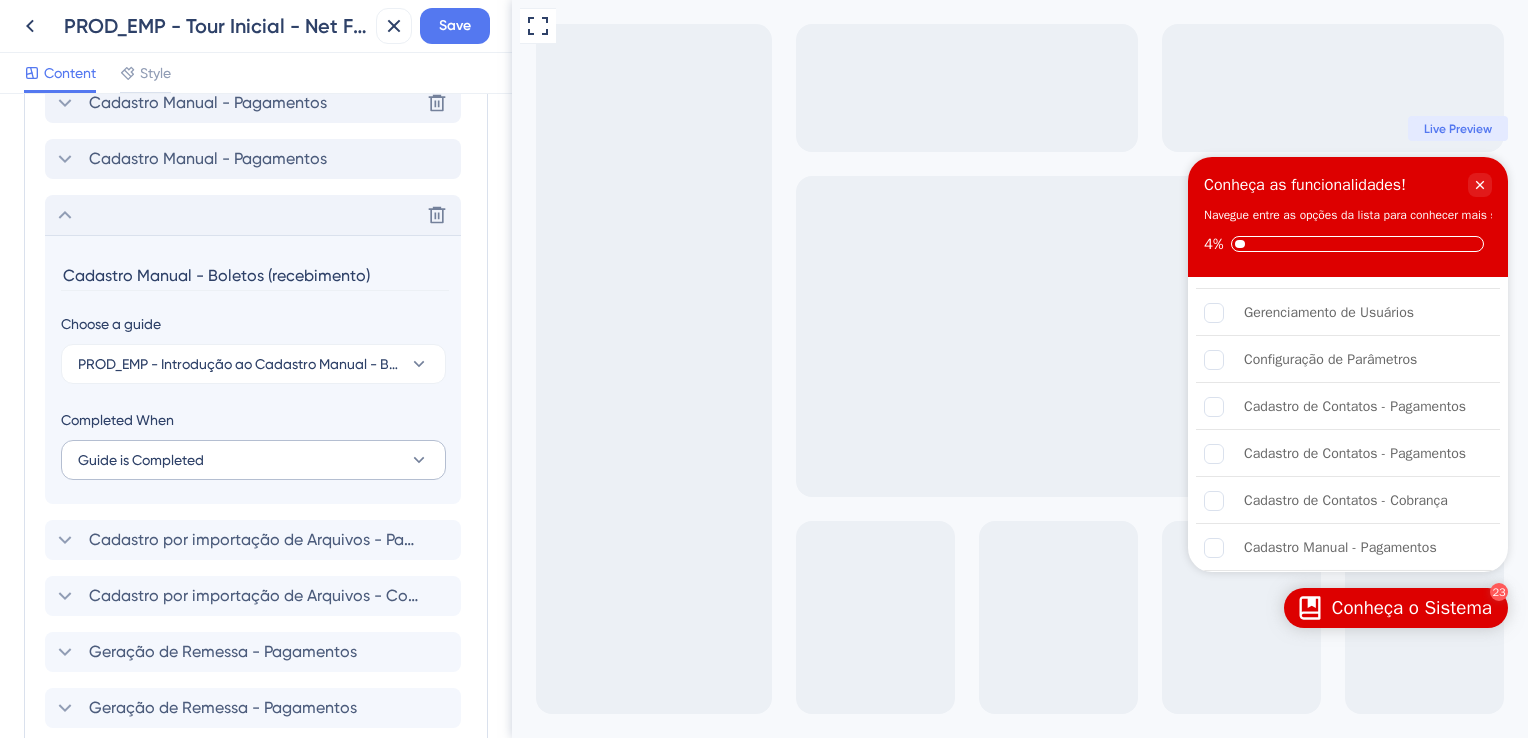 scroll, scrollTop: 1196, scrollLeft: 0, axis: vertical 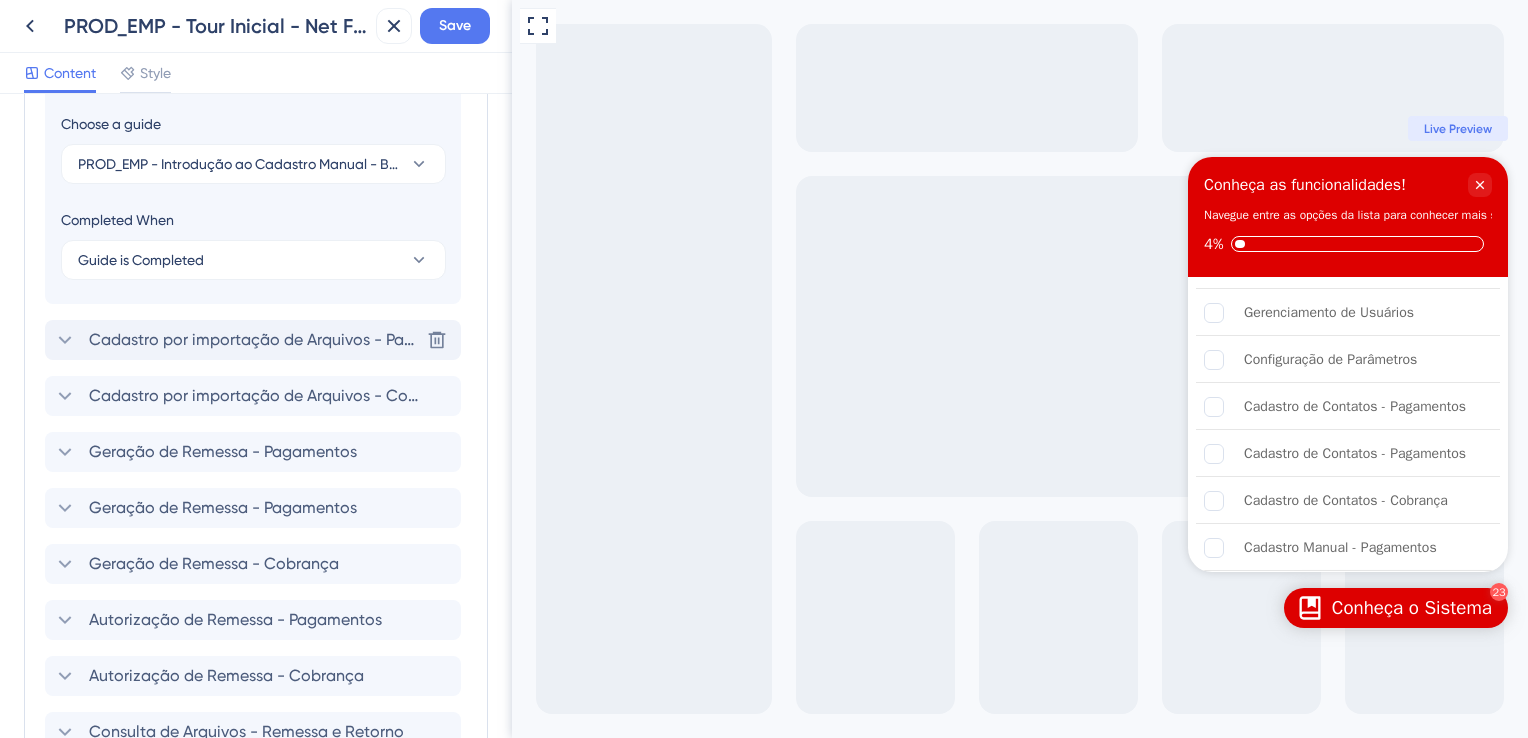 type on "Cadastro Manual - Boletos (recebimento)" 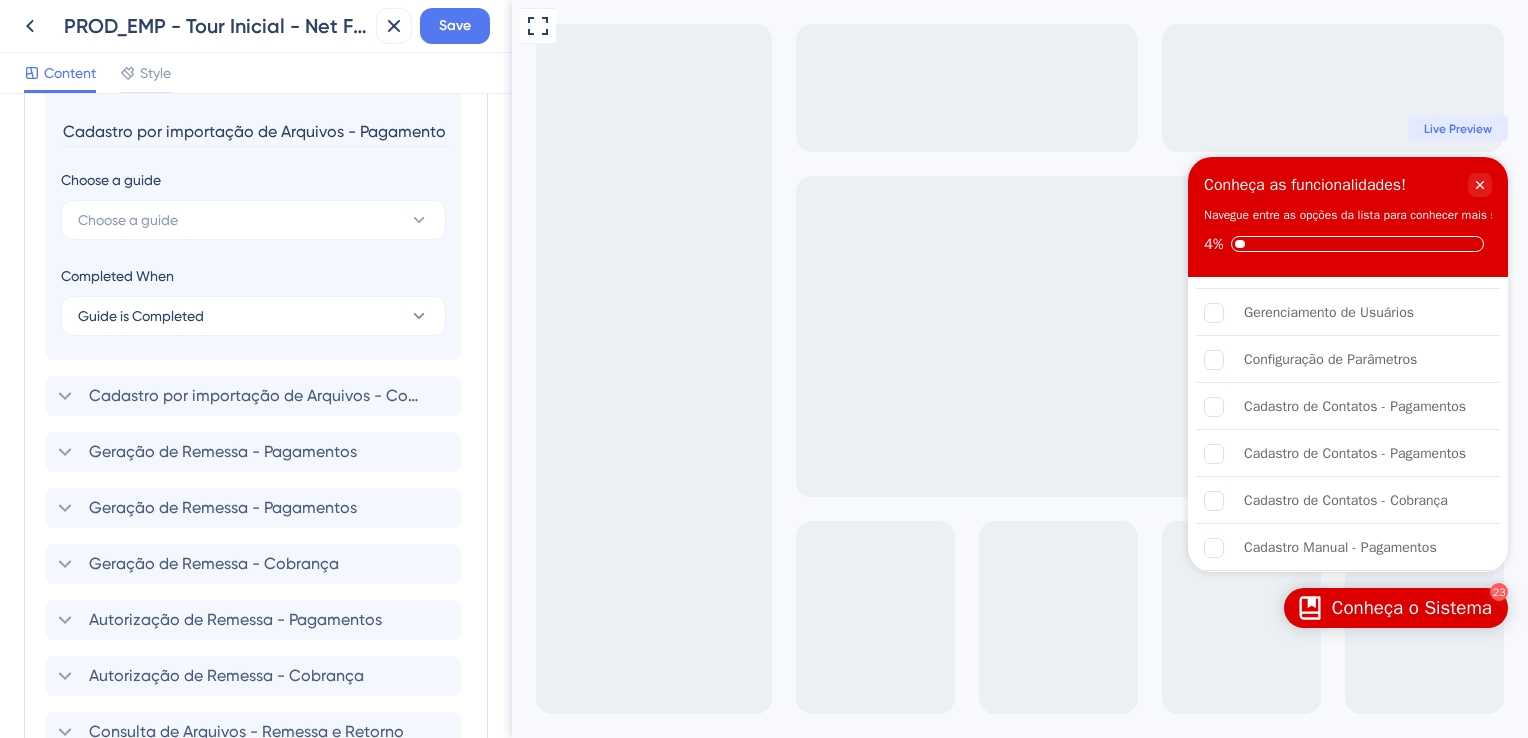 scroll, scrollTop: 1152, scrollLeft: 0, axis: vertical 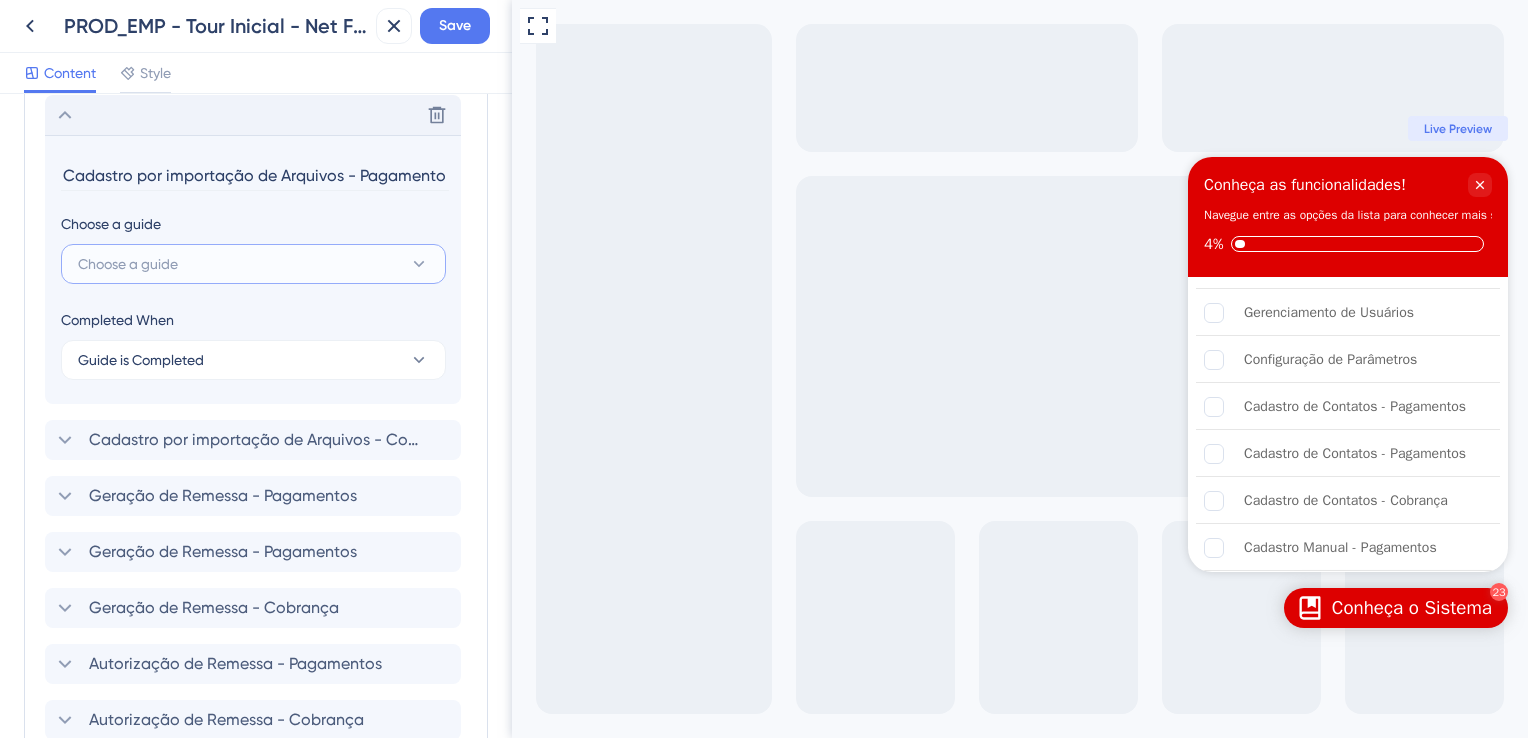 click on "Choose a guide" at bounding box center (253, 264) 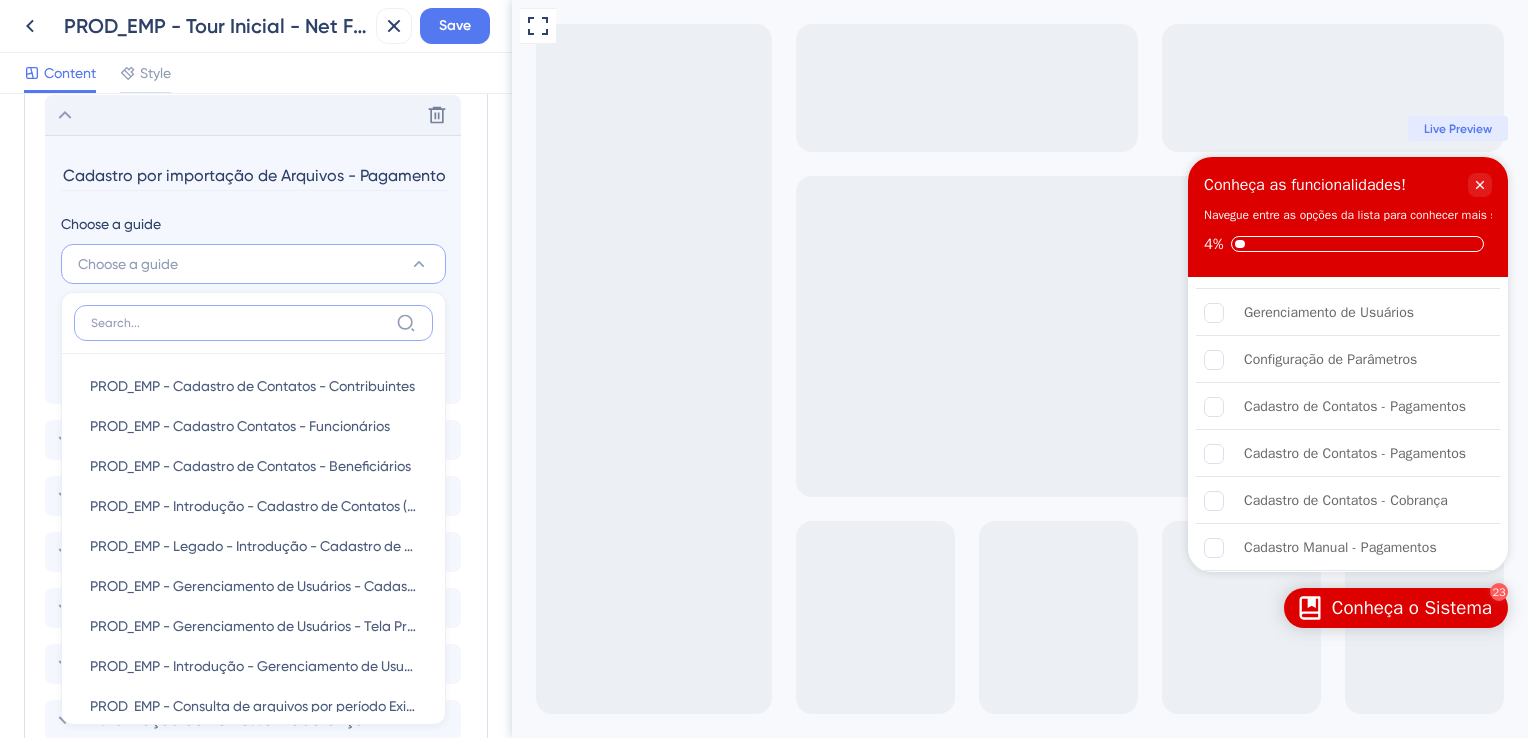 scroll, scrollTop: 1151, scrollLeft: 0, axis: vertical 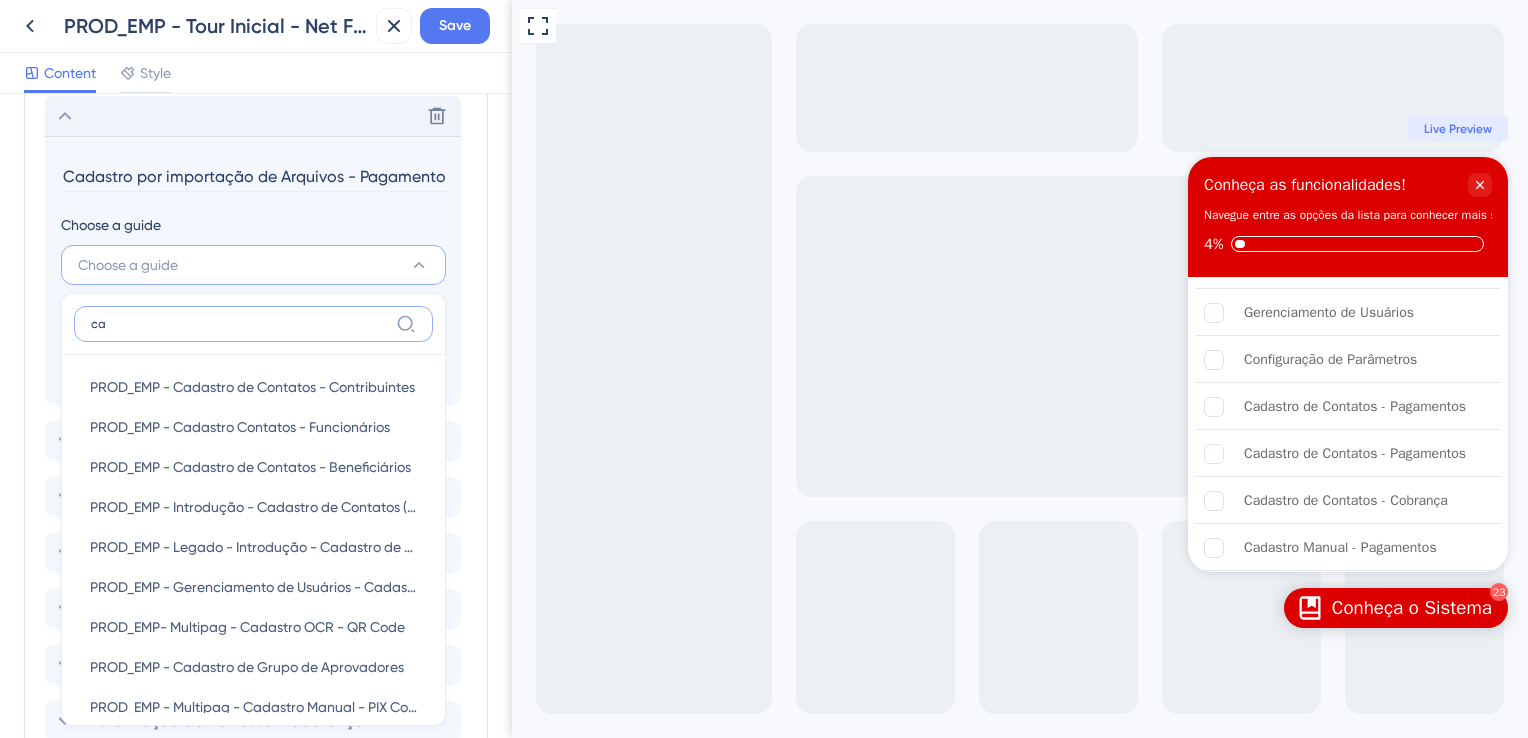 type on "c" 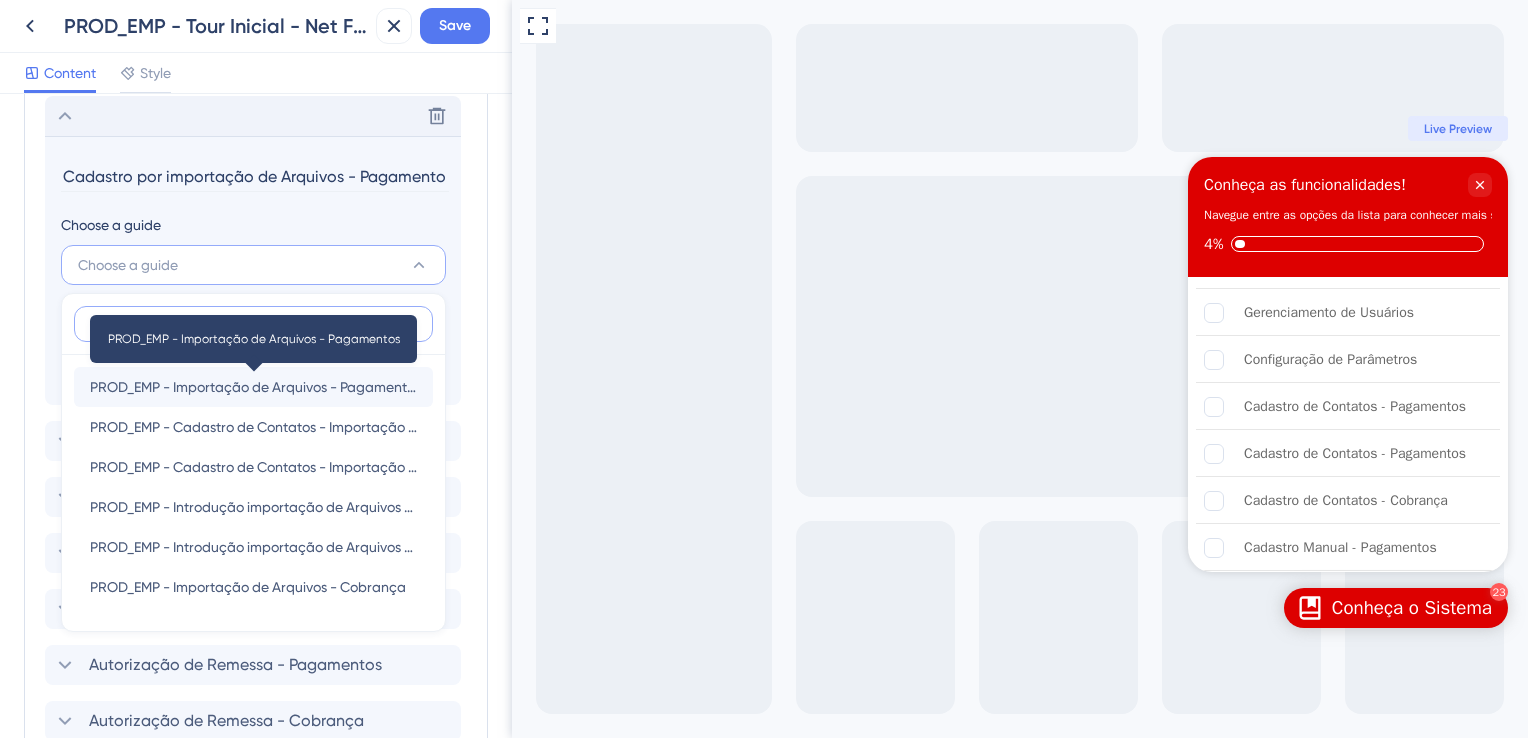 type on "importa" 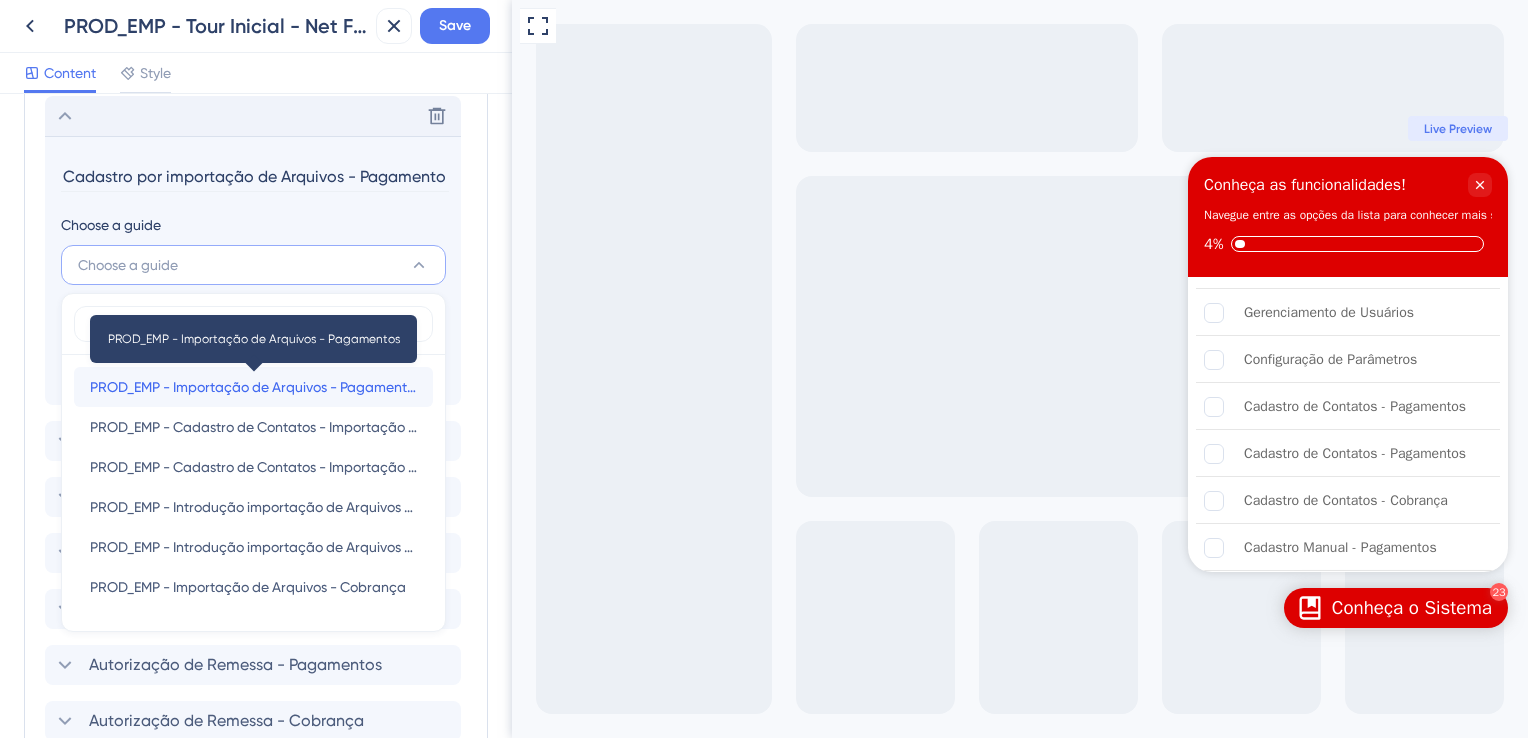 click on "PROD_EMP - Importação de Arquivos - Pagamentos" at bounding box center [253, 387] 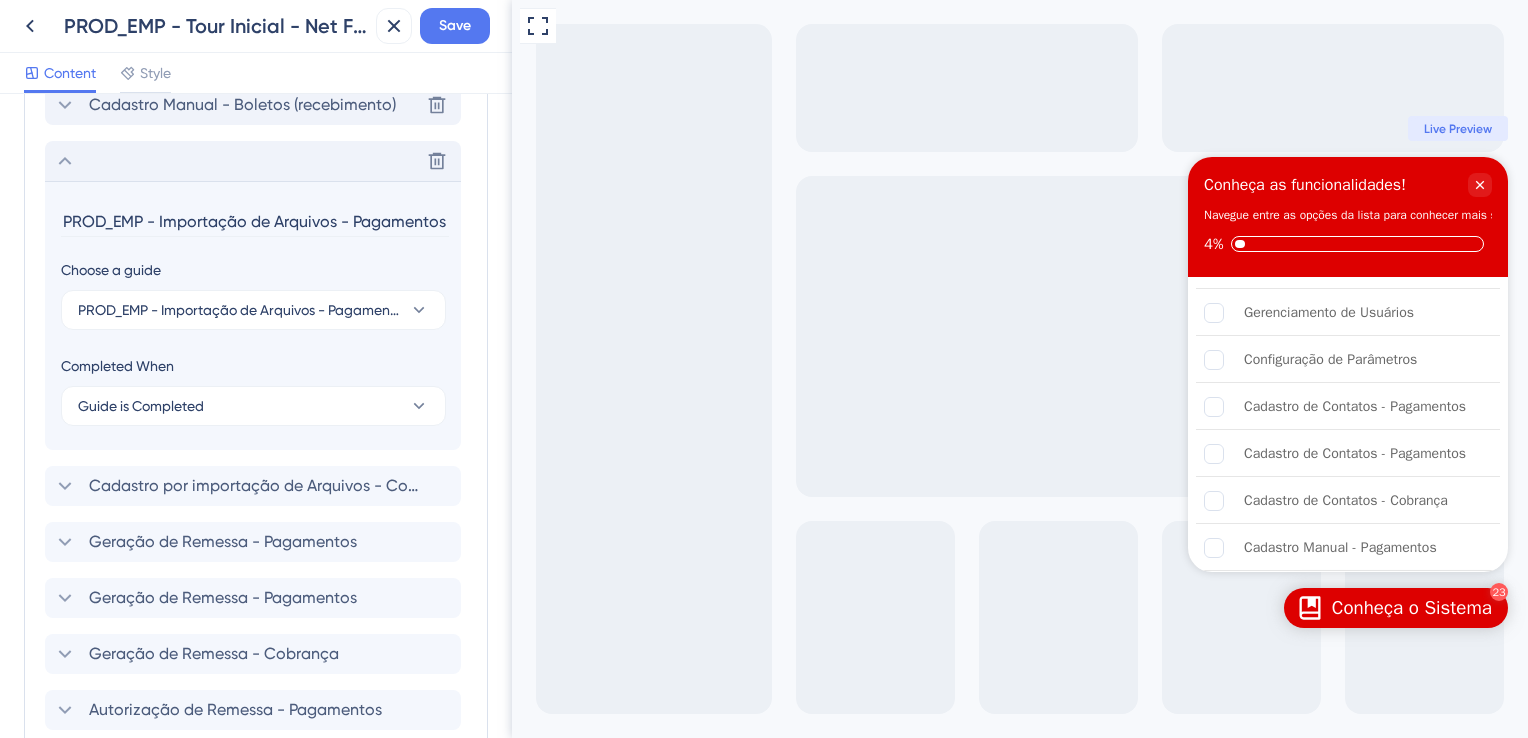 scroll, scrollTop: 951, scrollLeft: 0, axis: vertical 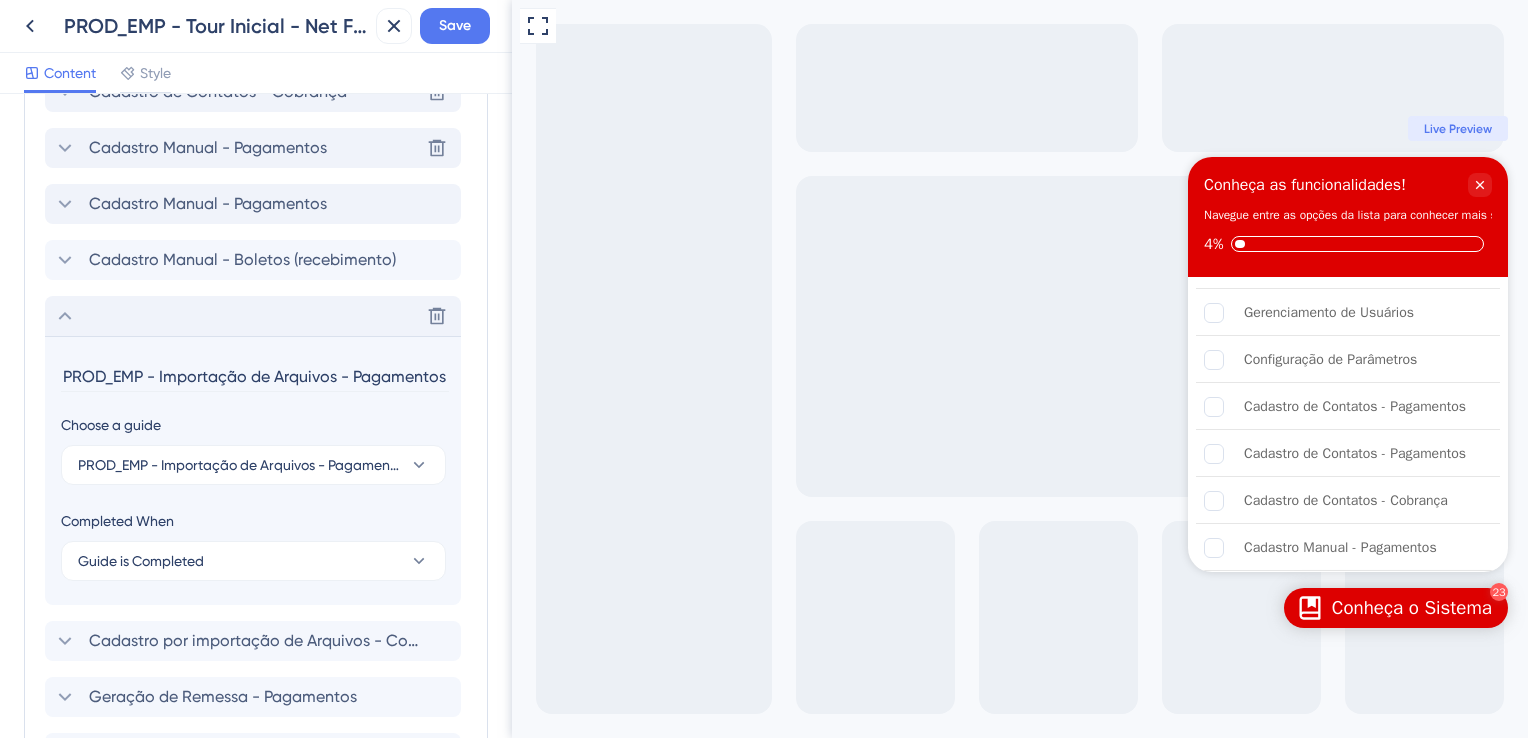 drag, startPoint x: 336, startPoint y: 372, endPoint x: 13, endPoint y: 364, distance: 323.09906 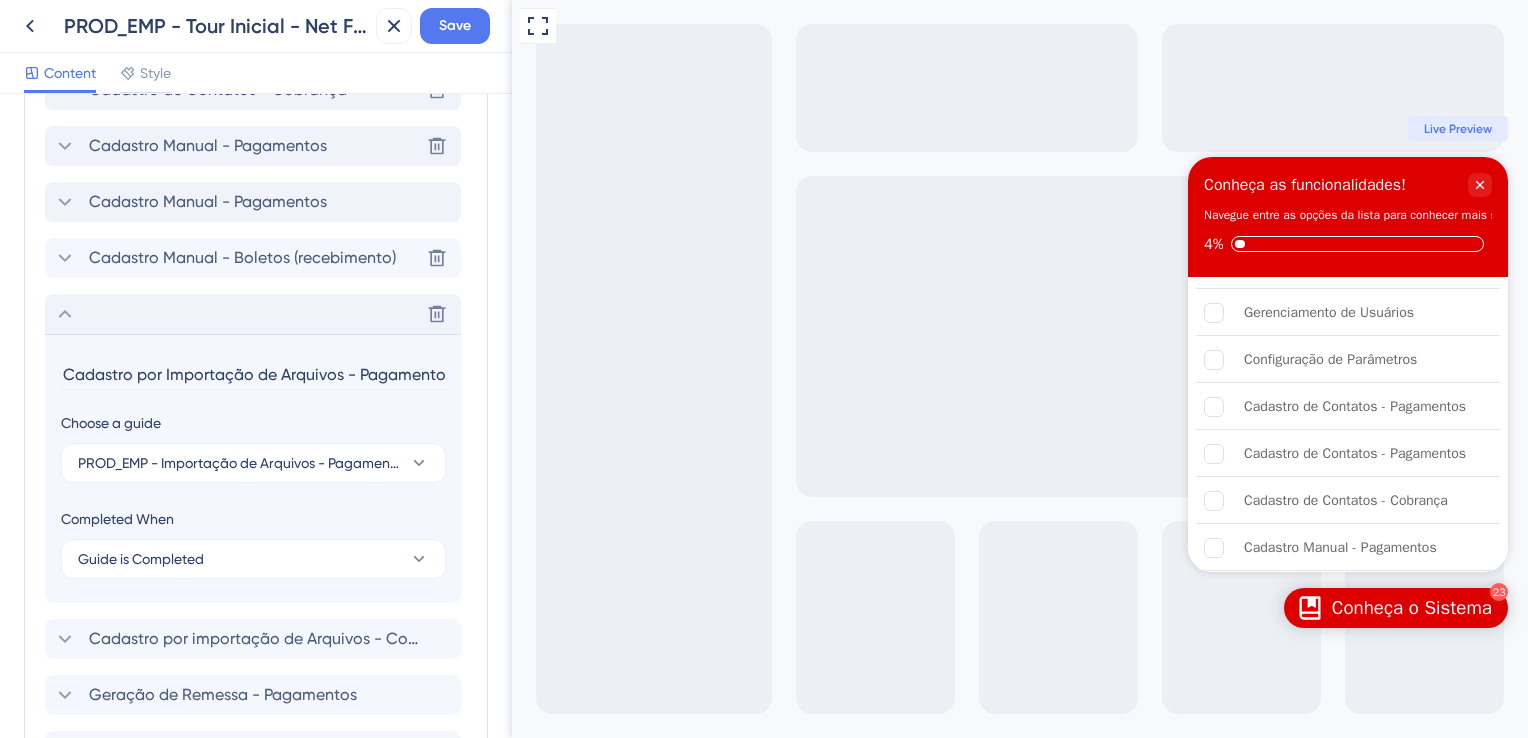 scroll, scrollTop: 951, scrollLeft: 0, axis: vertical 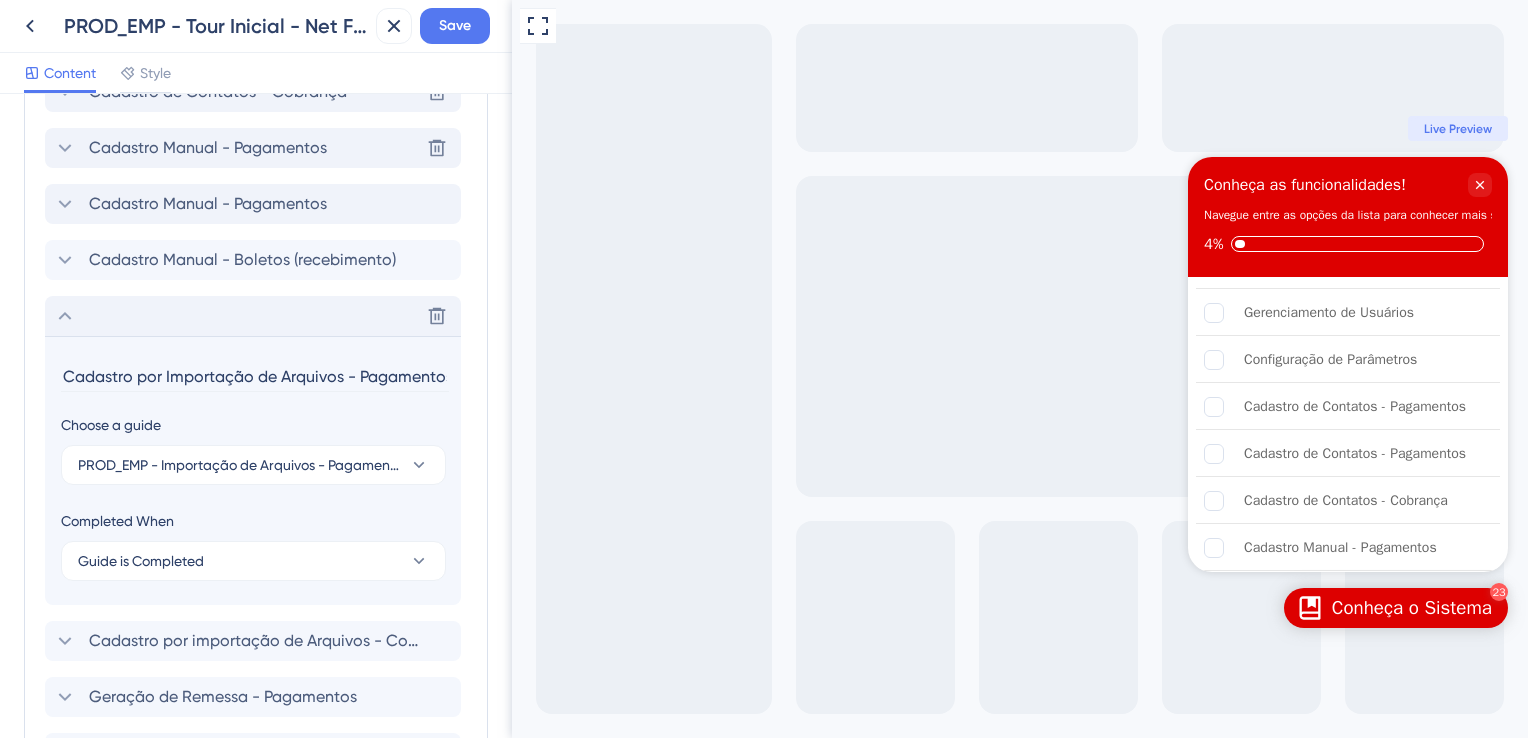 click on "Cadastro por Importação de Arquivos - Pagamentos" at bounding box center [255, 376] 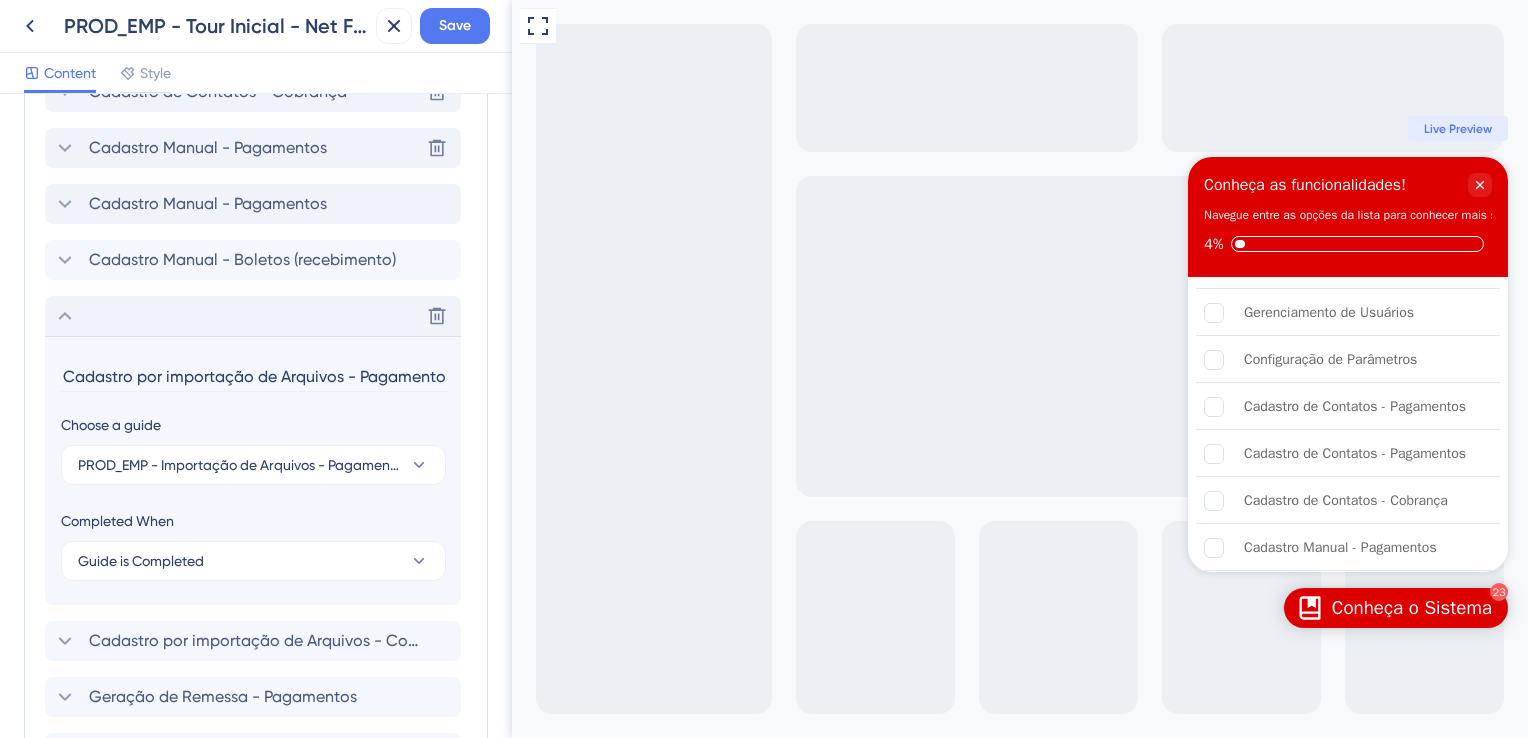 click on "Cadastro por importação de Arquivos - Pagamentos" at bounding box center (255, 376) 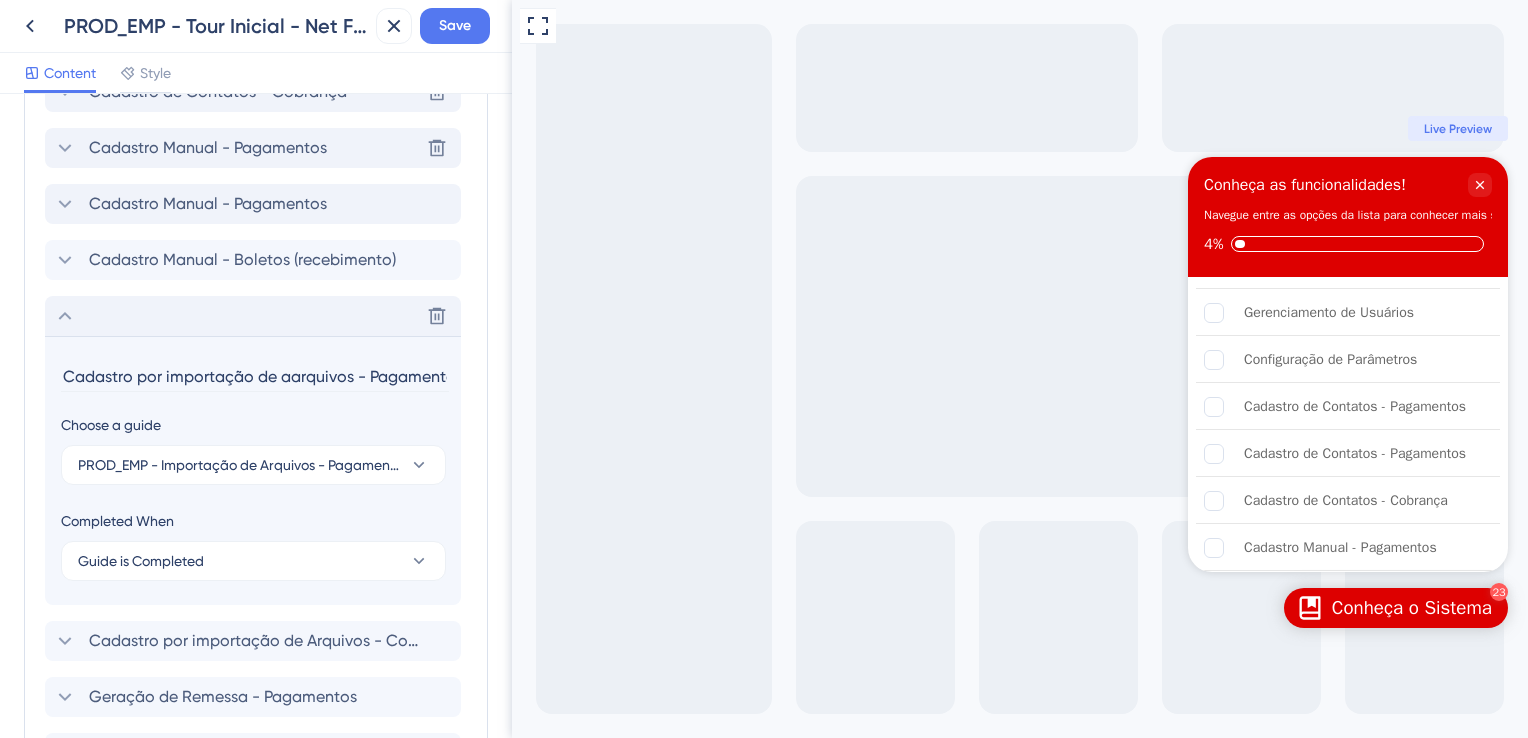 click on "Cadastro por importação de aarquivos - Pagamentos" at bounding box center [255, 376] 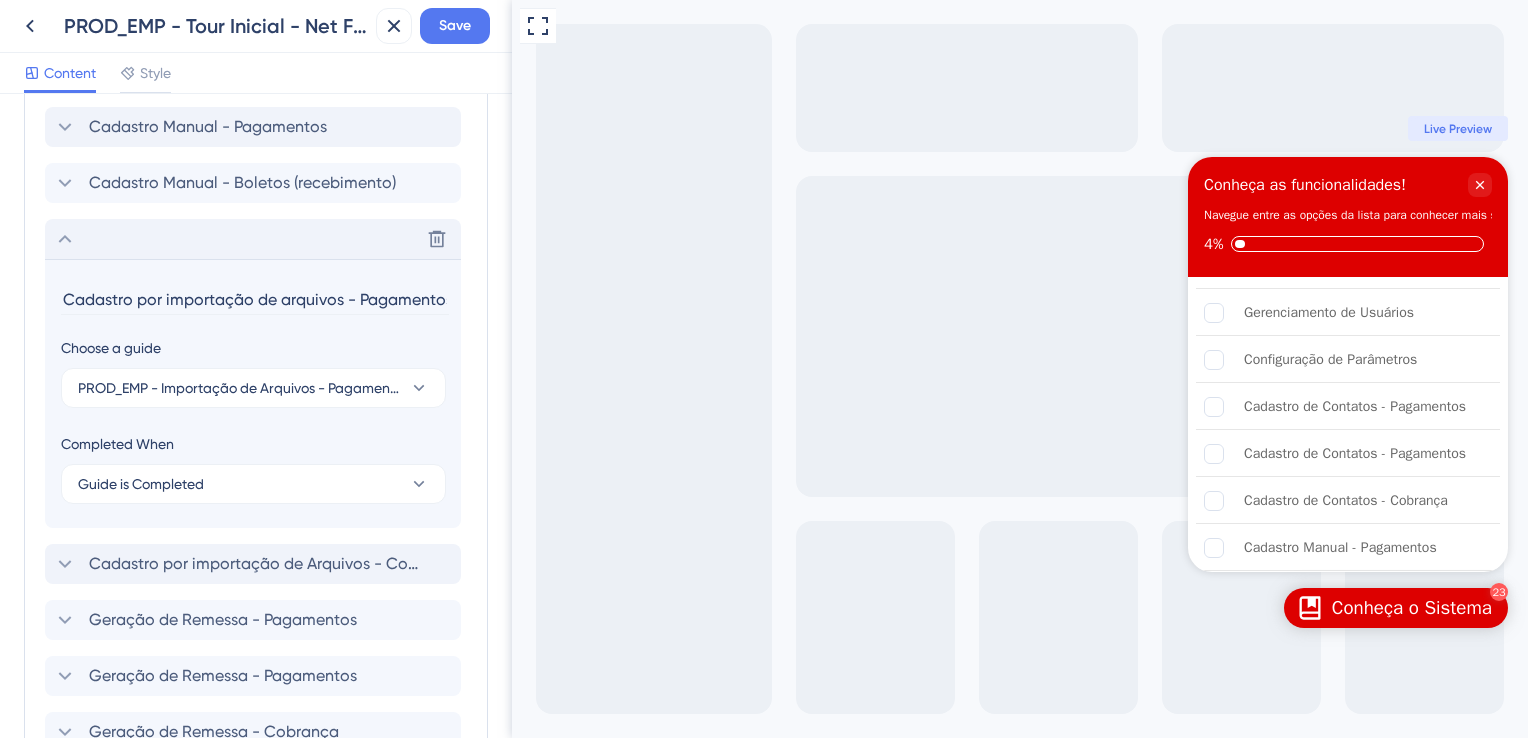 scroll, scrollTop: 1151, scrollLeft: 0, axis: vertical 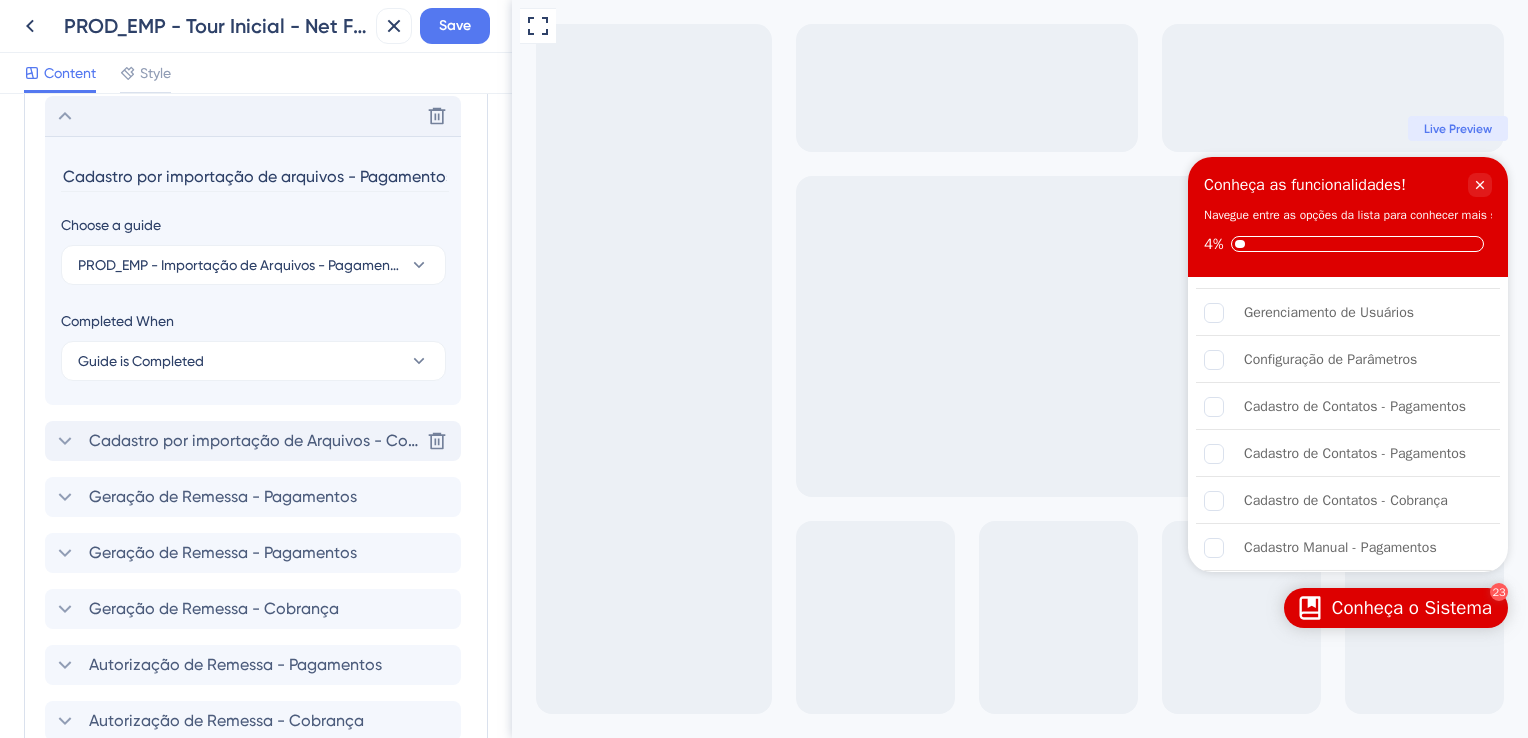 type on "Cadastro por importação de arquivos - Pagamentos" 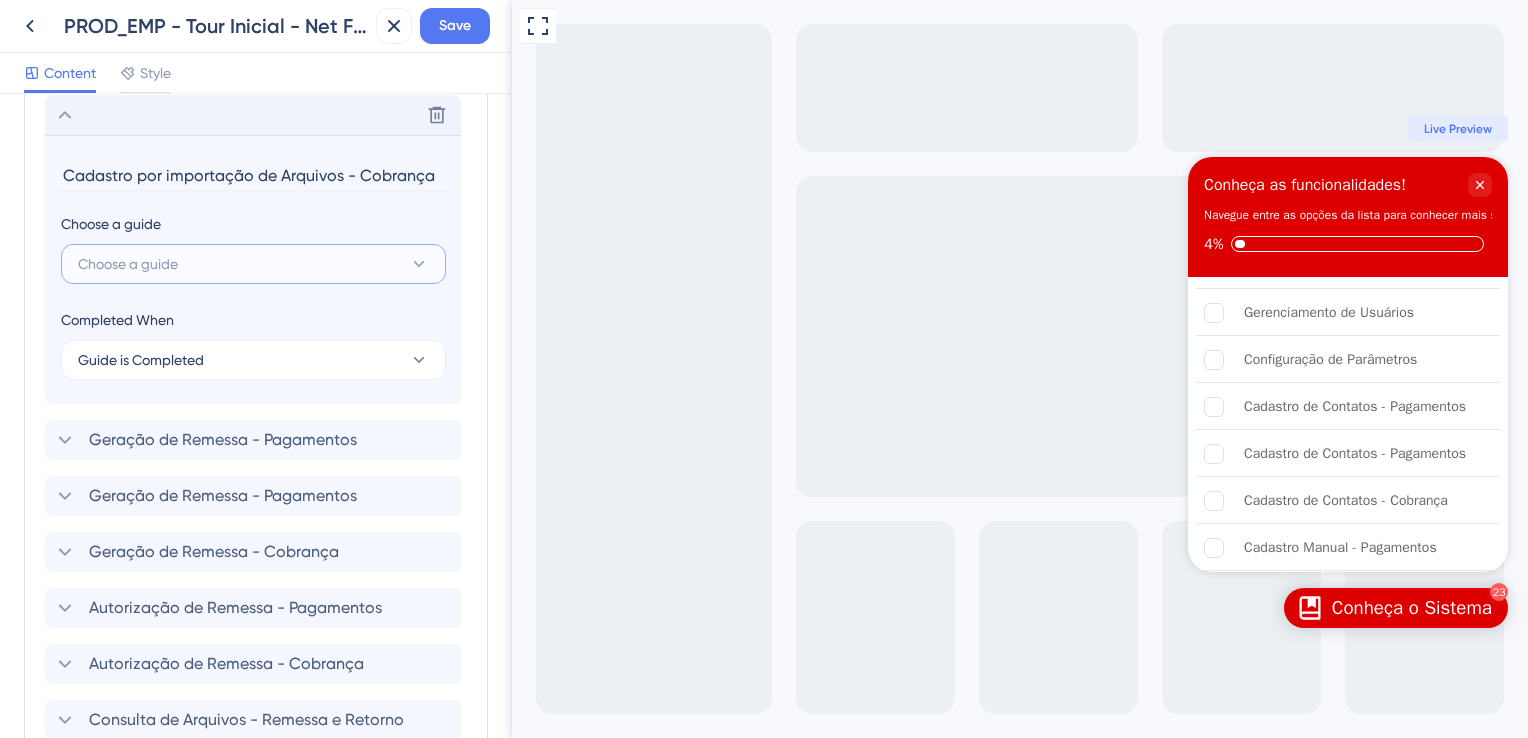 click on "Choose a guide" at bounding box center (253, 264) 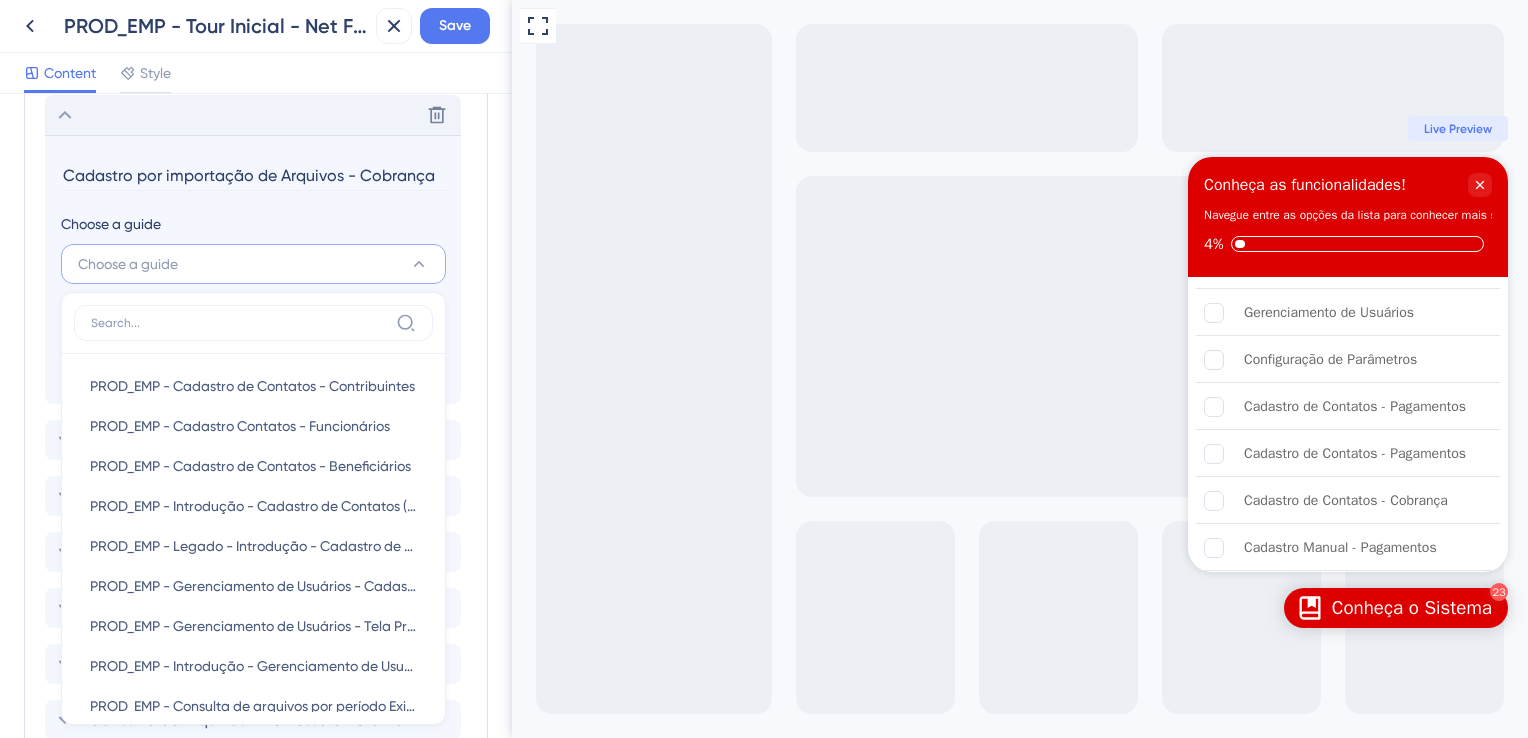 scroll, scrollTop: 1207, scrollLeft: 0, axis: vertical 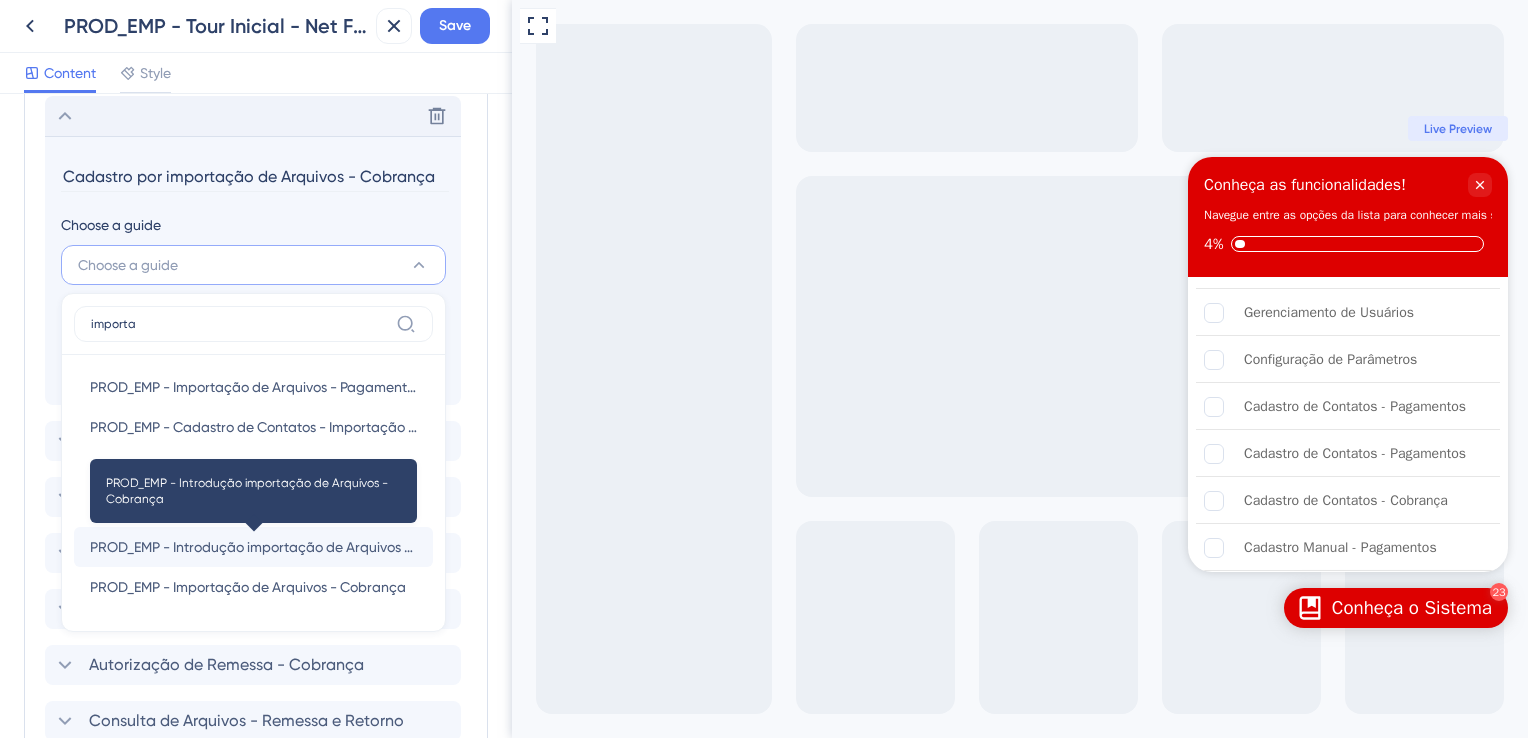 type on "importa" 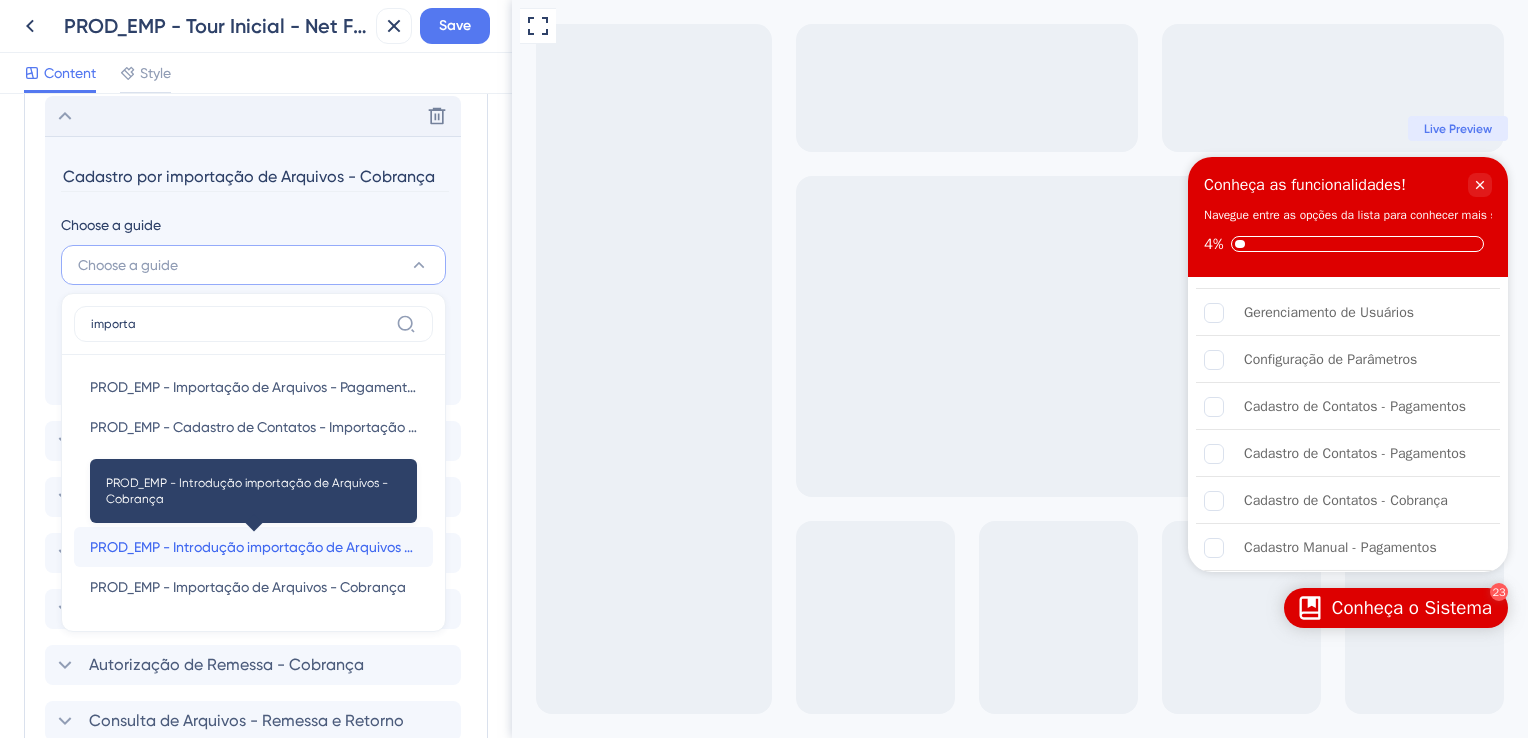 click on "PROD_EMP - Introdução importação de Arquivos - Cobrança" at bounding box center (253, 547) 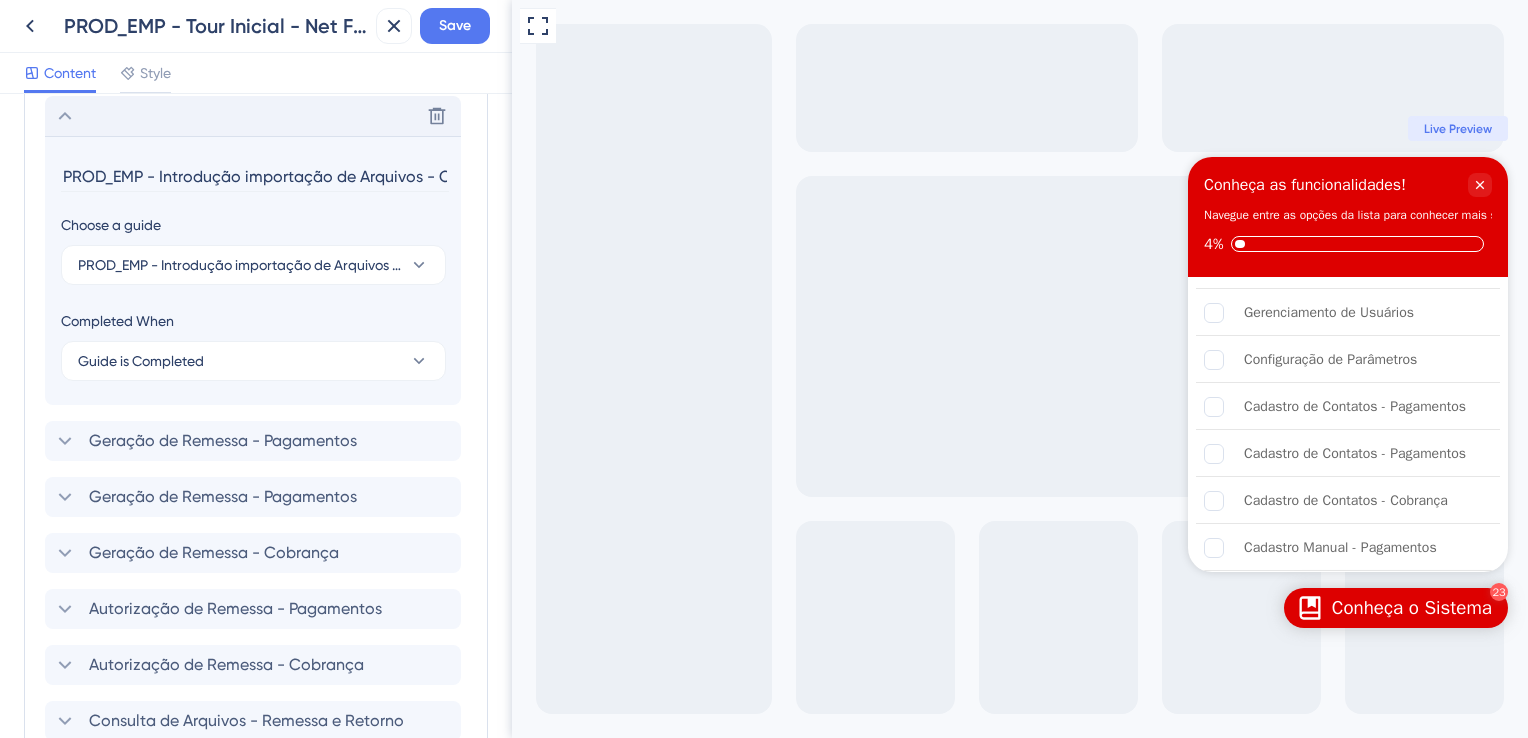 drag, startPoint x: 337, startPoint y: 171, endPoint x: -4, endPoint y: 176, distance: 341.03665 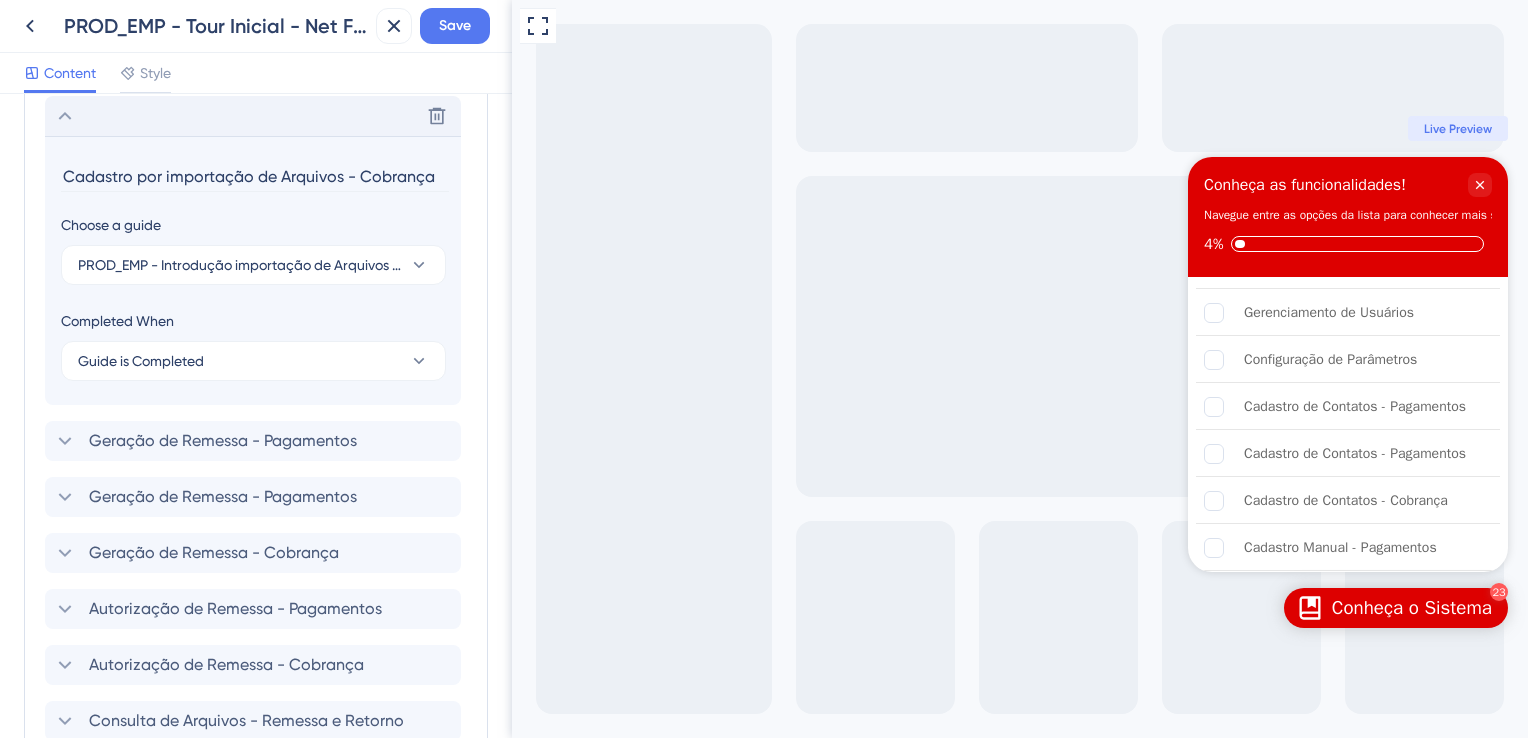 click on "Cadastro por importação de Arquivos - Cobrança" at bounding box center (255, 176) 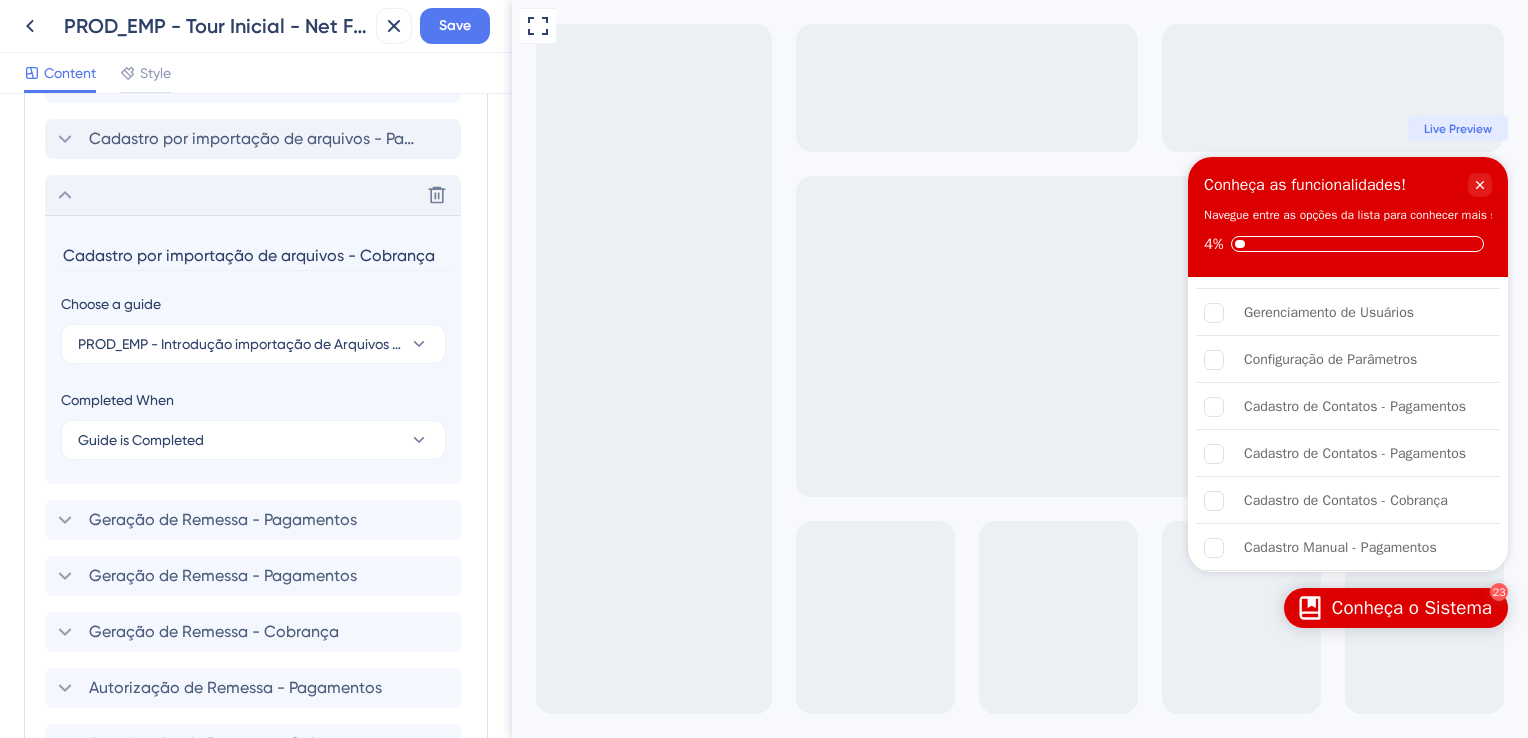 scroll, scrollTop: 1007, scrollLeft: 0, axis: vertical 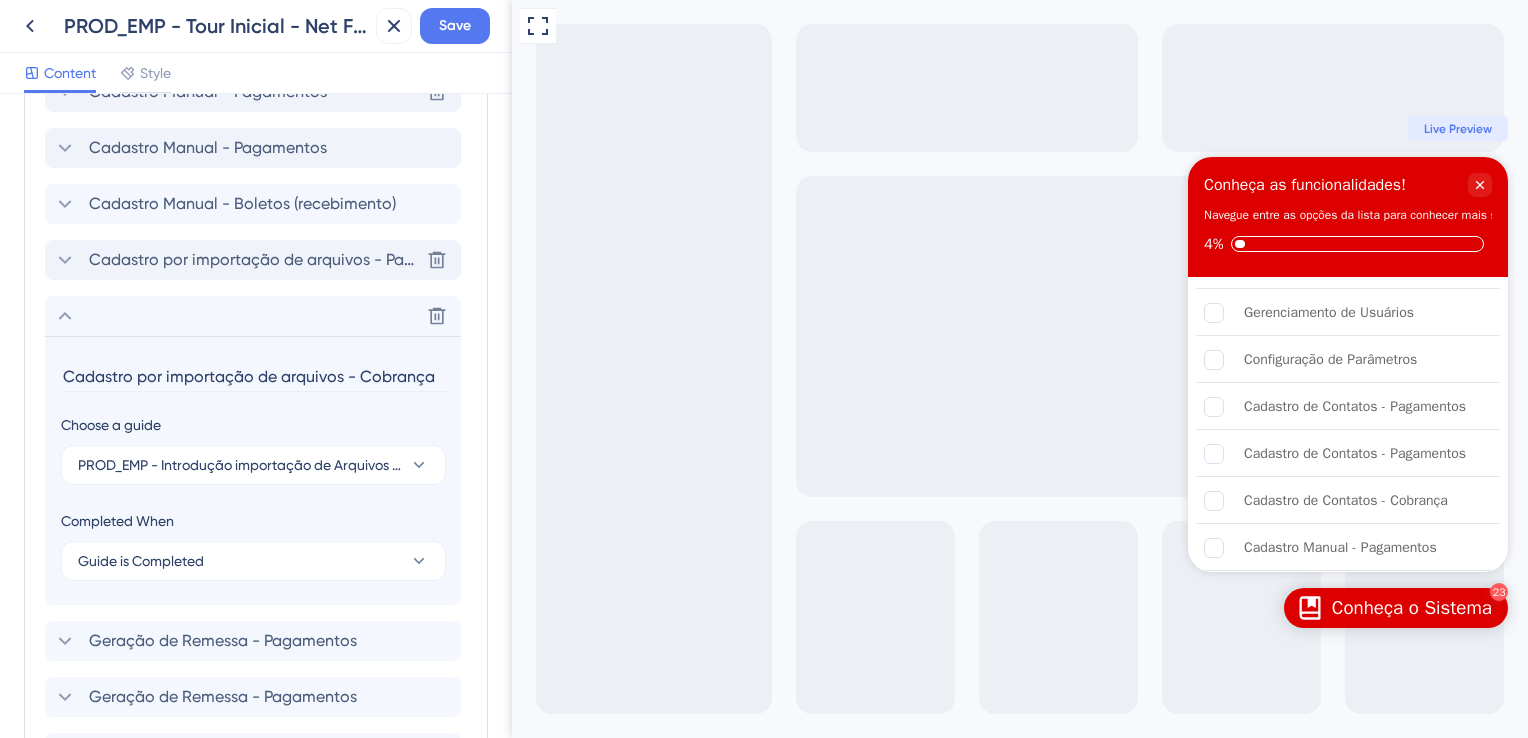 type on "Cadastro por importação de arquivos - Cobrança" 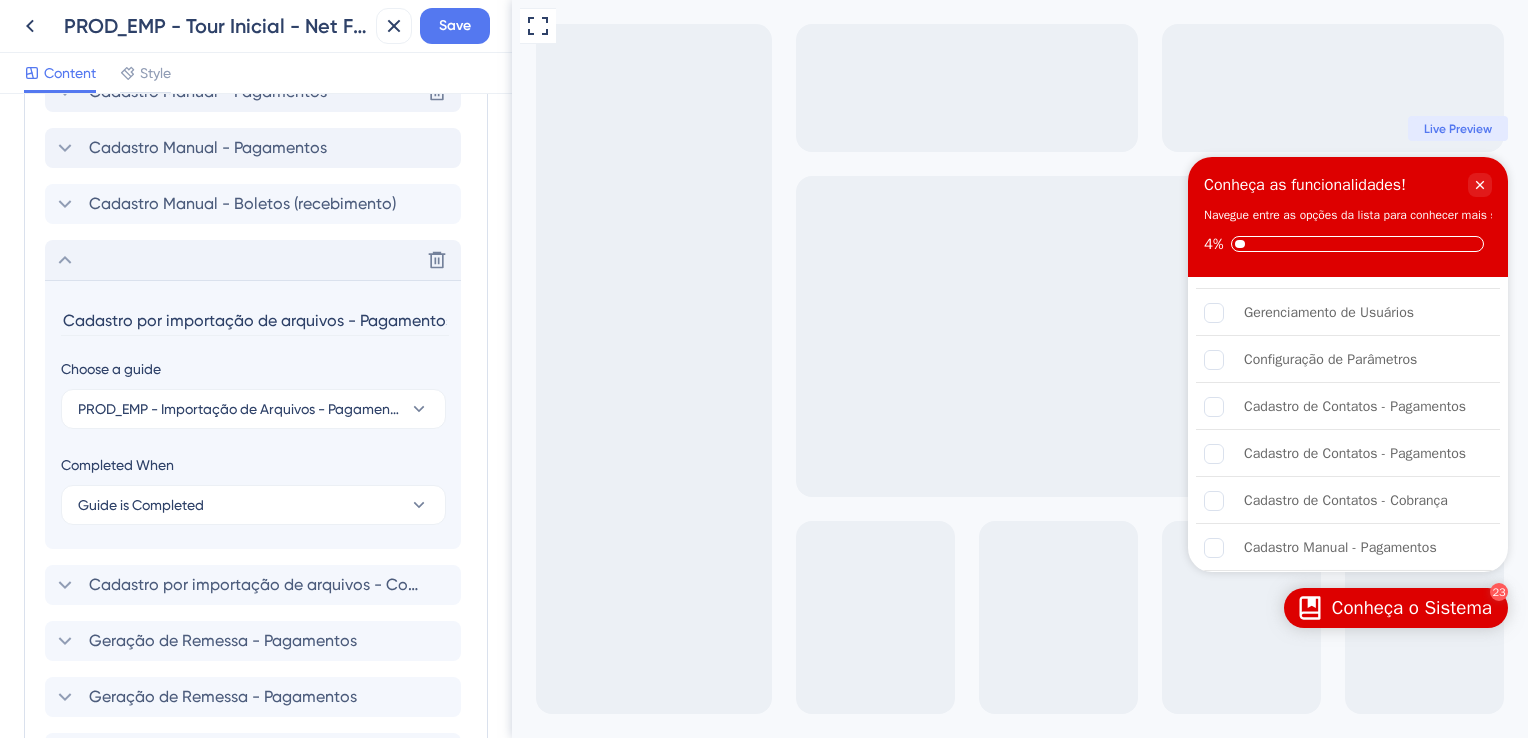 scroll, scrollTop: 0, scrollLeft: 4, axis: horizontal 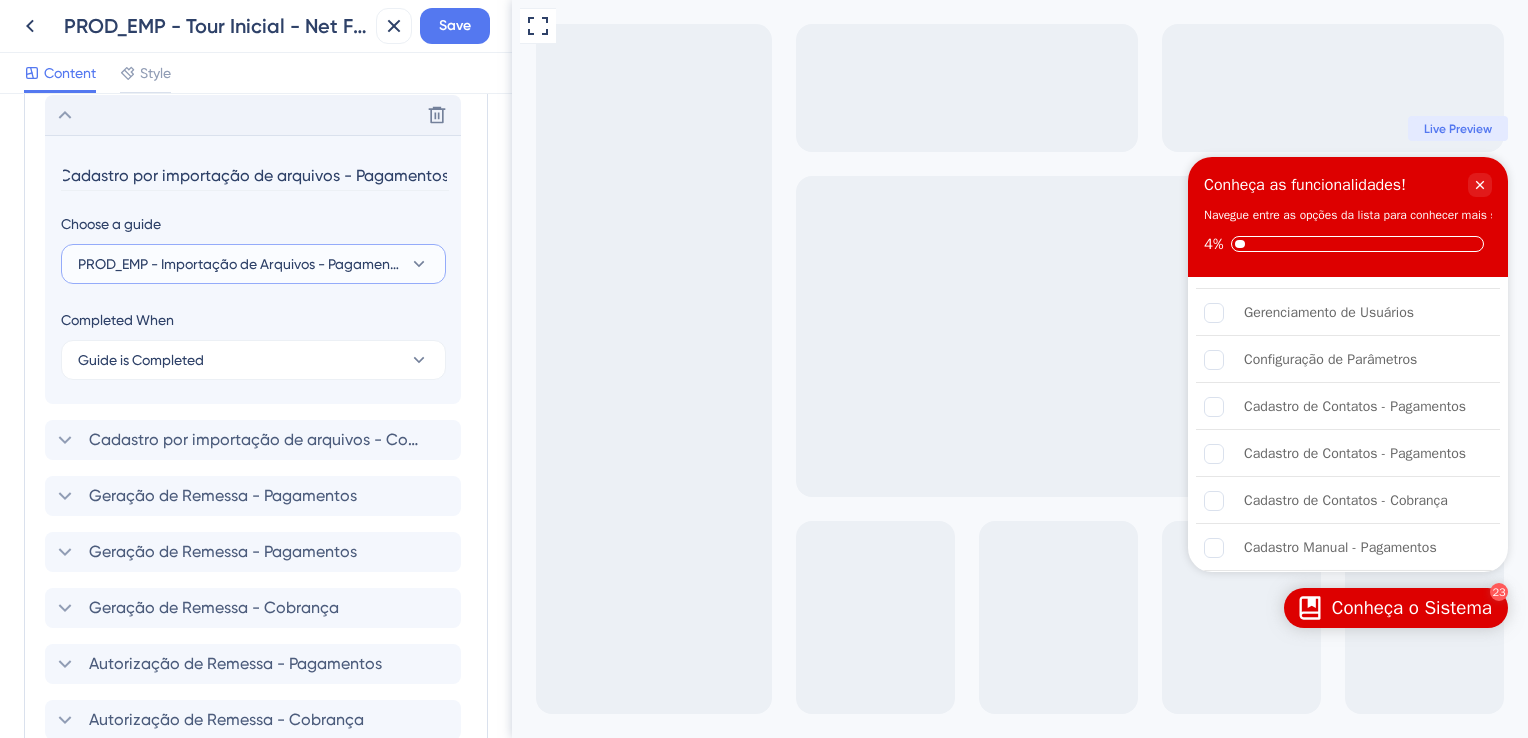 click on "PROD_EMP - Importação de Arquivos - Pagamentos" at bounding box center (239, 264) 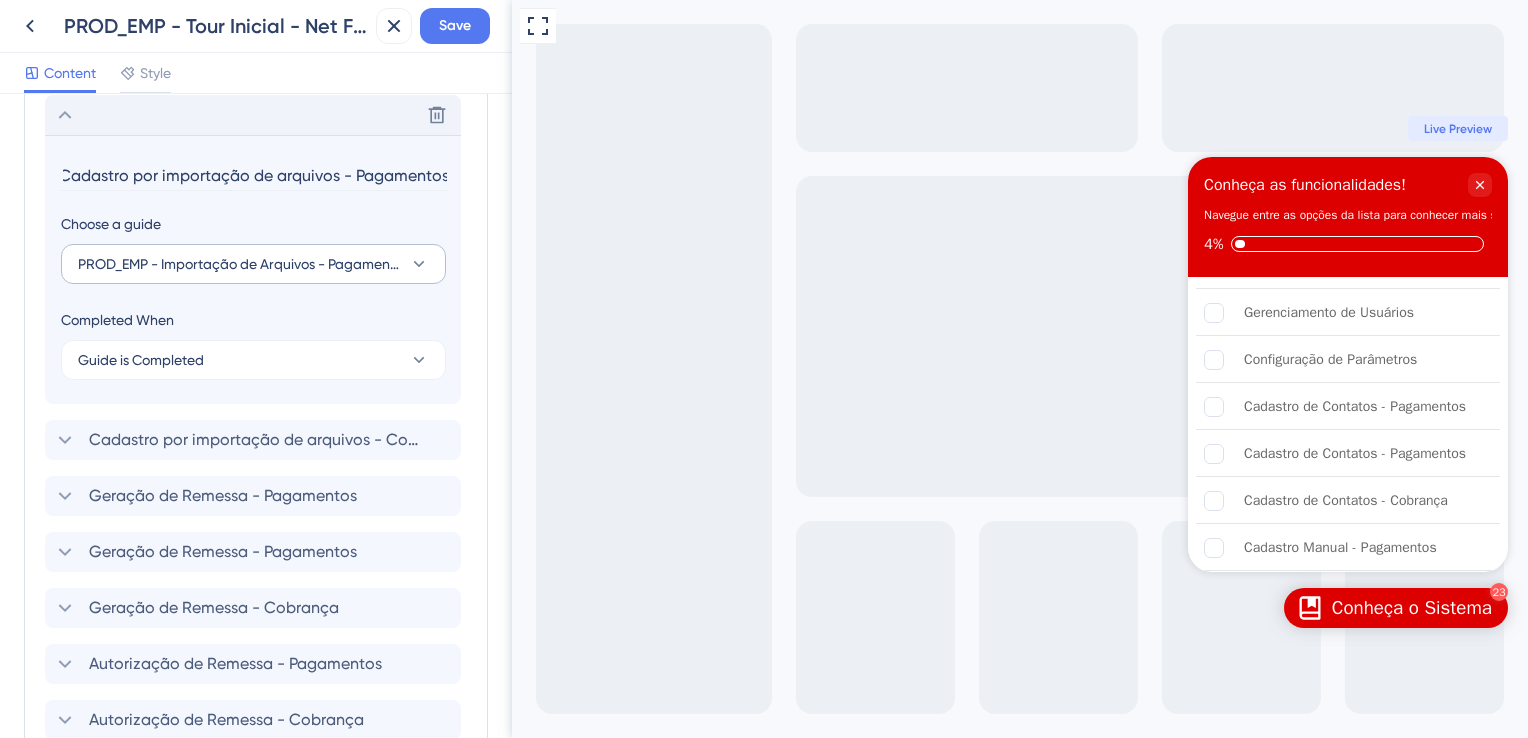 scroll, scrollTop: 0, scrollLeft: 0, axis: both 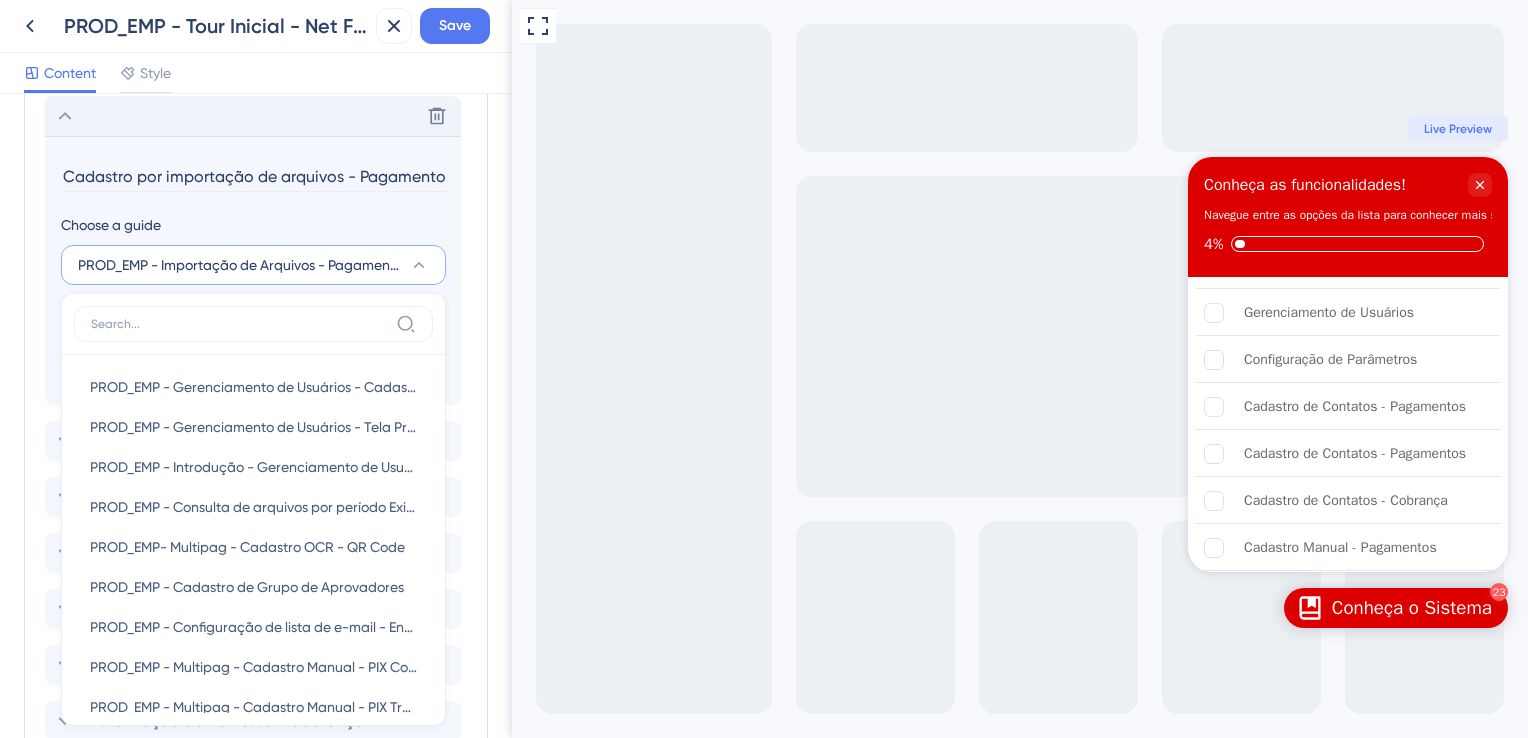 click at bounding box center (253, 324) 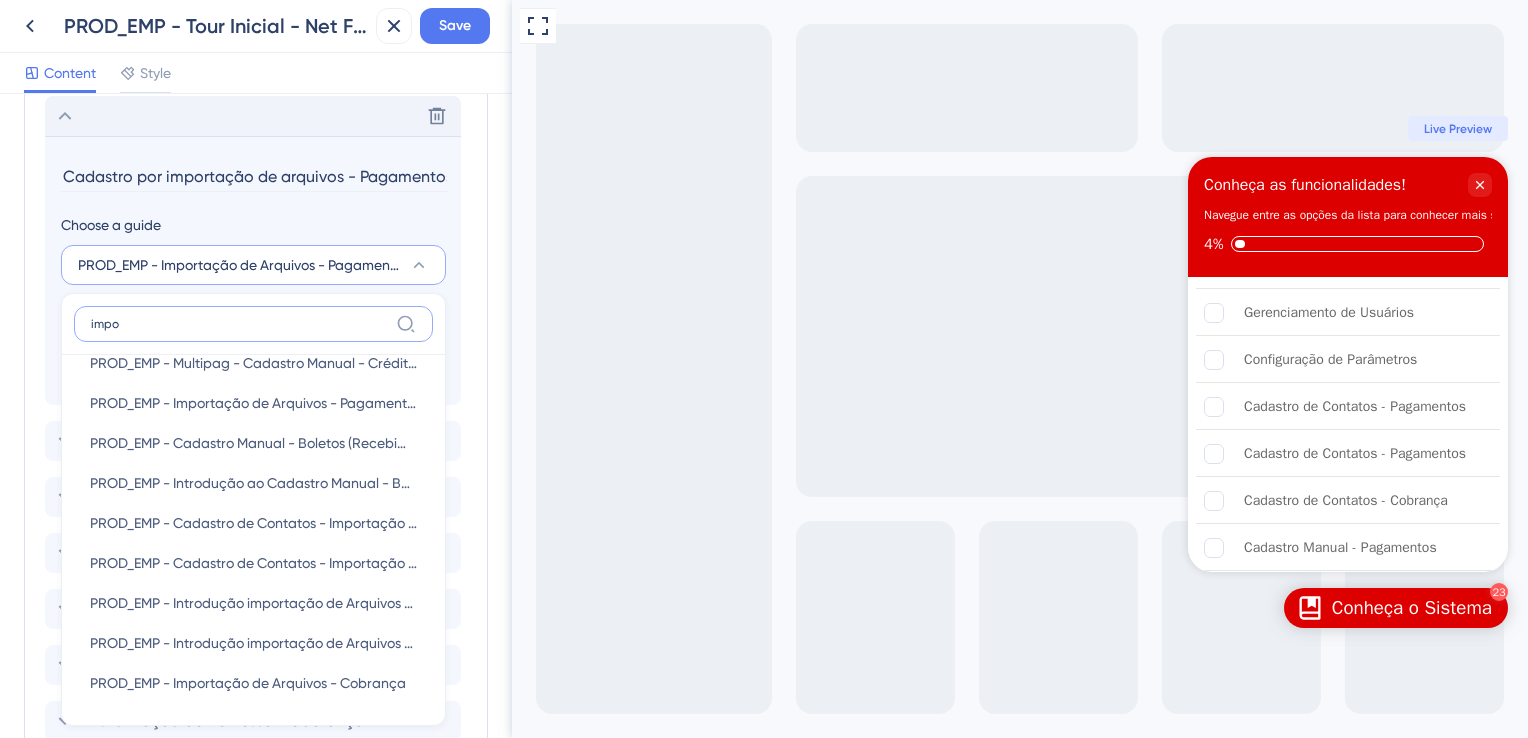scroll, scrollTop: 0, scrollLeft: 0, axis: both 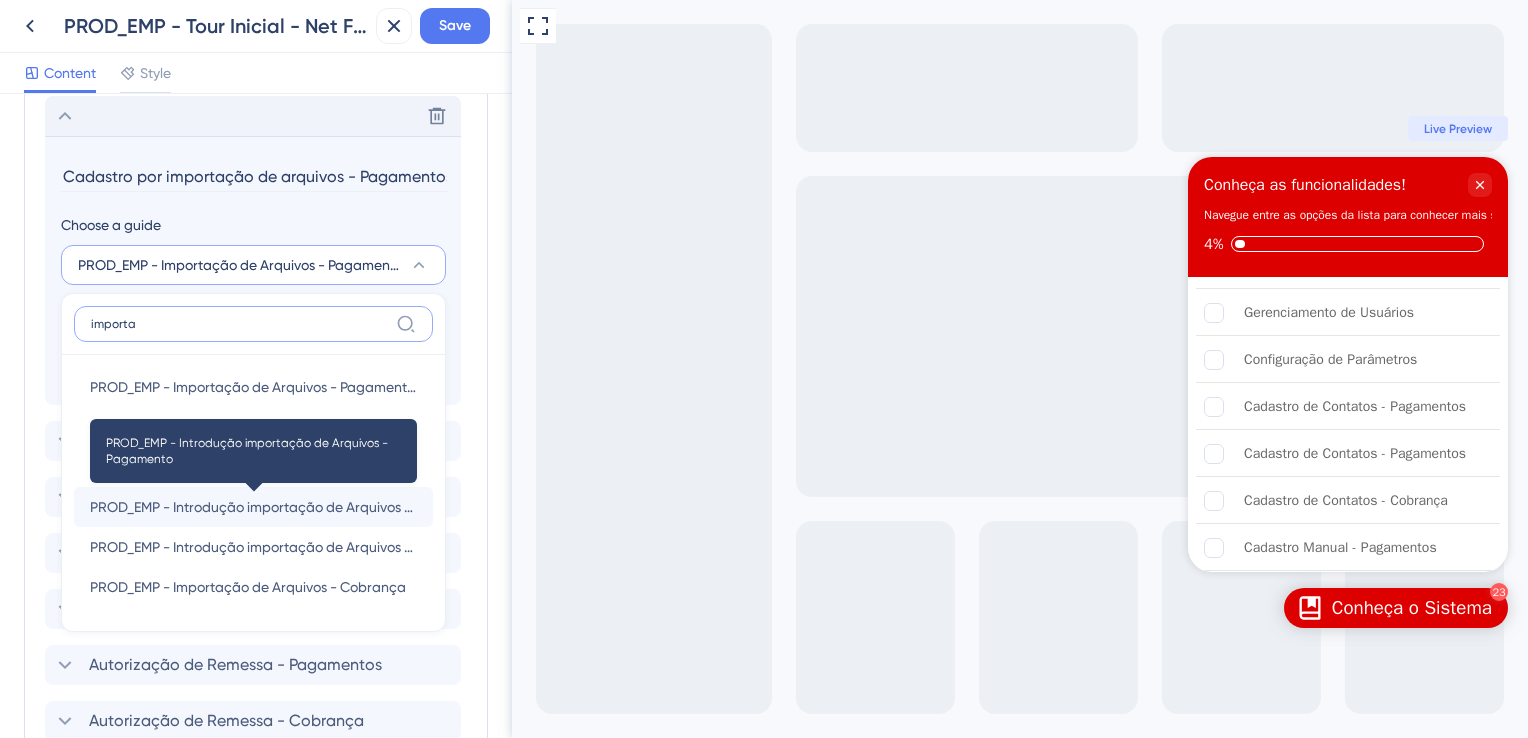 type on "importa" 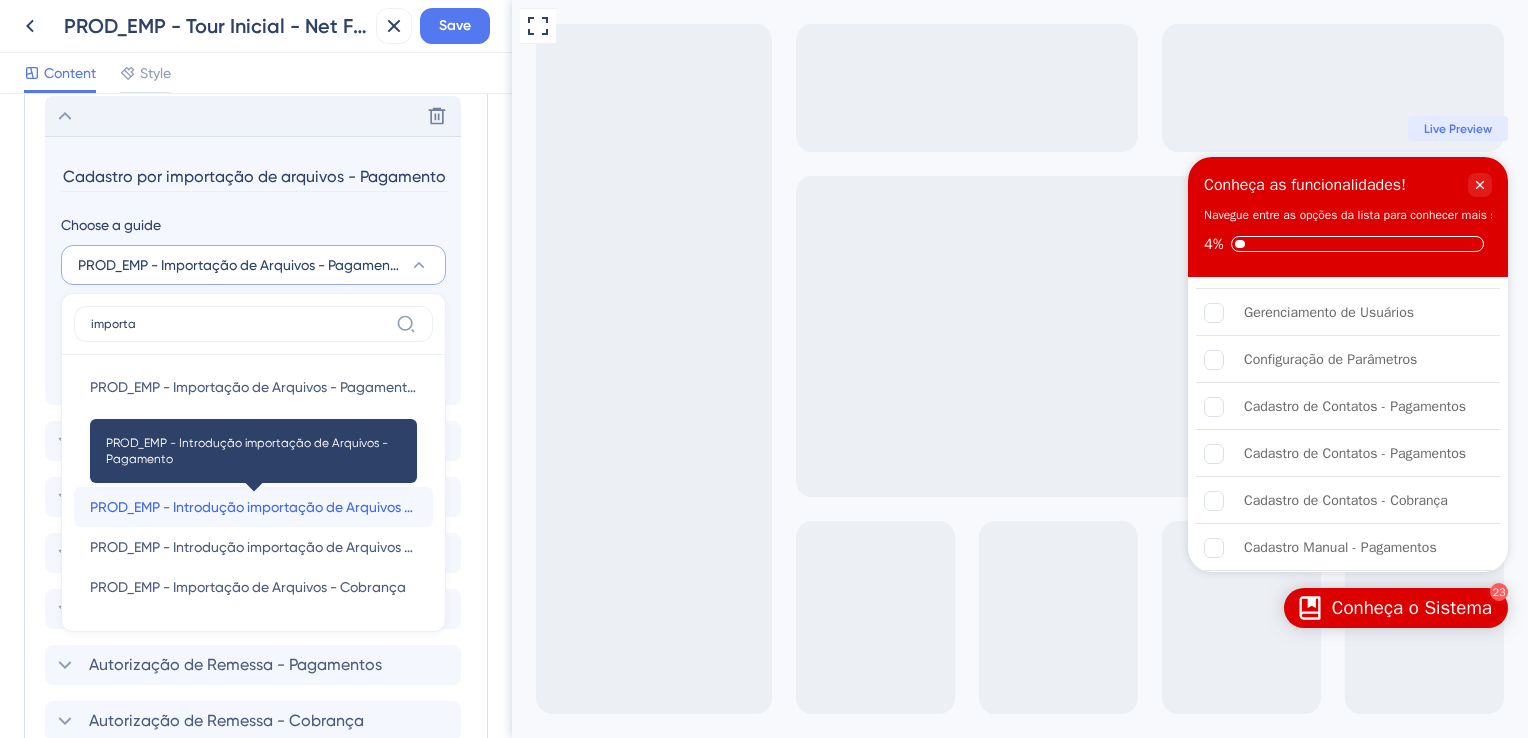 click on "PROD_EMP - Introdução importação de Arquivos - Pagamento" at bounding box center (253, 507) 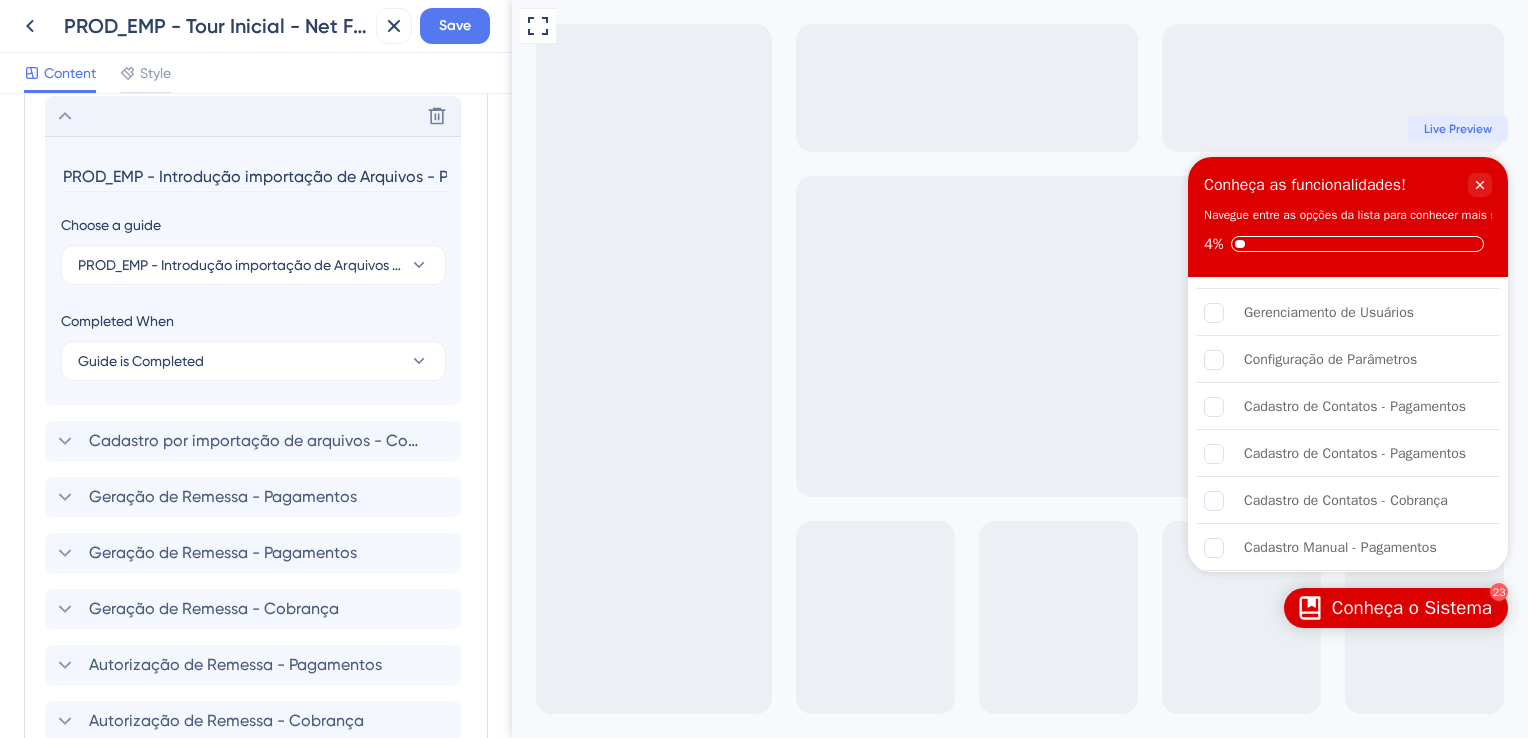 drag, startPoint x: 244, startPoint y: 173, endPoint x: 35, endPoint y: 174, distance: 209.0024 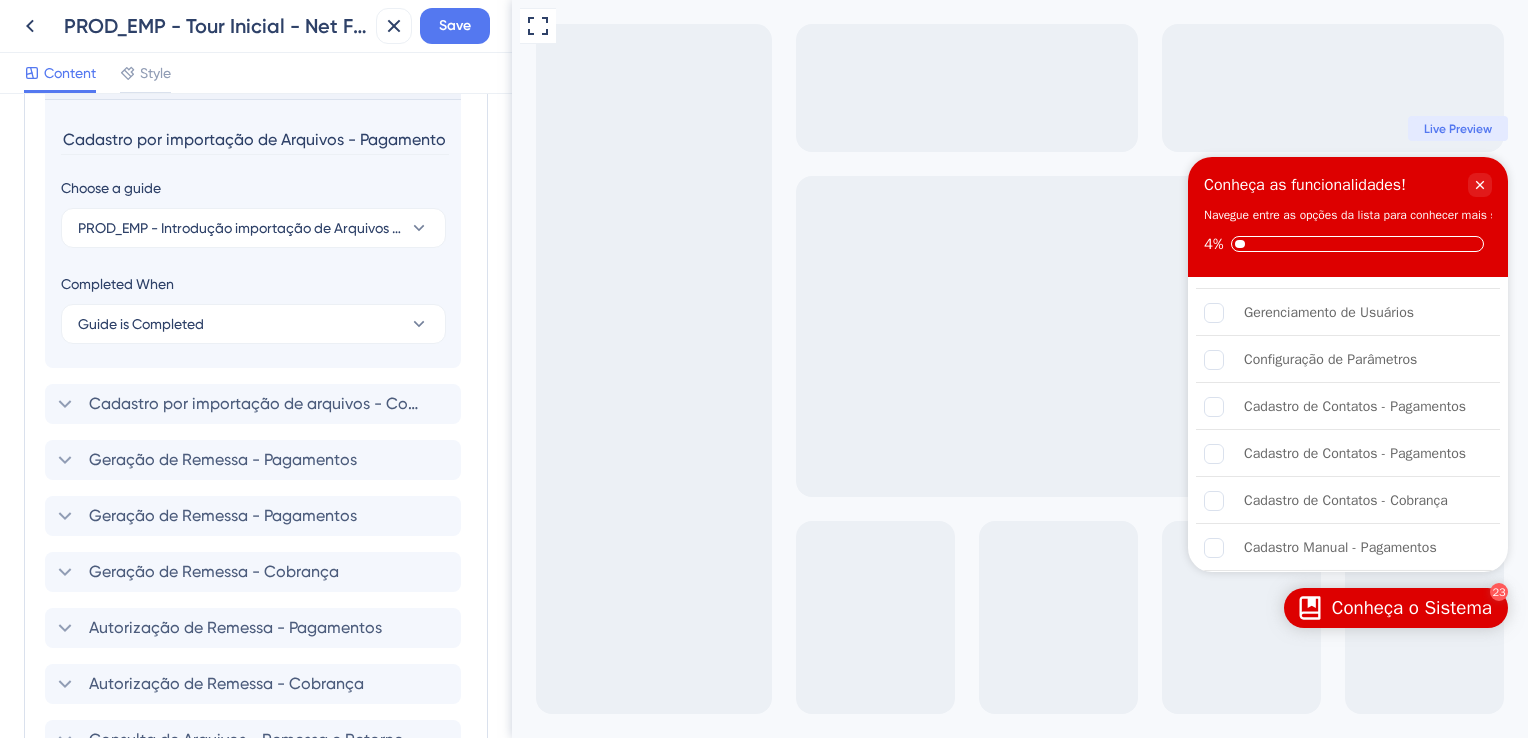 scroll, scrollTop: 1251, scrollLeft: 0, axis: vertical 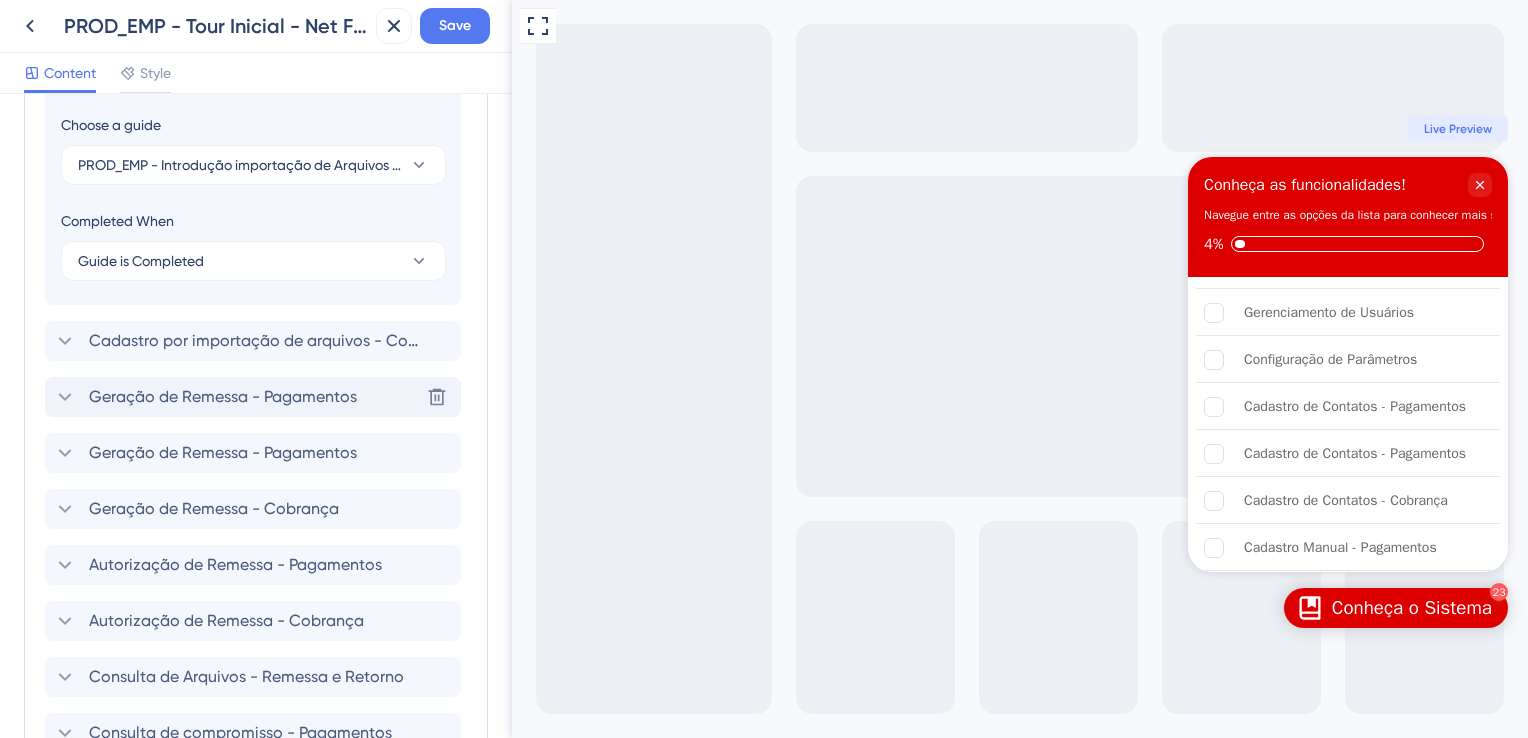 type on "Cadastro por importação de Arquivos - Pagamento" 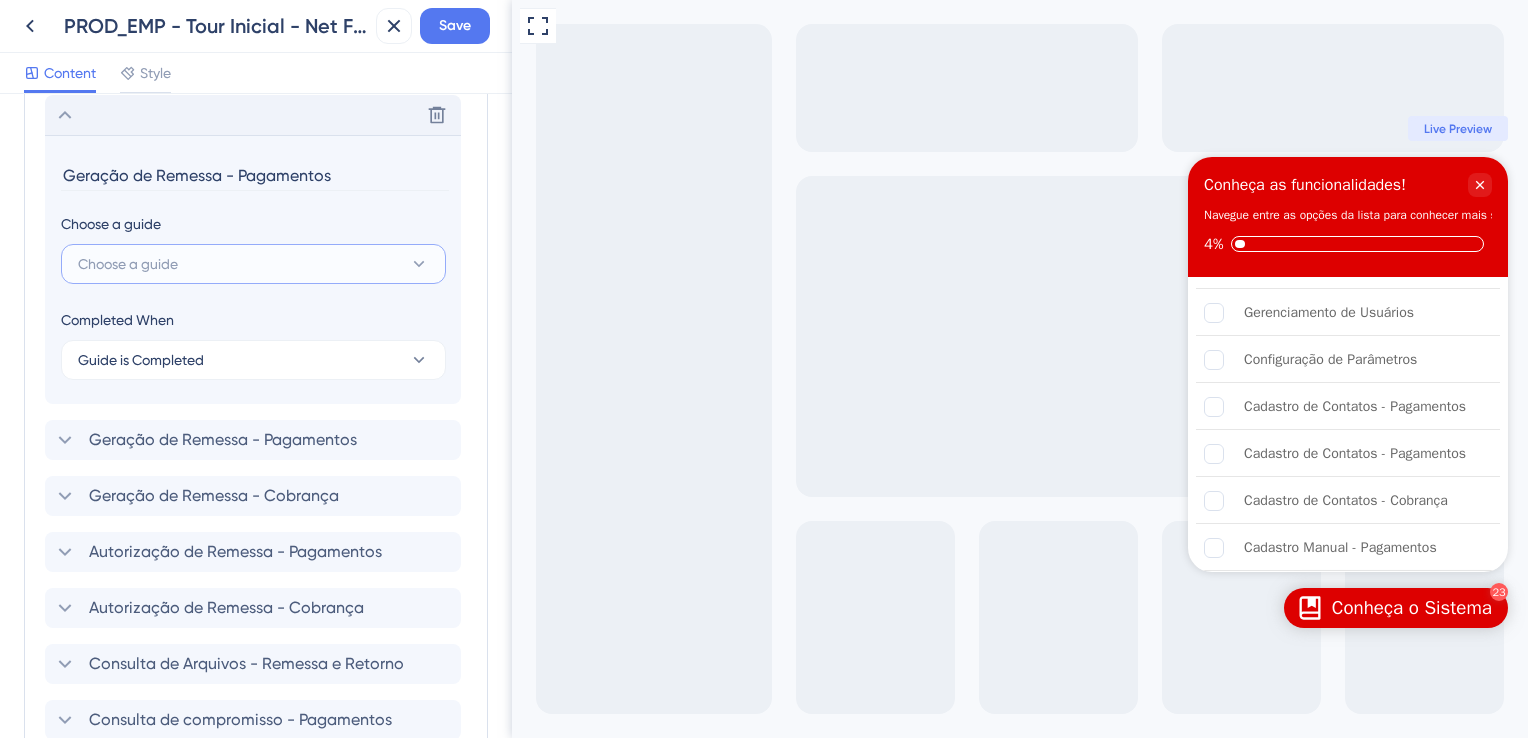 click on "Choose a guide" at bounding box center [253, 264] 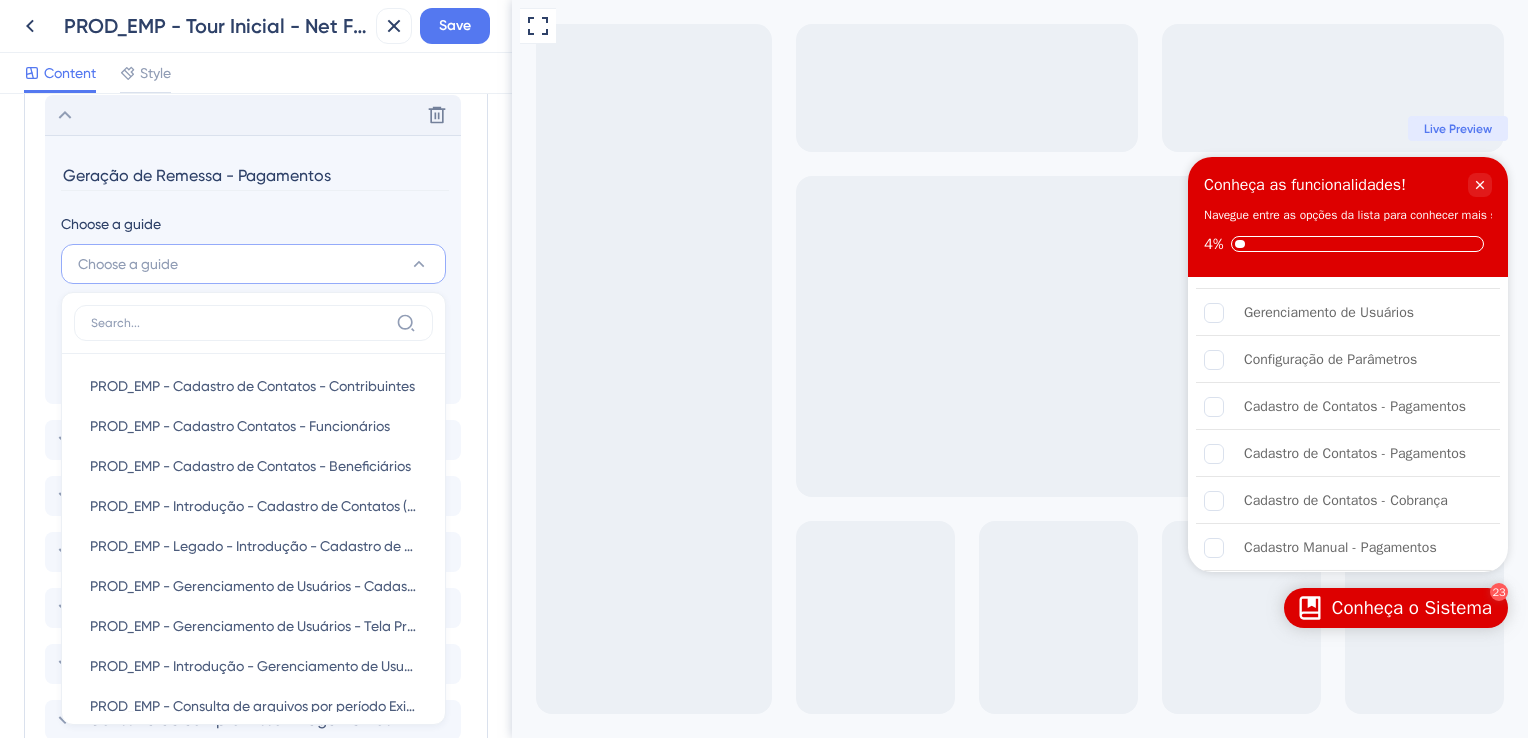 scroll, scrollTop: 1263, scrollLeft: 0, axis: vertical 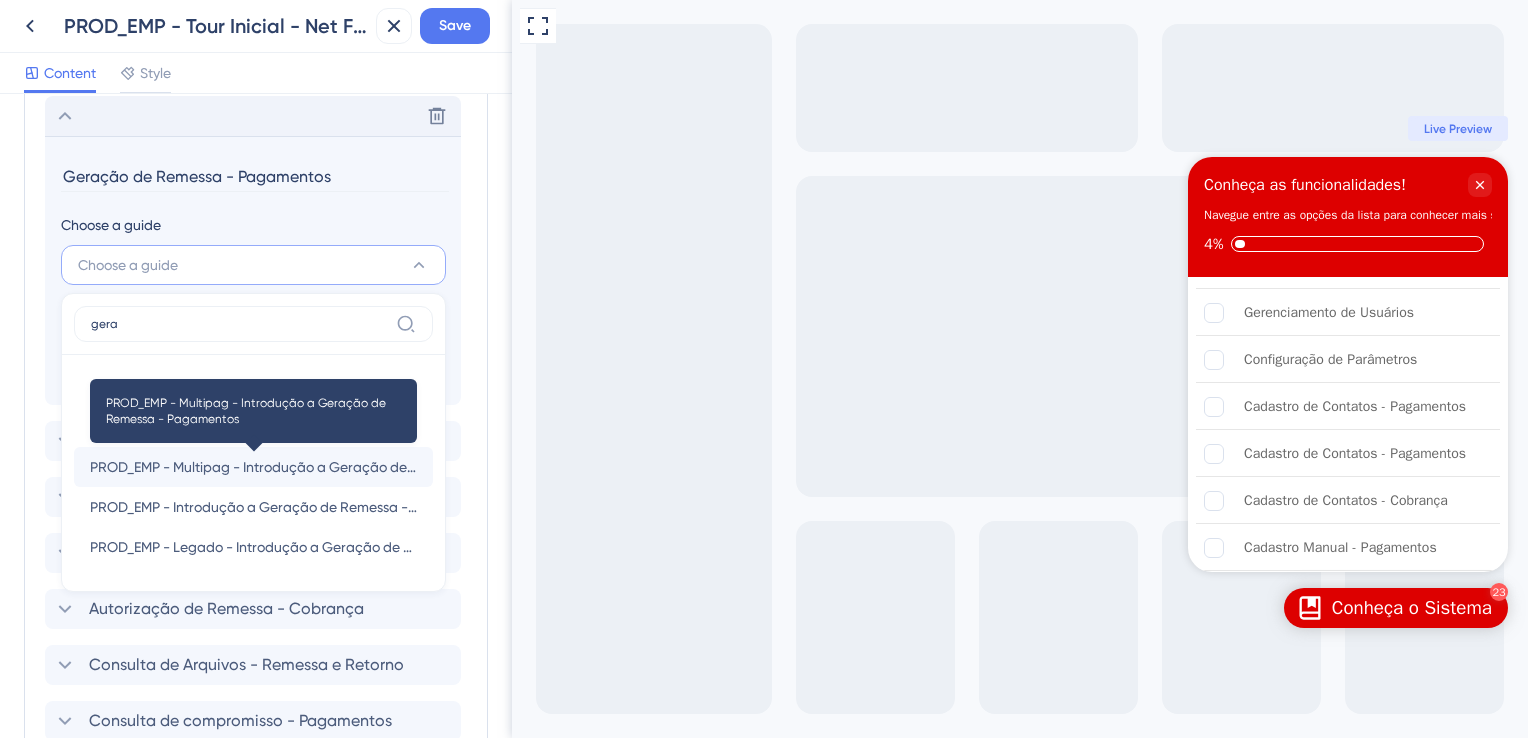 type on "gera" 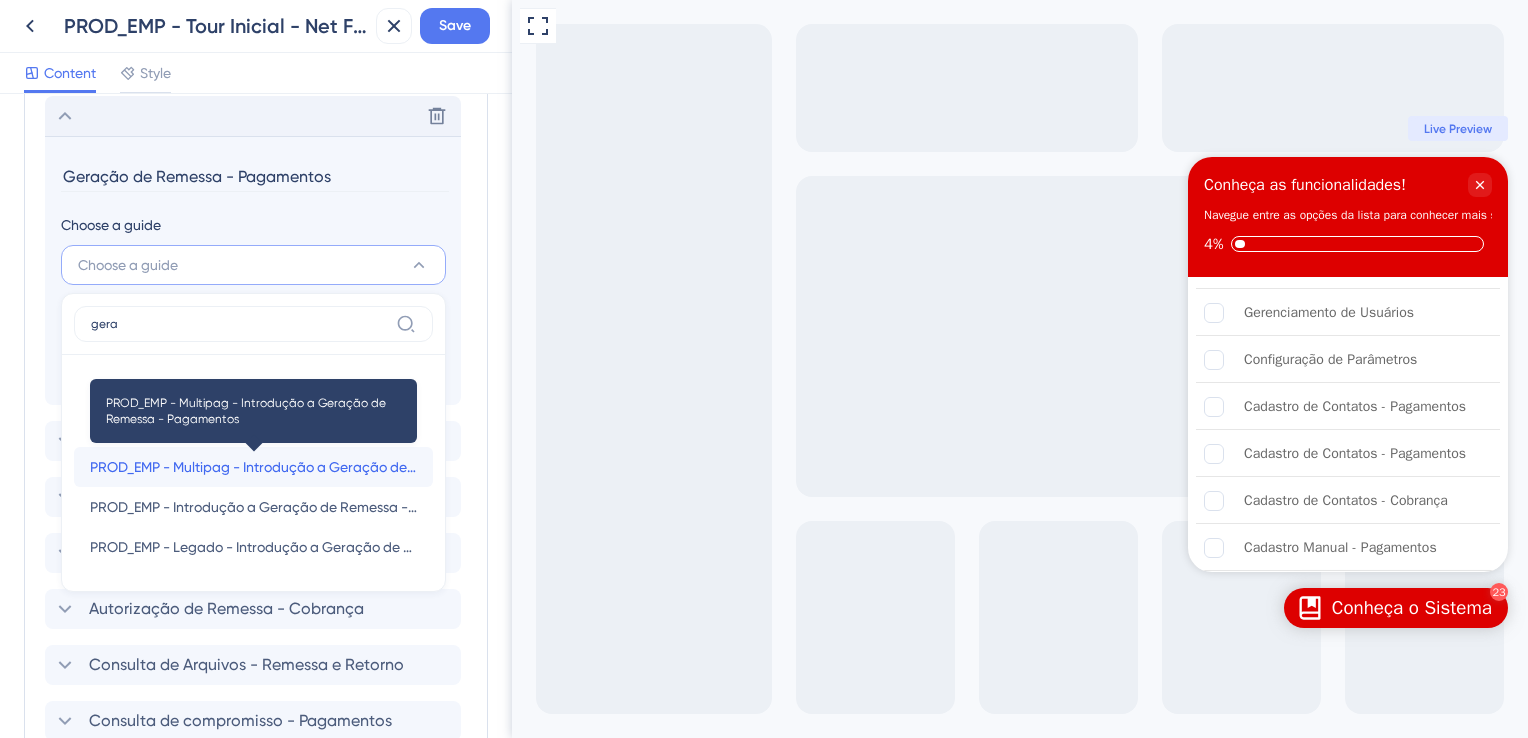 click on "PROD_EMP - Multipag - Introdução a Geração de Remessa - Pagamentos" at bounding box center [253, 467] 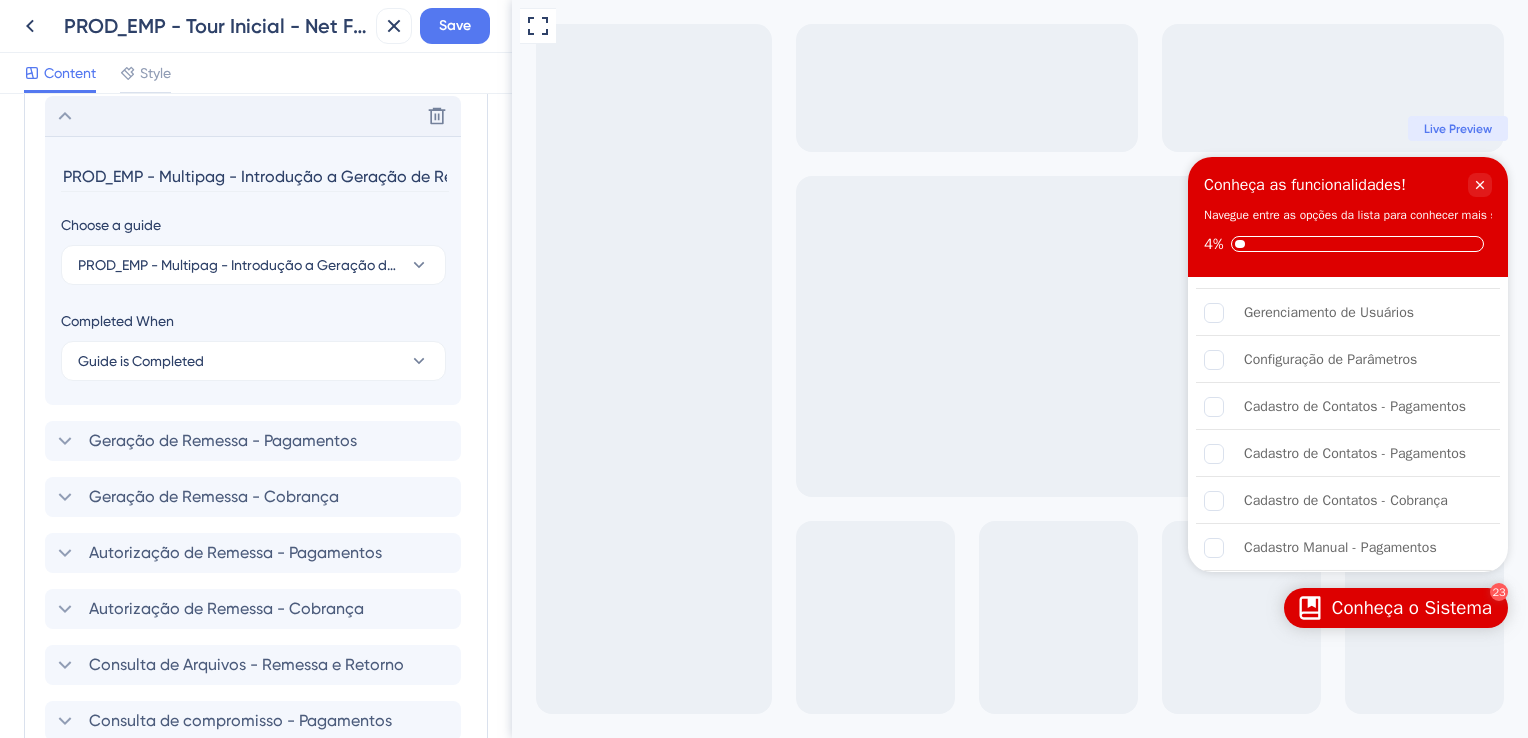 drag, startPoint x: 340, startPoint y: 168, endPoint x: -4, endPoint y: 172, distance: 344.02325 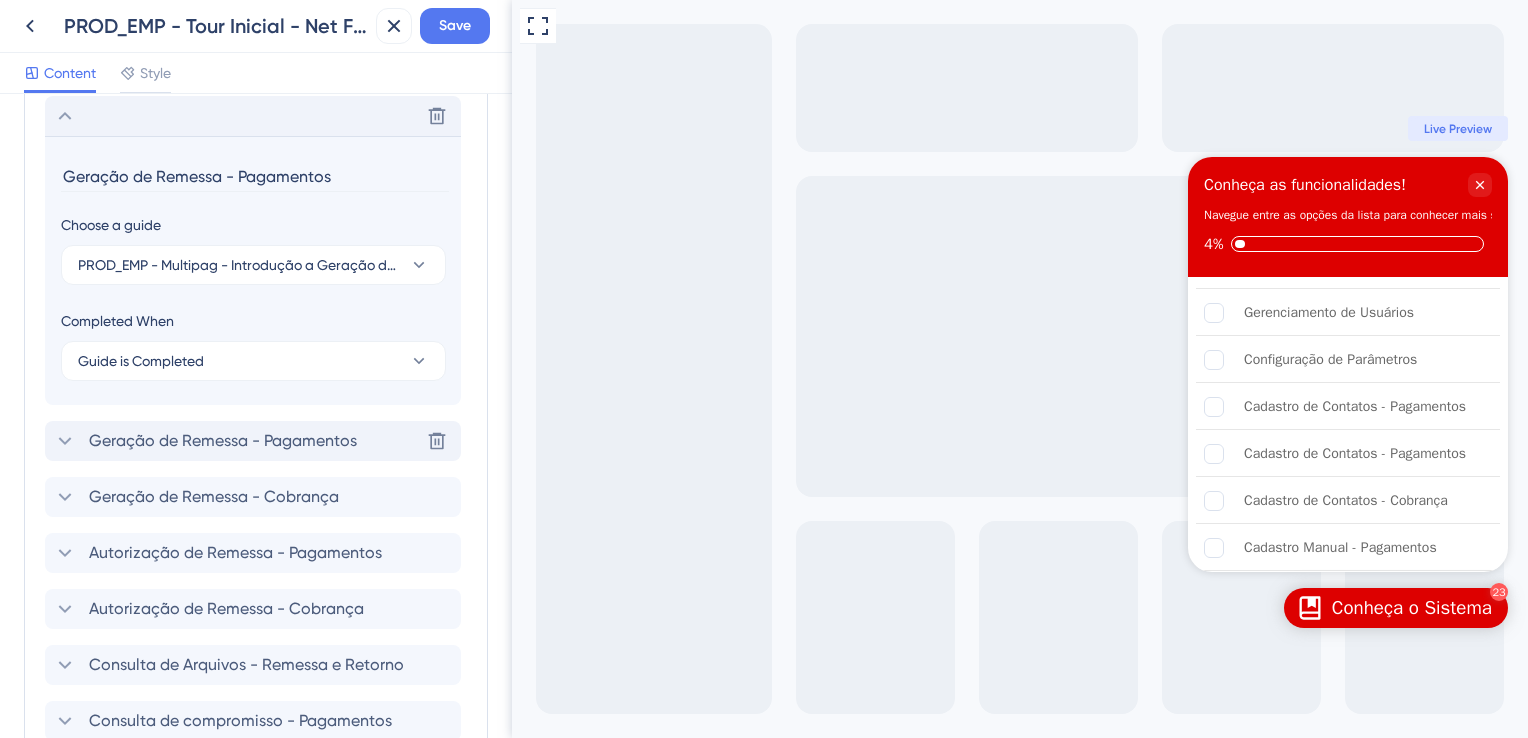 type on "Geração de Remessa - Pagamentos" 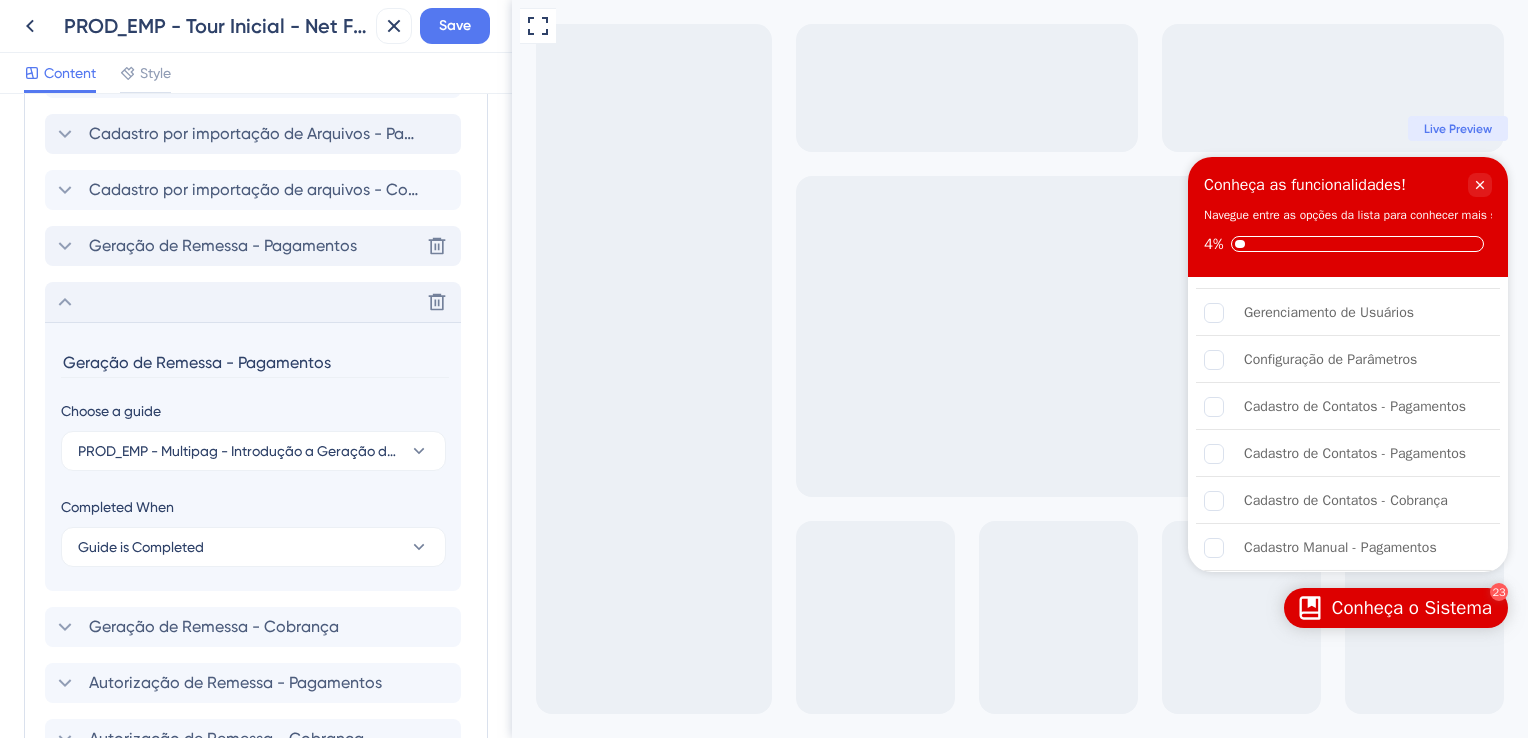 scroll, scrollTop: 1120, scrollLeft: 0, axis: vertical 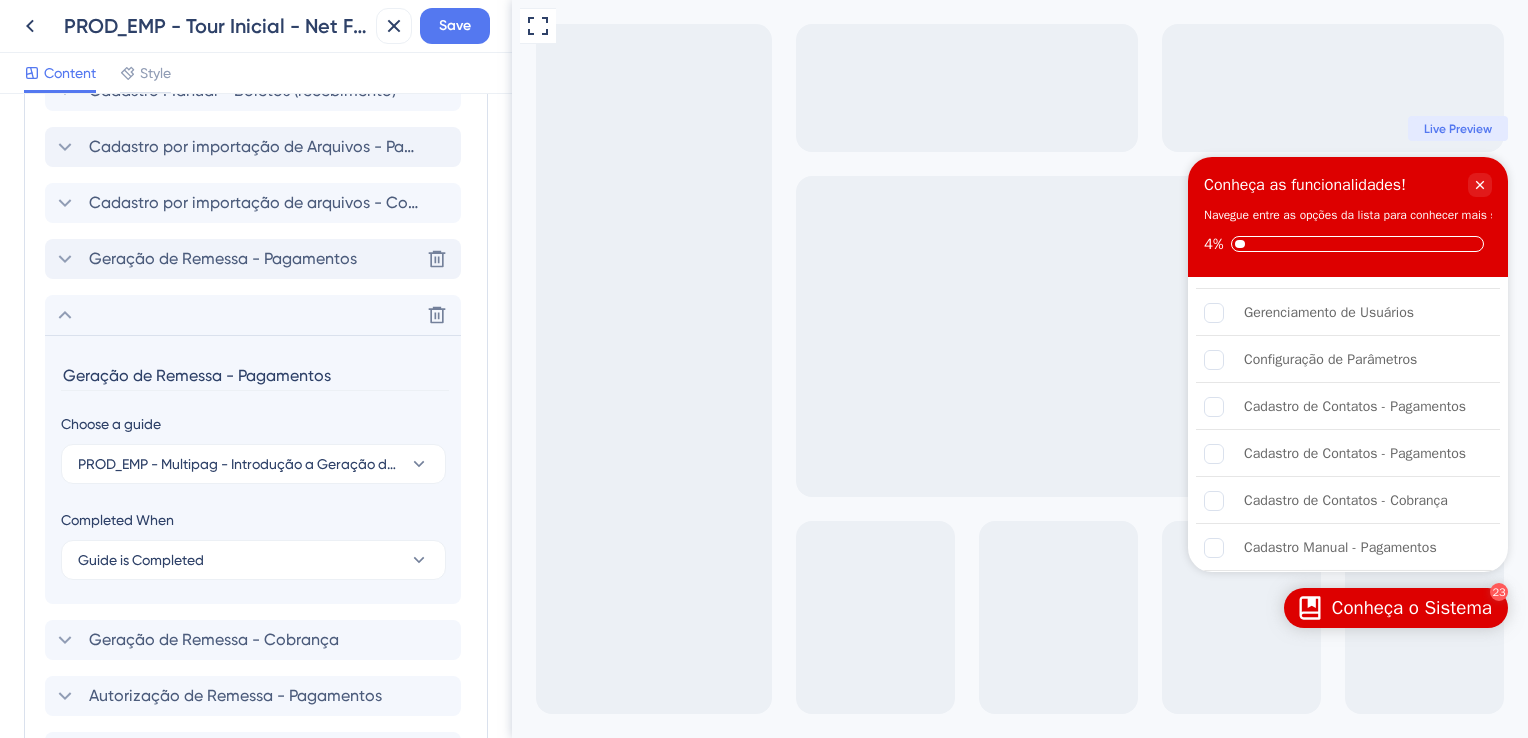 click on "Geração de Remessa - Pagamentos" at bounding box center (223, 259) 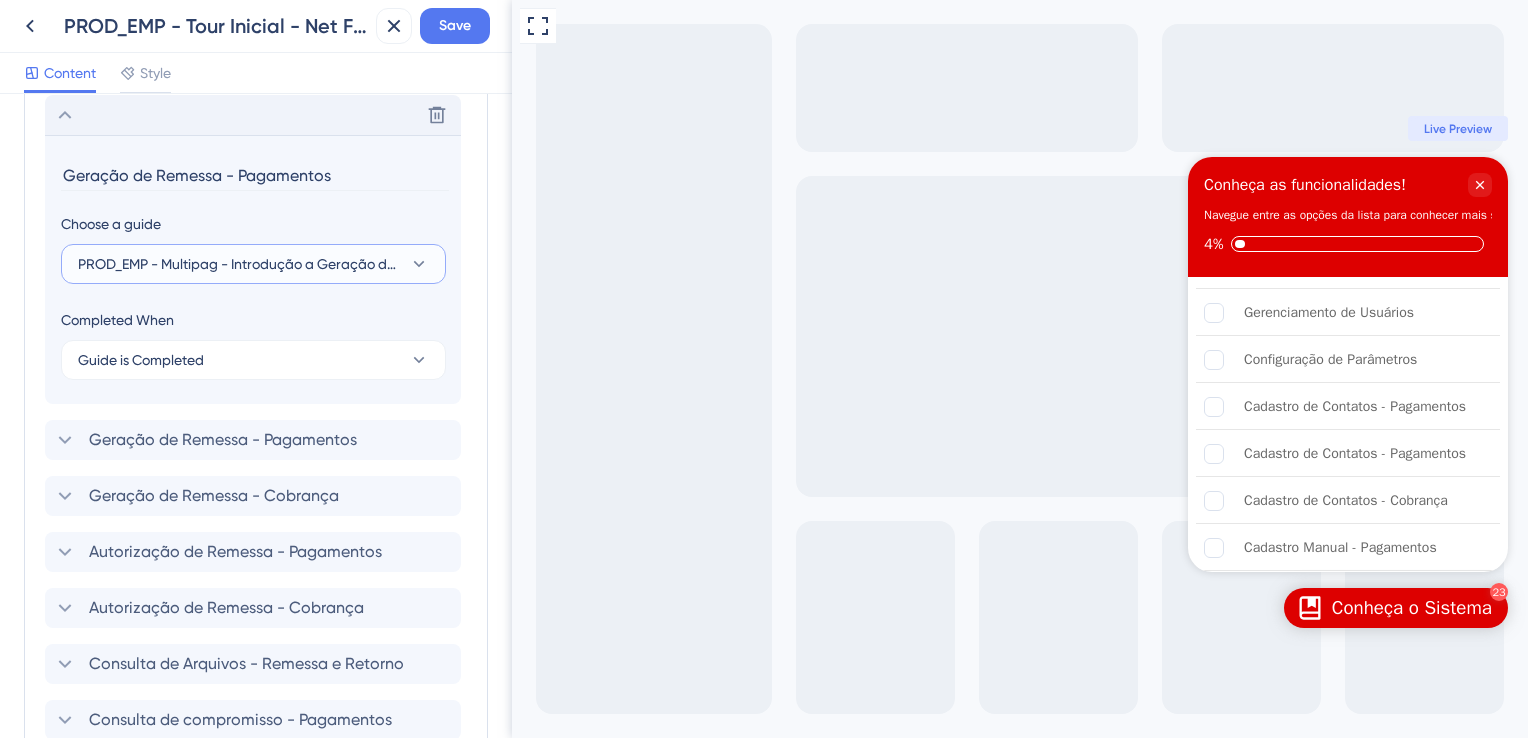 click on "PROD_EMP - Multipag - Introdução a Geração de Remessa - Pagamentos" at bounding box center (239, 264) 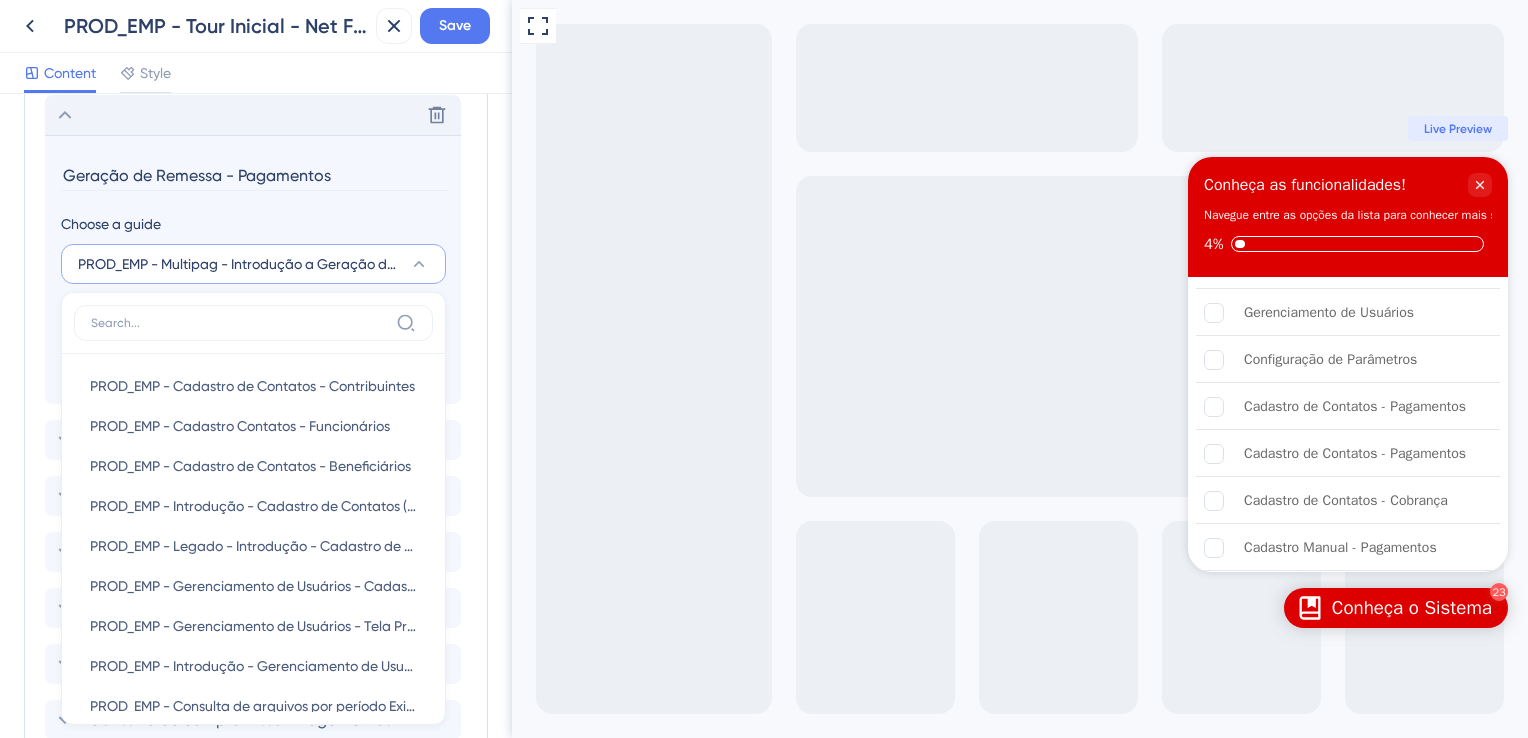scroll, scrollTop: 1312, scrollLeft: 0, axis: vertical 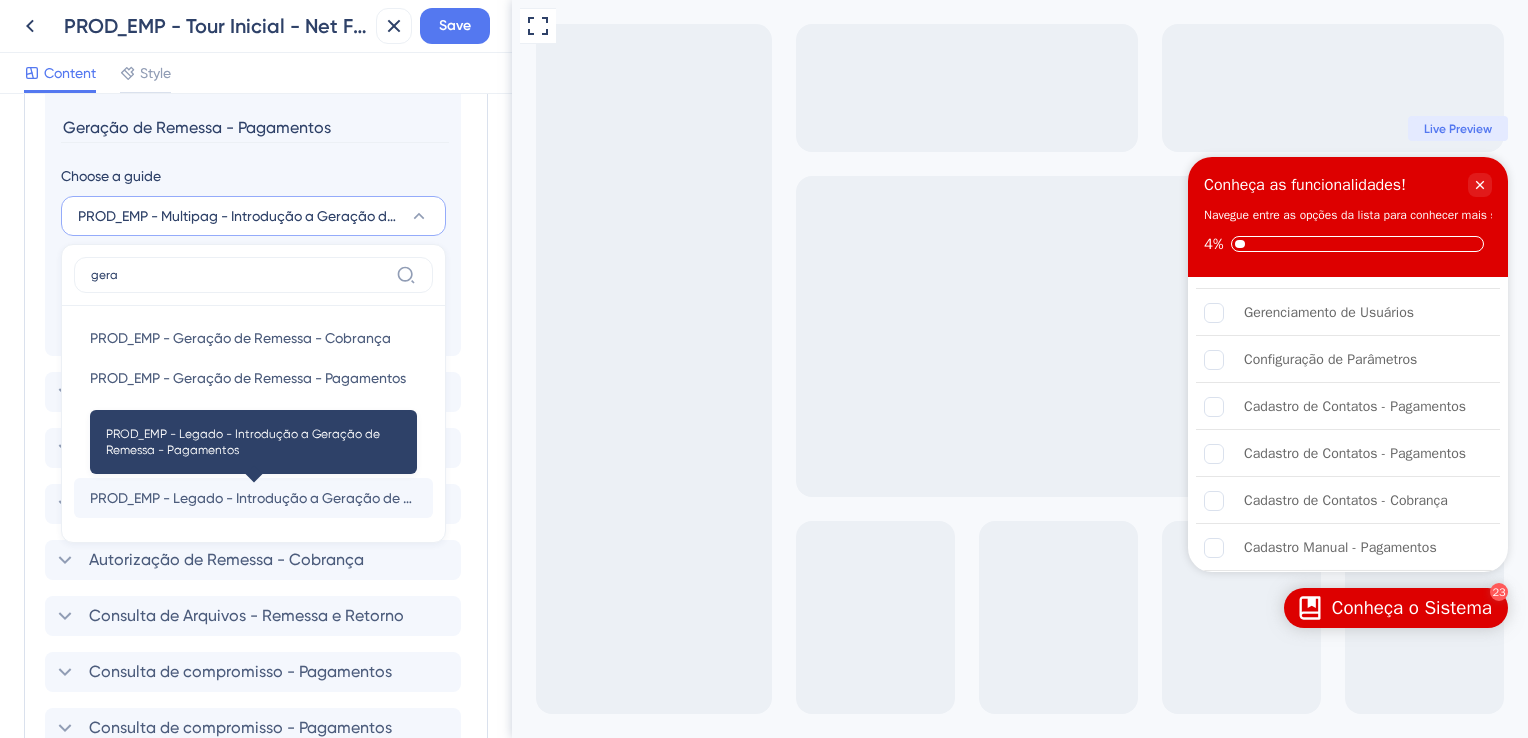 type on "gera" 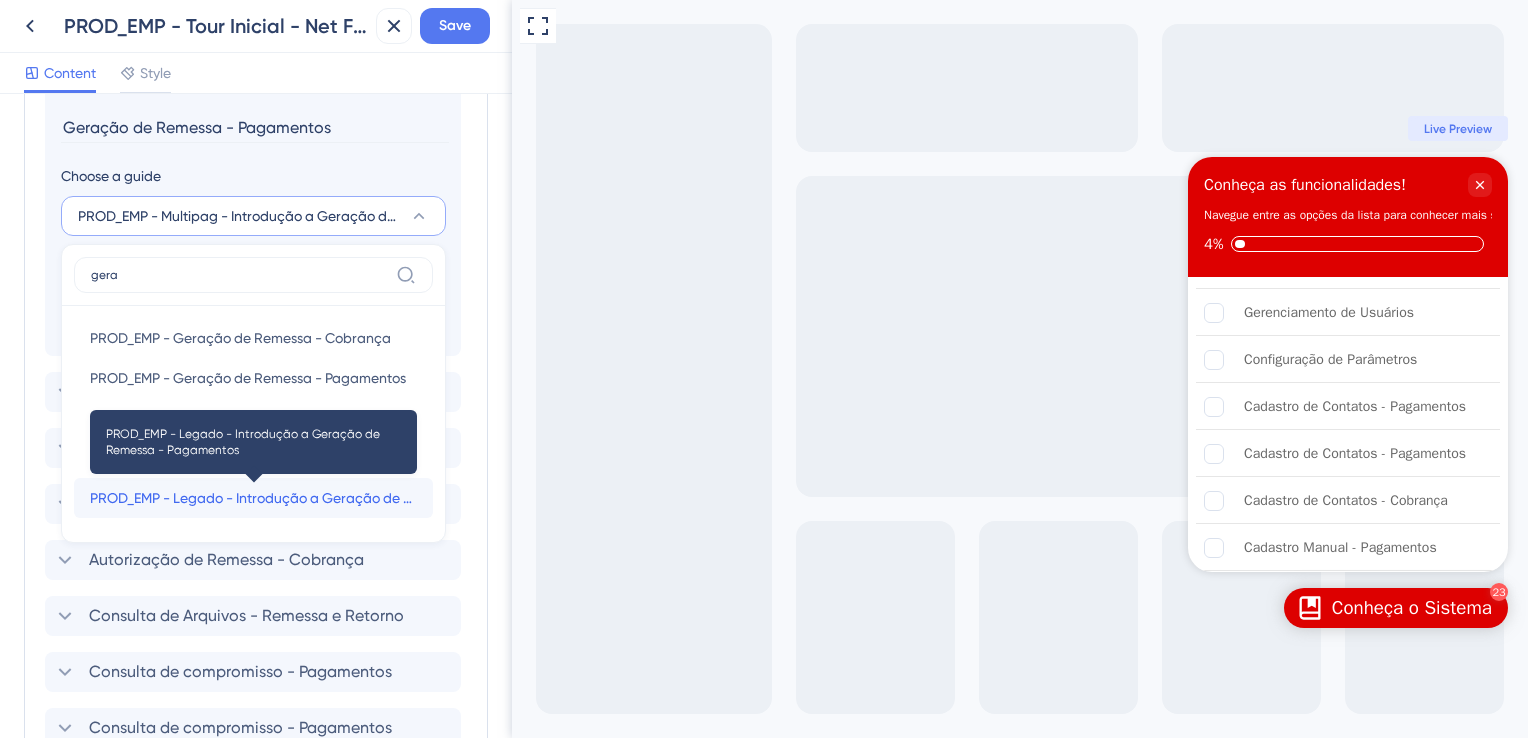 click on "PROD_EMP - Legado - Introdução a Geração de Remessa - Pagamentos" at bounding box center (253, 498) 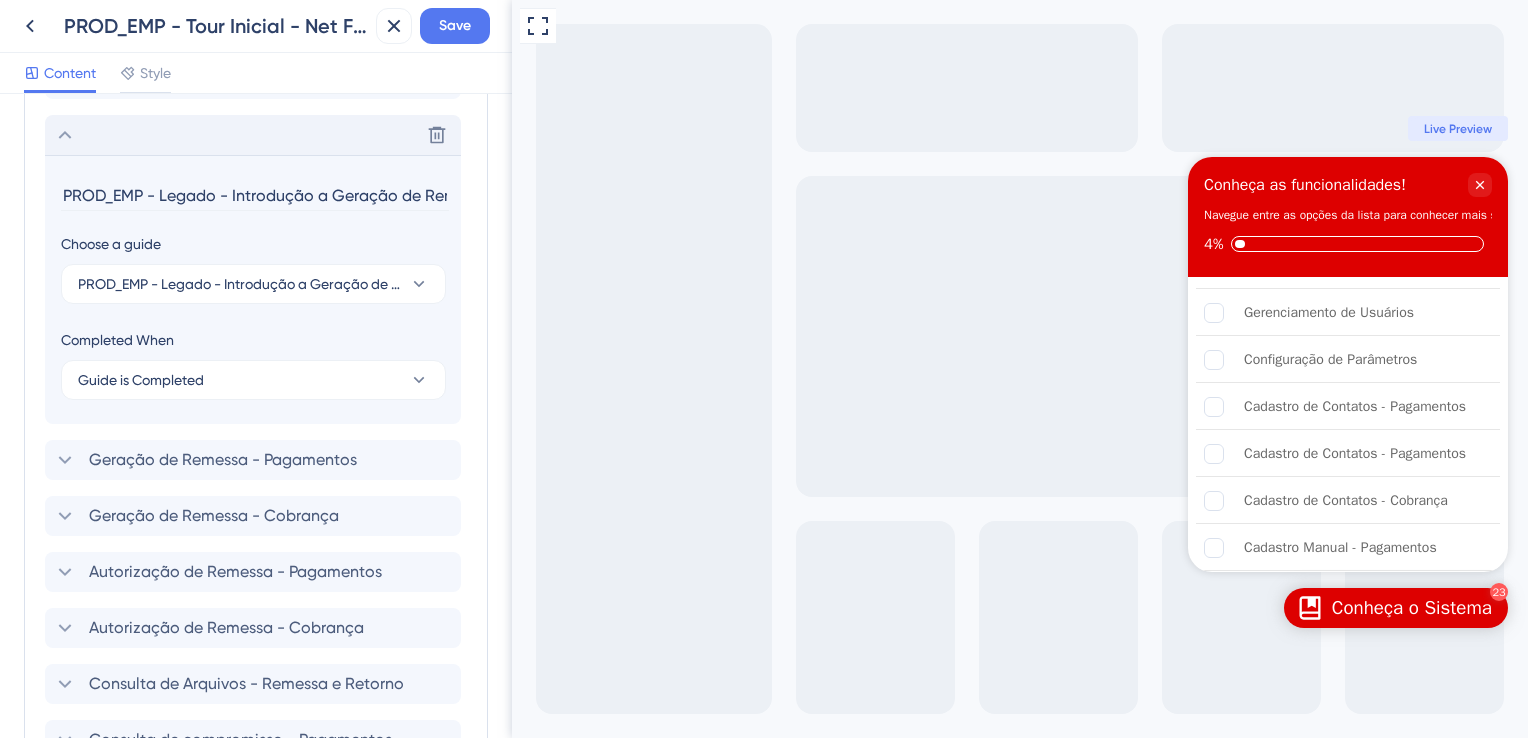scroll, scrollTop: 1112, scrollLeft: 0, axis: vertical 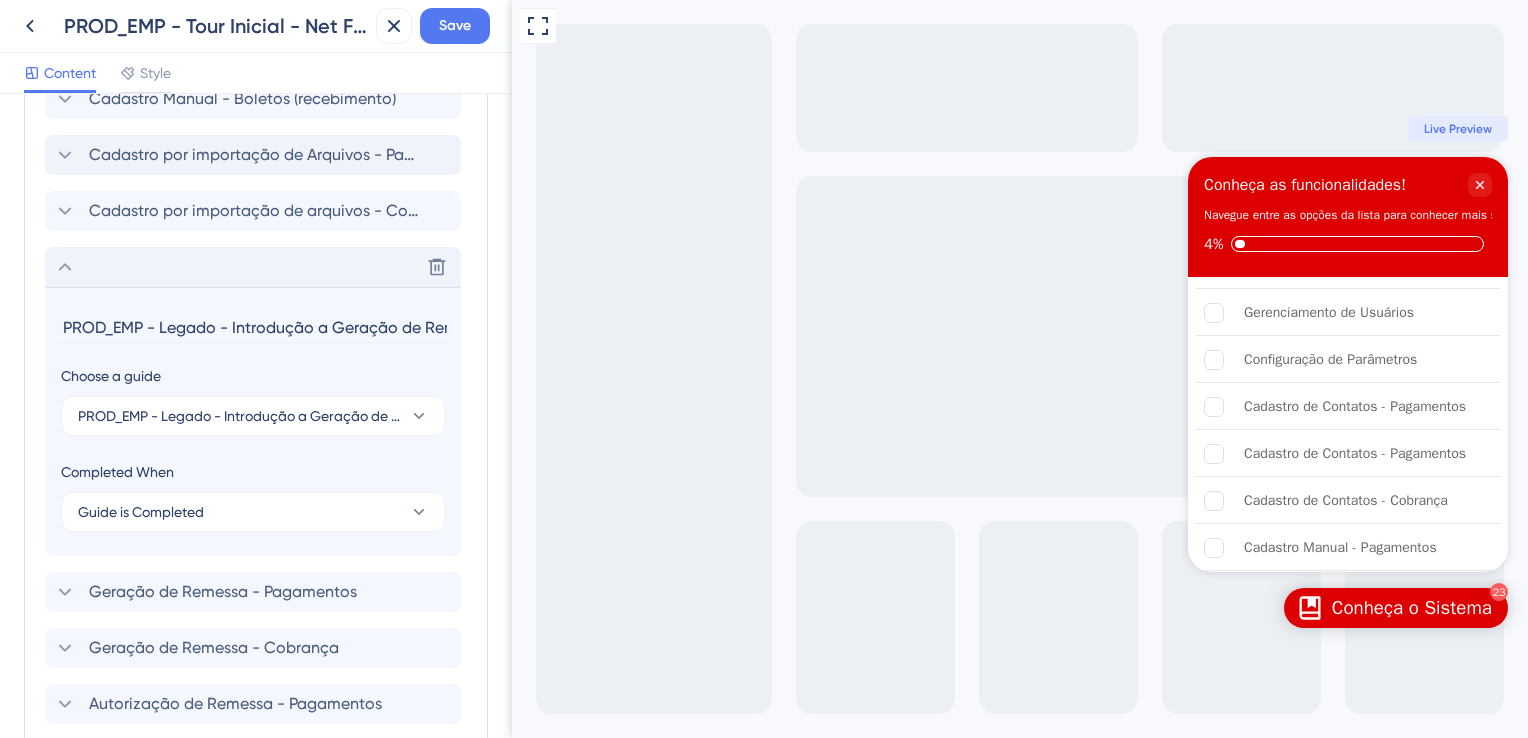 drag, startPoint x: 334, startPoint y: 326, endPoint x: 38, endPoint y: 331, distance: 296.04224 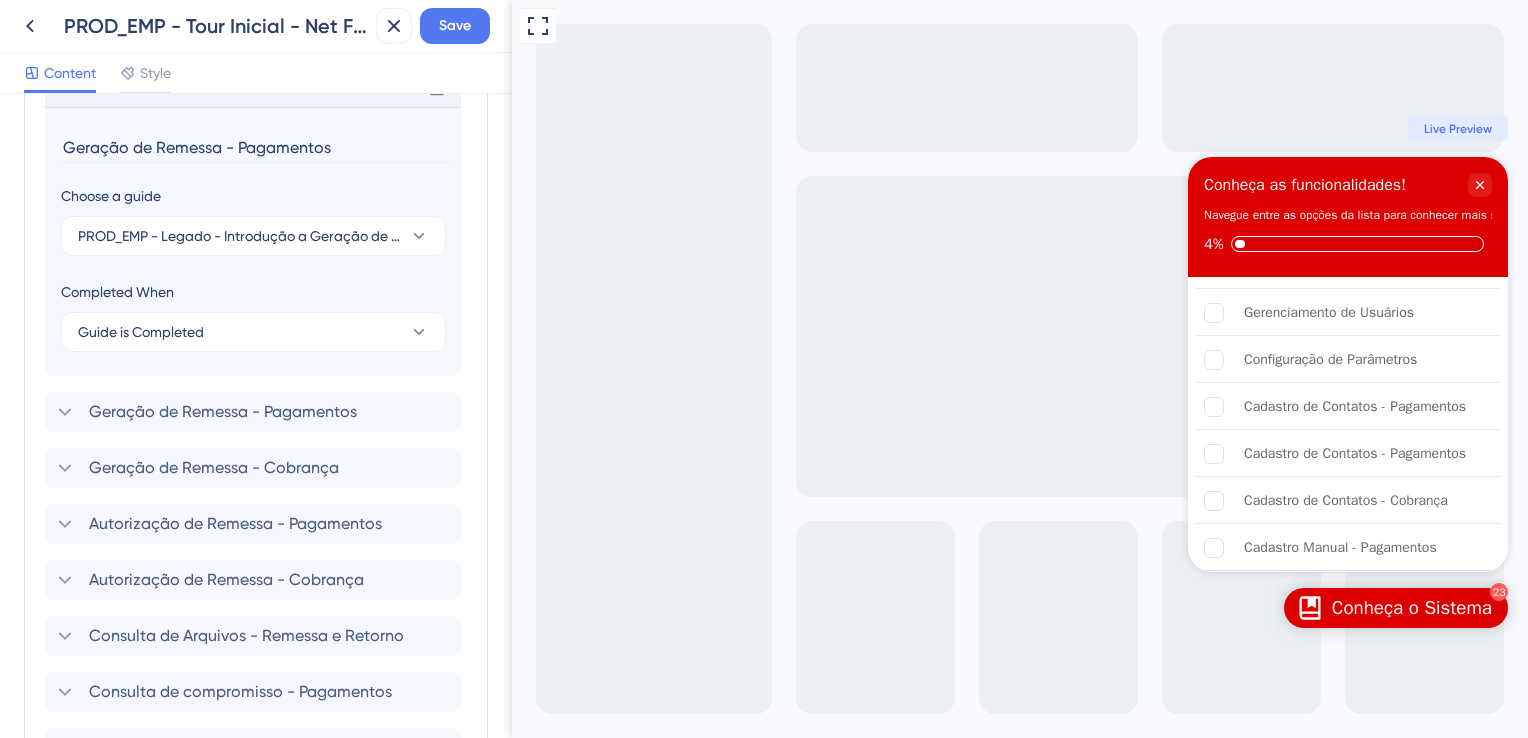 scroll, scrollTop: 1412, scrollLeft: 0, axis: vertical 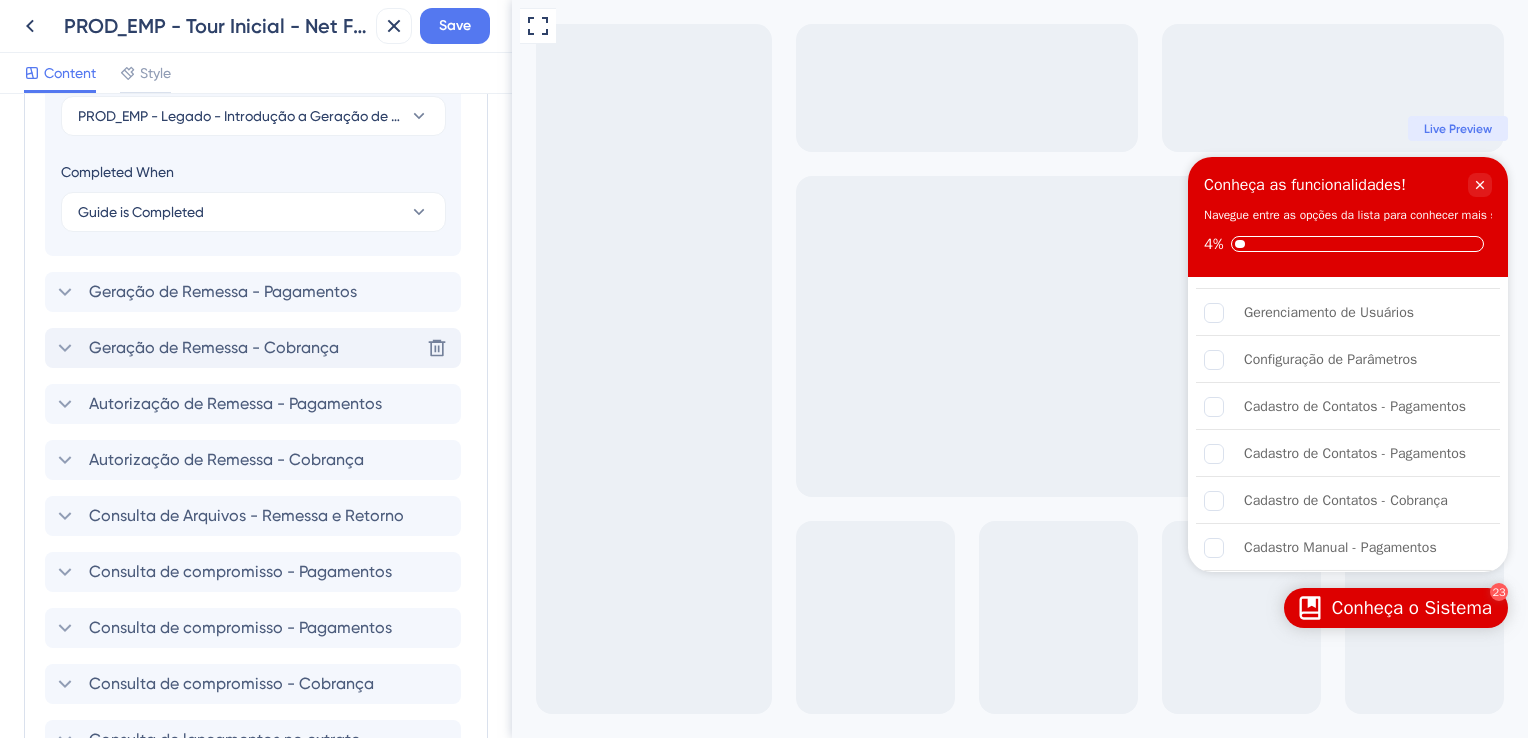 type on "Geração de Remessa - Pagamentos" 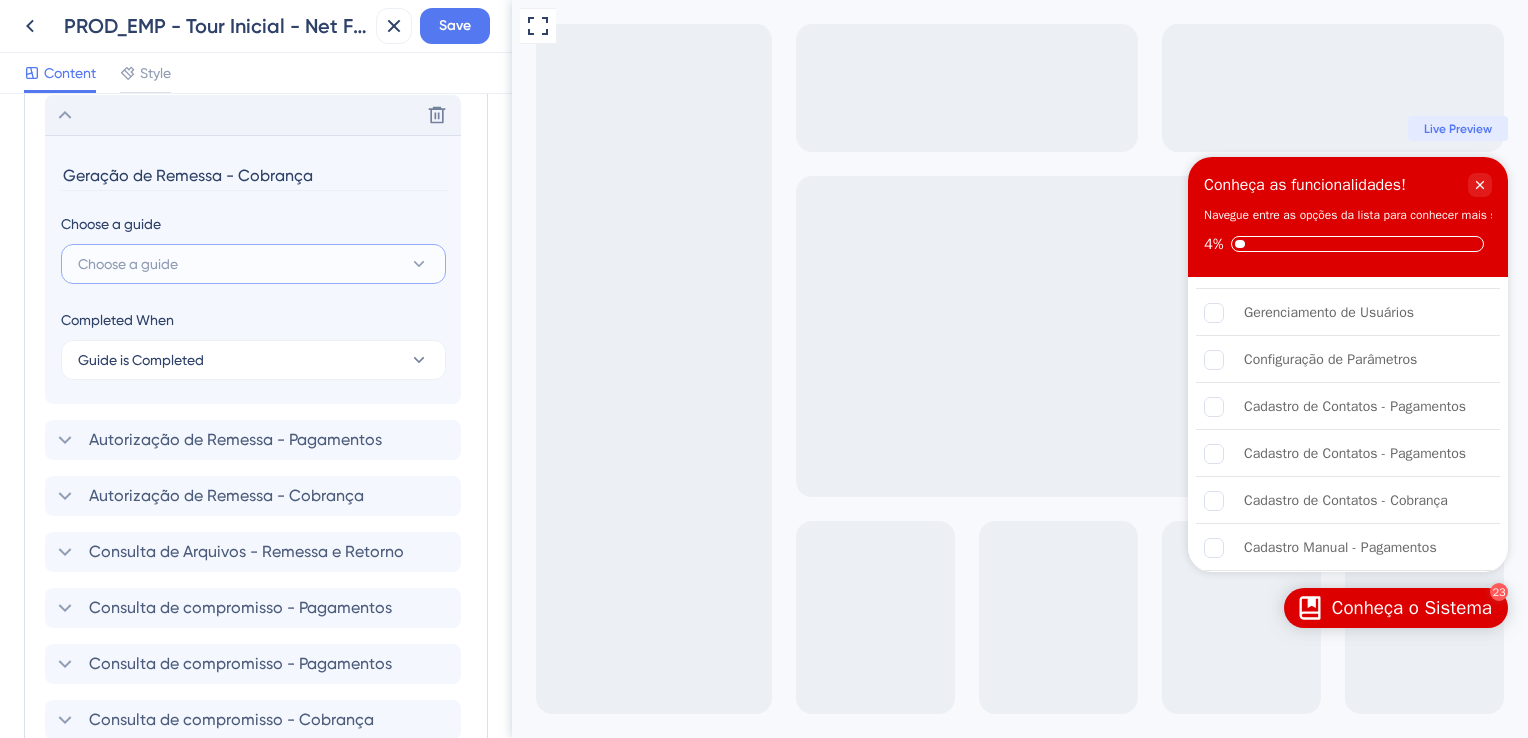 click on "Choose a guide" at bounding box center (128, 264) 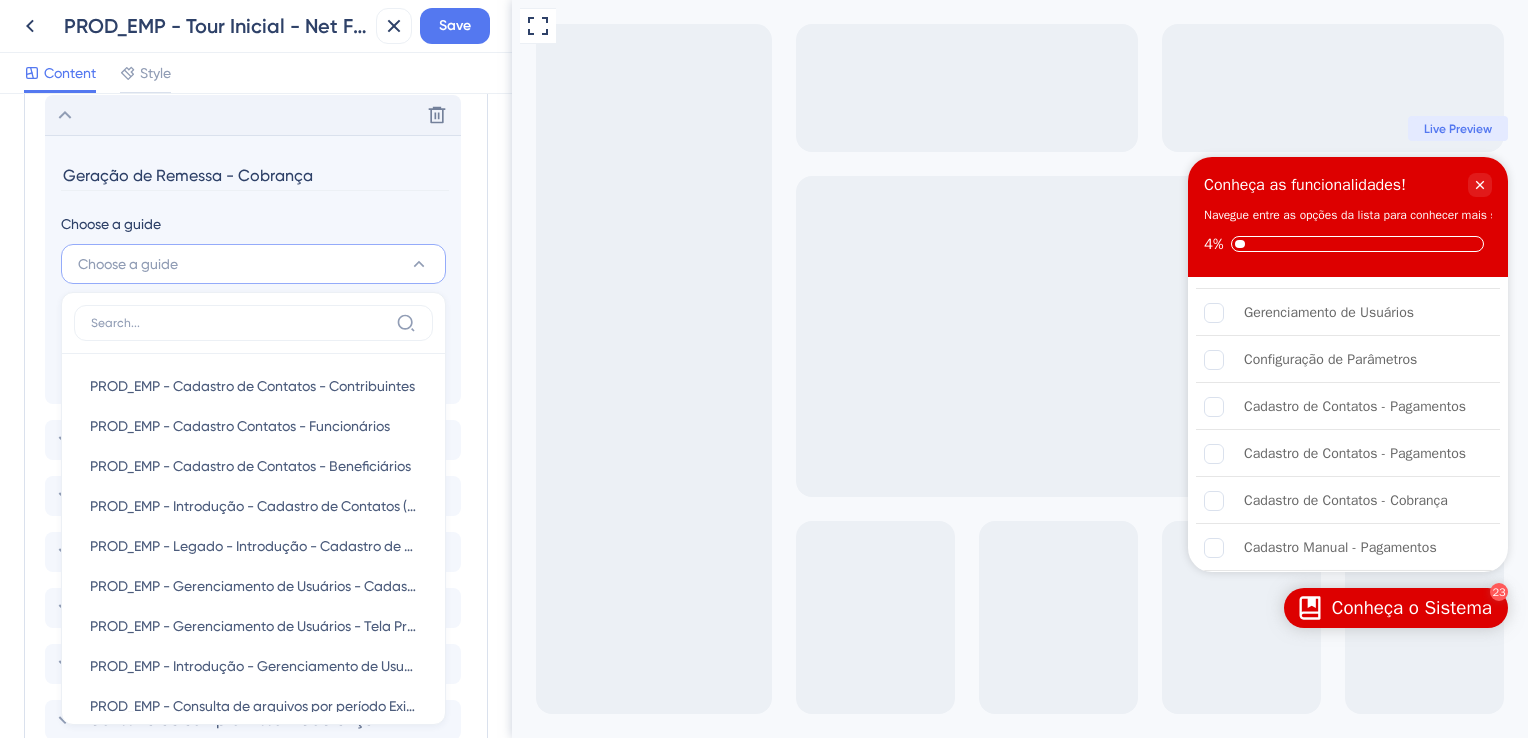 scroll, scrollTop: 1375, scrollLeft: 0, axis: vertical 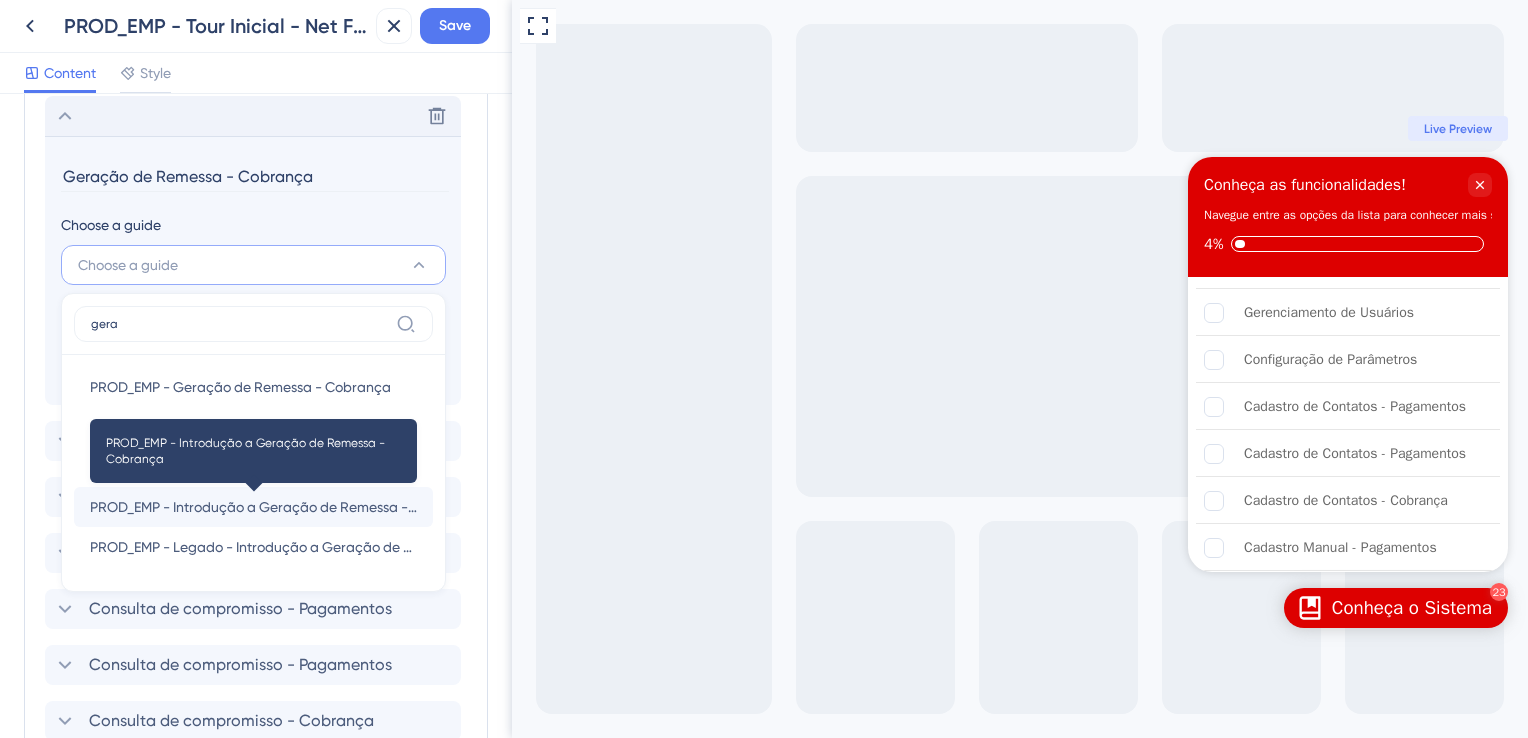 type on "gera" 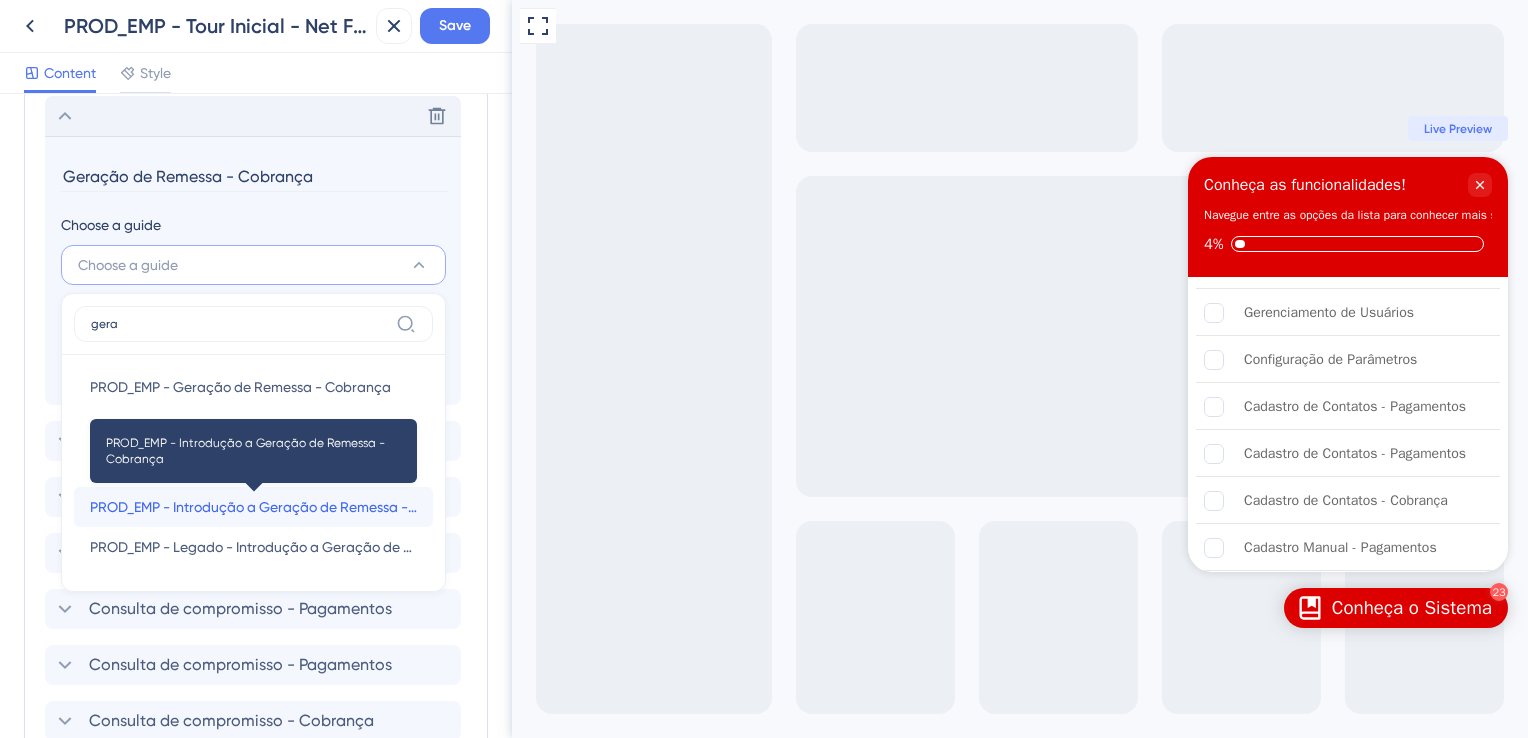 click on "PROD_EMP - Introdução a Geração de Remessa - Cobrança" at bounding box center [253, 507] 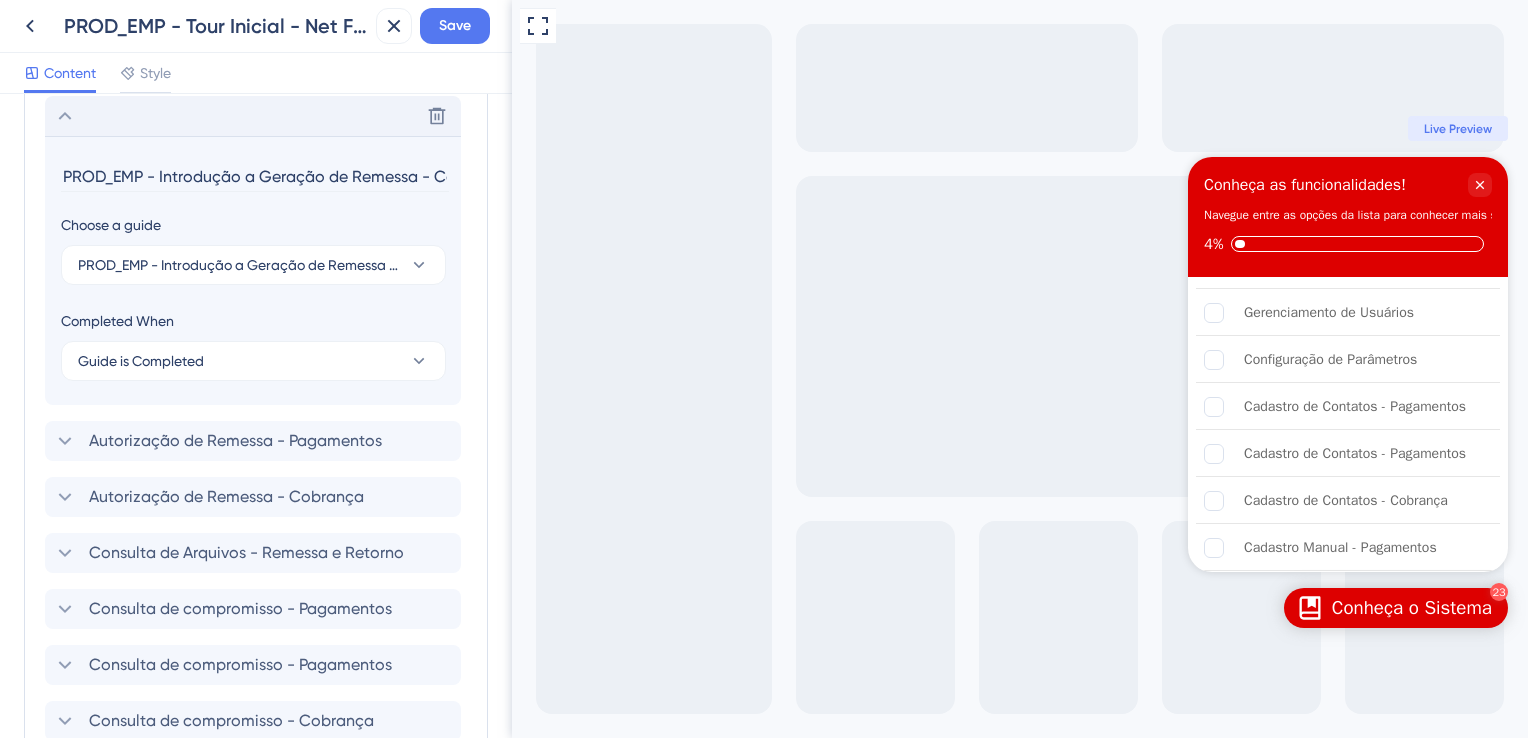 drag, startPoint x: 258, startPoint y: 177, endPoint x: 18, endPoint y: 175, distance: 240.00833 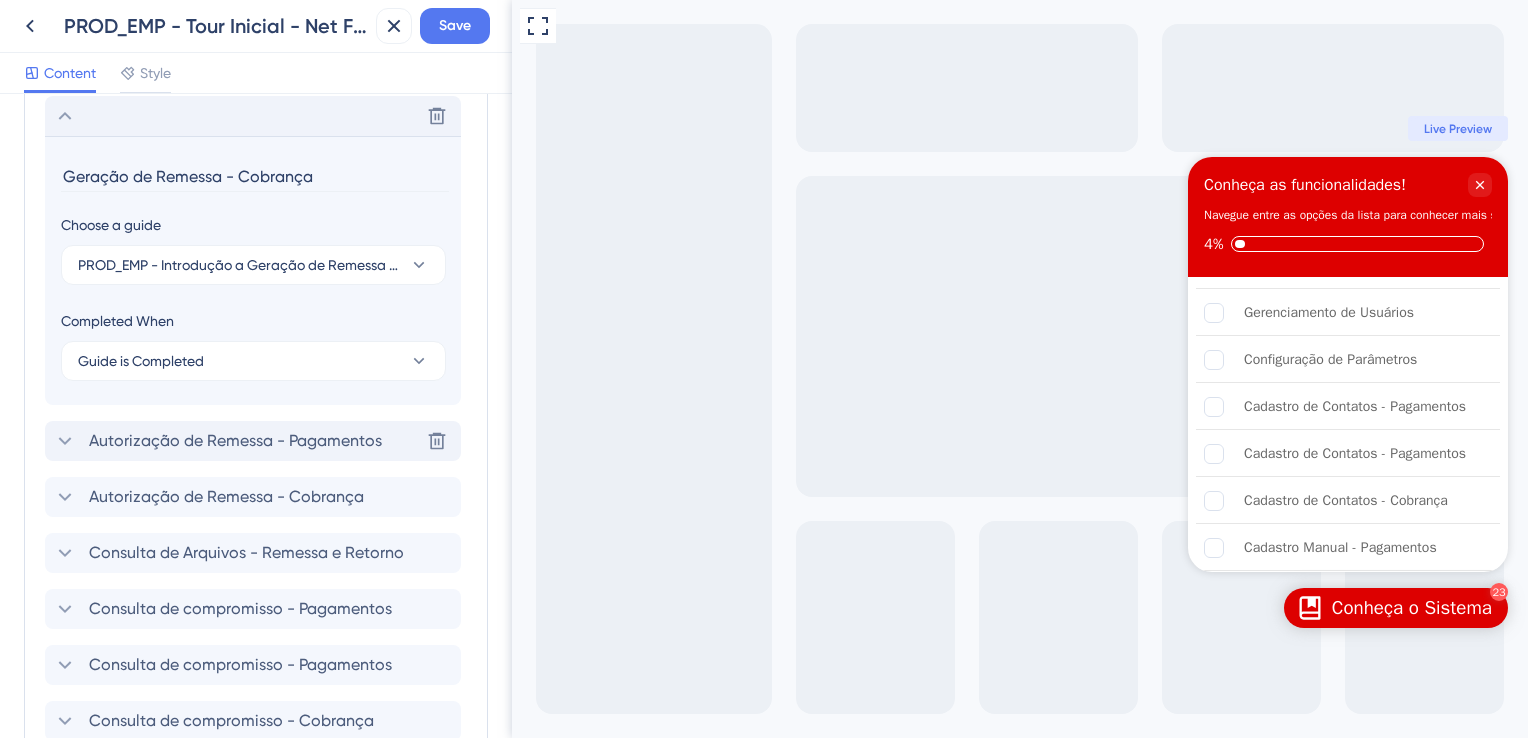type on "Geração de Remessa - Cobrança" 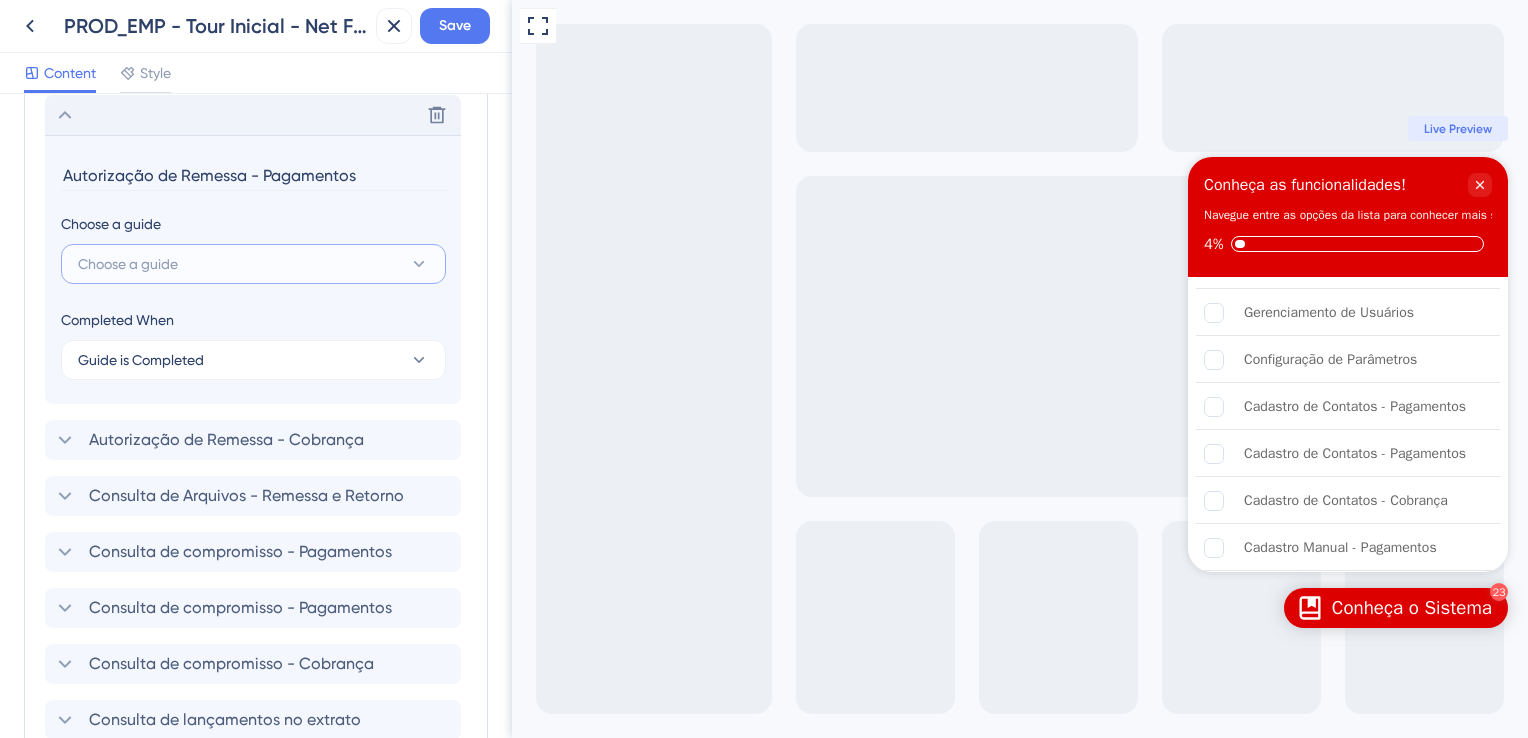 click on "Choose a guide" at bounding box center [253, 264] 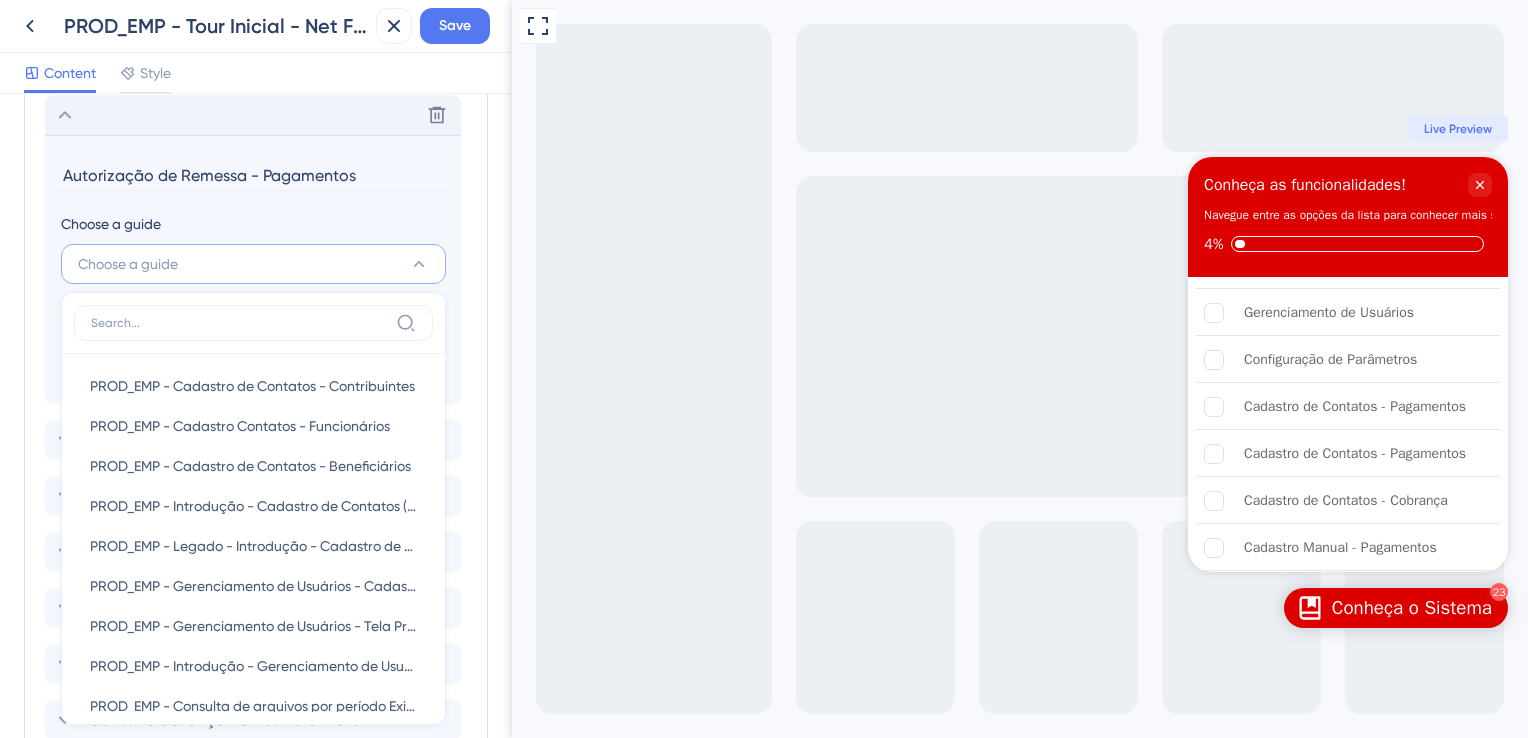 scroll, scrollTop: 1431, scrollLeft: 0, axis: vertical 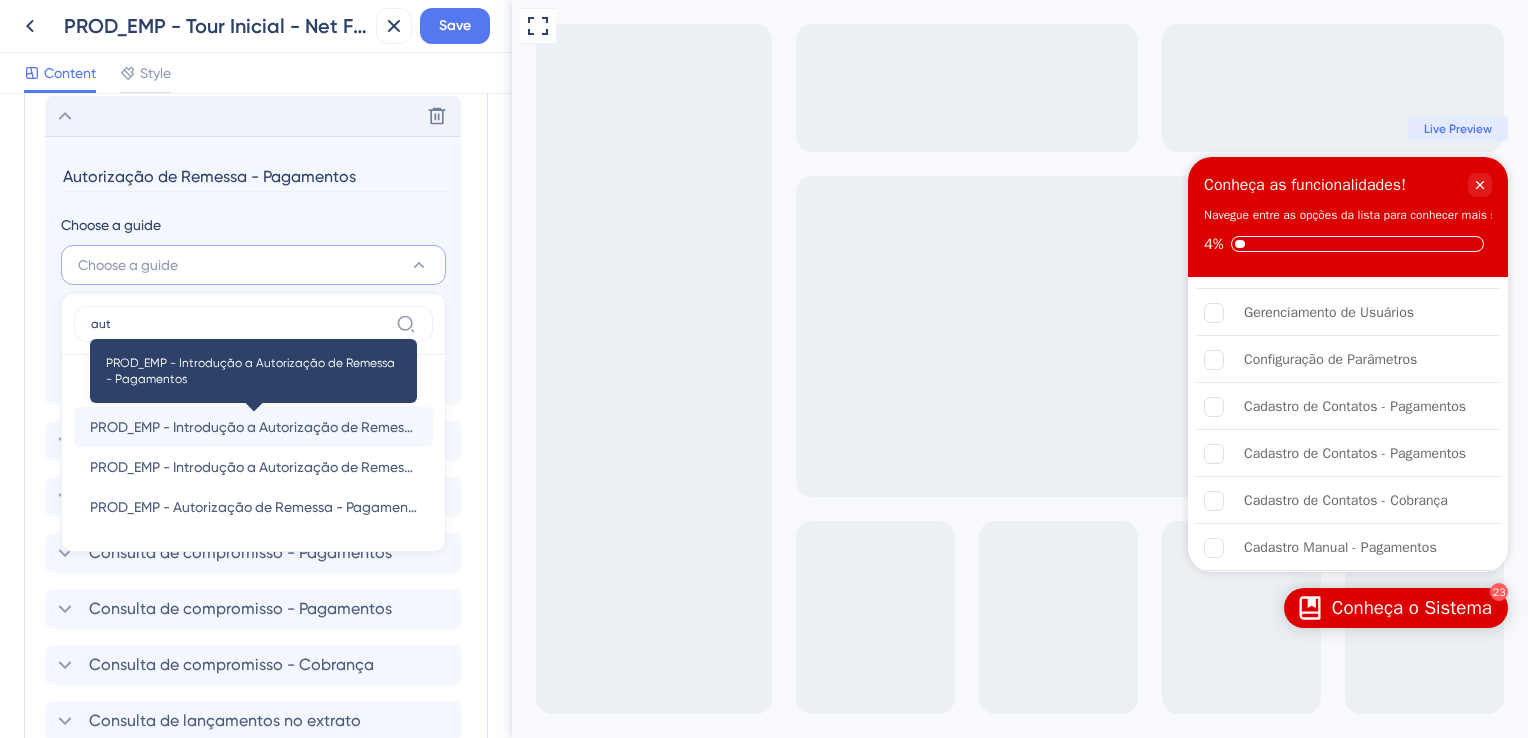 type on "aut" 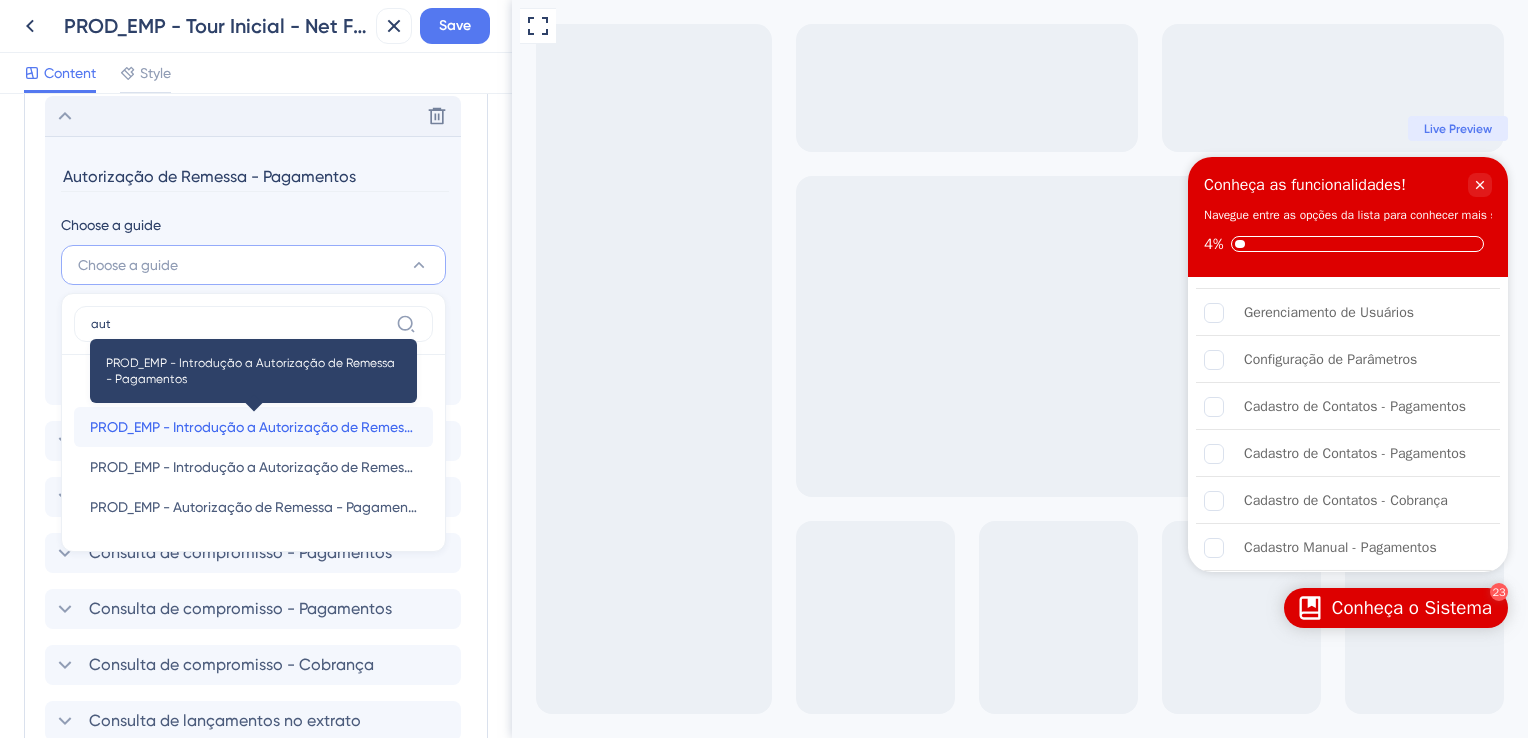 click on "PROD_EMP - Introdução a Autorização de Remessa - Pagamentos" at bounding box center [253, 427] 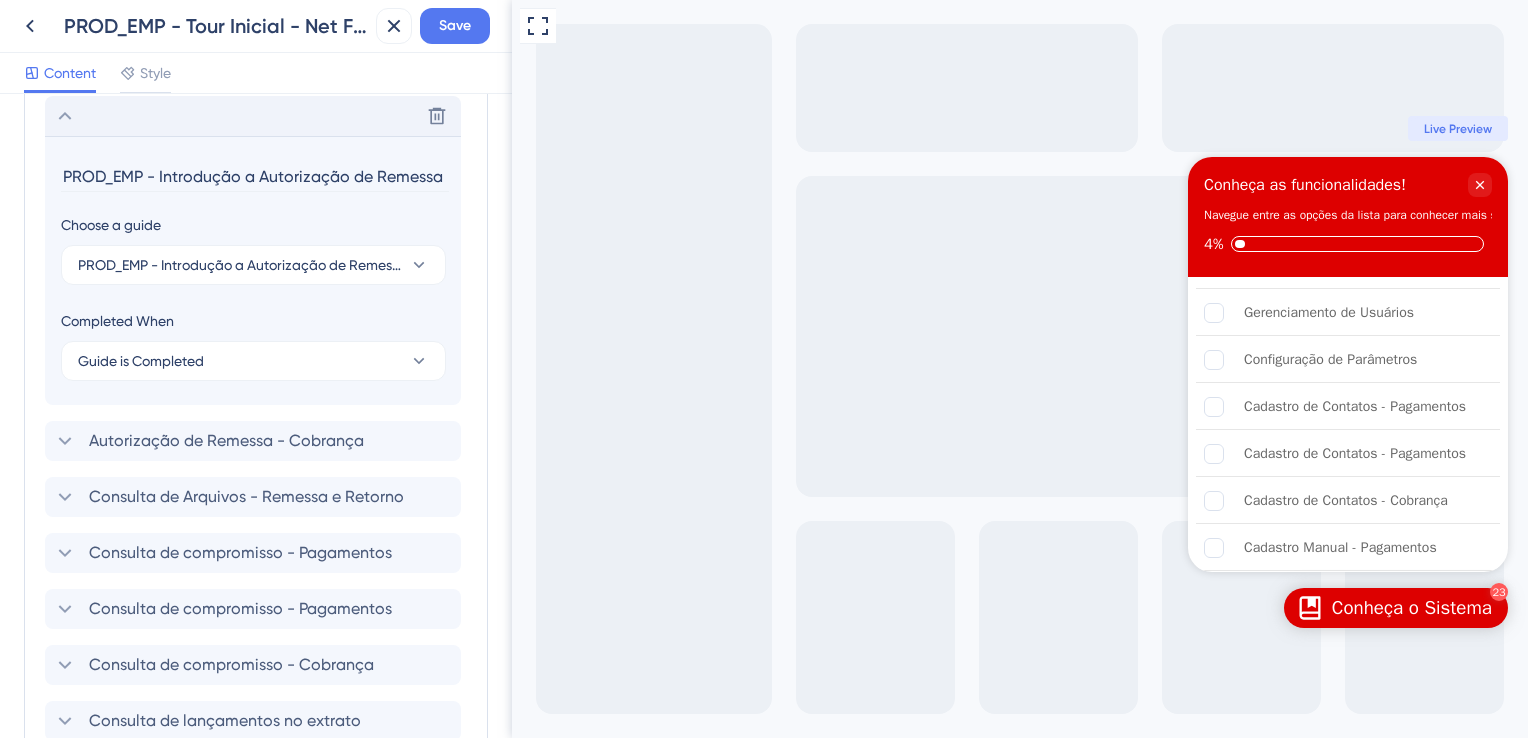 drag, startPoint x: 259, startPoint y: 170, endPoint x: 16, endPoint y: 170, distance: 243 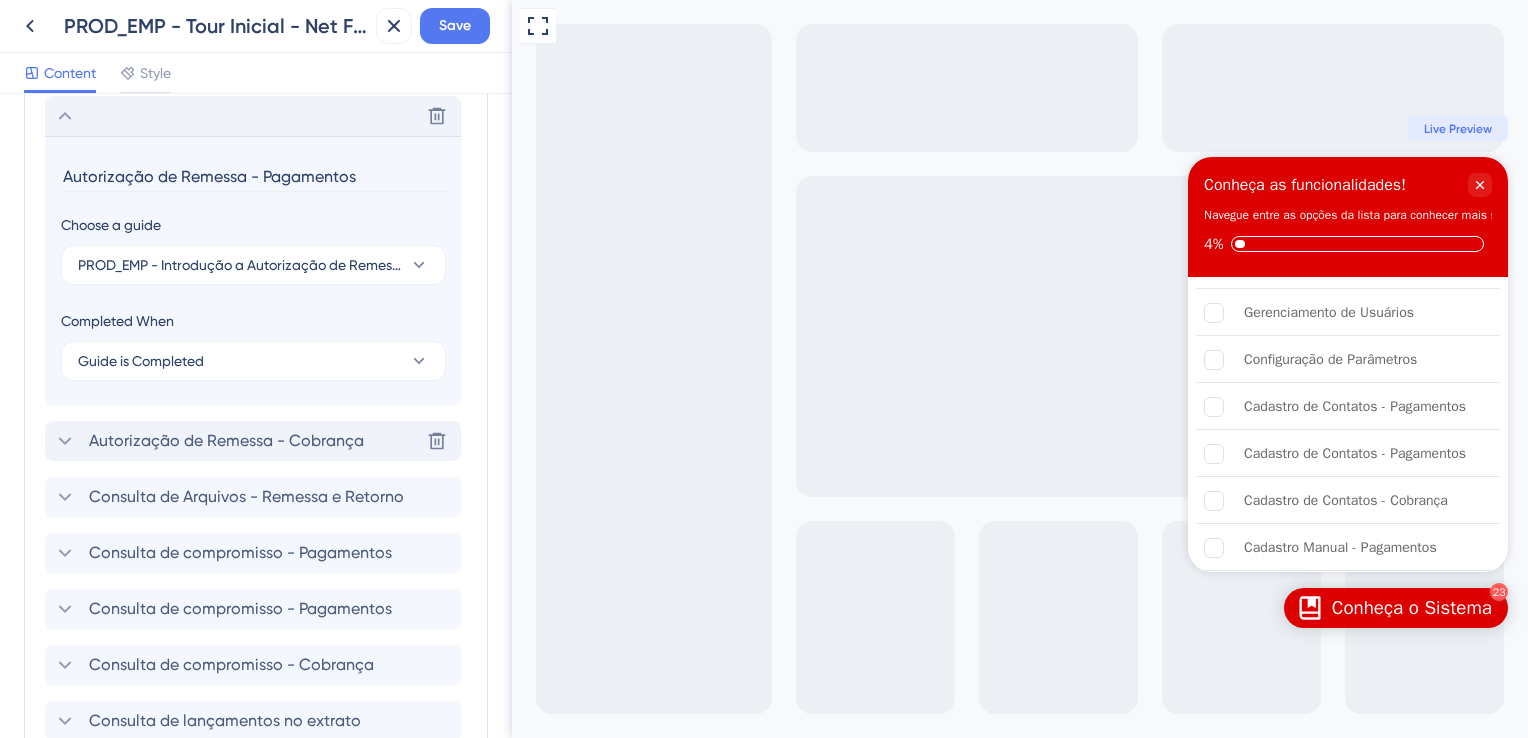 type on "Autorização de Remessa - Pagamentos" 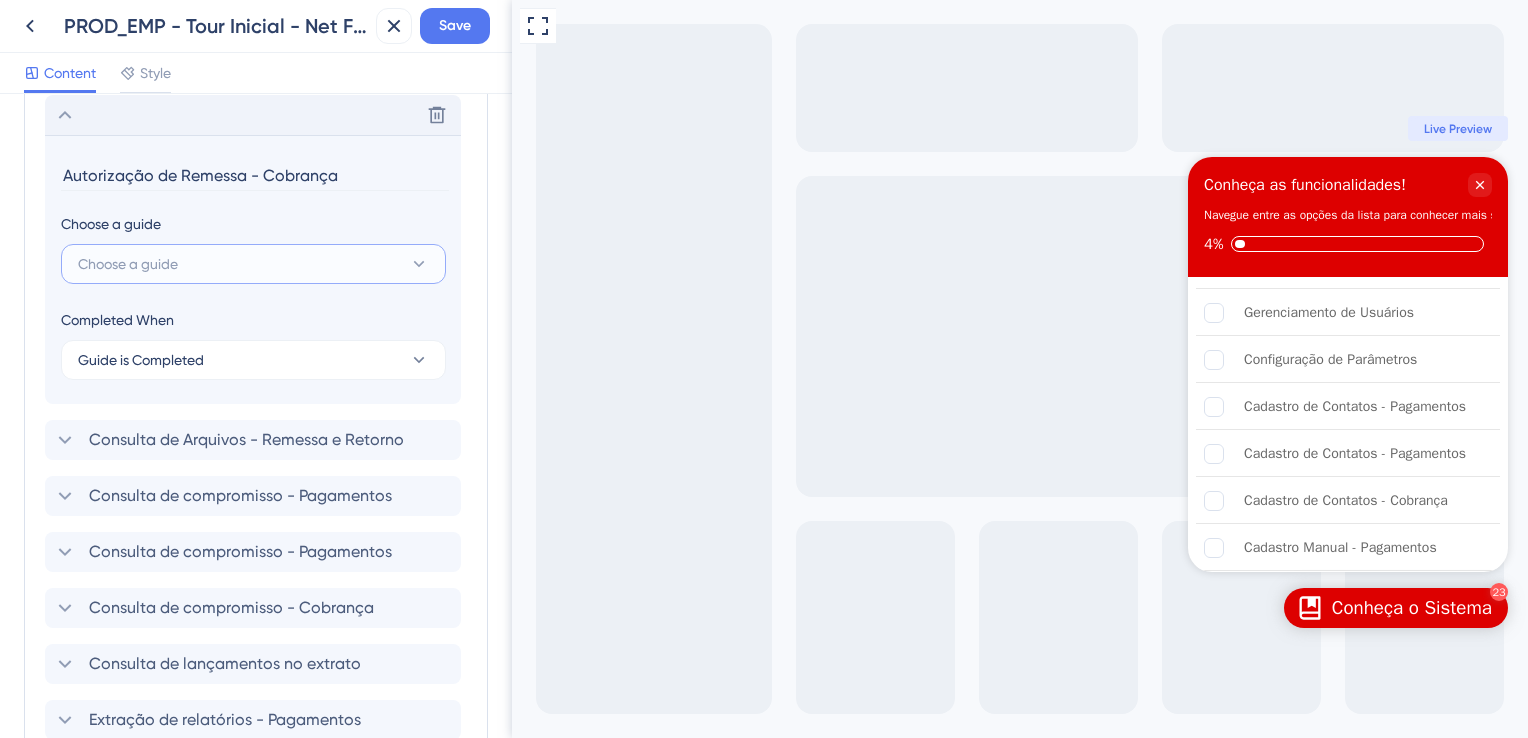 click on "Choose a guide" at bounding box center [253, 264] 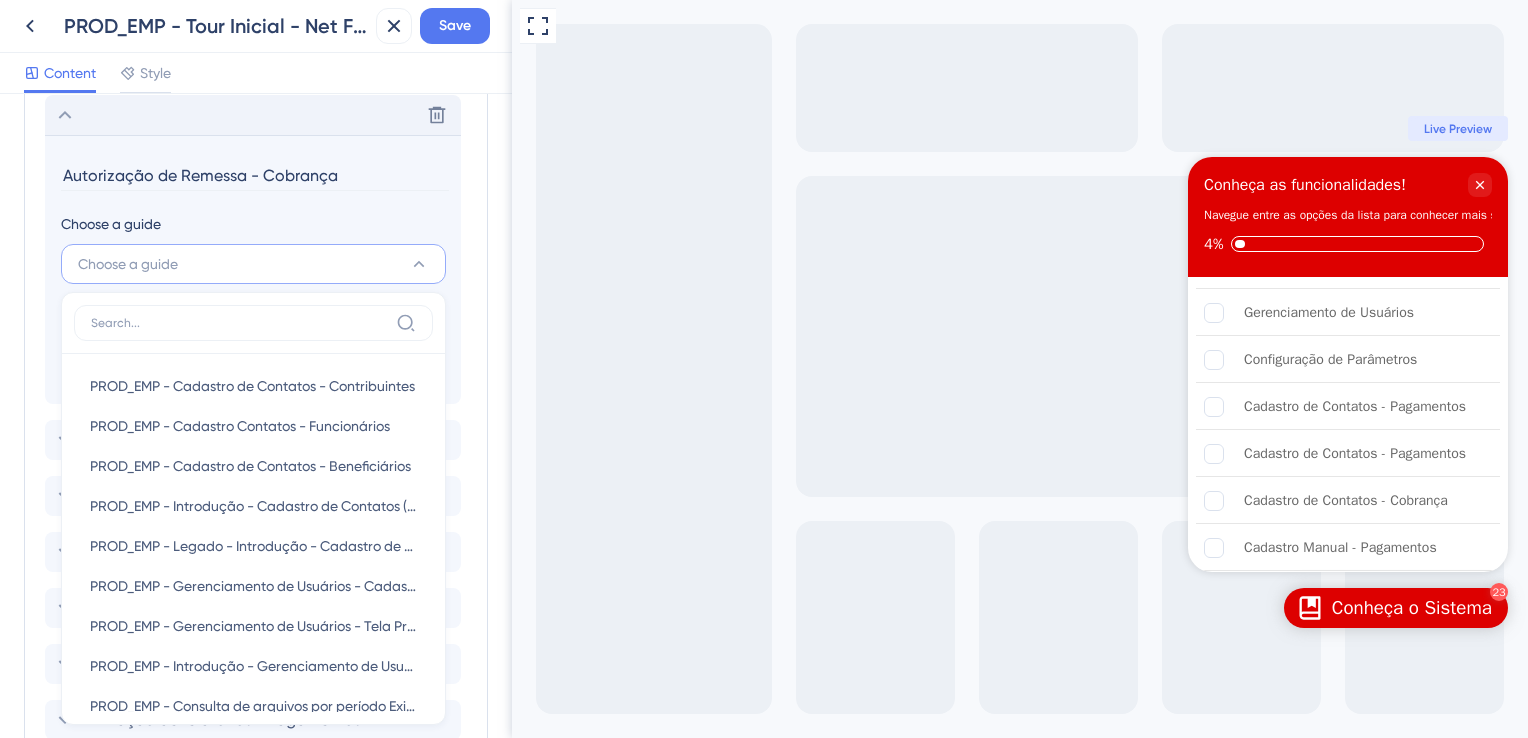 scroll, scrollTop: 1487, scrollLeft: 0, axis: vertical 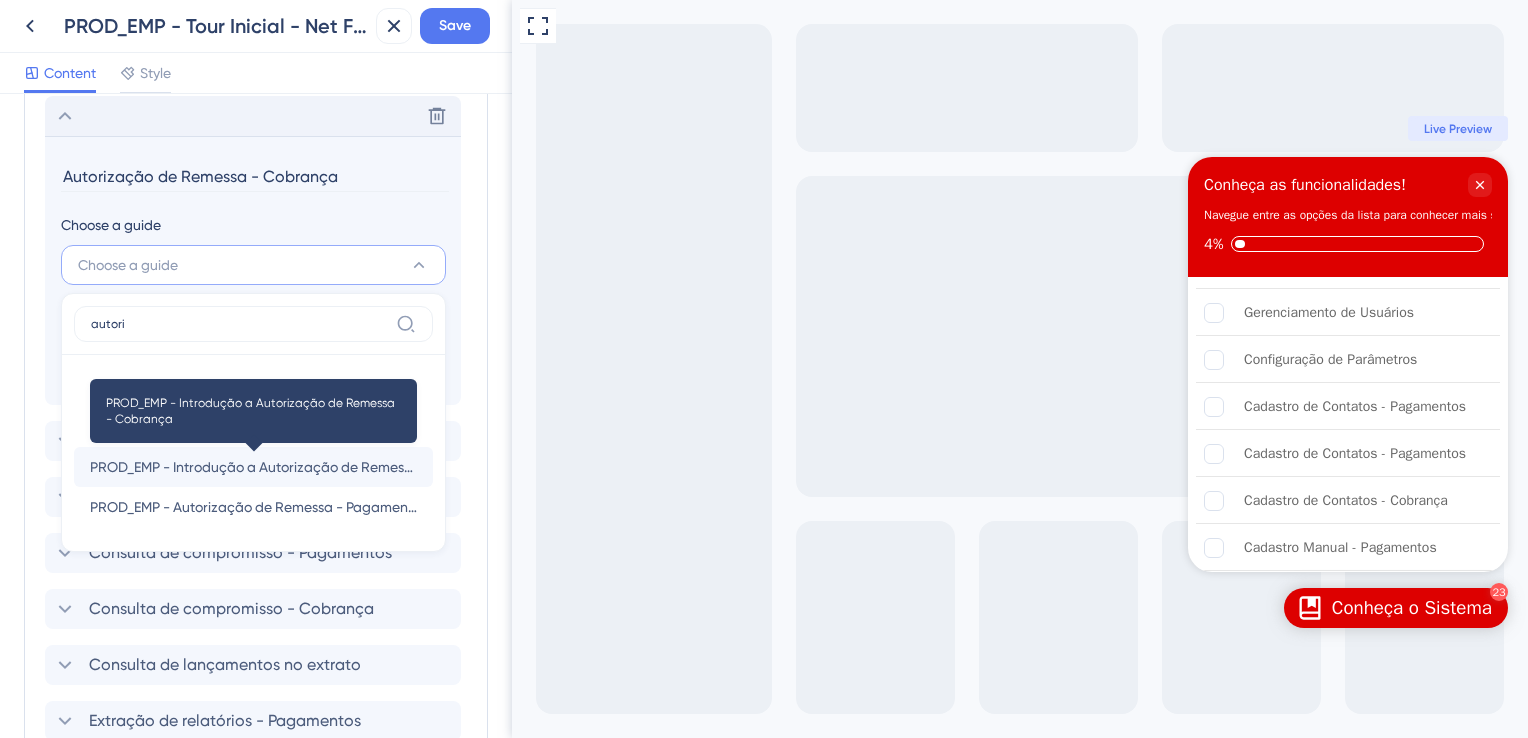 type on "autori" 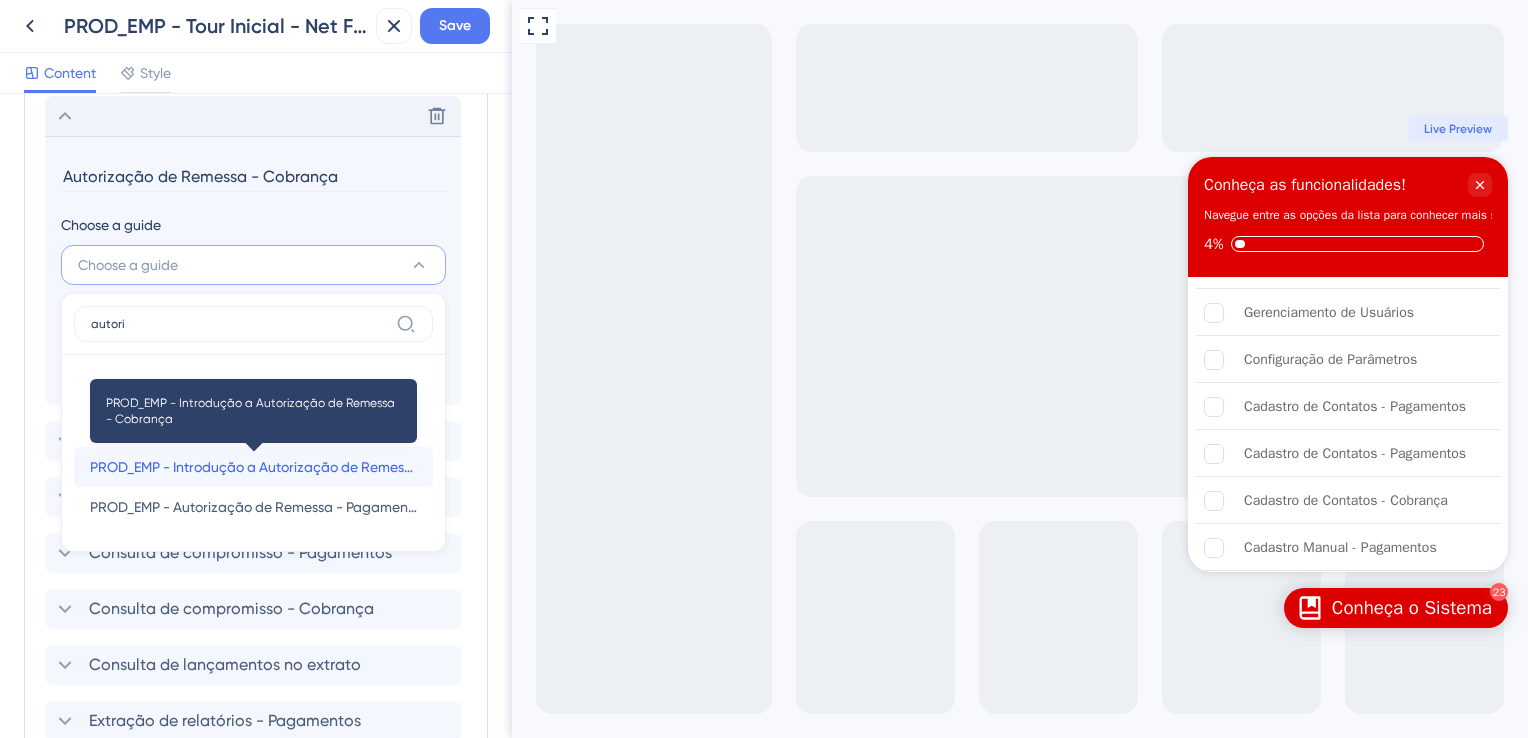 click on "PROD_EMP - Introdução a Autorização de Remessa - Cobrança" at bounding box center [253, 467] 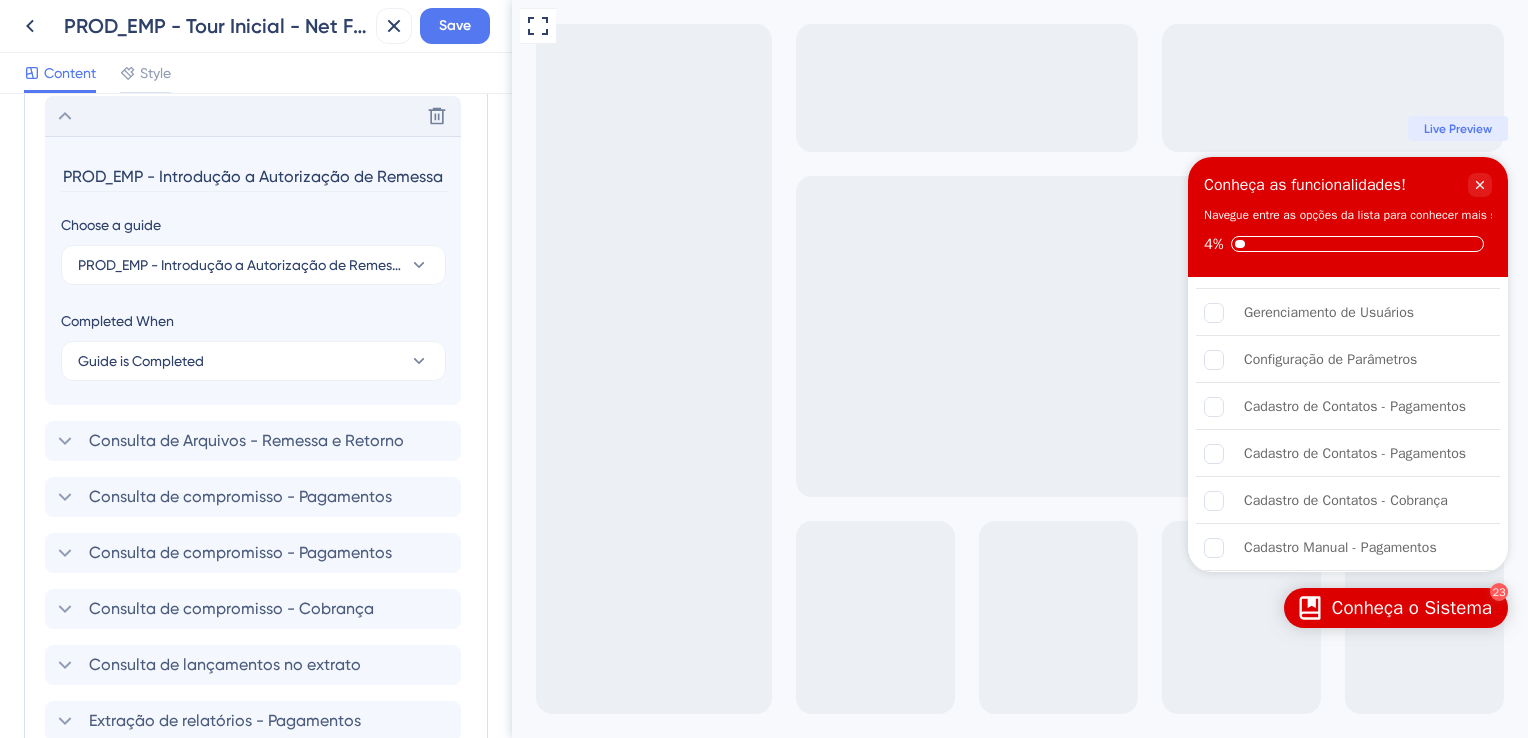 drag, startPoint x: 256, startPoint y: 171, endPoint x: 12, endPoint y: 171, distance: 244 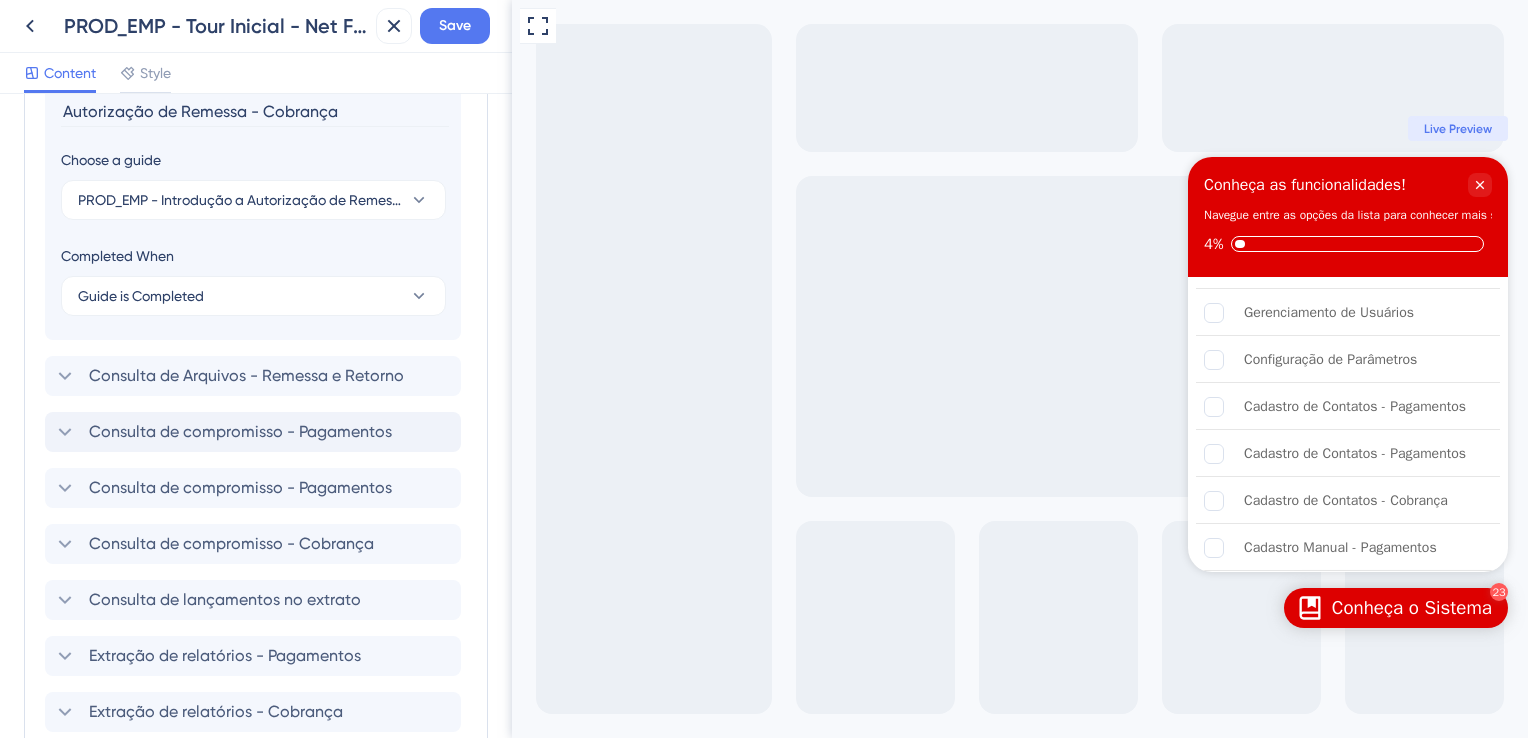 scroll, scrollTop: 1587, scrollLeft: 0, axis: vertical 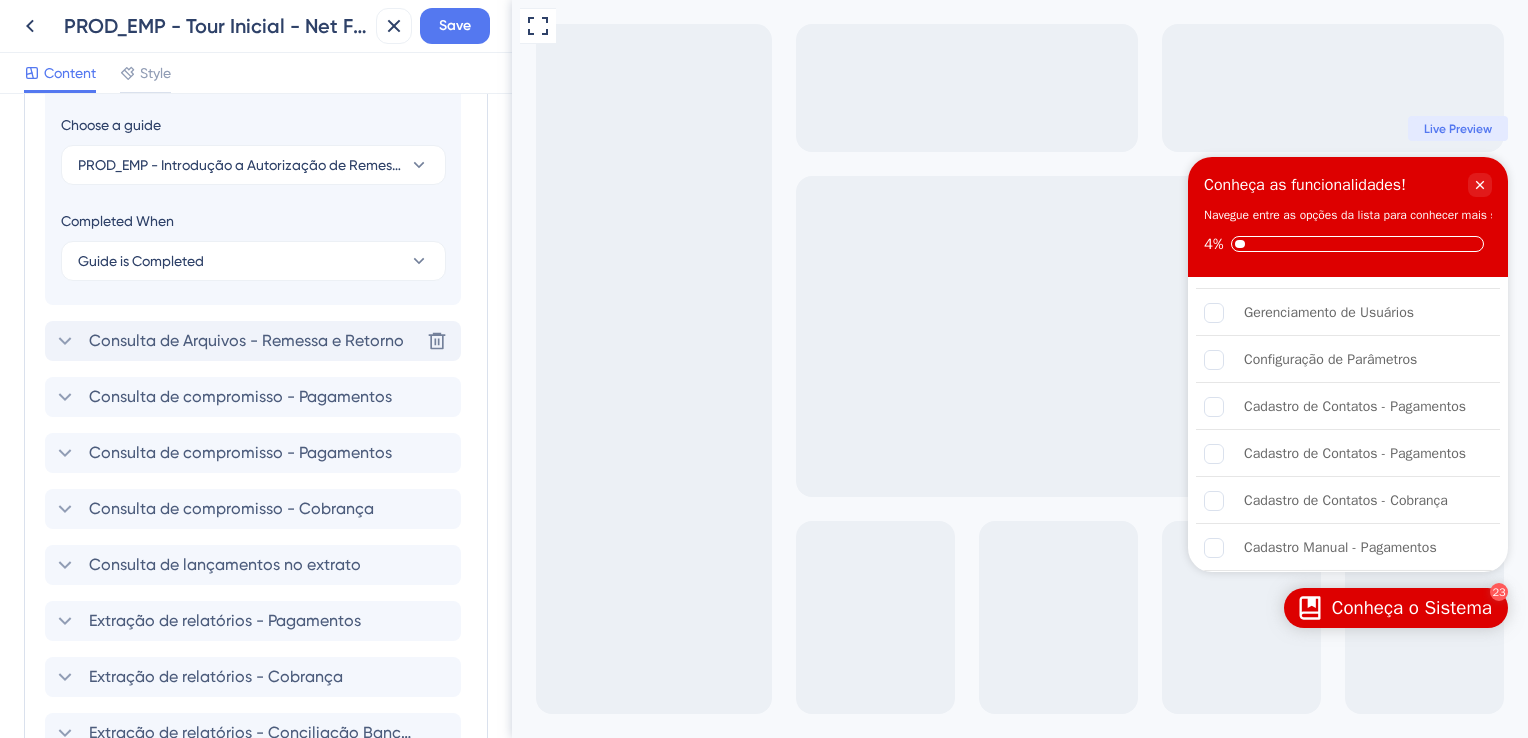 type on "Autorização de Remessa - Cobrança" 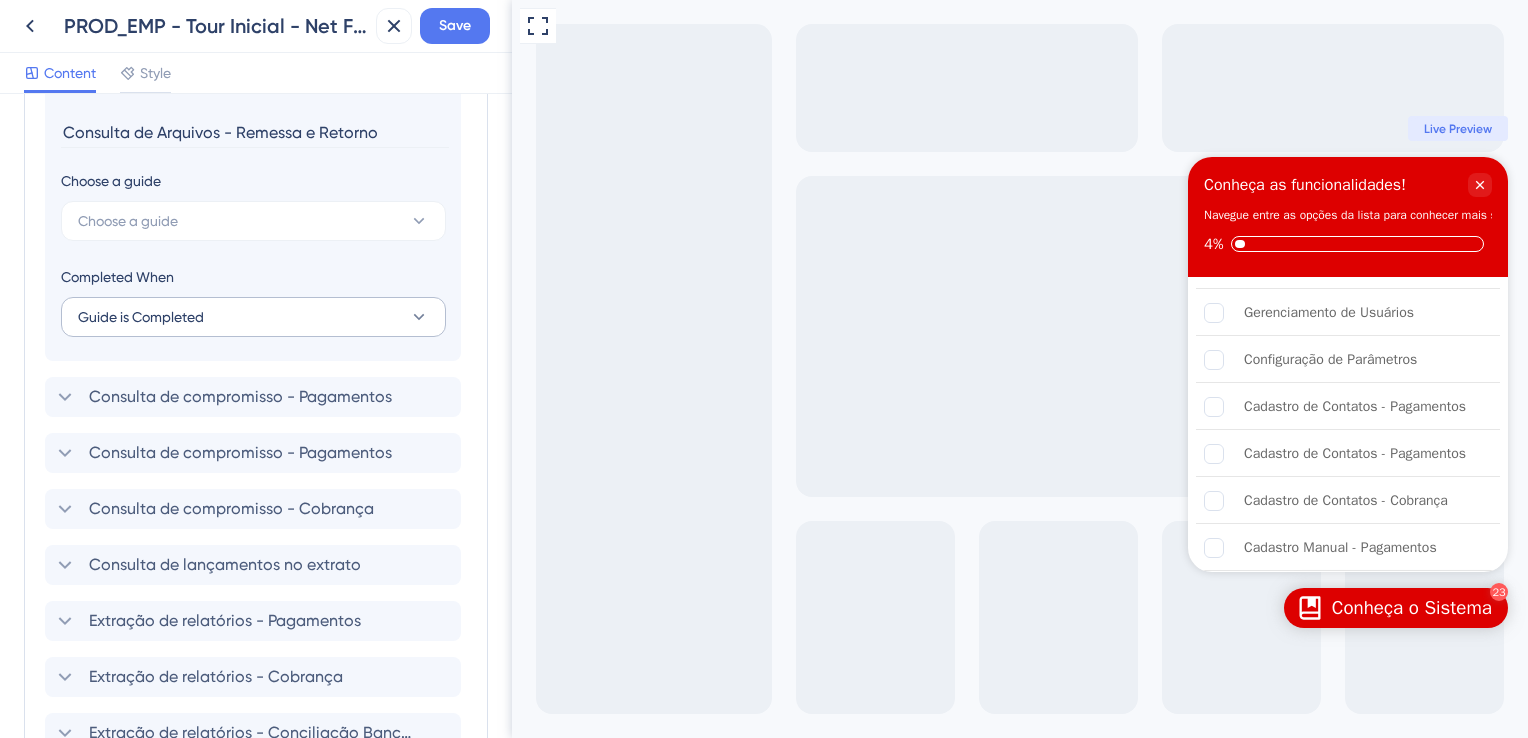 scroll, scrollTop: 1544, scrollLeft: 0, axis: vertical 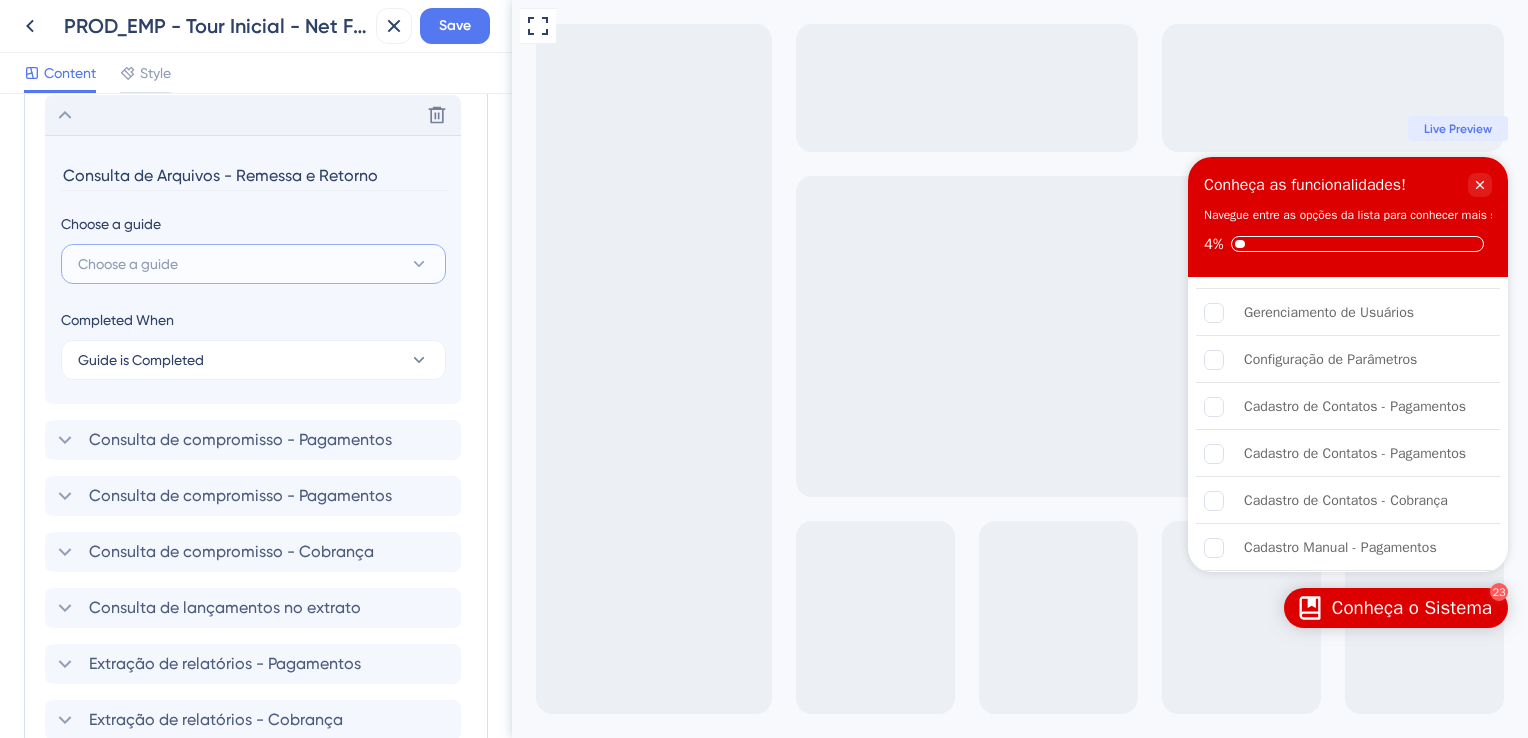 click on "Choose a guide" at bounding box center (253, 264) 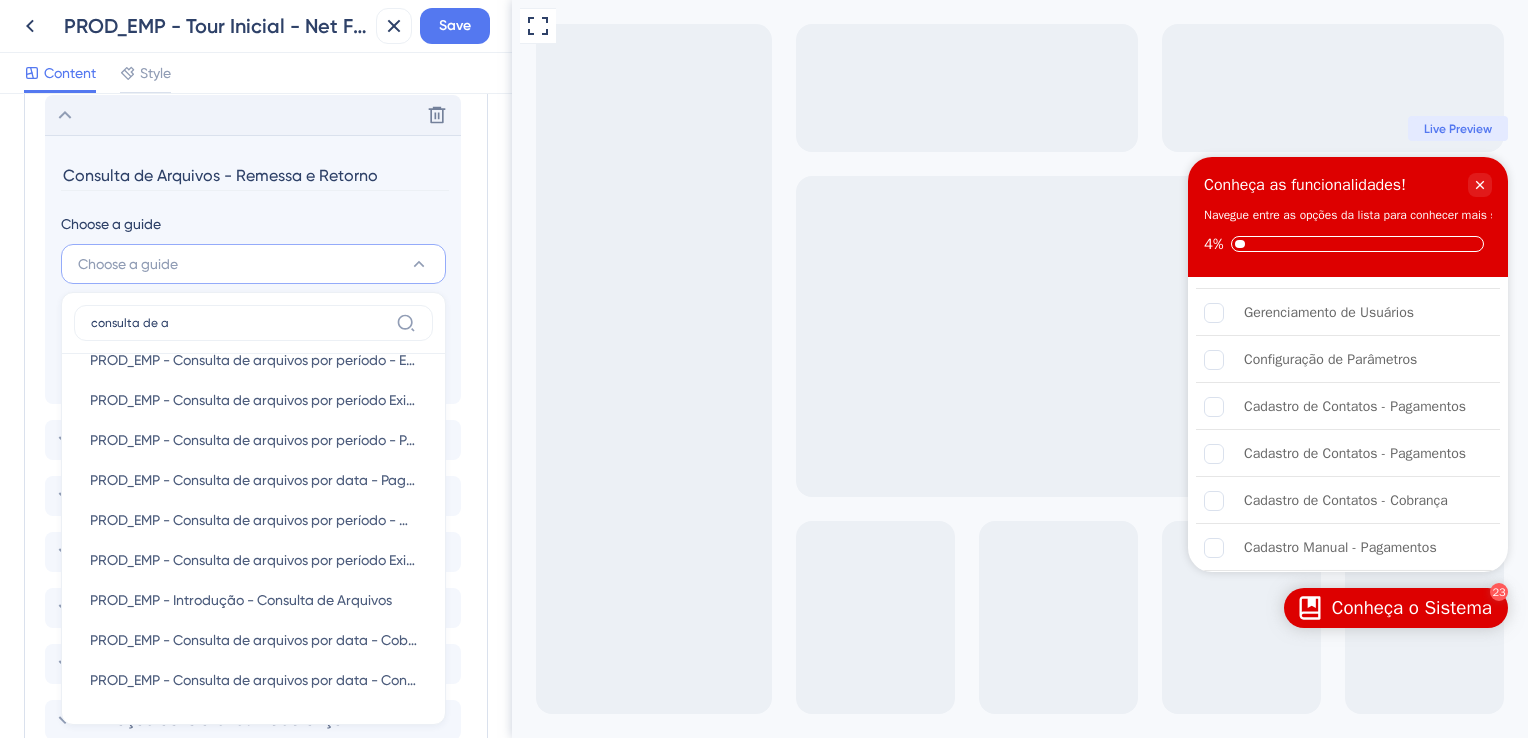 scroll, scrollTop: 64, scrollLeft: 0, axis: vertical 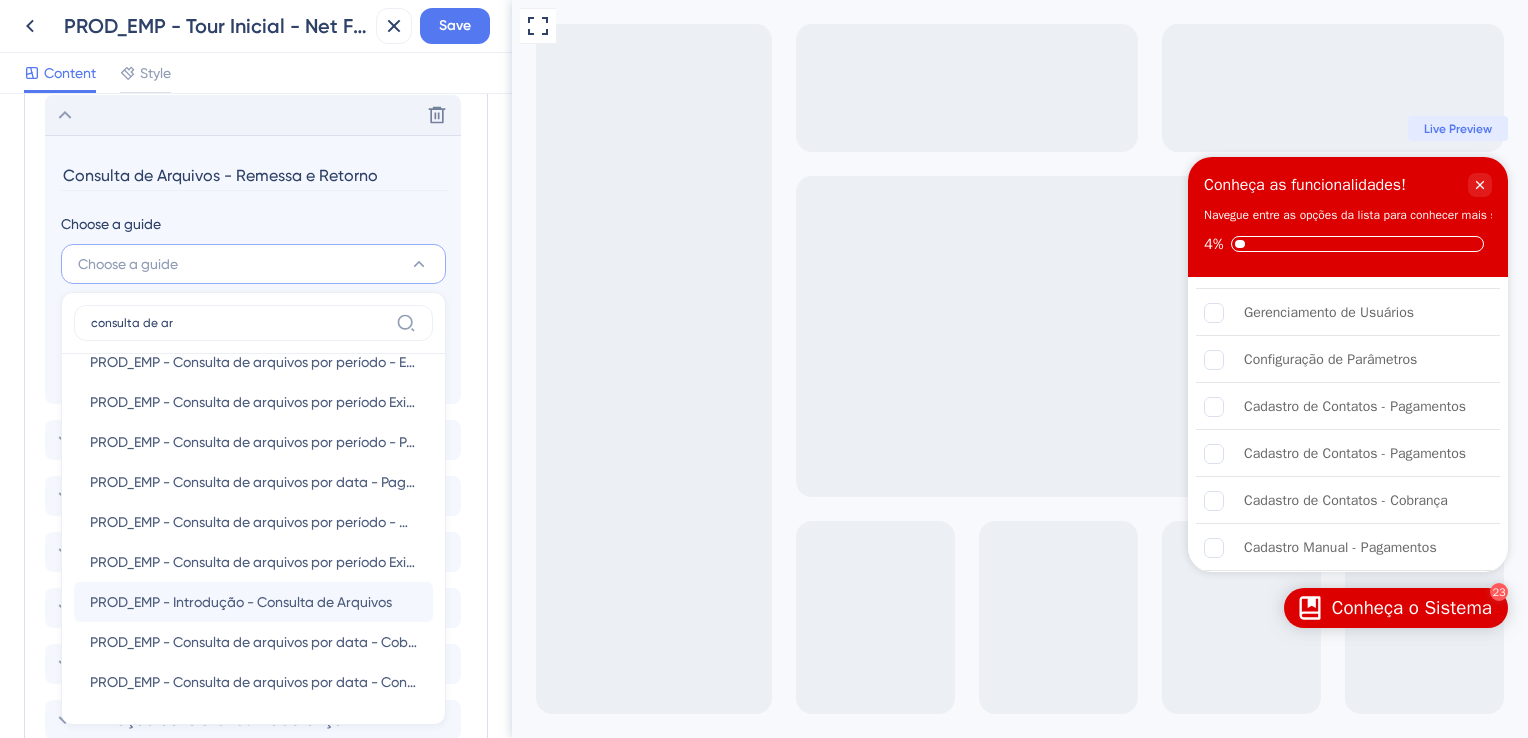 type on "consulta de ar" 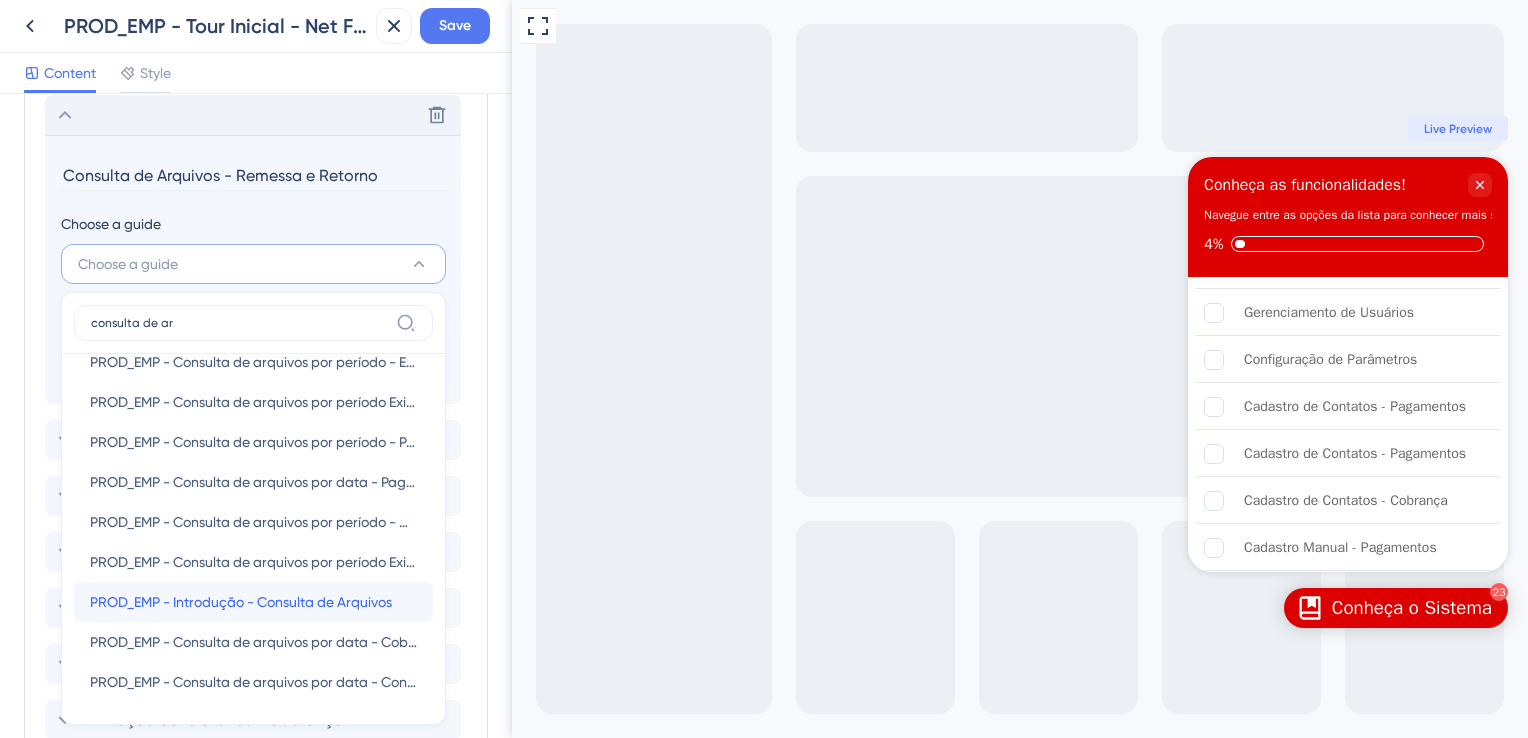 click on "PROD_EMP - Introdução - Consulta de Arquivos" at bounding box center [241, 602] 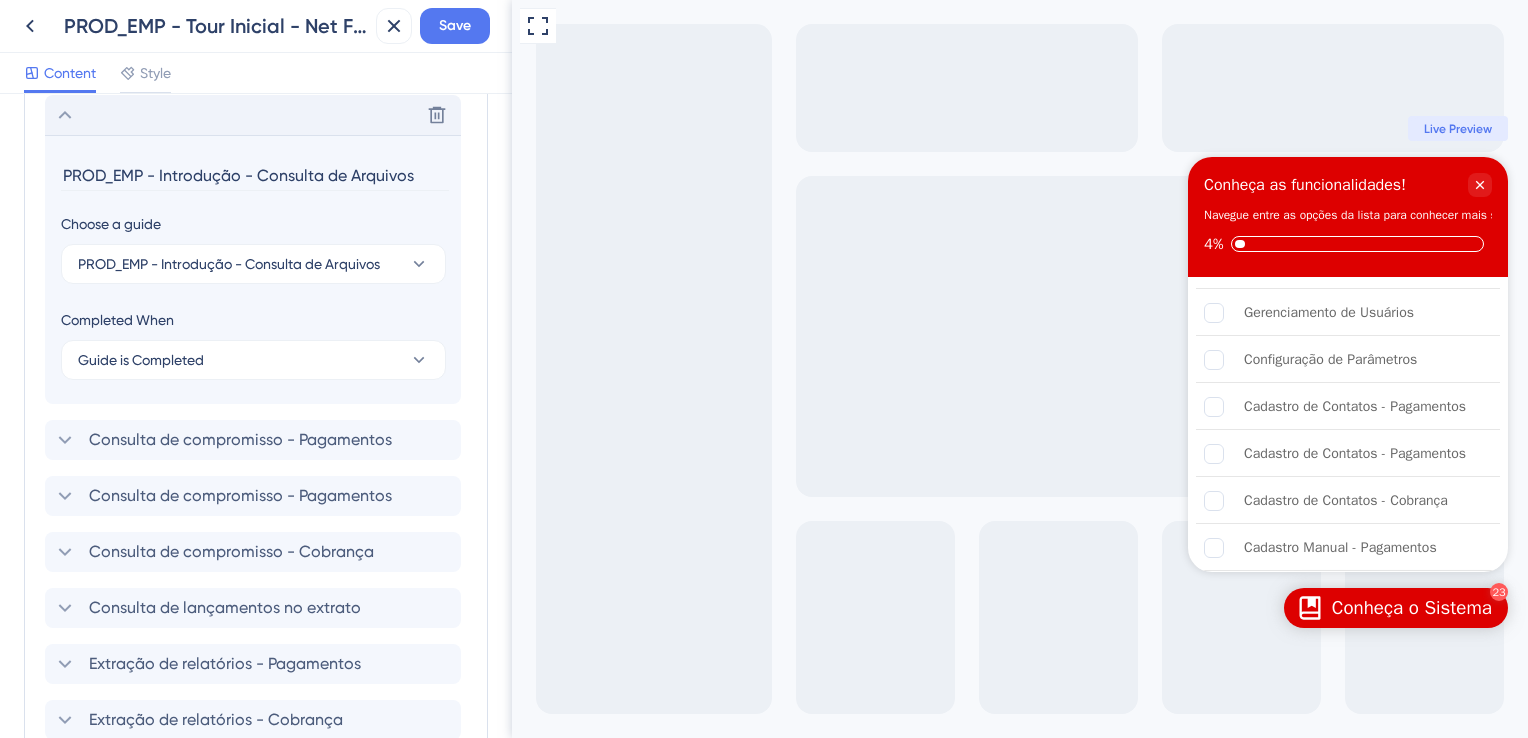 drag, startPoint x: 258, startPoint y: 173, endPoint x: -4, endPoint y: 168, distance: 262.0477 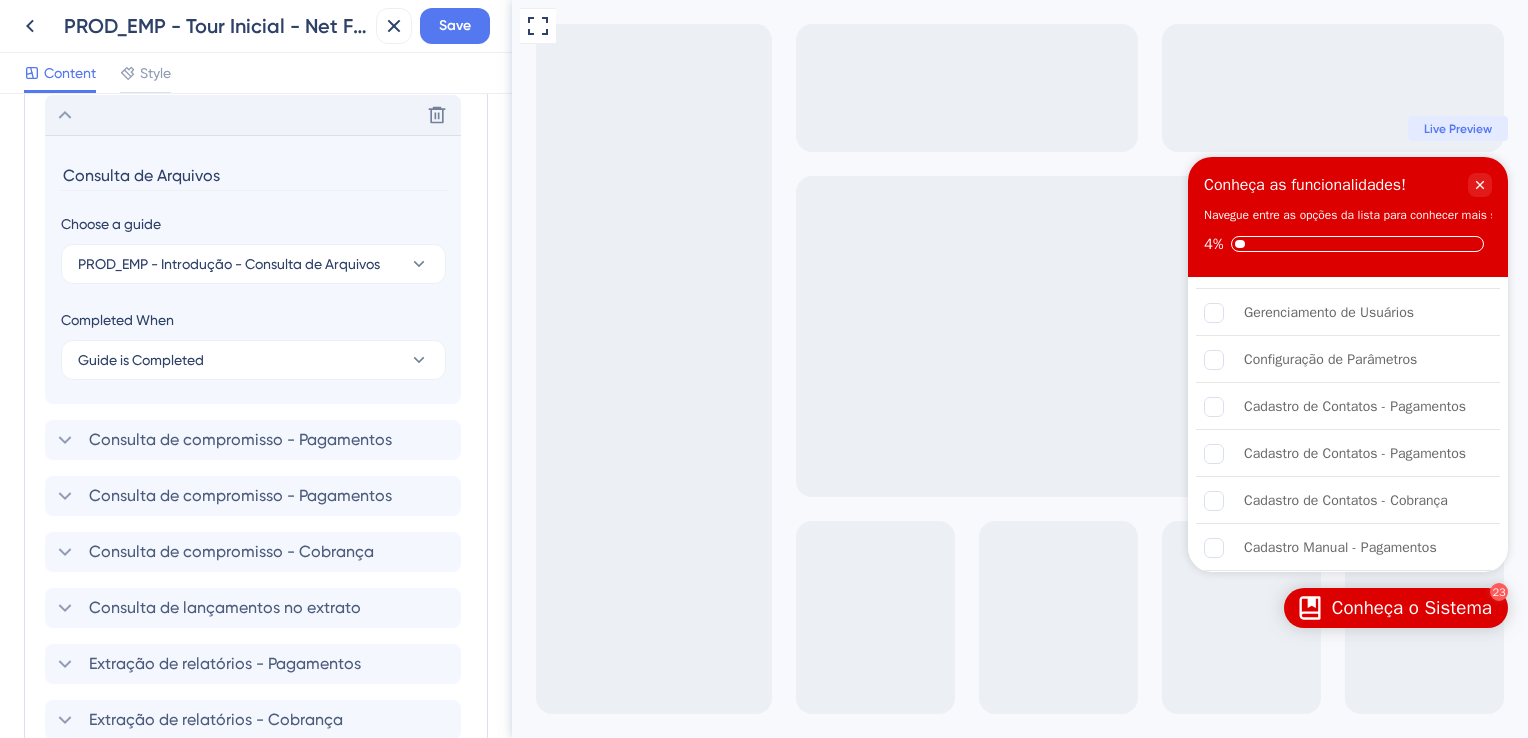 click on "Consulta de Arquivos" at bounding box center (255, 175) 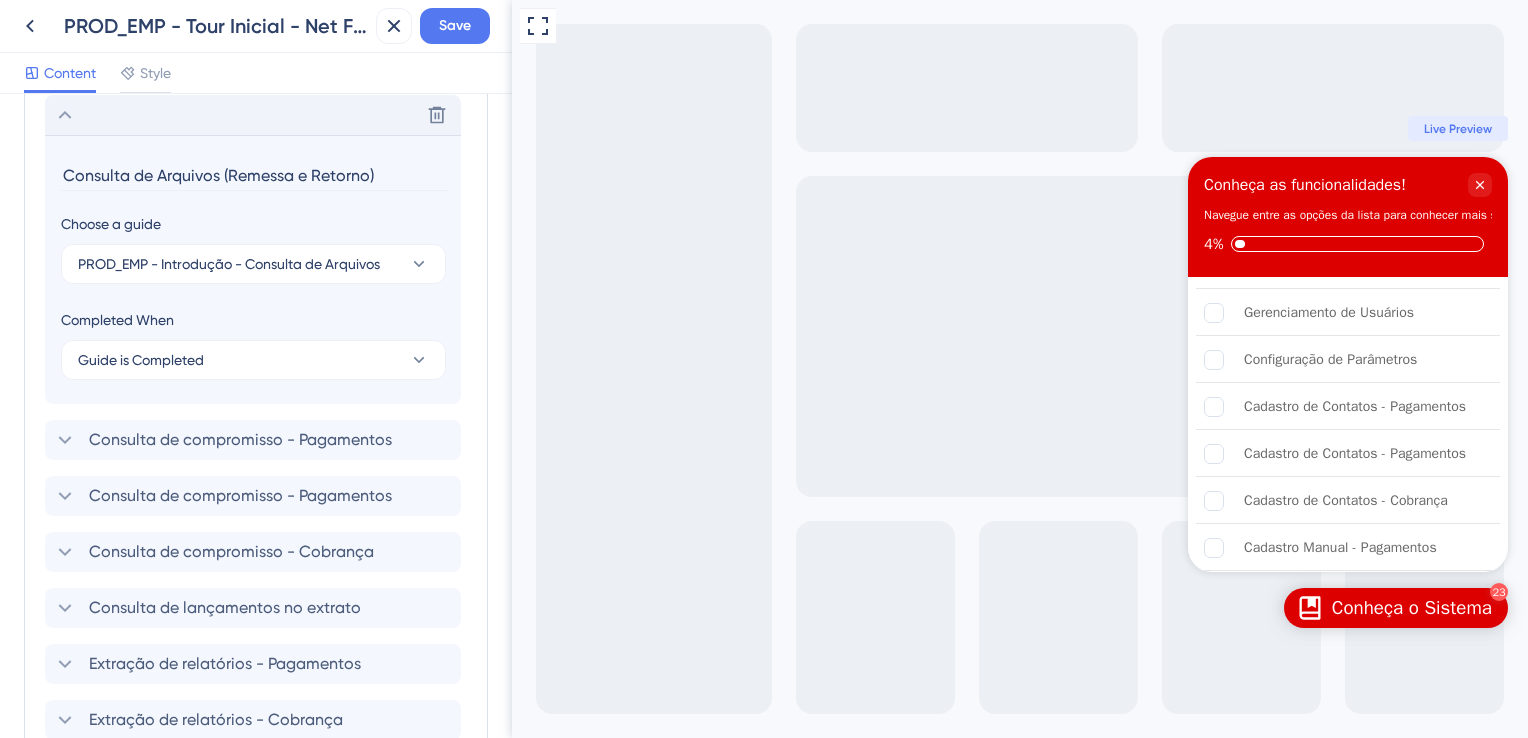 scroll, scrollTop: 1644, scrollLeft: 0, axis: vertical 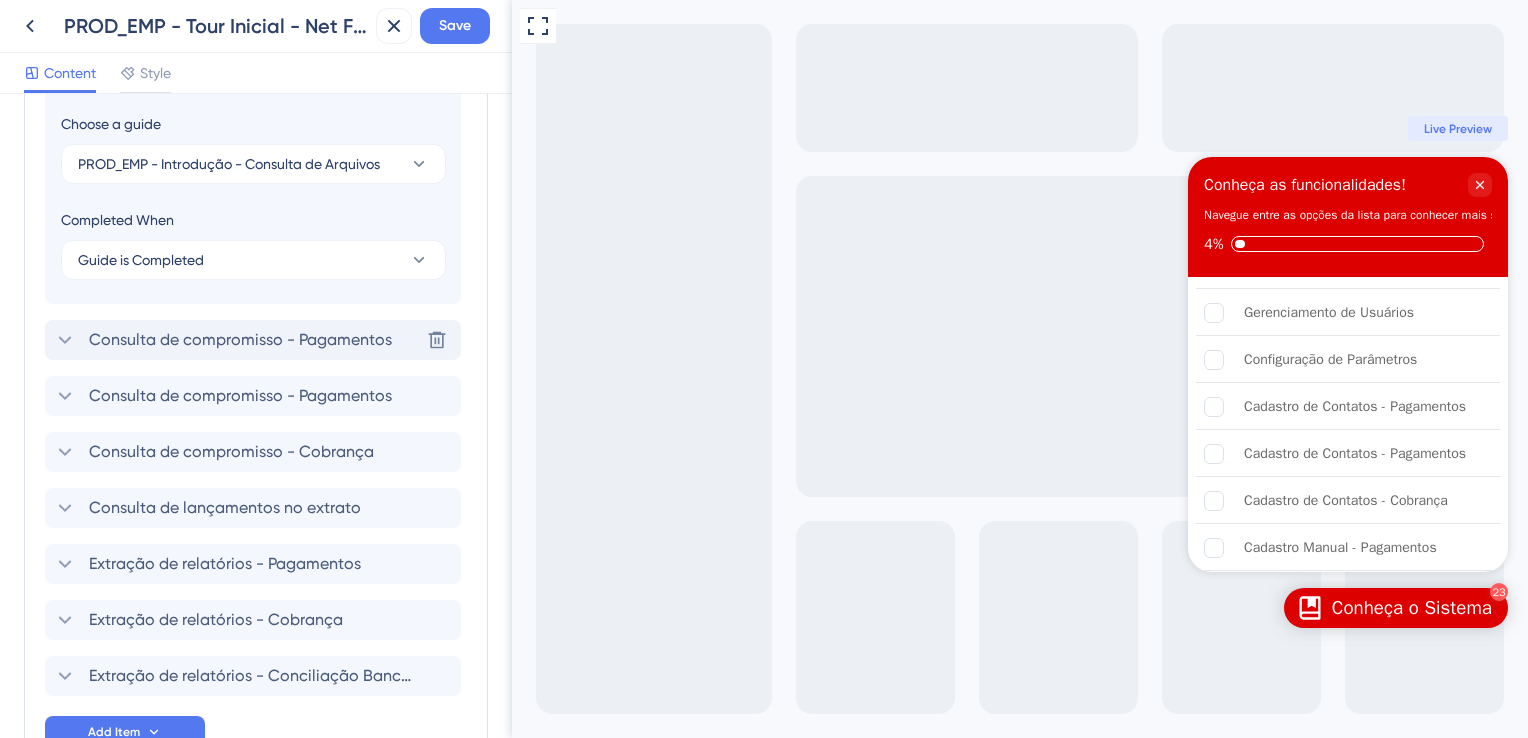 type on "Consulta de Arquivos (Remessa e Retorno)" 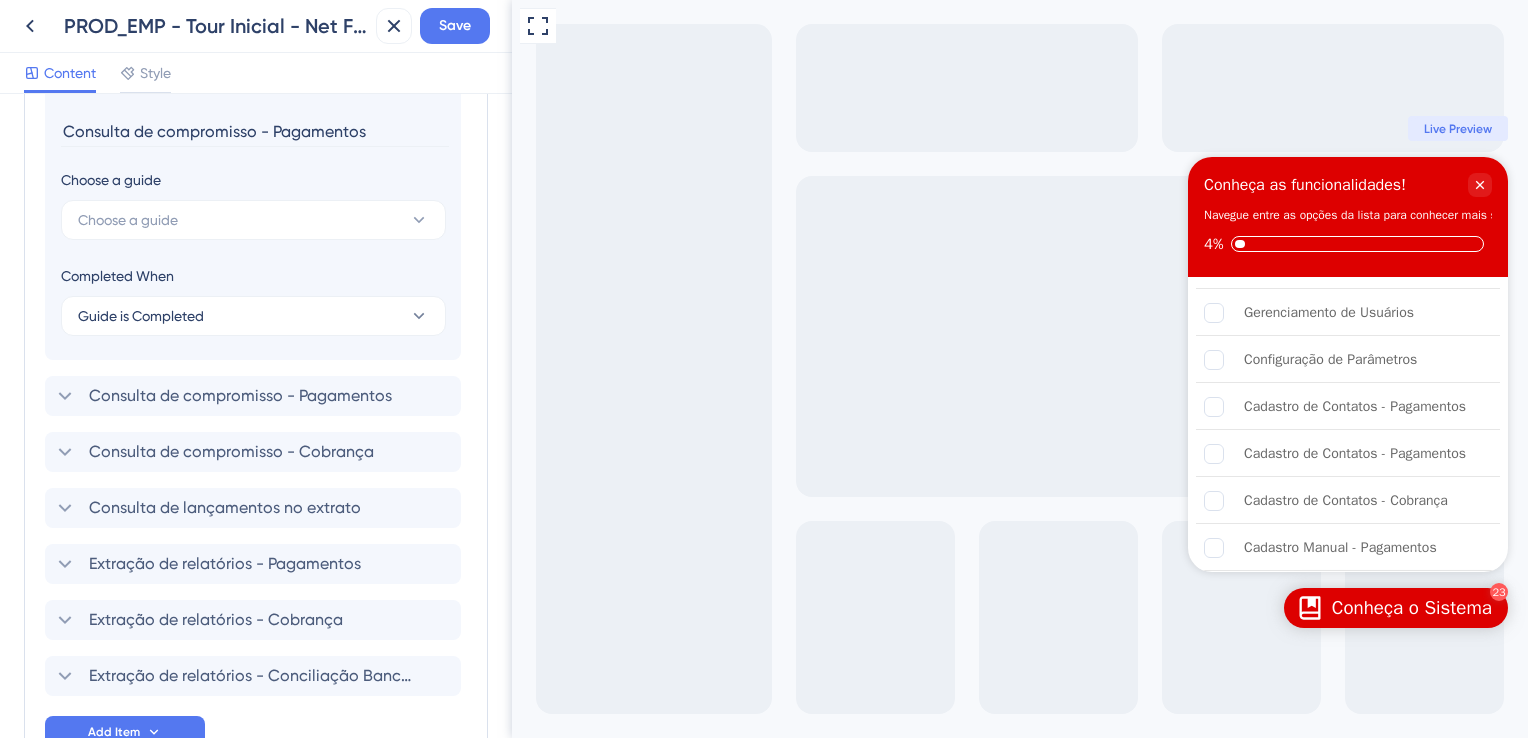scroll, scrollTop: 1600, scrollLeft: 0, axis: vertical 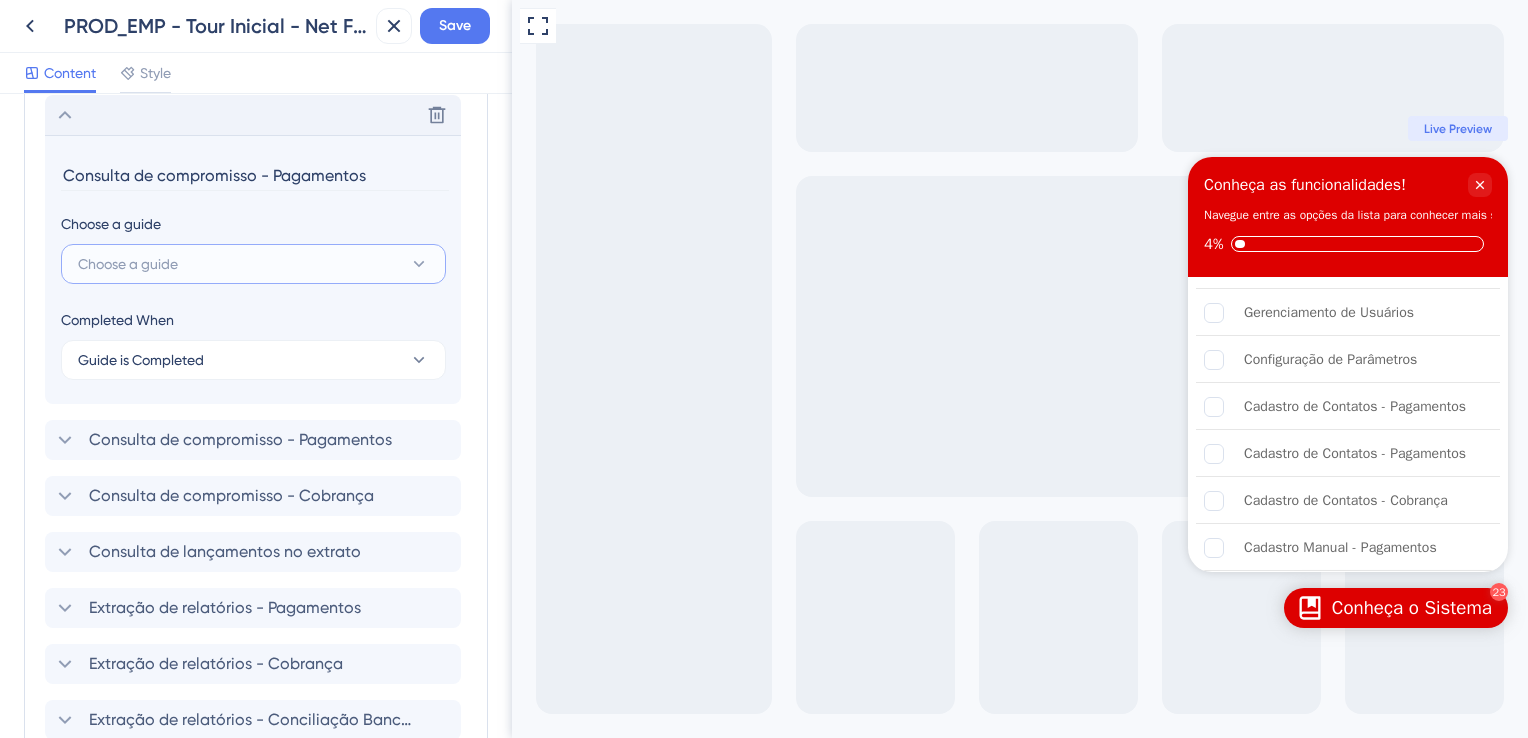 click on "Choose a guide" at bounding box center (253, 264) 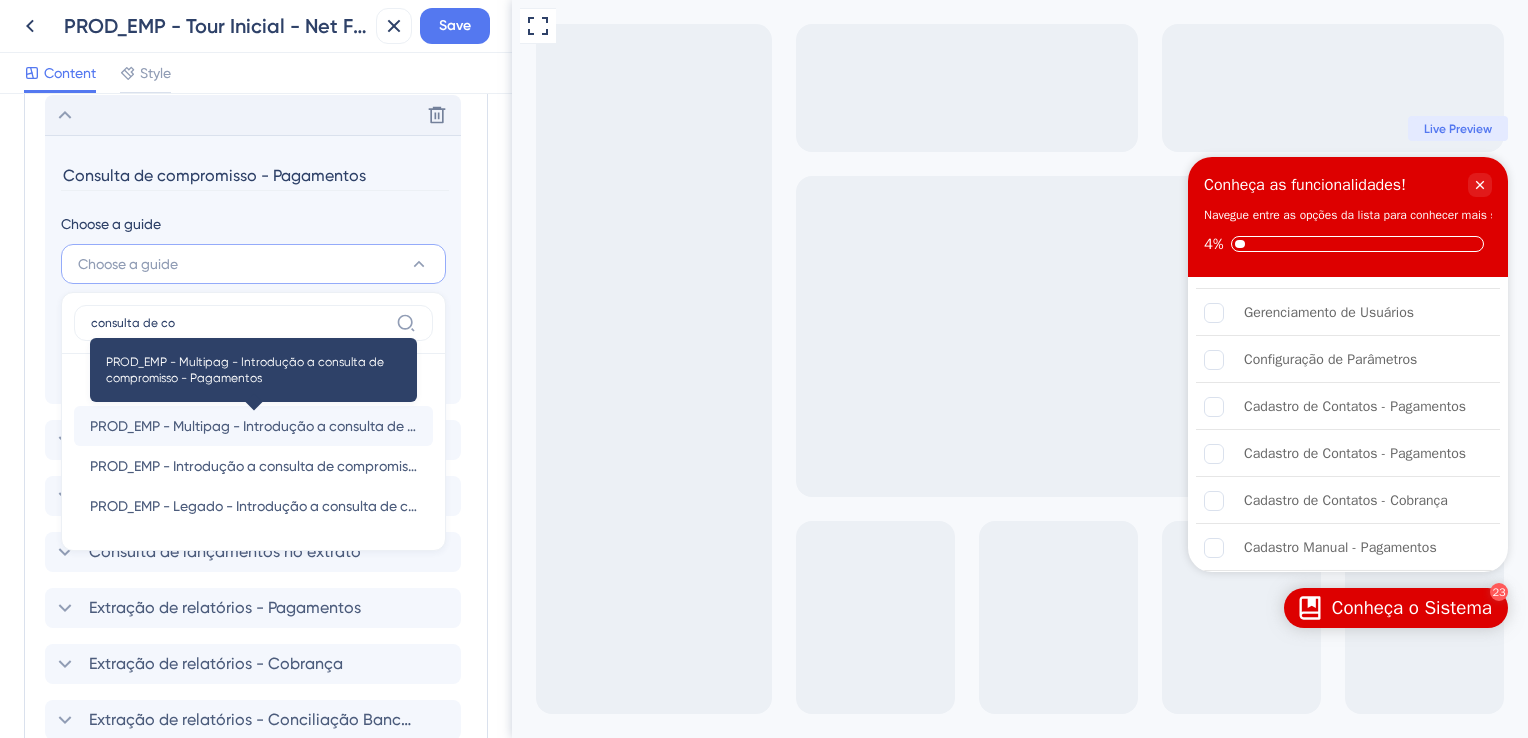 type on "consulta de co" 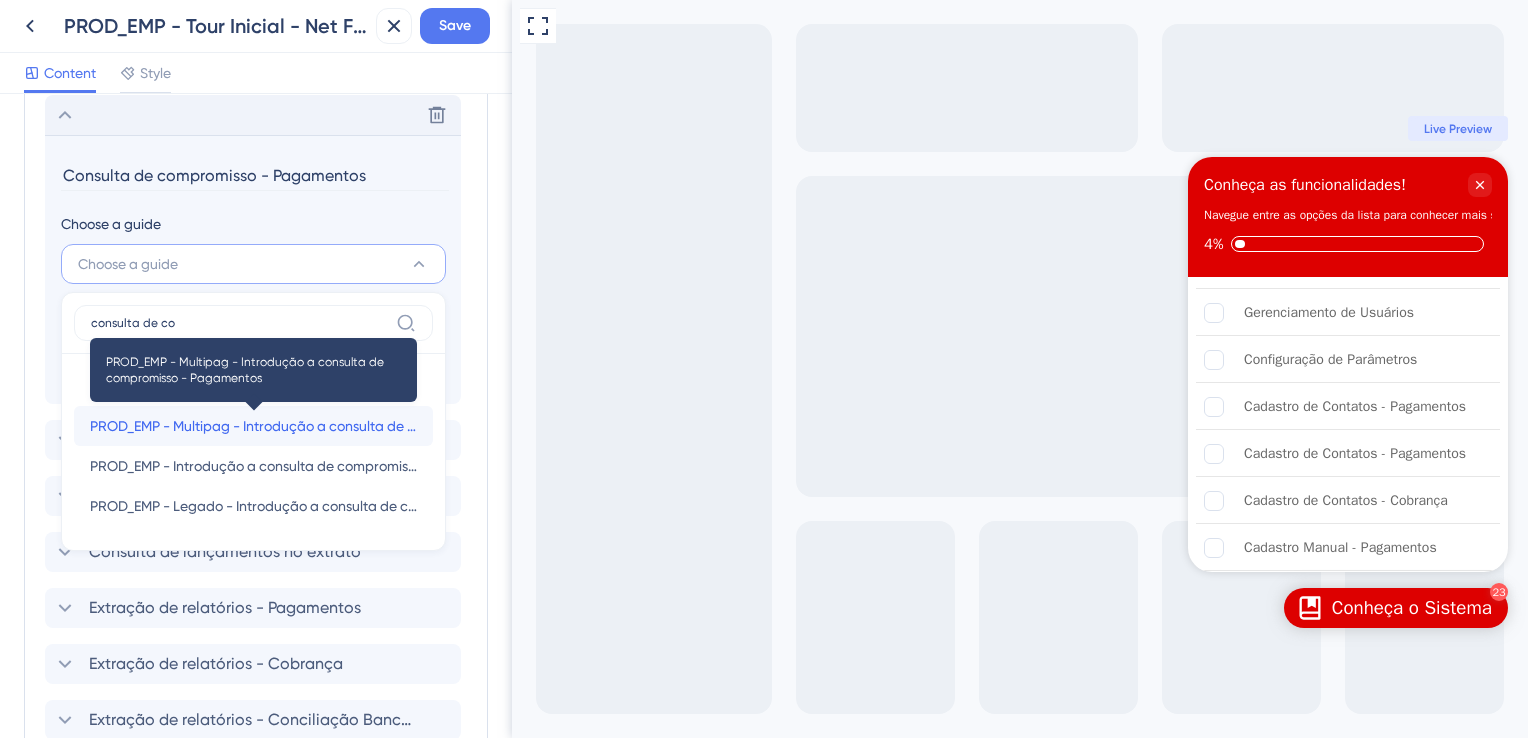 click on "PROD_EMP - Multipag - Introdução a consulta de compromisso - Pagamentos" at bounding box center (253, 426) 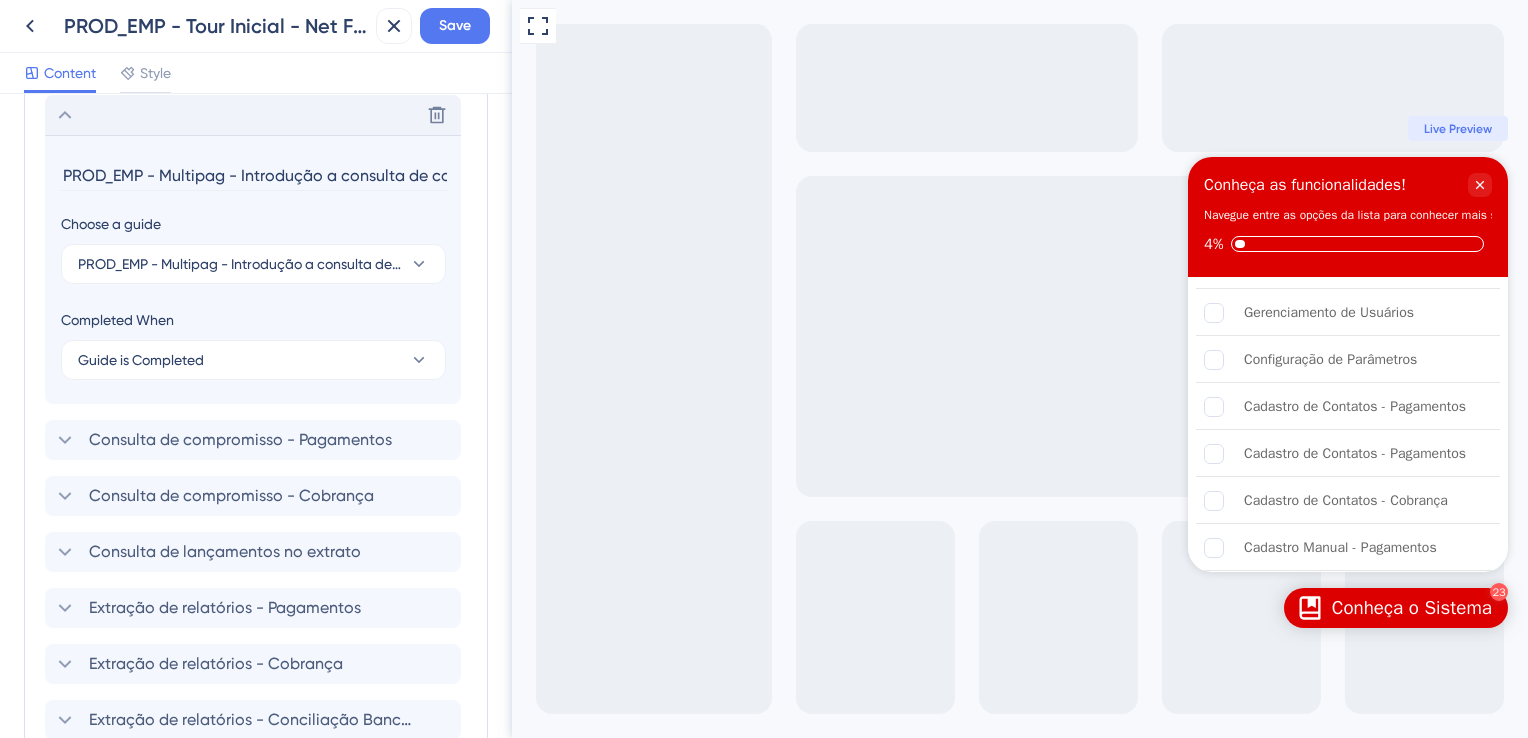 drag, startPoint x: 348, startPoint y: 168, endPoint x: 0, endPoint y: 168, distance: 348 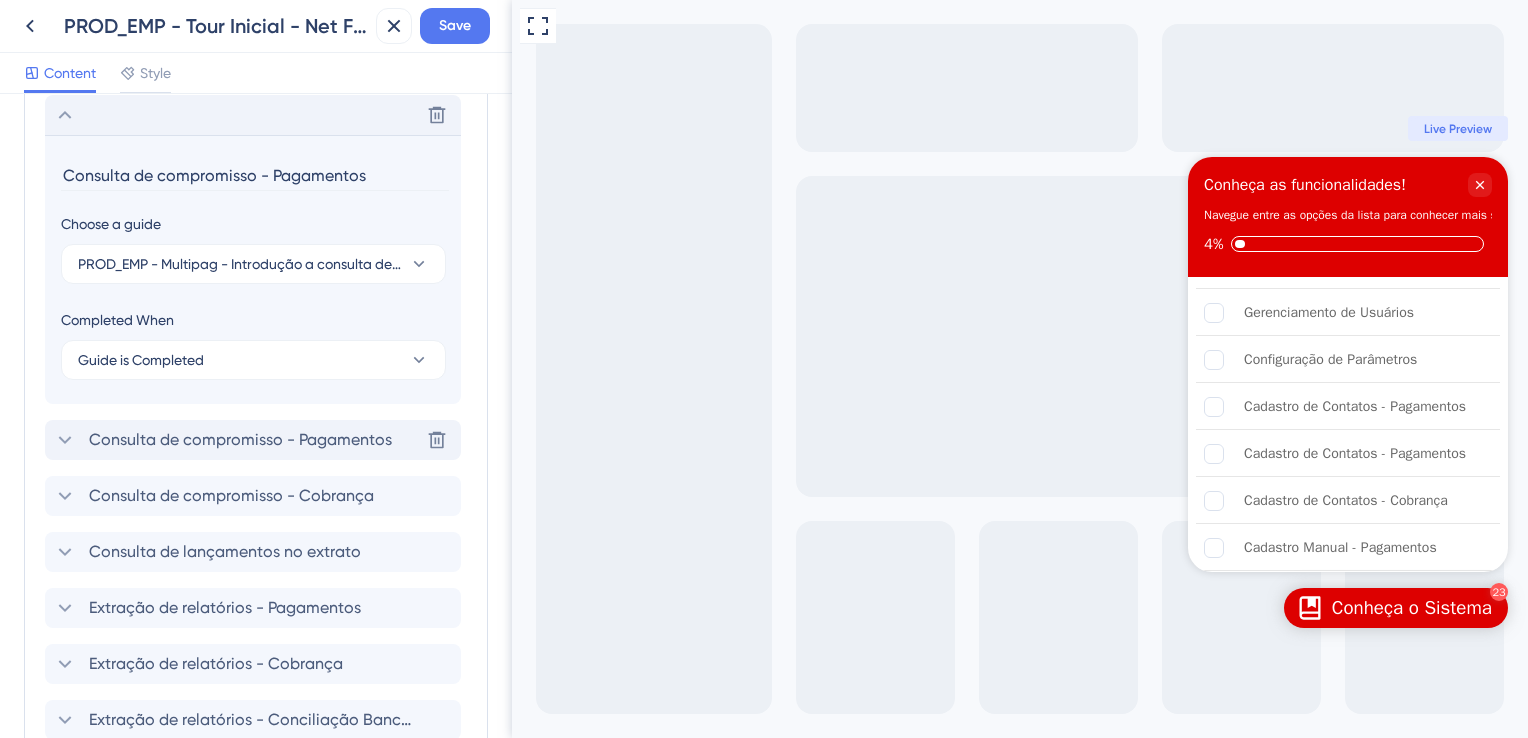type on "Consulta de compromisso - Pagamentos" 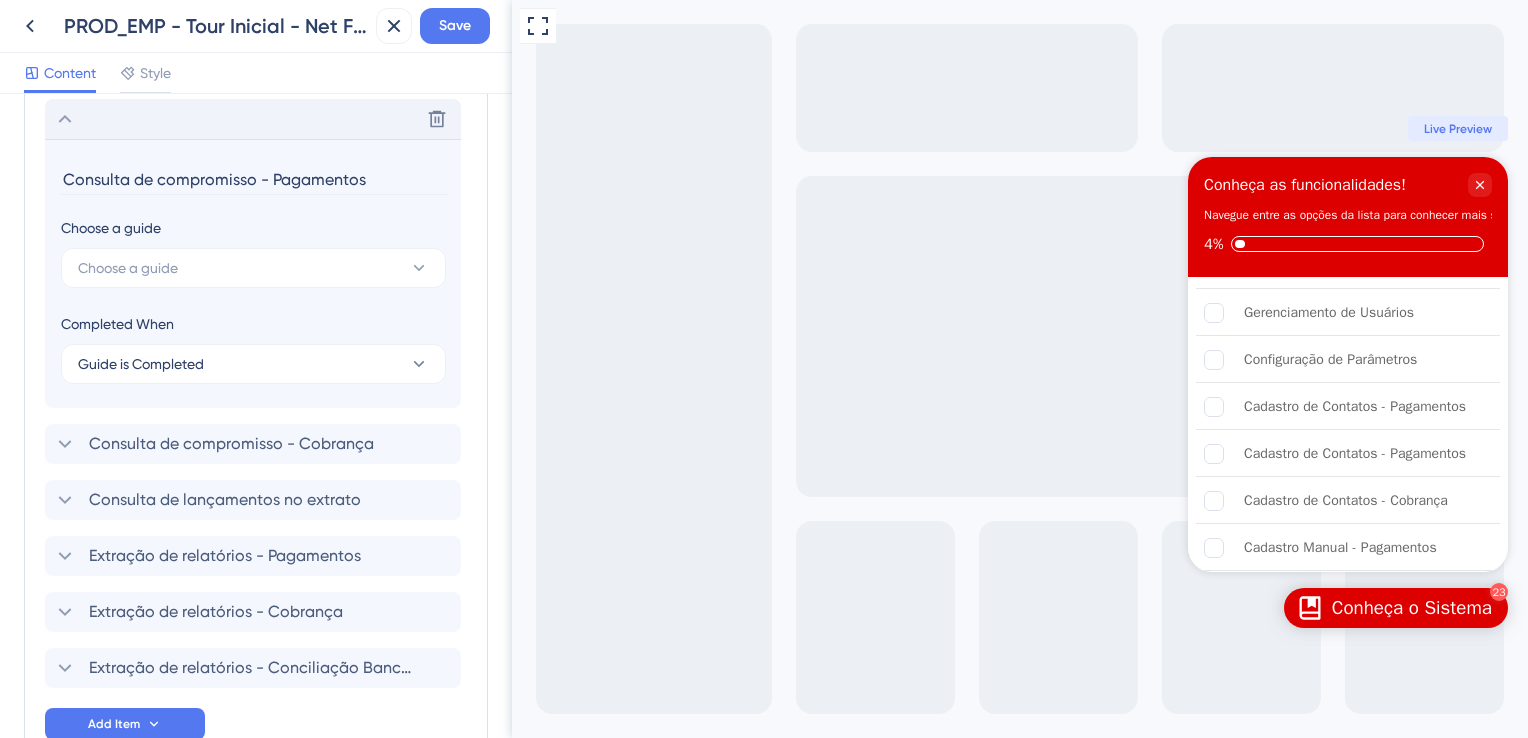 scroll, scrollTop: 1656, scrollLeft: 0, axis: vertical 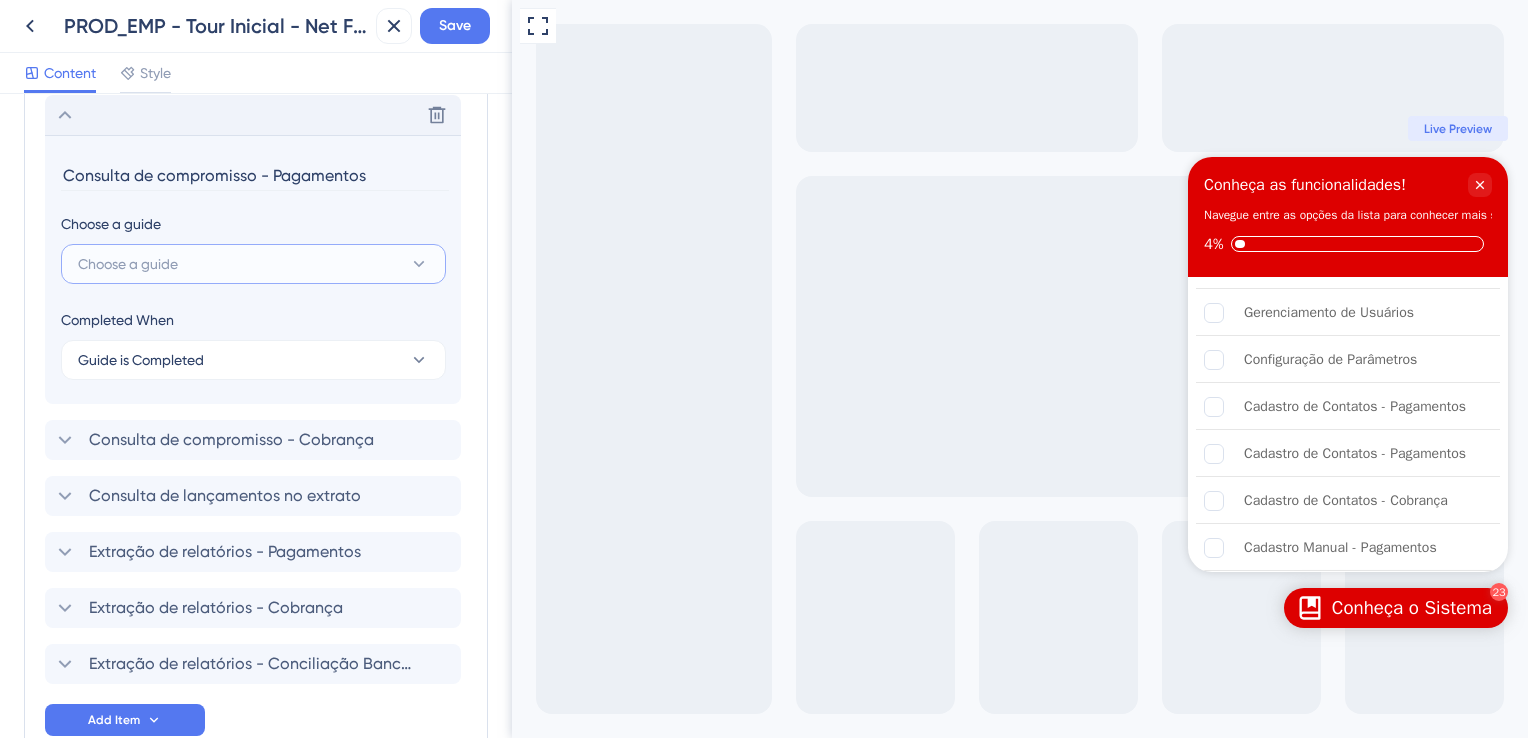 click on "Choose a guide" at bounding box center (253, 264) 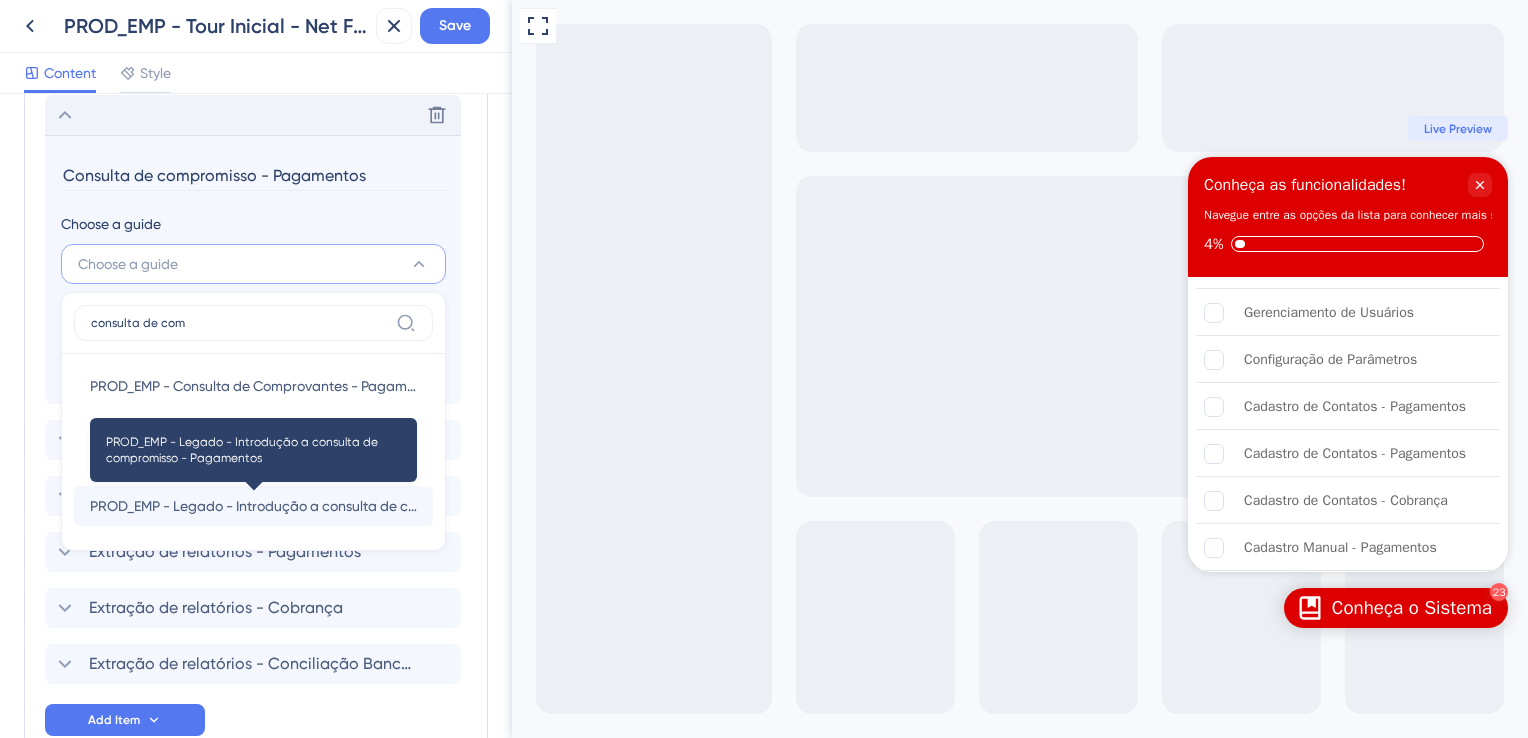 type on "consulta de com" 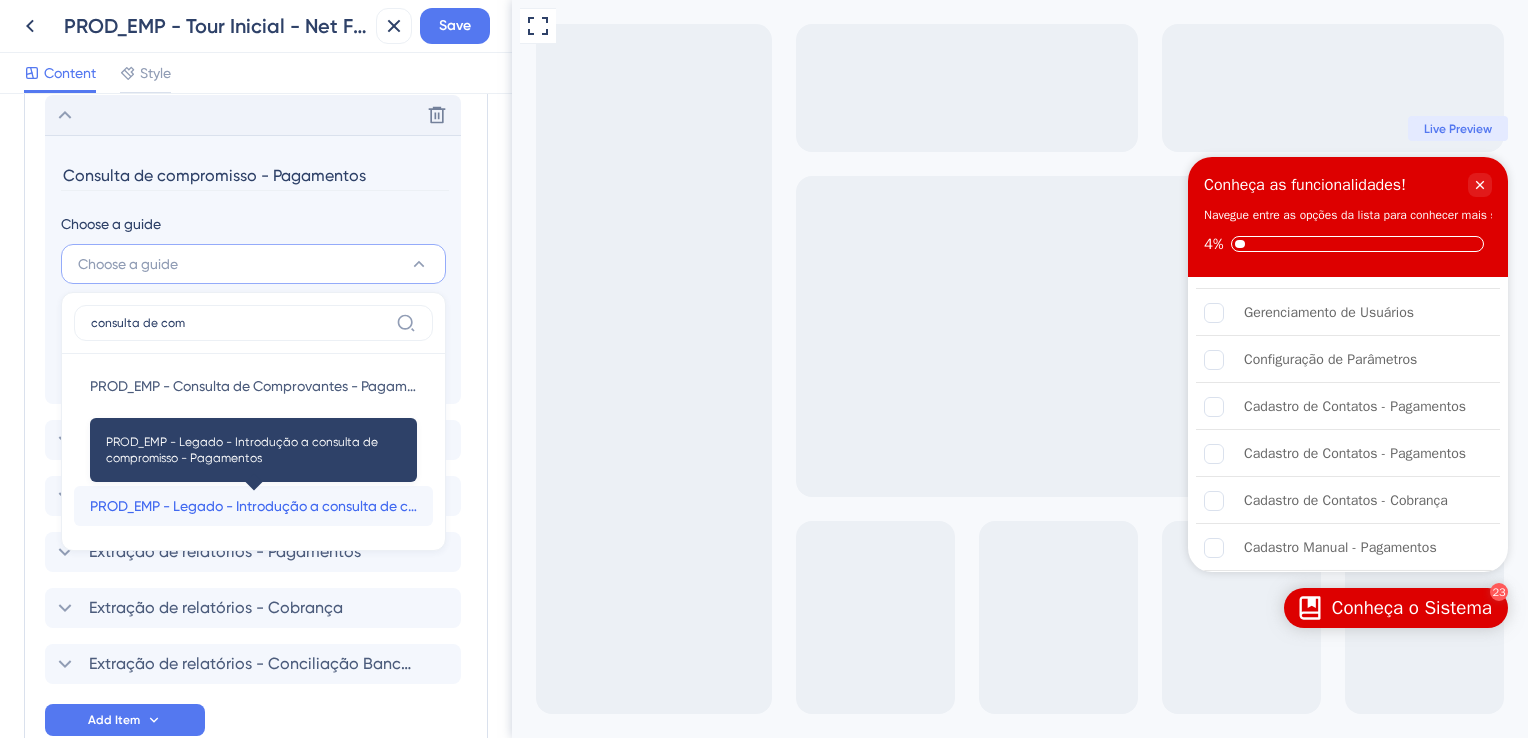 click on "PROD_EMP - Legado - Introdução a consulta de compromisso - Pagamentos" at bounding box center [253, 506] 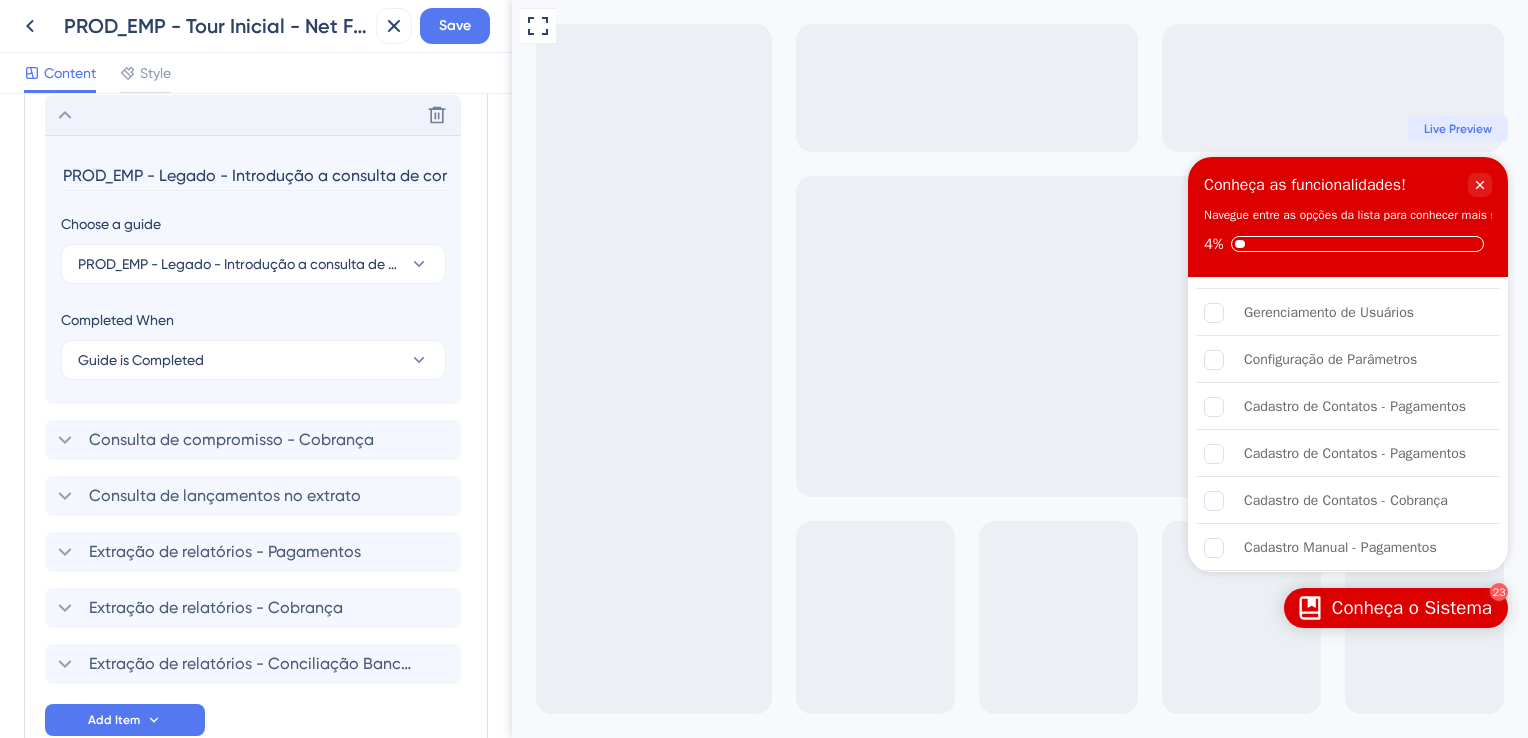 drag, startPoint x: 337, startPoint y: 177, endPoint x: 36, endPoint y: 174, distance: 301.01495 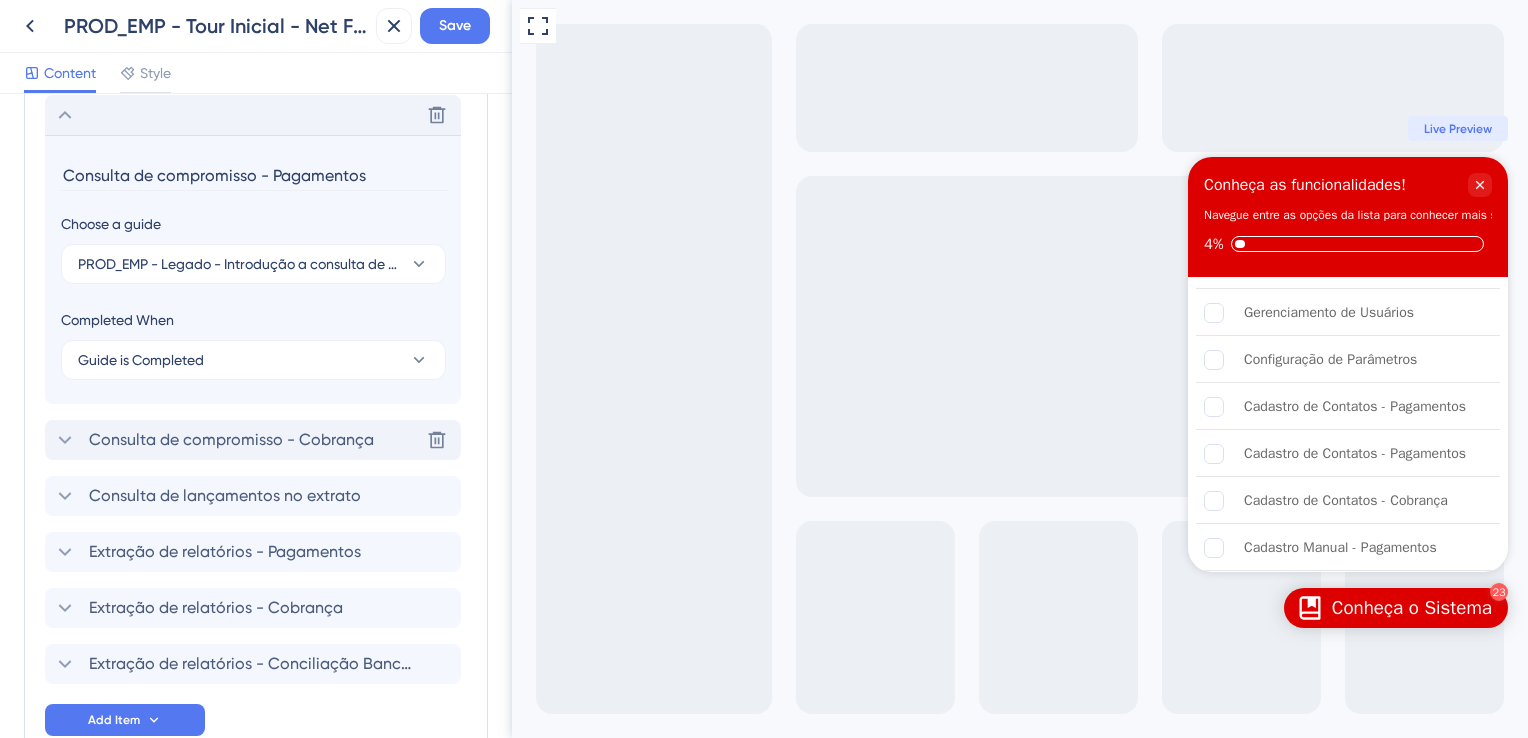 type on "Consulta de compromisso - Pagamentos" 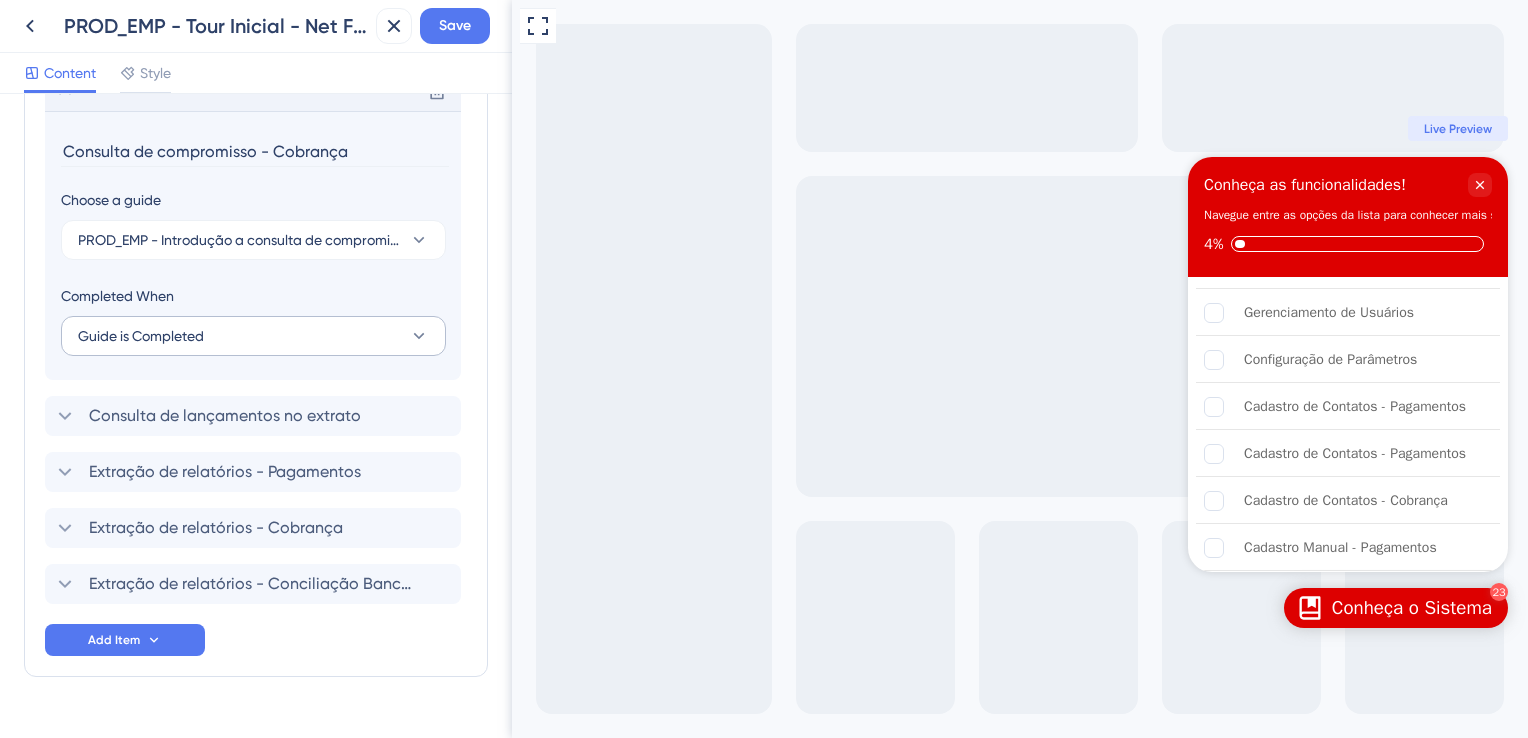 scroll, scrollTop: 1776, scrollLeft: 0, axis: vertical 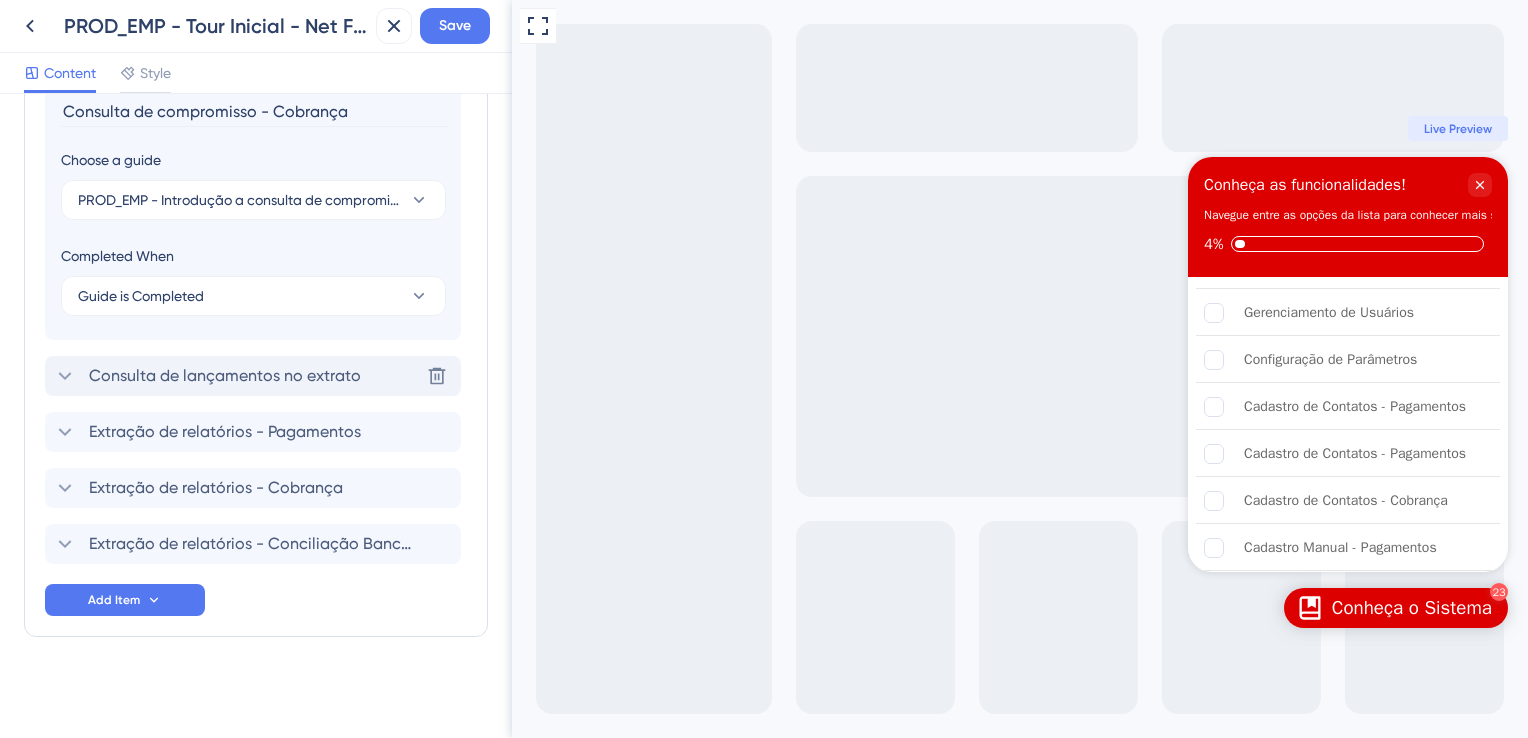 click on "Consulta de lançamentos no extrato" at bounding box center [225, 376] 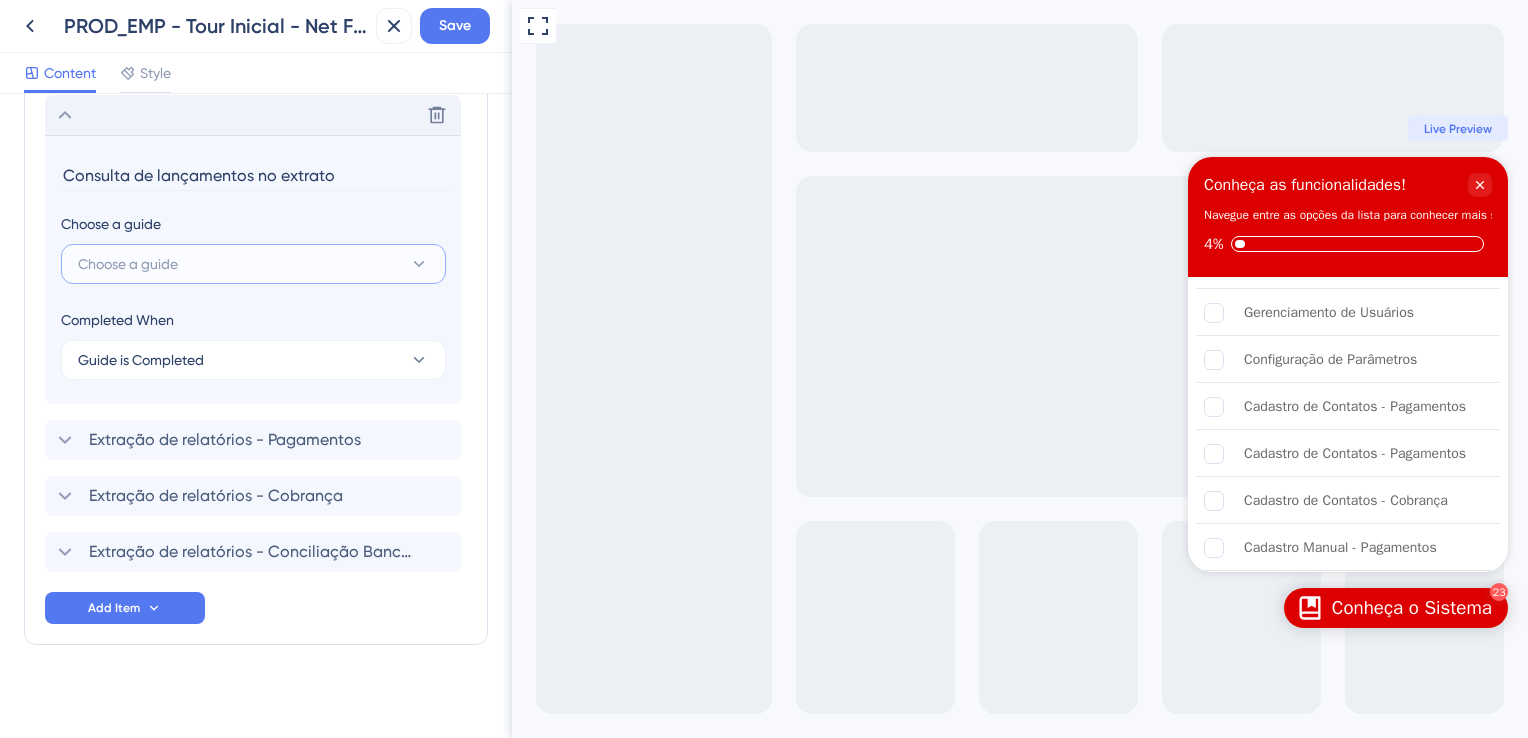 click on "Choose a guide" at bounding box center [253, 264] 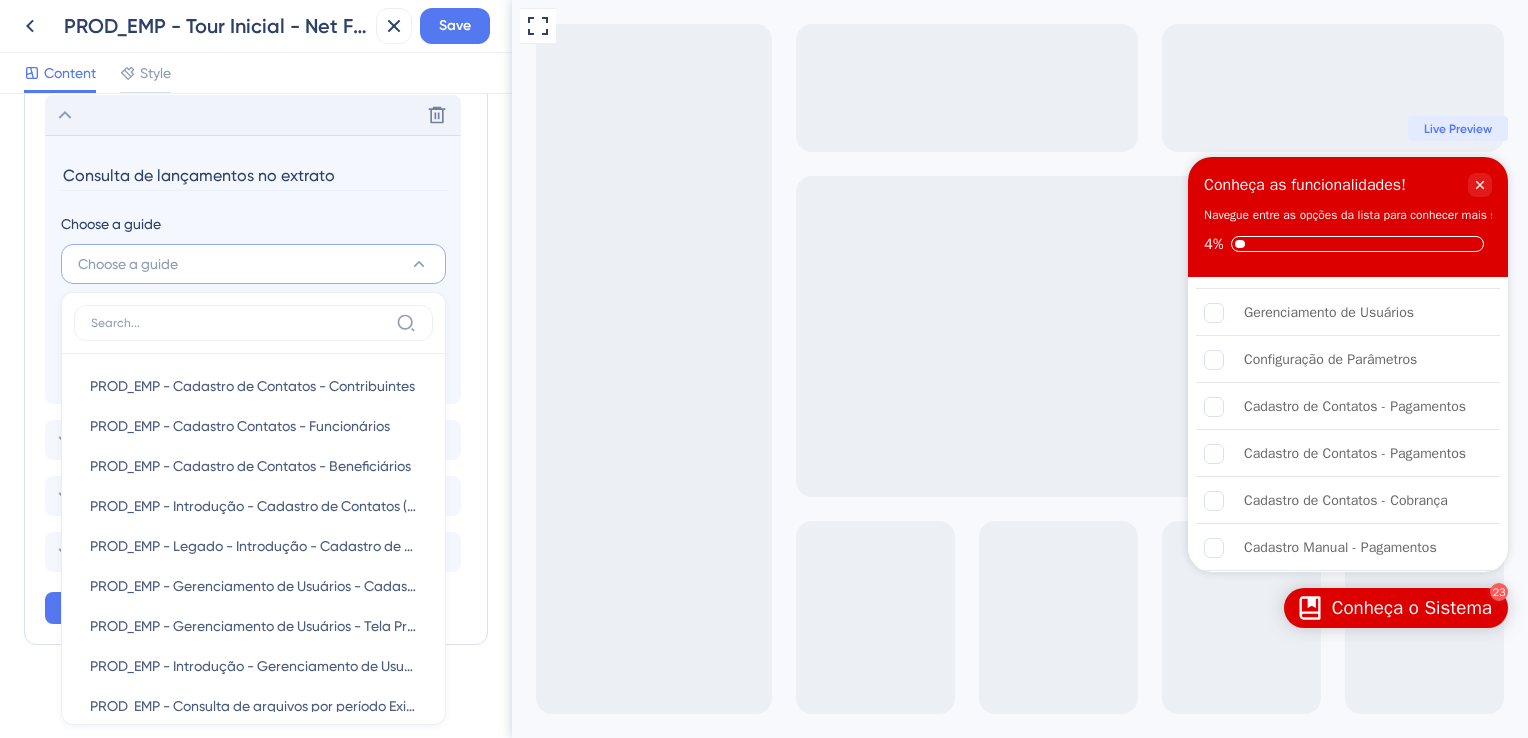 scroll, scrollTop: 1766, scrollLeft: 0, axis: vertical 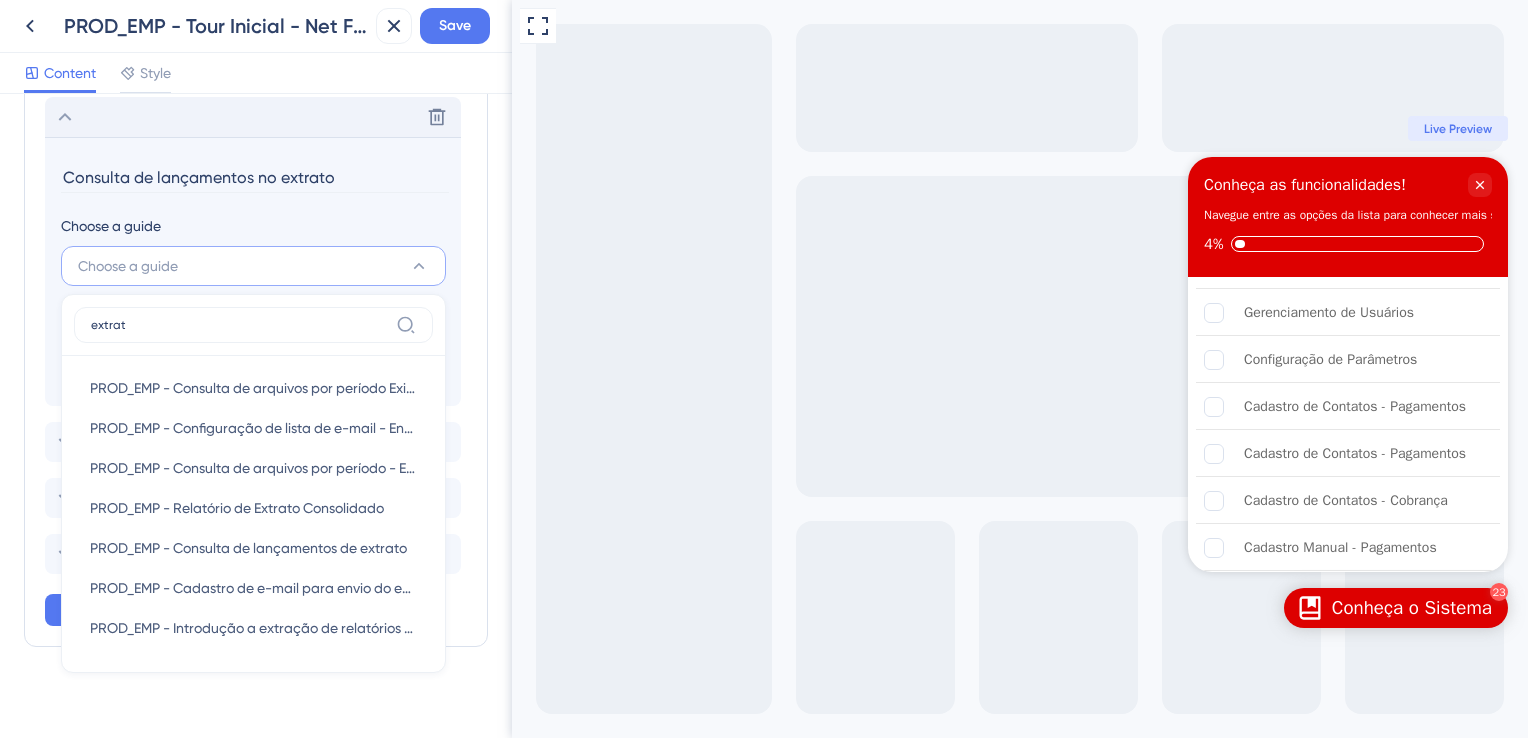 type on "extrato" 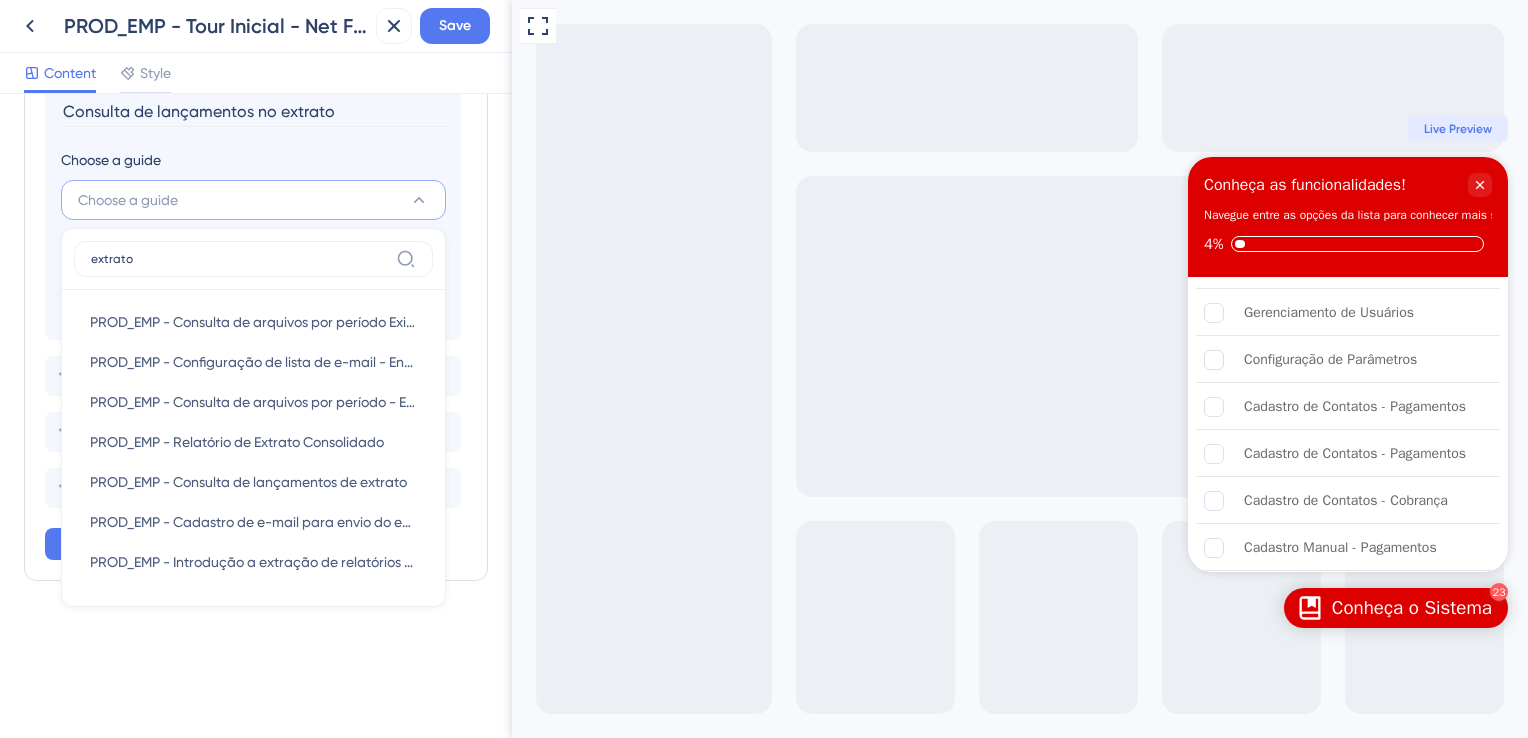scroll, scrollTop: 1866, scrollLeft: 0, axis: vertical 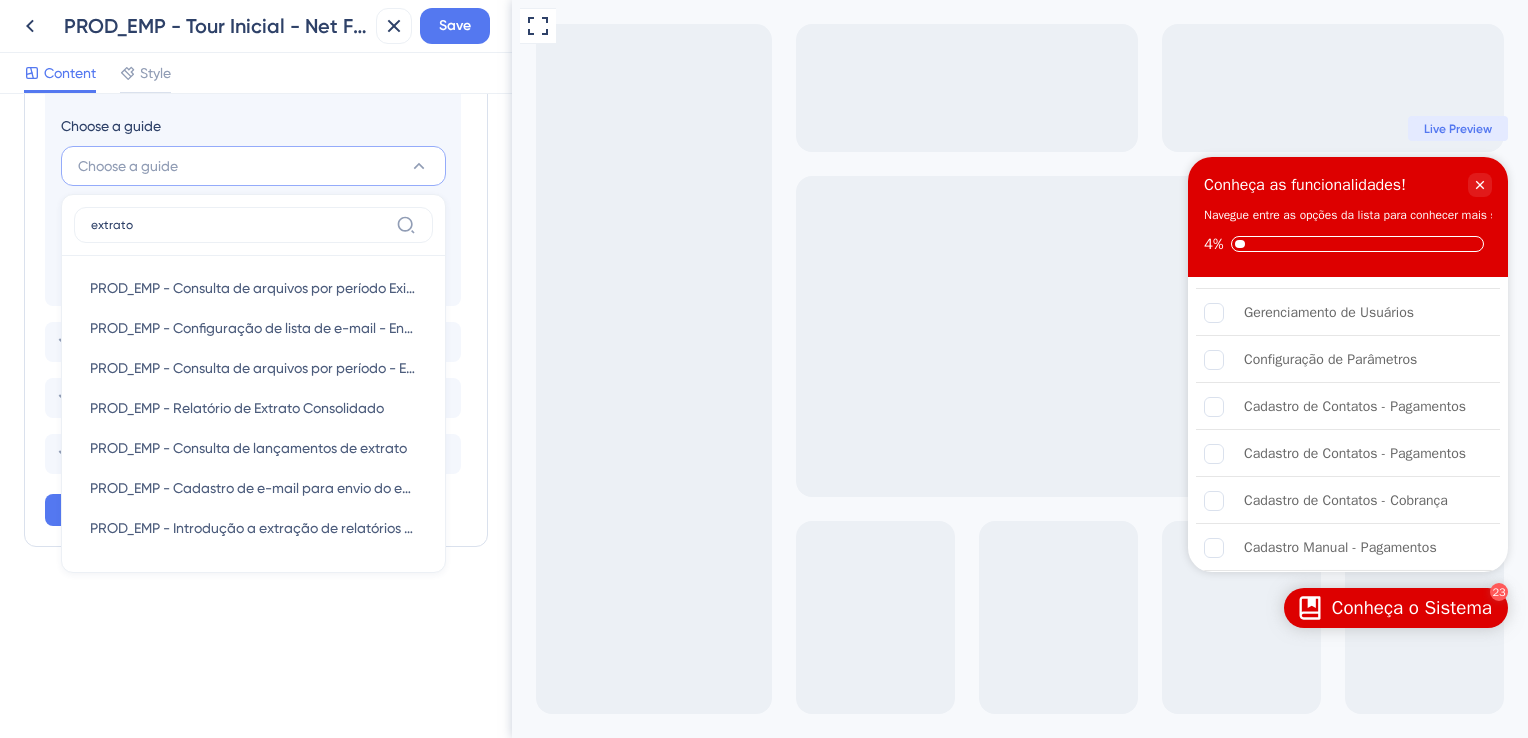 drag, startPoint x: 150, startPoint y: 223, endPoint x: 5, endPoint y: 221, distance: 145.0138 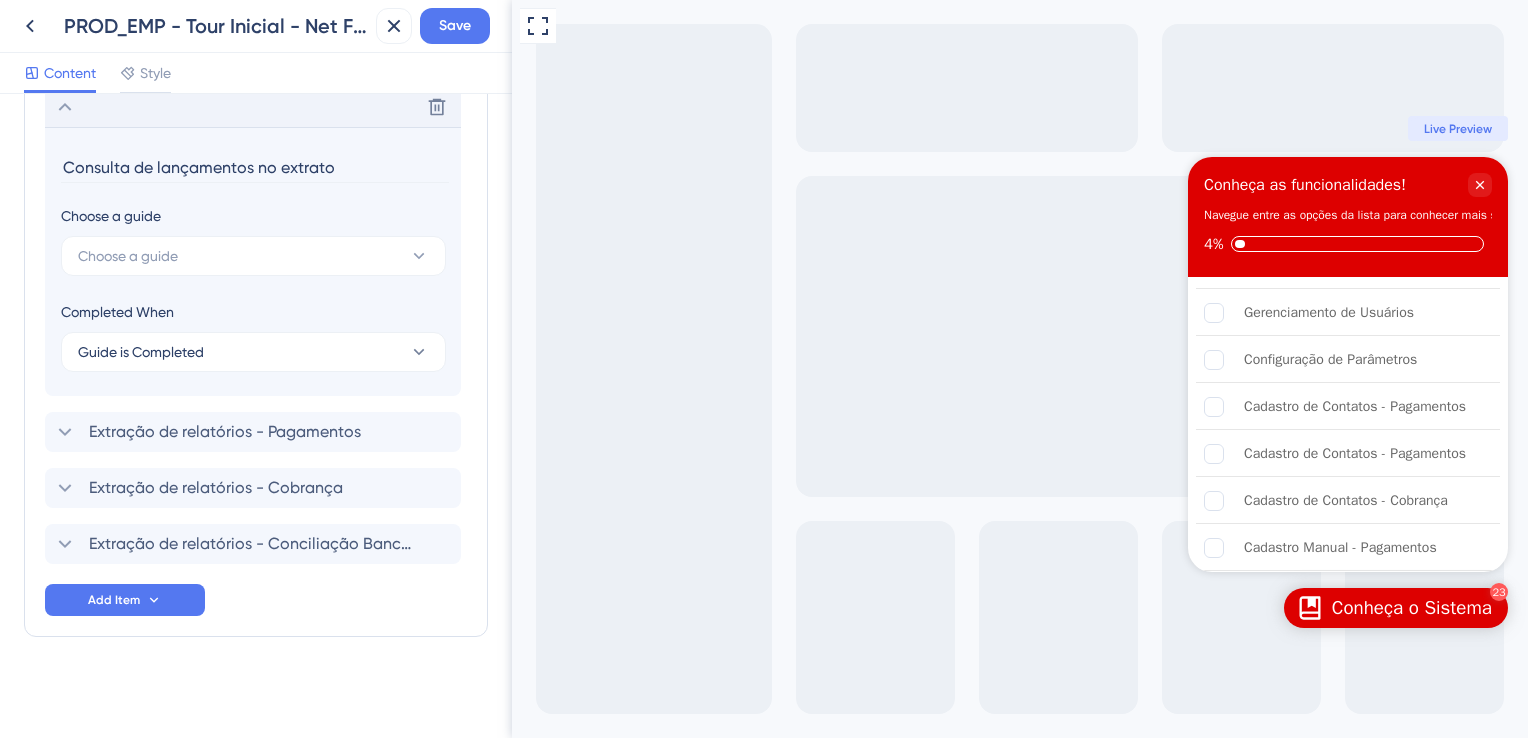 click on "Checklist Header Title Conheça as funcionalidades! Subtitle Navegue entre as opções da lista para conhecer mais sobre as funções do sistema. Functions Progress Bar On Unlock checklist items in order Dismiss Option Off Items in the Checklist Guides should be in the same container with the checklist. By default, checklist items are completed when they are viewed by the end user. O que é o Net Finanças Gerenciamento de Usuários Configuração de Parâmetros Cadastro de Contatos - Pagamentos Cadastro de Contatos - Pagamentos Delete Cadastro de Contatos - Cobrança Delete Cadastro Manual - Pagamentos Delete Cadastro Manual - Pagamentos Cadastro Manual - Boletos (recebimento) Cadastro por importação de Arquivos - Pagamento Cadastro por importação de arquivos - Cobrança Geração de Remessa - Pagamentos Geração de Remessa - Pagamentos Geração de Remessa - Cobrança Delete Autorização de Remessa - Pagamentos Delete Autorização de Remessa - Cobrança Delete Consulta de Arquivos (Remessa e Retorno)" at bounding box center (256, 416) 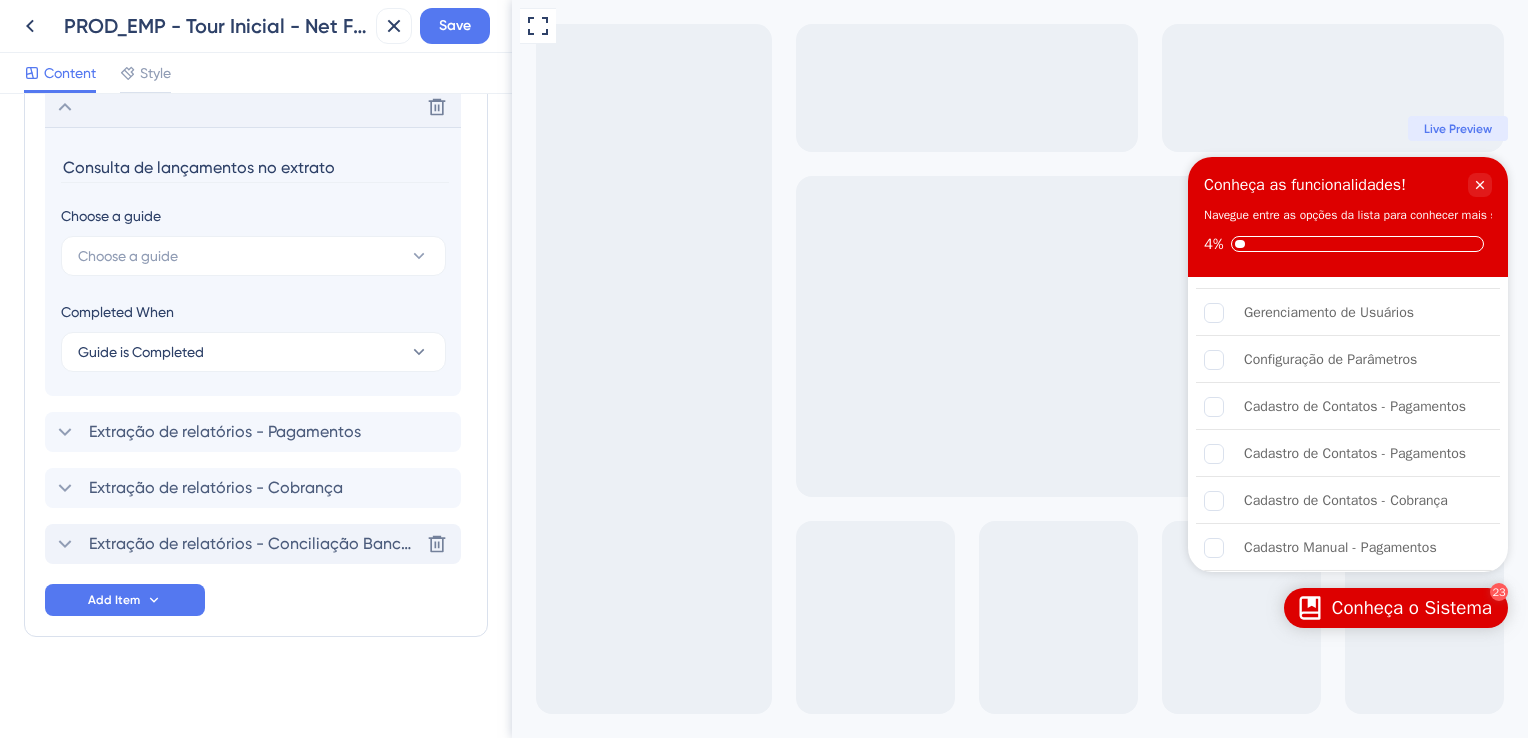 click on "Extração de relatórios - Conciliação Bancária" at bounding box center (254, 544) 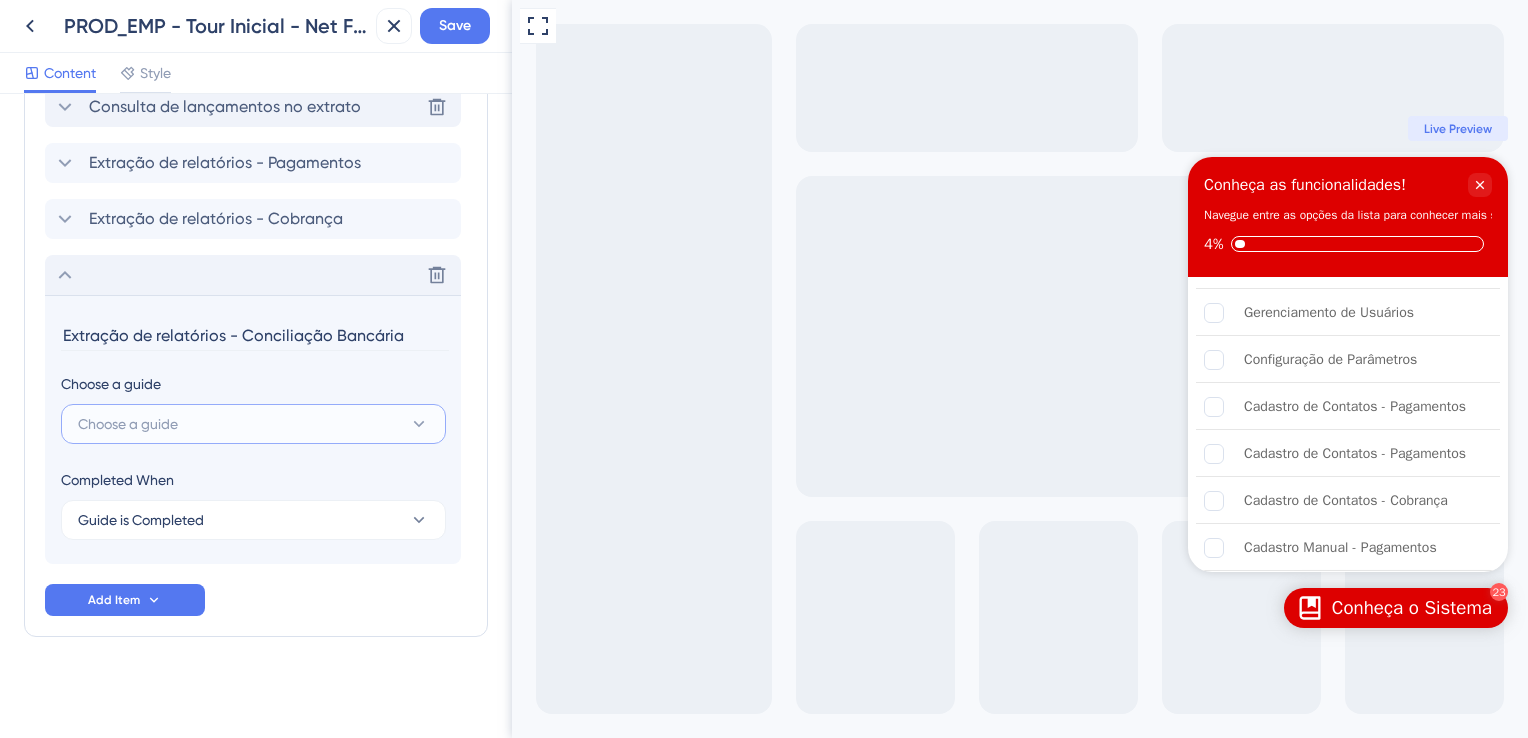click on "Choose a guide" at bounding box center (253, 424) 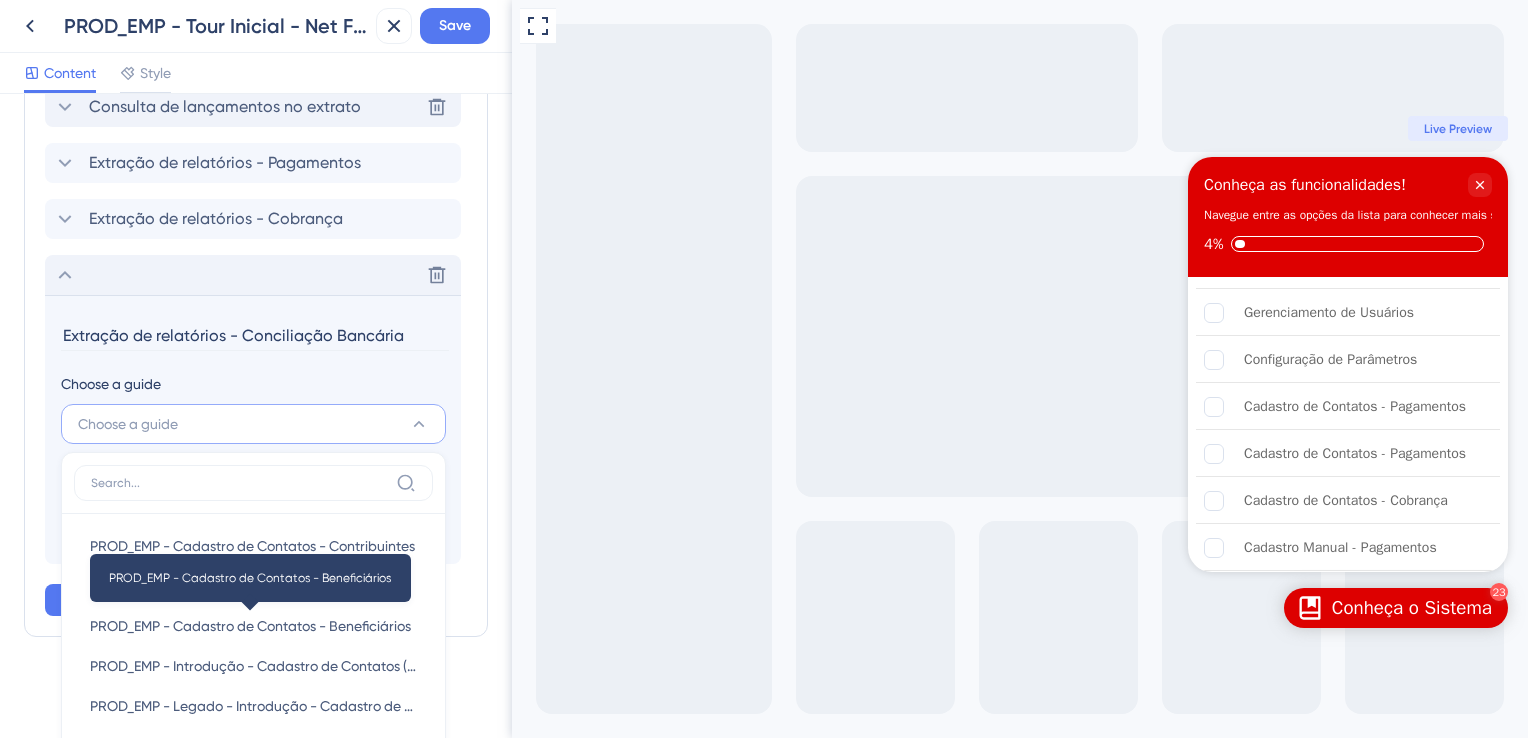 scroll, scrollTop: 1972, scrollLeft: 0, axis: vertical 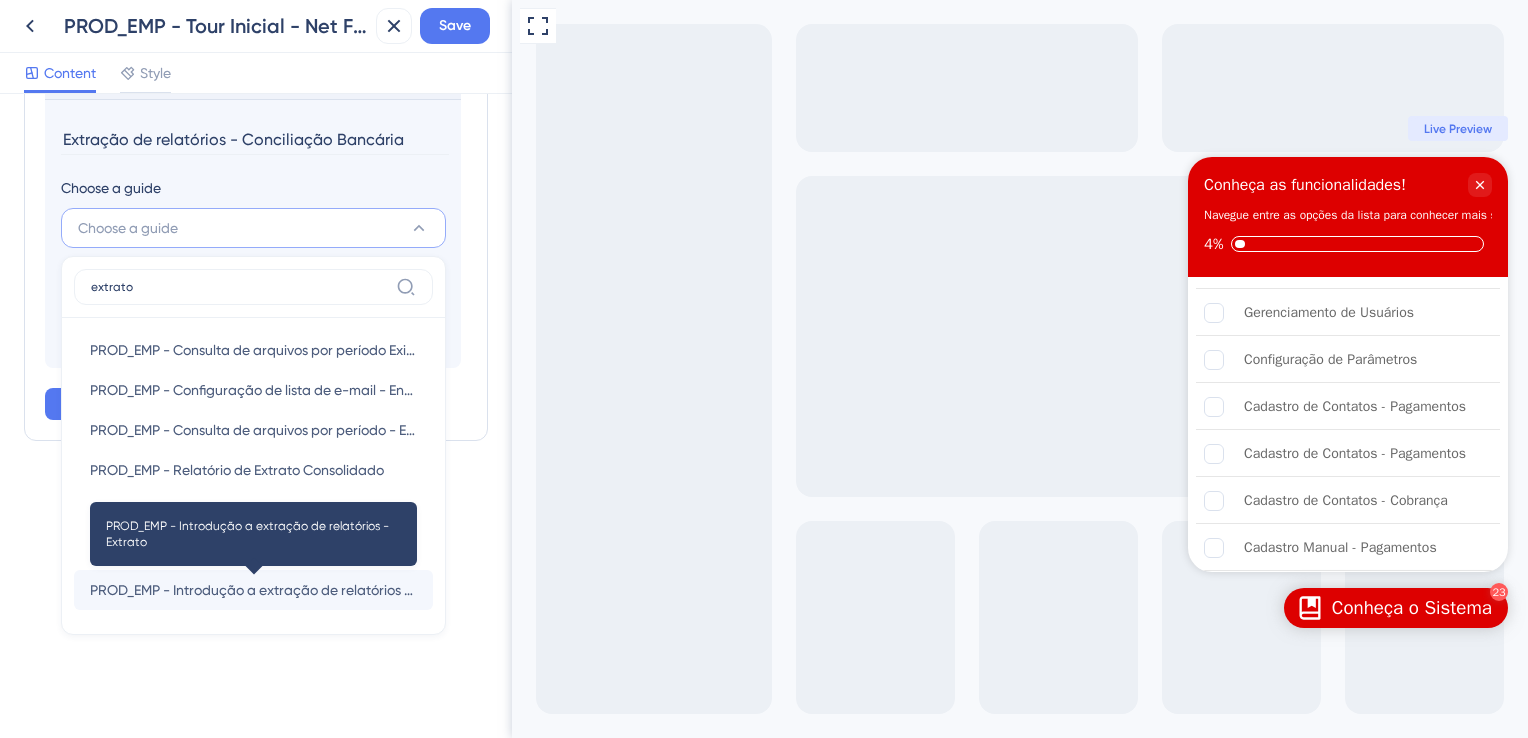 type on "extrato" 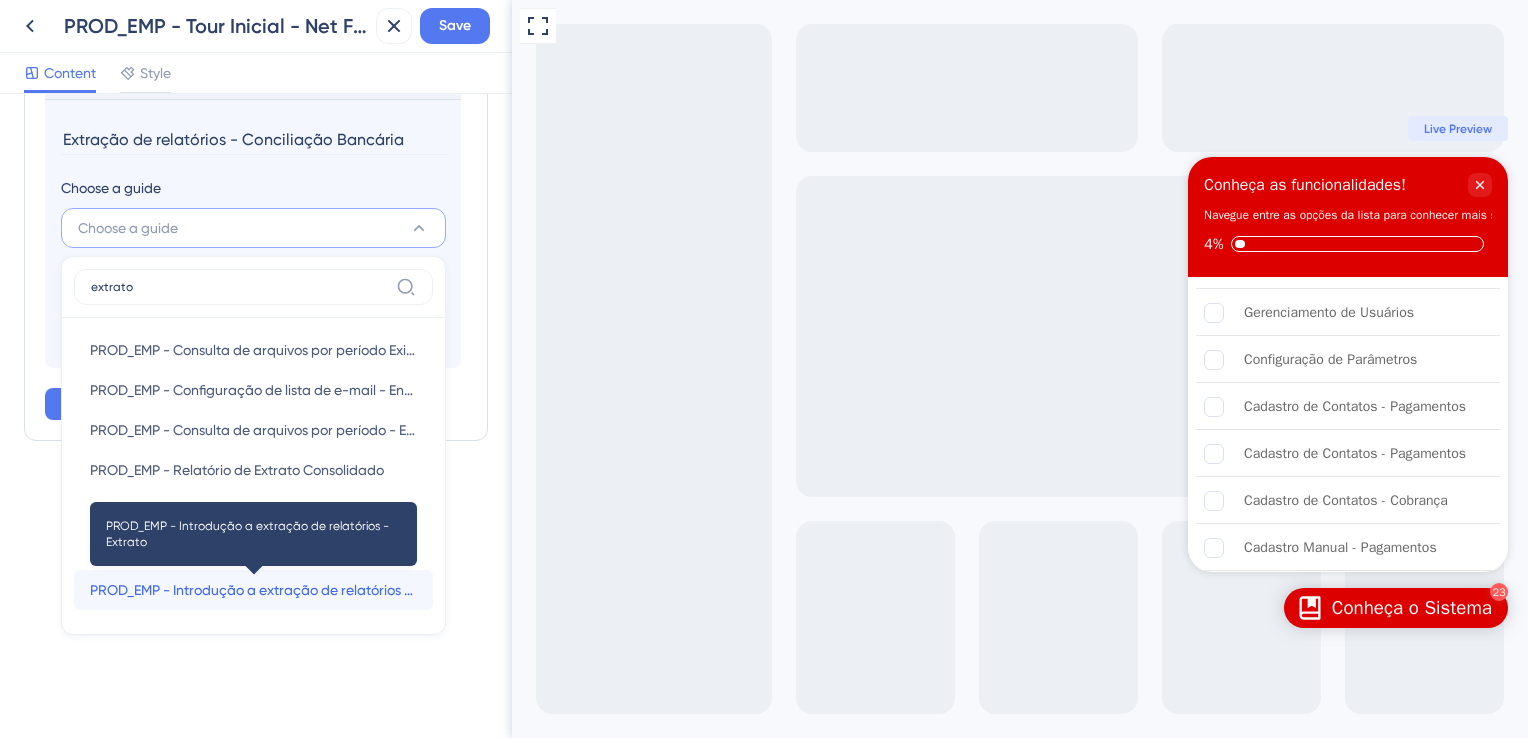 click on "PROD_EMP - Introdução a extração de relatórios - Extrato" at bounding box center (253, 590) 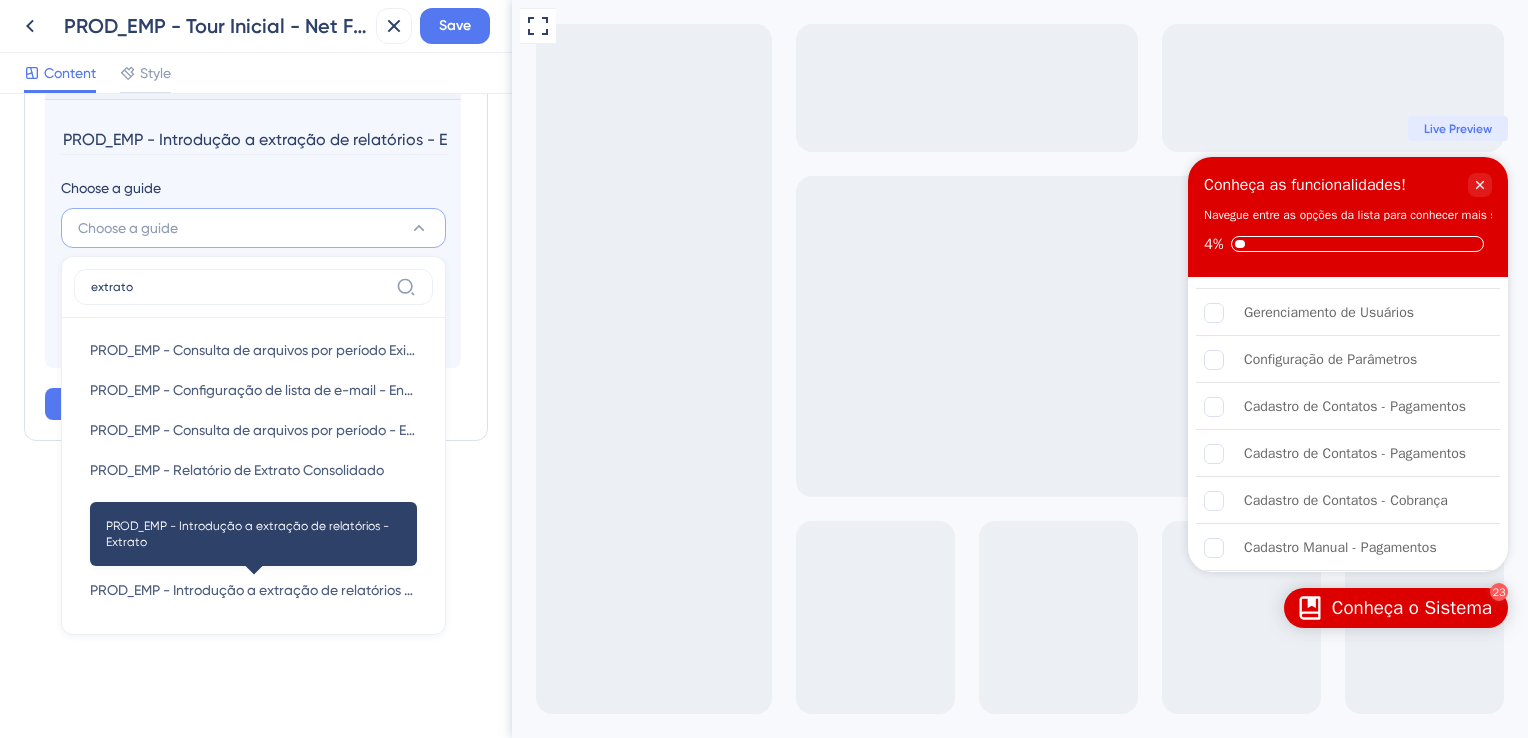 scroll, scrollTop: 1776, scrollLeft: 0, axis: vertical 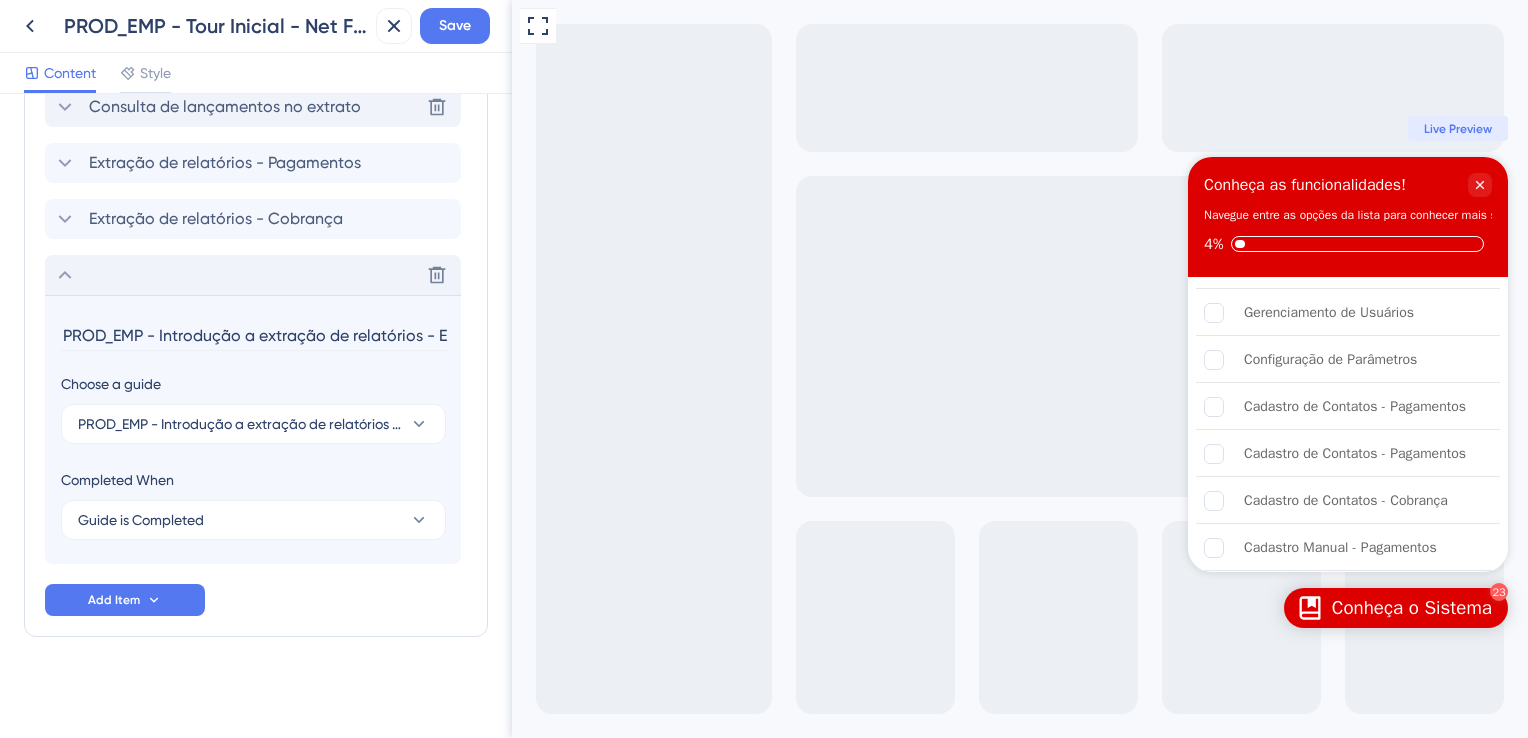 drag, startPoint x: 268, startPoint y: 332, endPoint x: 40, endPoint y: 332, distance: 228 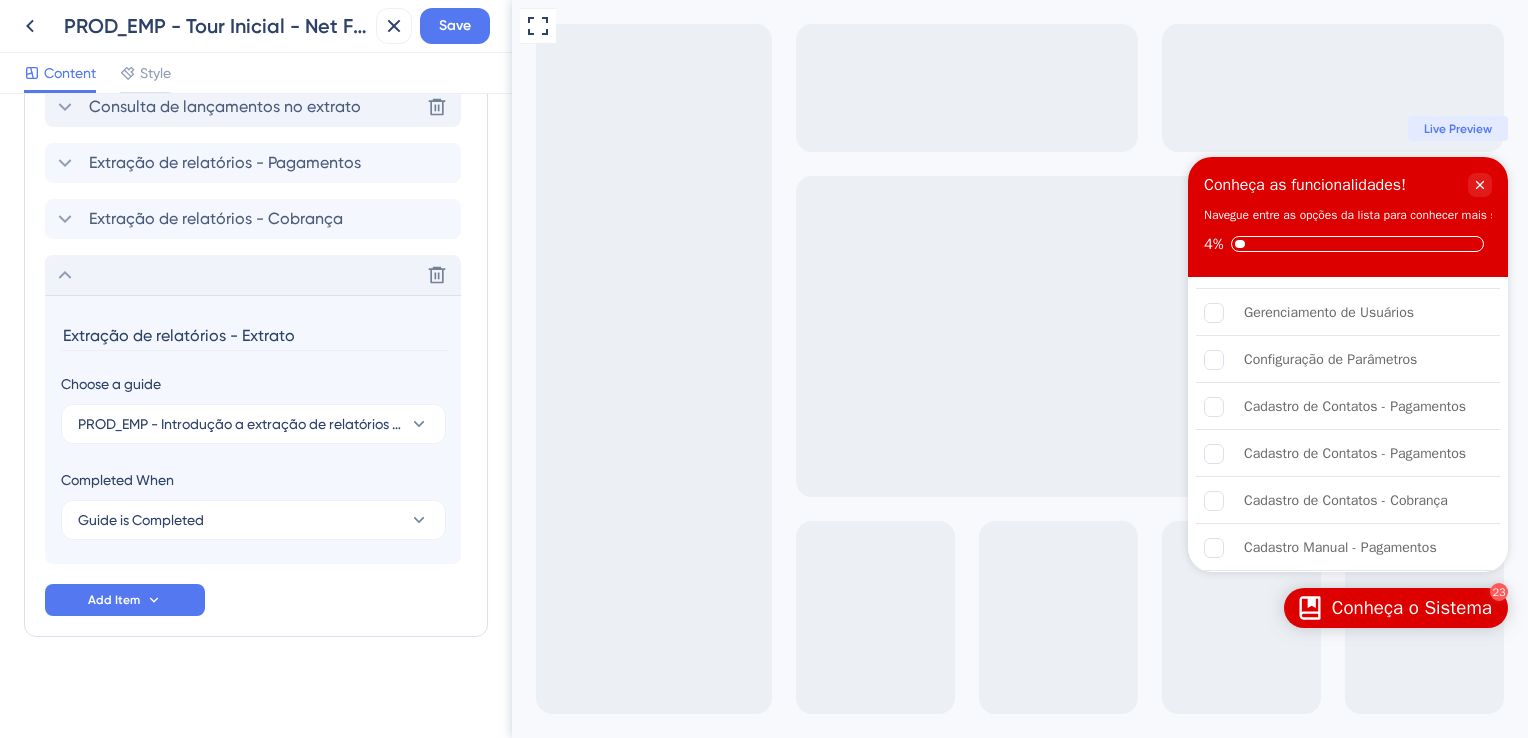 type on "Extração de relatórios - Extrato" 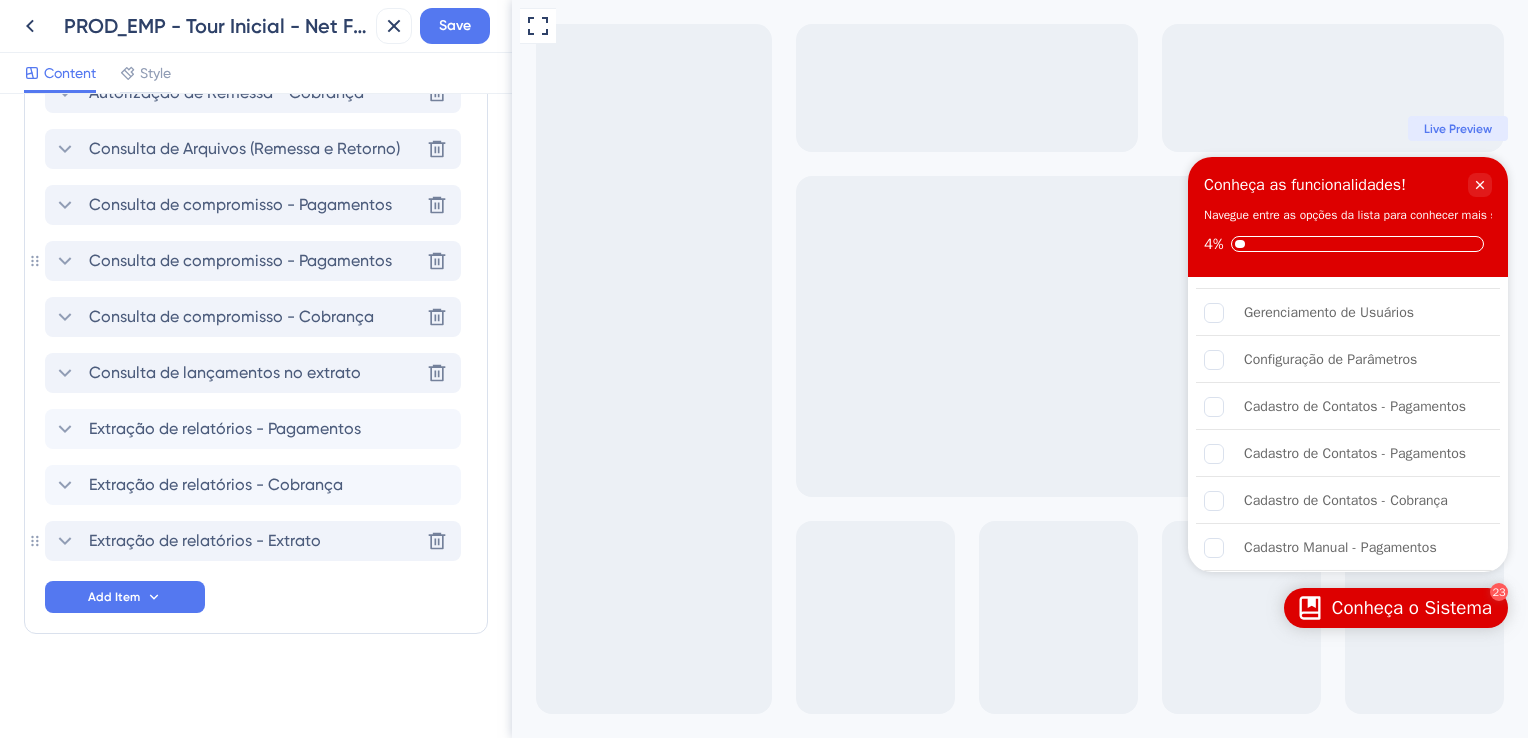 scroll, scrollTop: 1508, scrollLeft: 0, axis: vertical 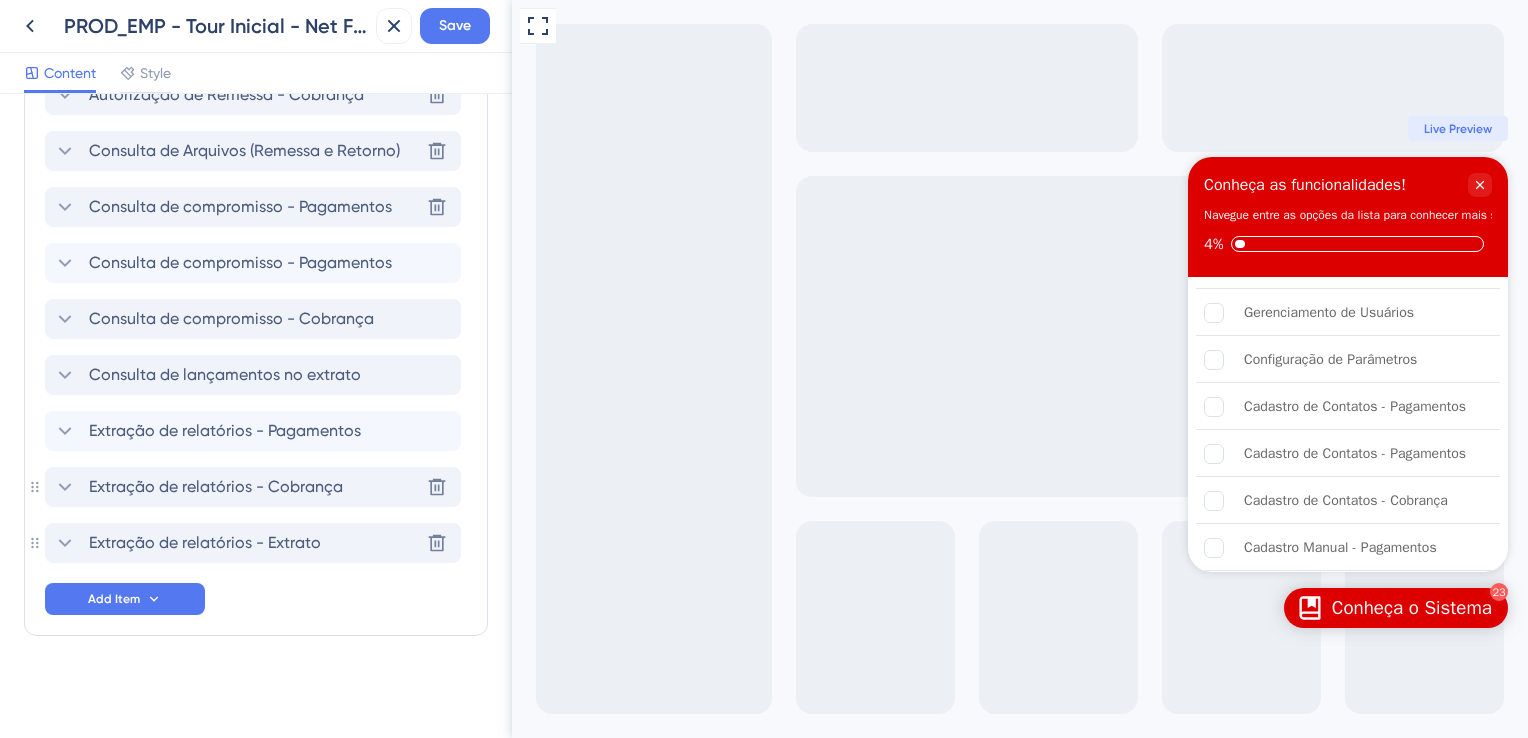 click on "Extração de relatórios - Cobrança" at bounding box center (216, 487) 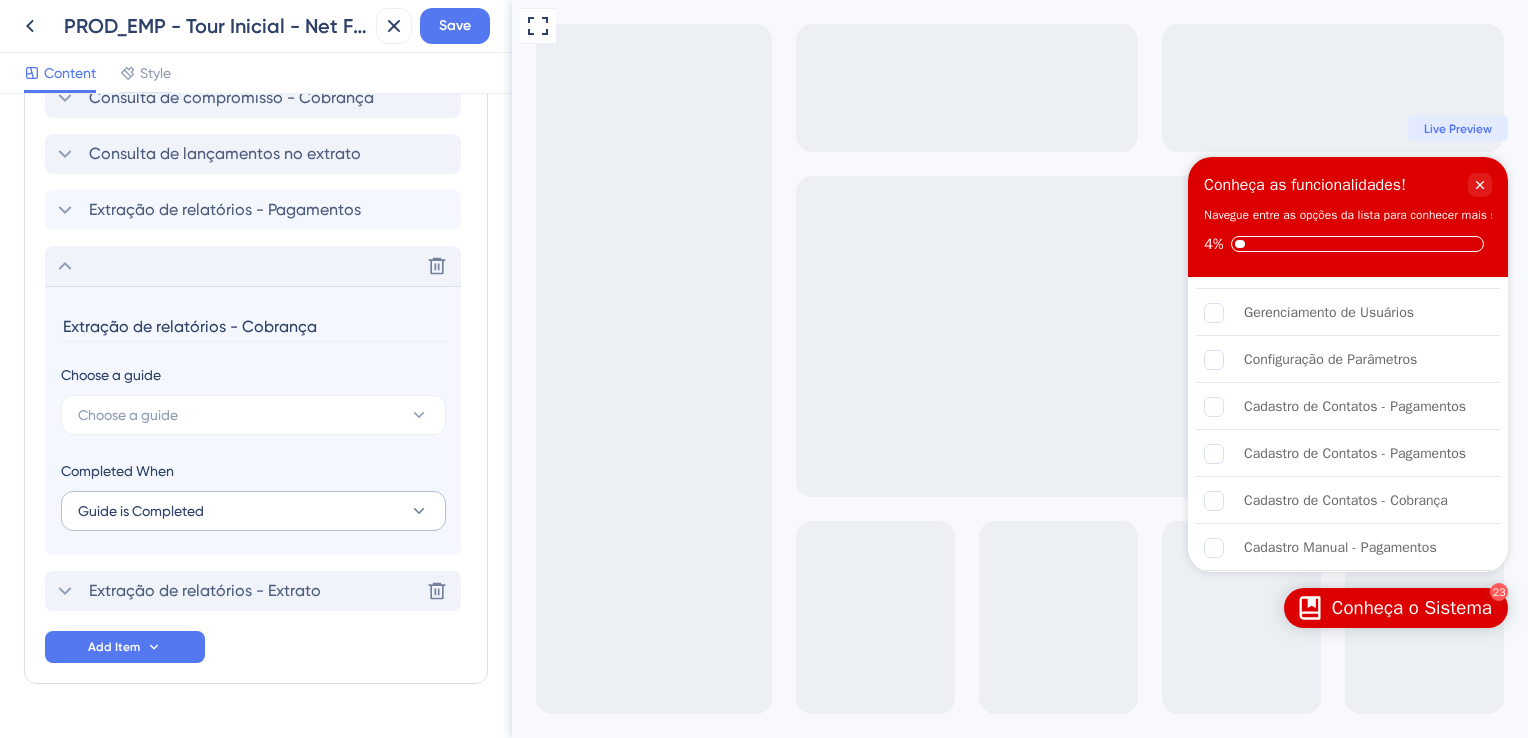 scroll, scrollTop: 1776, scrollLeft: 0, axis: vertical 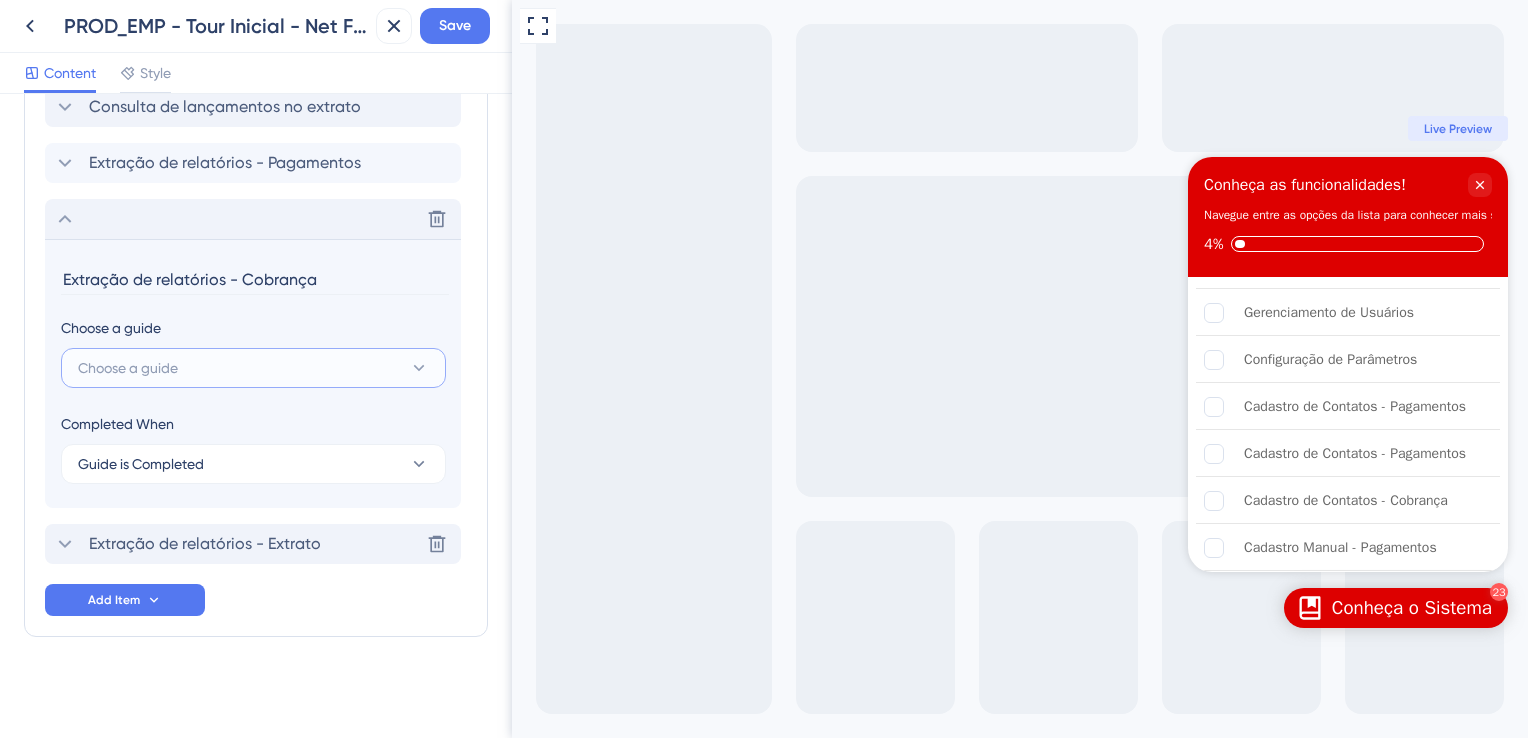 click on "Choose a guide" at bounding box center [128, 368] 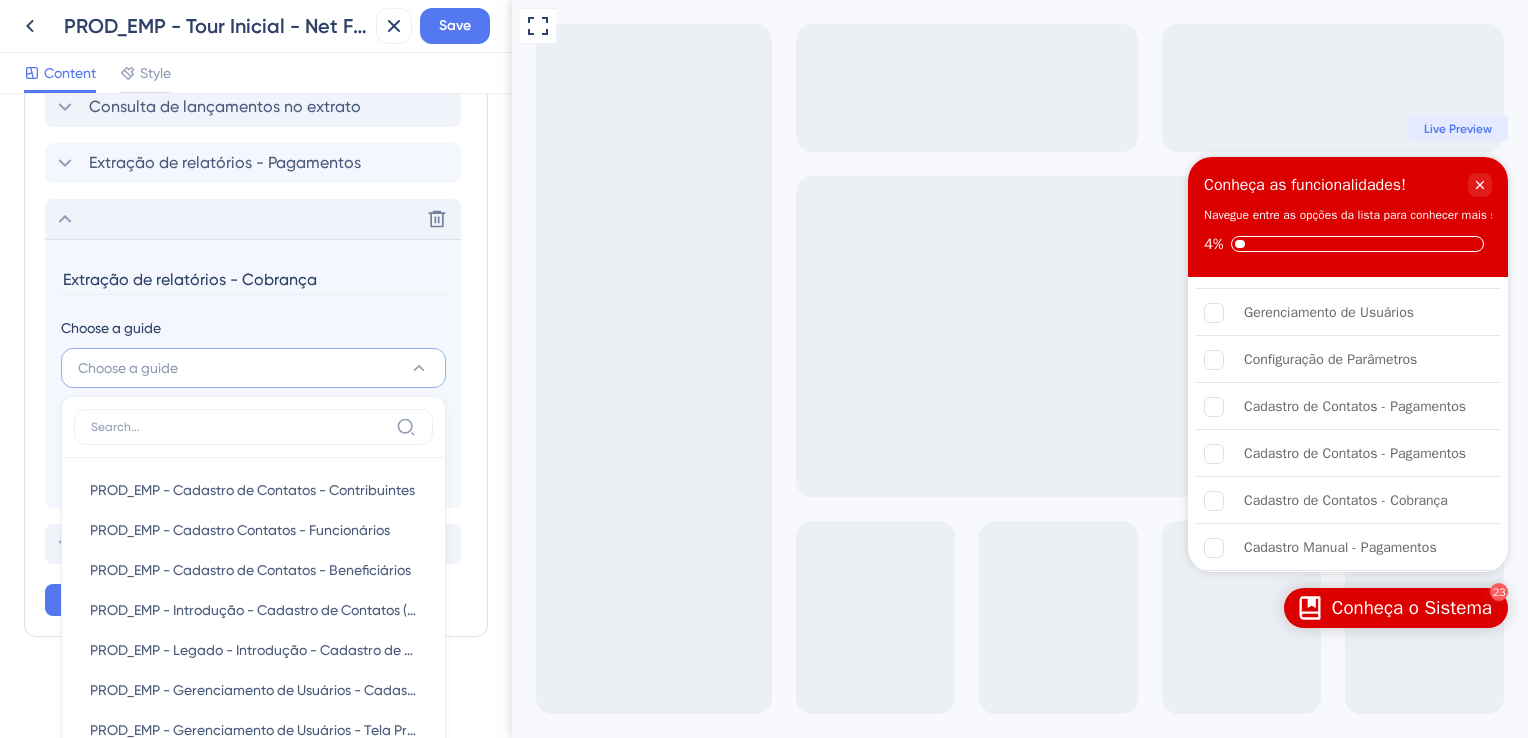 scroll, scrollTop: 1869, scrollLeft: 0, axis: vertical 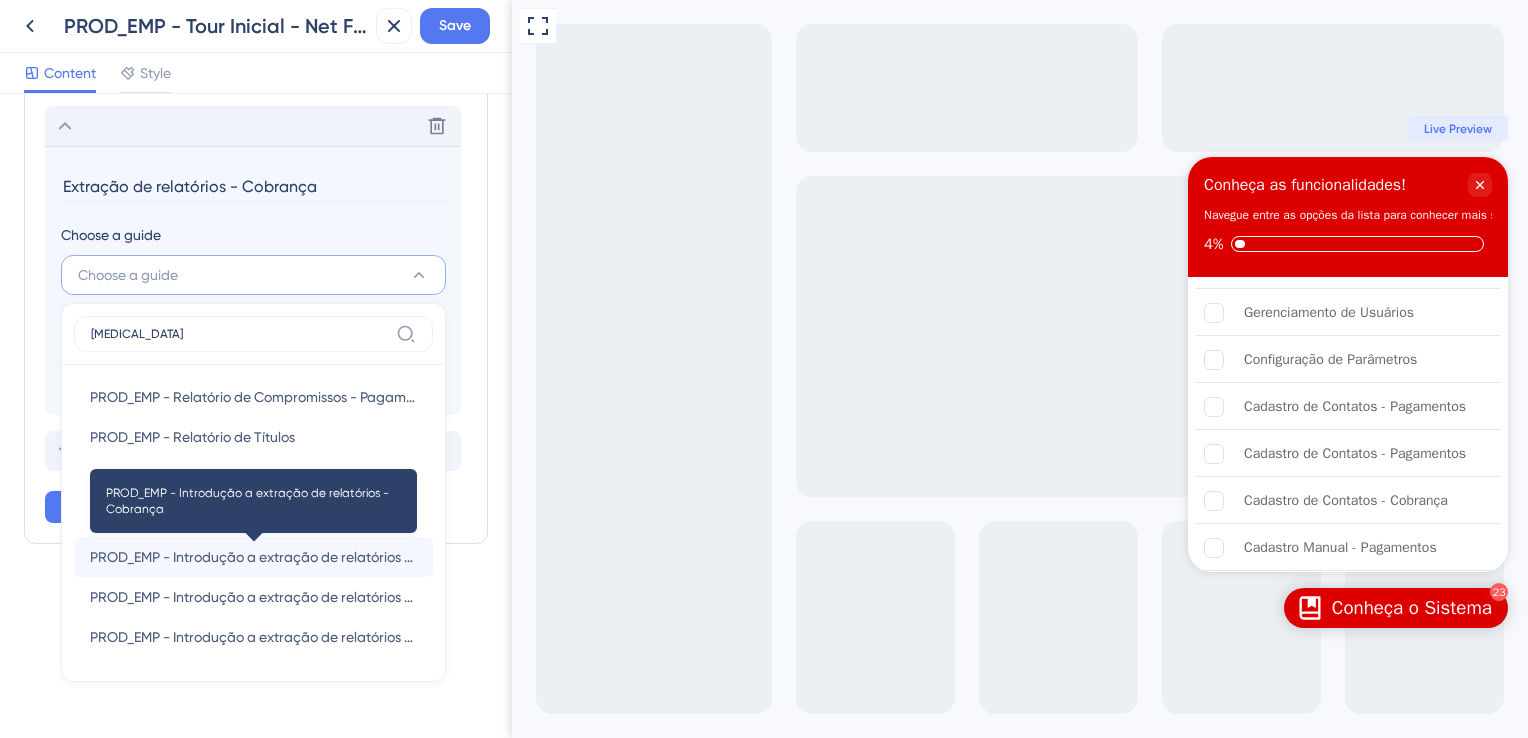 type on "rela" 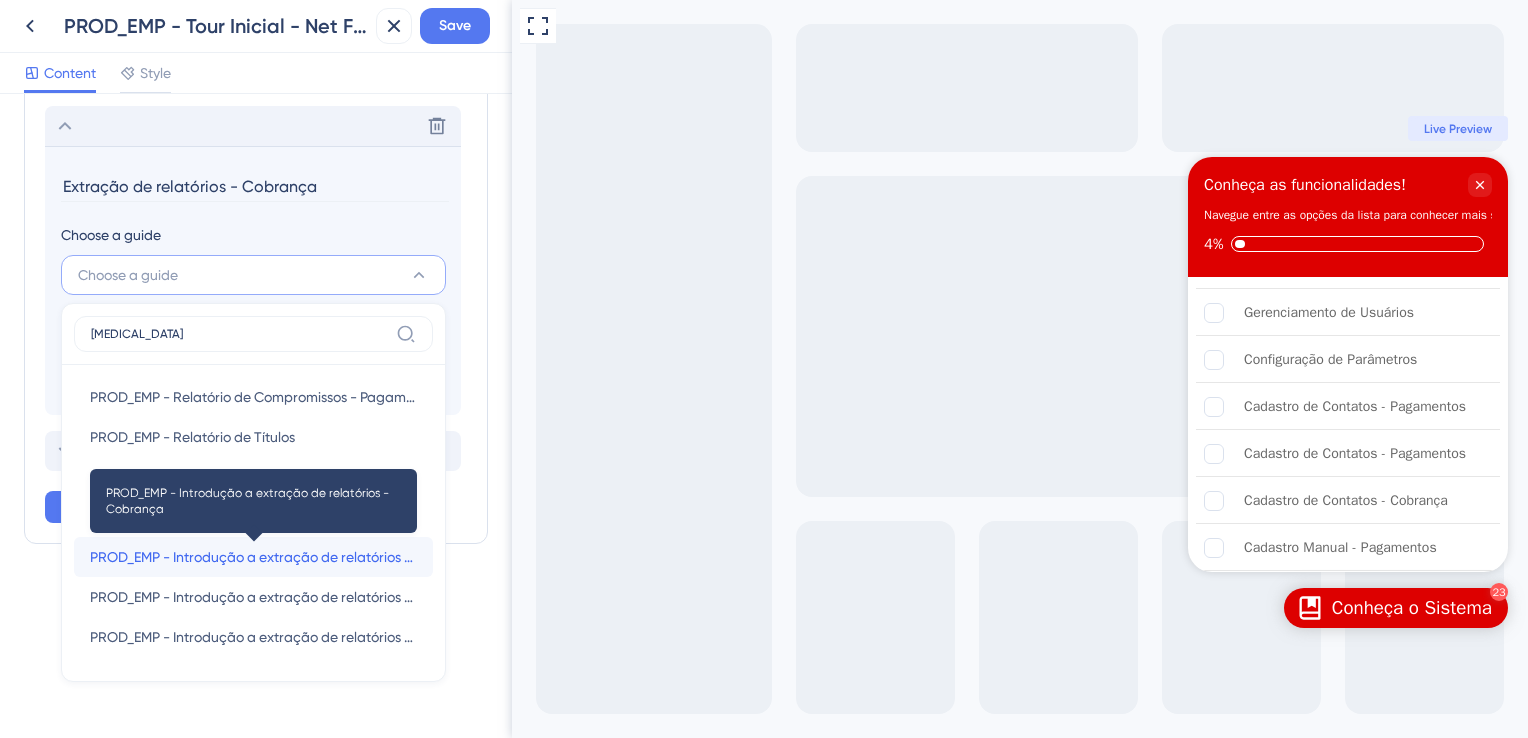 click on "PROD_EMP - Introdução a extração de relatórios - Cobrança" at bounding box center [253, 557] 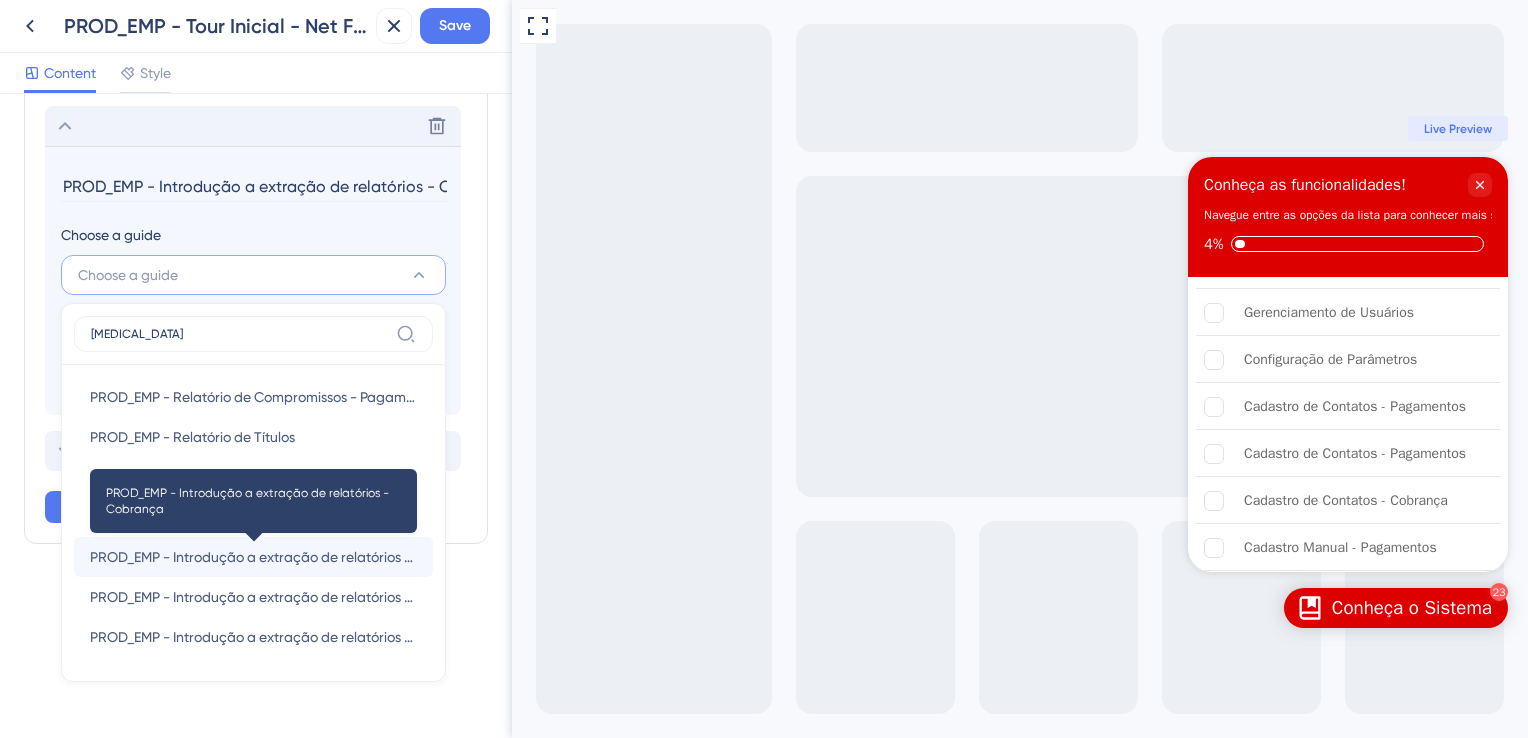 scroll, scrollTop: 1776, scrollLeft: 0, axis: vertical 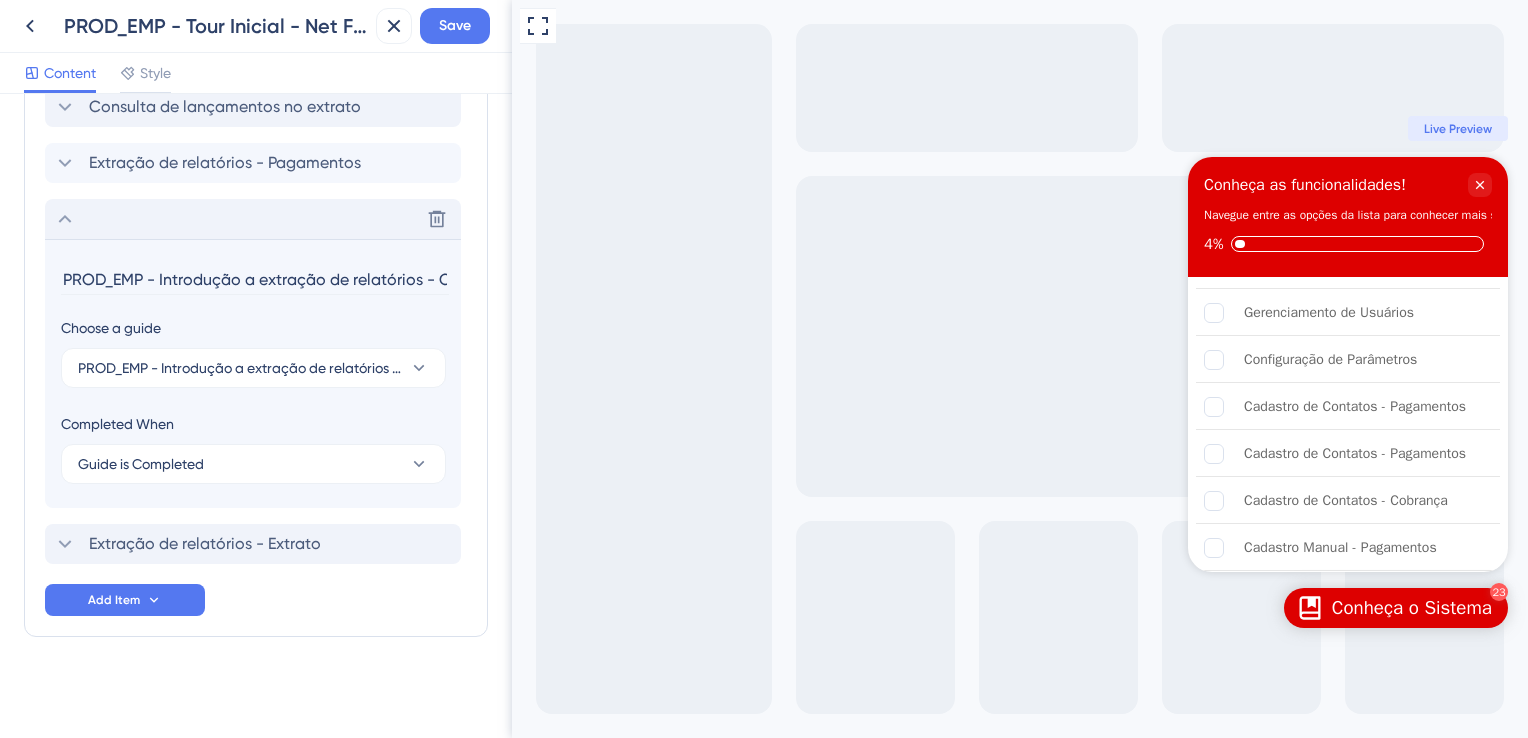 drag, startPoint x: 116, startPoint y: 273, endPoint x: 4, endPoint y: 273, distance: 112 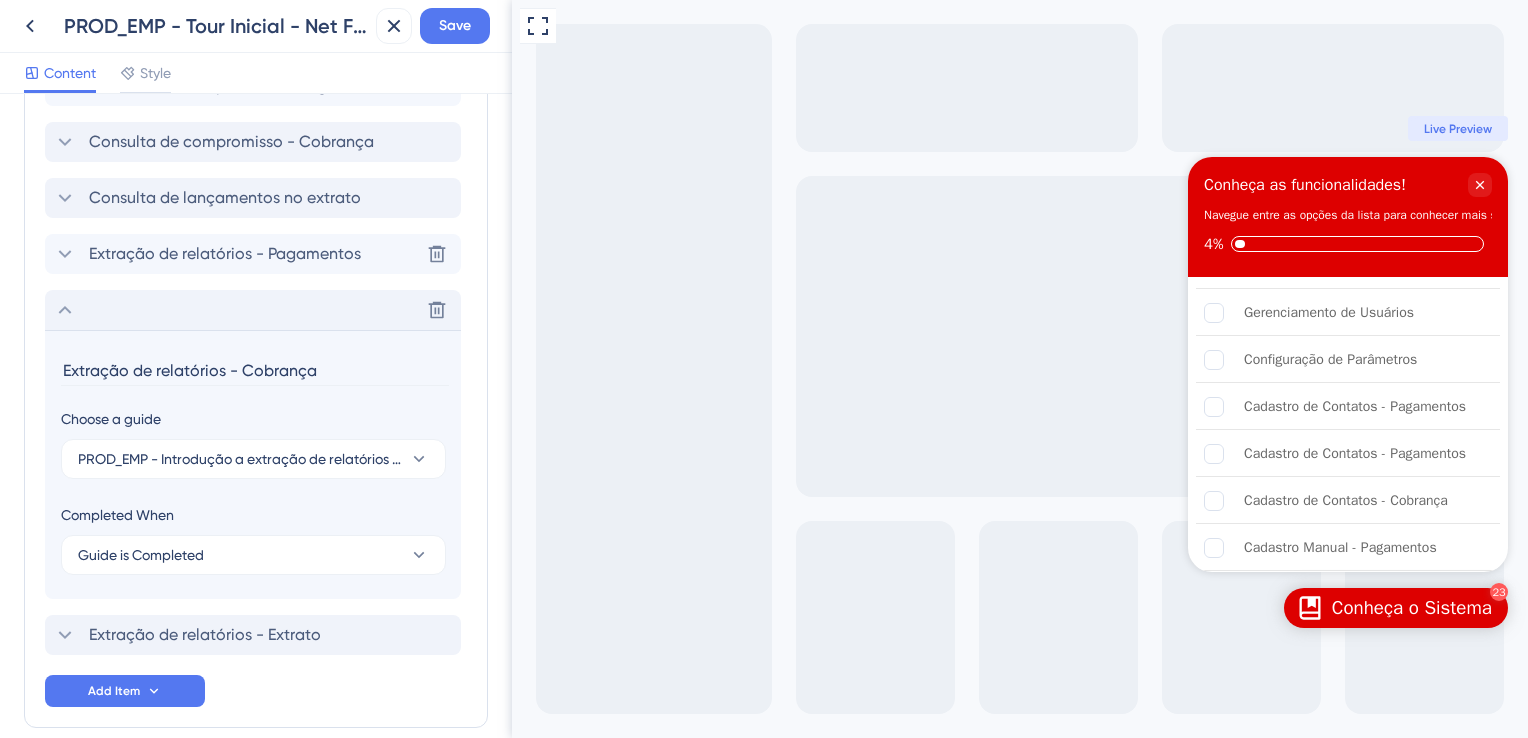 scroll, scrollTop: 1576, scrollLeft: 0, axis: vertical 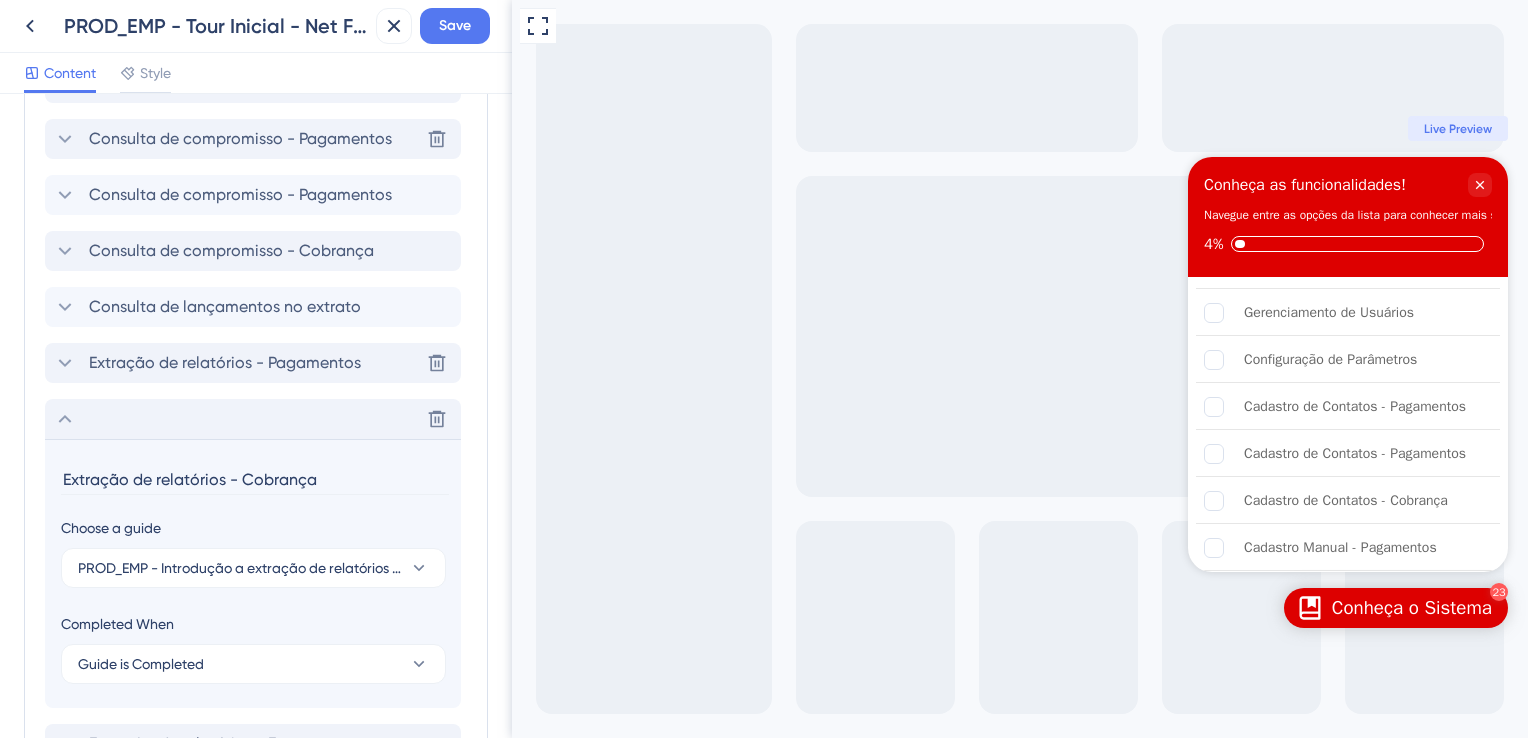 type on "Extração de relatórios - Cobrança" 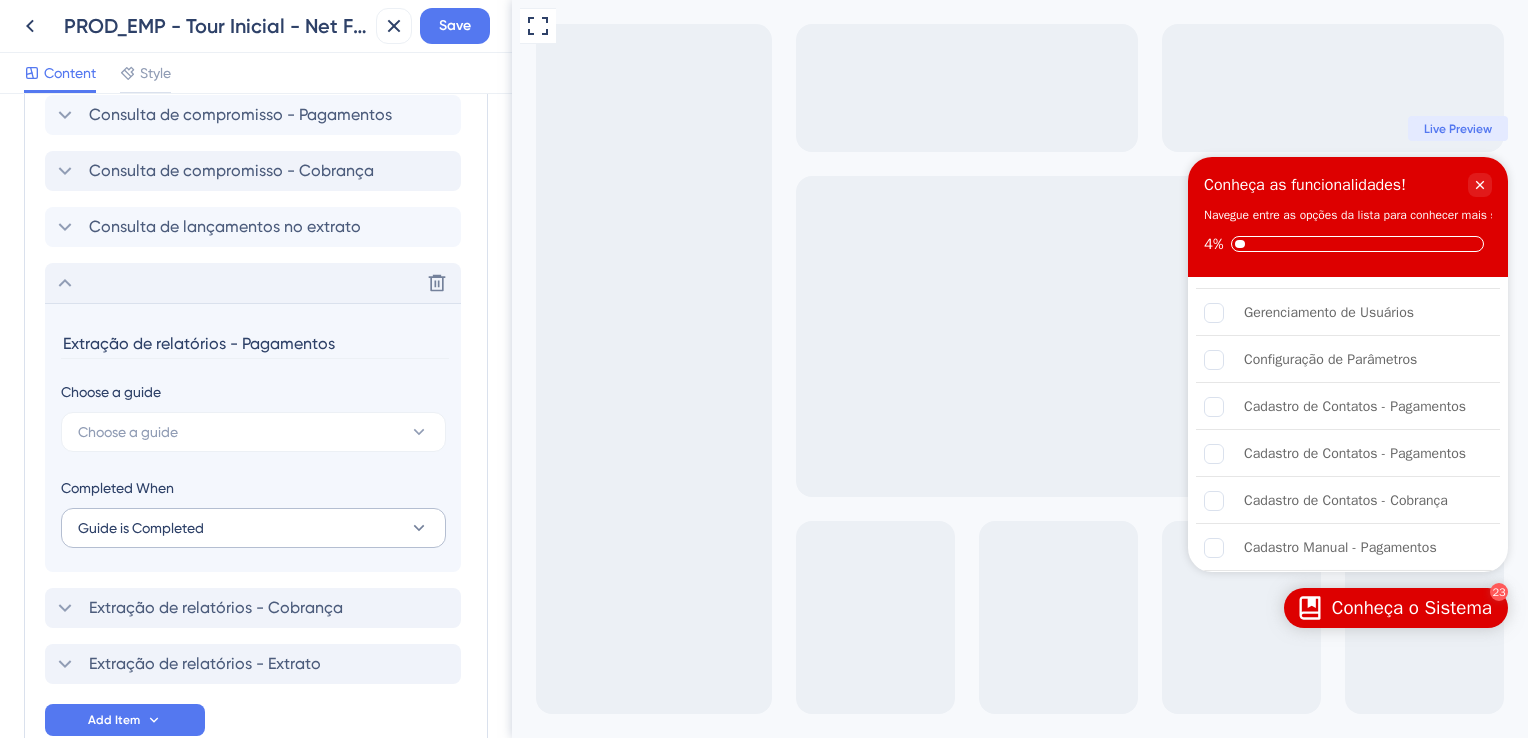 scroll, scrollTop: 1776, scrollLeft: 0, axis: vertical 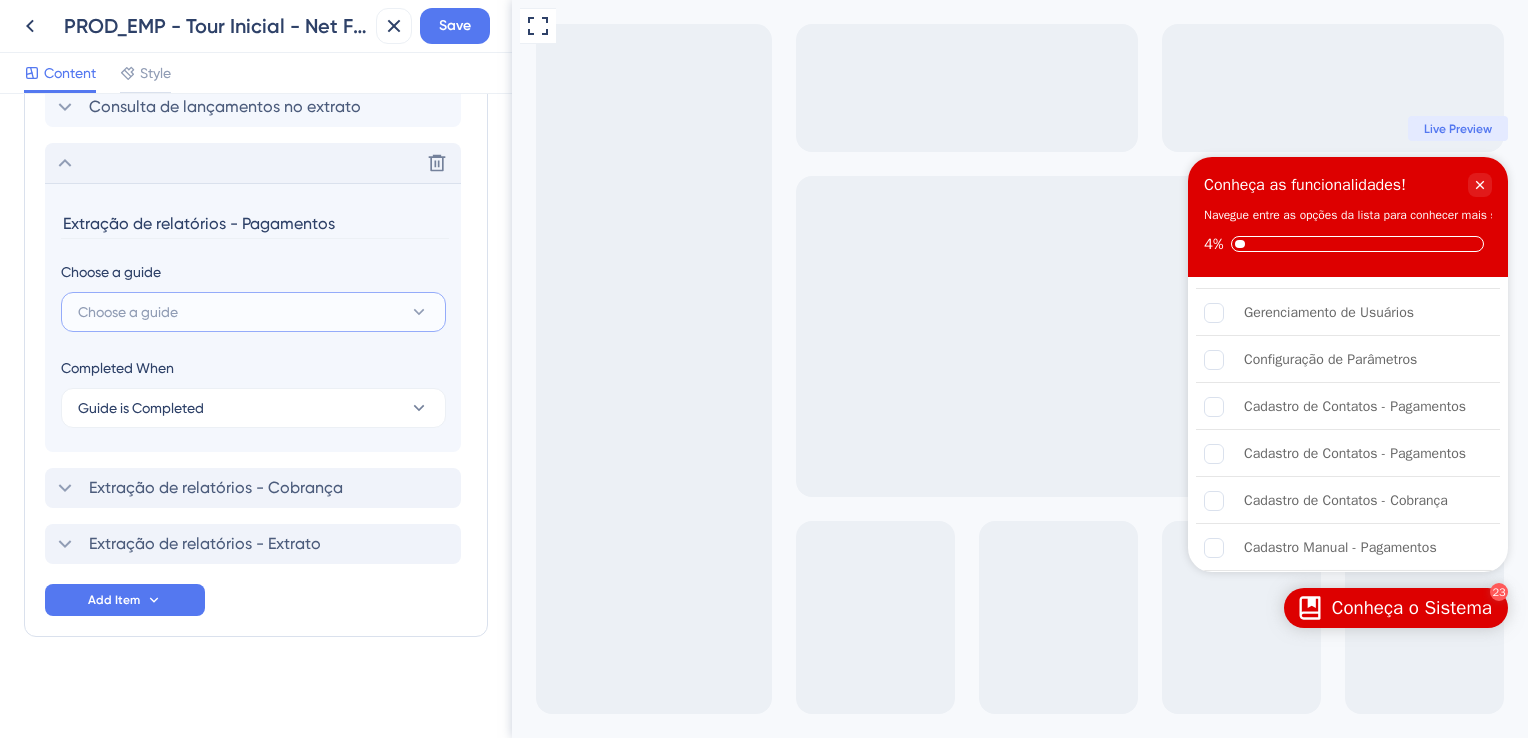 click on "Choose a guide" at bounding box center [128, 312] 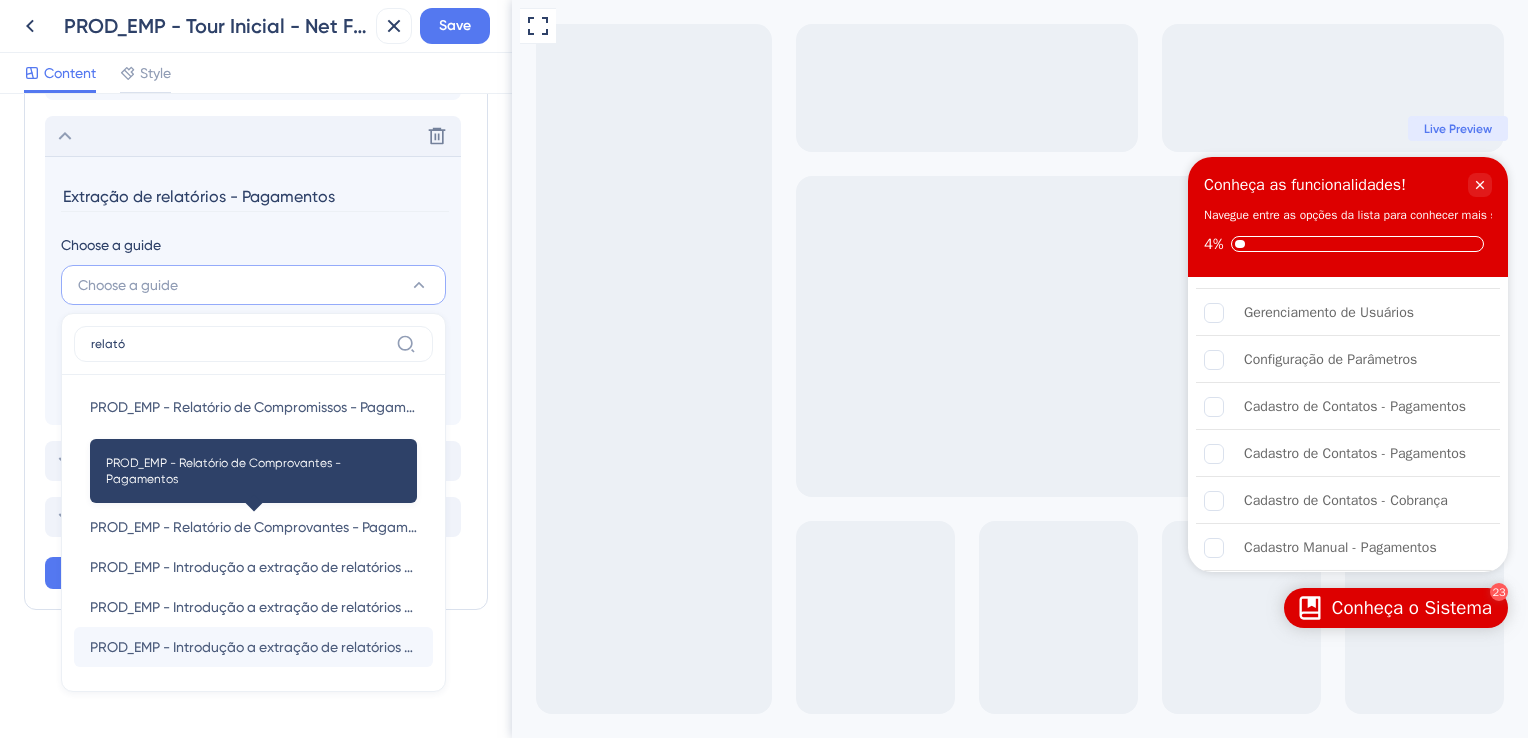 scroll, scrollTop: 1876, scrollLeft: 0, axis: vertical 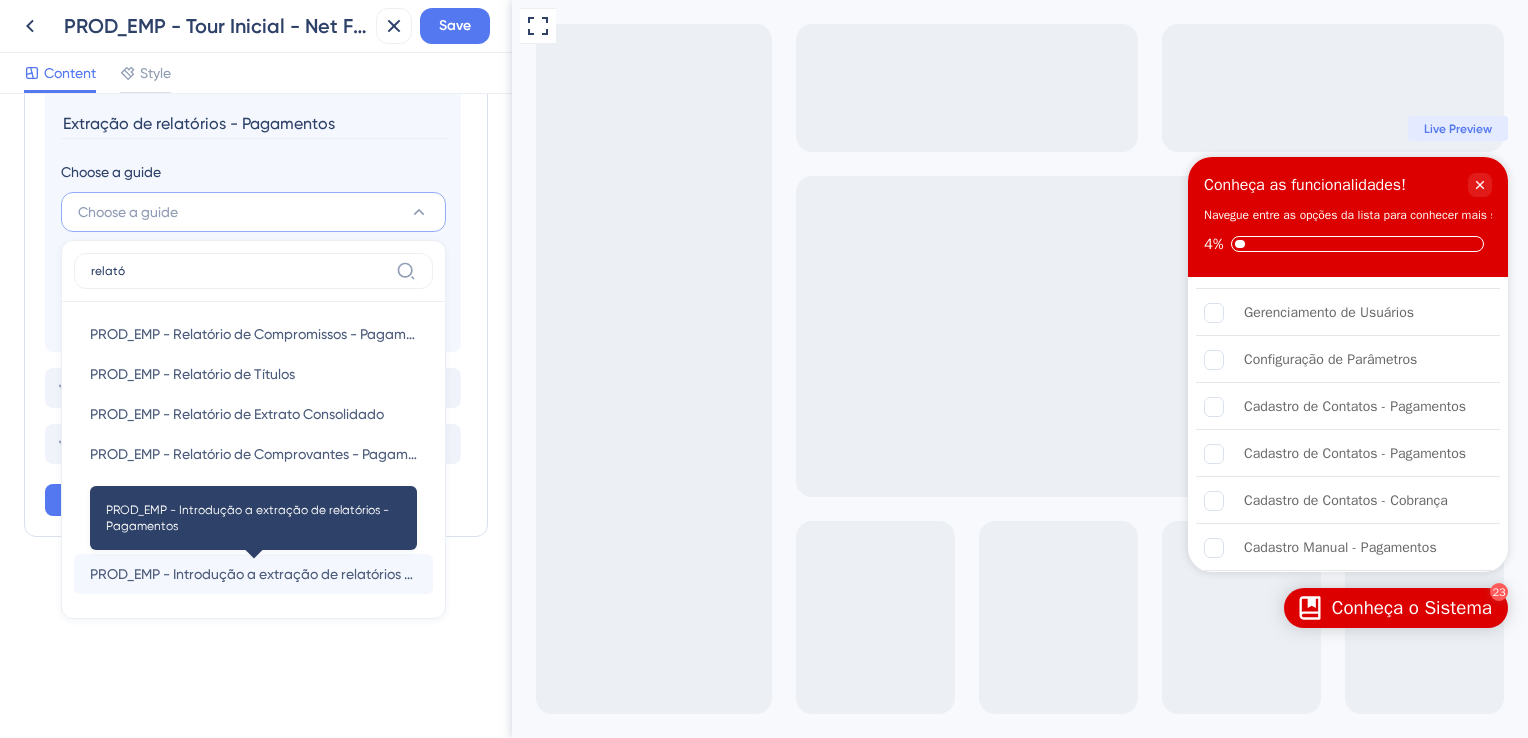 type on "relató" 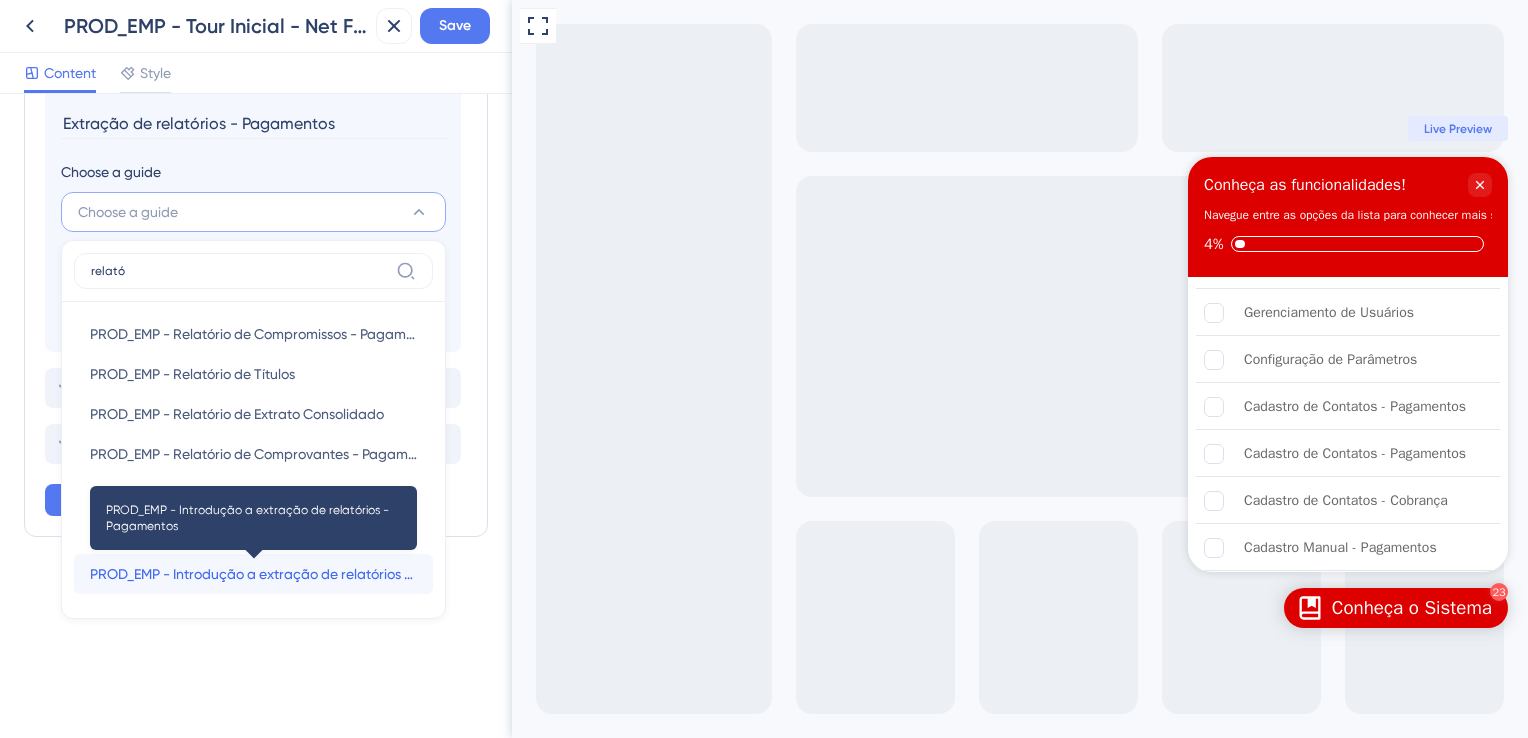 click on "PROD_EMP - Introdução a extração de relatórios - Pagamentos" at bounding box center (253, 574) 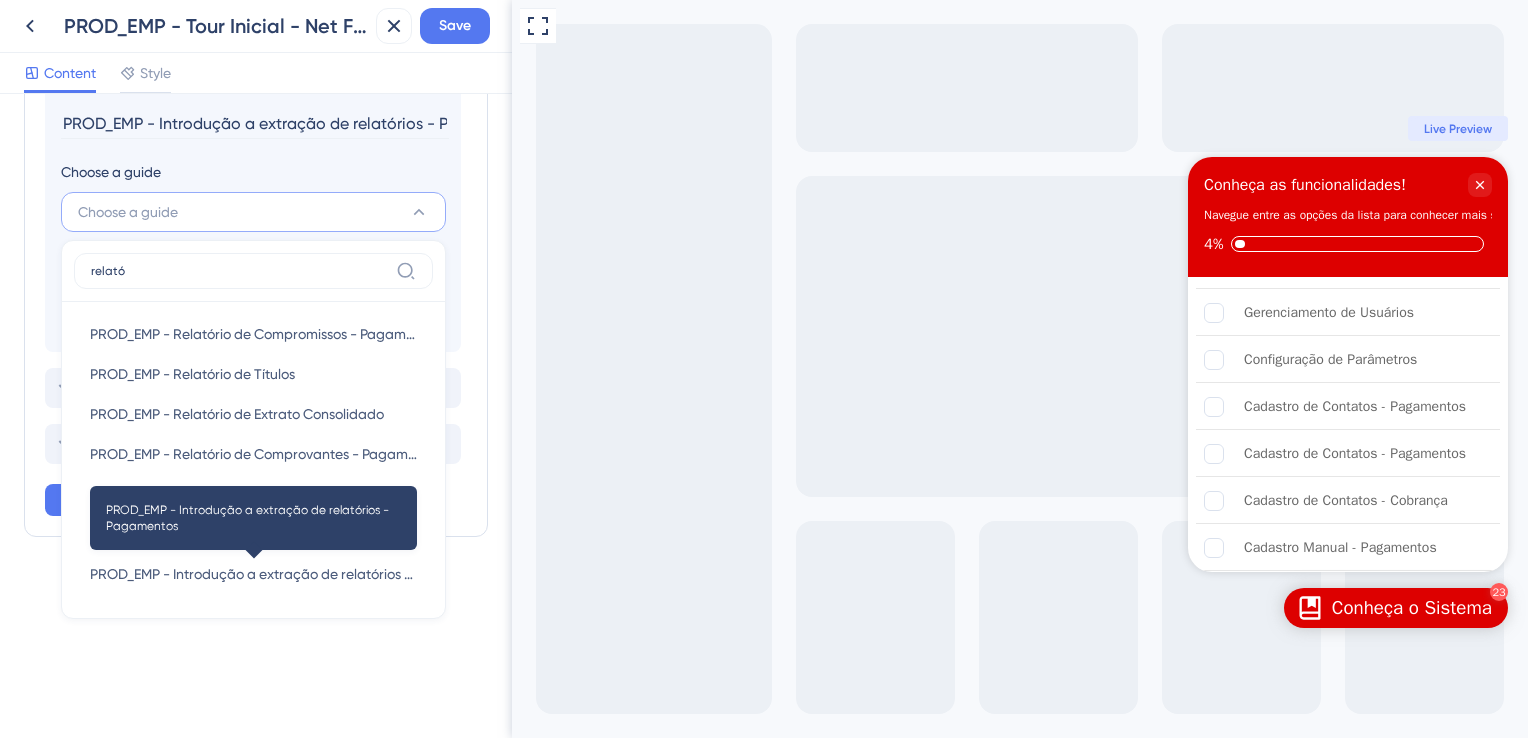 scroll, scrollTop: 1776, scrollLeft: 0, axis: vertical 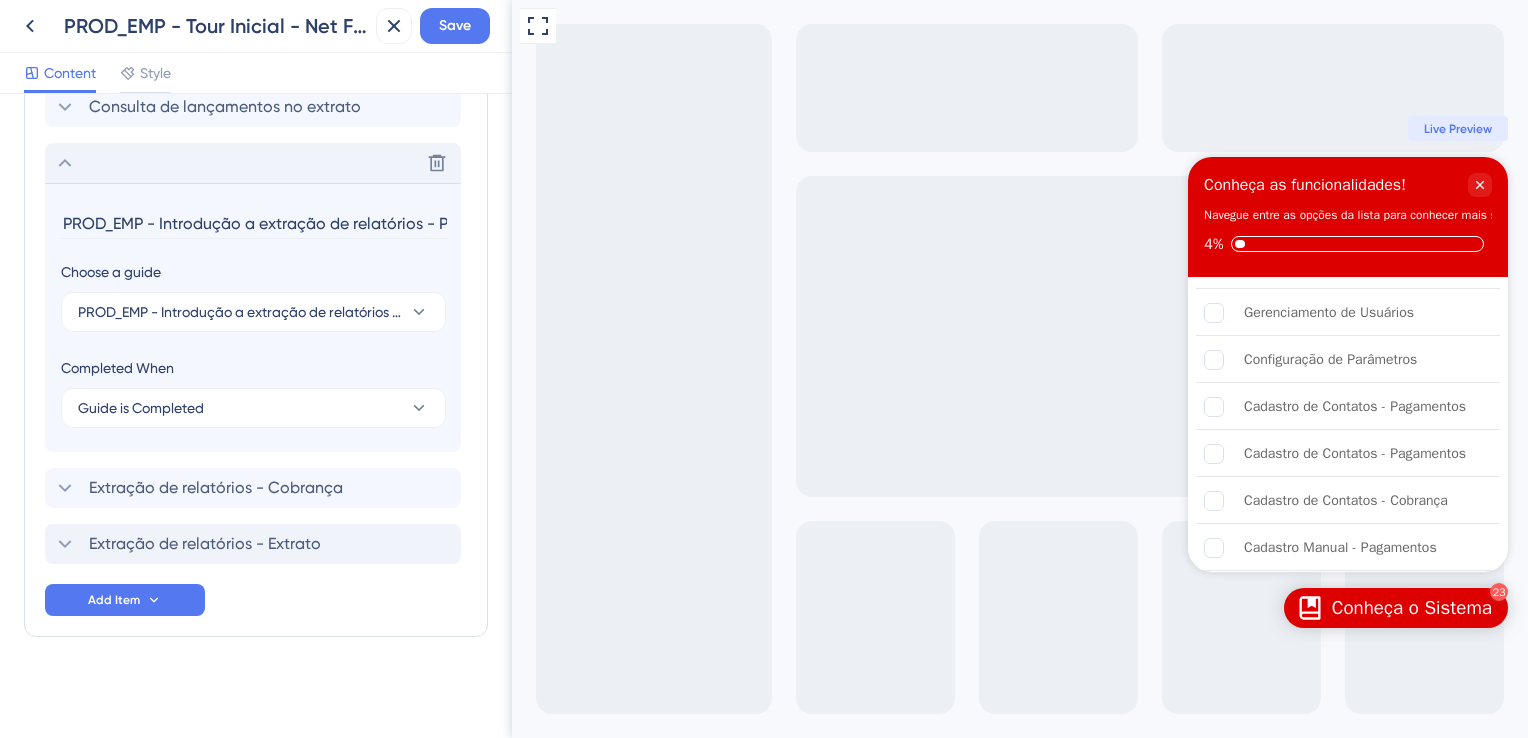 drag, startPoint x: 267, startPoint y: 218, endPoint x: 20, endPoint y: 218, distance: 247 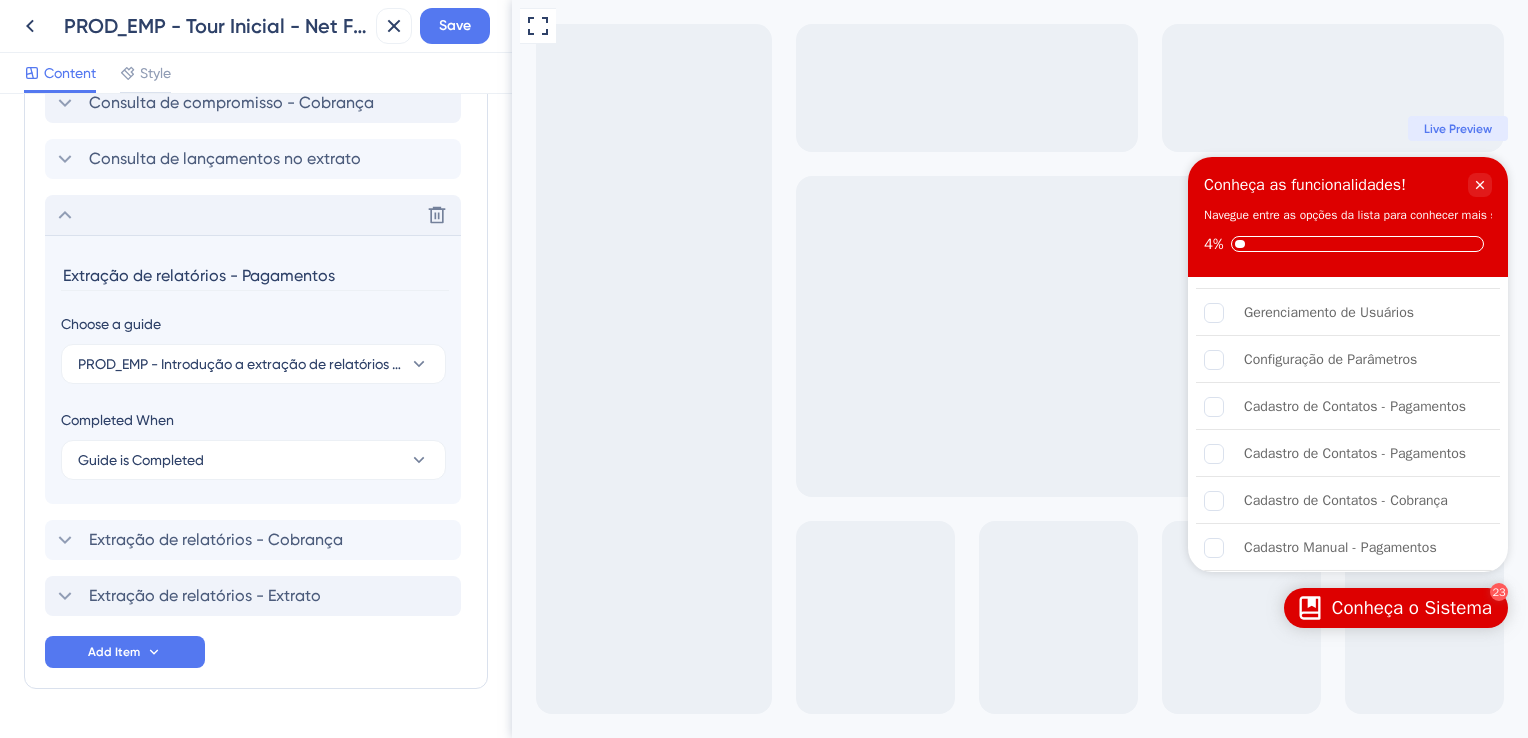 scroll, scrollTop: 1676, scrollLeft: 0, axis: vertical 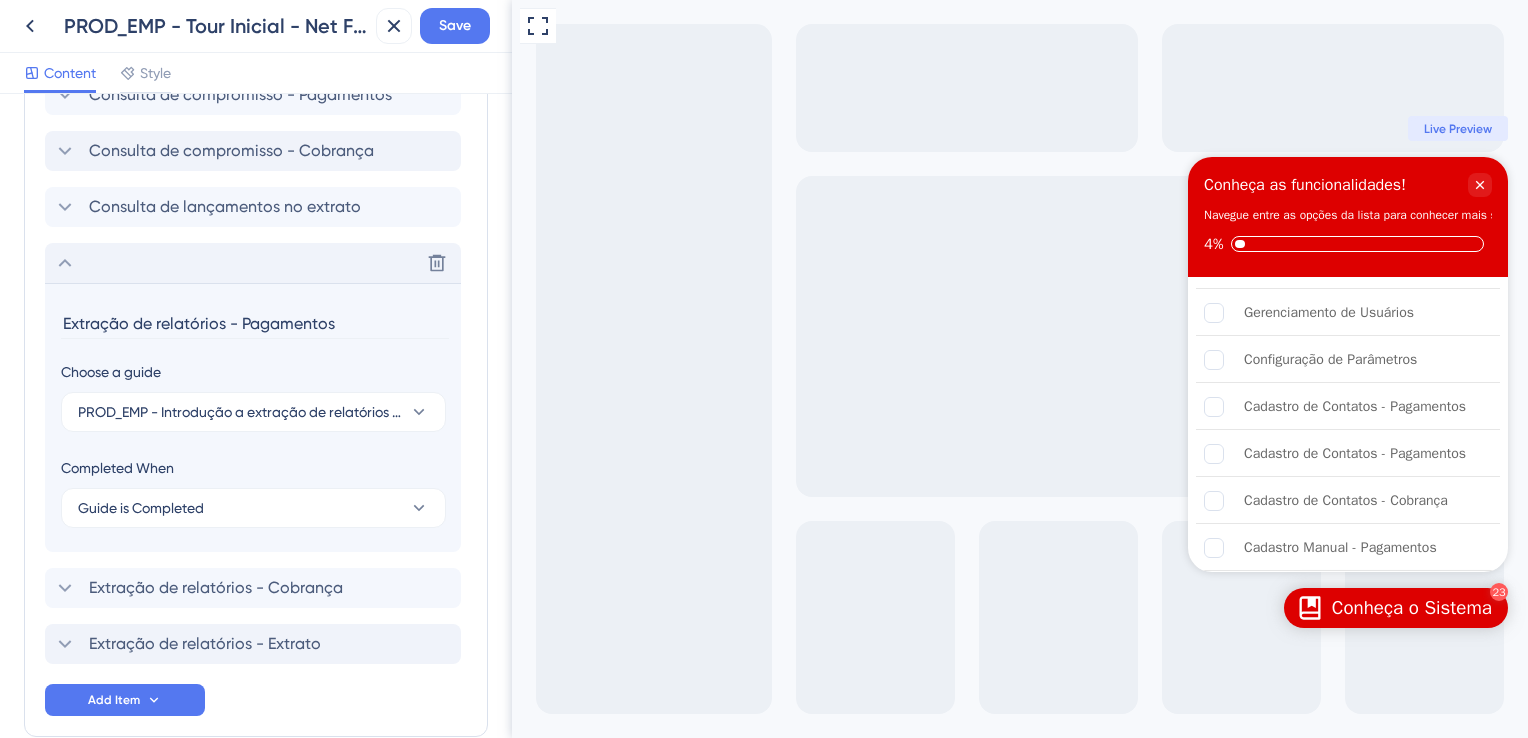 type on "Extração de relatórios - Pagamentos" 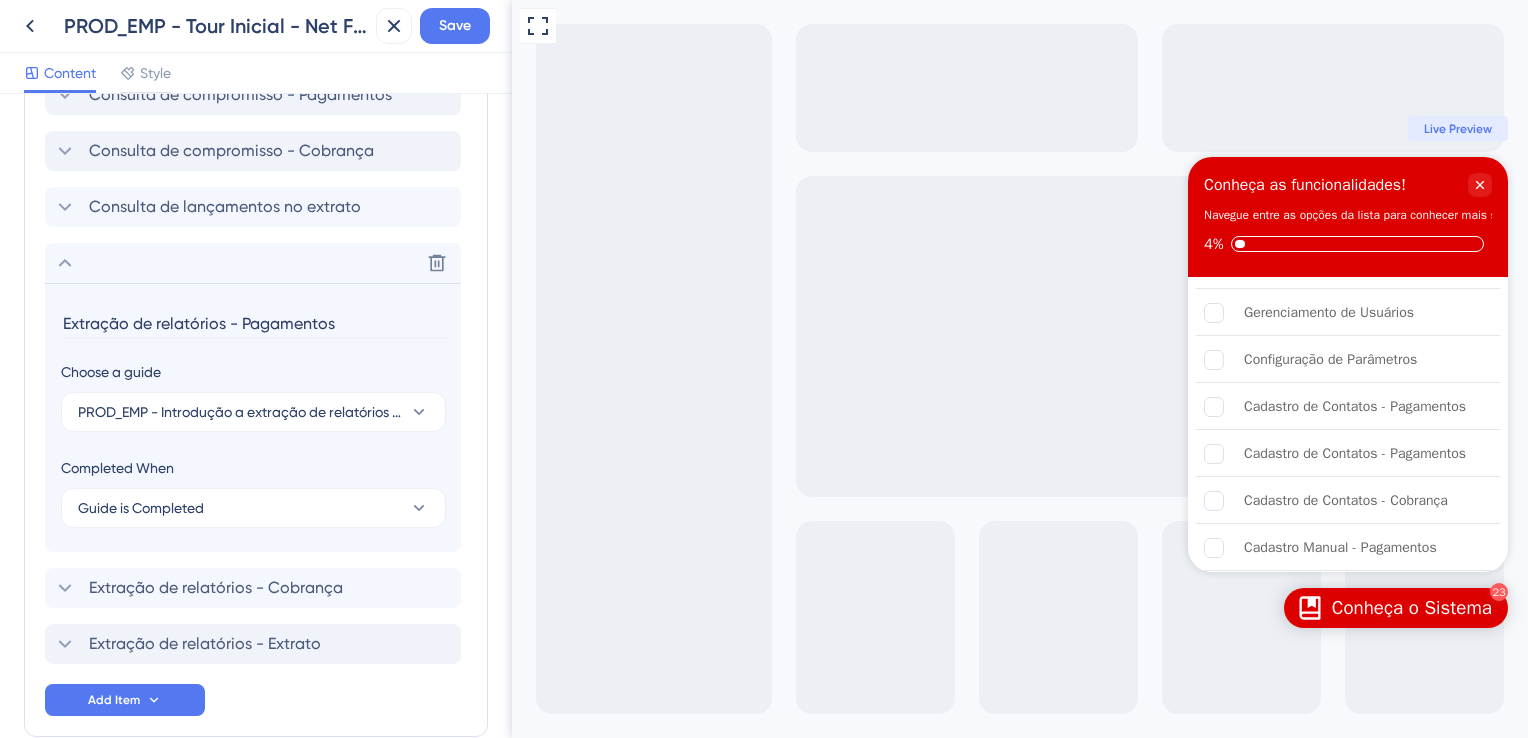 scroll, scrollTop: 1508, scrollLeft: 0, axis: vertical 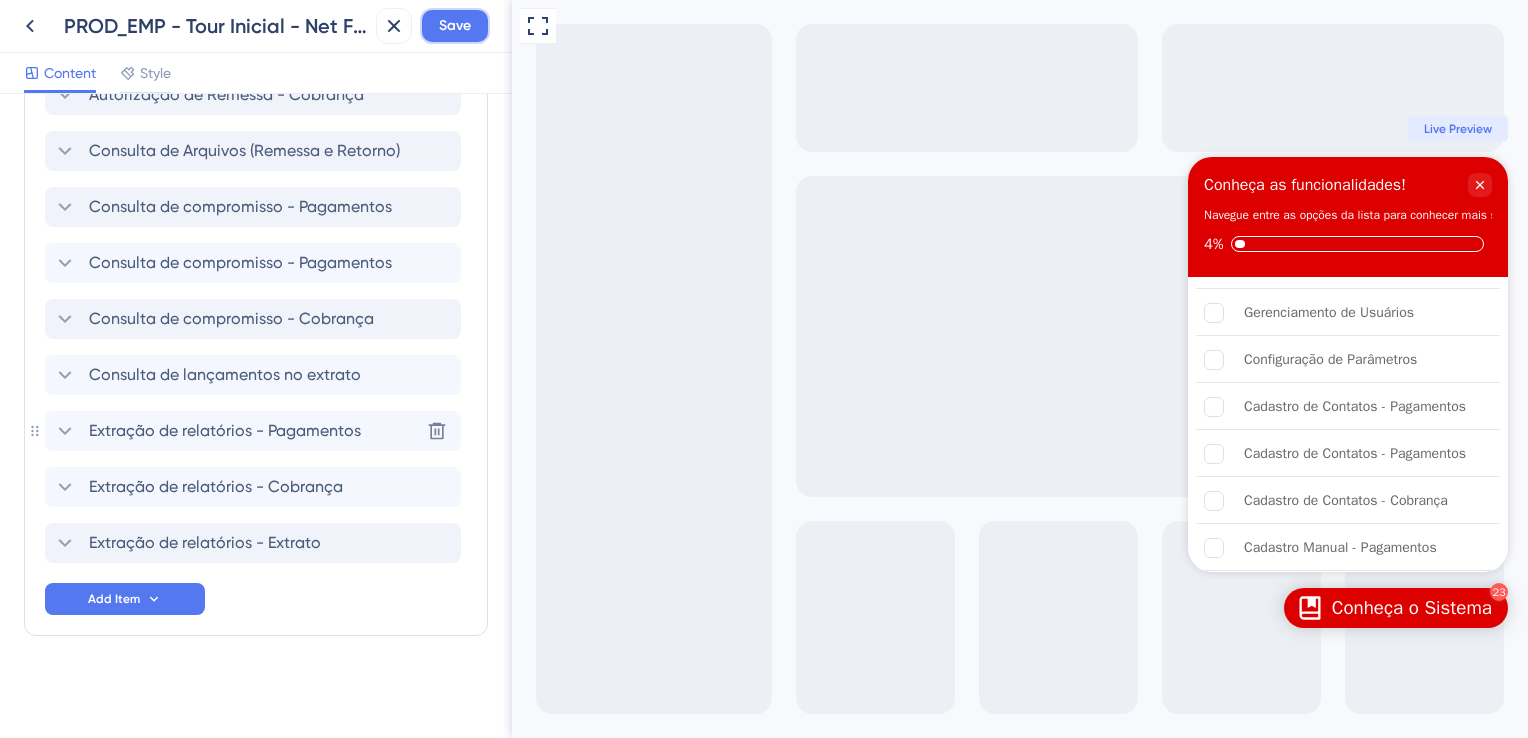 click on "Save" at bounding box center [455, 26] 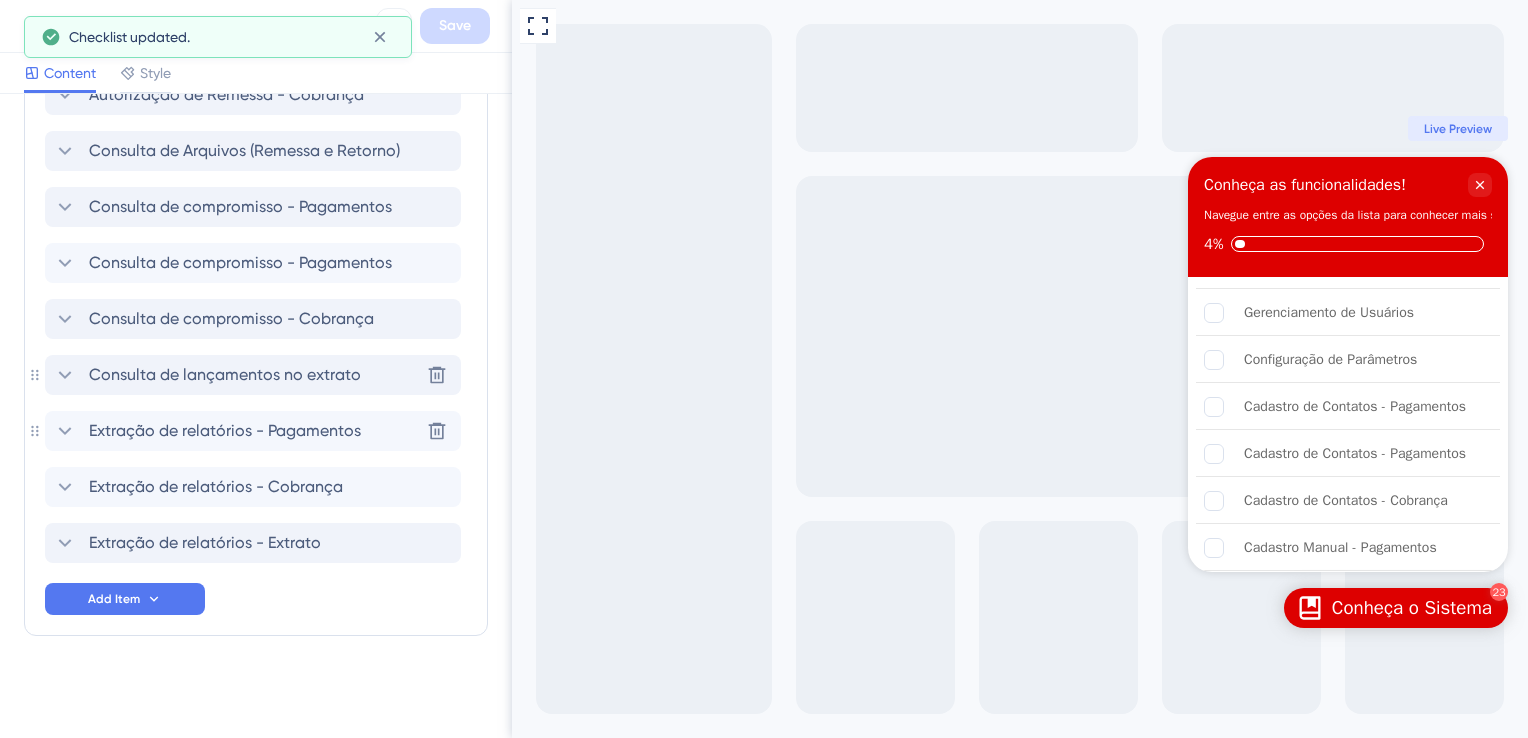 click on "Consulta de lançamentos no extrato" at bounding box center (225, 375) 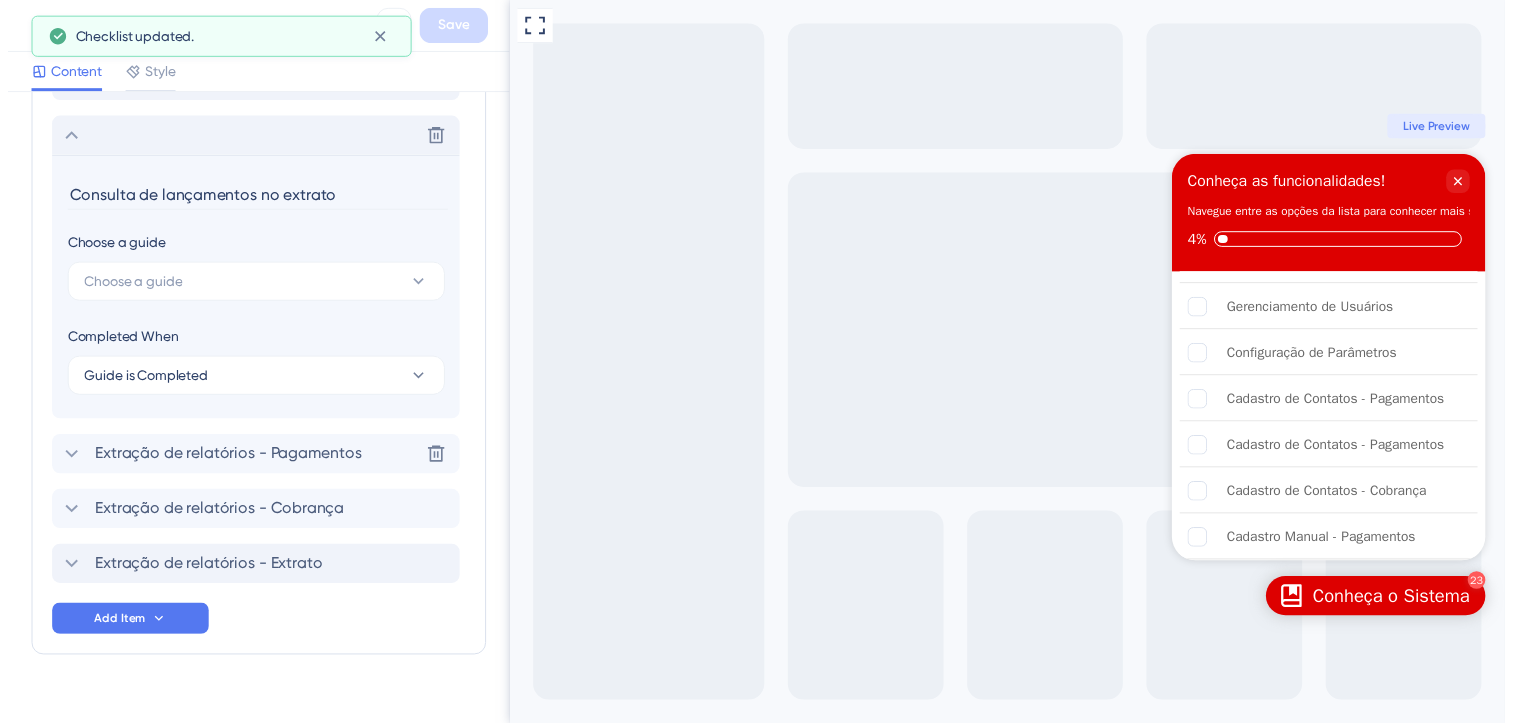 scroll, scrollTop: 1768, scrollLeft: 0, axis: vertical 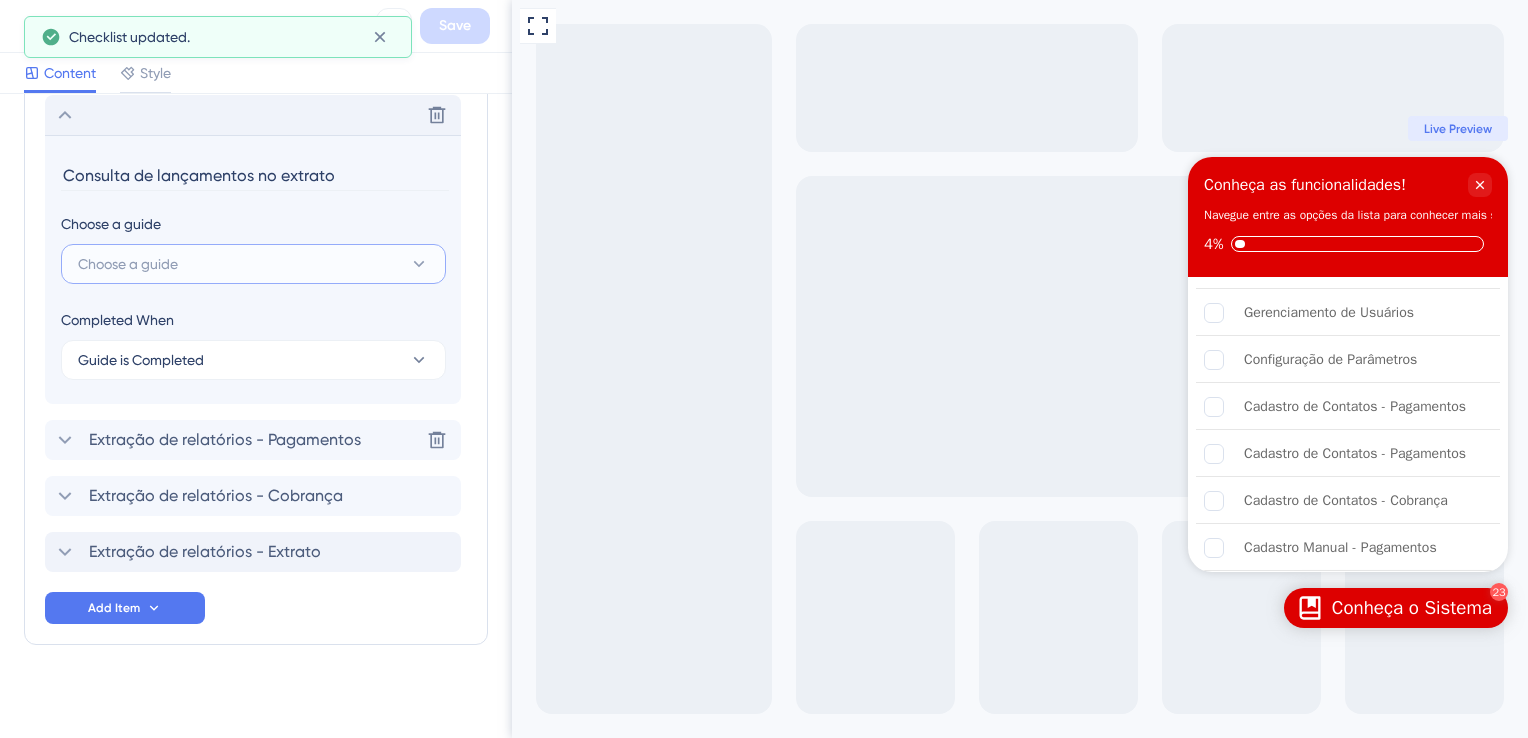 click on "Choose a guide" at bounding box center (253, 264) 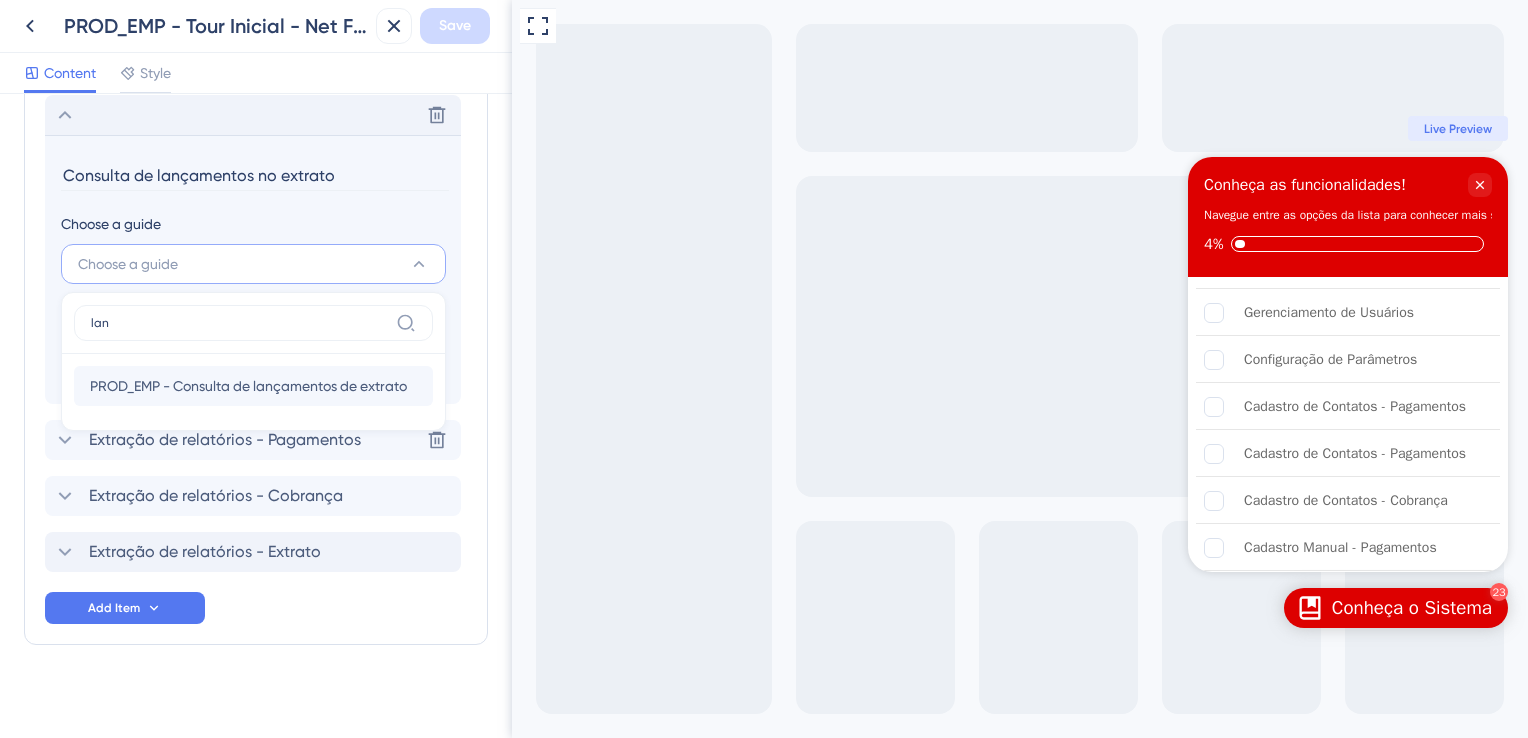 type on "lan" 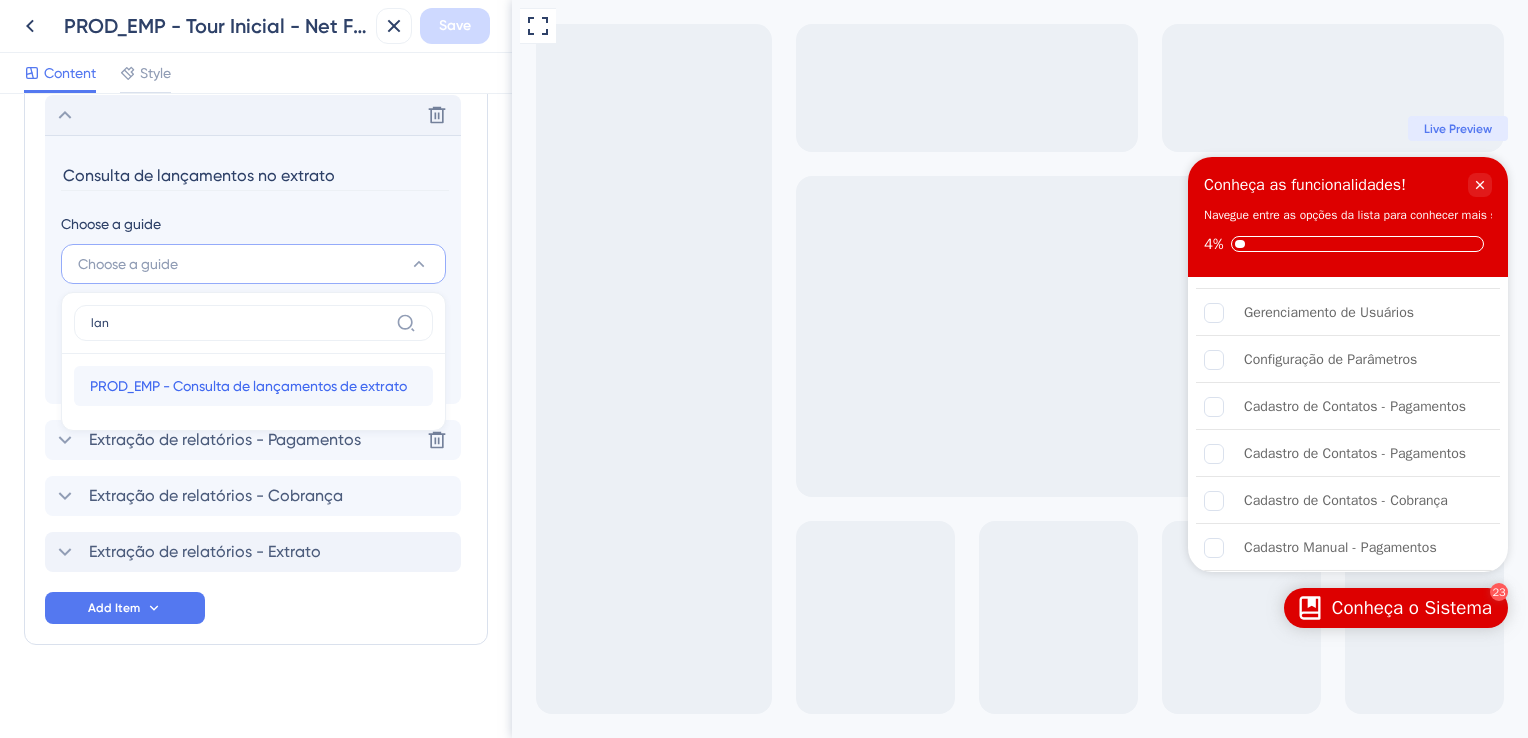 click on "PROD_EMP - Consulta de lançamentos de extrato" at bounding box center [248, 386] 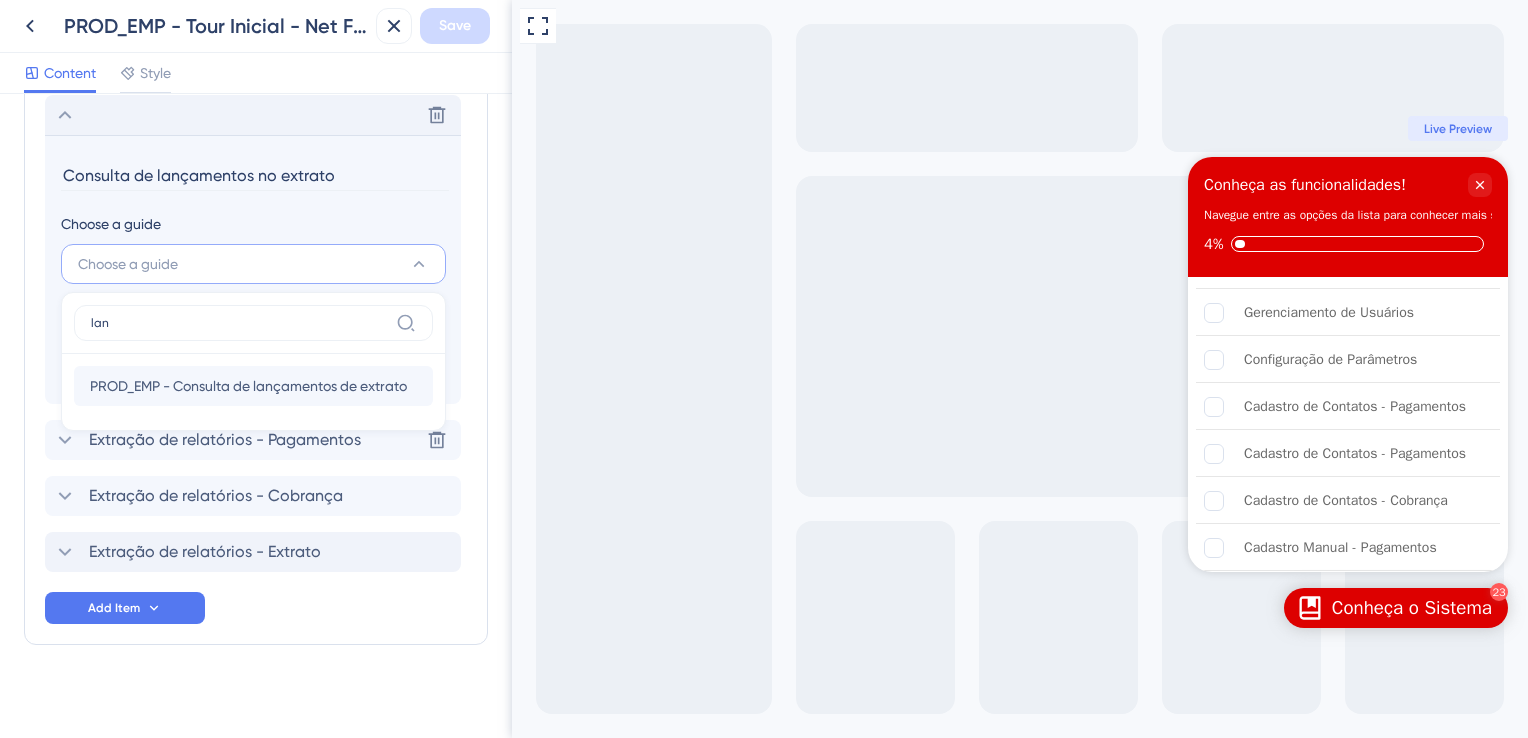 type on "PROD_EMP - Consulta de lançamentos de extrato" 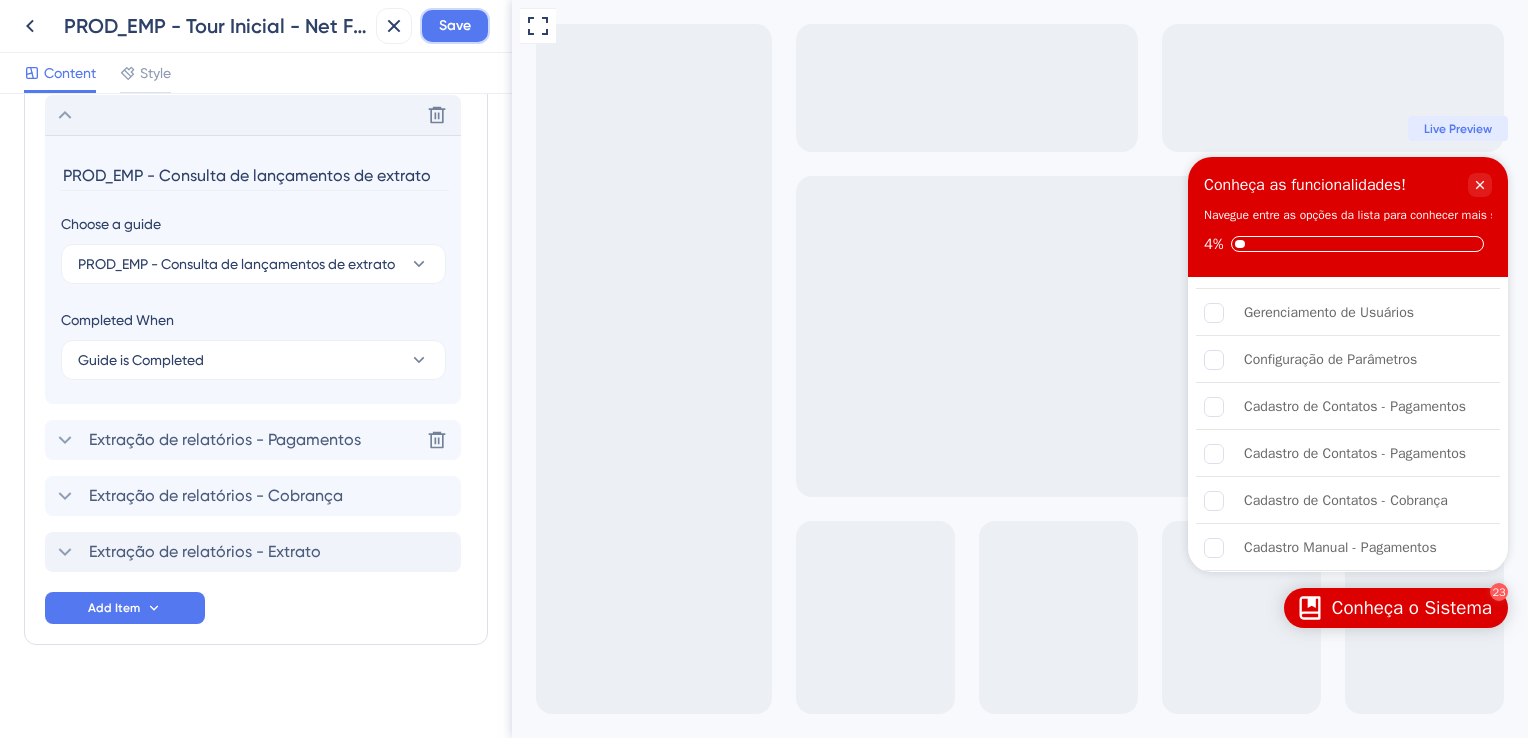 click on "Save" at bounding box center [455, 26] 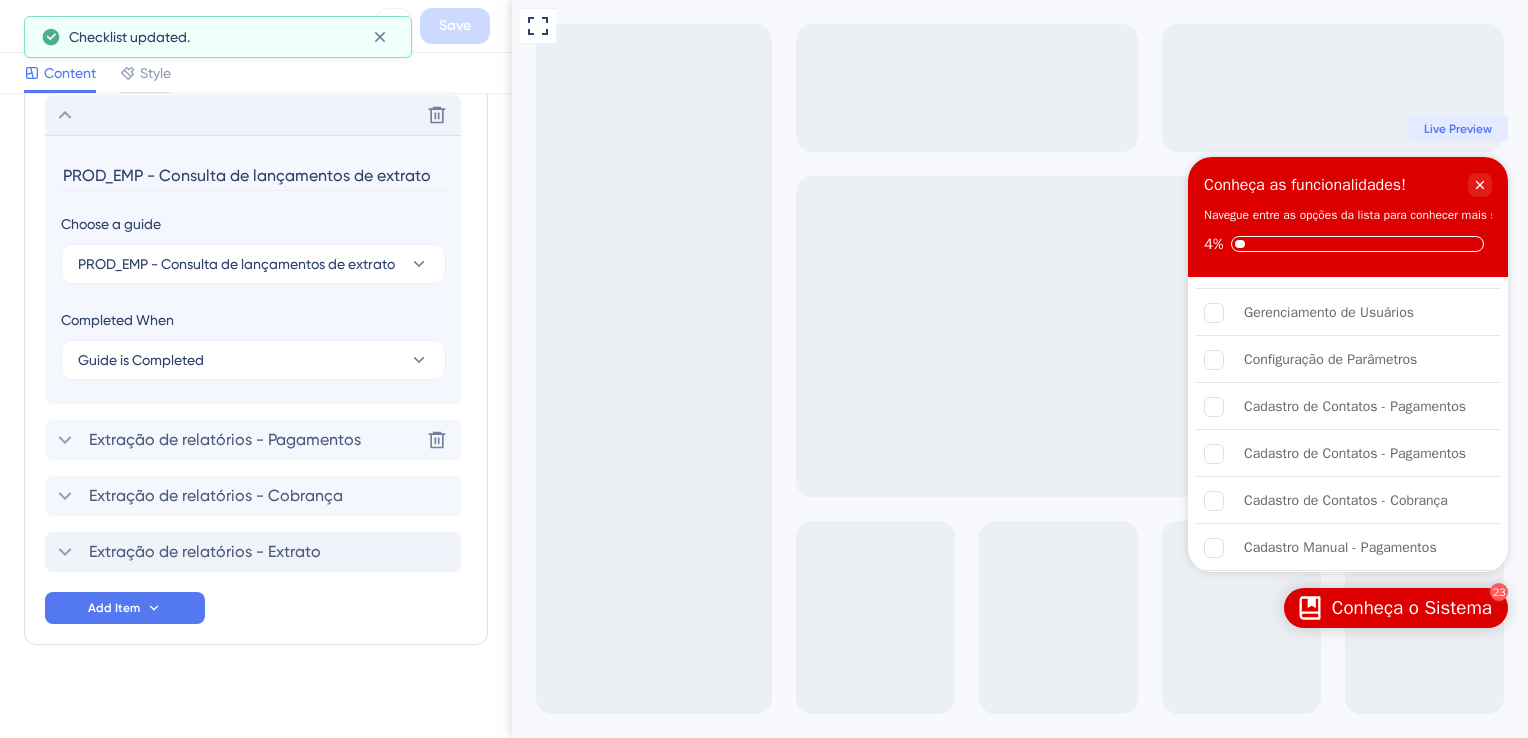 click 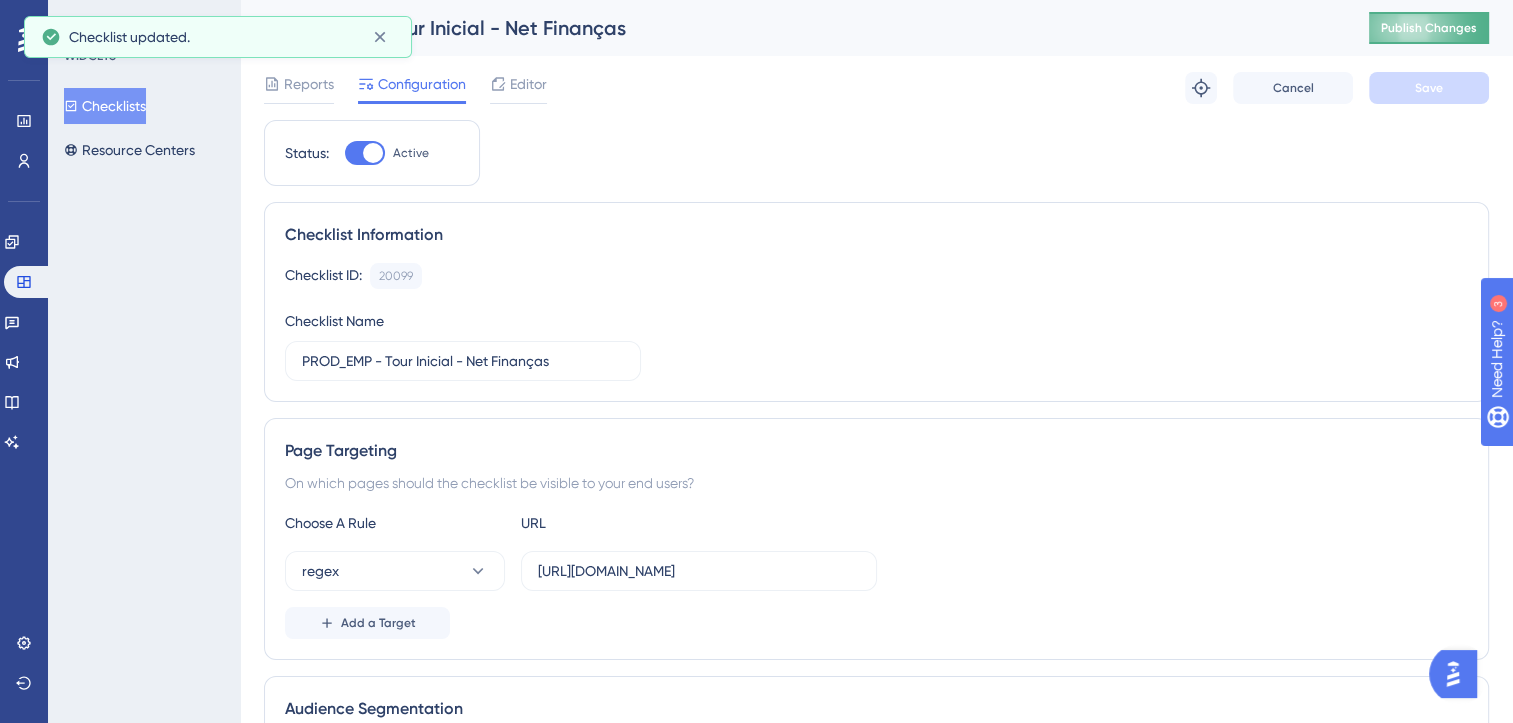 scroll, scrollTop: 0, scrollLeft: 0, axis: both 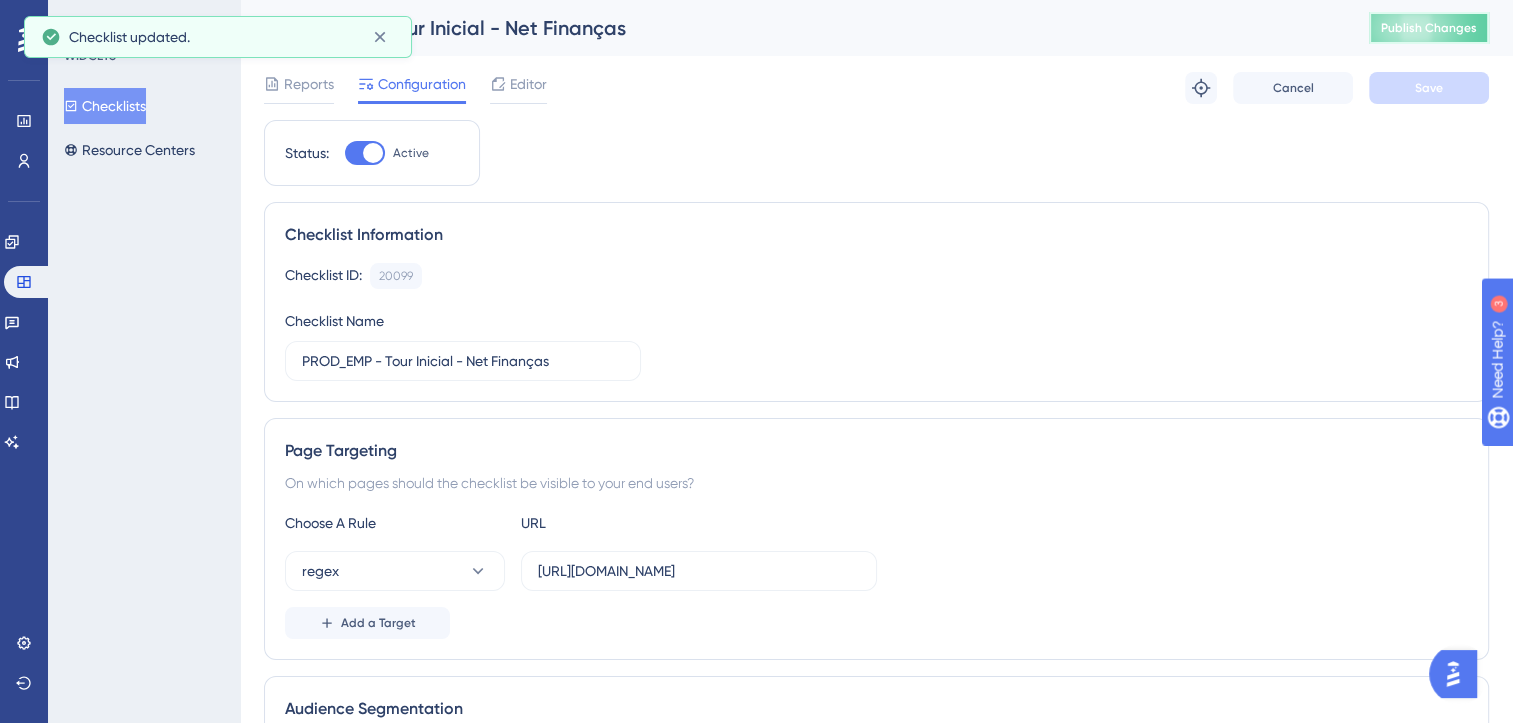click on "Publish Changes" at bounding box center (1429, 28) 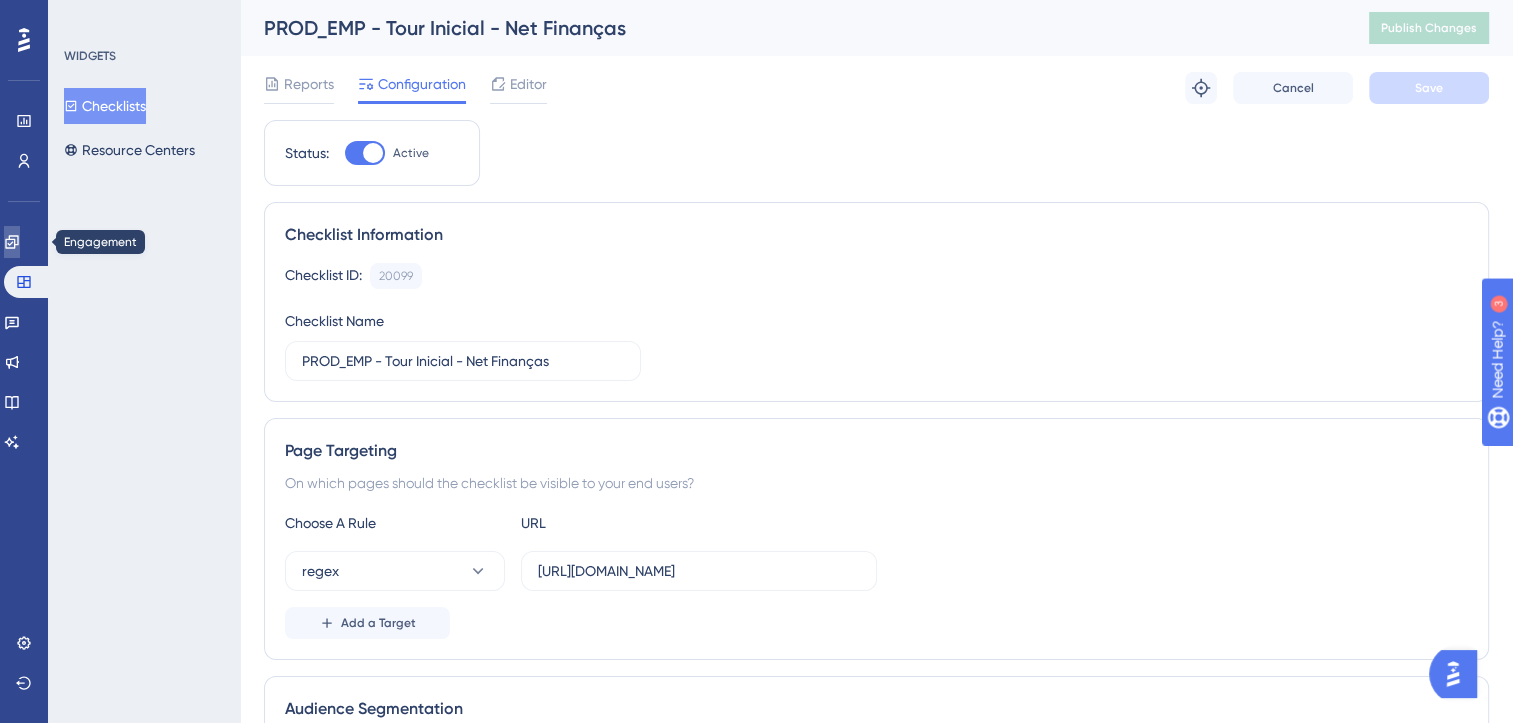 click 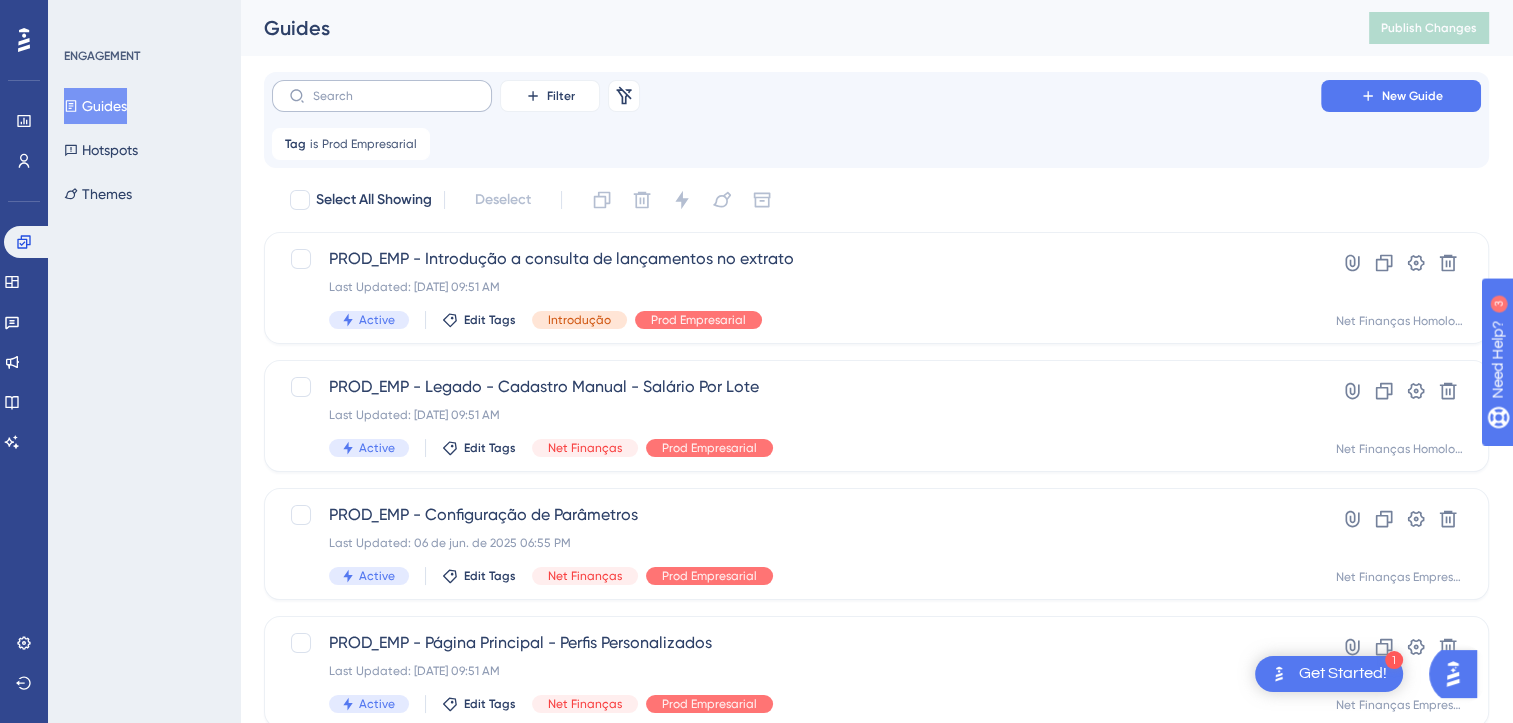 drag, startPoint x: 401, startPoint y: 72, endPoint x: 389, endPoint y: 86, distance: 18.439089 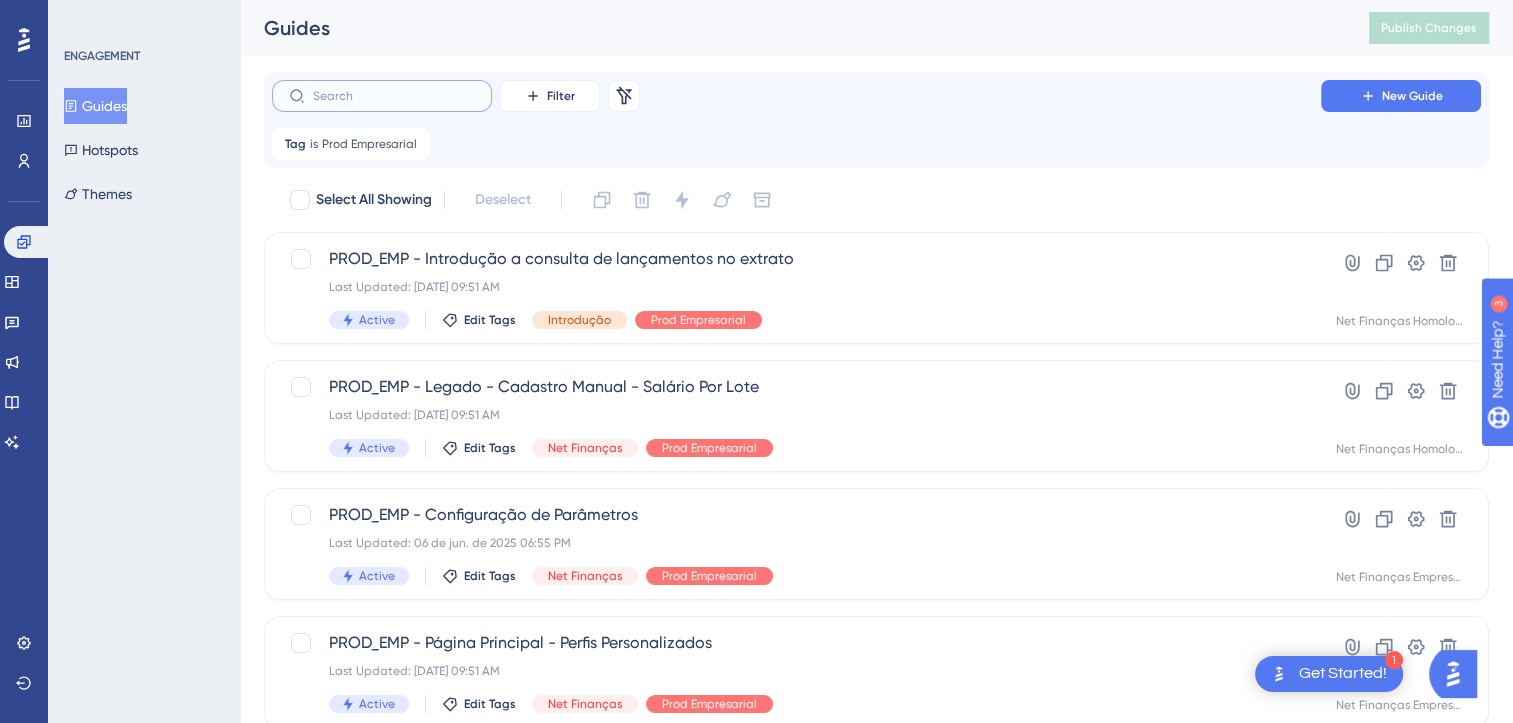 click at bounding box center [394, 96] 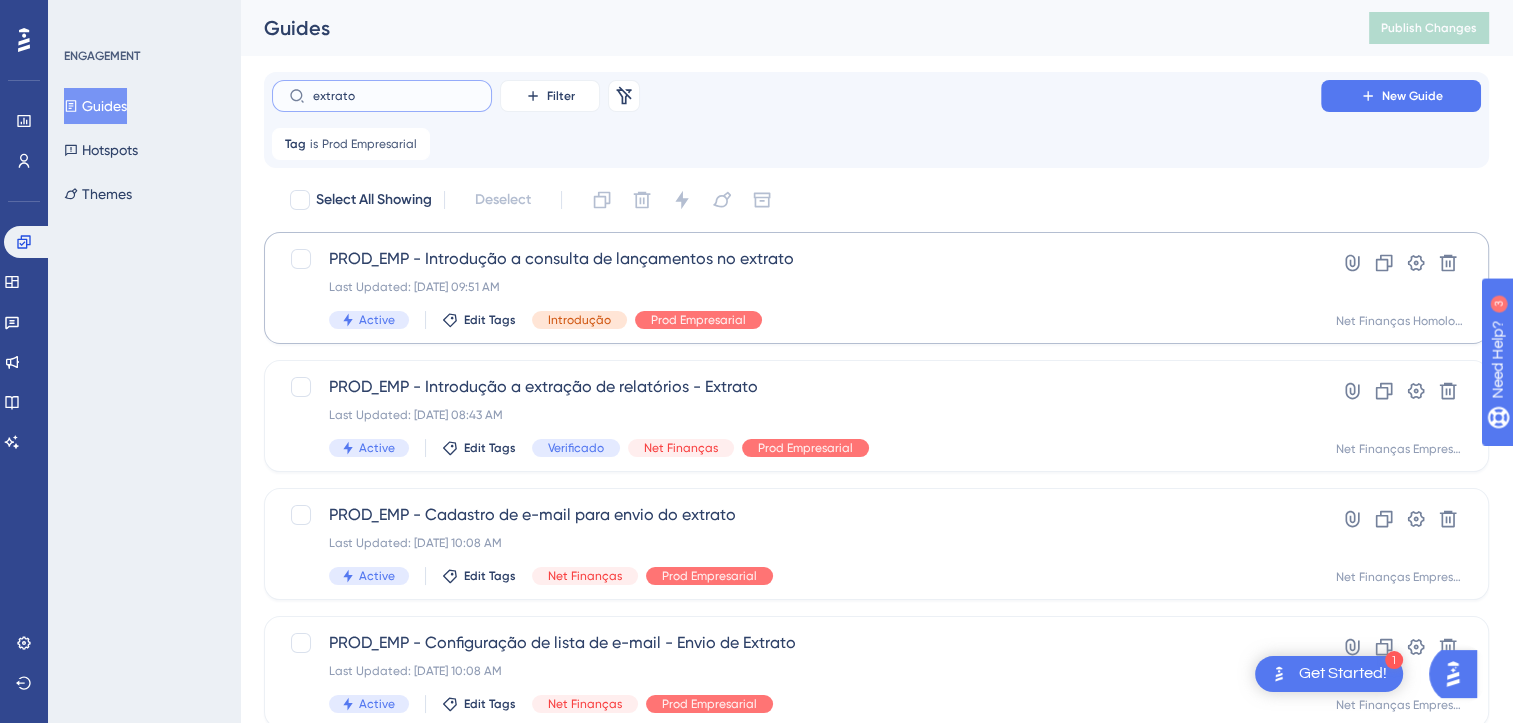 type on "extrato" 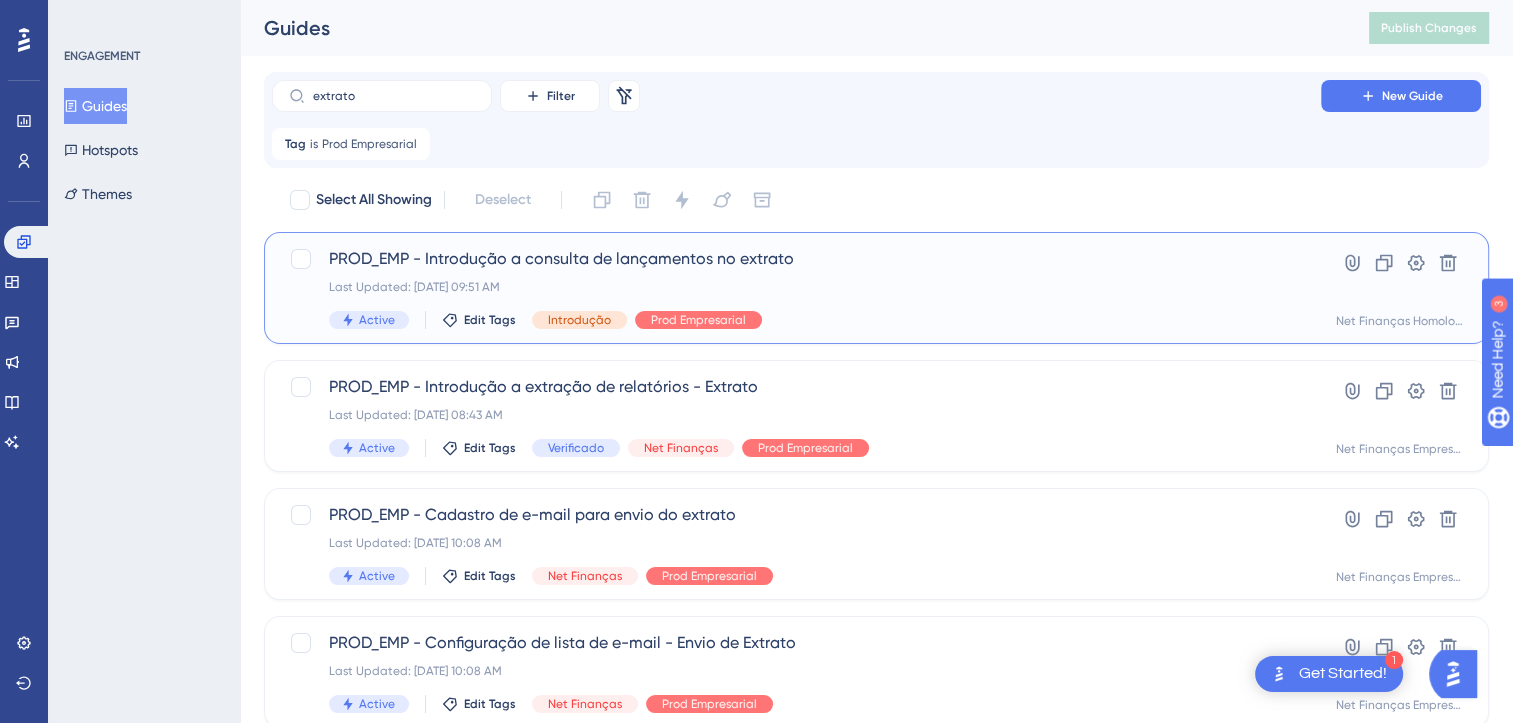 click on "PROD_EMP - Introdução a consulta de lançamentos no extrato Last Updated: 14 de jul. de 2025 09:51 AM Active Edit Tags Introdução Prod Empresarial" at bounding box center [796, 288] 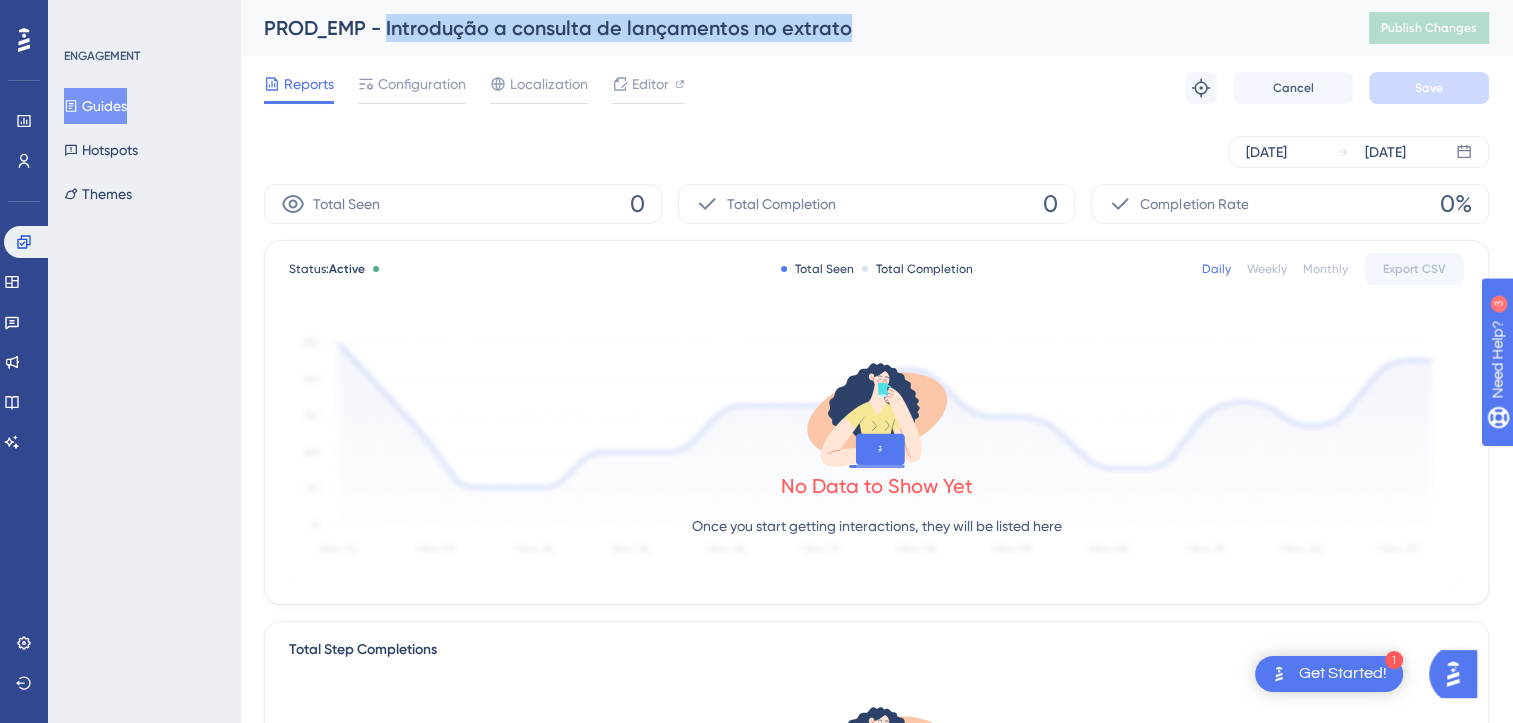 drag, startPoint x: 847, startPoint y: 18, endPoint x: 386, endPoint y: 21, distance: 461.00977 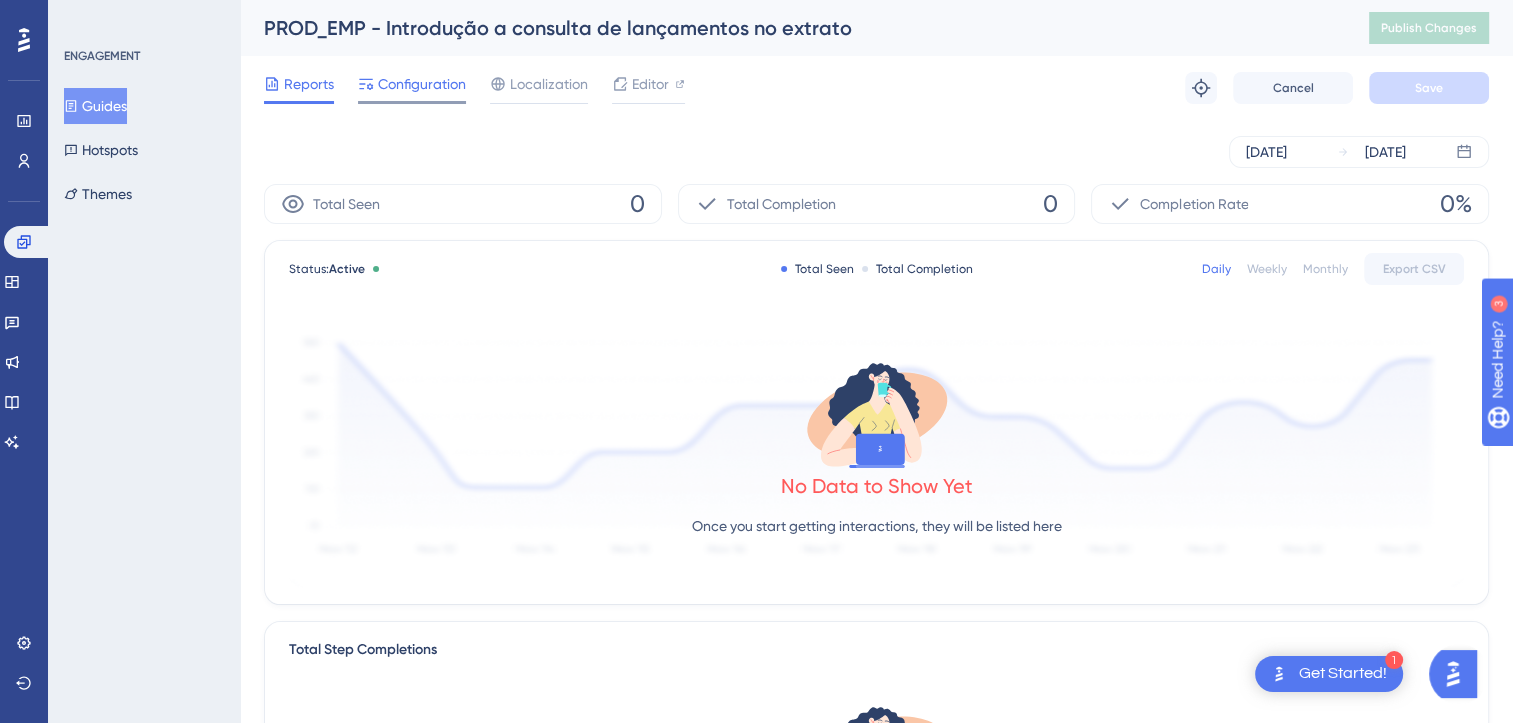 click on "Configuration" at bounding box center [422, 84] 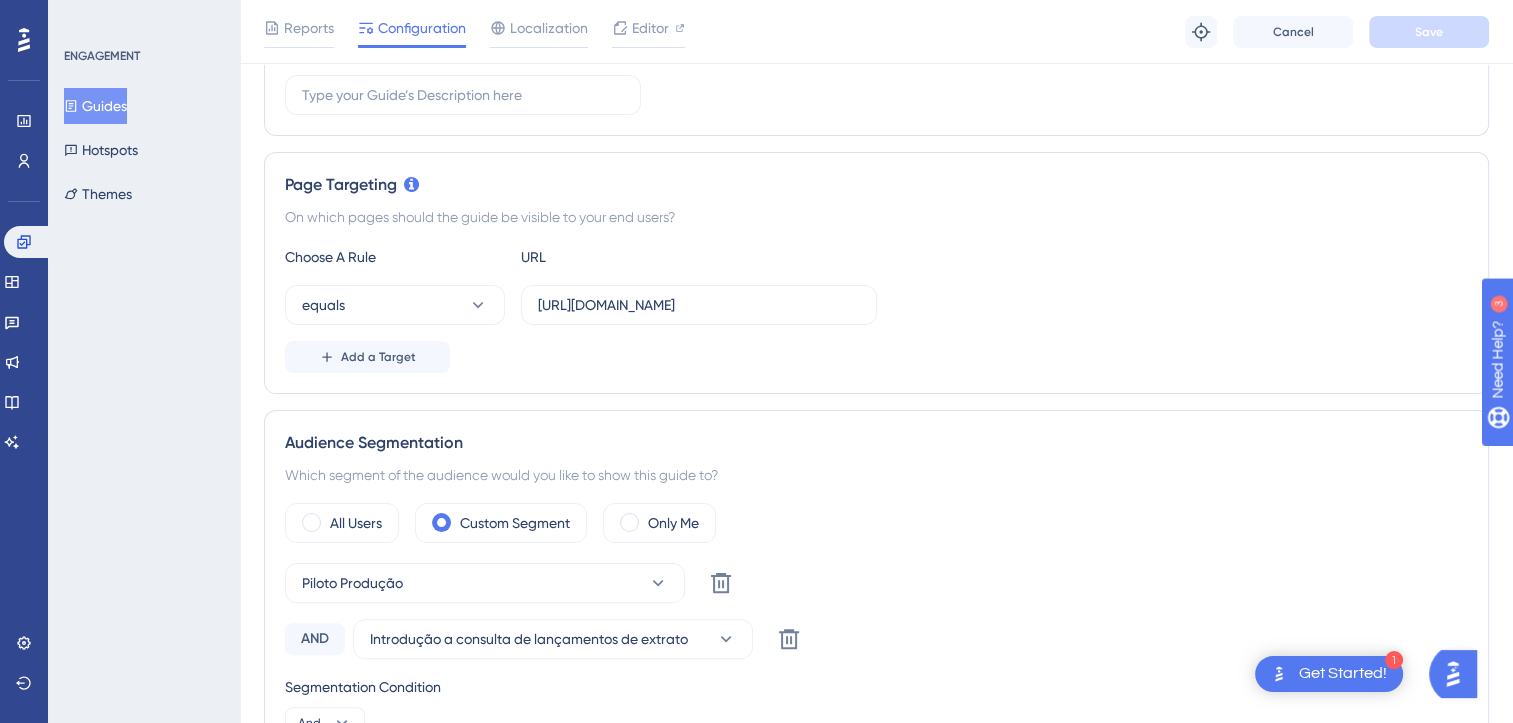 scroll, scrollTop: 500, scrollLeft: 0, axis: vertical 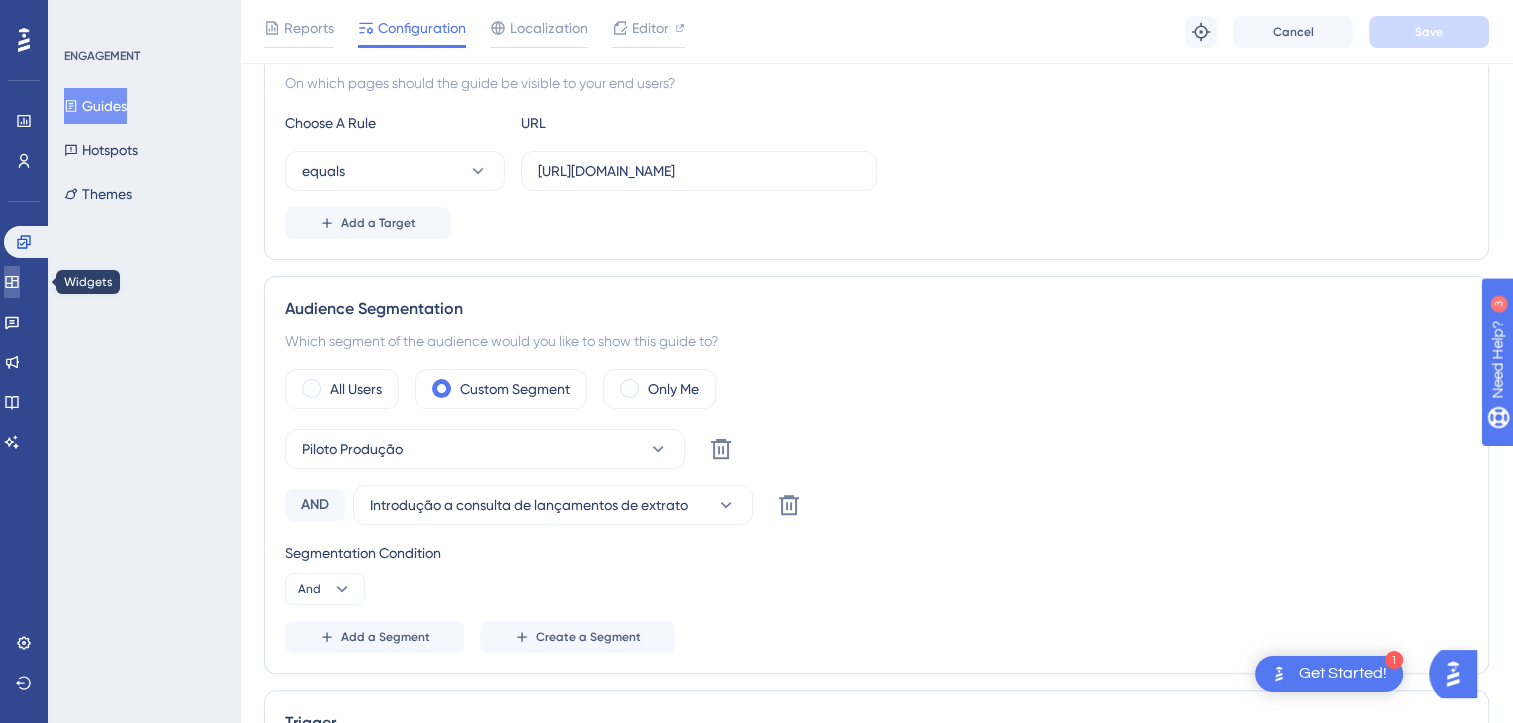click at bounding box center (12, 282) 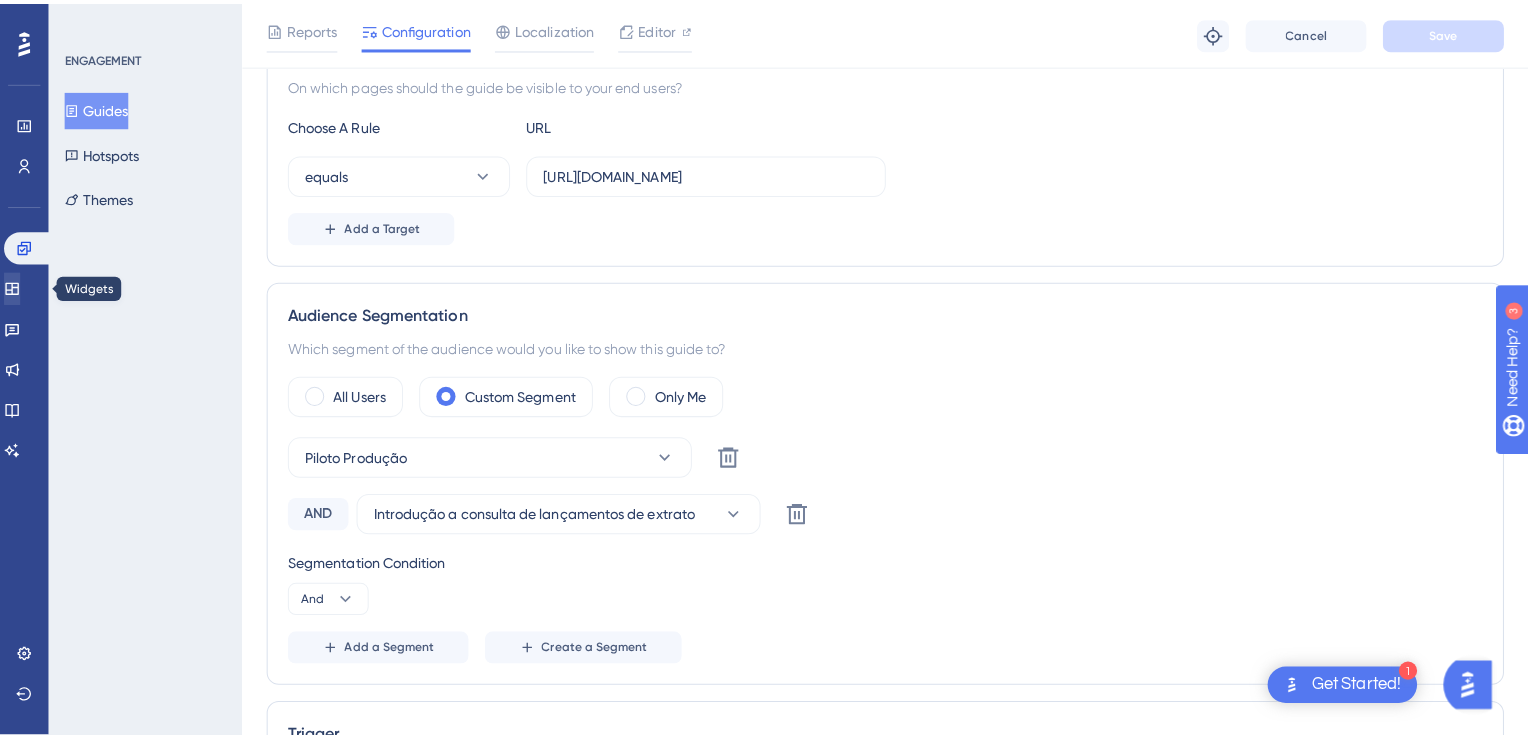 scroll, scrollTop: 0, scrollLeft: 0, axis: both 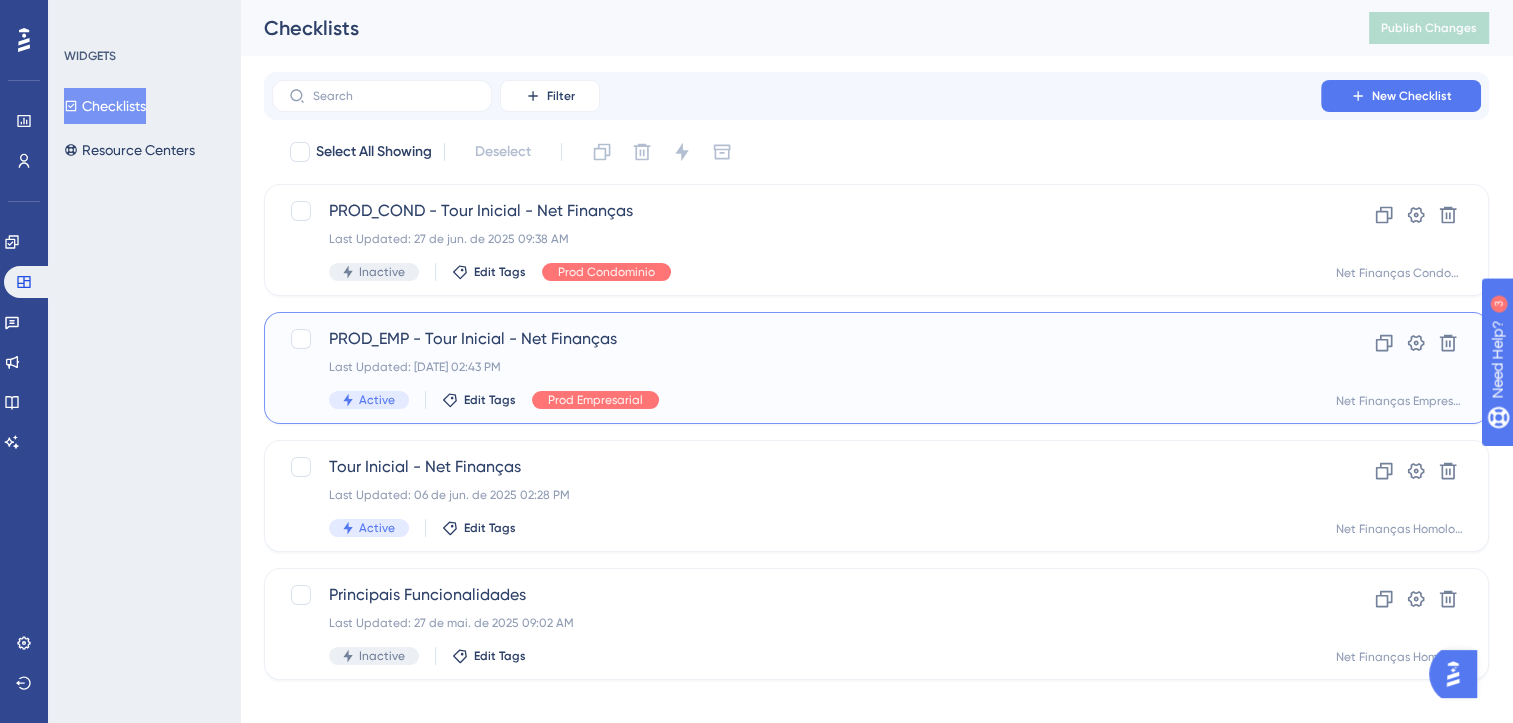 click on "PROD_EMP - Tour Inicial - Net Finanças Last Updated: 14 de jul. de 2025 02:43 PM Active Edit Tags Prod Empresarial" at bounding box center [796, 368] 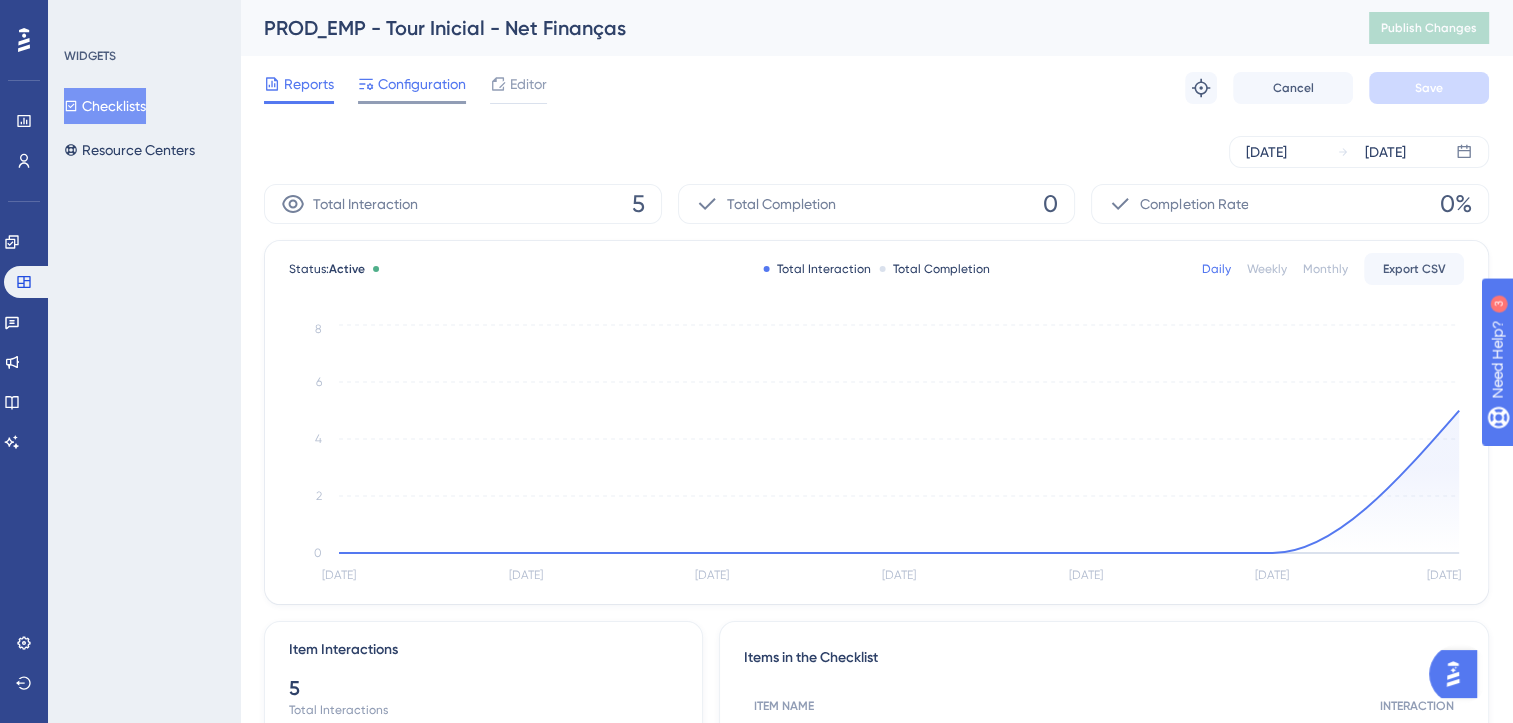 click on "Configuration" at bounding box center (422, 84) 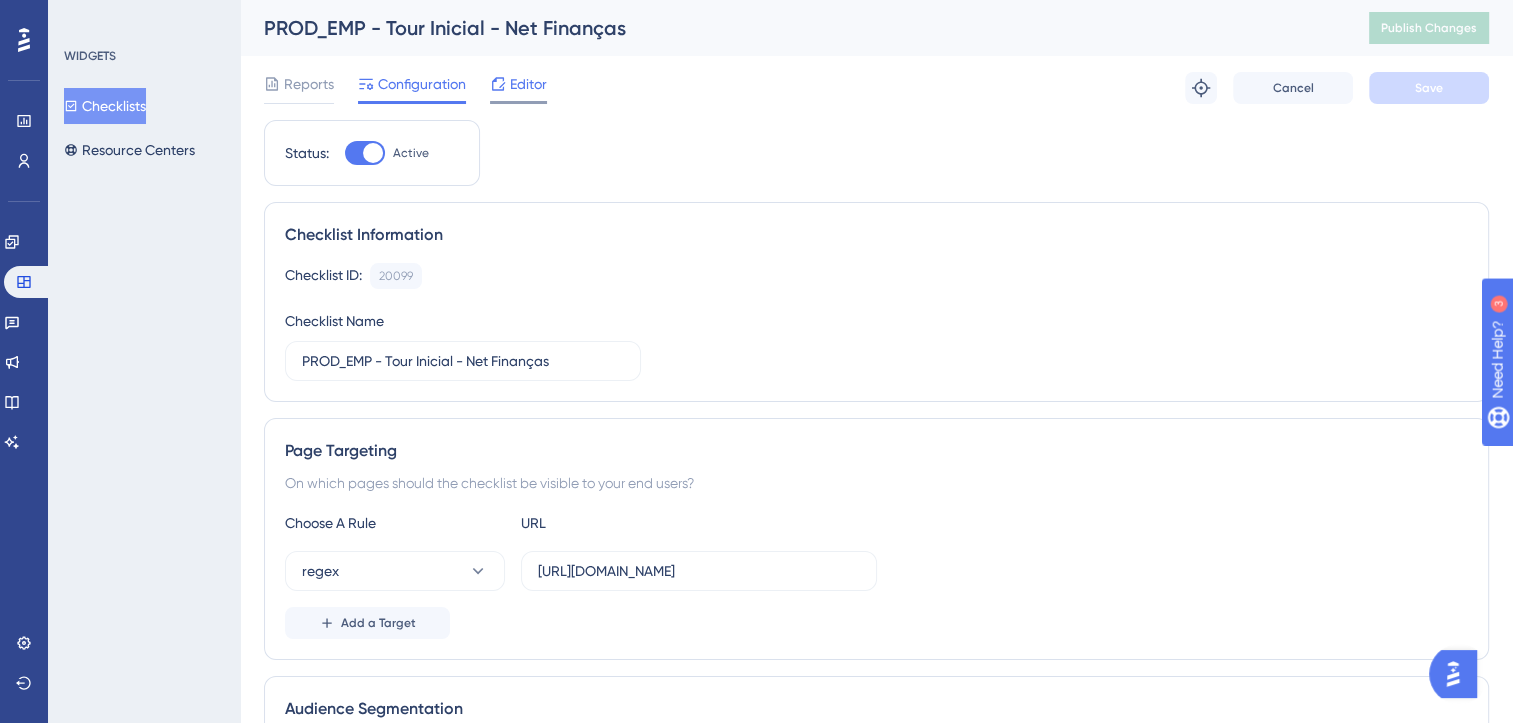 click 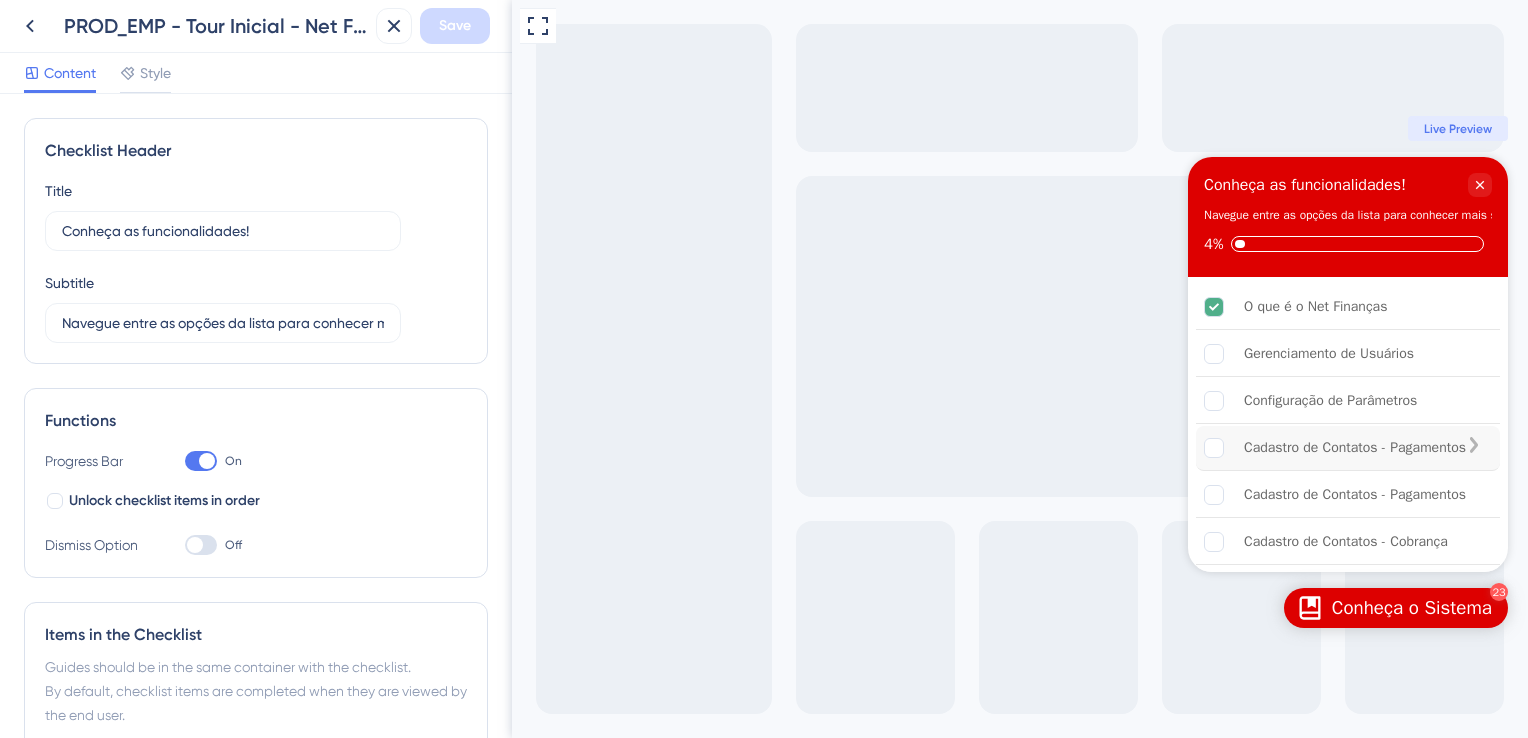 scroll, scrollTop: 0, scrollLeft: 0, axis: both 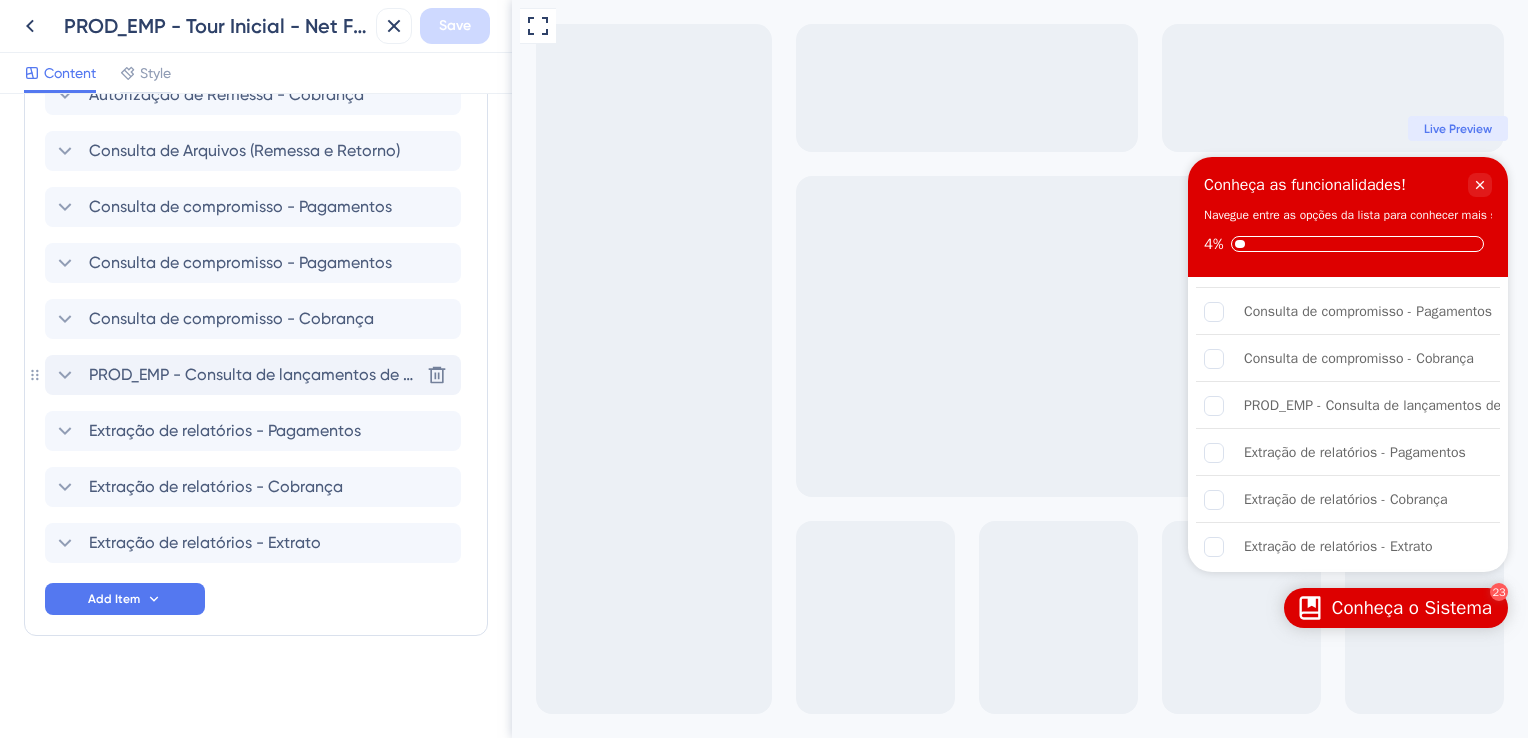 click on "PROD_EMP - Consulta de lançamentos de extrato" at bounding box center (254, 375) 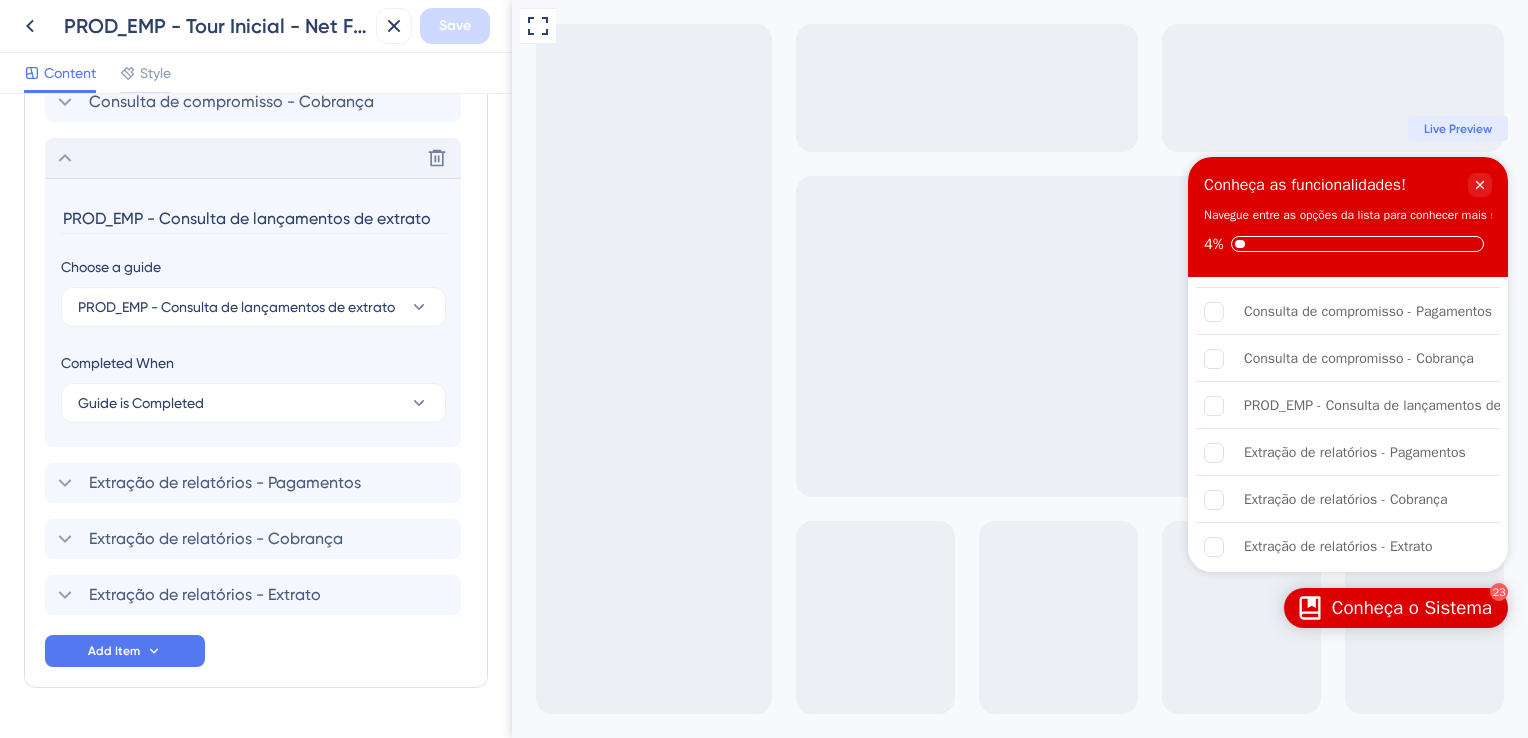 scroll, scrollTop: 1768, scrollLeft: 0, axis: vertical 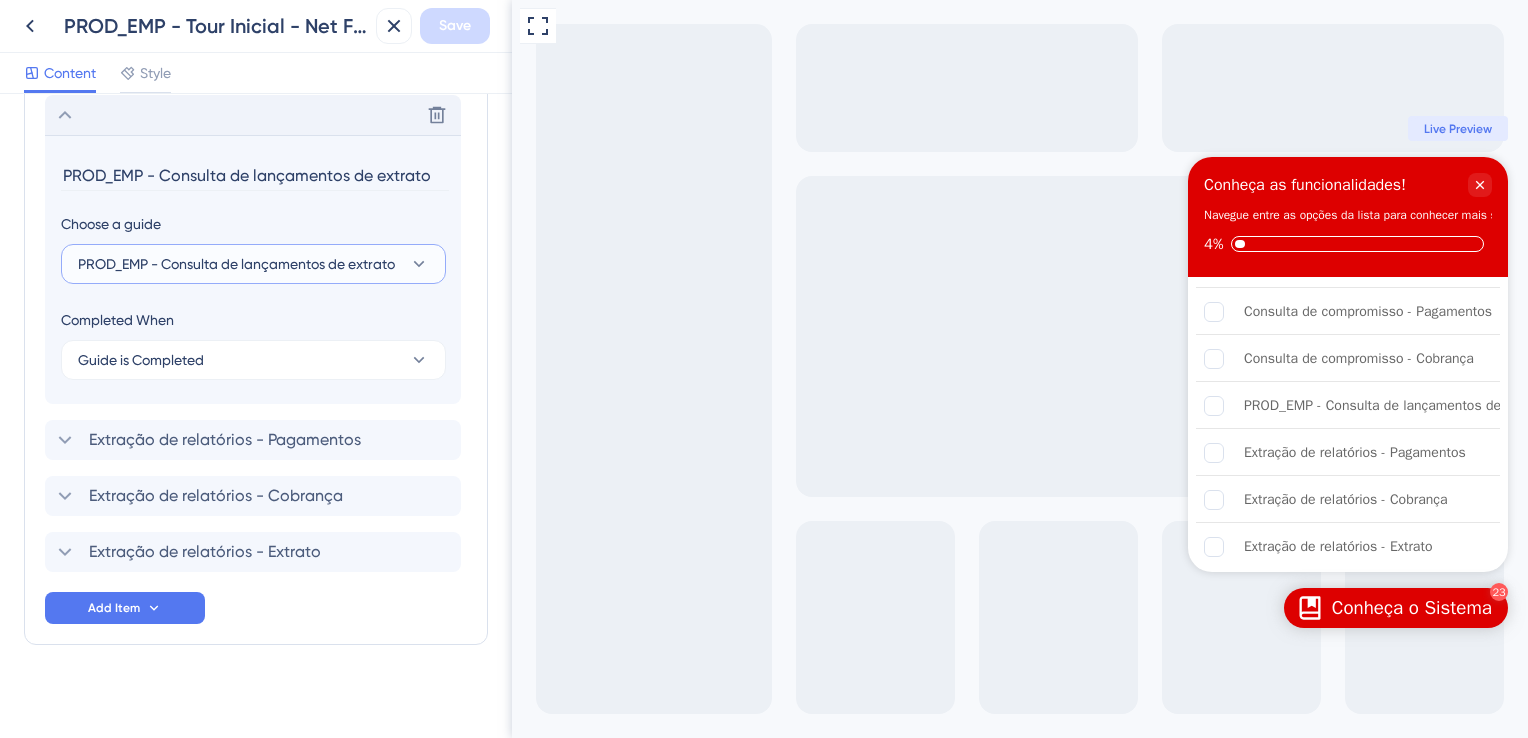 click on "PROD_EMP - Consulta de lançamentos de extrato" at bounding box center [236, 264] 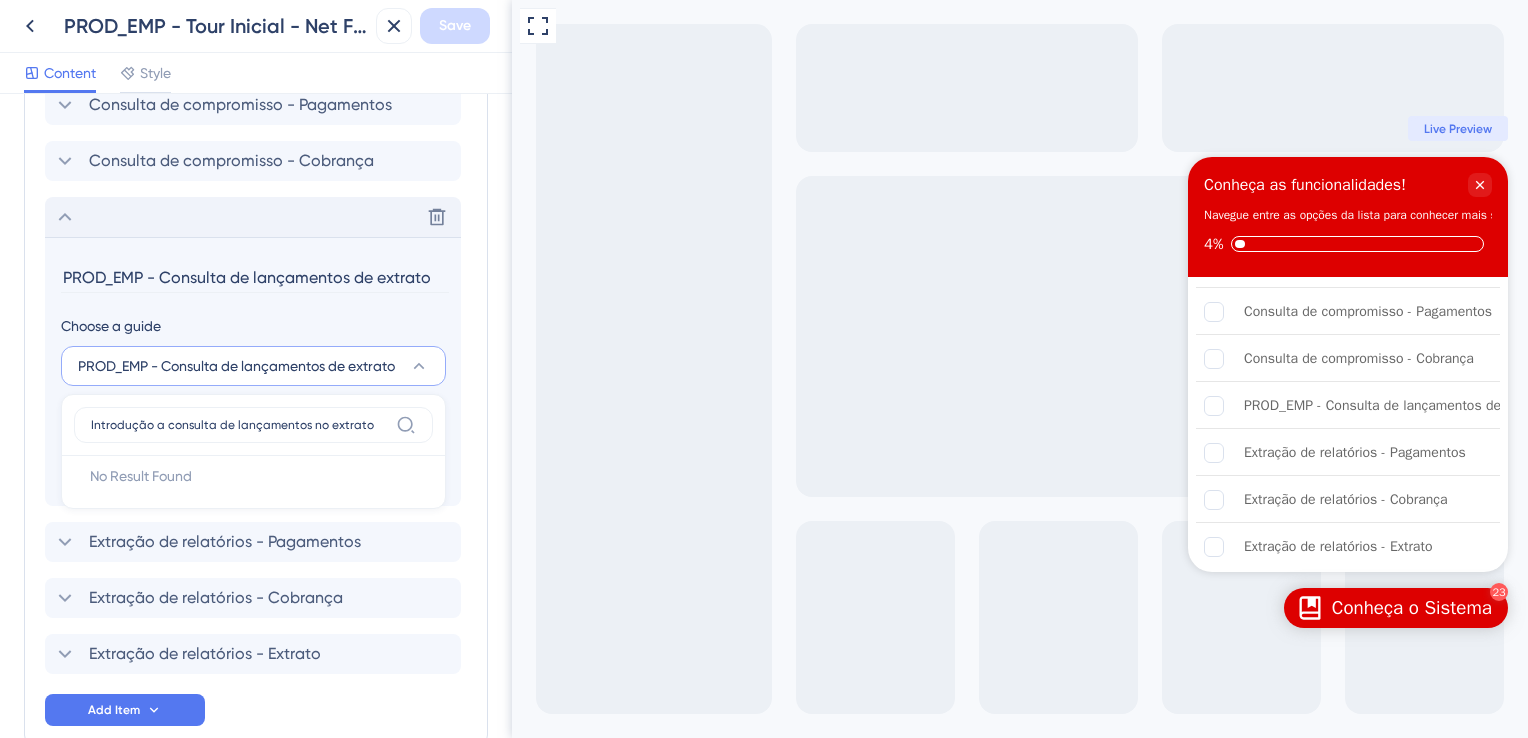 scroll, scrollTop: 1566, scrollLeft: 0, axis: vertical 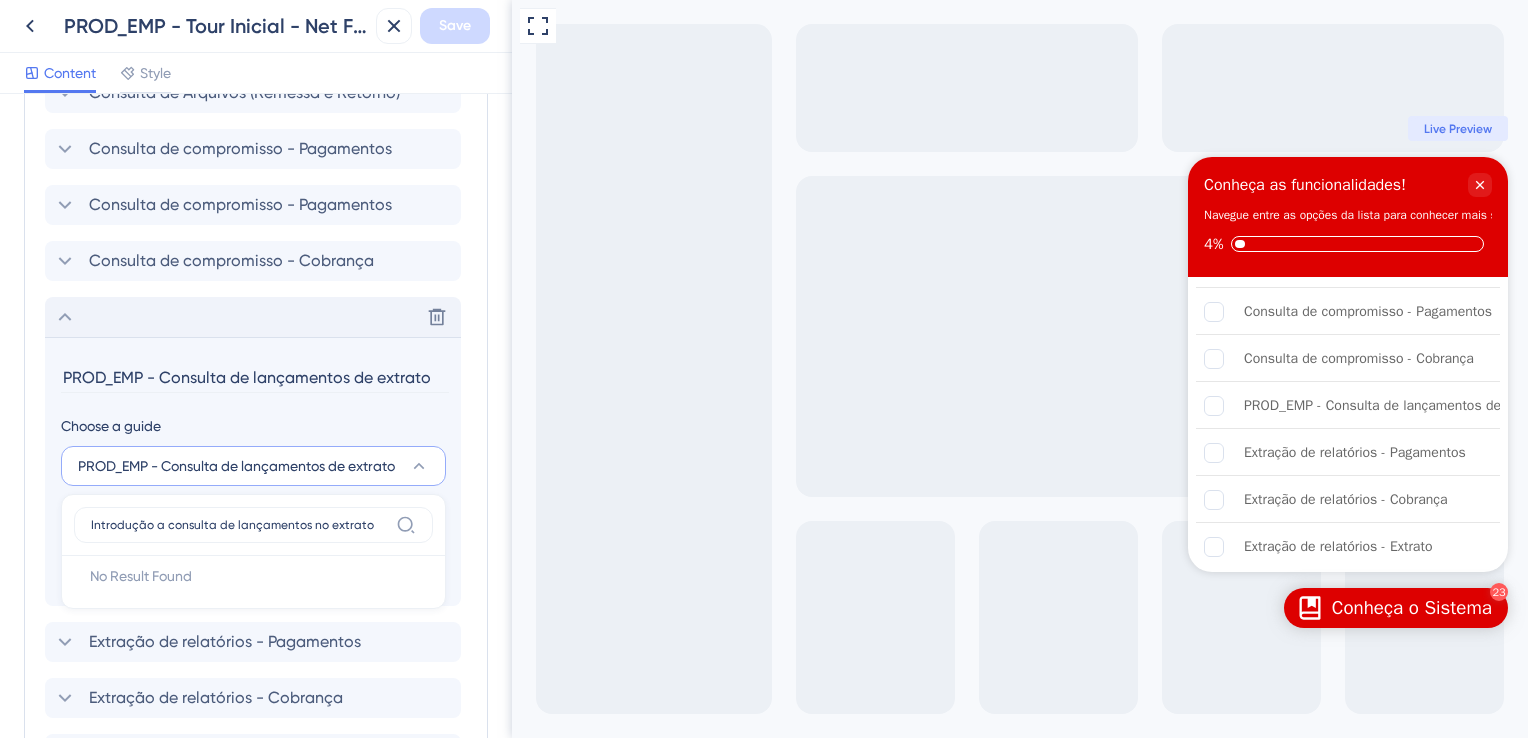 type on "Introdução a consulta de lançamentos no extrato" 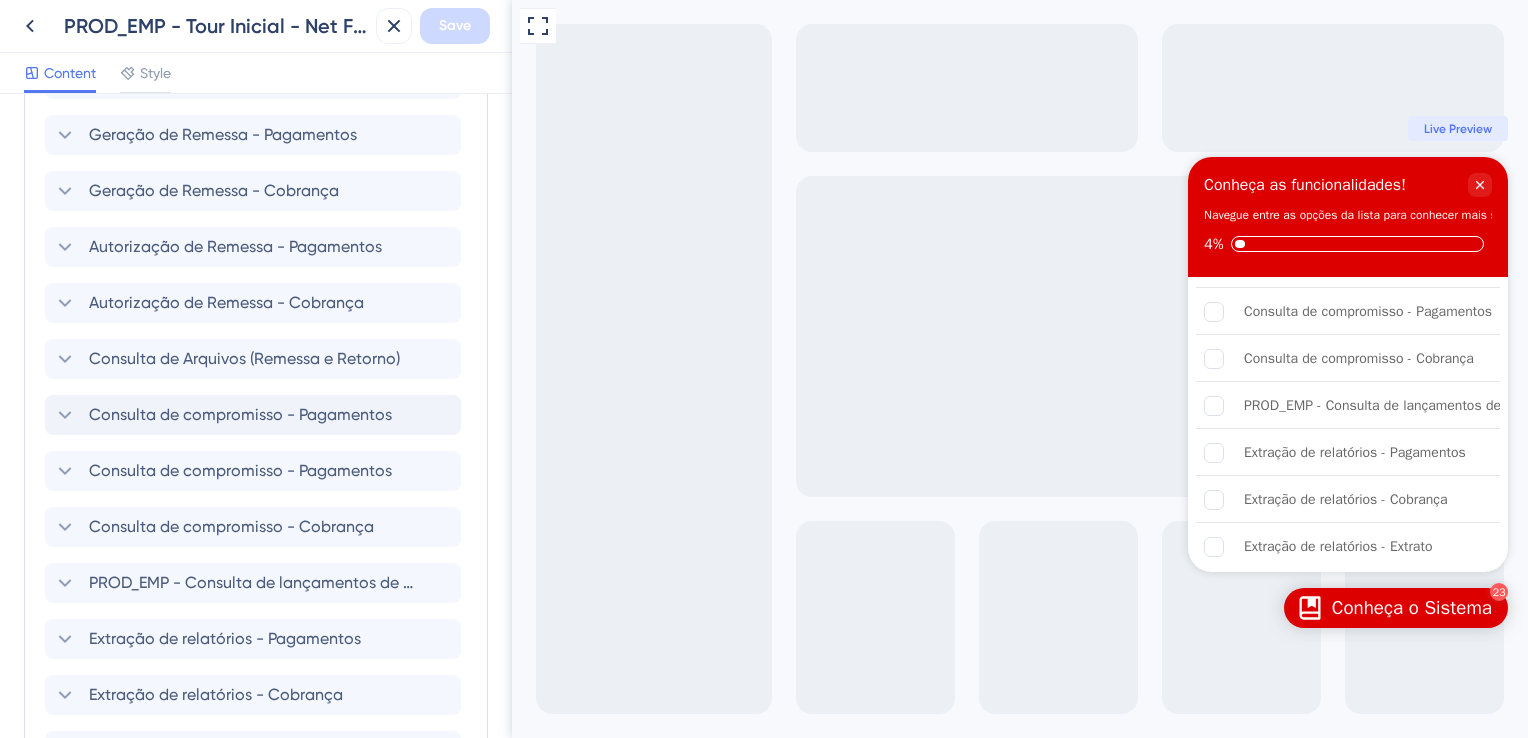 scroll, scrollTop: 1508, scrollLeft: 0, axis: vertical 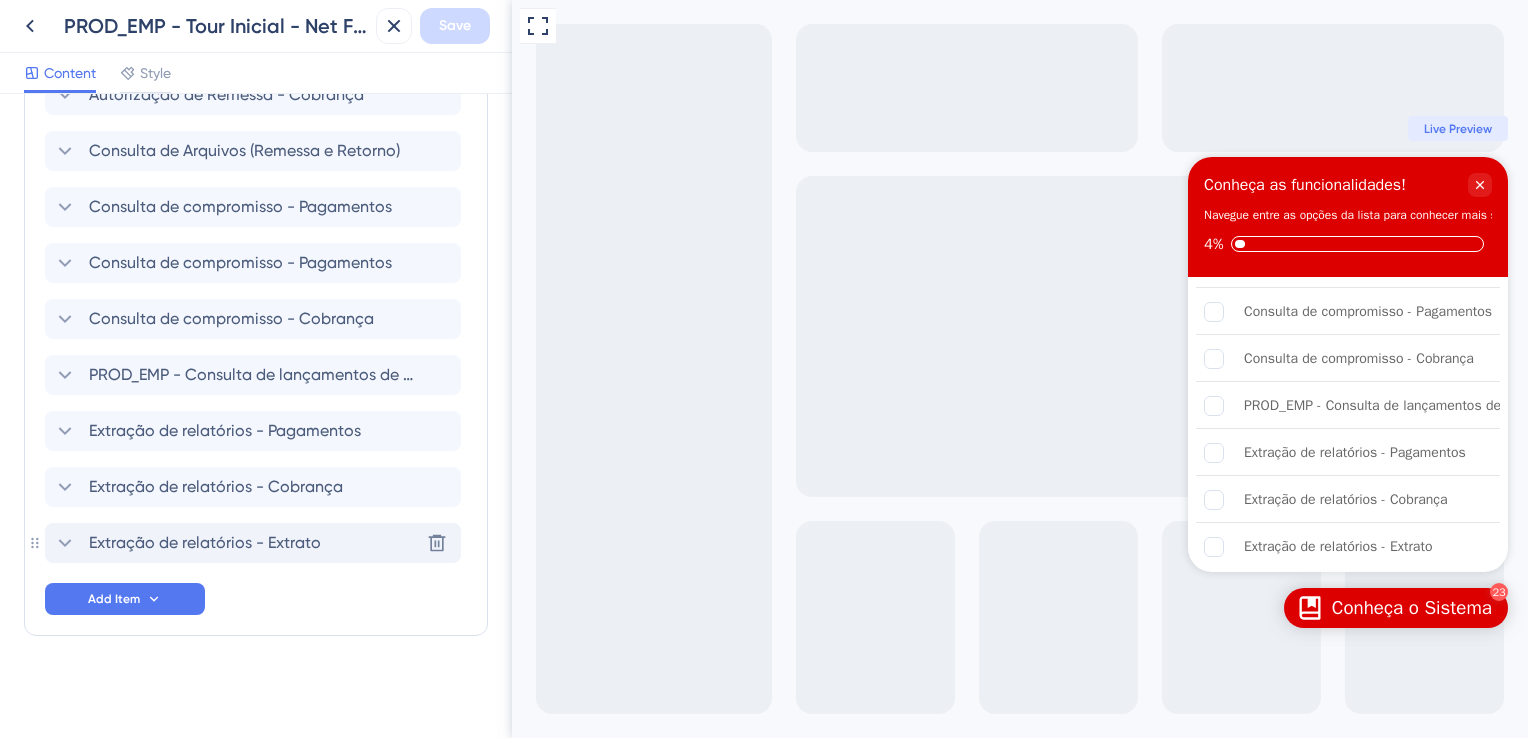 click on "Extração de relatórios - Extrato" at bounding box center (205, 543) 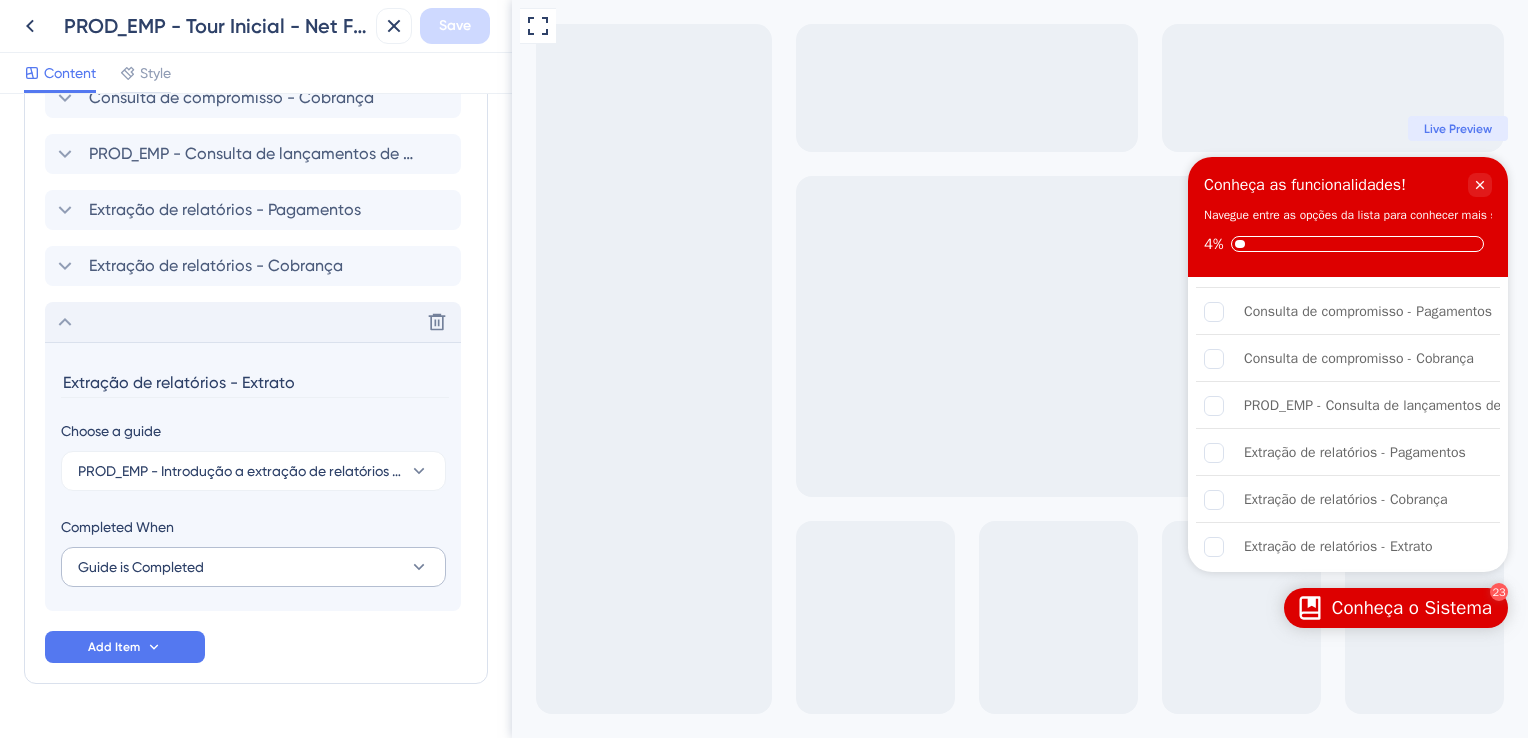 scroll, scrollTop: 1776, scrollLeft: 0, axis: vertical 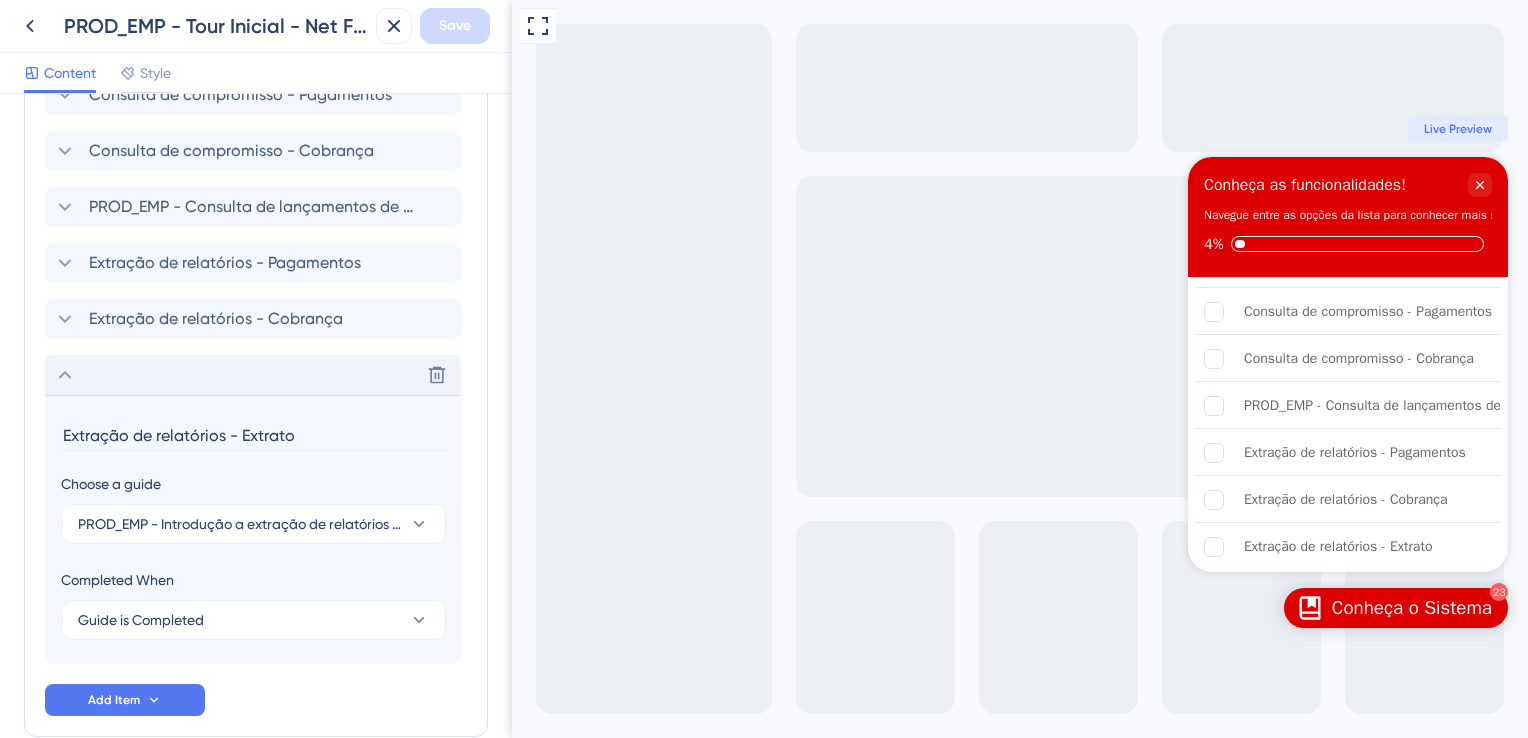 click on "Delete" at bounding box center [253, 375] 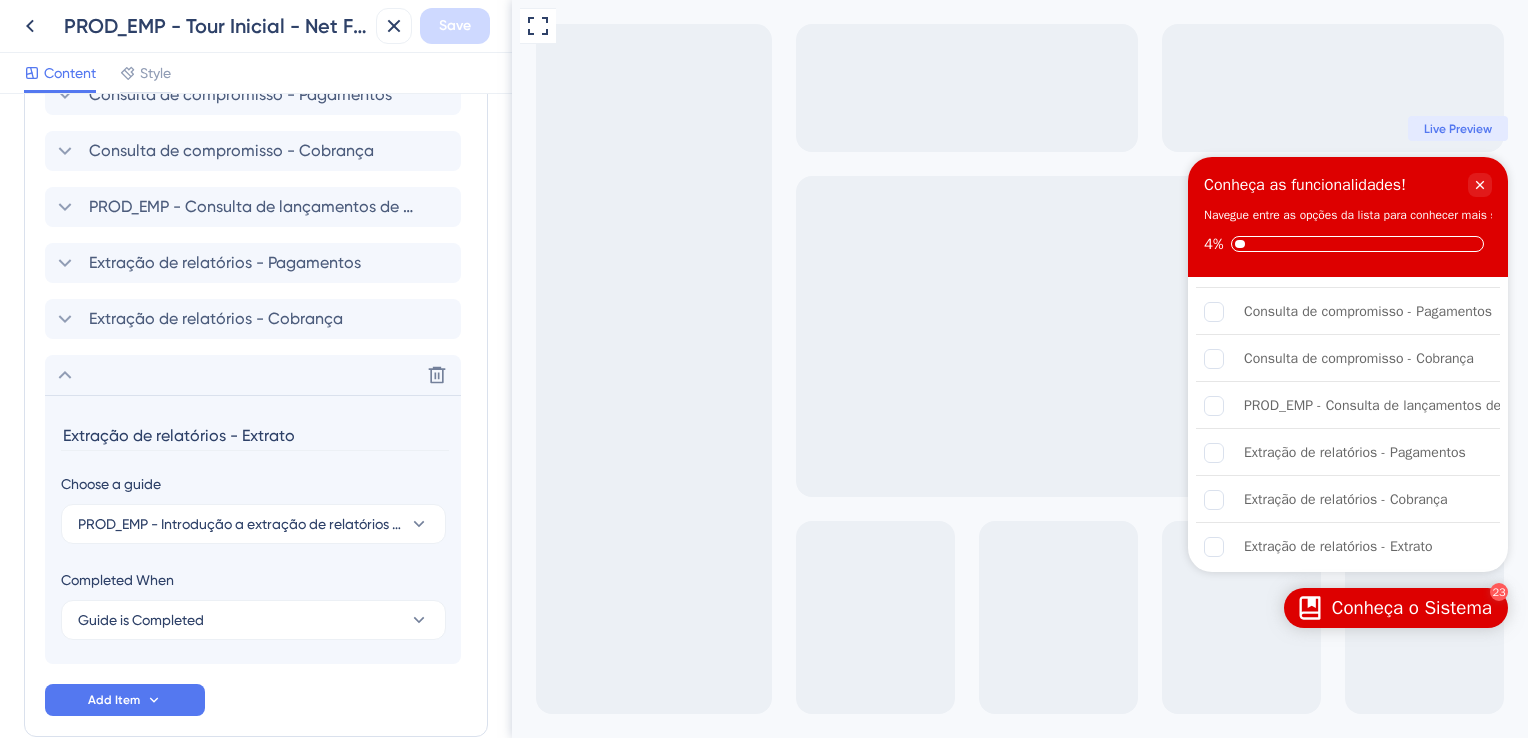 scroll, scrollTop: 1508, scrollLeft: 0, axis: vertical 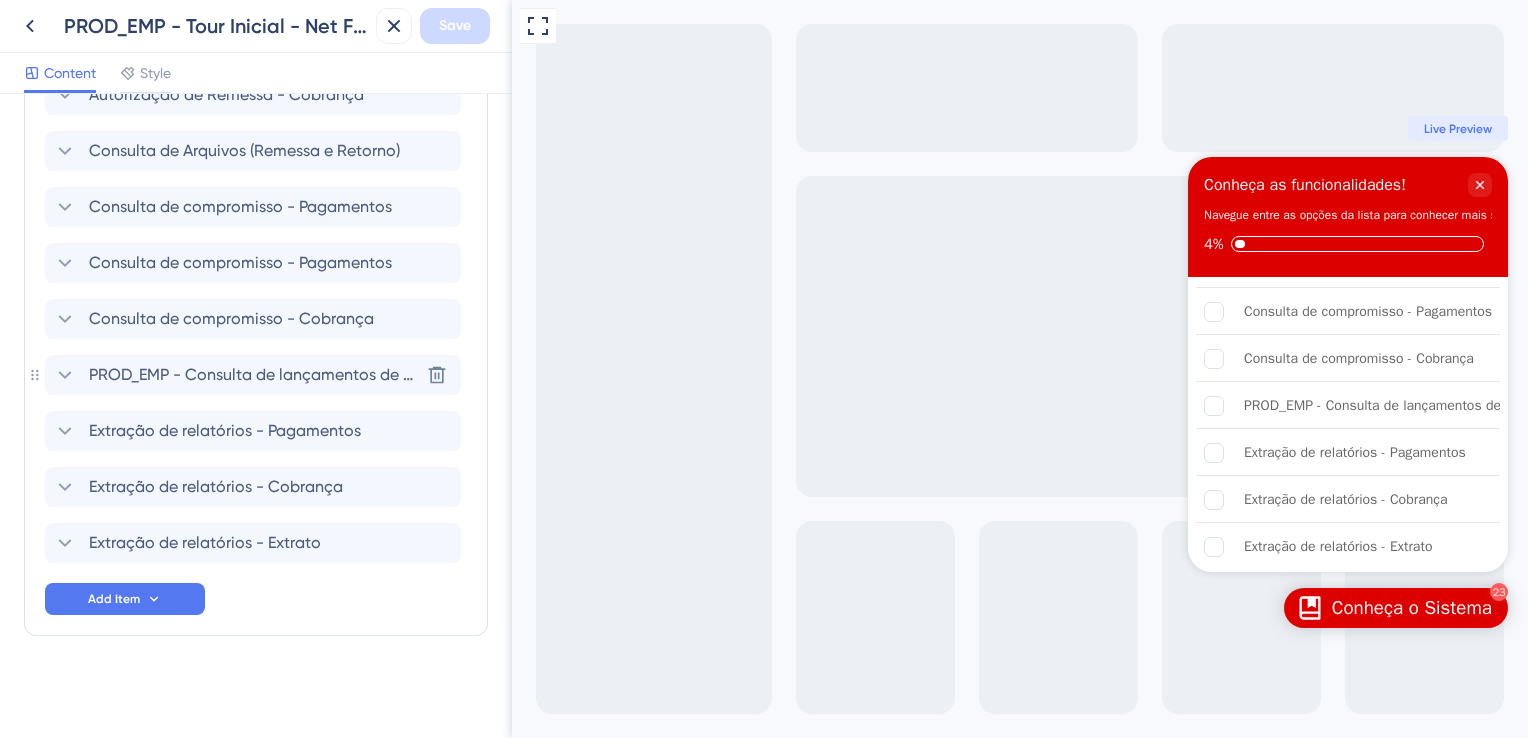 click on "PROD_EMP - Consulta de lançamentos de extrato" at bounding box center (254, 375) 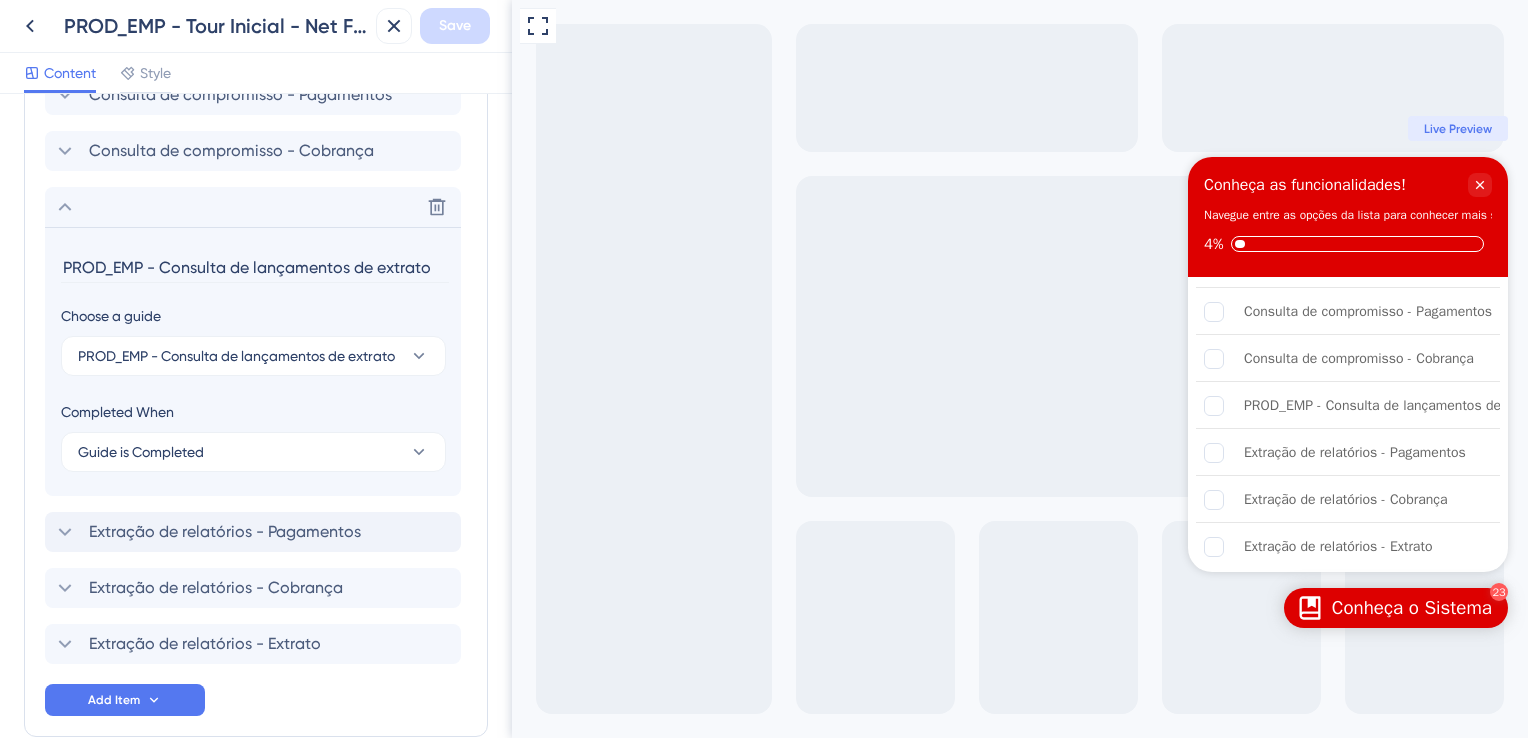 scroll, scrollTop: 1768, scrollLeft: 0, axis: vertical 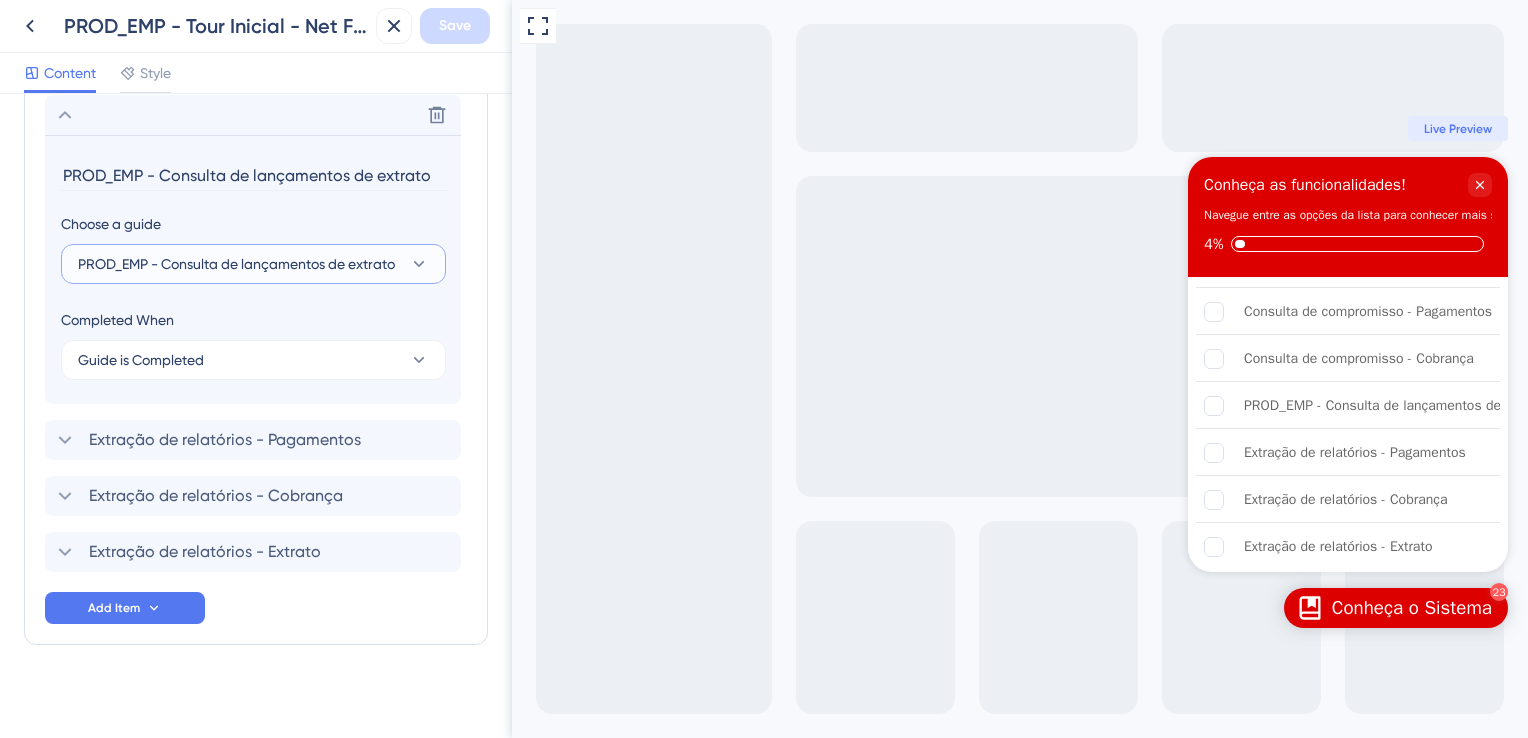 click on "PROD_EMP - Consulta de lançamentos de extrato" at bounding box center [236, 264] 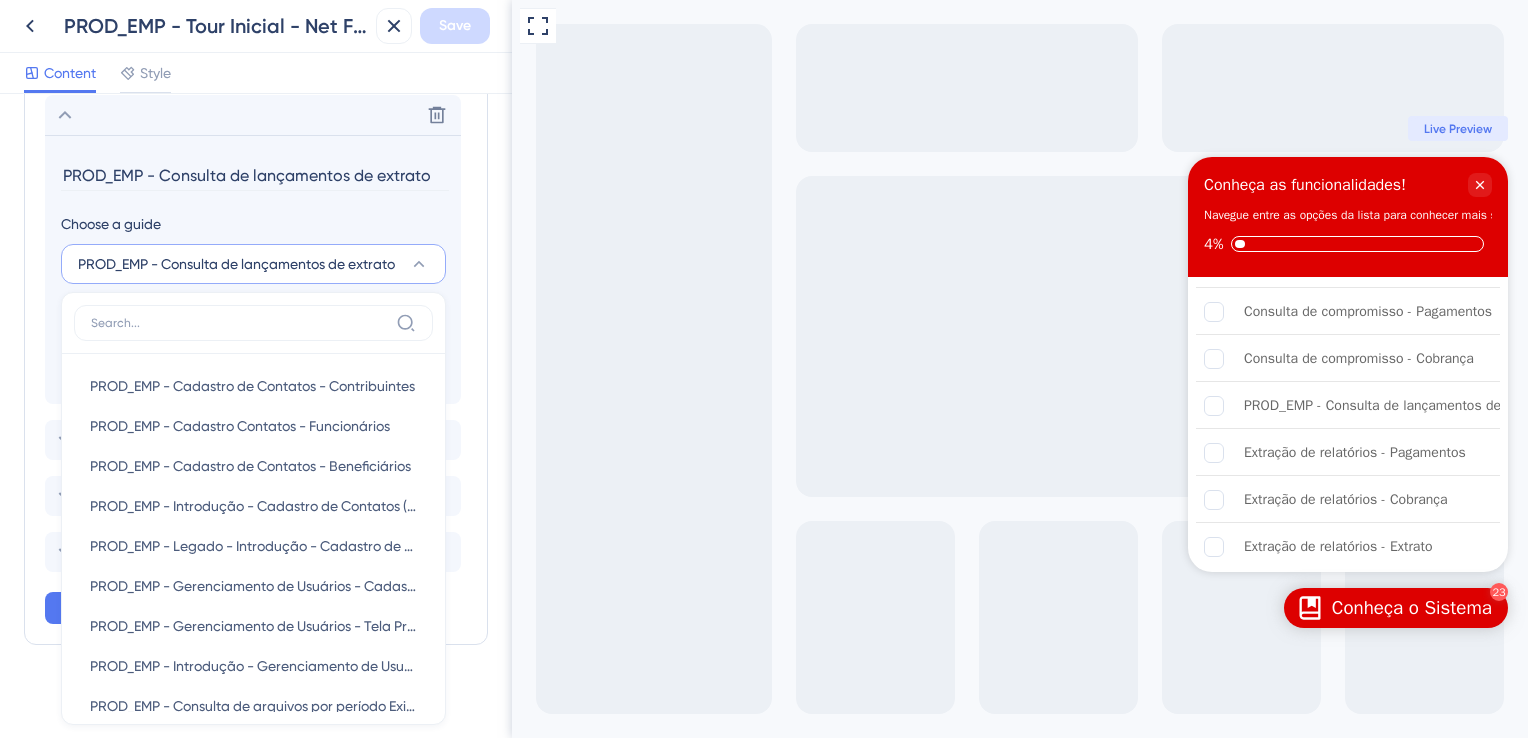 scroll, scrollTop: 1767, scrollLeft: 0, axis: vertical 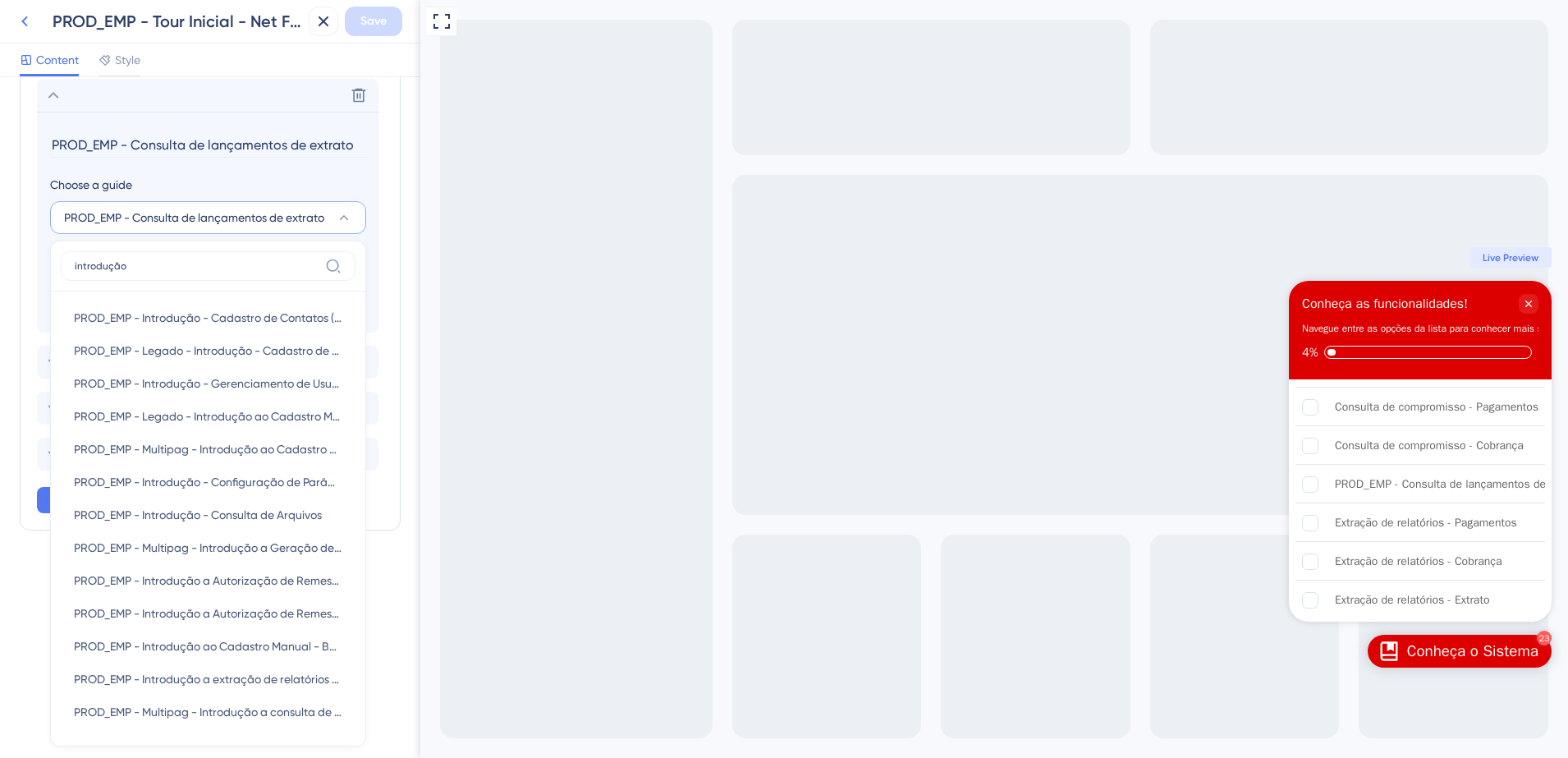 type on "introdução" 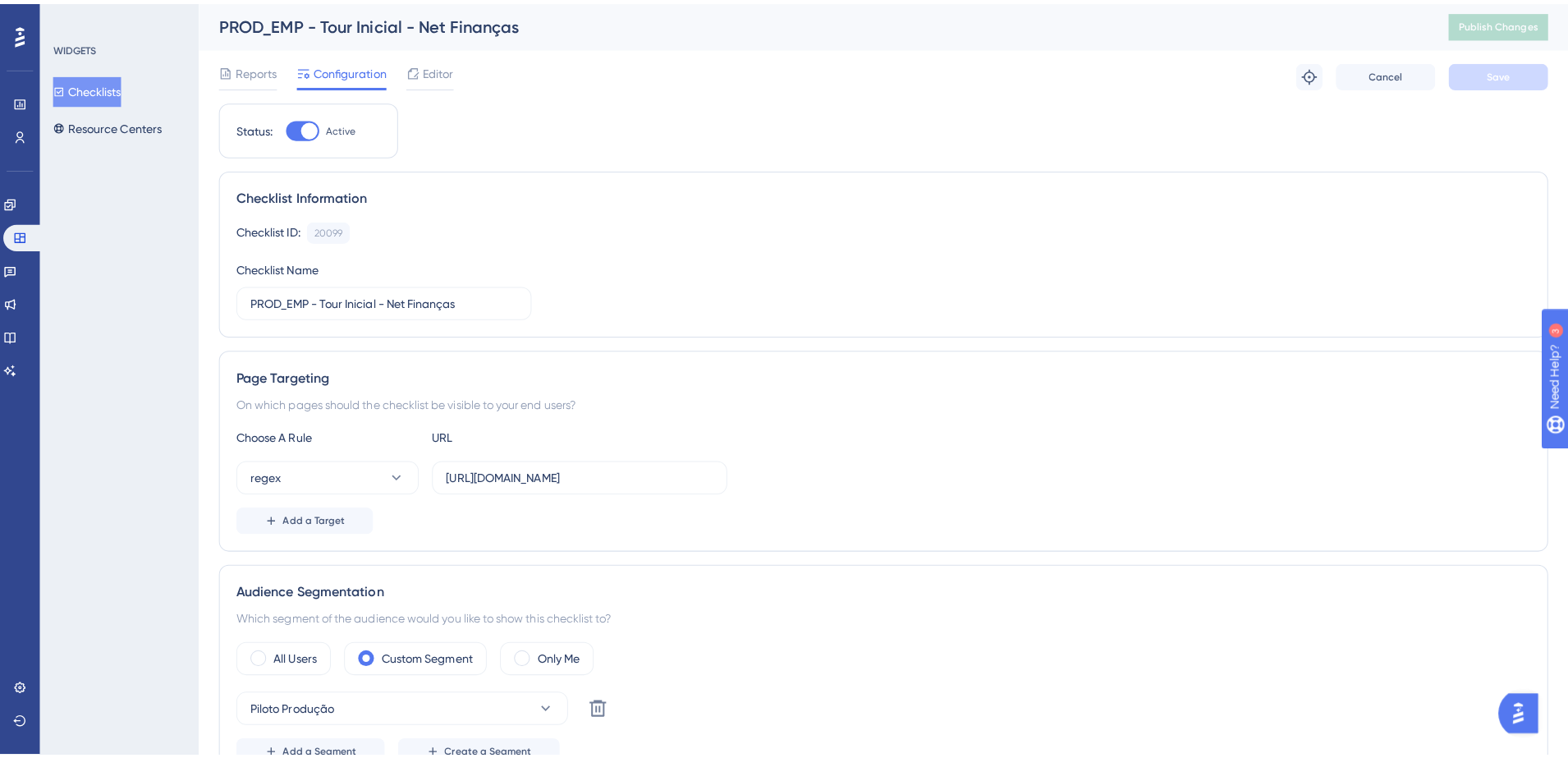 scroll, scrollTop: 0, scrollLeft: 0, axis: both 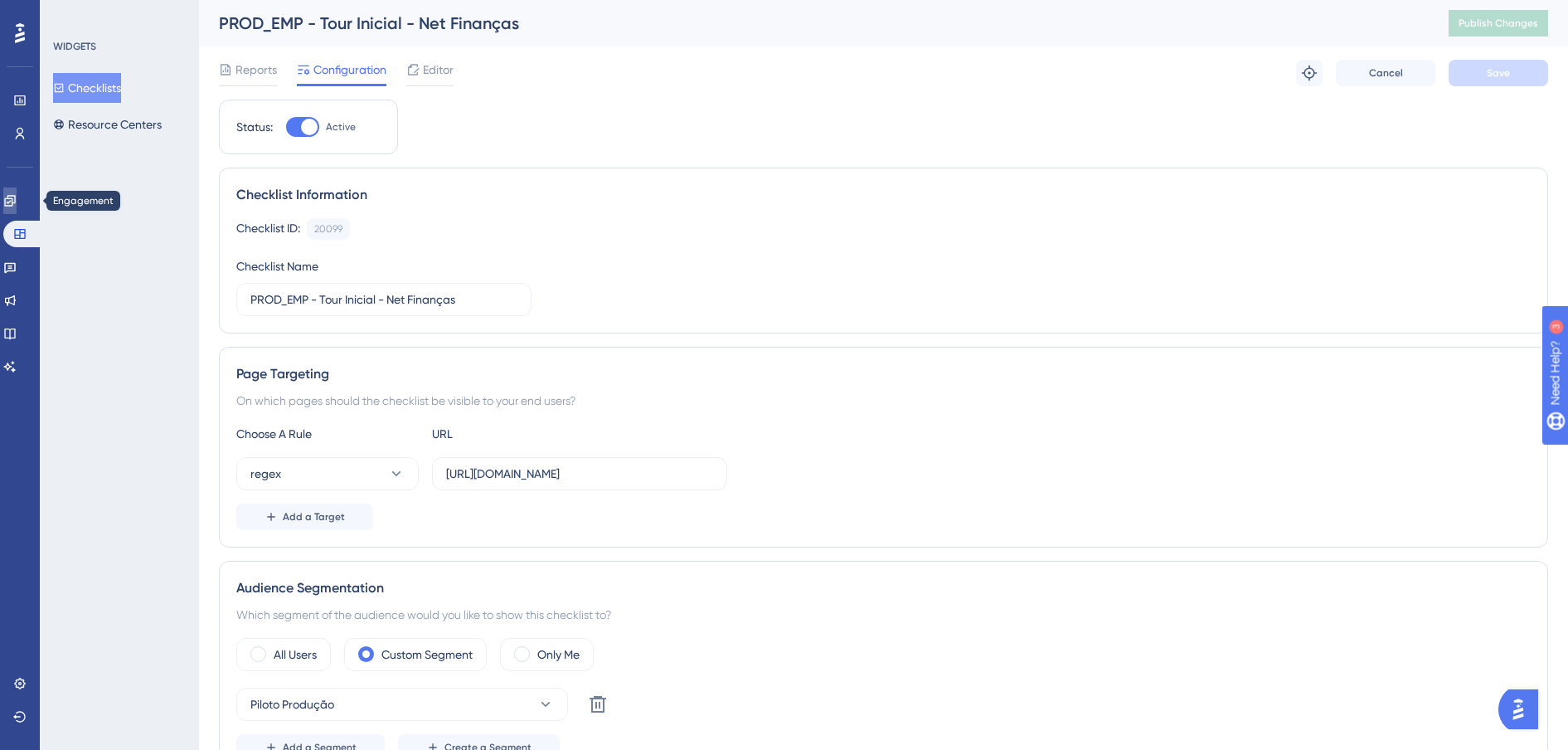 click at bounding box center [10, 201] 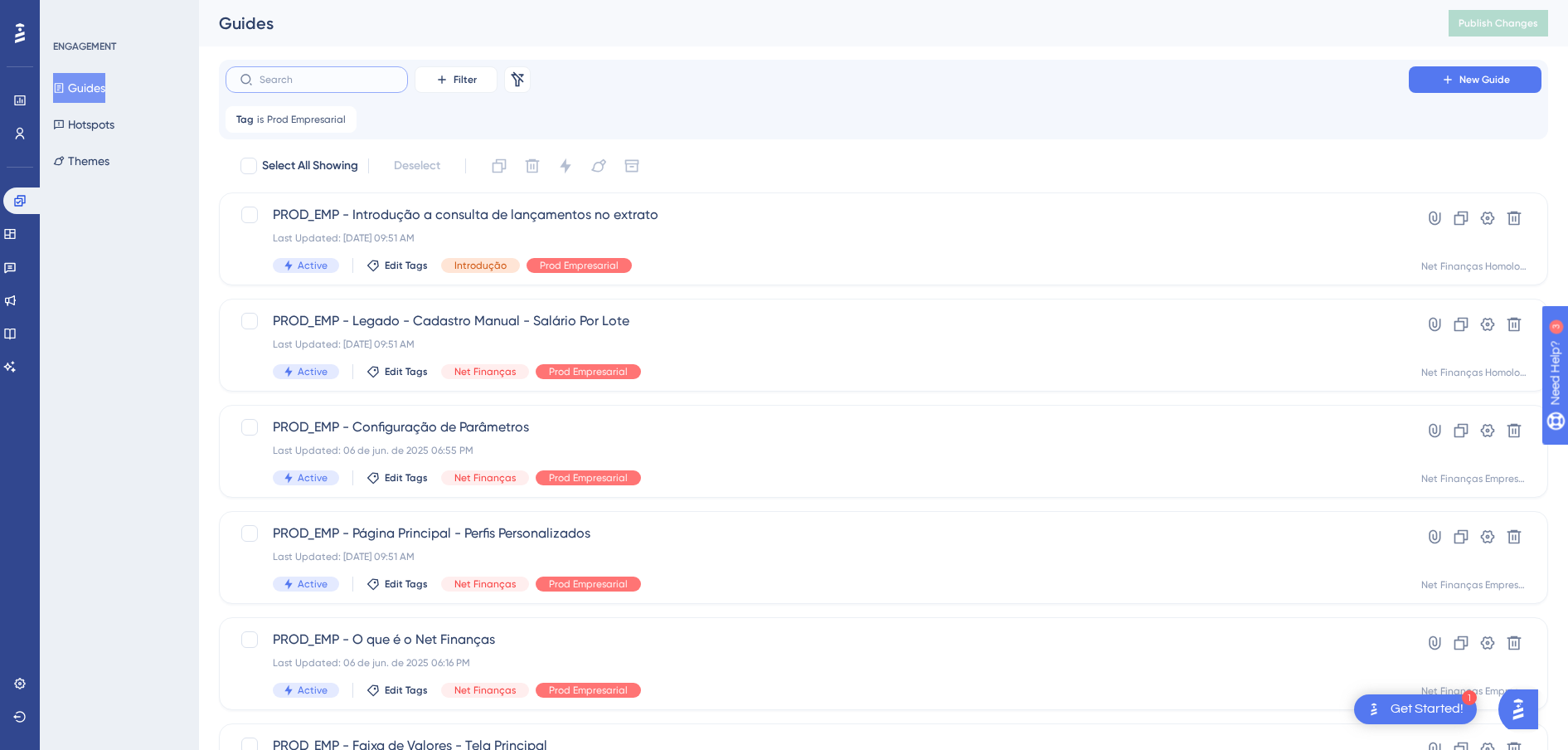 click at bounding box center [327, 80] 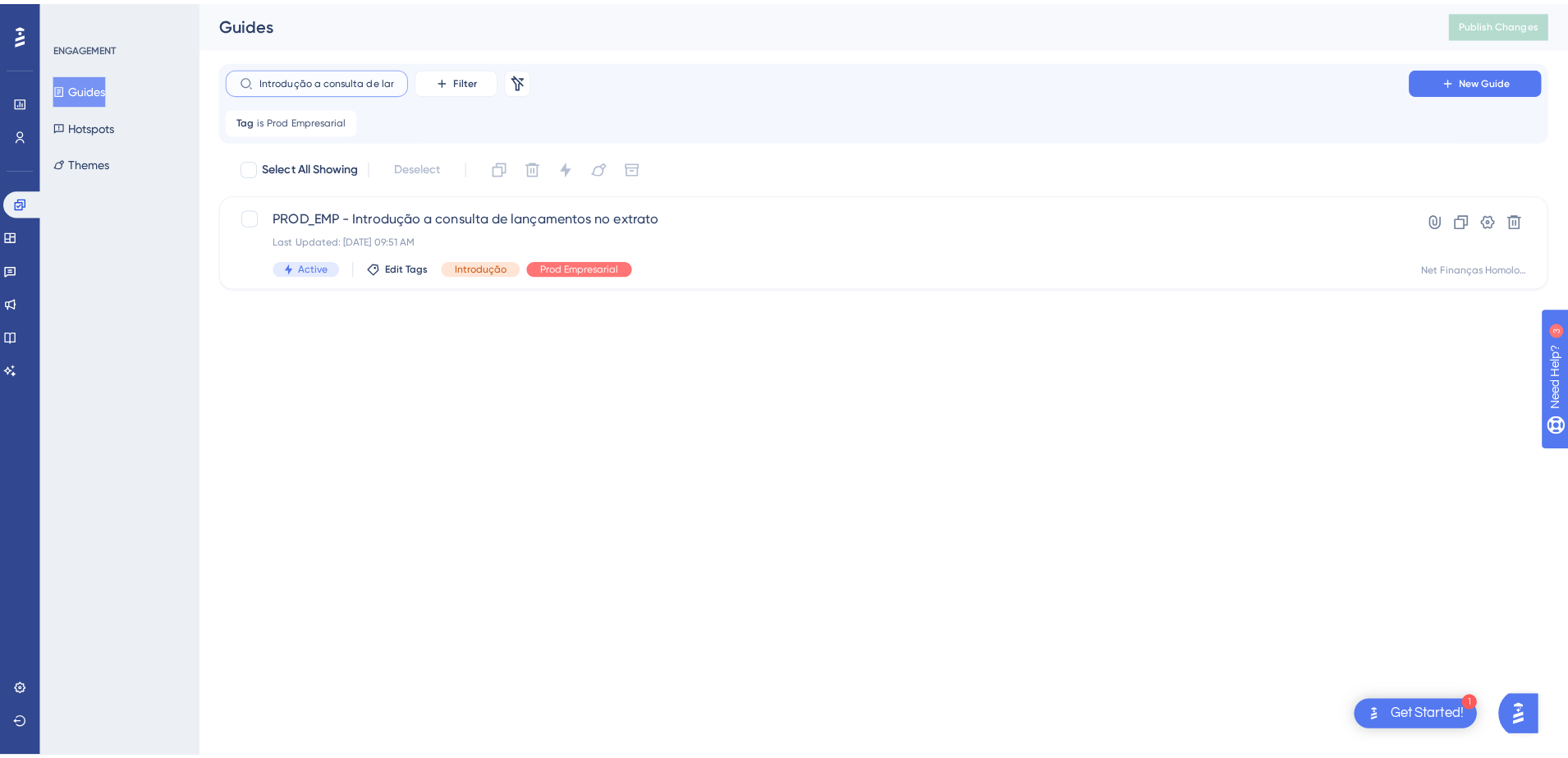 scroll, scrollTop: 0, scrollLeft: 92, axis: horizontal 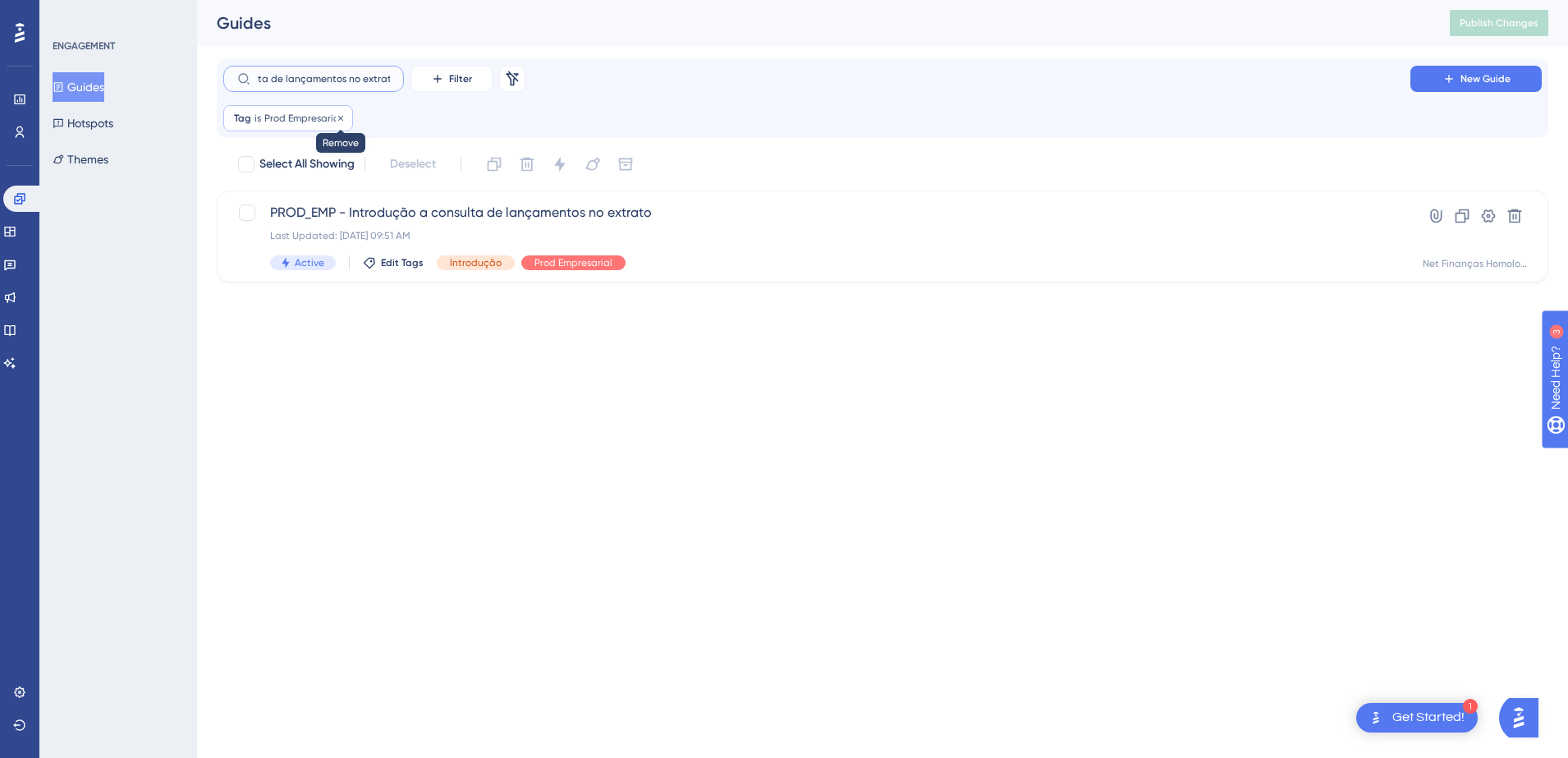 type on "Introdução a consulta de lançamentos no extrato" 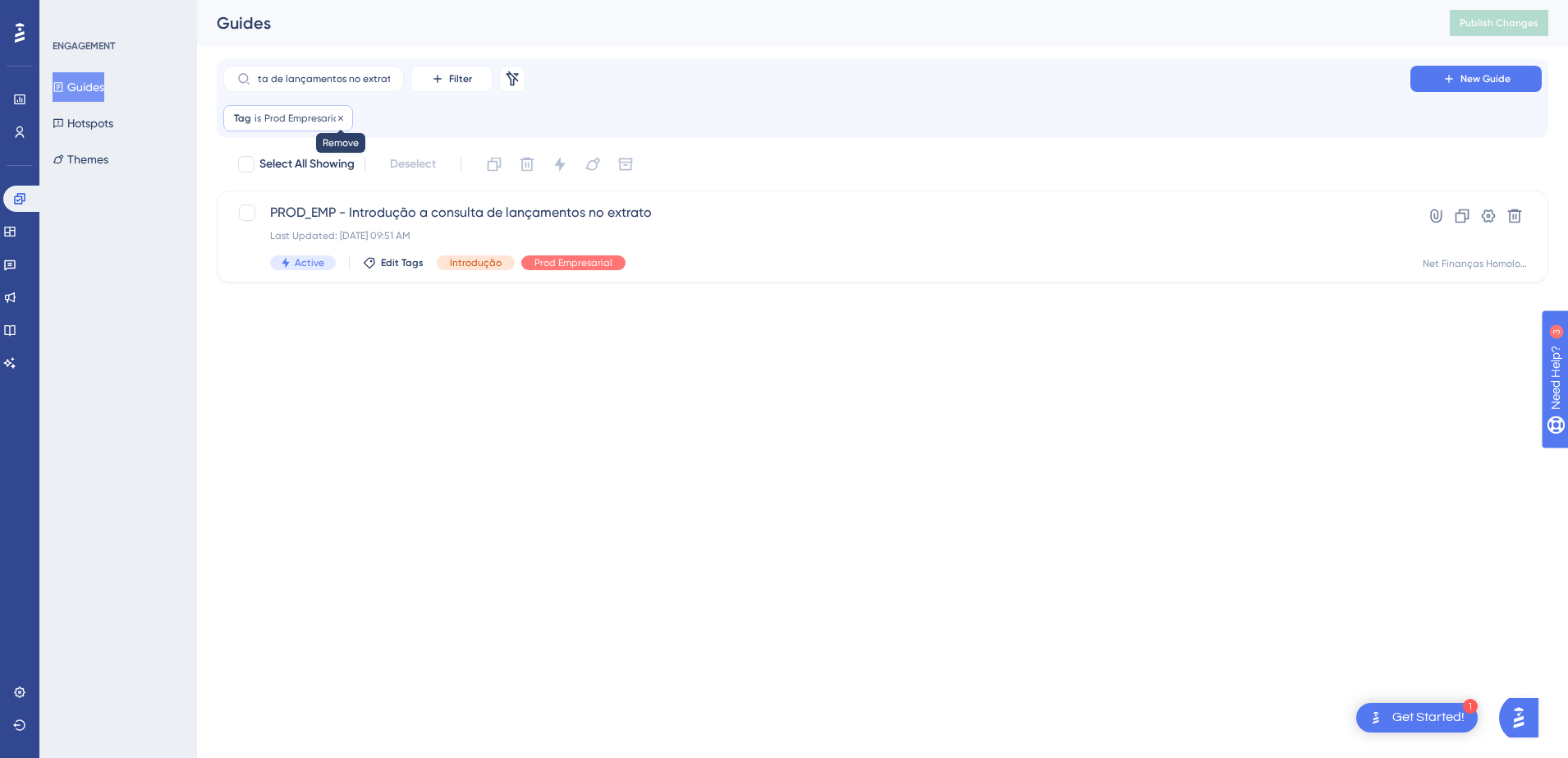 click 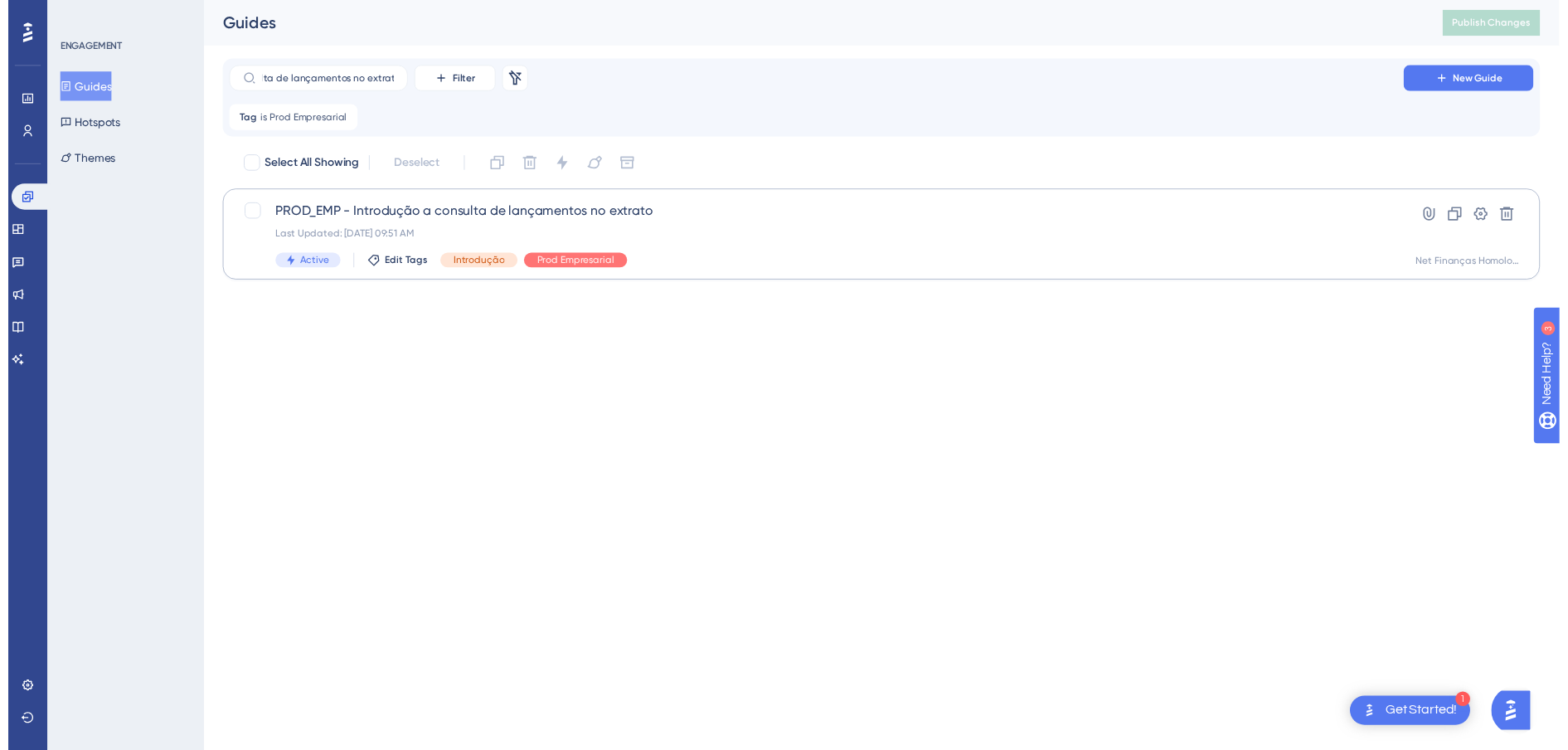 scroll, scrollTop: 0, scrollLeft: 0, axis: both 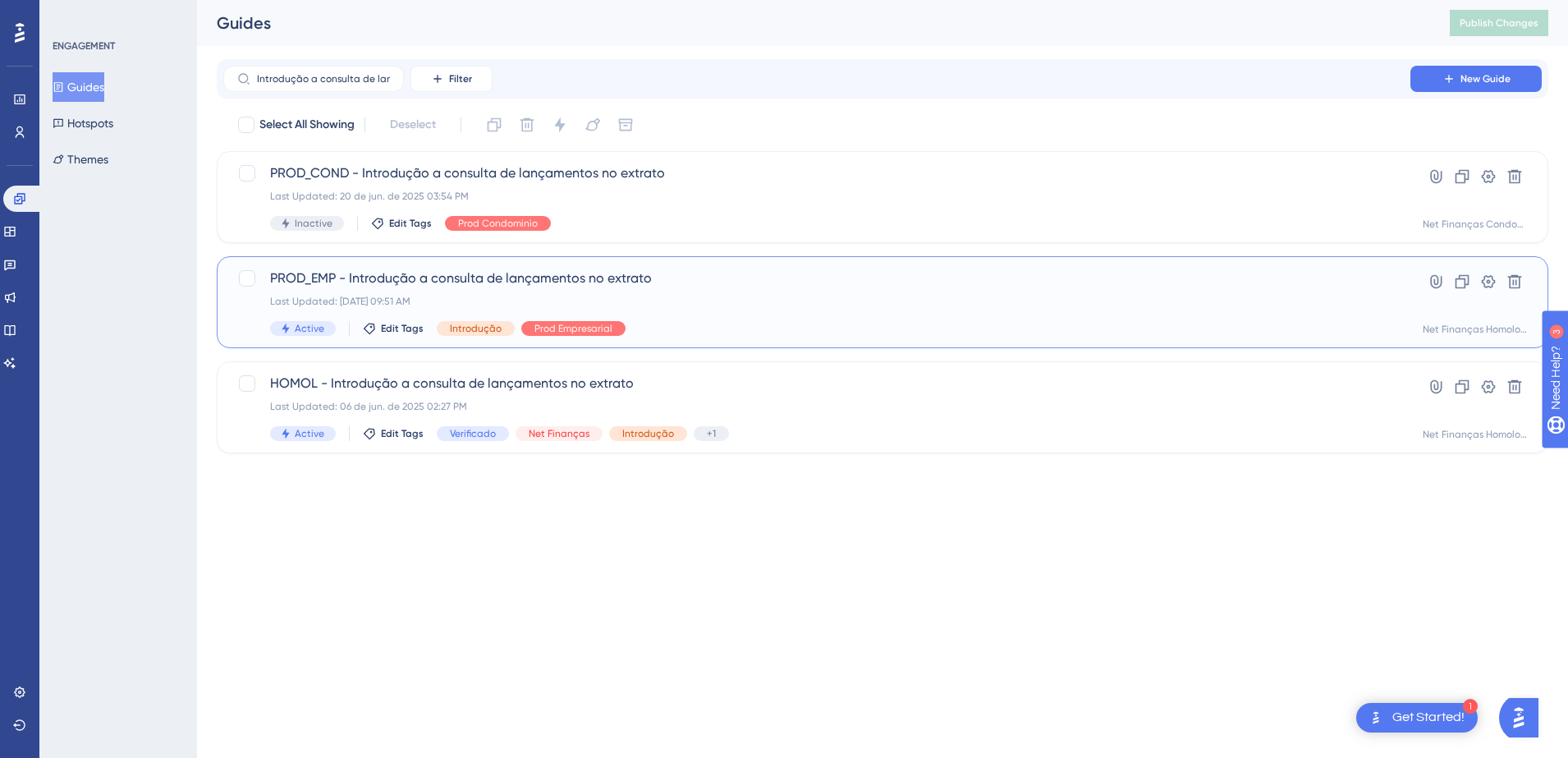 click on "PROD_EMP - Introdução a consulta de lançamentos no extrato" at bounding box center [817, 278] 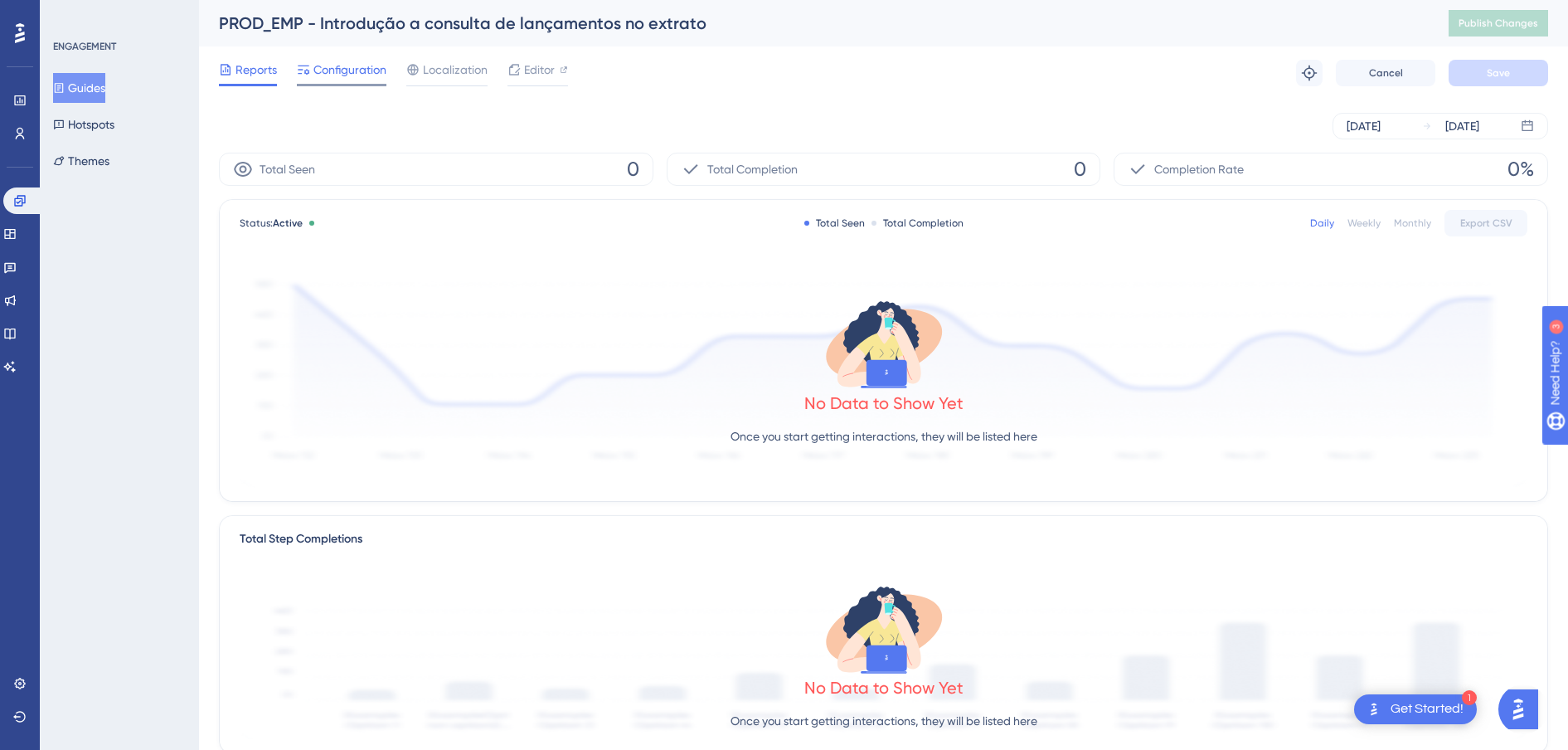 click on "Configuration" at bounding box center (350, 70) 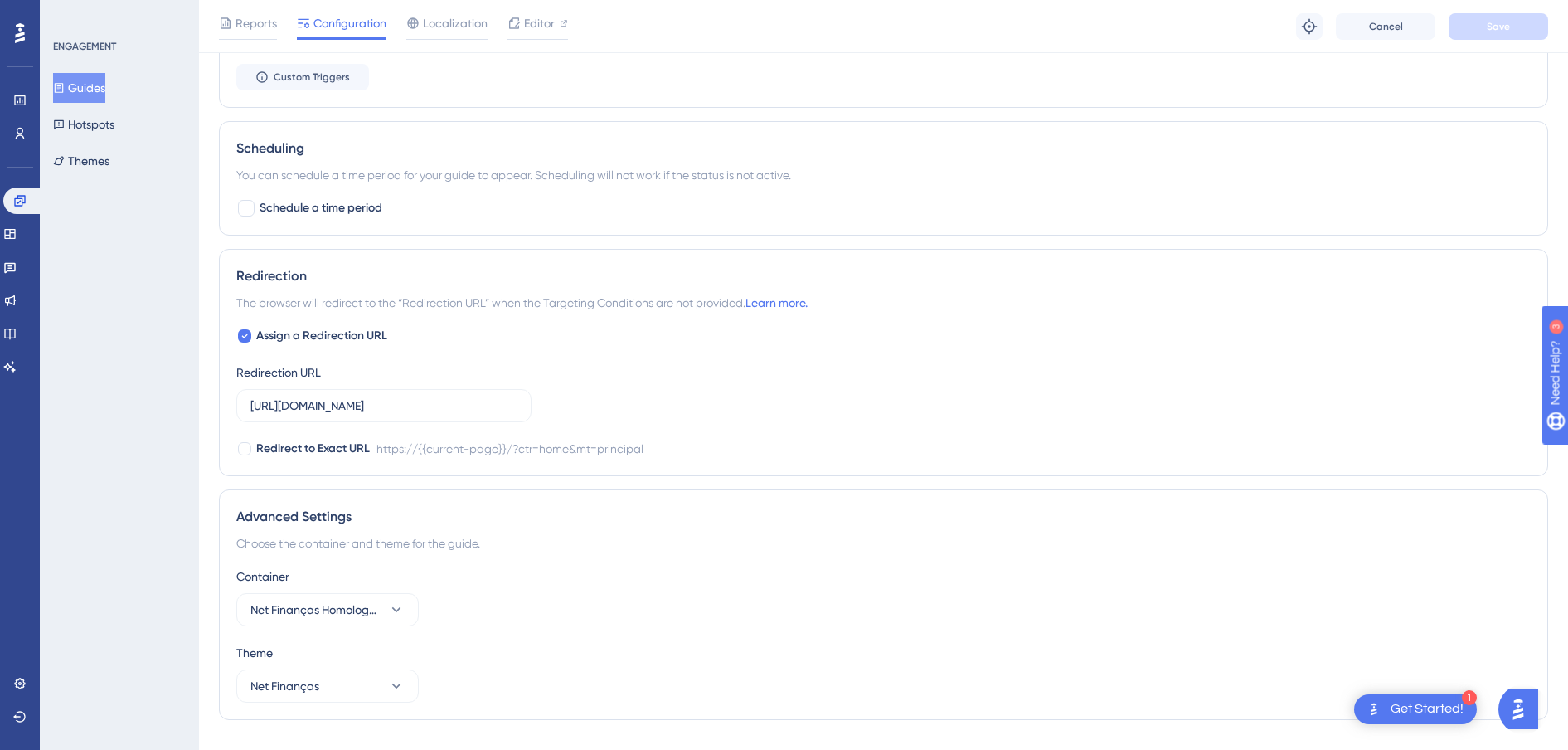 scroll, scrollTop: 1074, scrollLeft: 0, axis: vertical 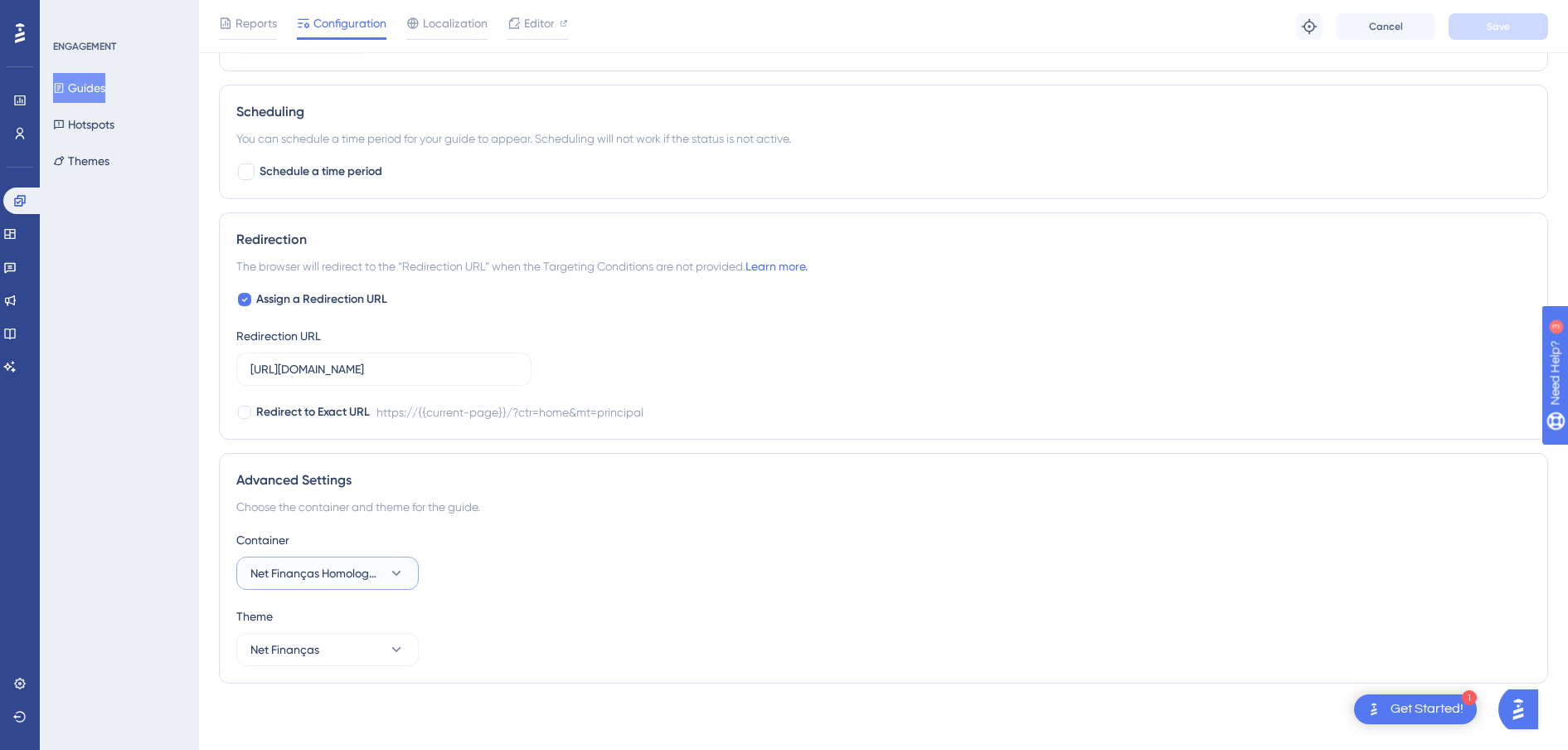 click on "Net Finanças Homologação" at bounding box center [316, 573] 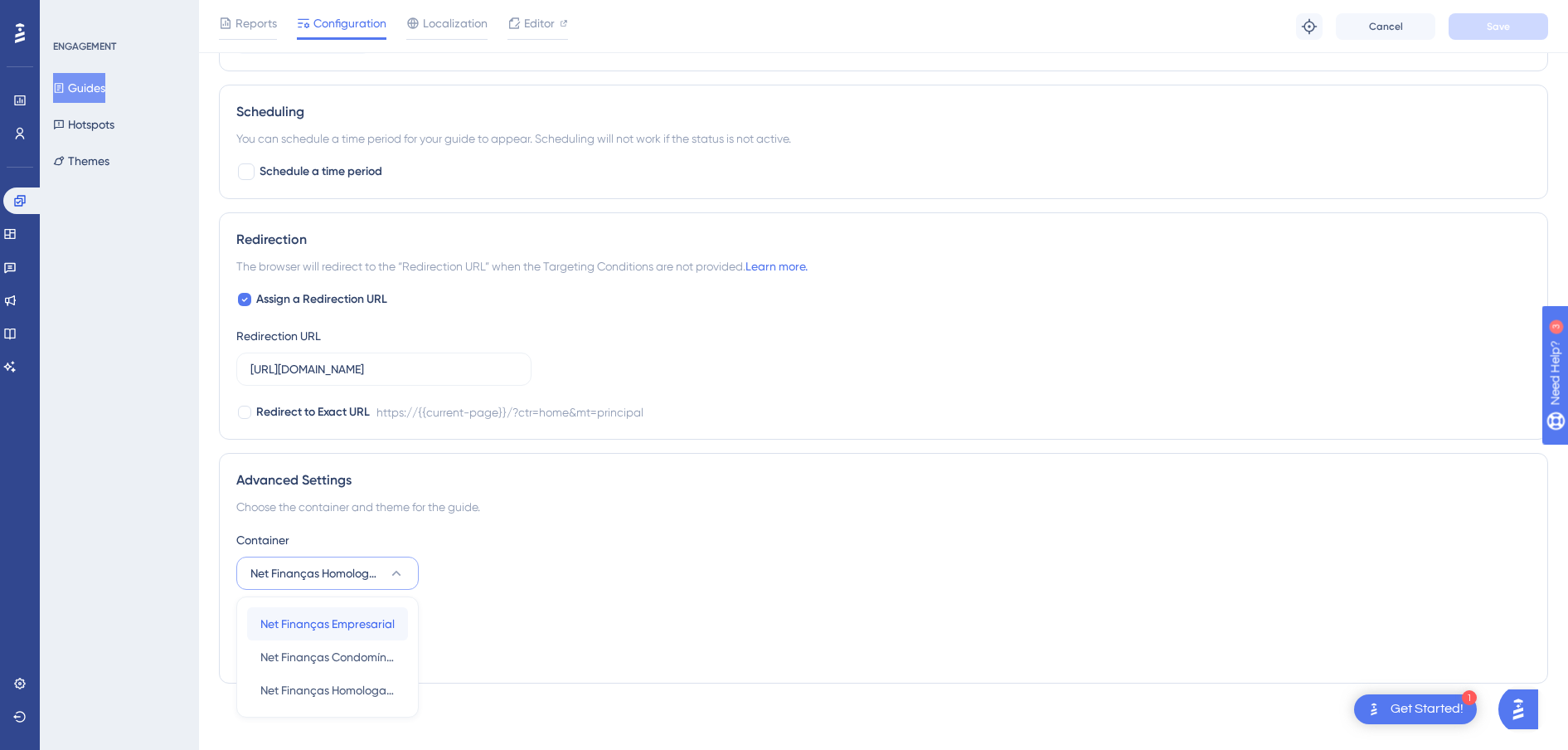 click on "Net Finanças Empresarial" at bounding box center [328, 624] 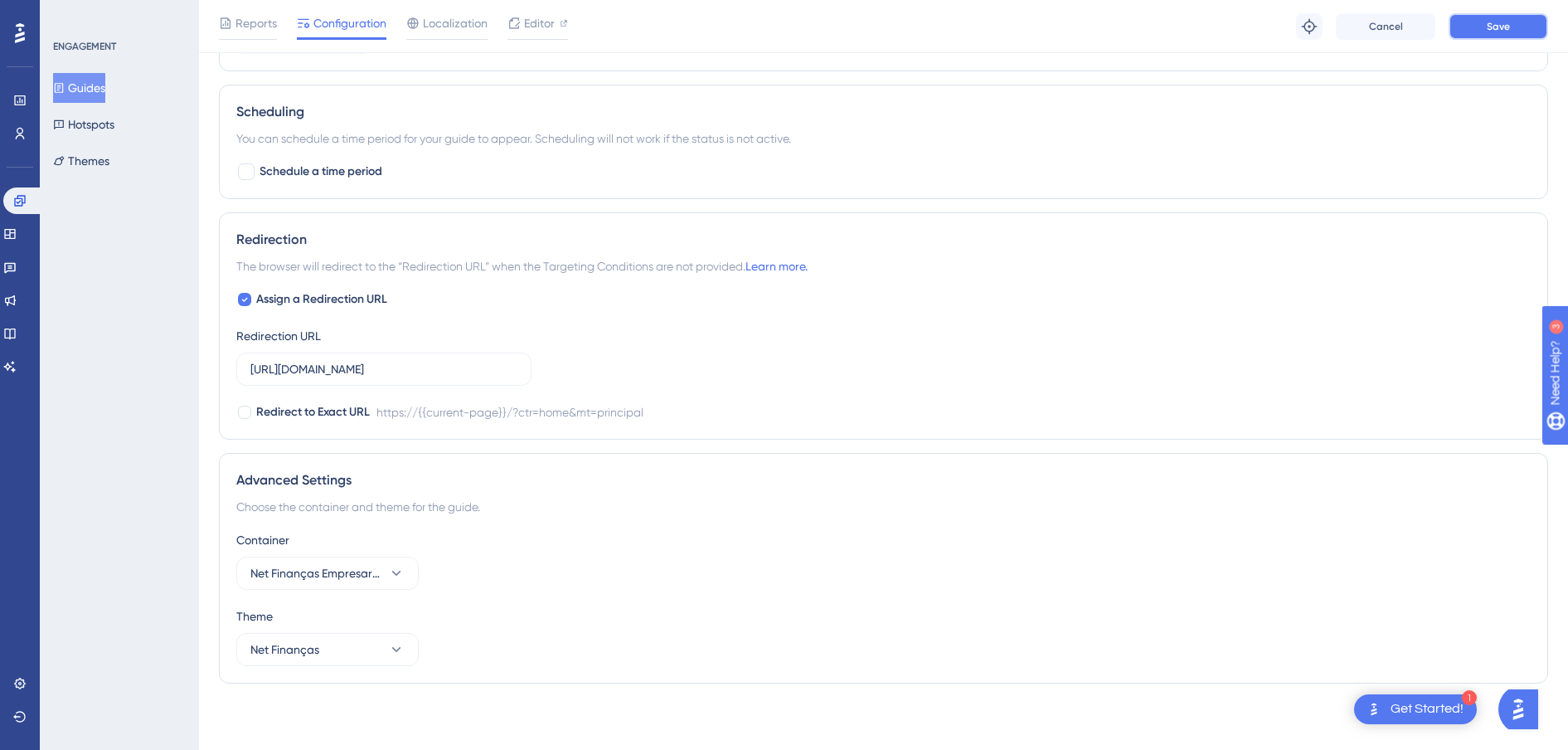 click on "Save" at bounding box center (1498, 27) 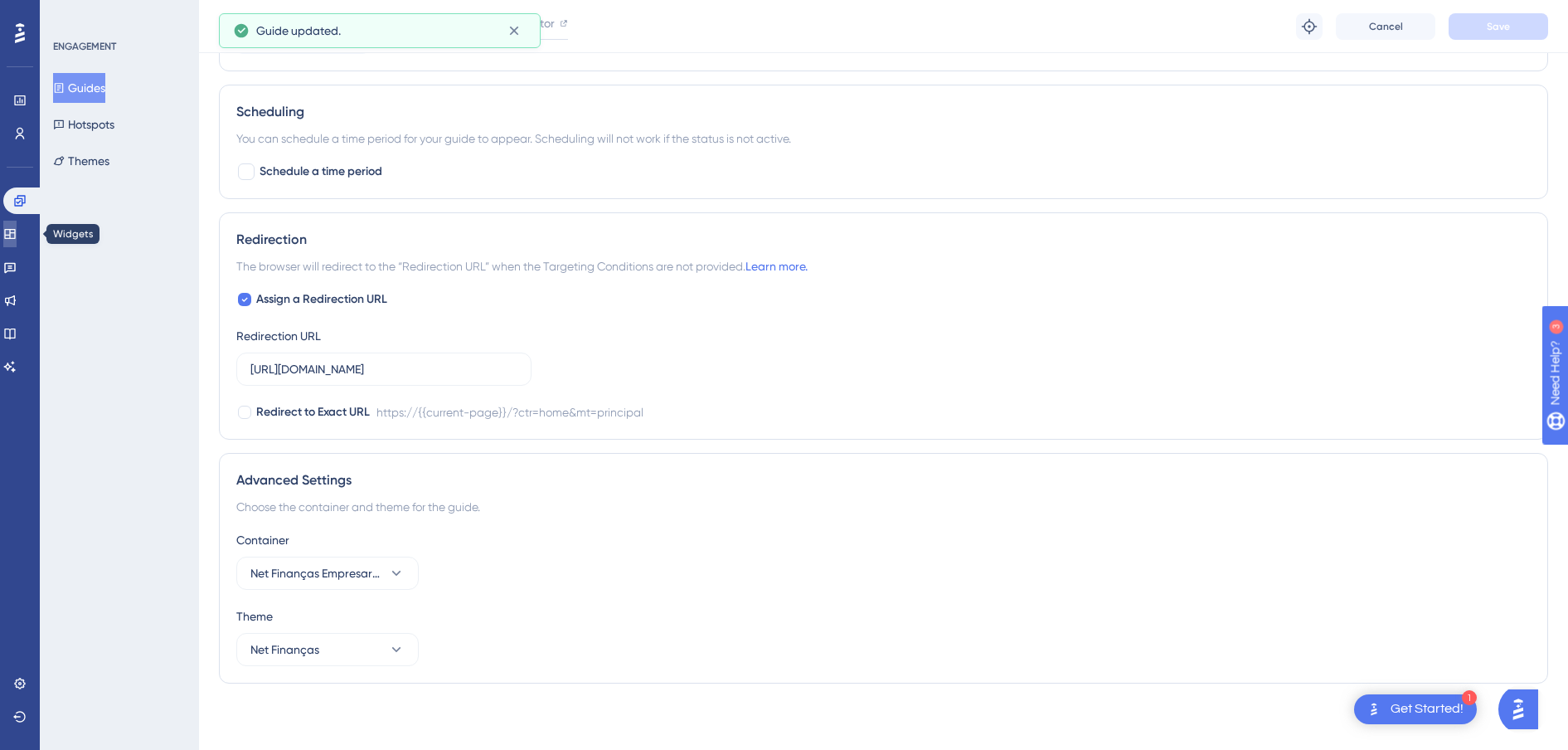 click 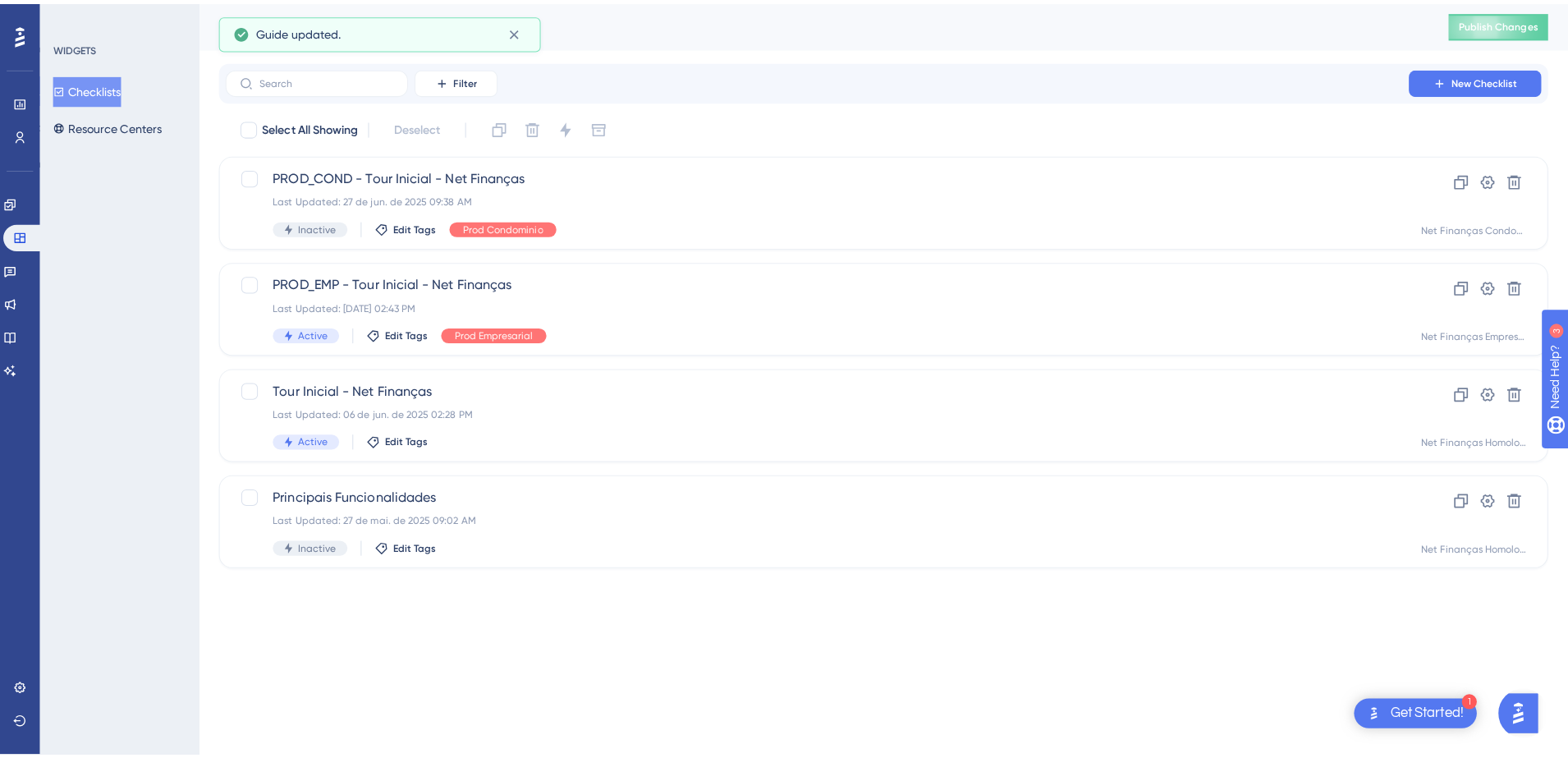 scroll, scrollTop: 0, scrollLeft: 0, axis: both 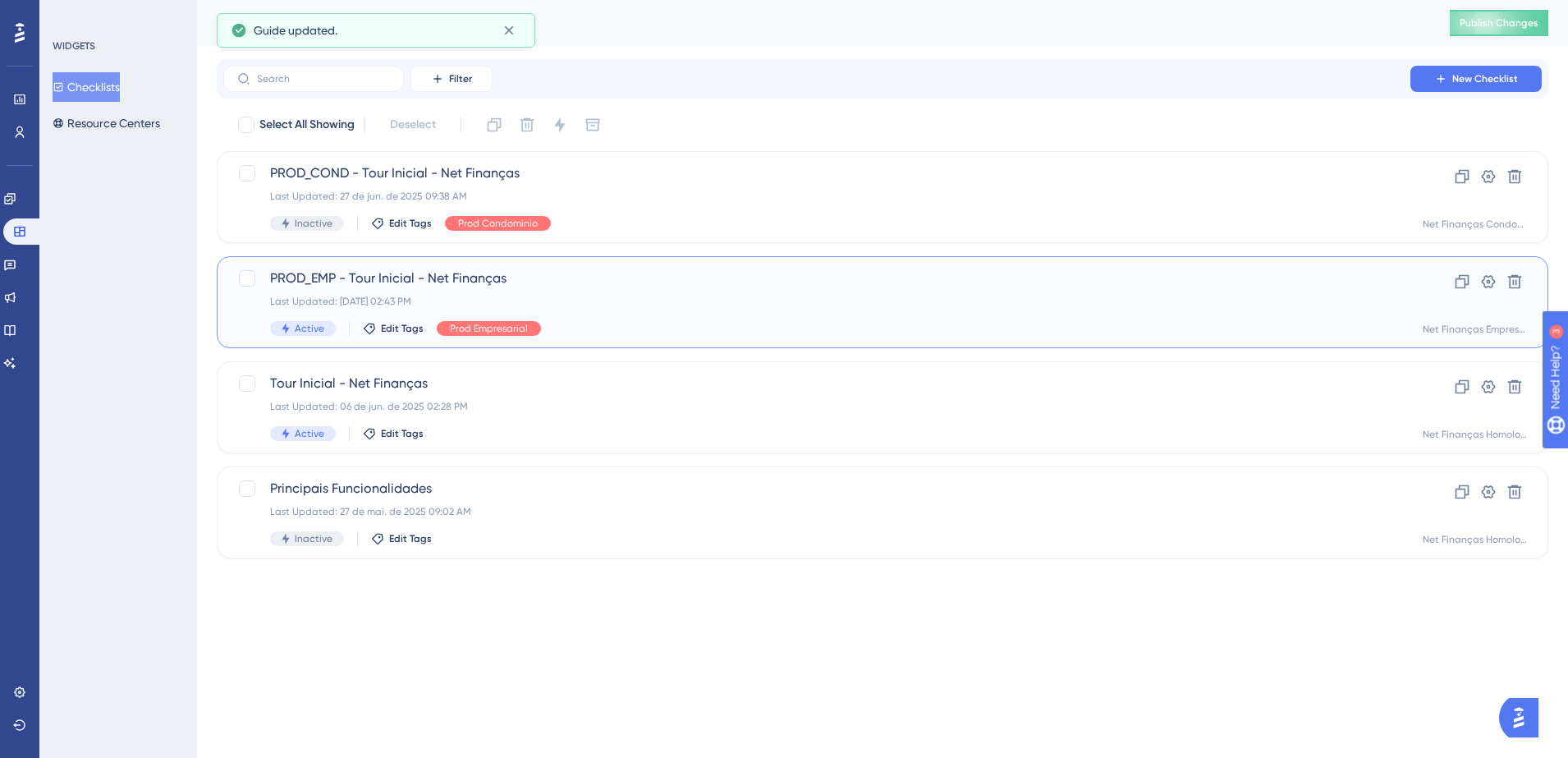 click on "PROD_EMP - Tour Inicial - Net Finanças Last Updated: 14 de jul. de 2025 02:43 PM Active Edit Tags Prod Empresarial" at bounding box center (817, 302) 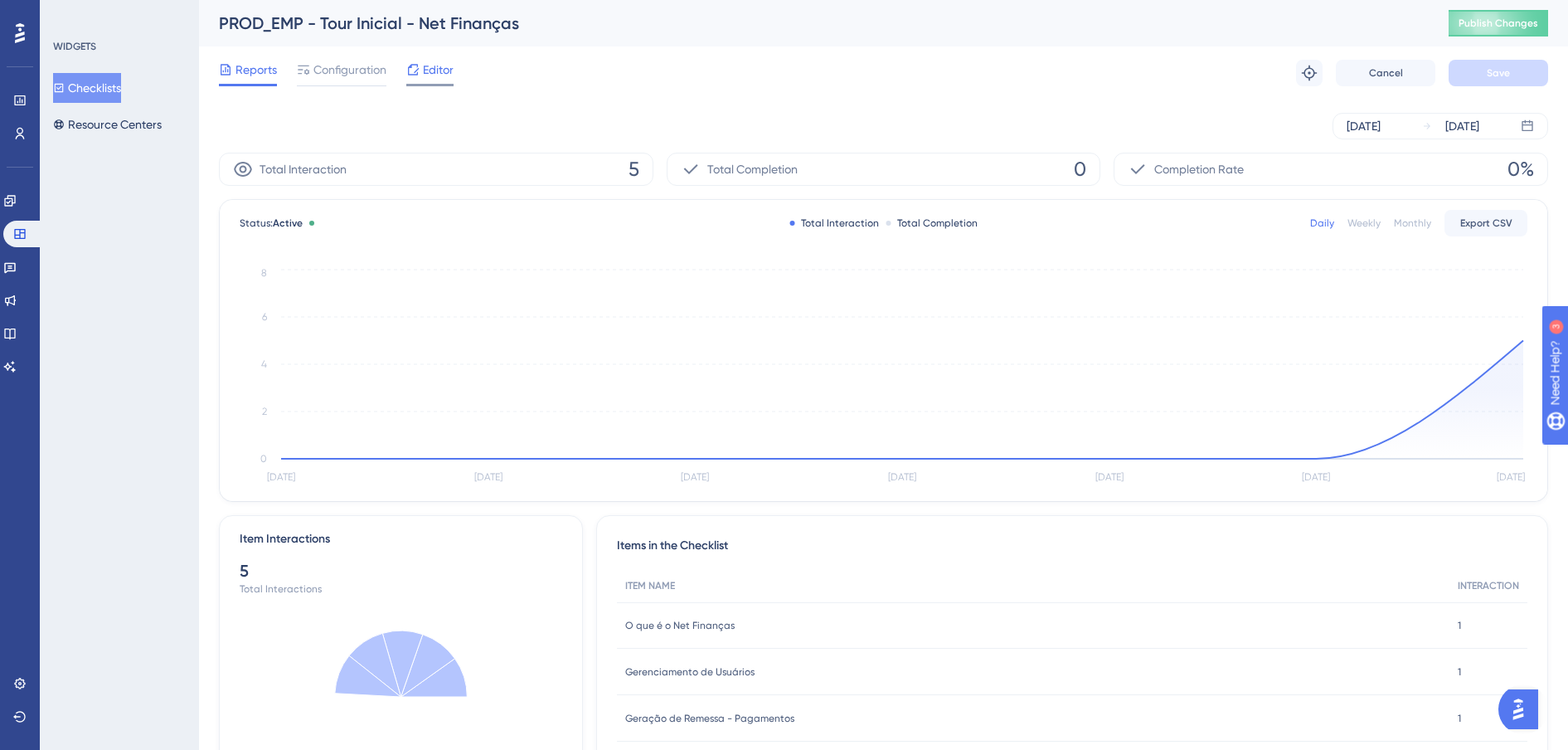 click on "Editor" at bounding box center (438, 70) 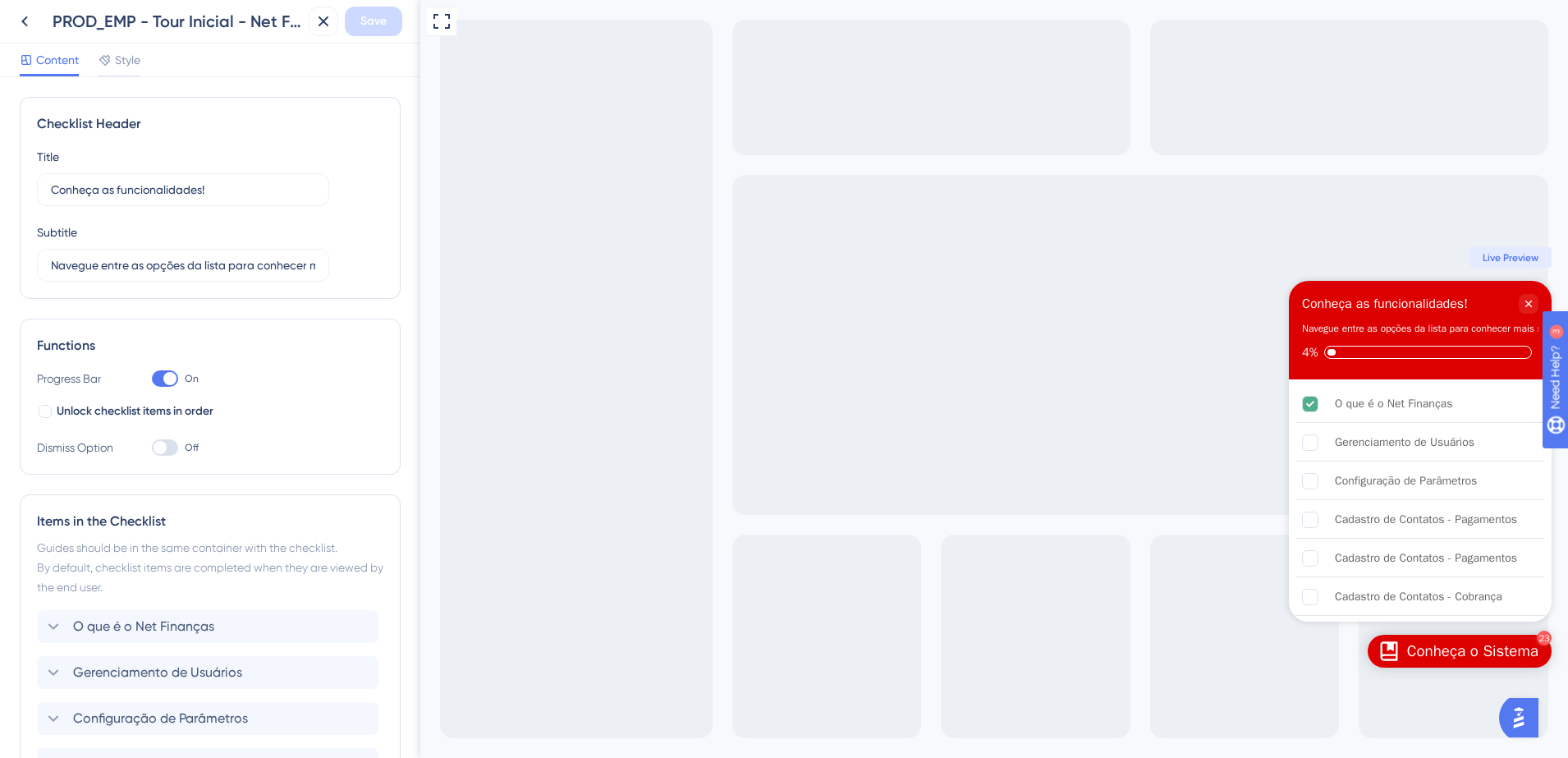 scroll, scrollTop: 0, scrollLeft: 0, axis: both 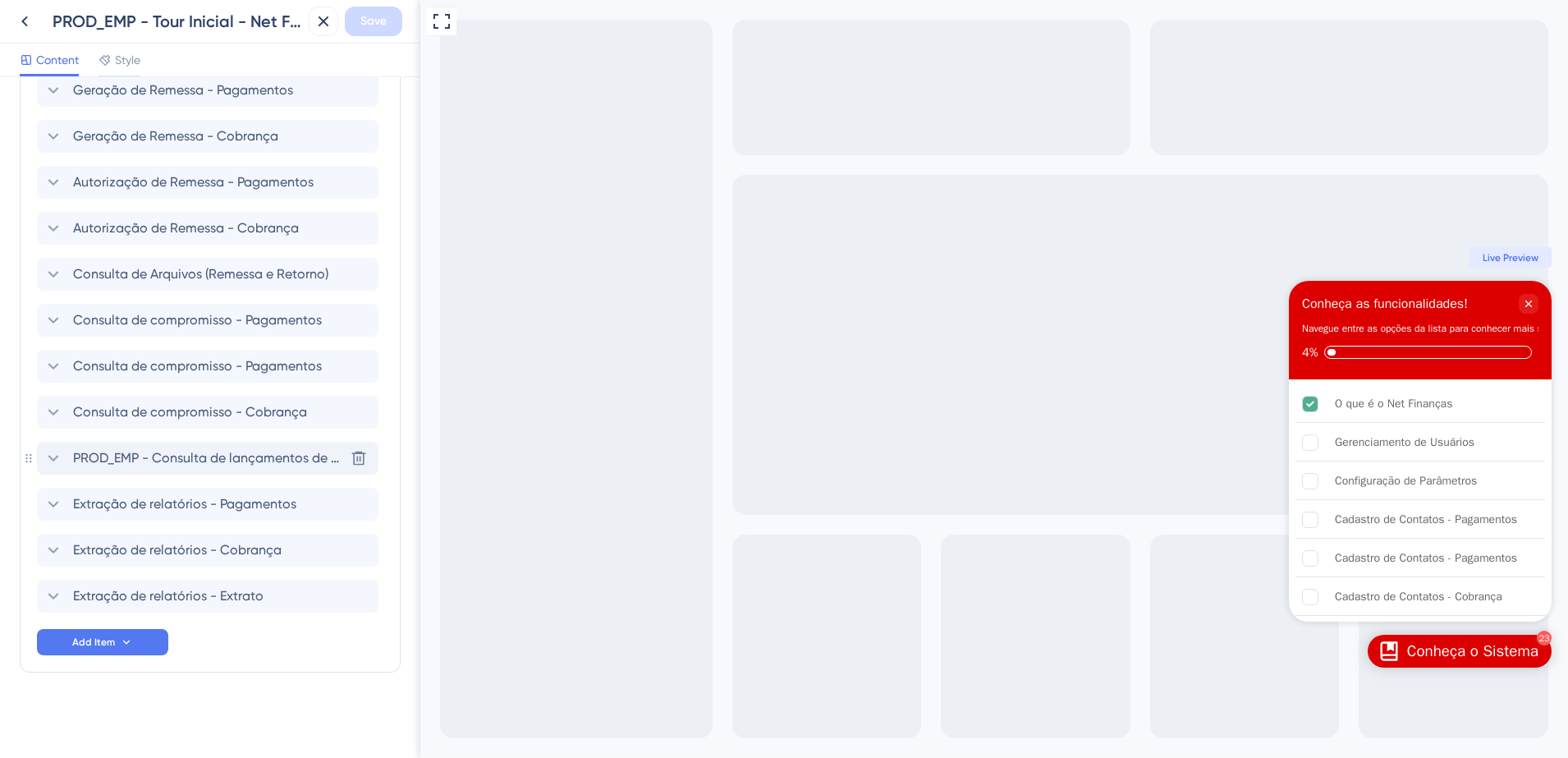 click on "PROD_EMP - Consulta de lançamentos de extrato" at bounding box center (209, 458) 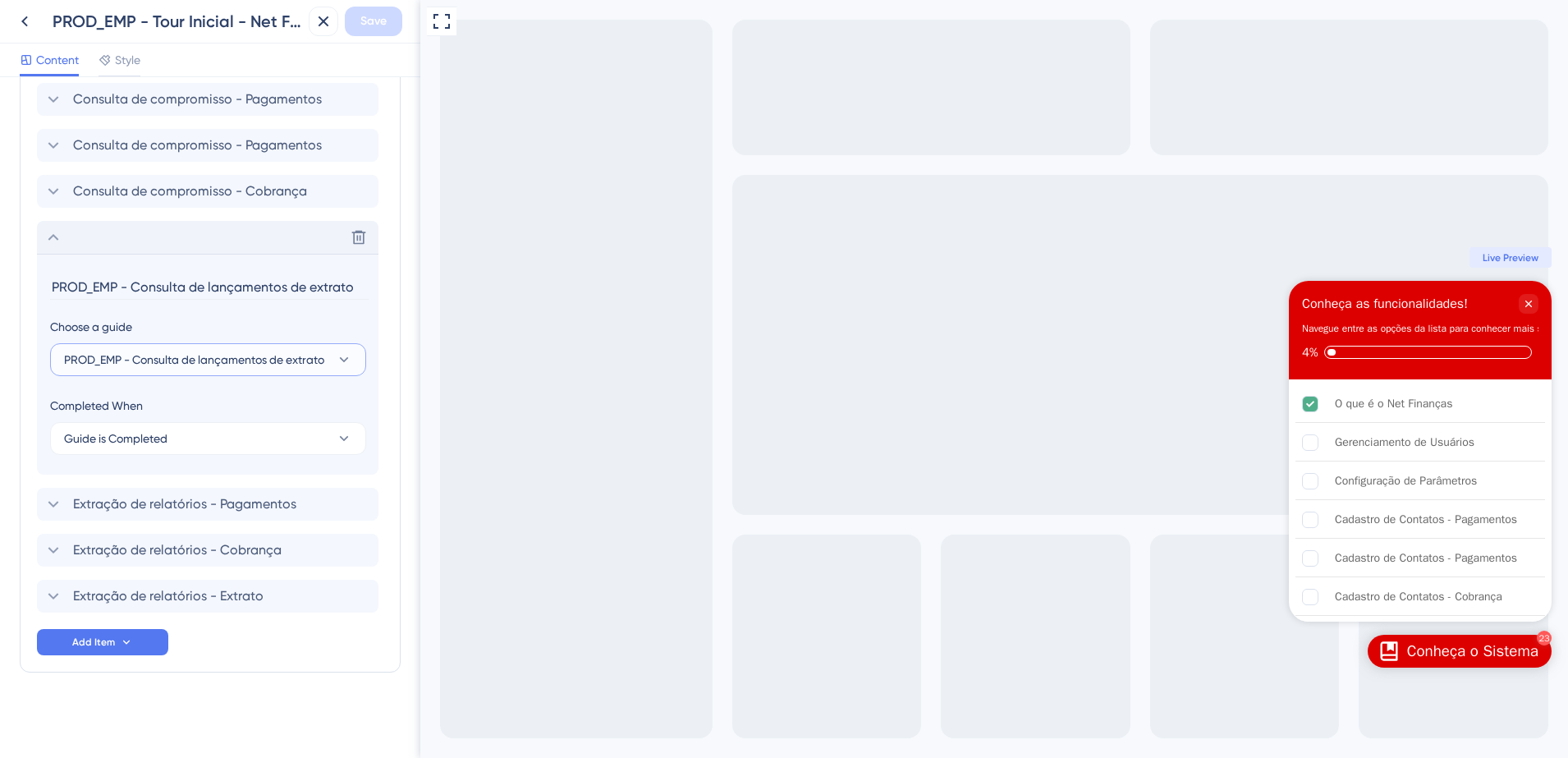 click on "PROD_EMP - Consulta de lançamentos de extrato" at bounding box center [194, 360] 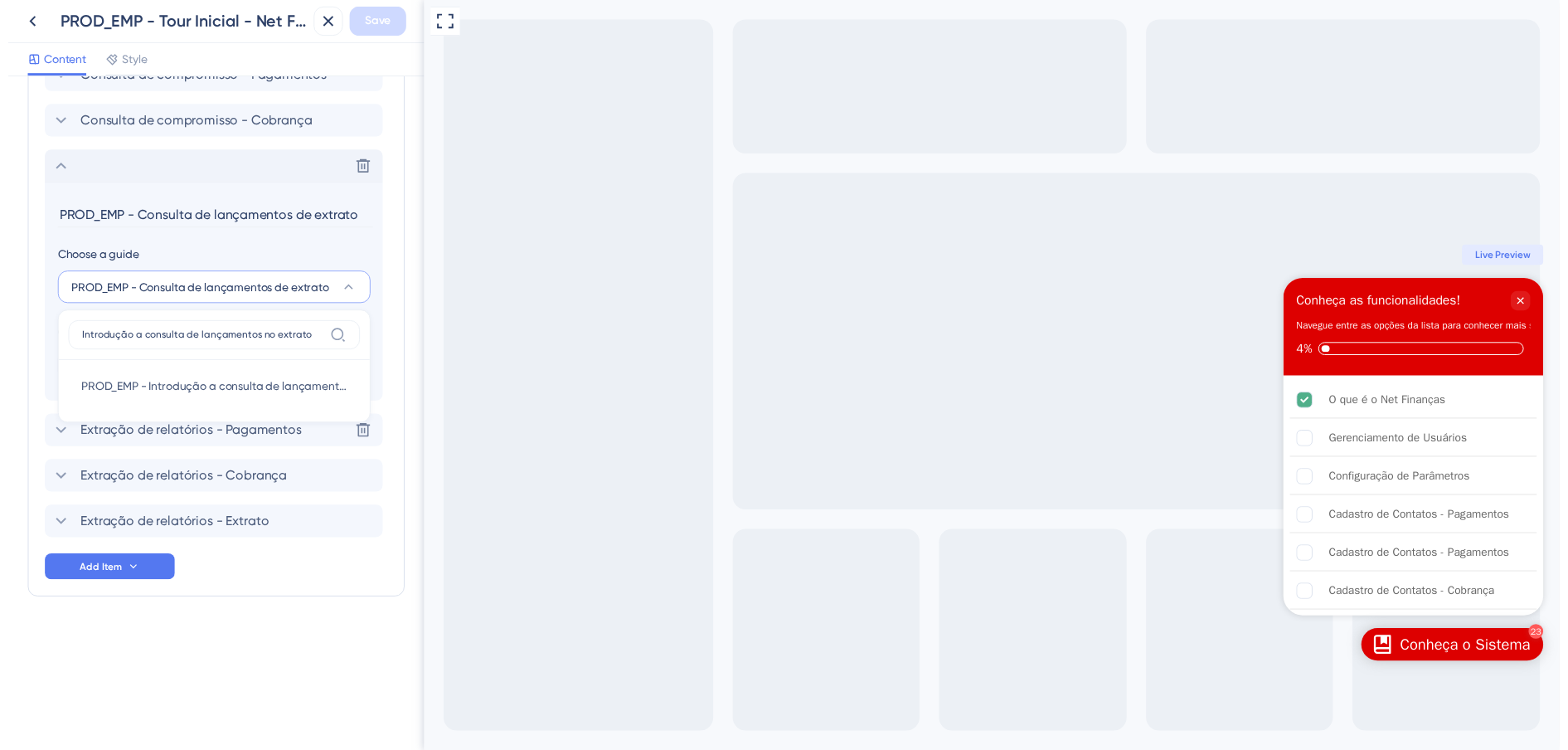scroll, scrollTop: 1322, scrollLeft: 0, axis: vertical 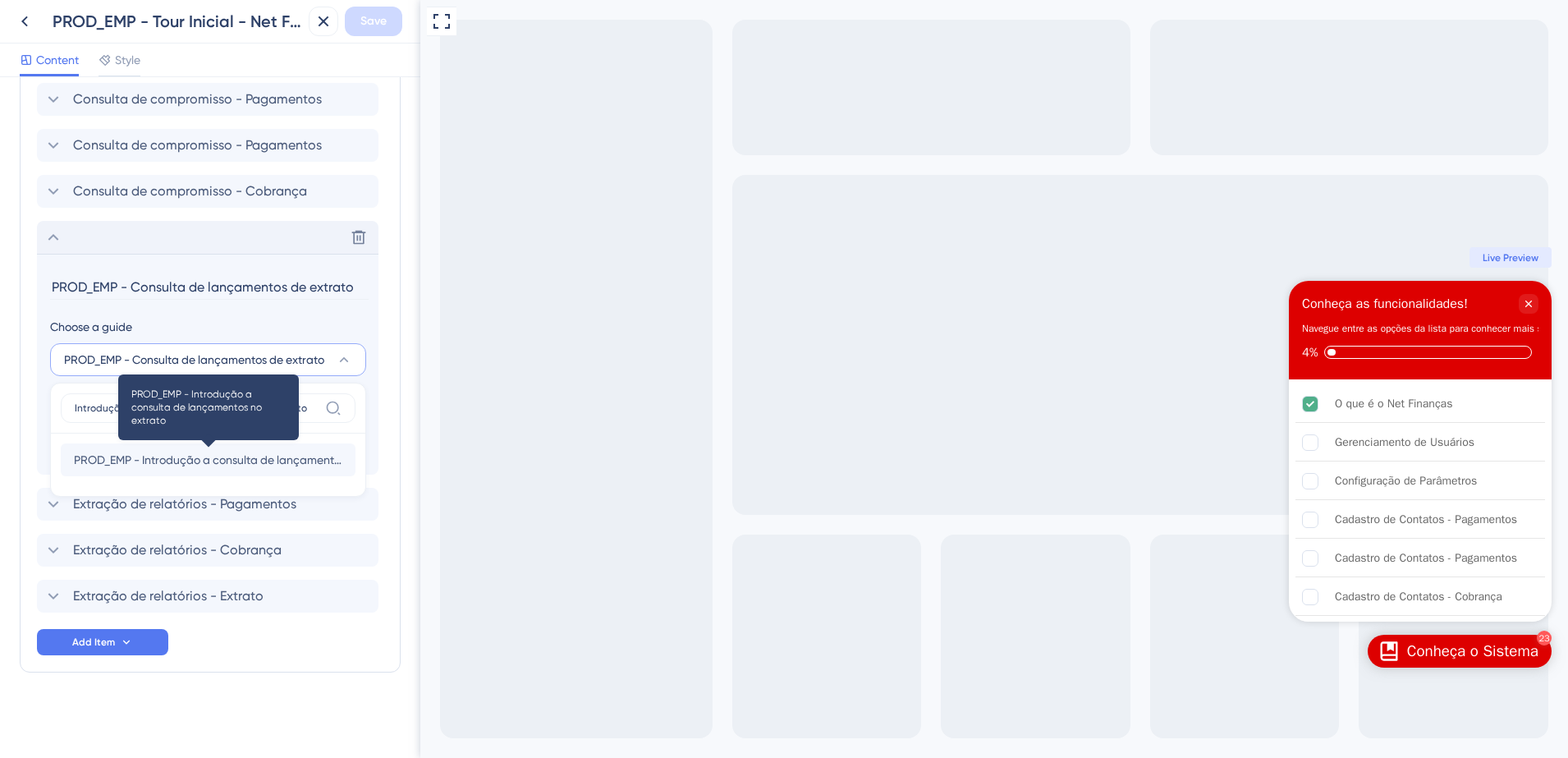type on "Introdução a consulta de lançamentos no extrato" 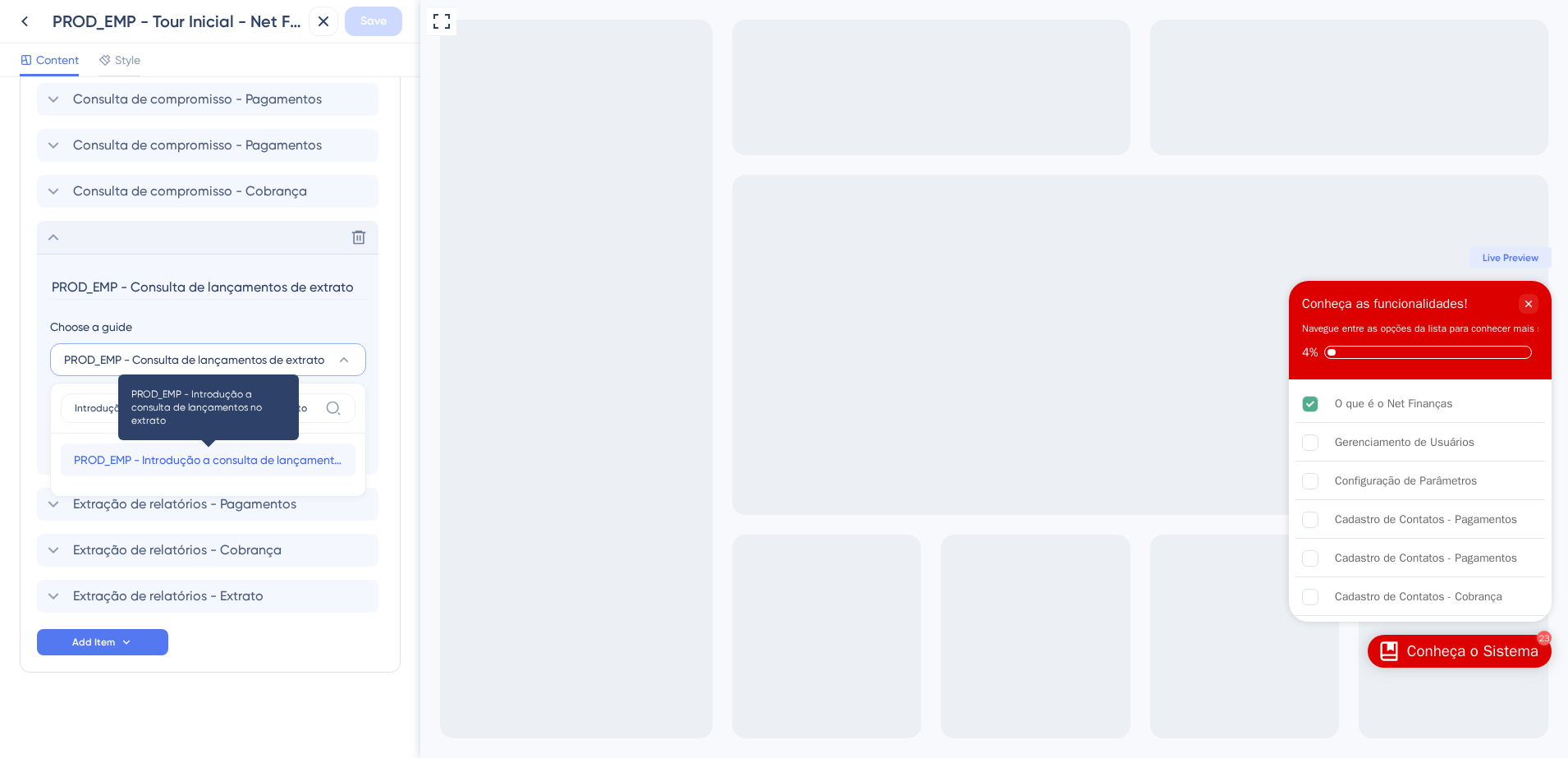 click on "PROD_EMP - Introdução a consulta de lançamentos no extrato" at bounding box center [208, 460] 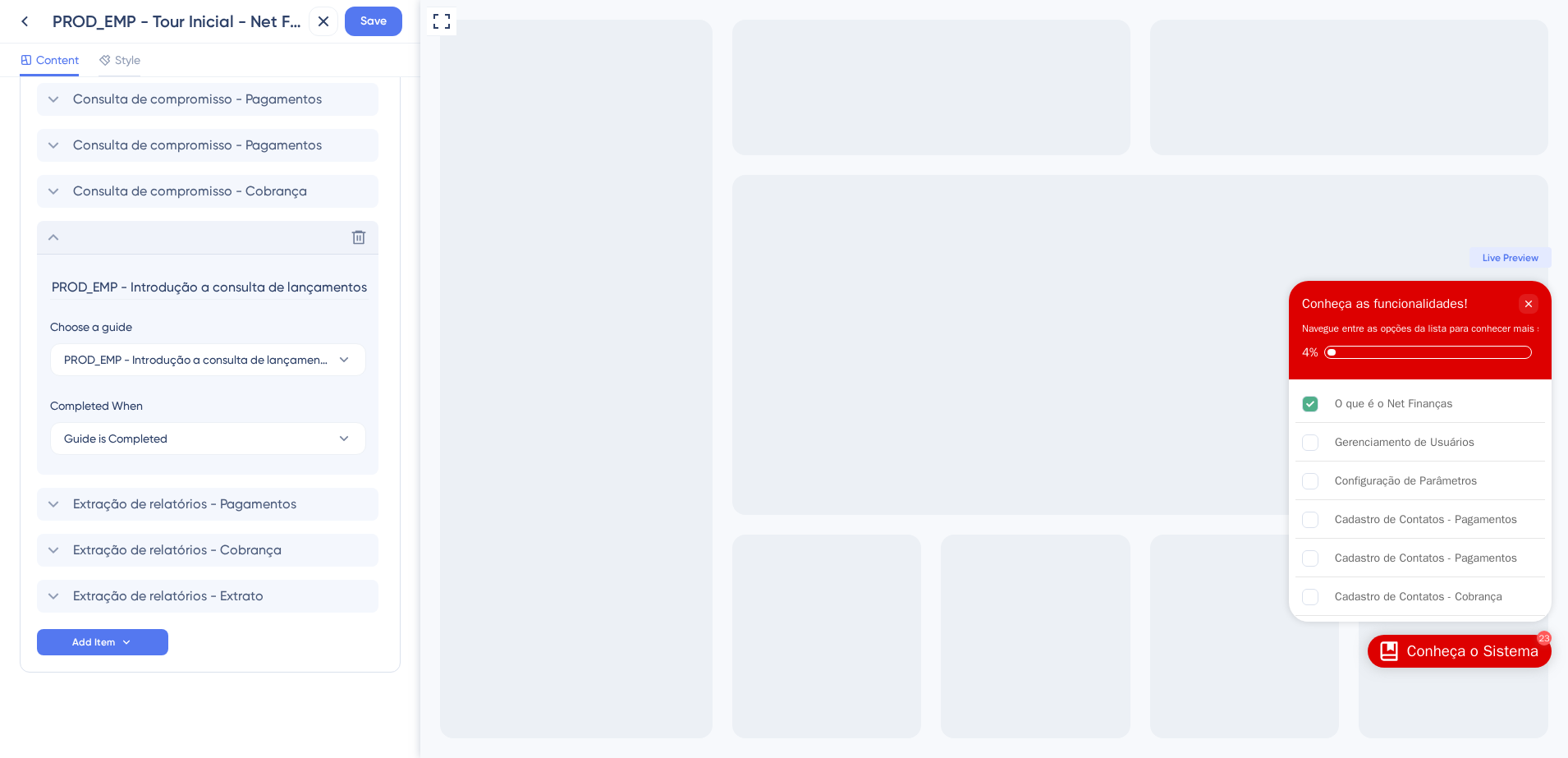 drag, startPoint x: 219, startPoint y: 283, endPoint x: 2, endPoint y: 277, distance: 217.0829 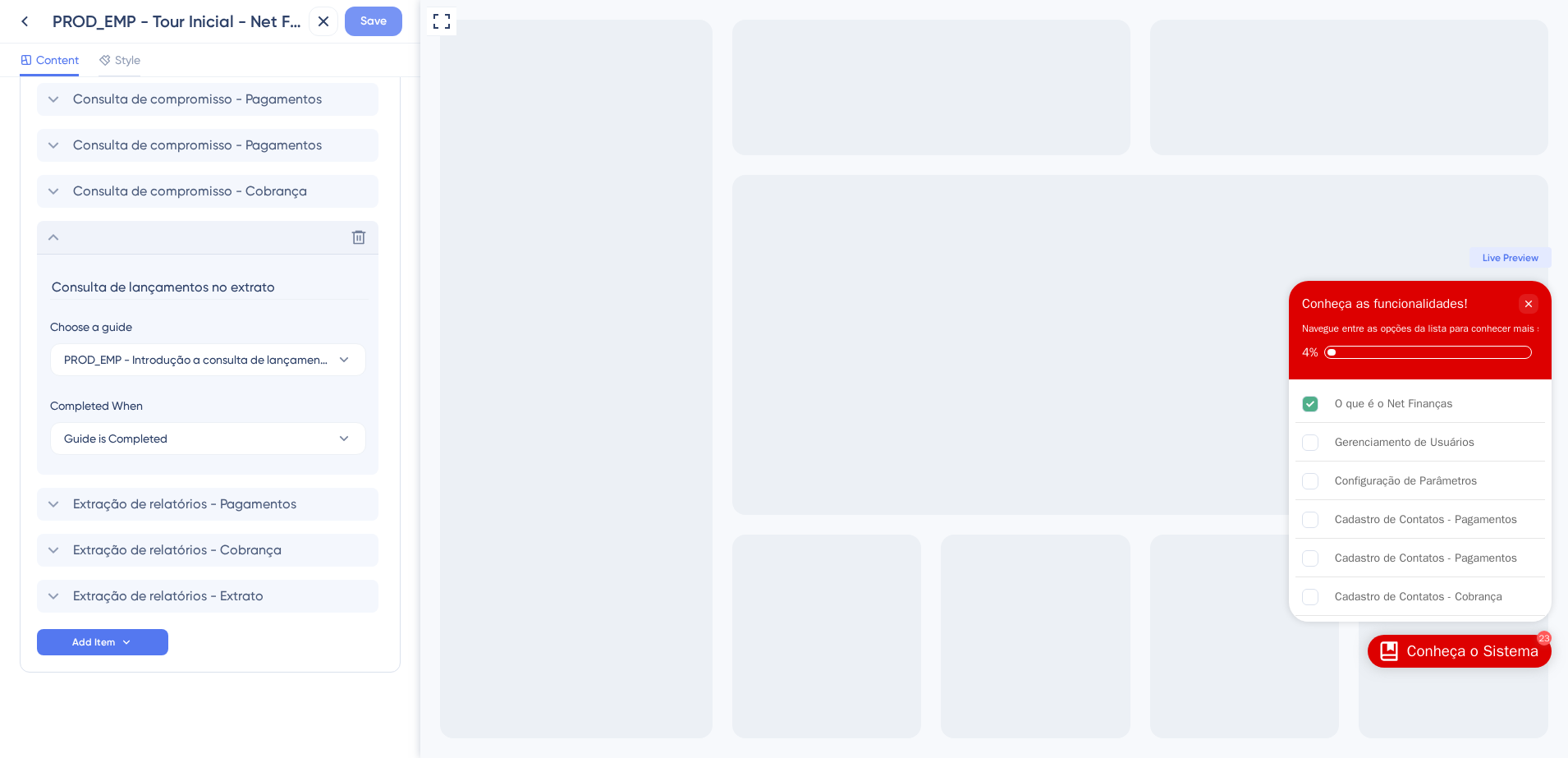 type on "Consulta de lançamentos no extrato" 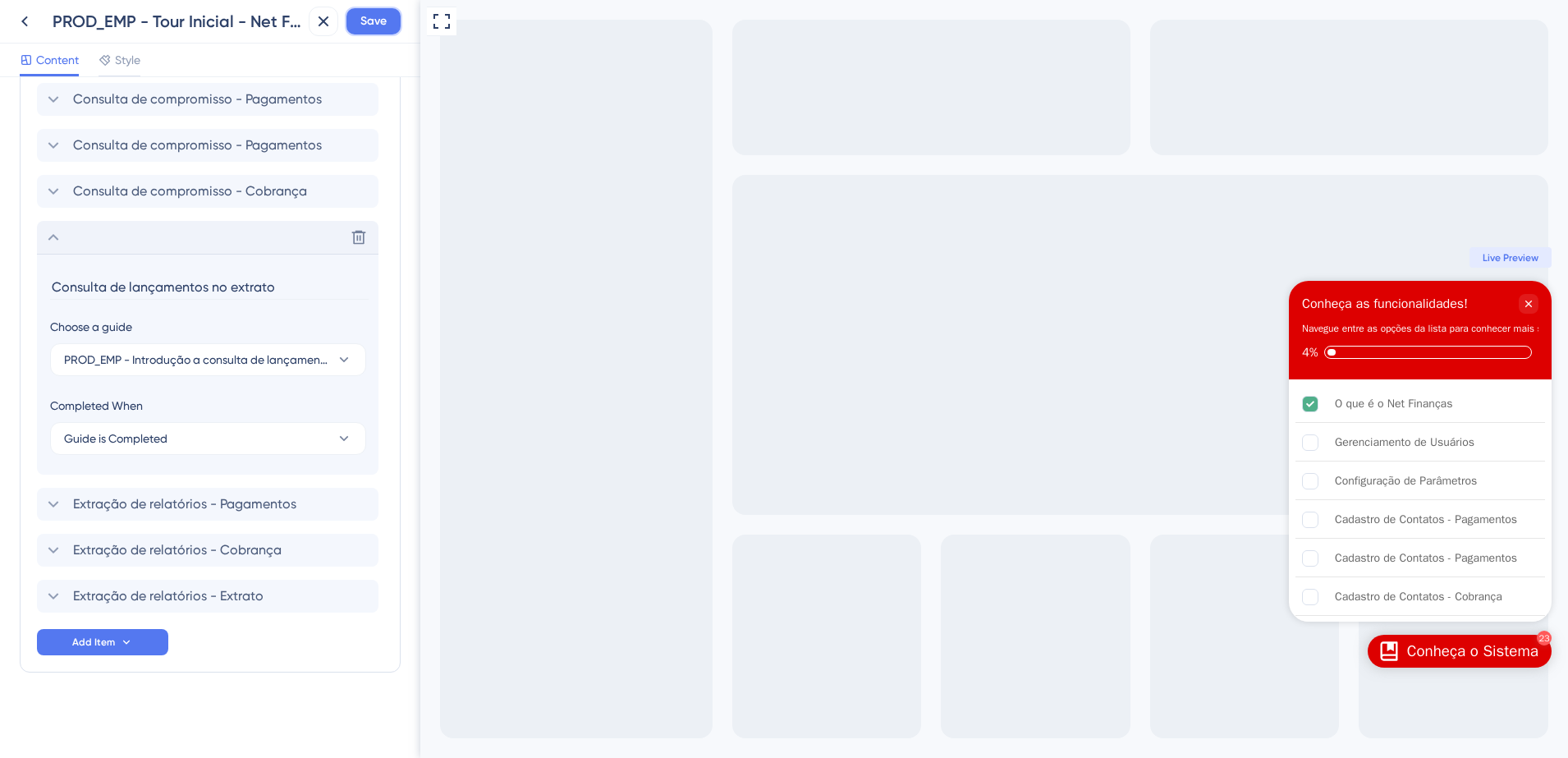 click on "Save" at bounding box center [374, 21] 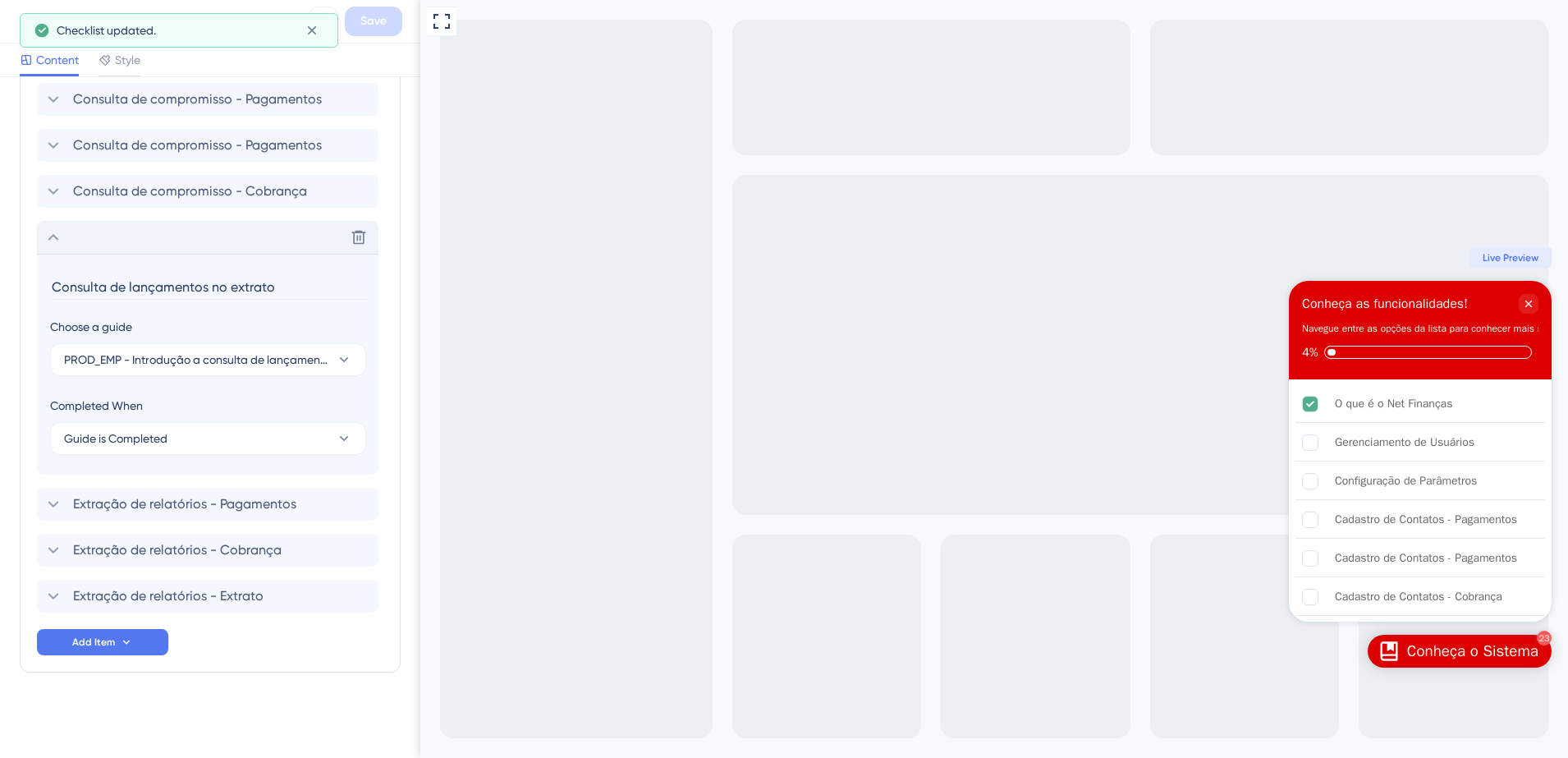 click on "PROD_EMP - Tour Inicial - Net Finanças Save" at bounding box center (210, 21) 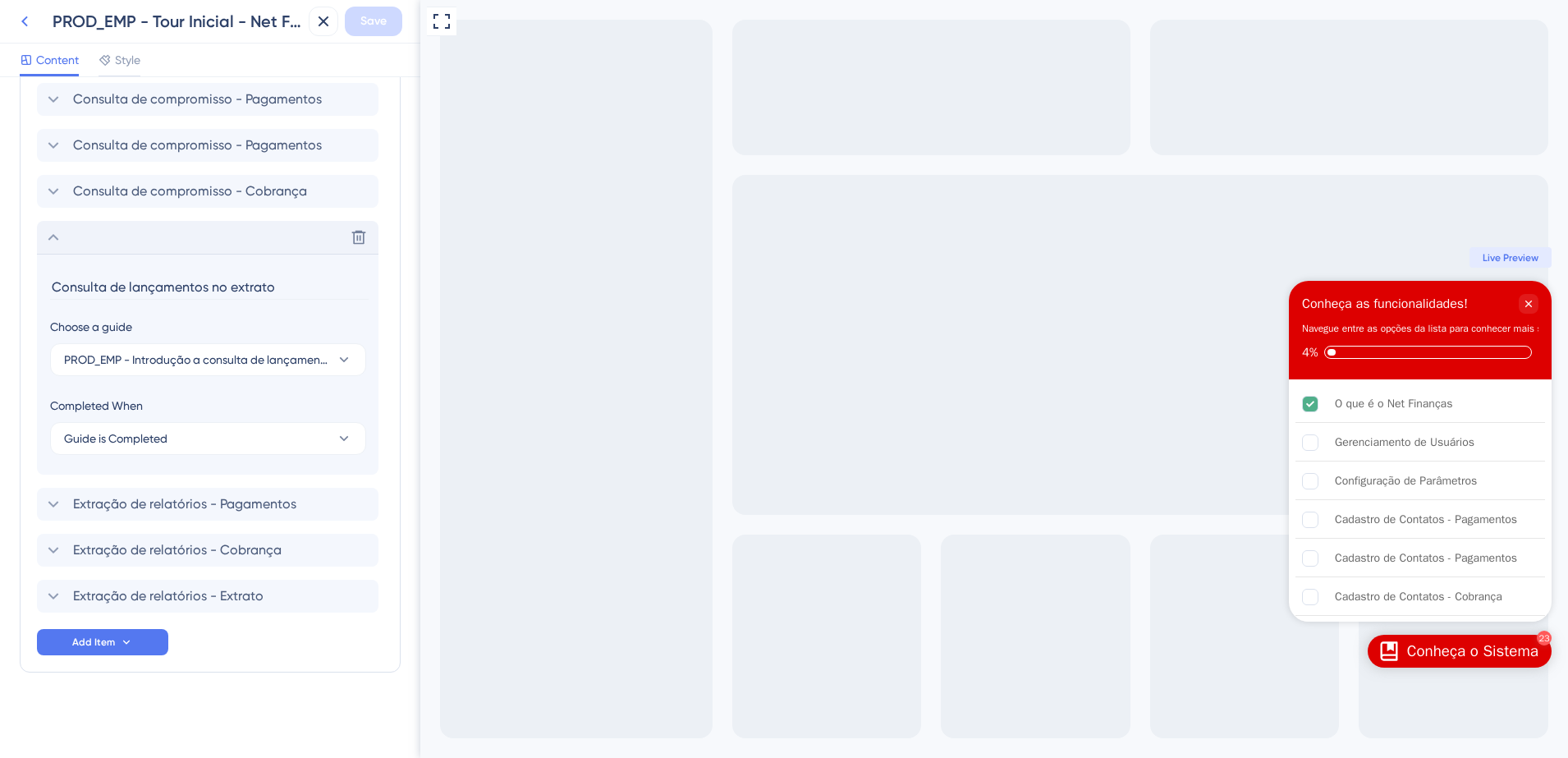click 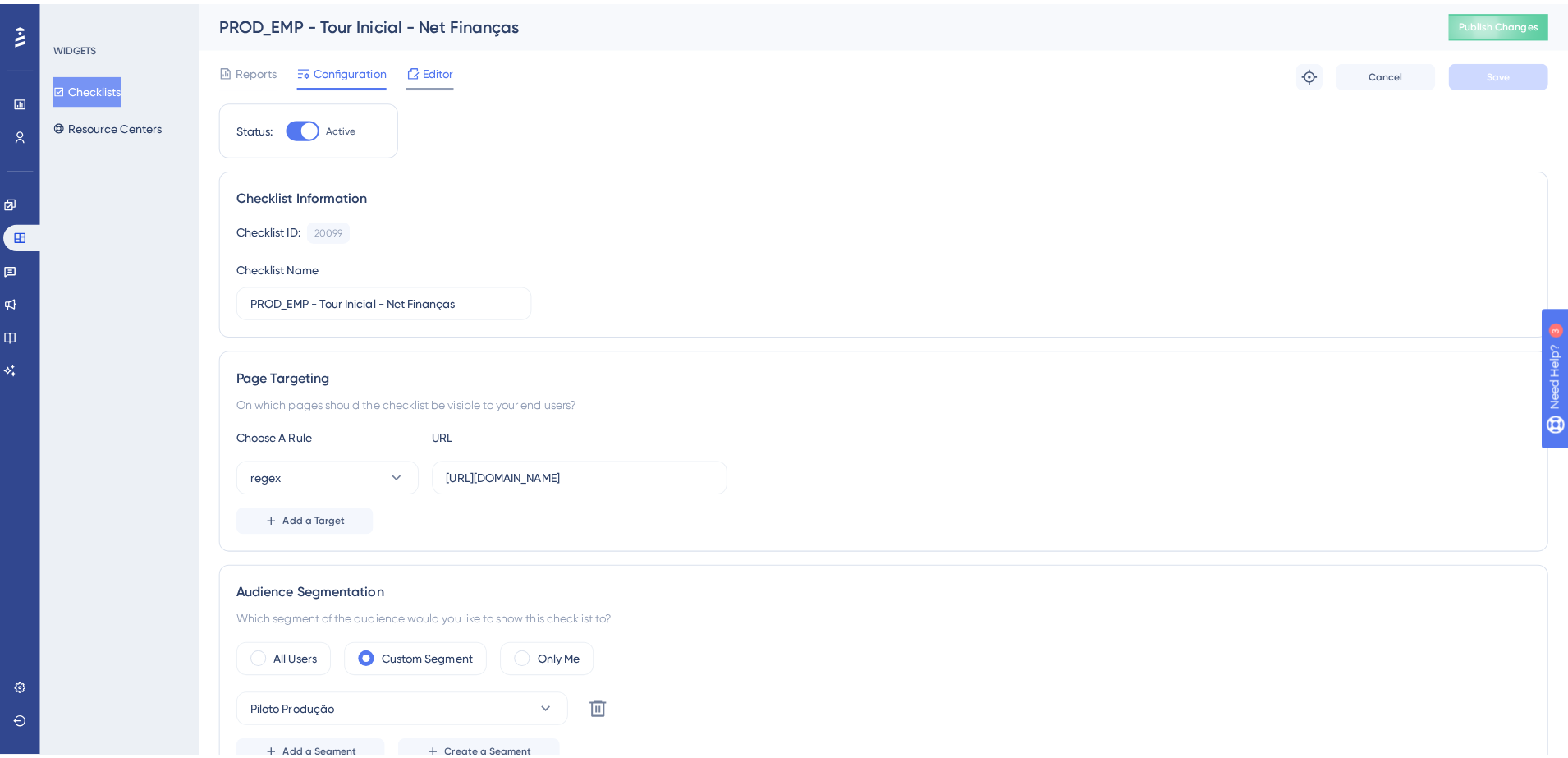 scroll, scrollTop: 0, scrollLeft: 0, axis: both 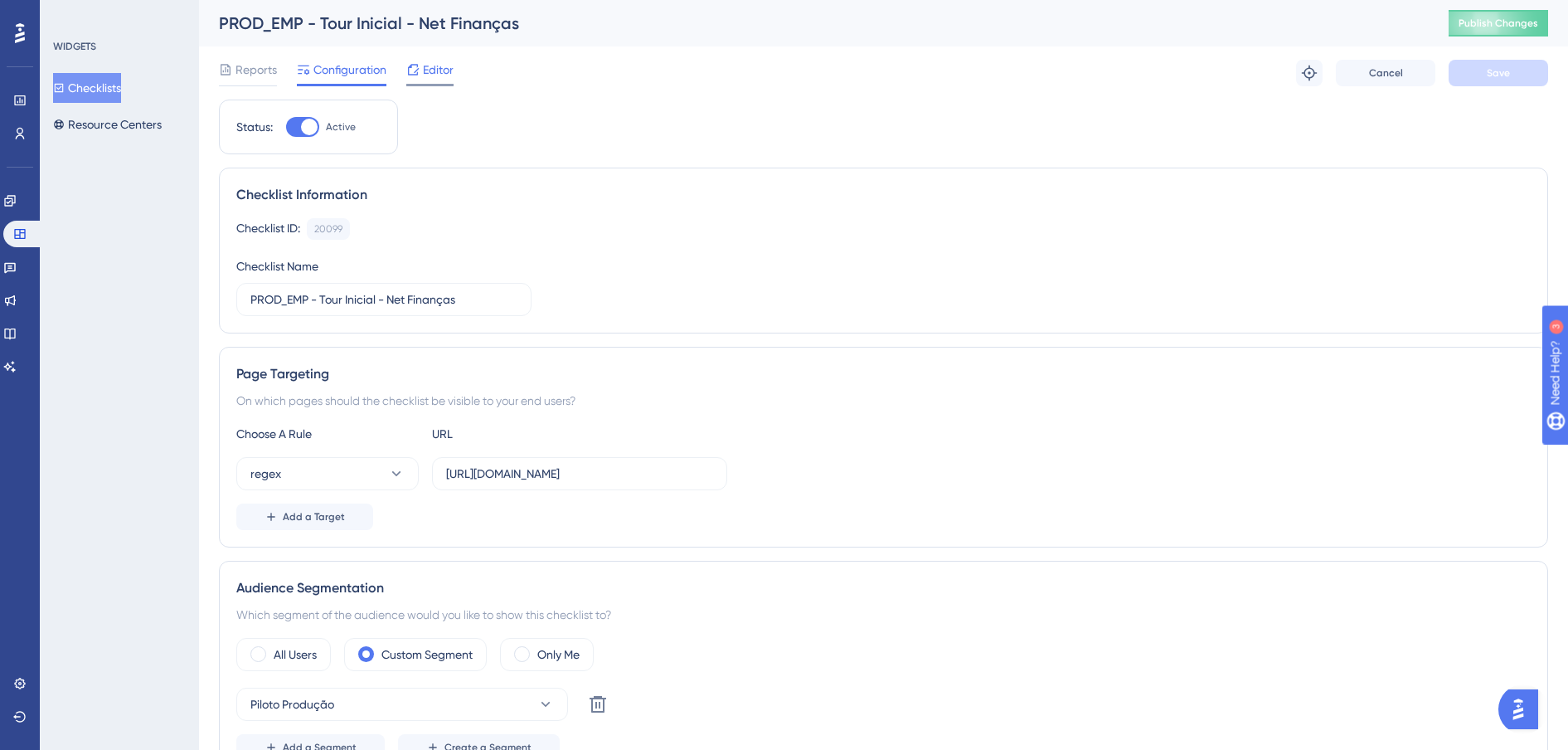click on "Editor" at bounding box center (438, 70) 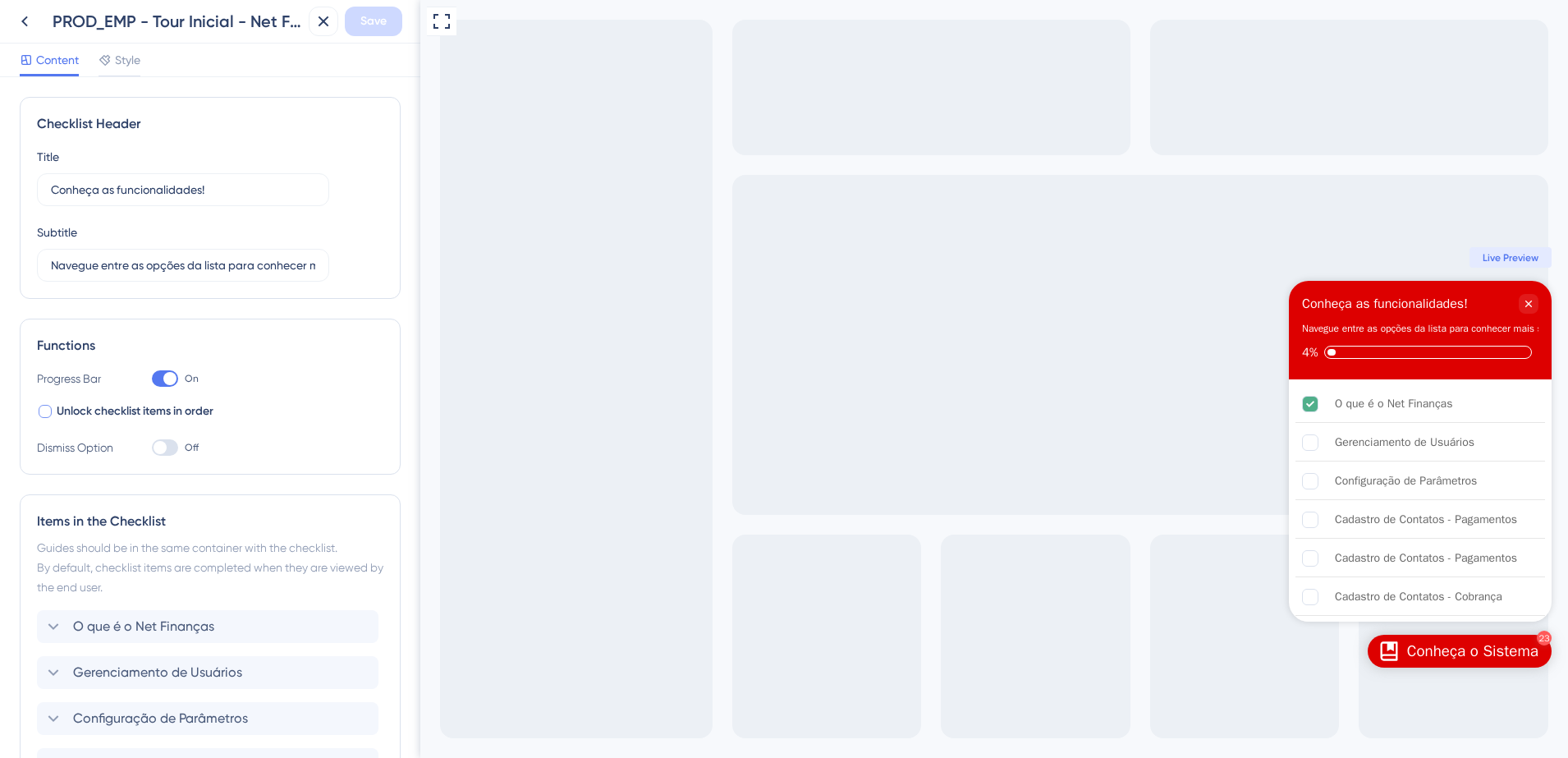 scroll, scrollTop: 0, scrollLeft: 0, axis: both 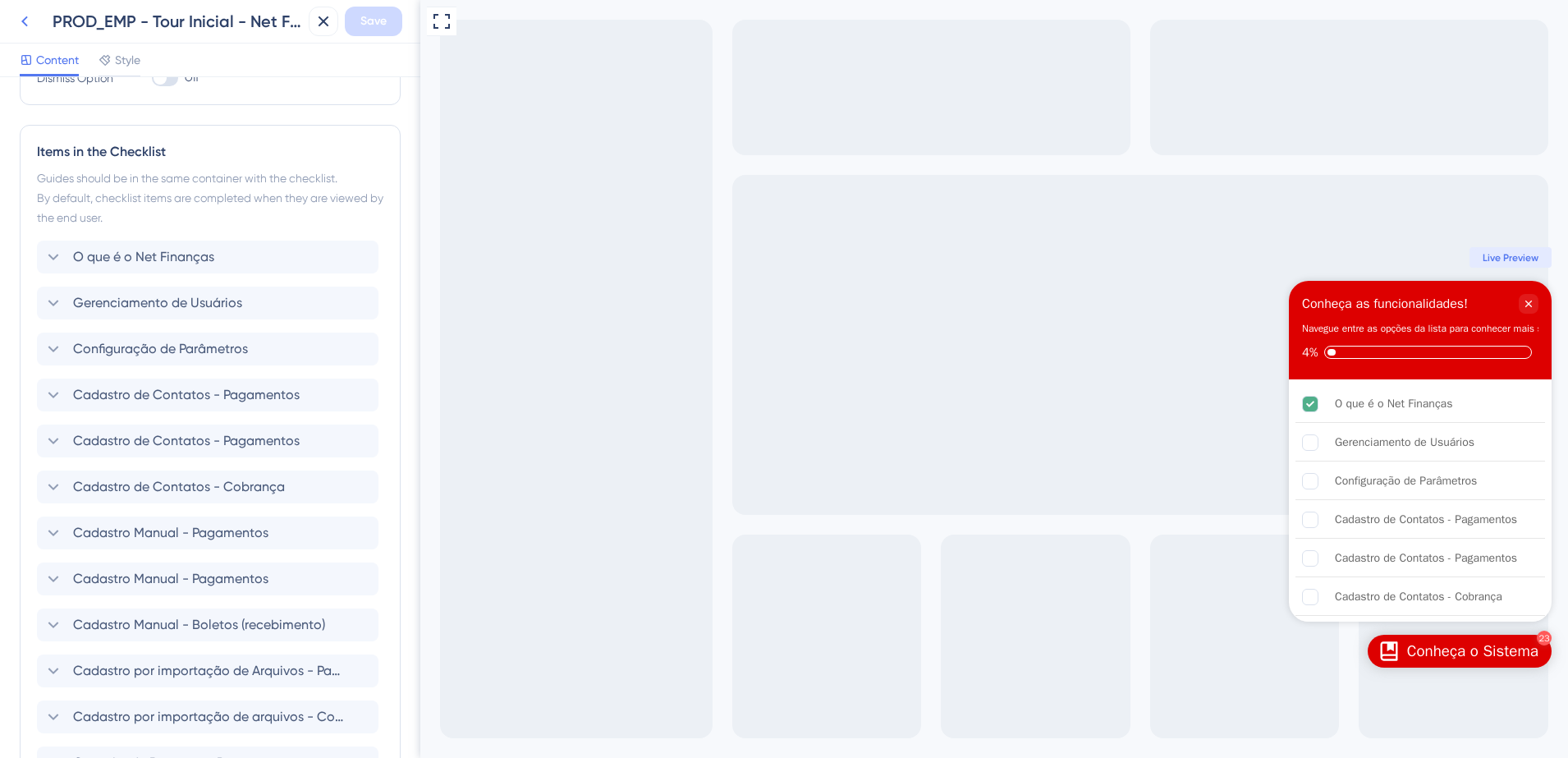 click 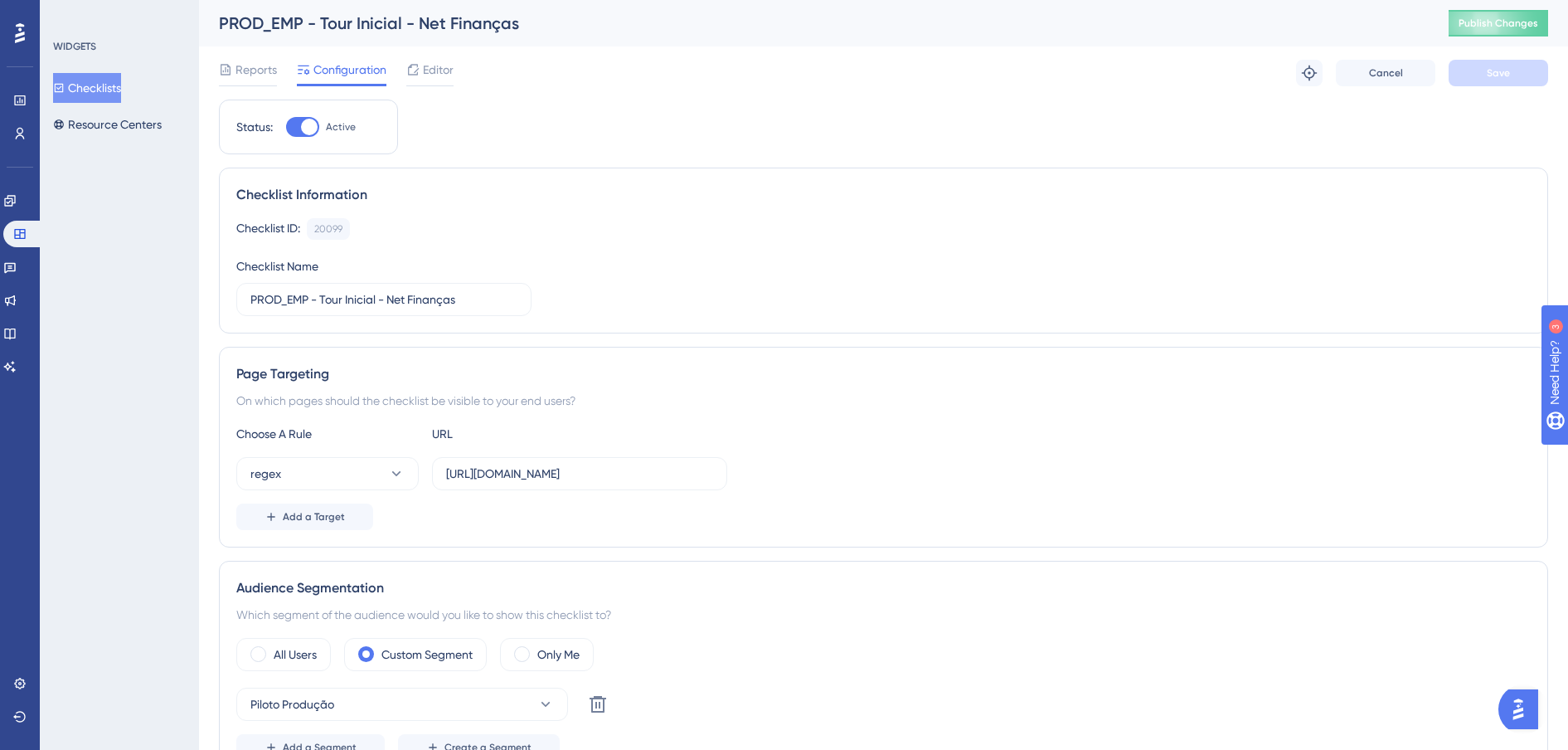 scroll, scrollTop: 0, scrollLeft: 0, axis: both 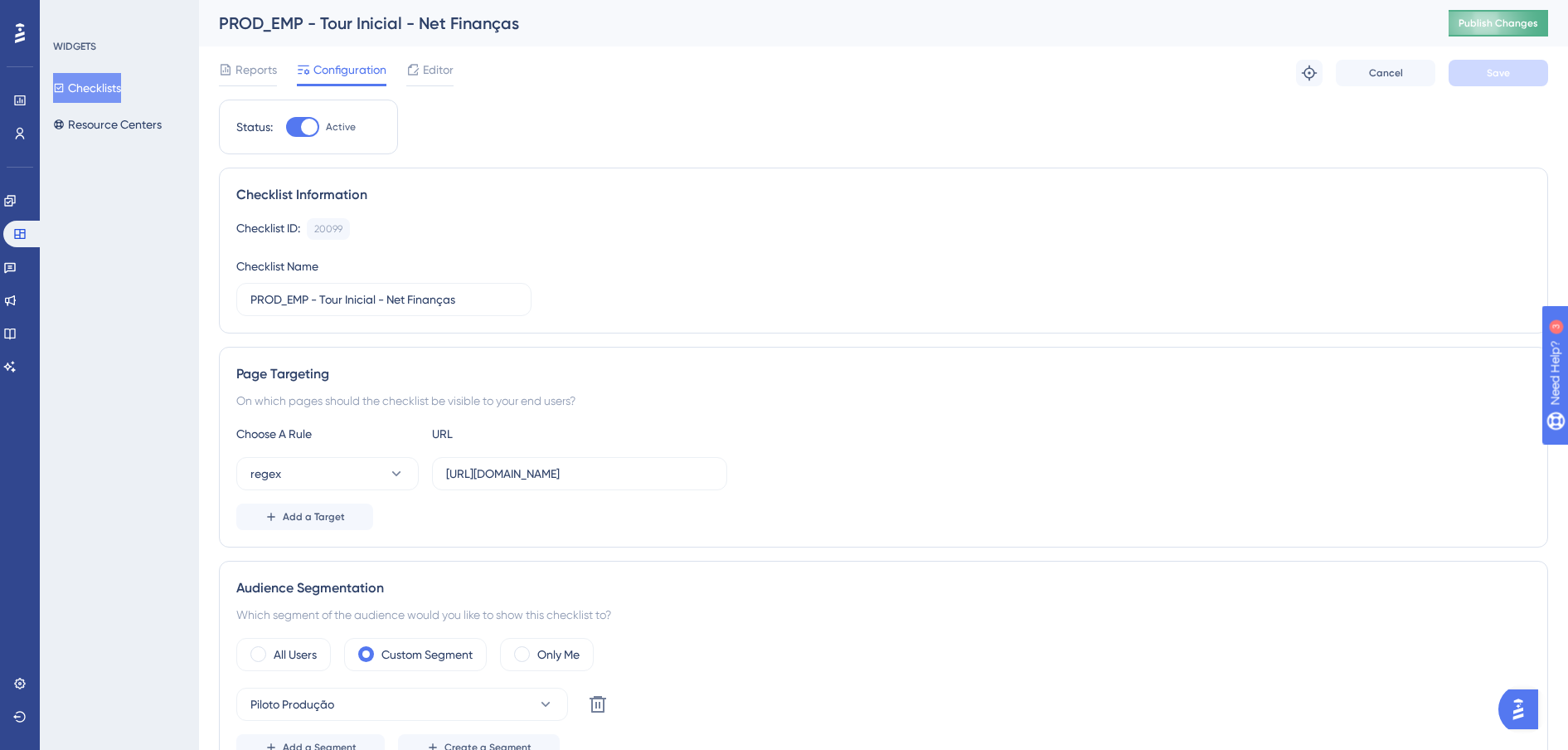 click on "Publish Changes" at bounding box center (1498, 23) 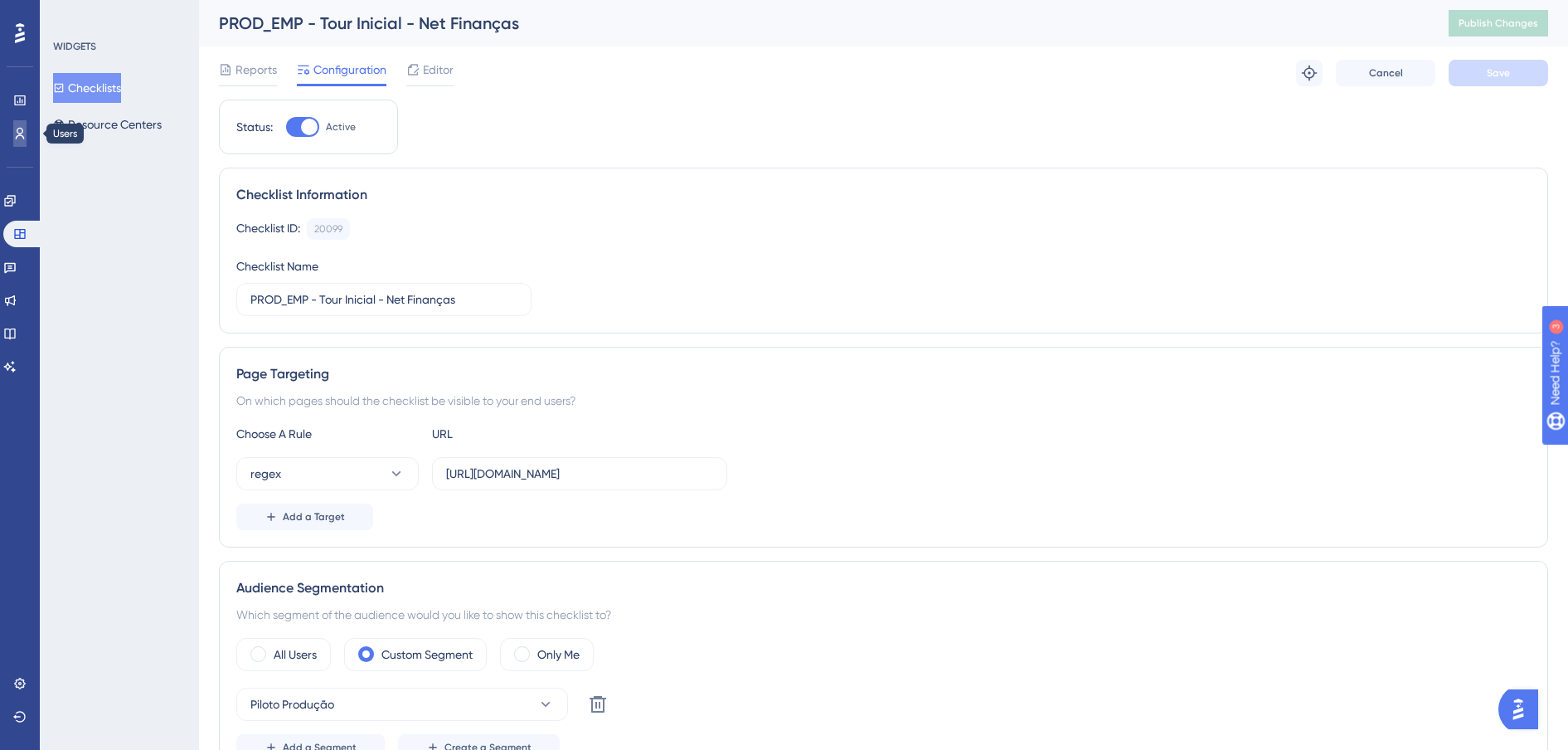 click 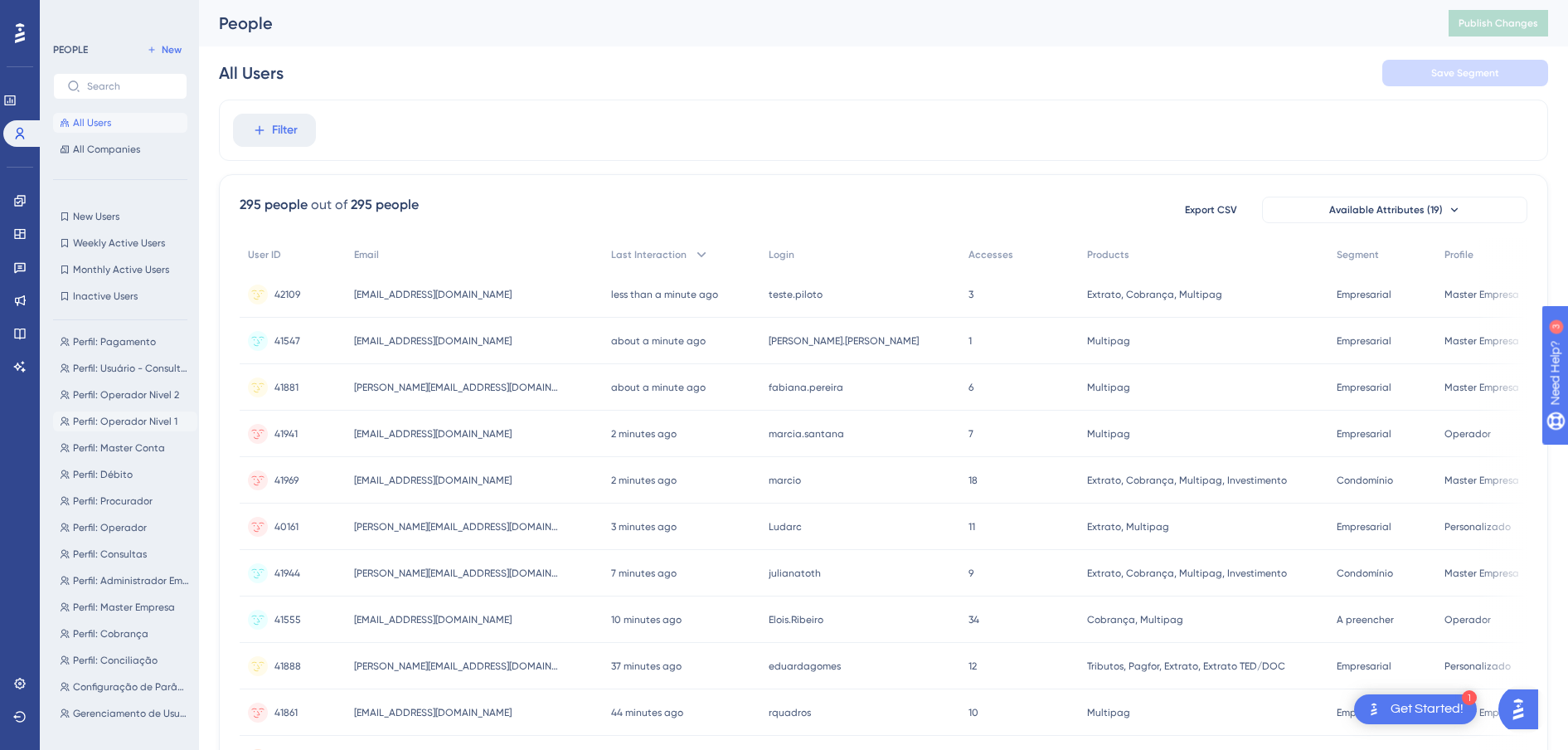 scroll, scrollTop: 0, scrollLeft: 0, axis: both 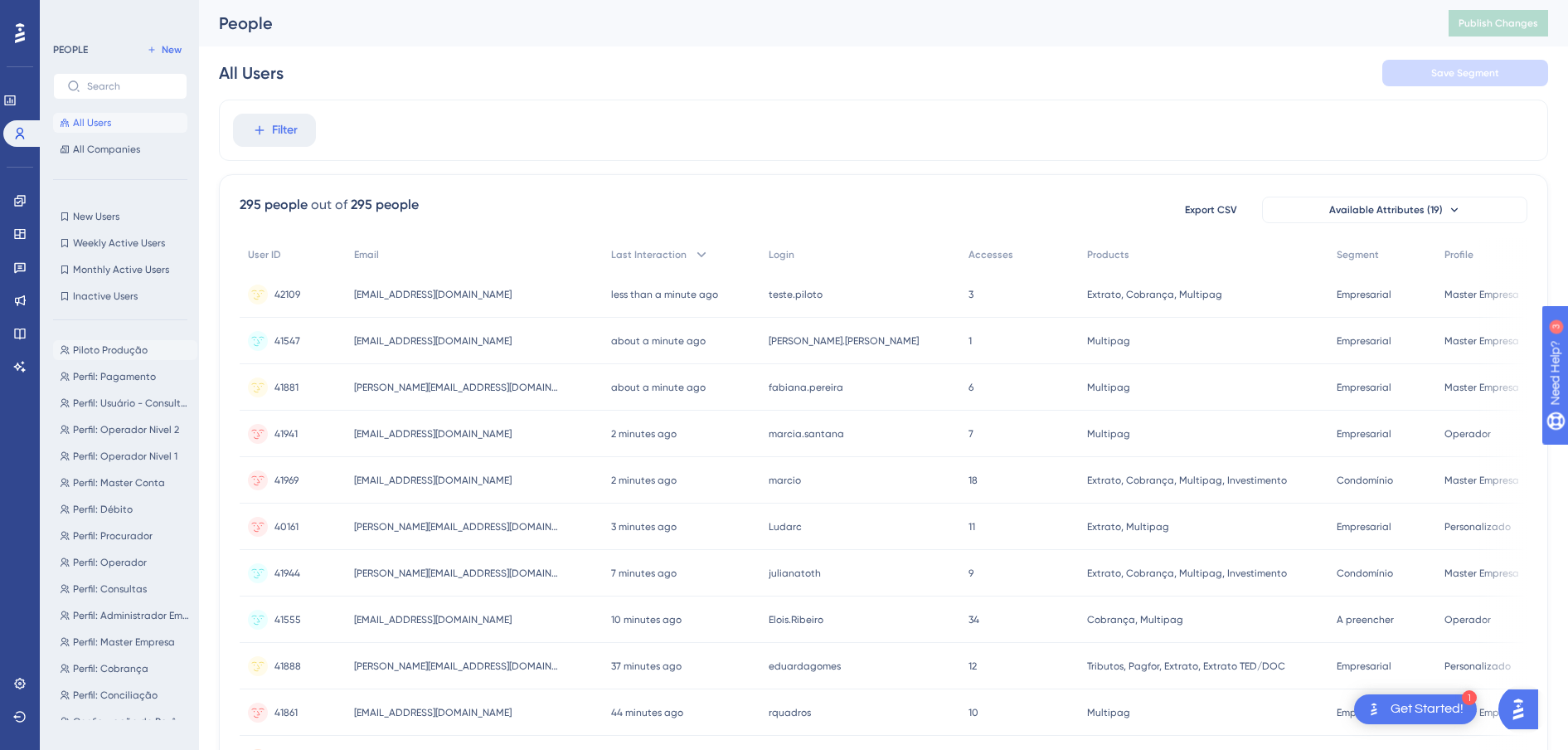 click on "Piloto Produção" at bounding box center [110, 350] 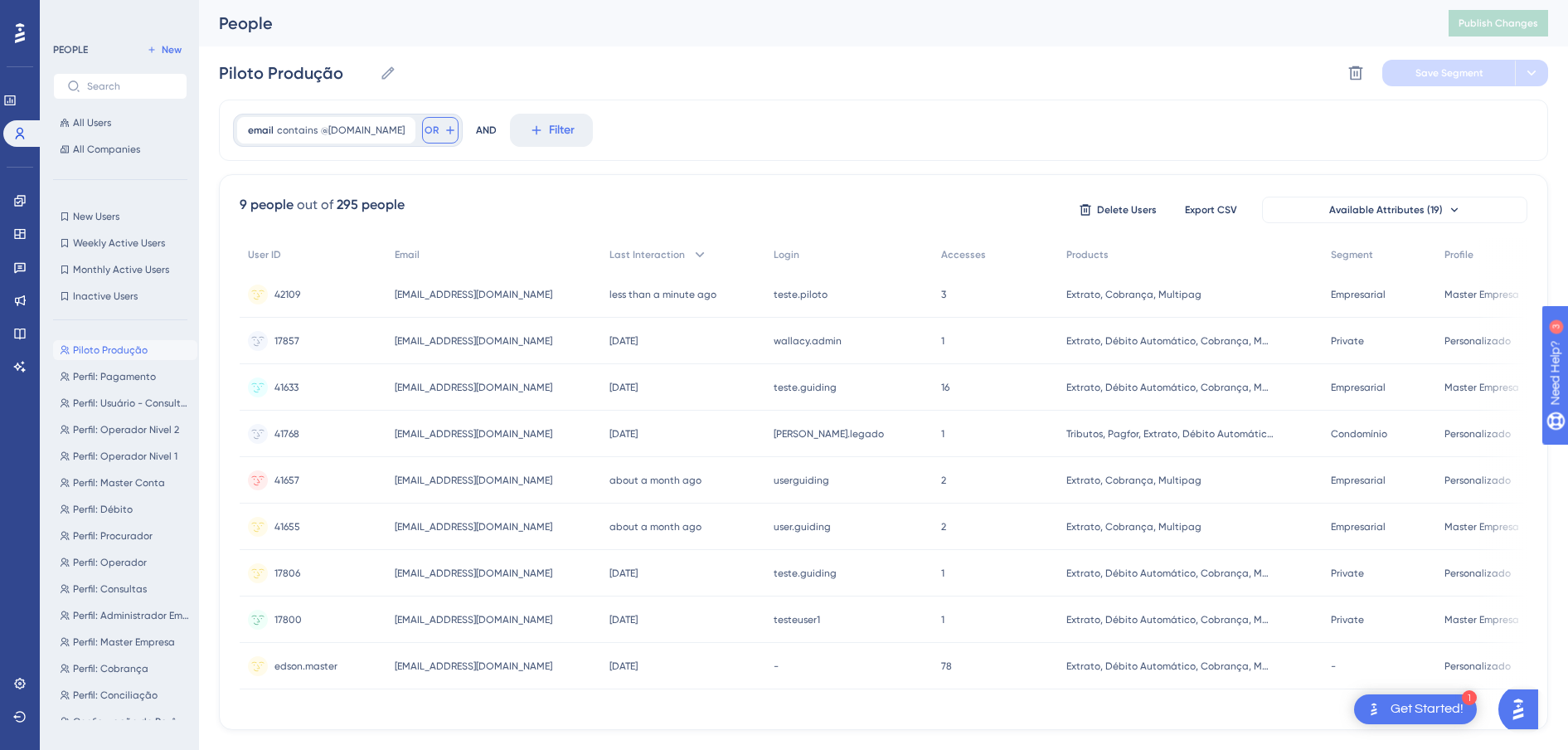 click on "OR" at bounding box center [431, 130] 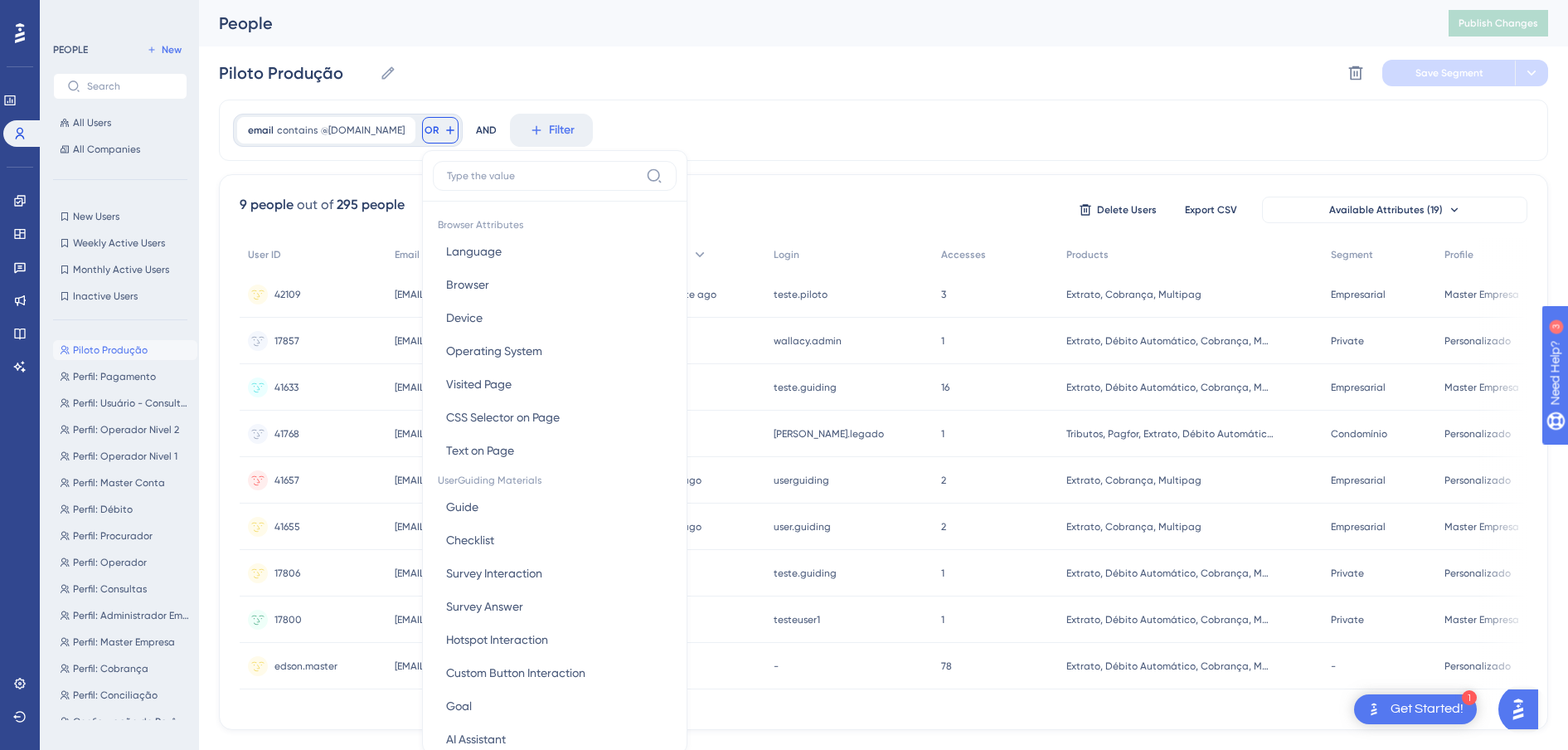 scroll, scrollTop: 77, scrollLeft: 0, axis: vertical 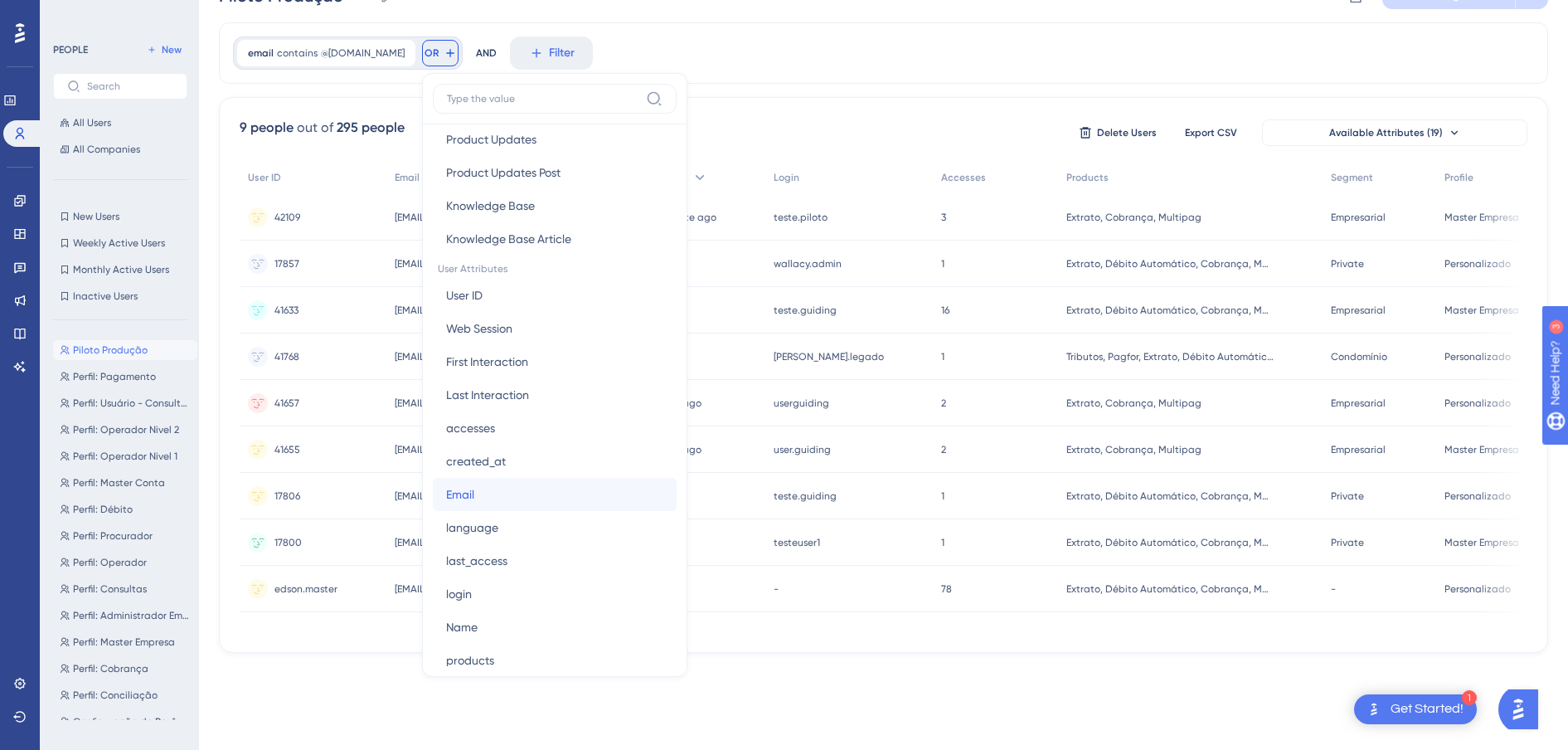 click on "Email Email" at bounding box center [555, 494] 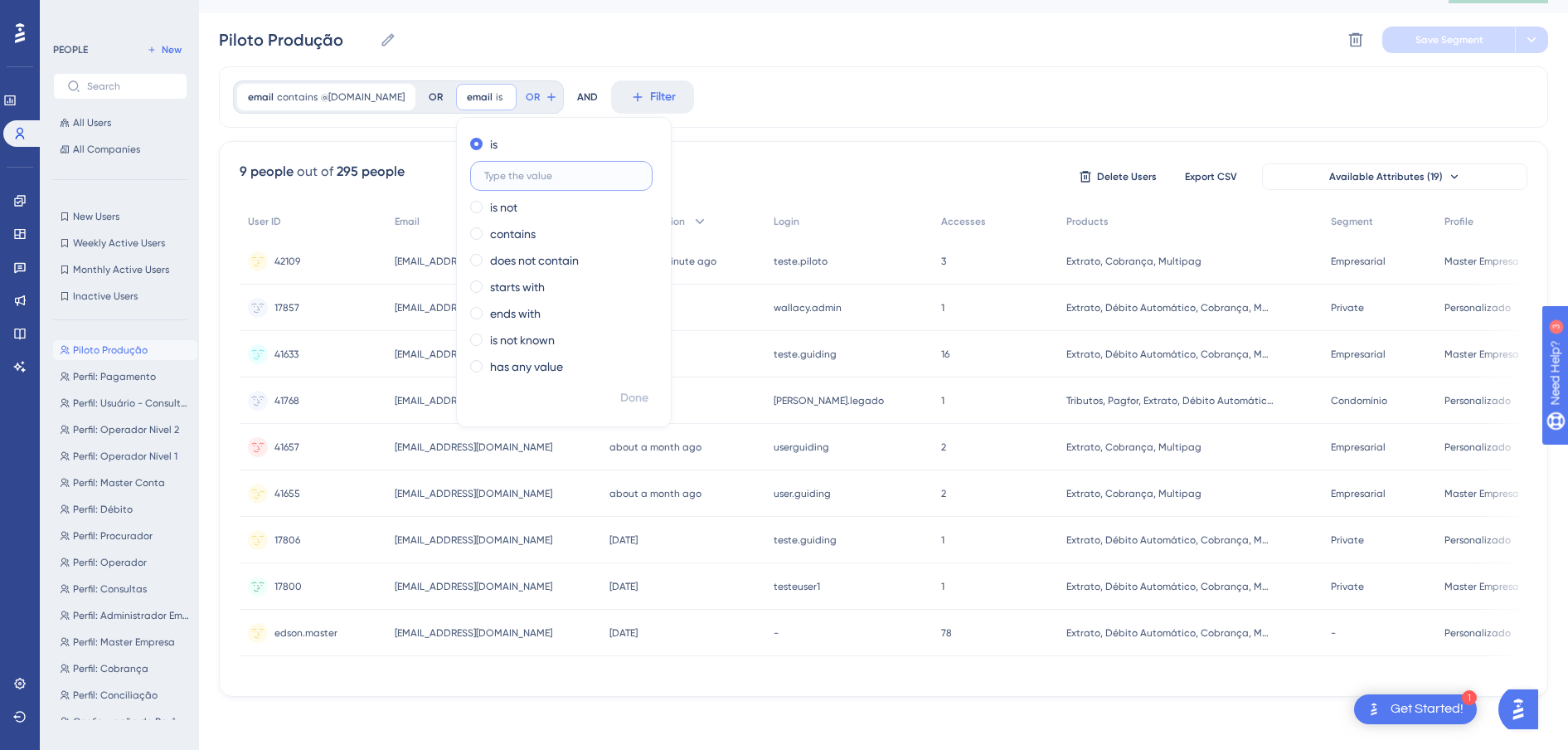 scroll, scrollTop: 39, scrollLeft: 0, axis: vertical 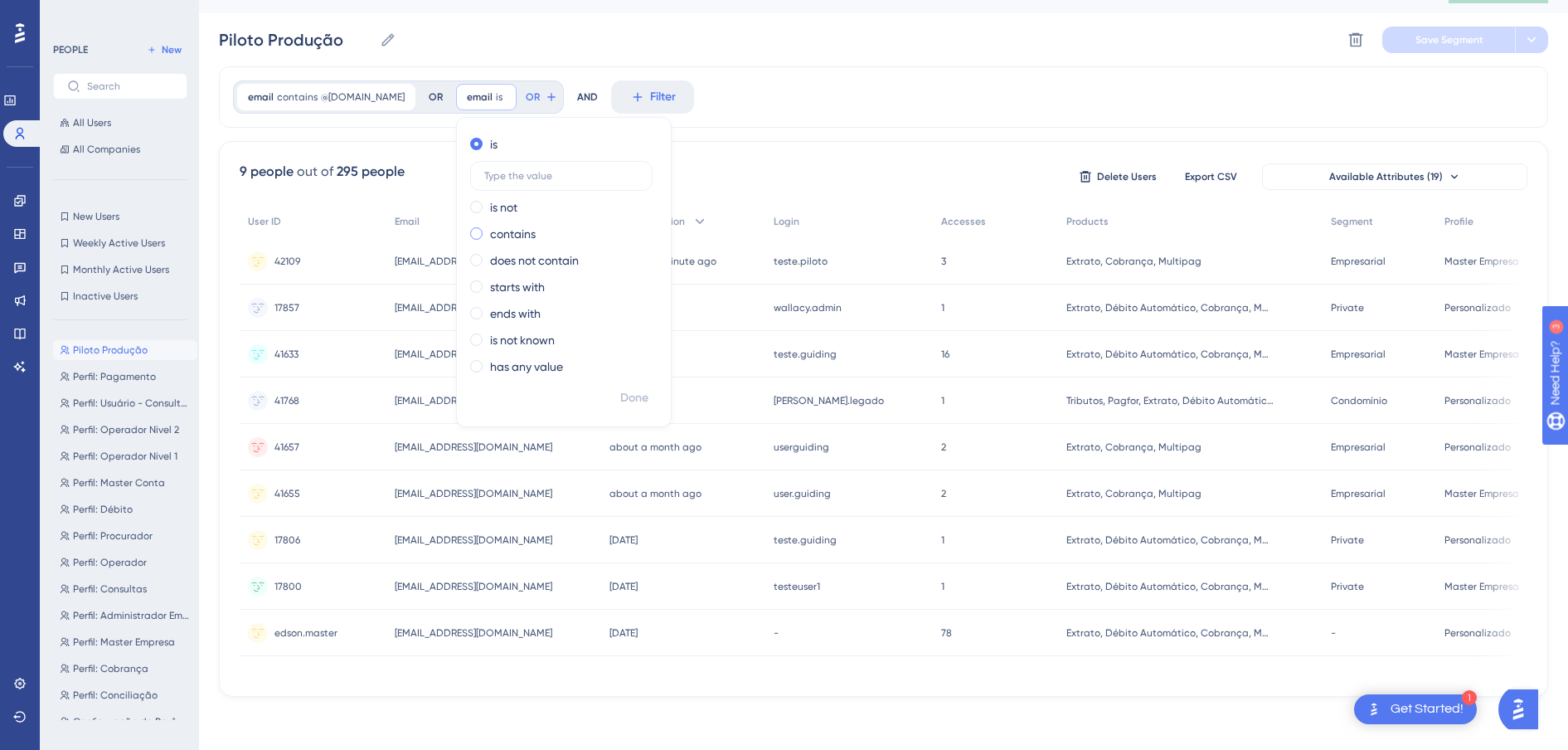 click on "contains" at bounding box center (561, 234) 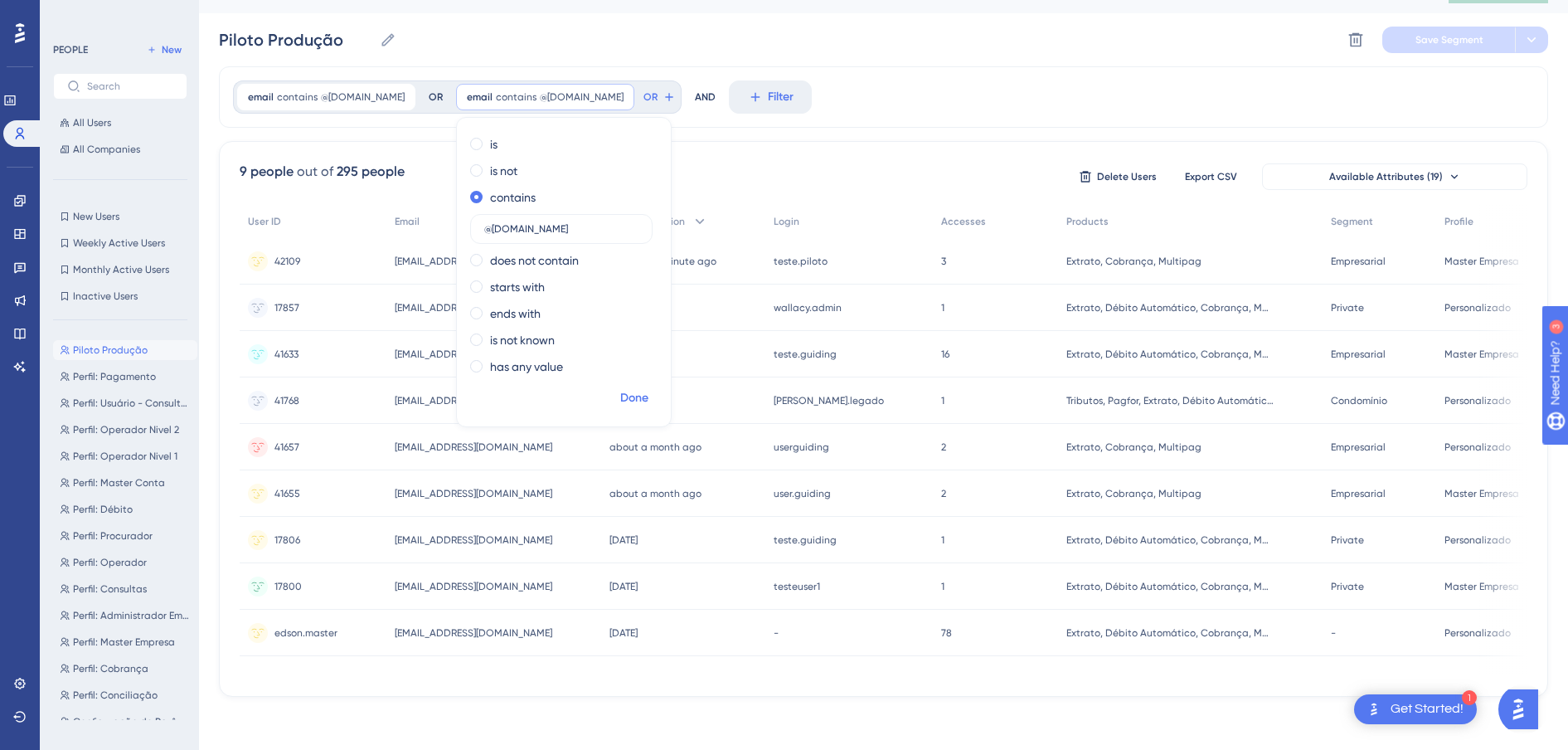 type on "@hobras.com.br" 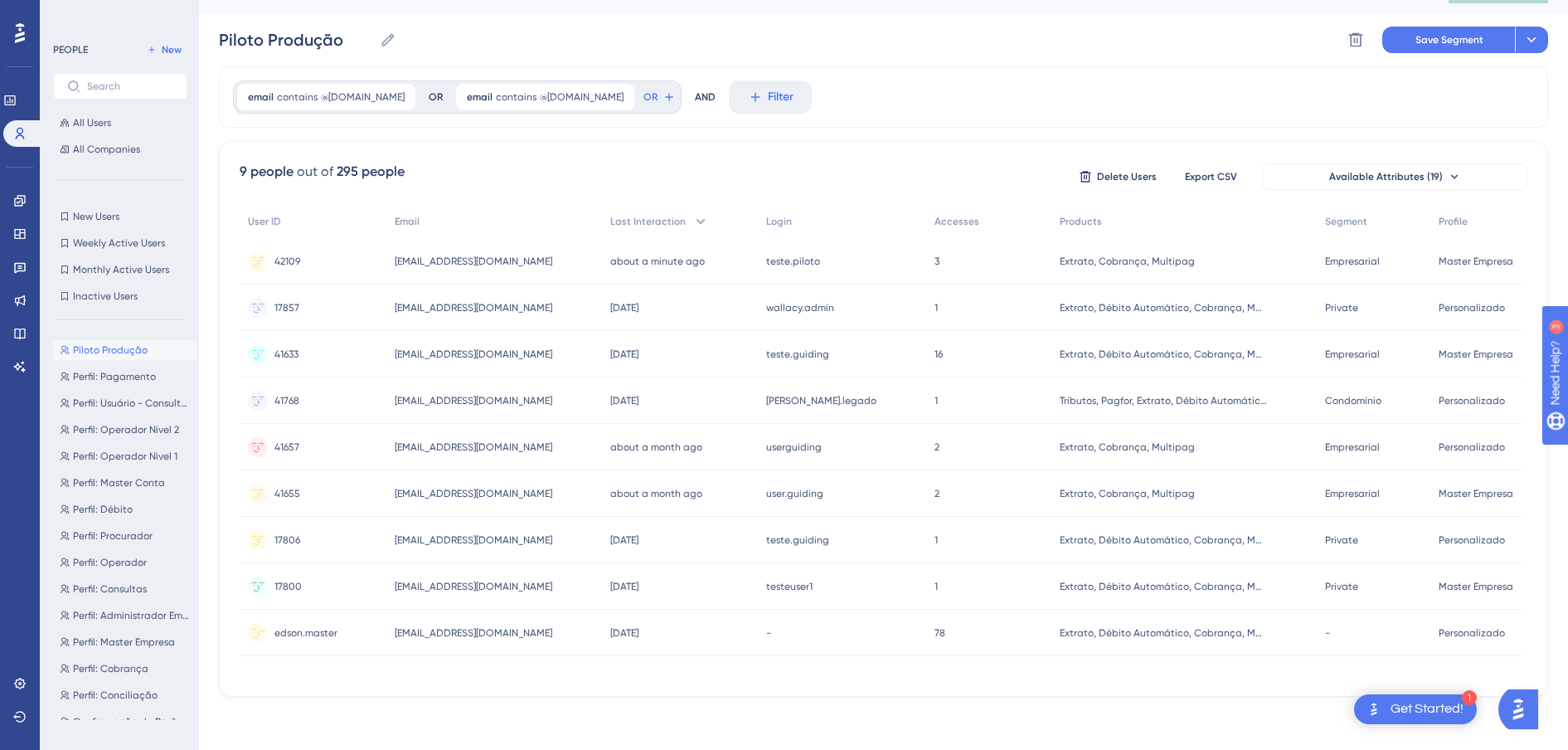 scroll, scrollTop: 33, scrollLeft: 0, axis: vertical 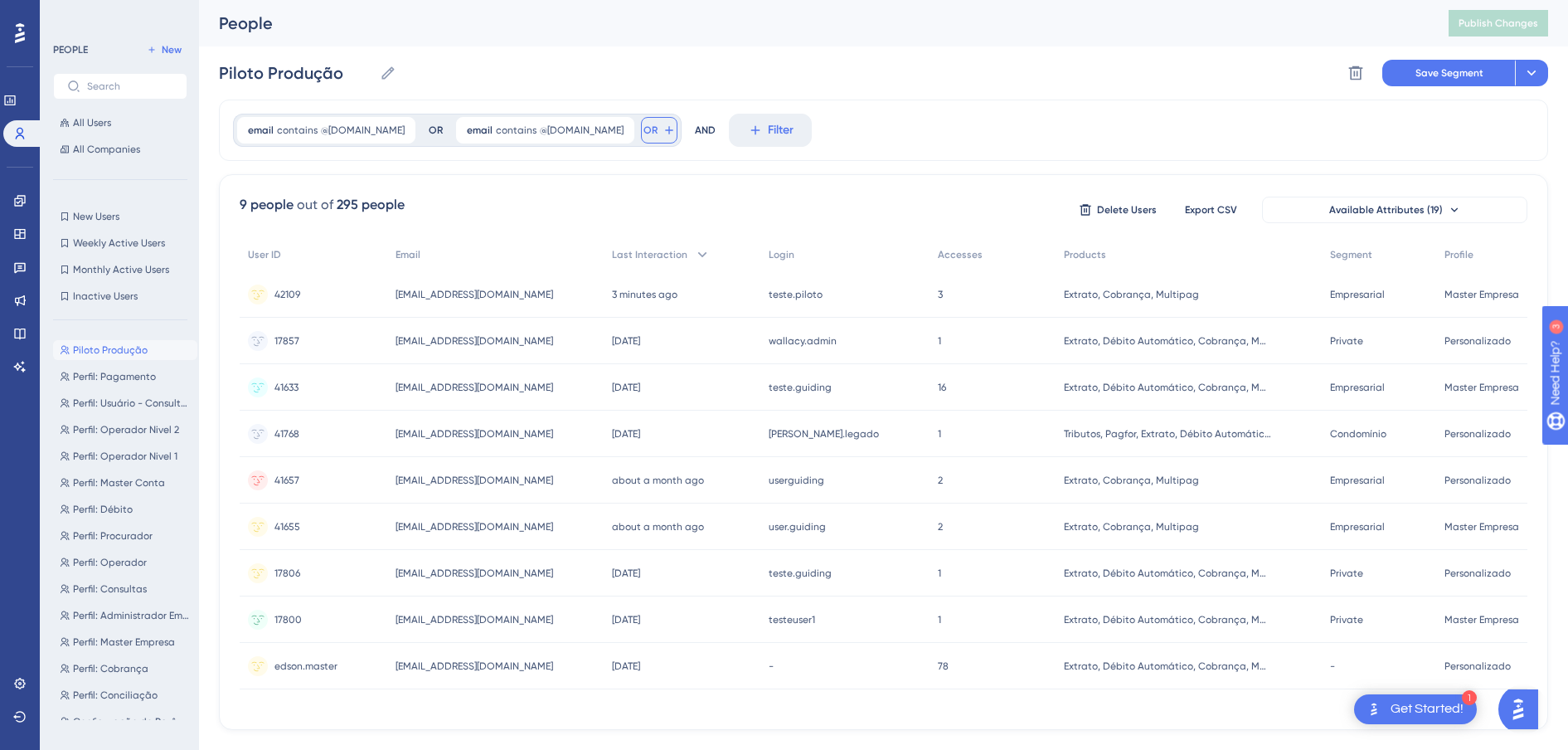 click on "OR" at bounding box center (659, 130) 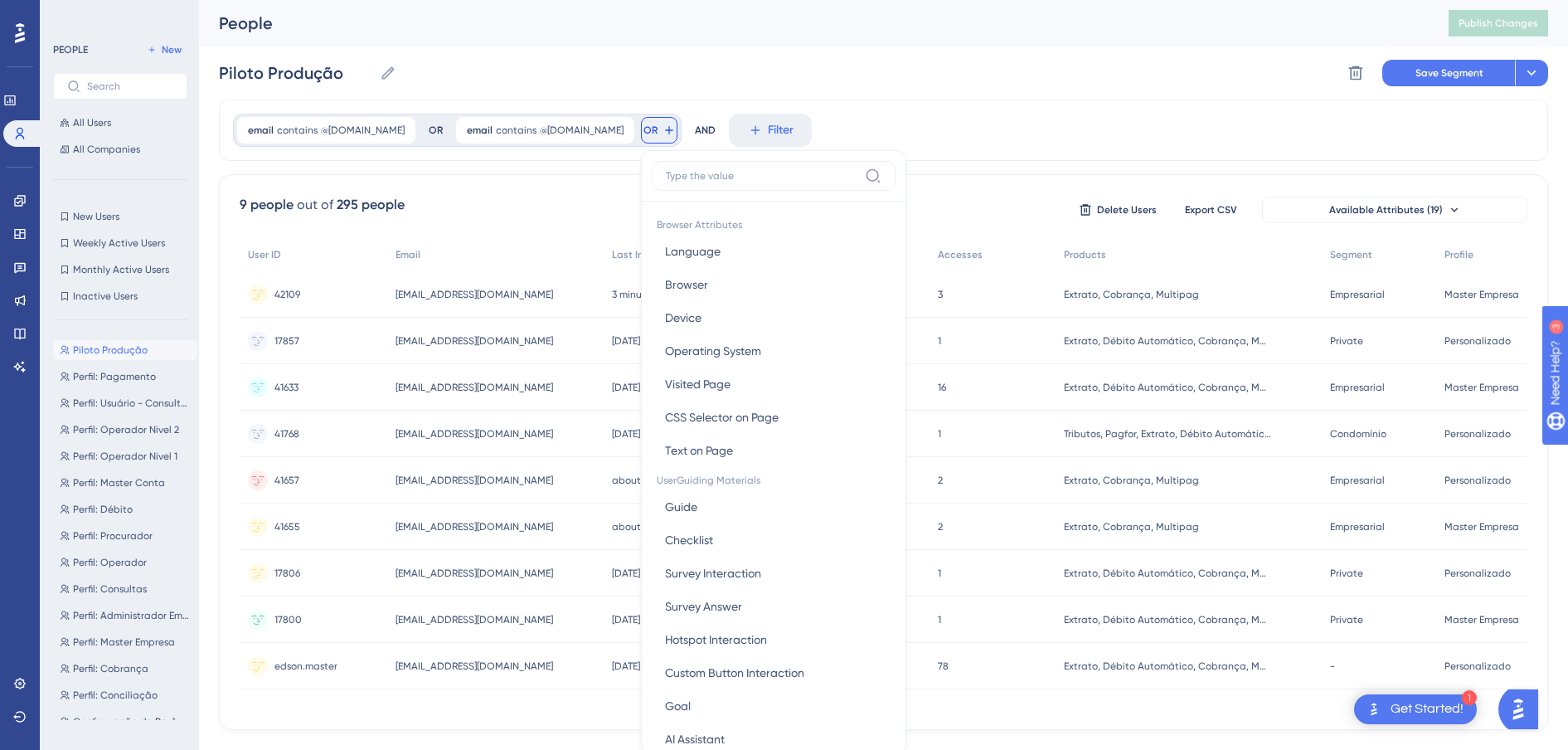 scroll, scrollTop: 77, scrollLeft: 0, axis: vertical 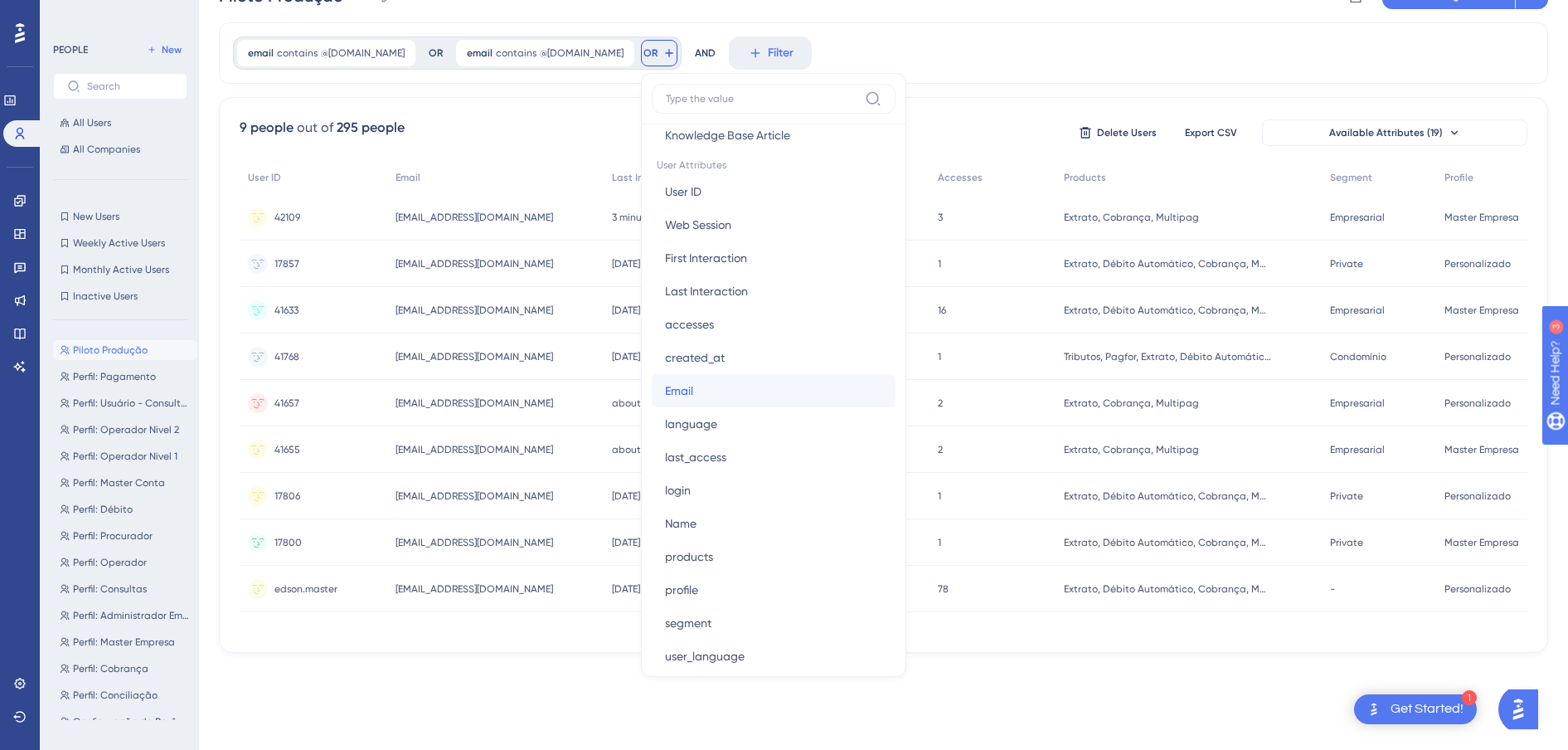 click on "Email Email" at bounding box center [774, 391] 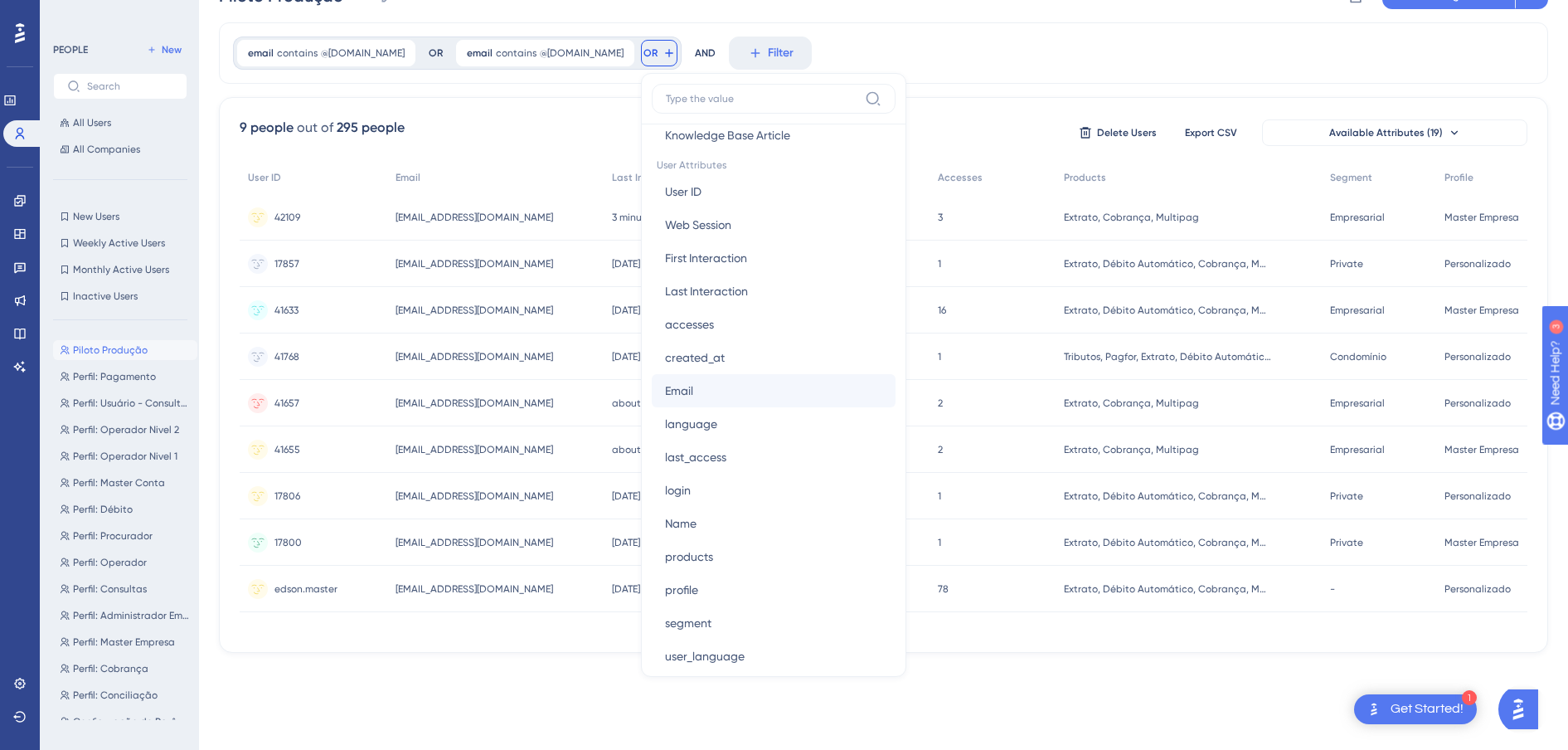 scroll, scrollTop: 33, scrollLeft: 0, axis: vertical 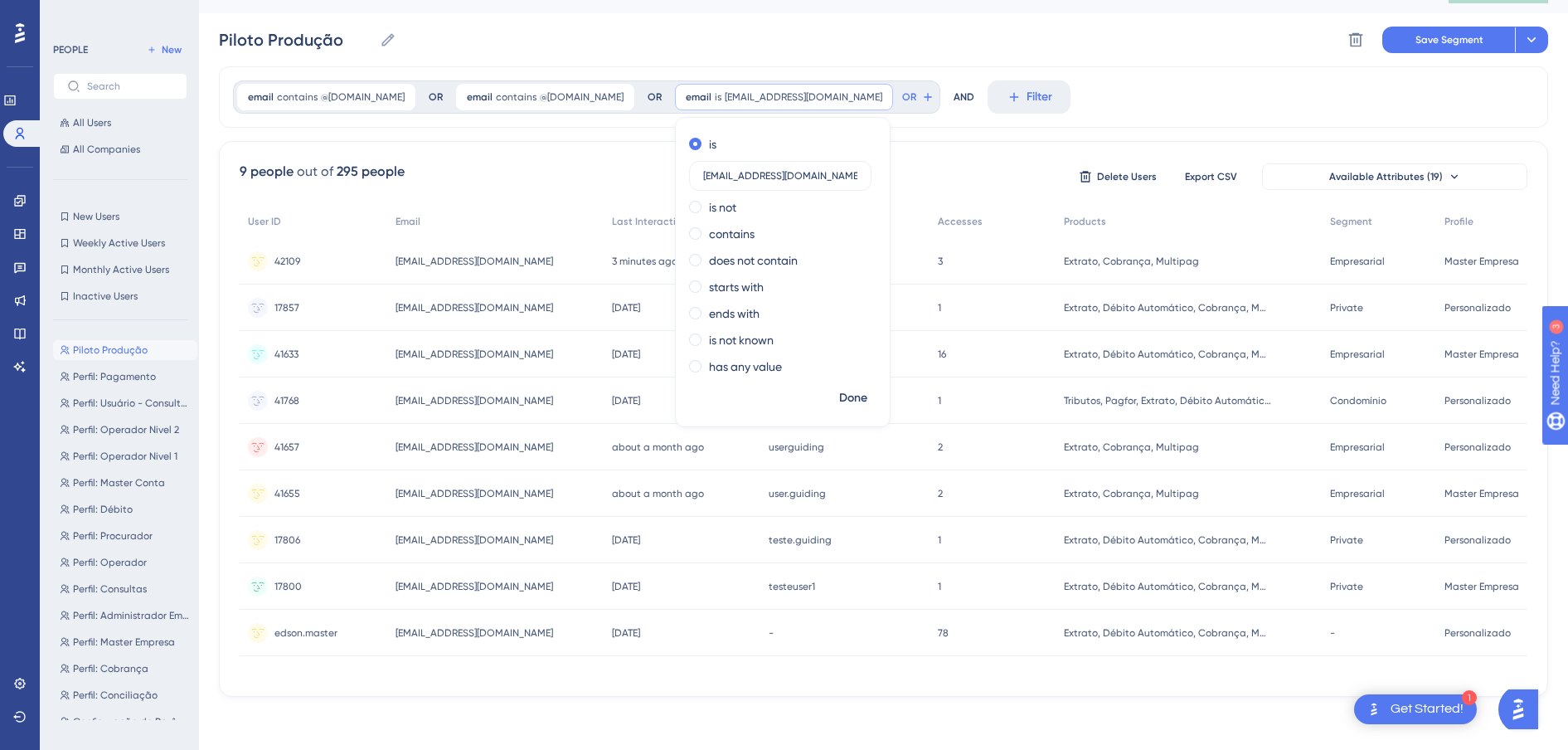 type on "[EMAIL_ADDRESS][DOMAIN_NAME]" 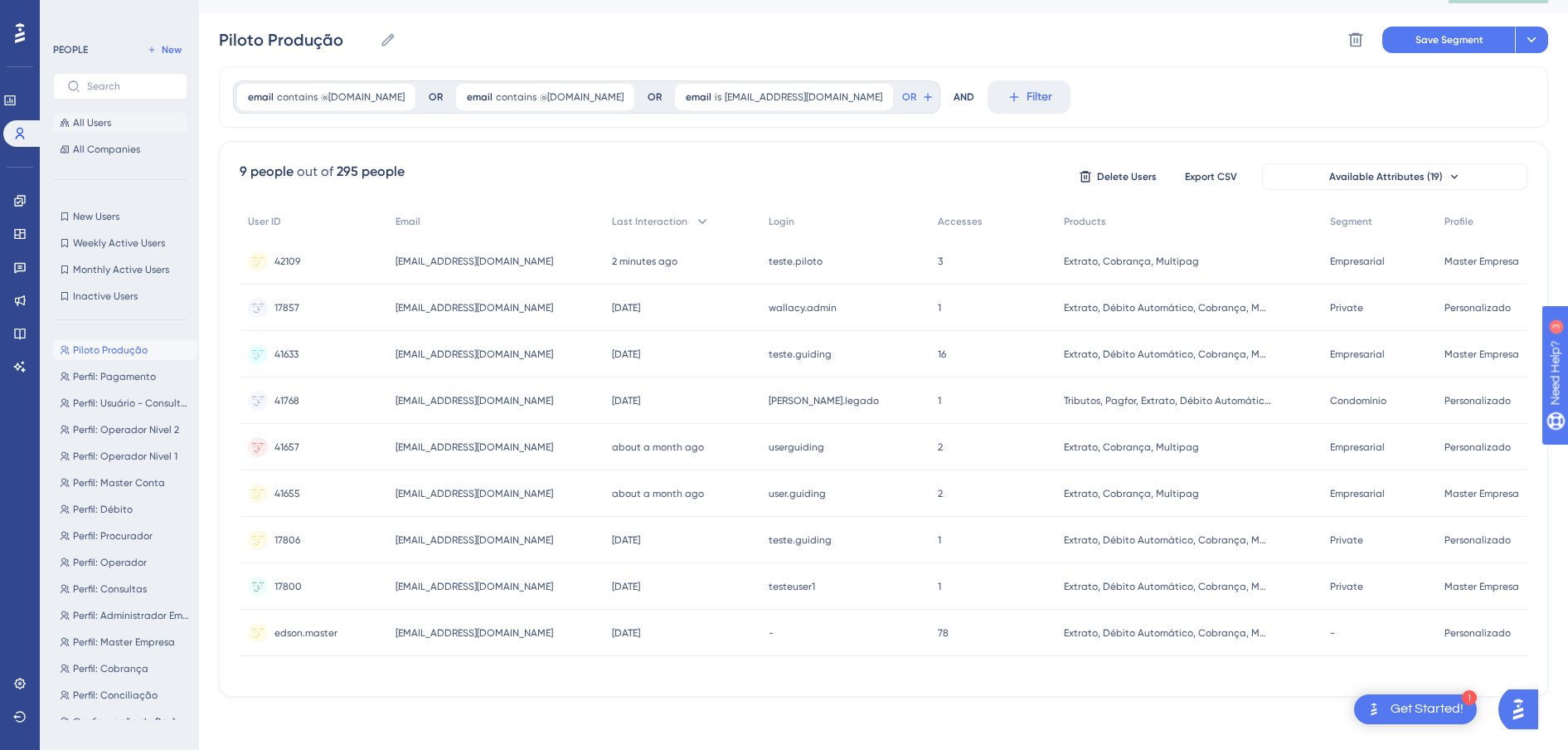 click on "All Users" at bounding box center (92, 123) 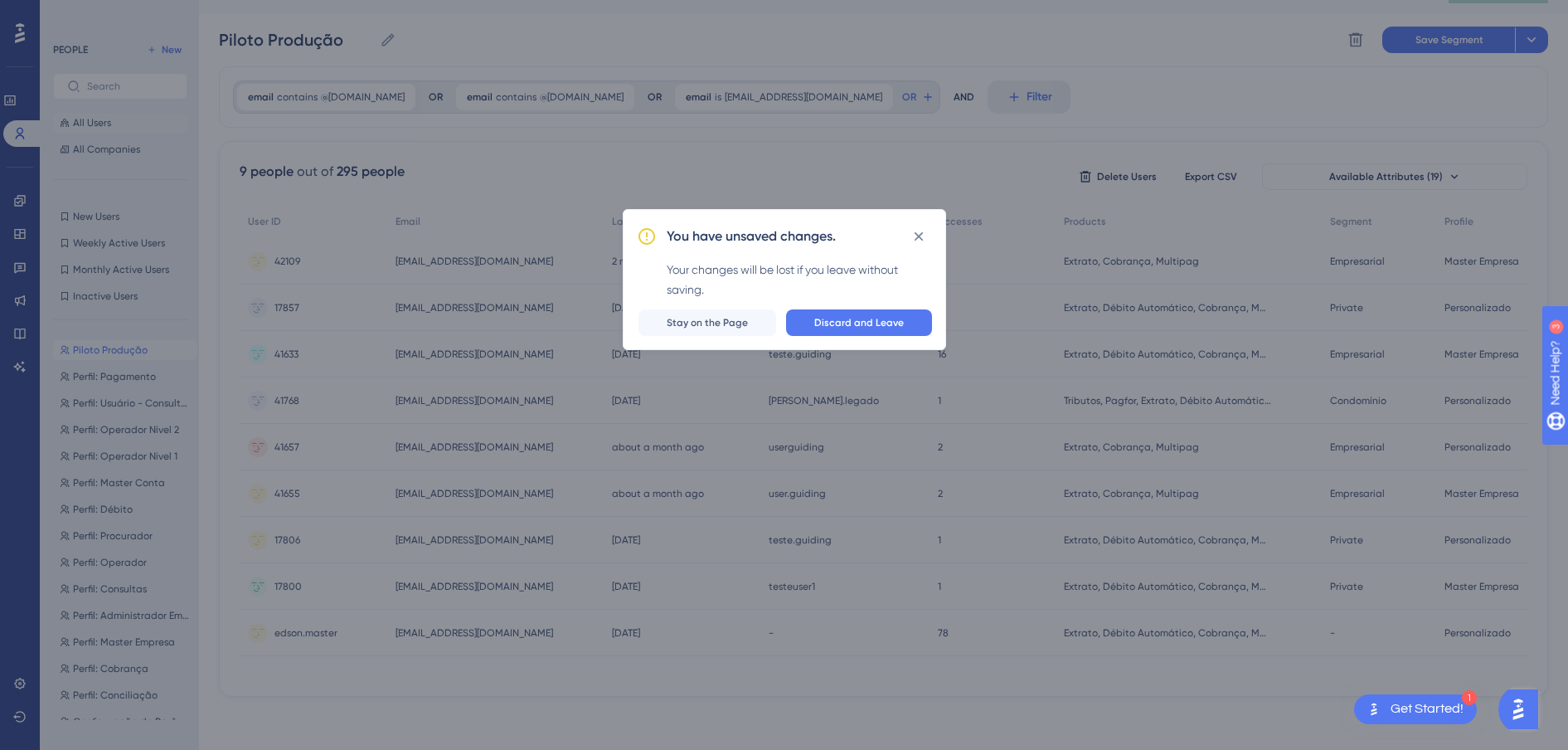 scroll, scrollTop: 17, scrollLeft: 0, axis: vertical 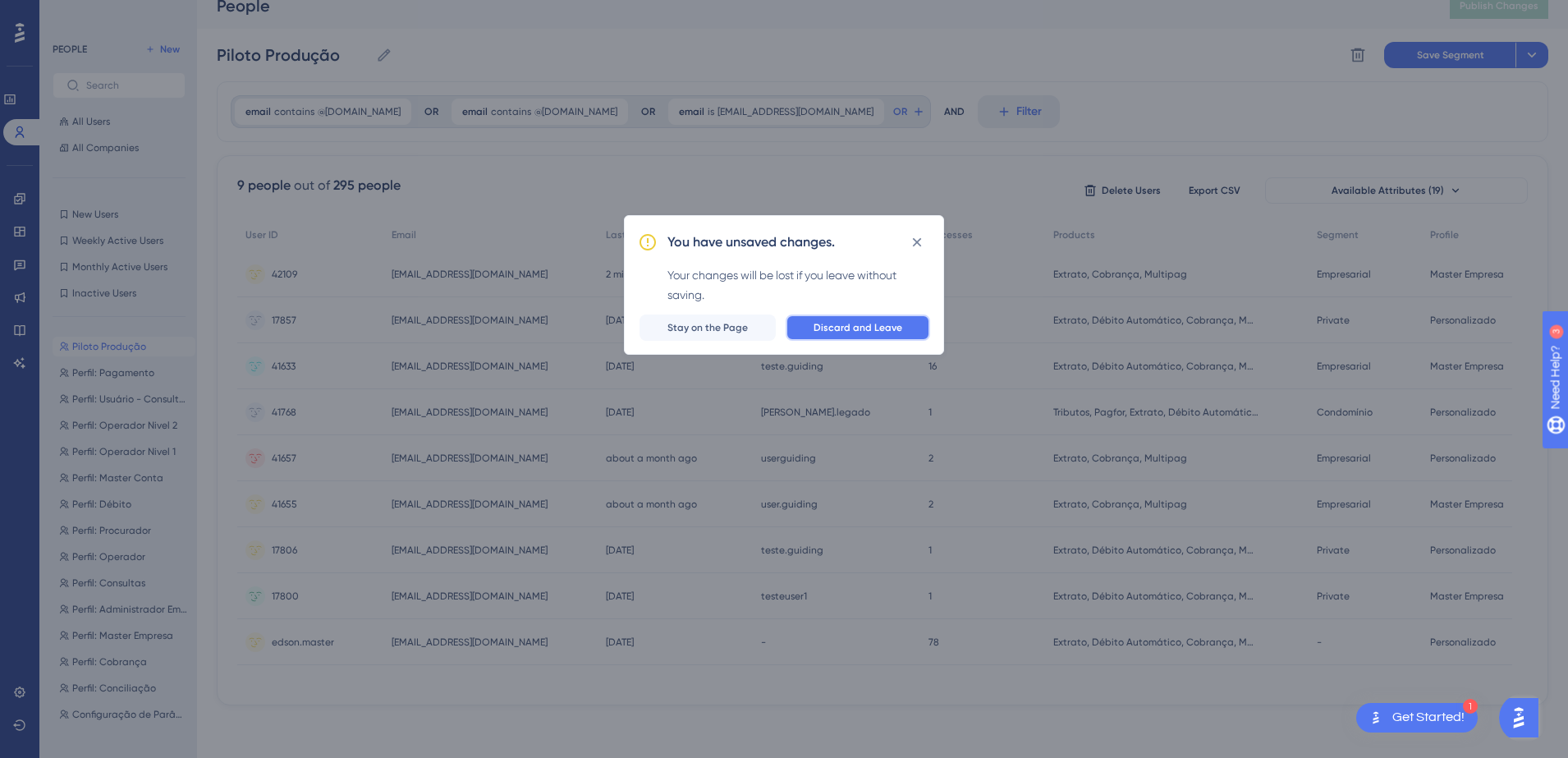 click on "Discard and Leave" at bounding box center (858, 328) 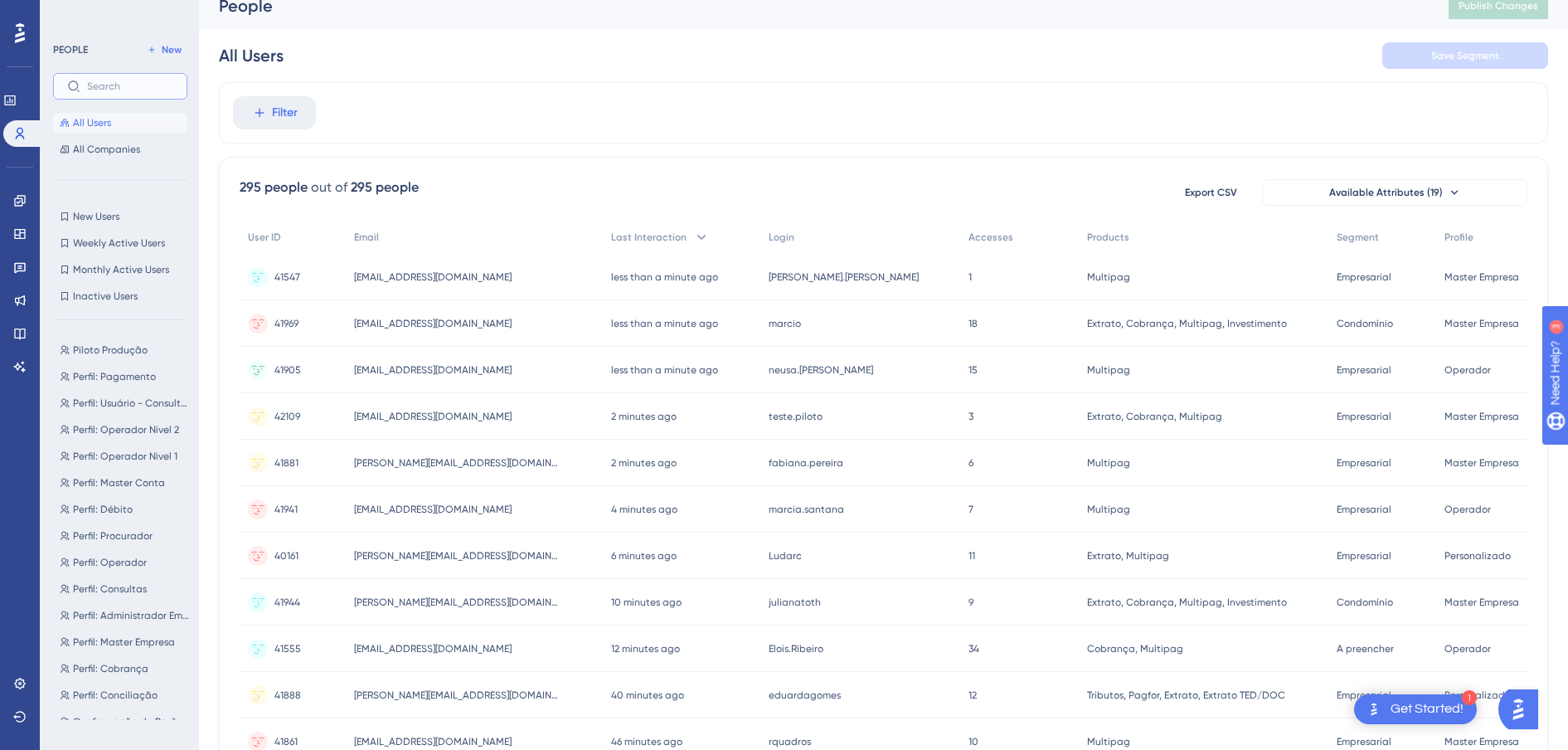 click at bounding box center (130, 86) 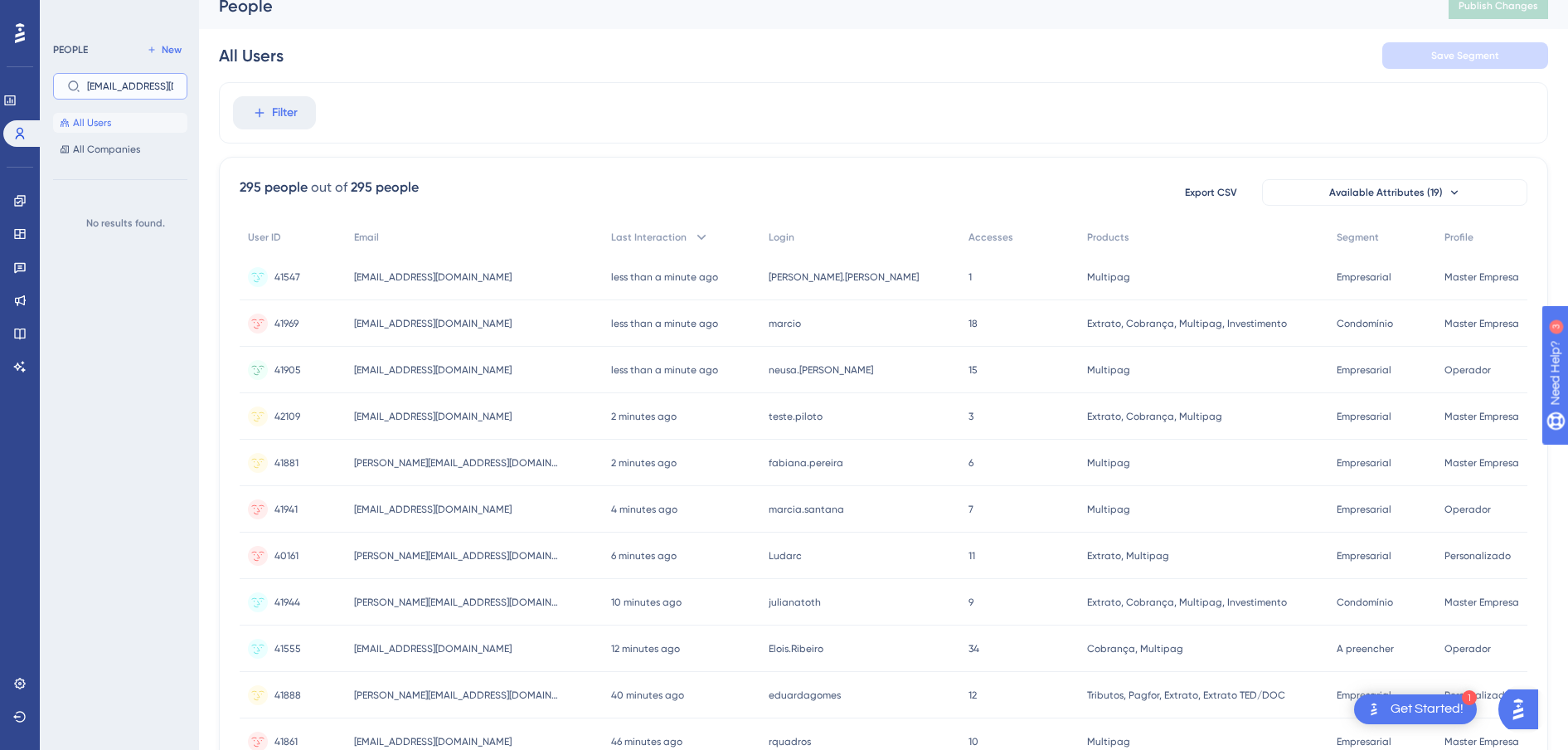 scroll, scrollTop: 0, scrollLeft: 32, axis: horizontal 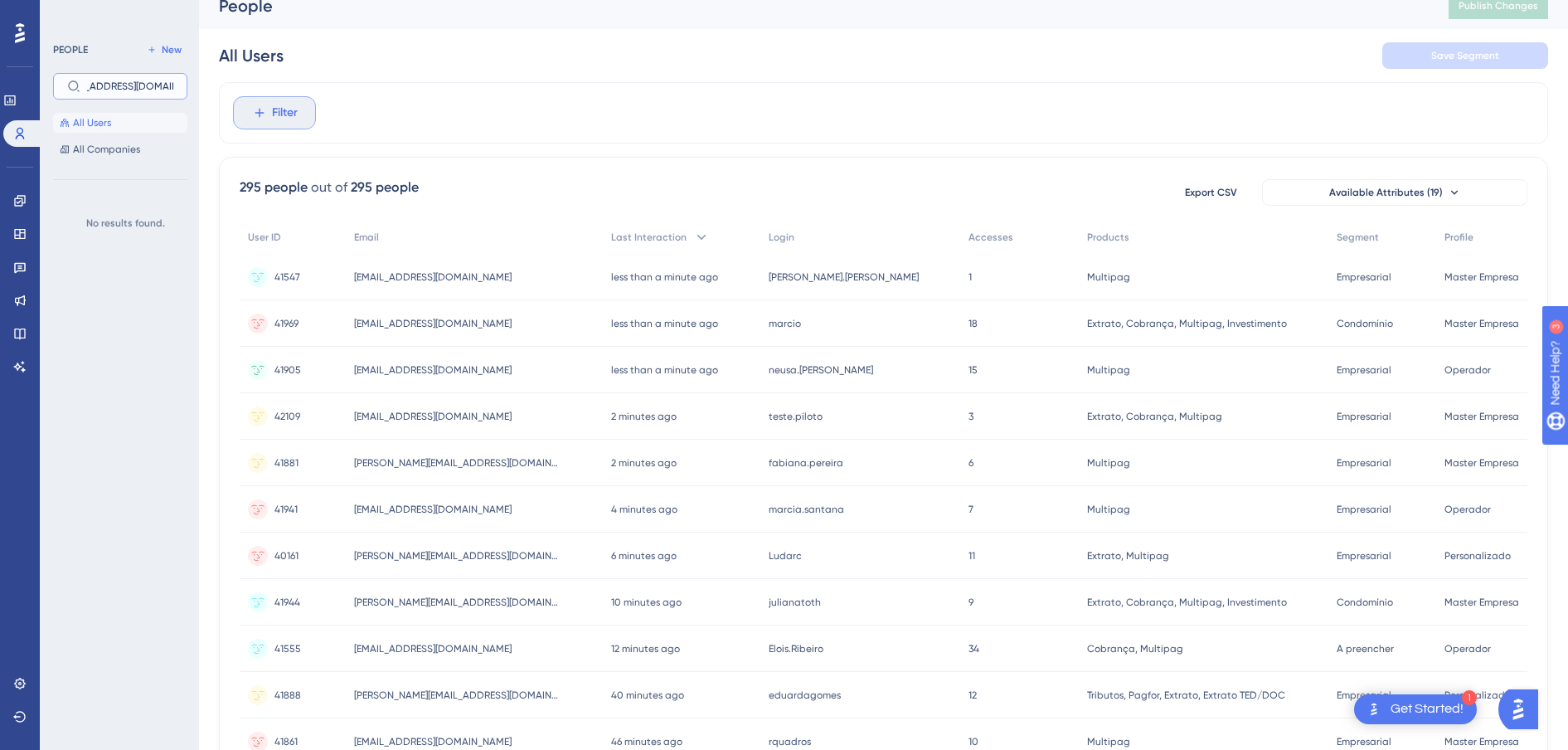 type on "[EMAIL_ADDRESS][DOMAIN_NAME]" 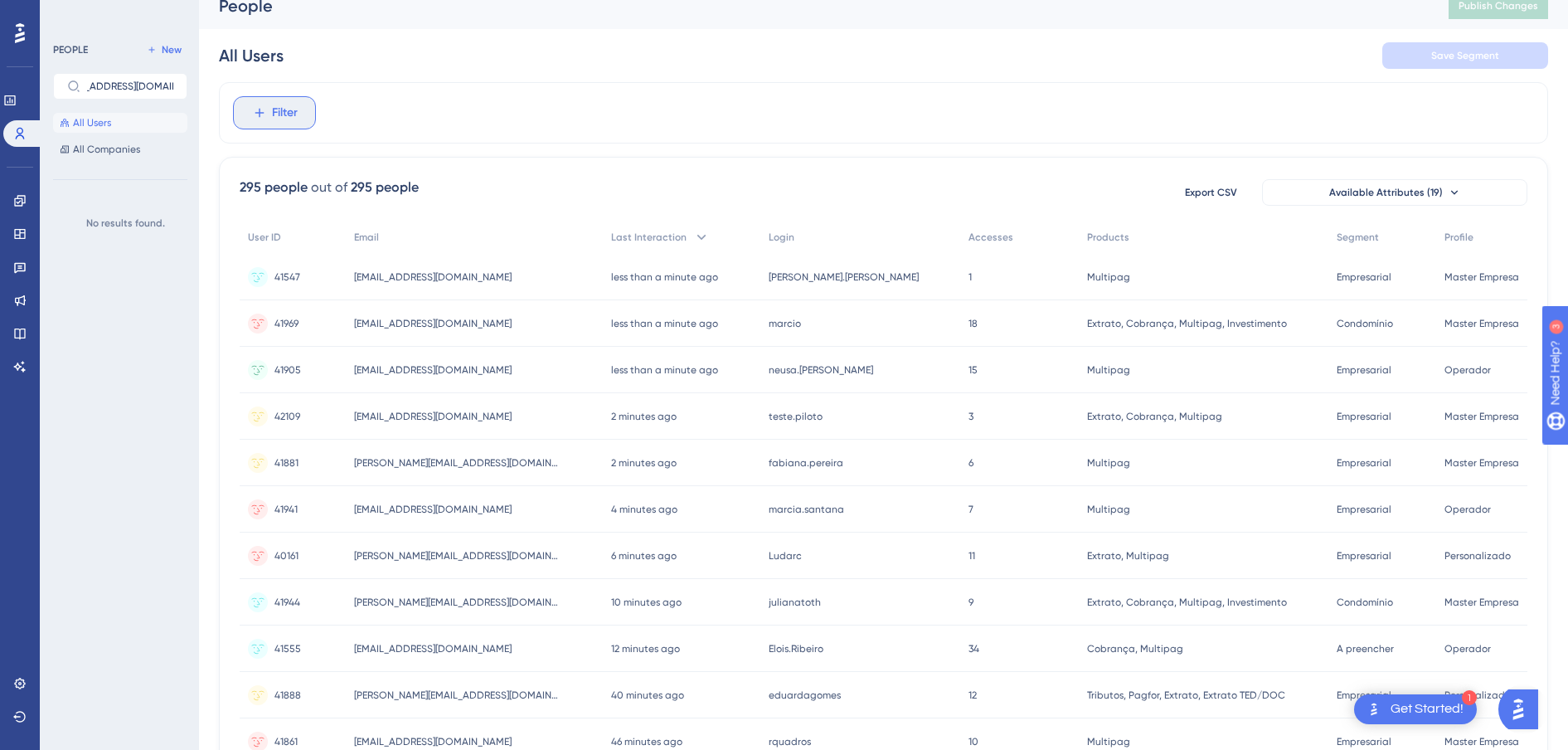 click on "Filter" at bounding box center (284, 113) 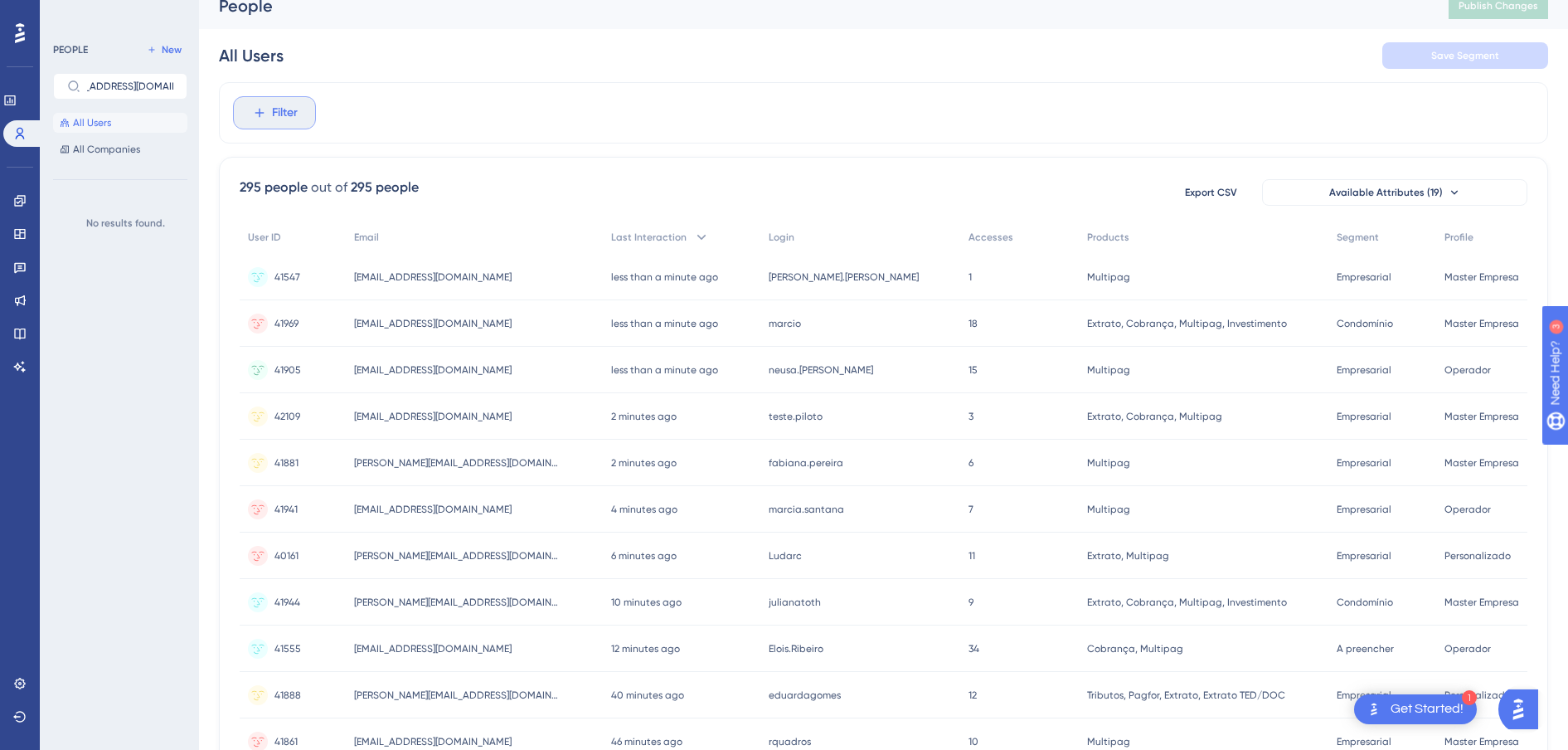 scroll, scrollTop: 0, scrollLeft: 0, axis: both 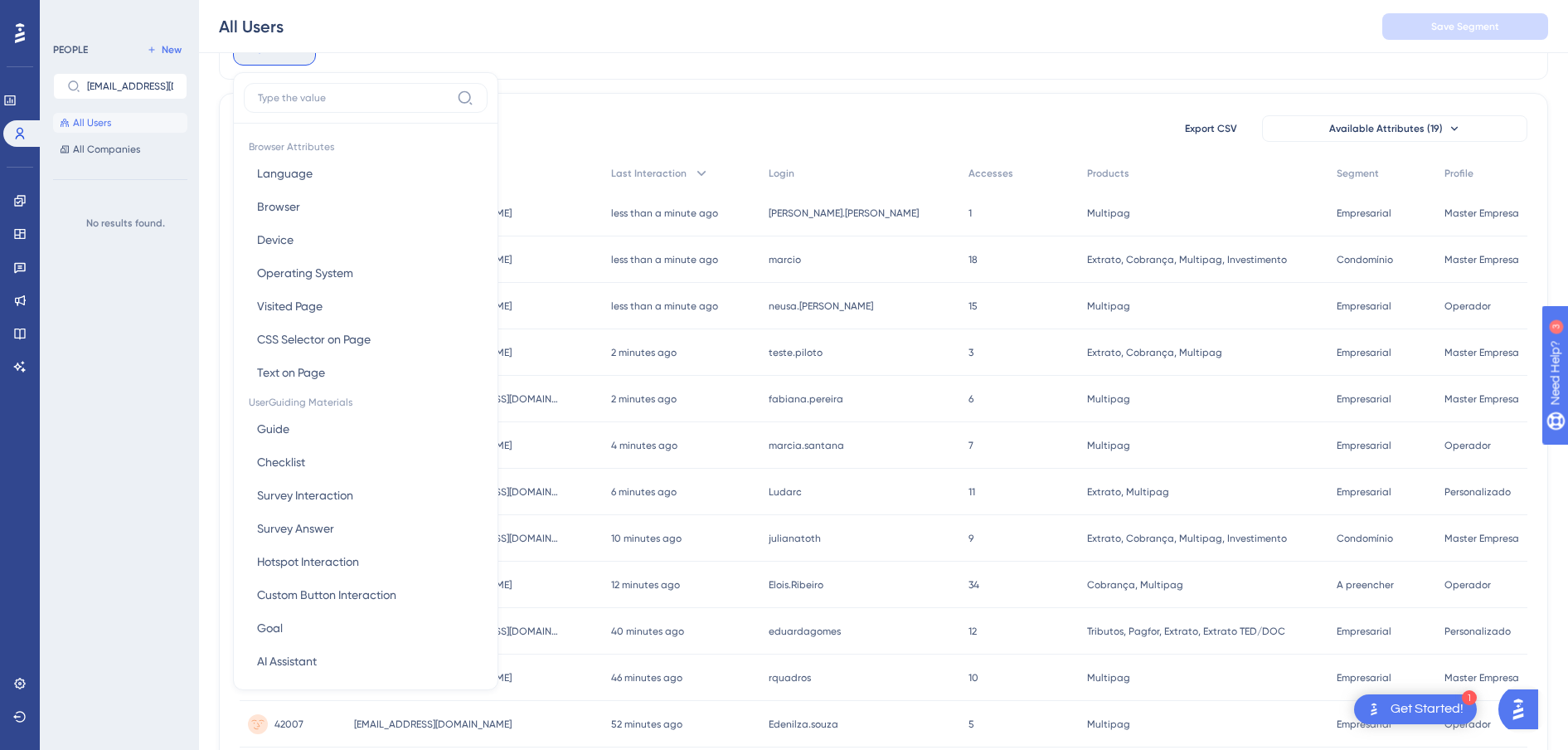 type on "[EMAIL_ADDRESS][DOMAIN_NAME]" 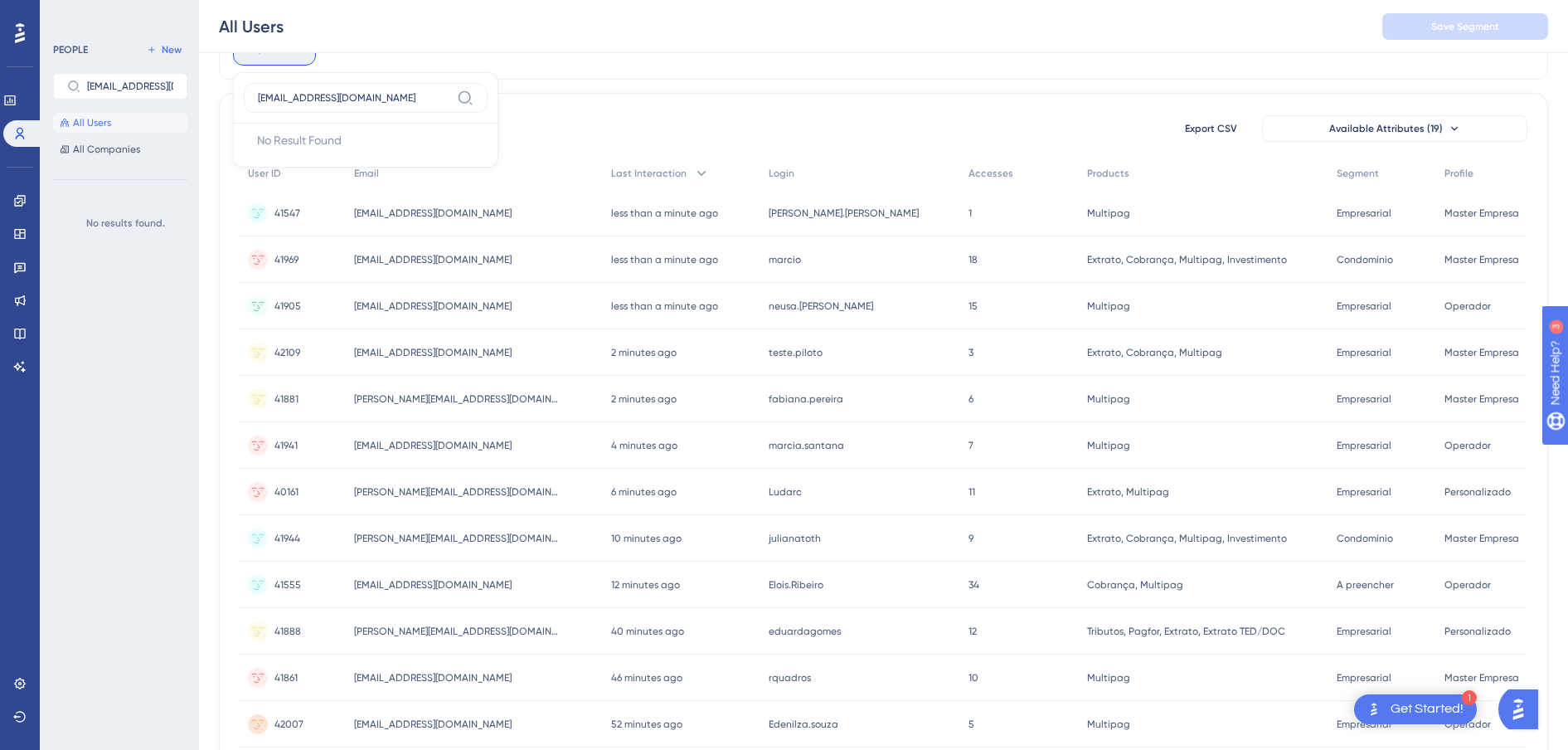 drag, startPoint x: 369, startPoint y: 103, endPoint x: 169, endPoint y: 103, distance: 200 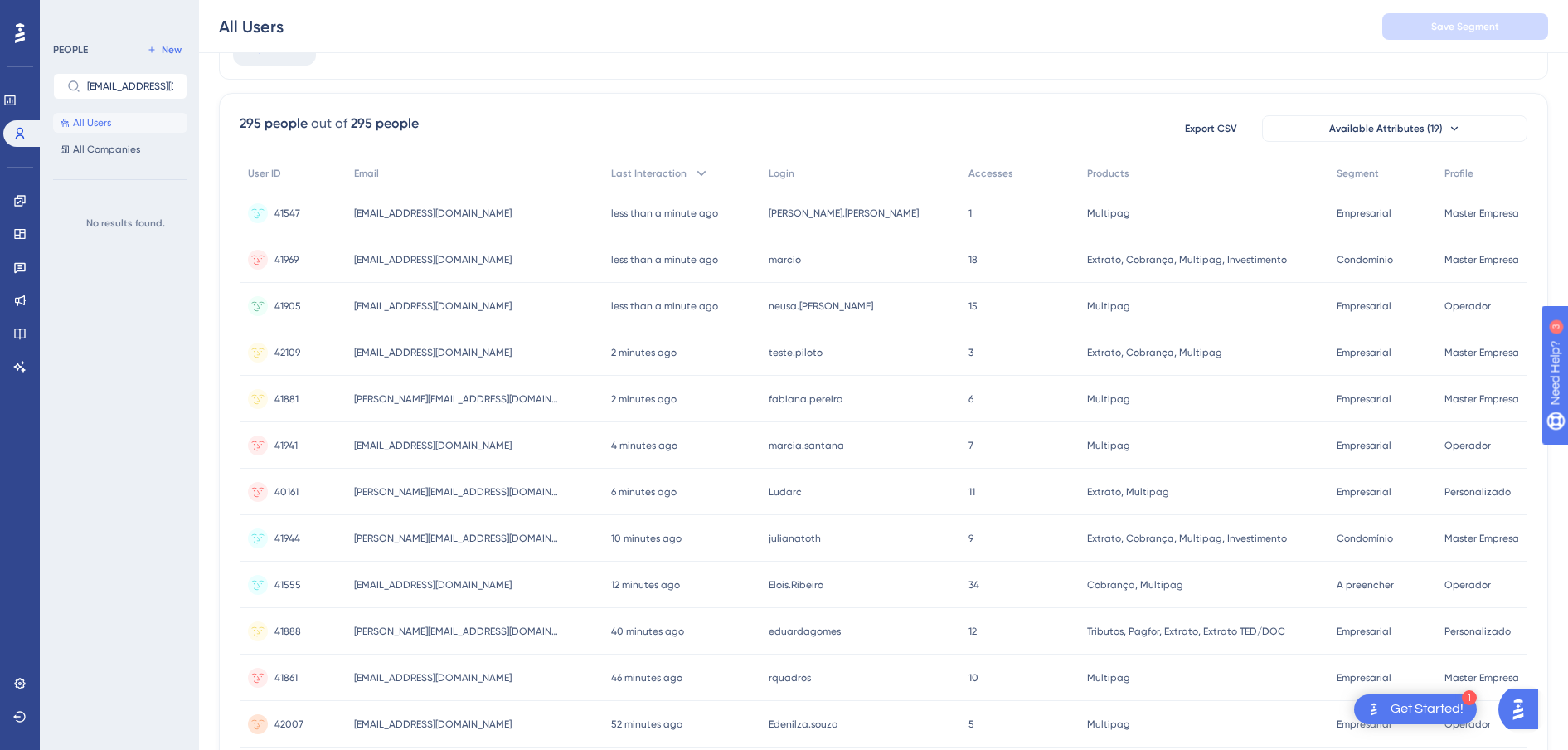 scroll, scrollTop: 0, scrollLeft: 0, axis: both 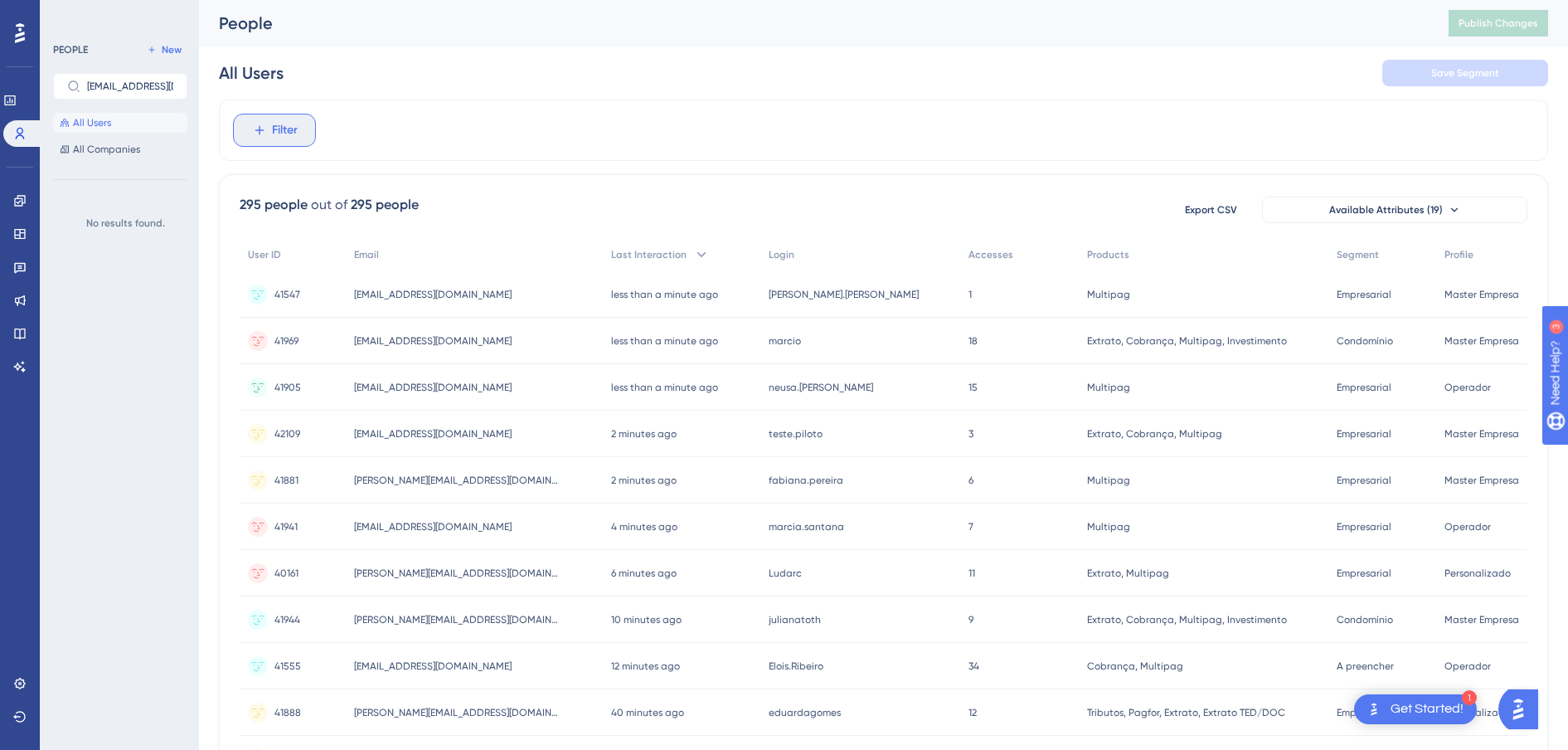 click on "Filter" at bounding box center [284, 130] 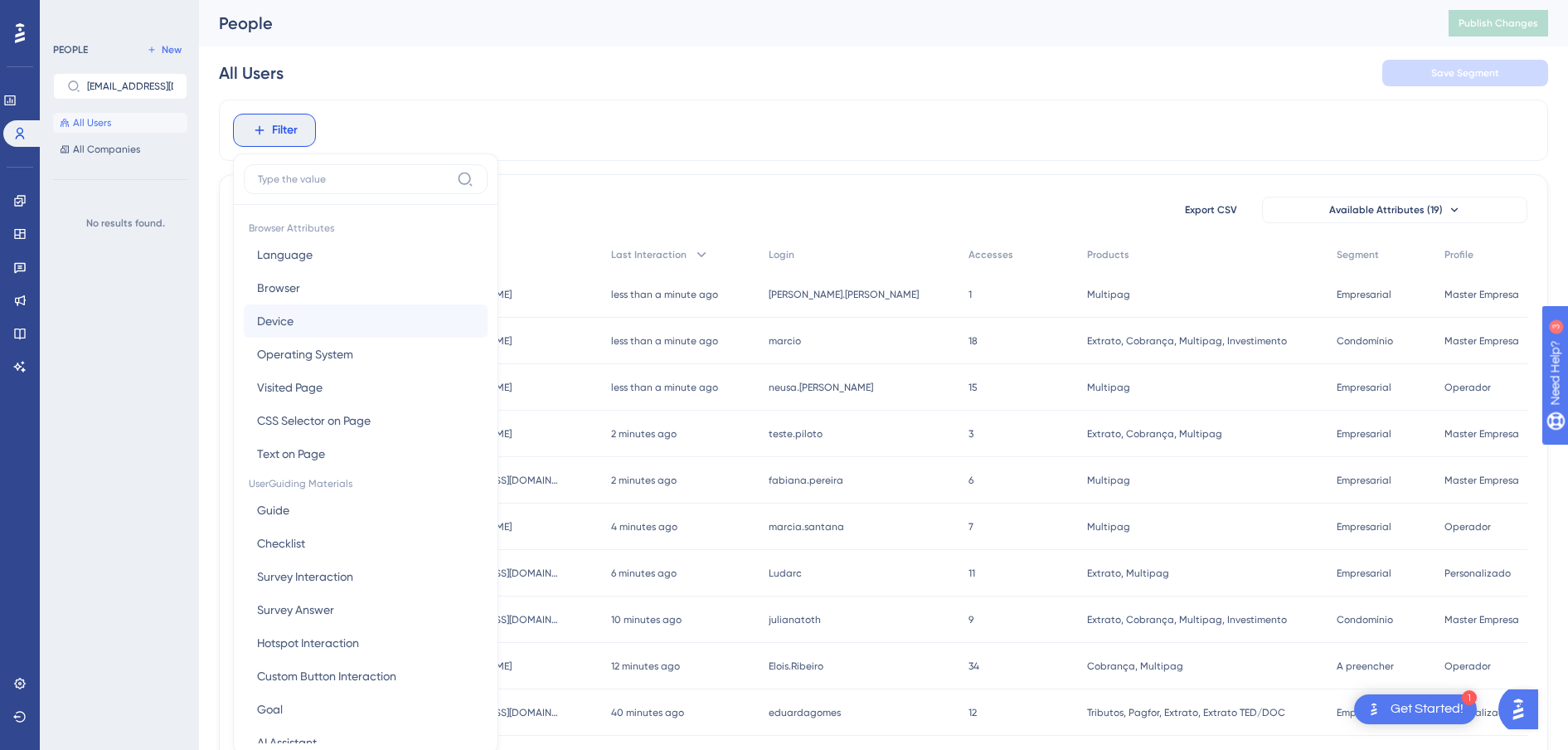 scroll, scrollTop: 79, scrollLeft: 0, axis: vertical 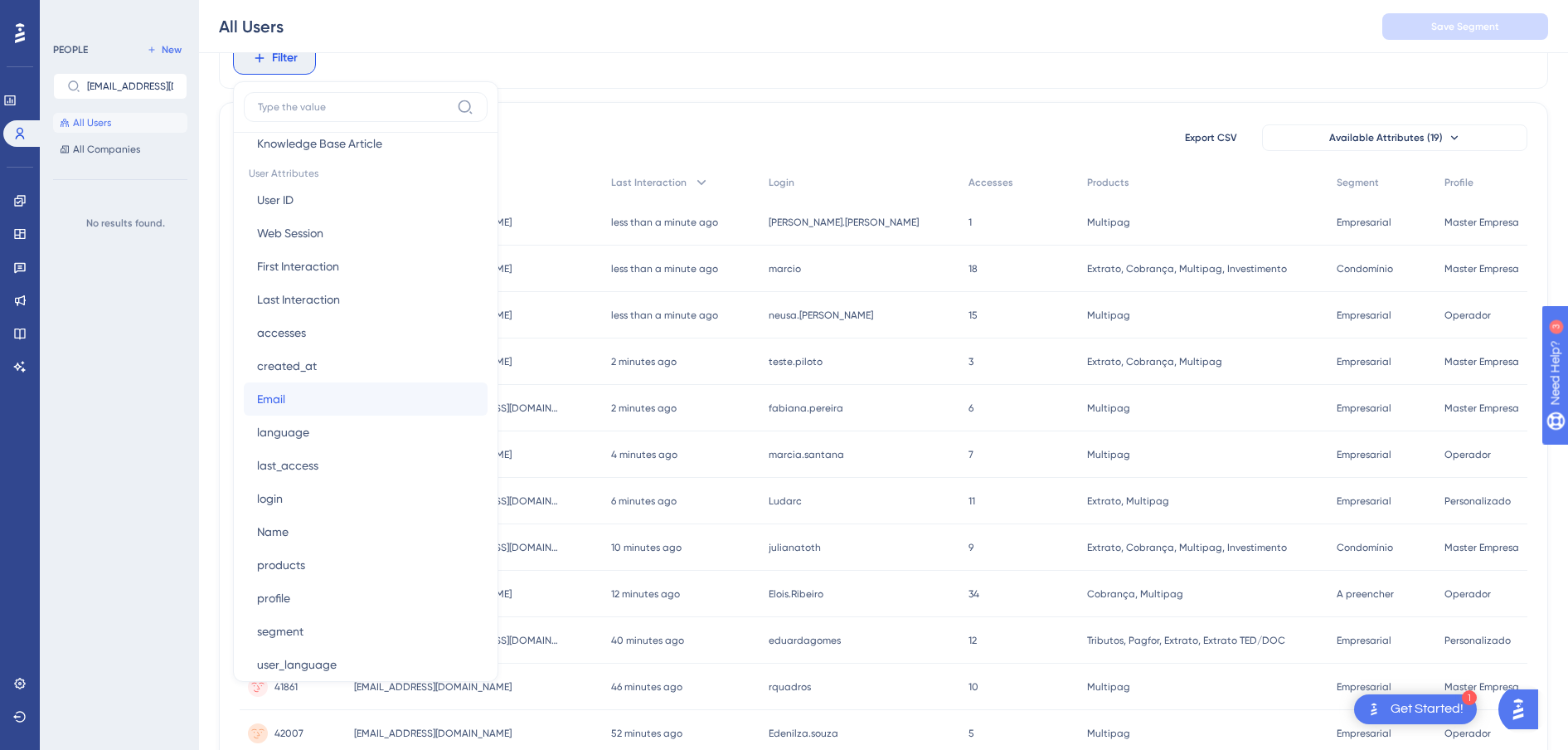 click on "Email" at bounding box center (271, 399) 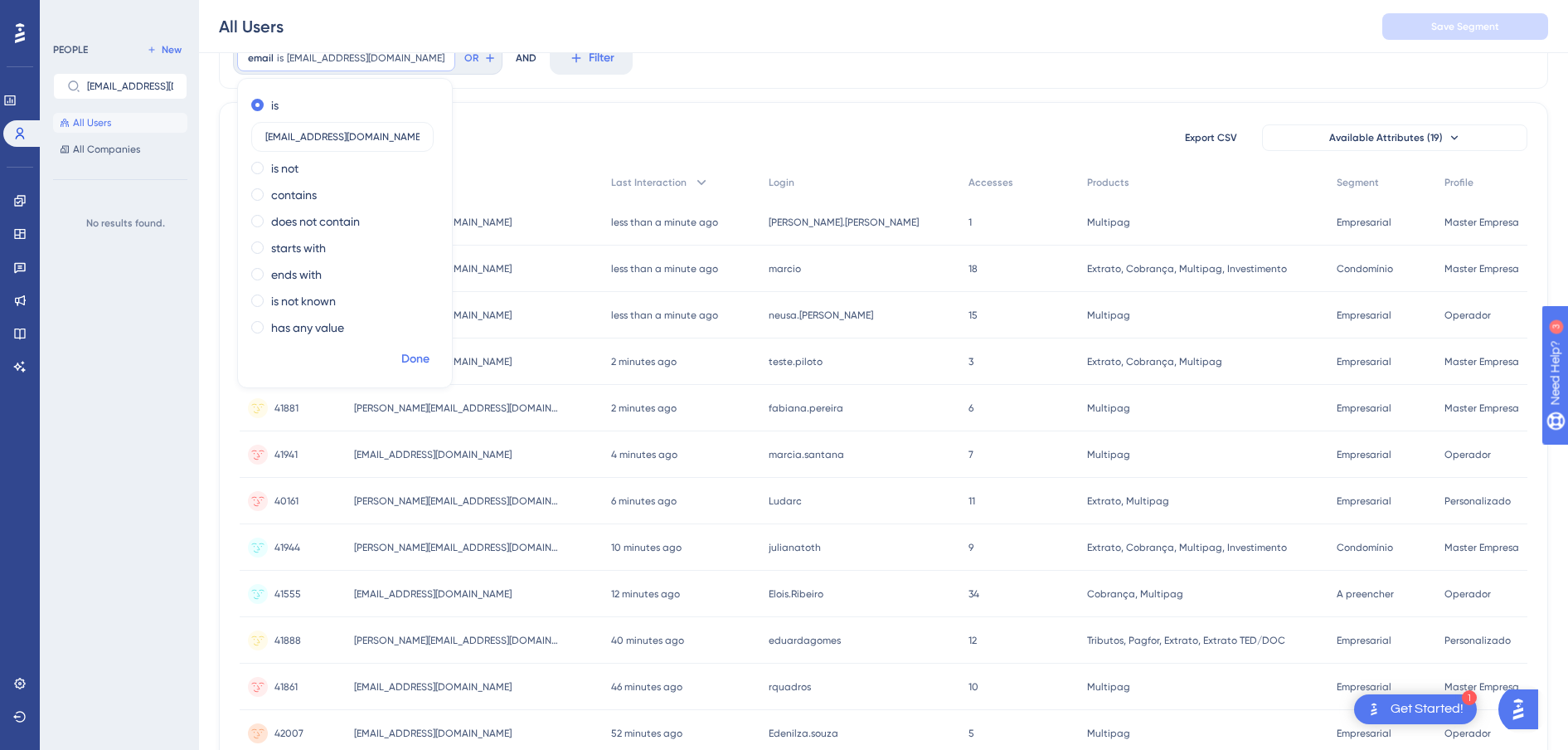 type on "[EMAIL_ADDRESS][DOMAIN_NAME]" 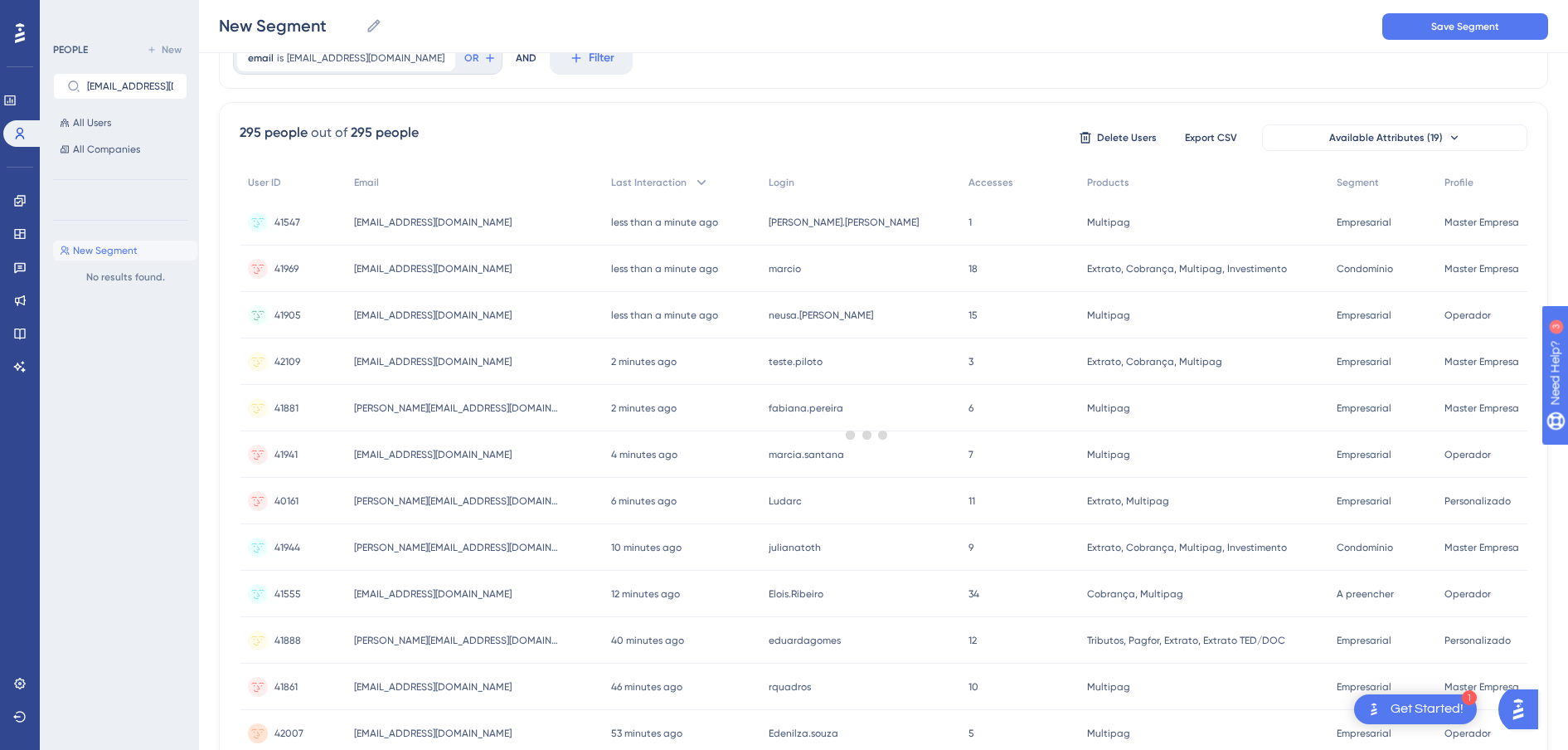 scroll, scrollTop: 0, scrollLeft: 0, axis: both 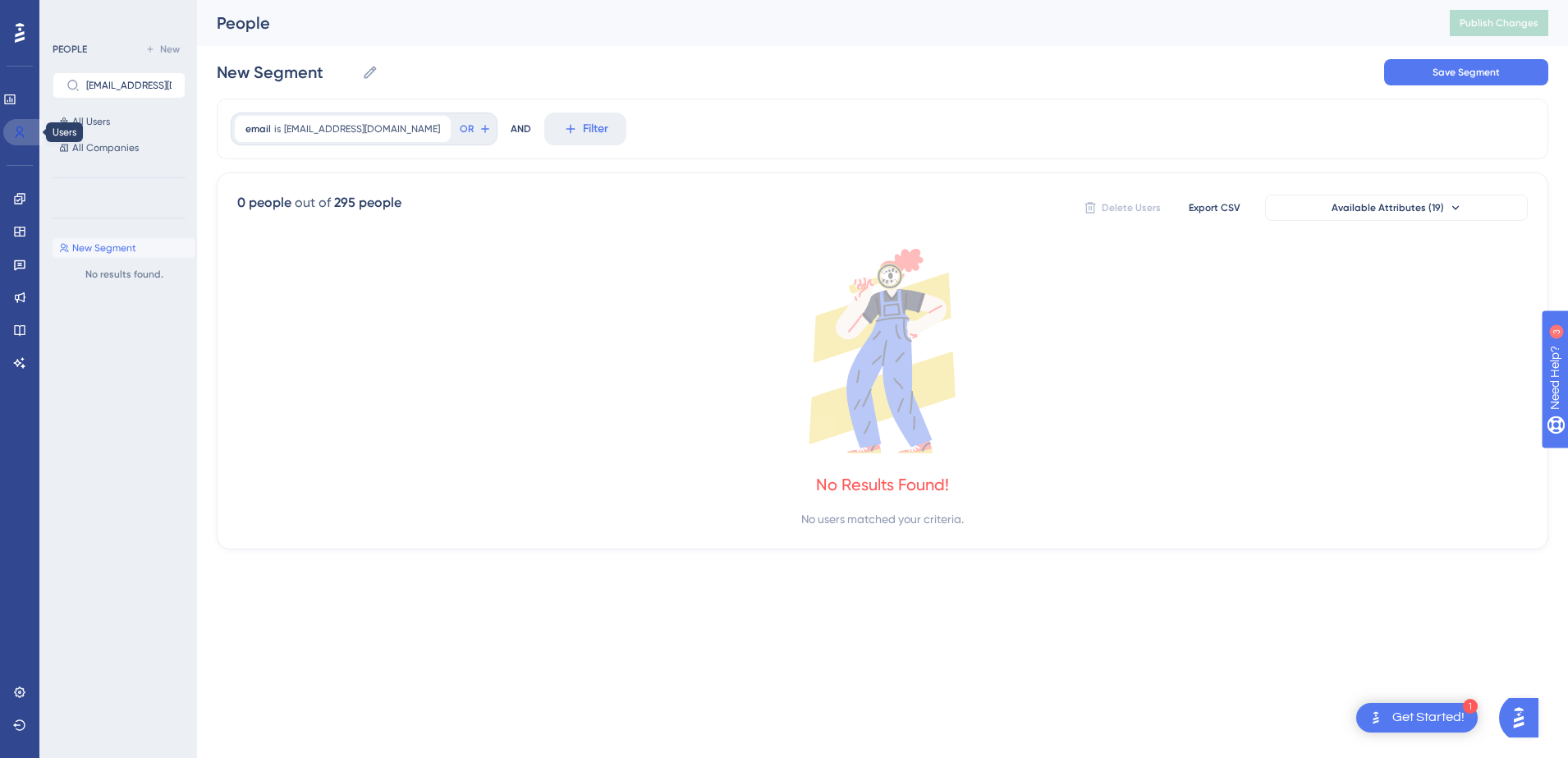 click 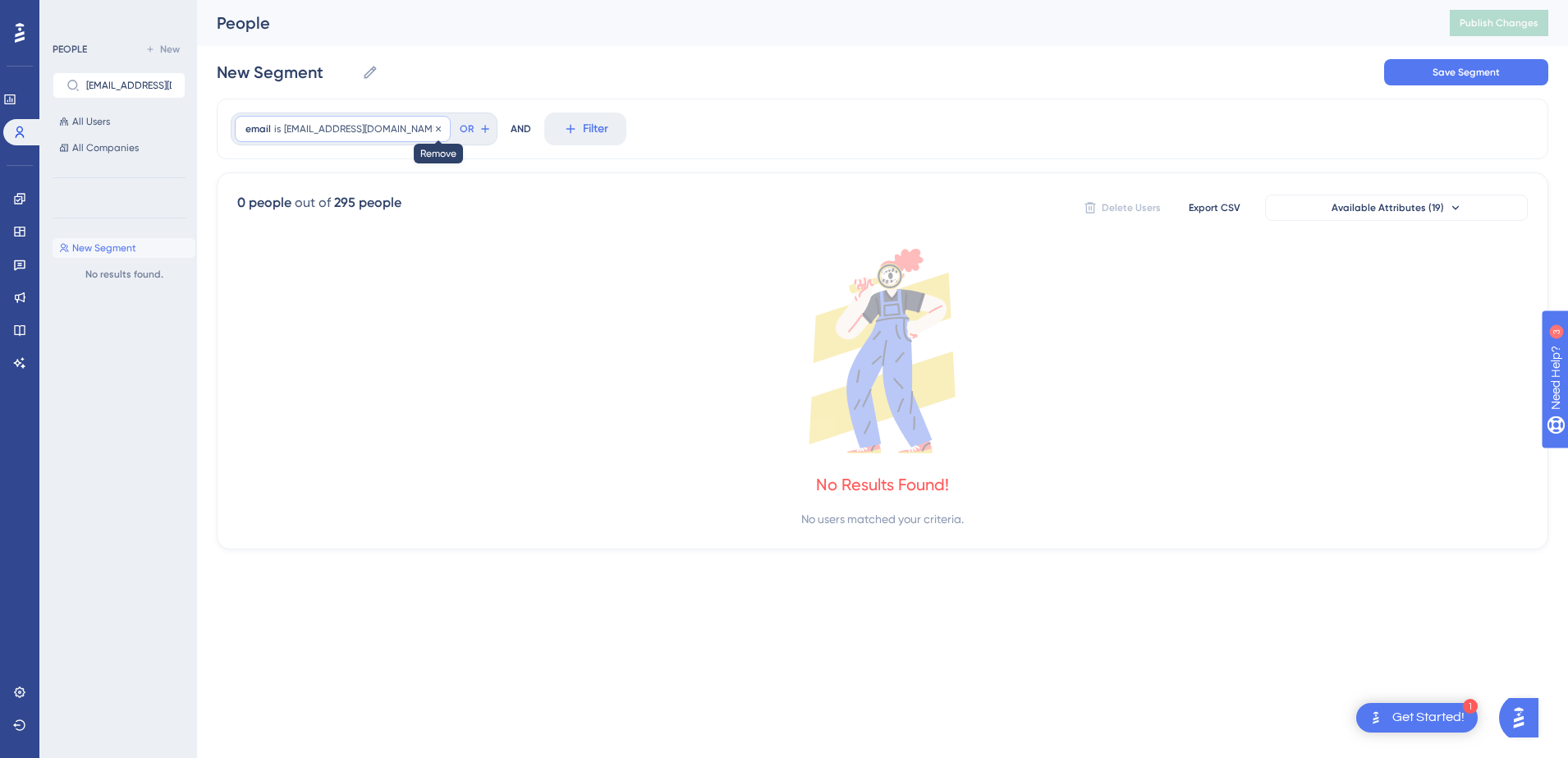 click 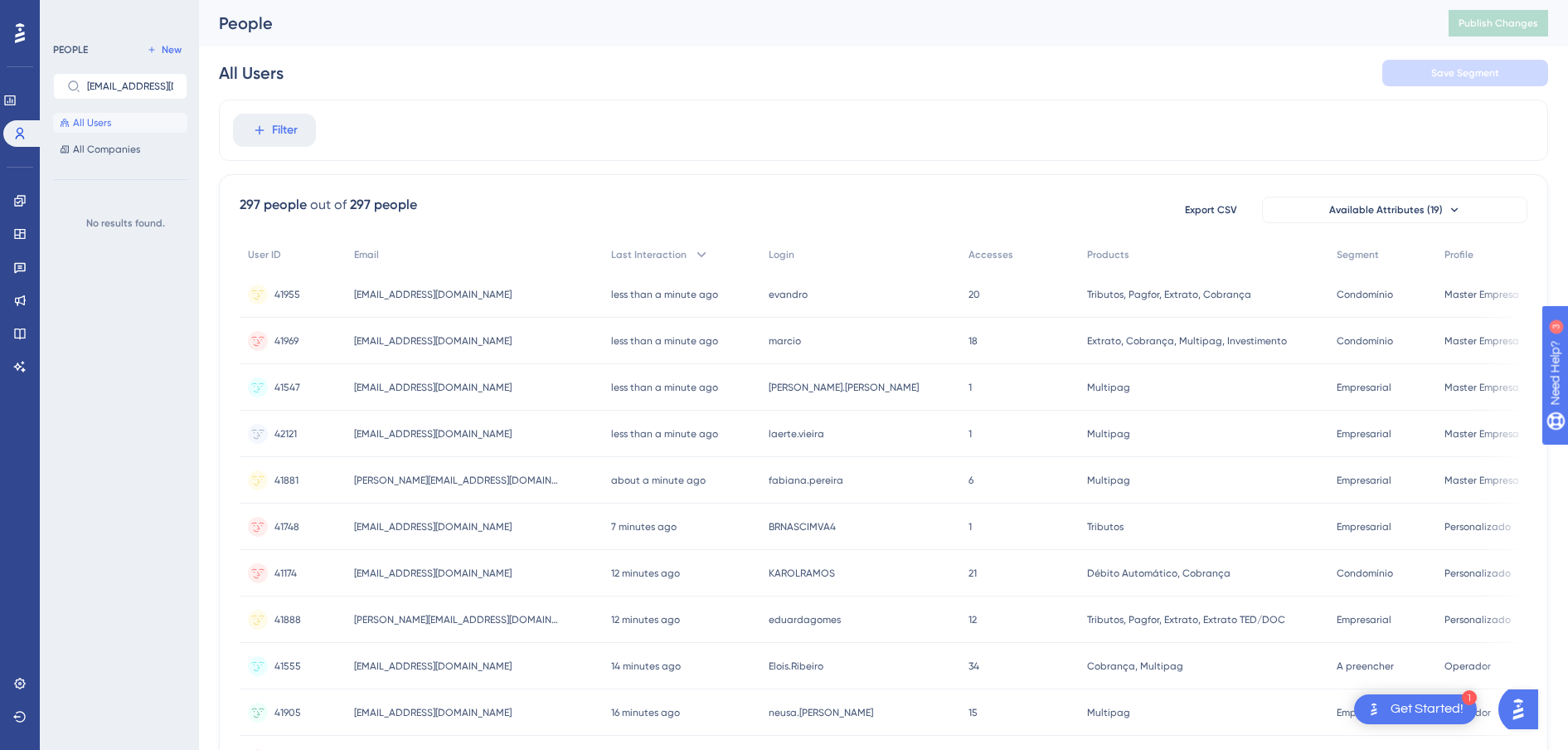 click on "All Users" at bounding box center (92, 123) 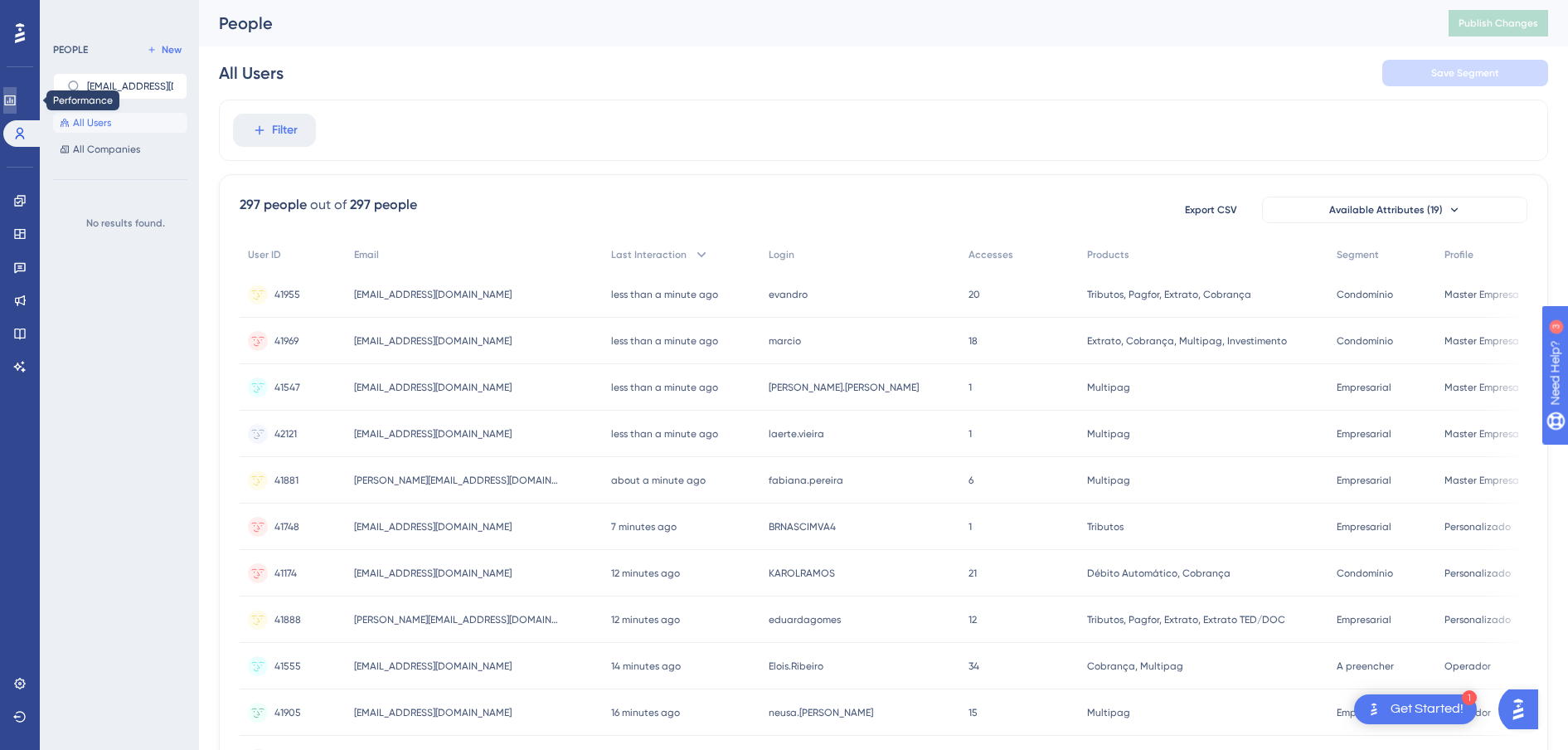 click at bounding box center (10, 100) 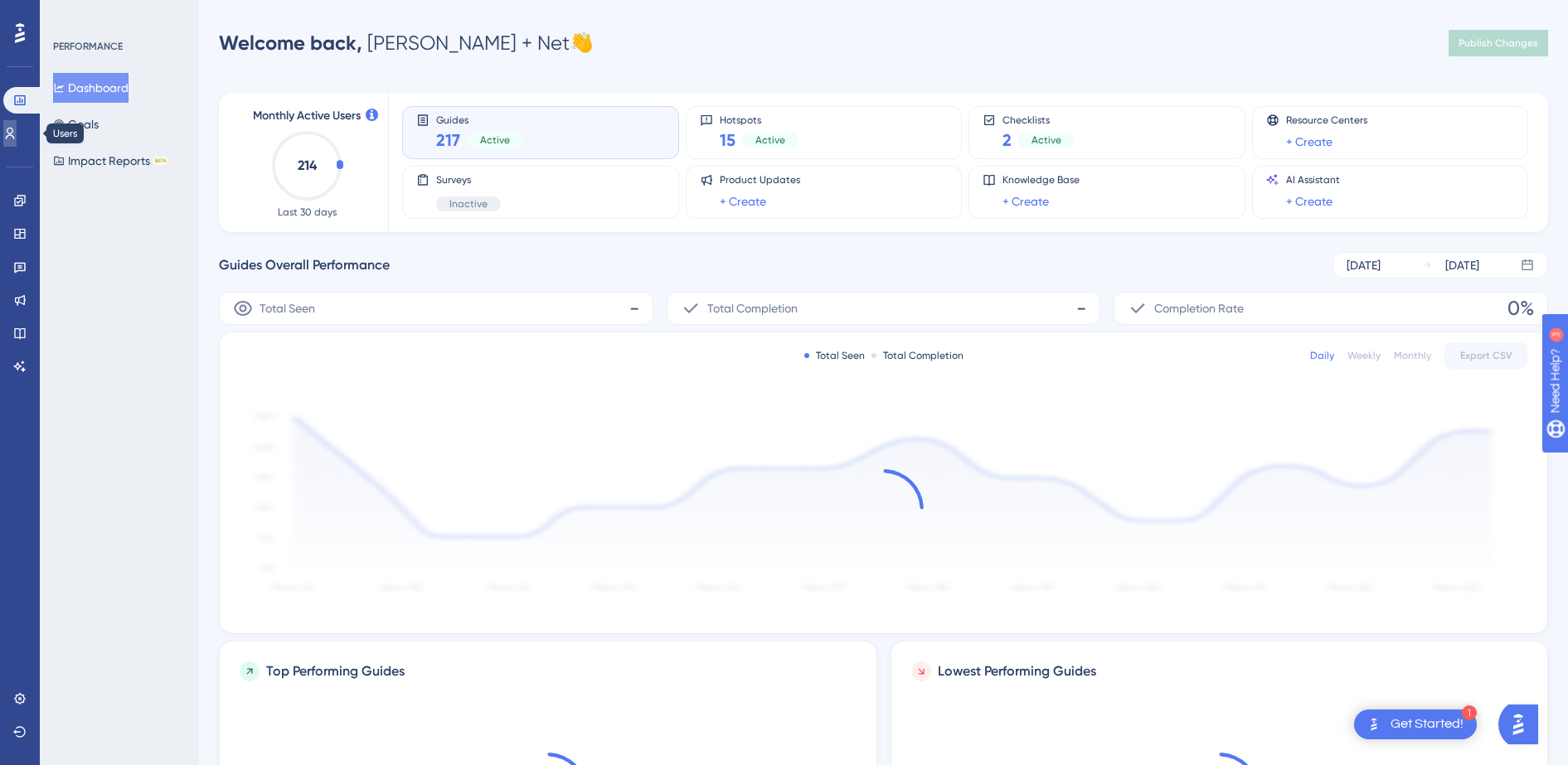 click 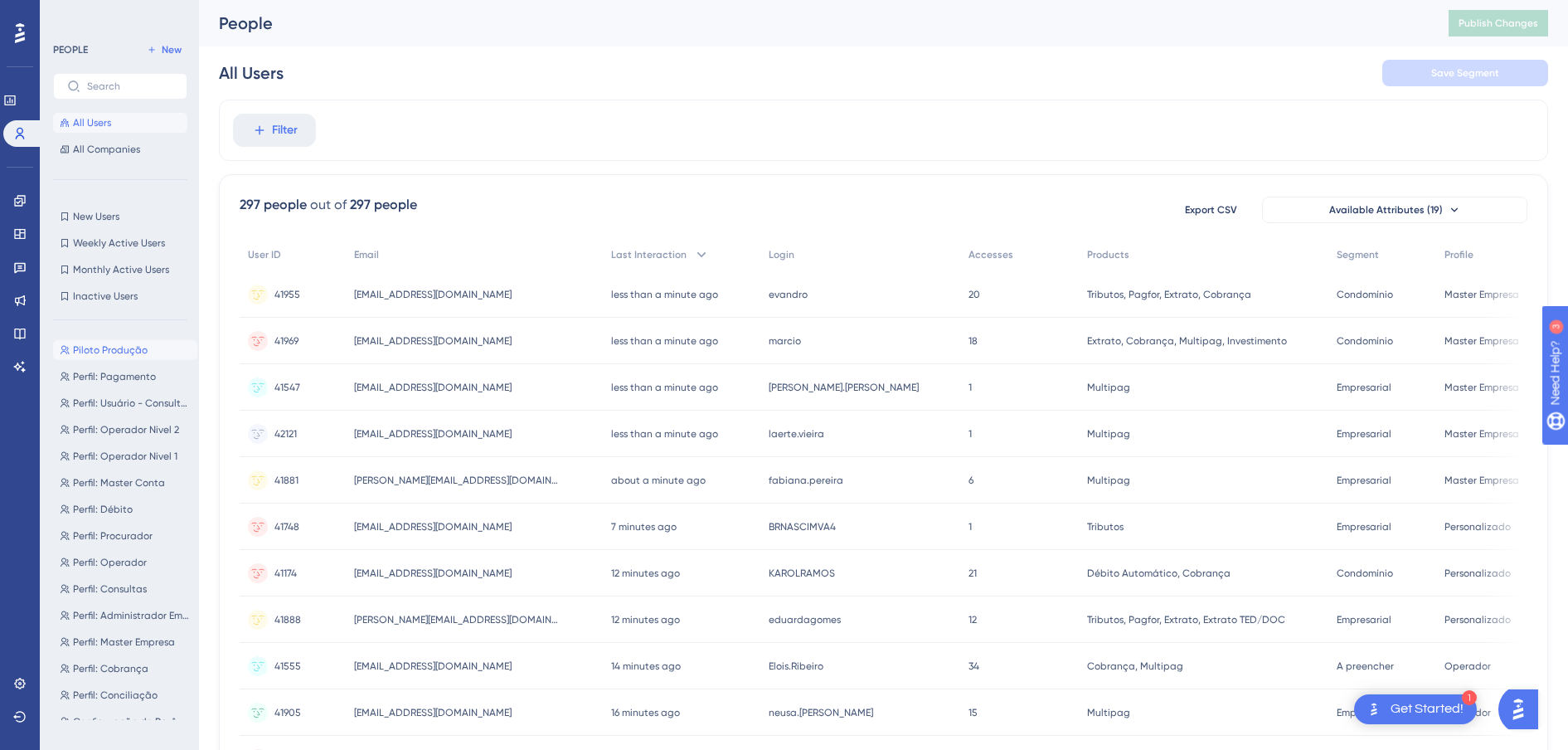 click on "Piloto Produção" at bounding box center [110, 350] 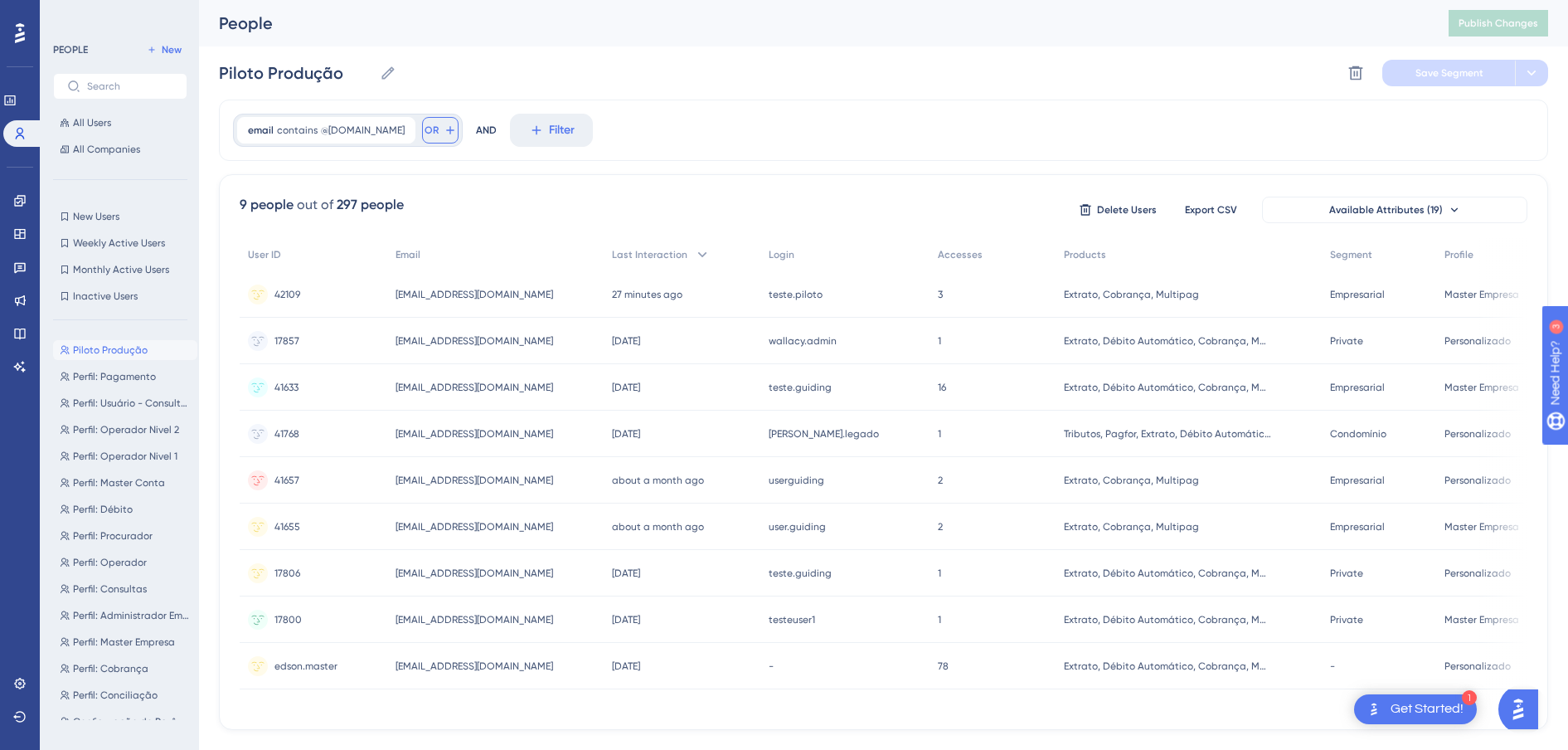 click on "OR" at bounding box center (440, 130) 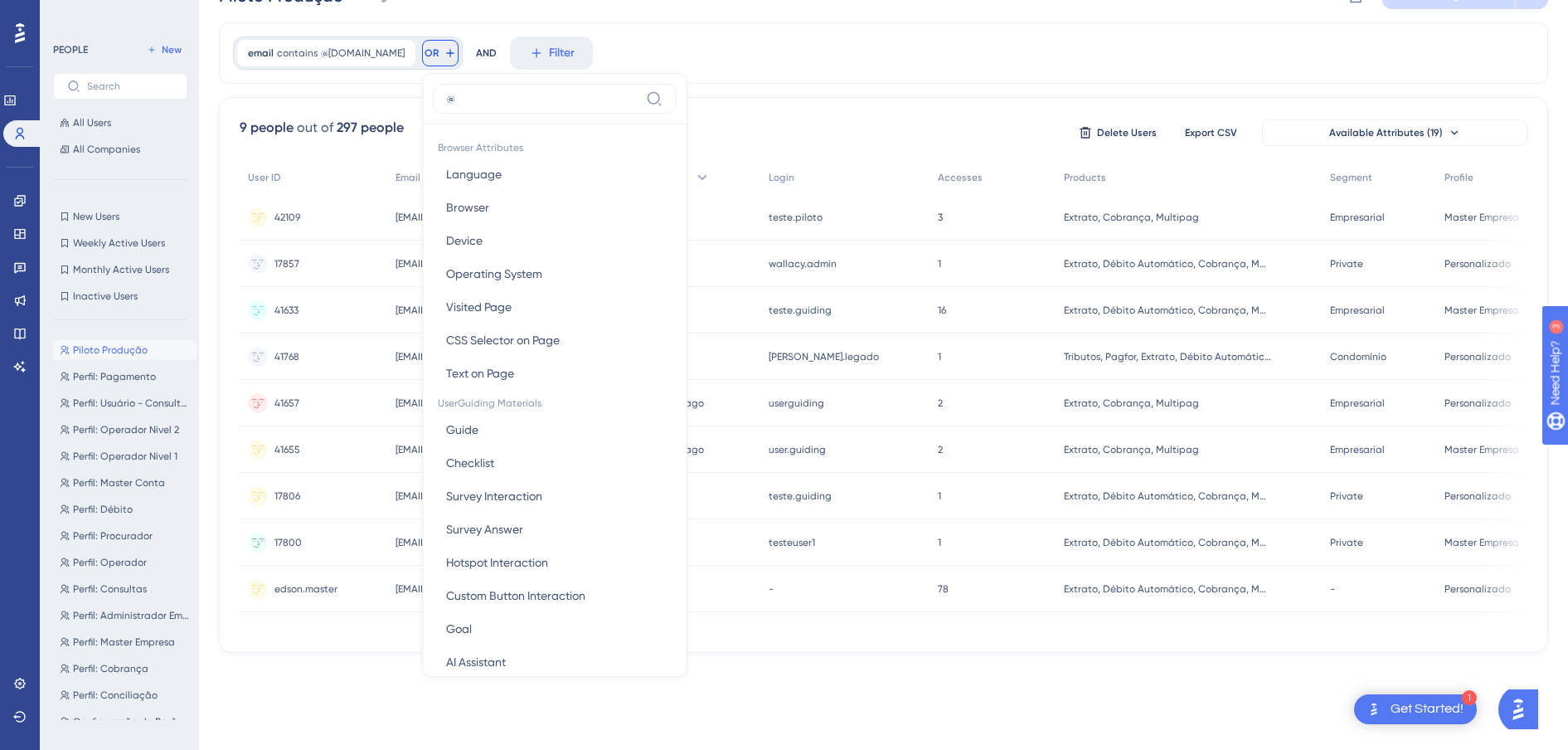 scroll, scrollTop: 39, scrollLeft: 0, axis: vertical 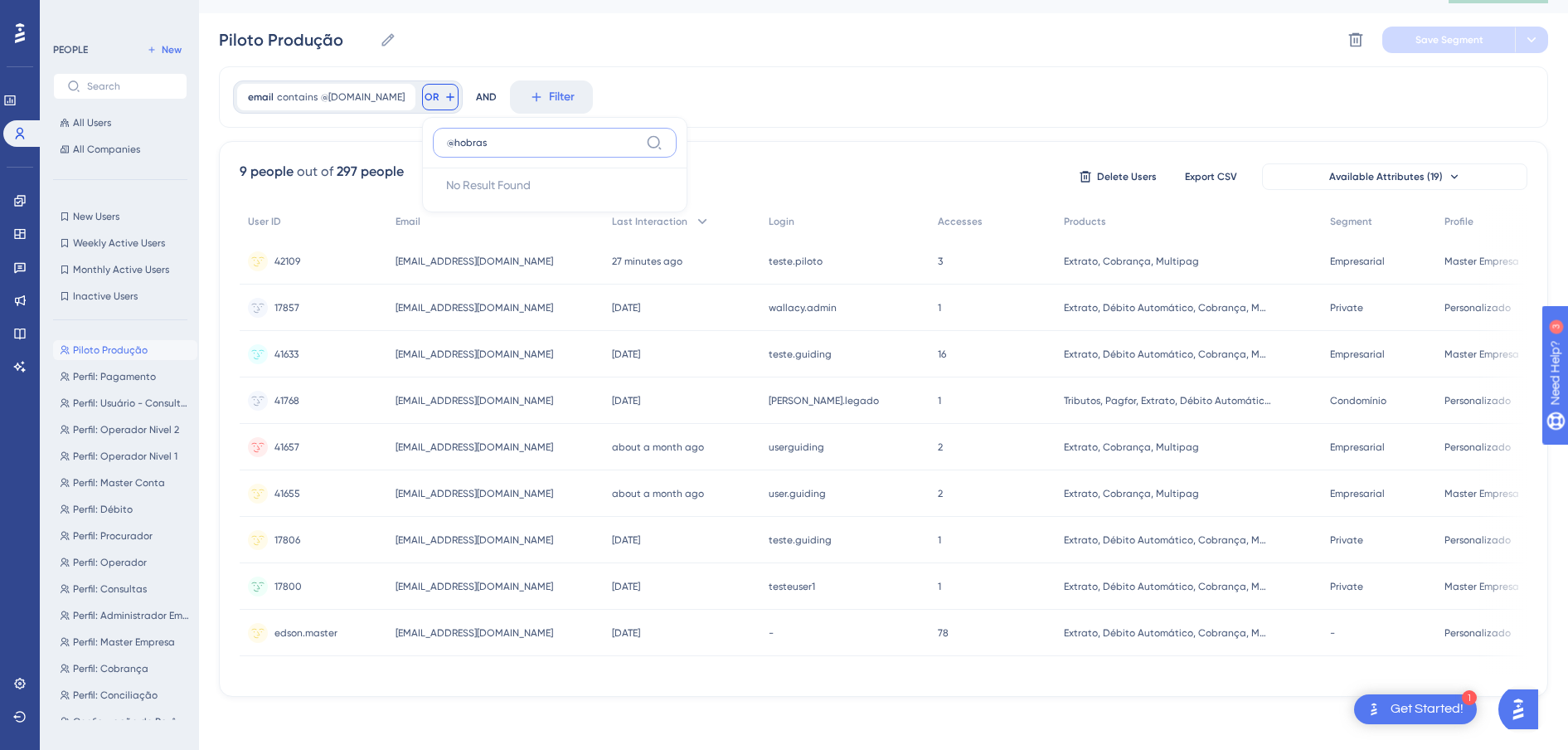 drag, startPoint x: 489, startPoint y: 142, endPoint x: 410, endPoint y: 139, distance: 79.056942 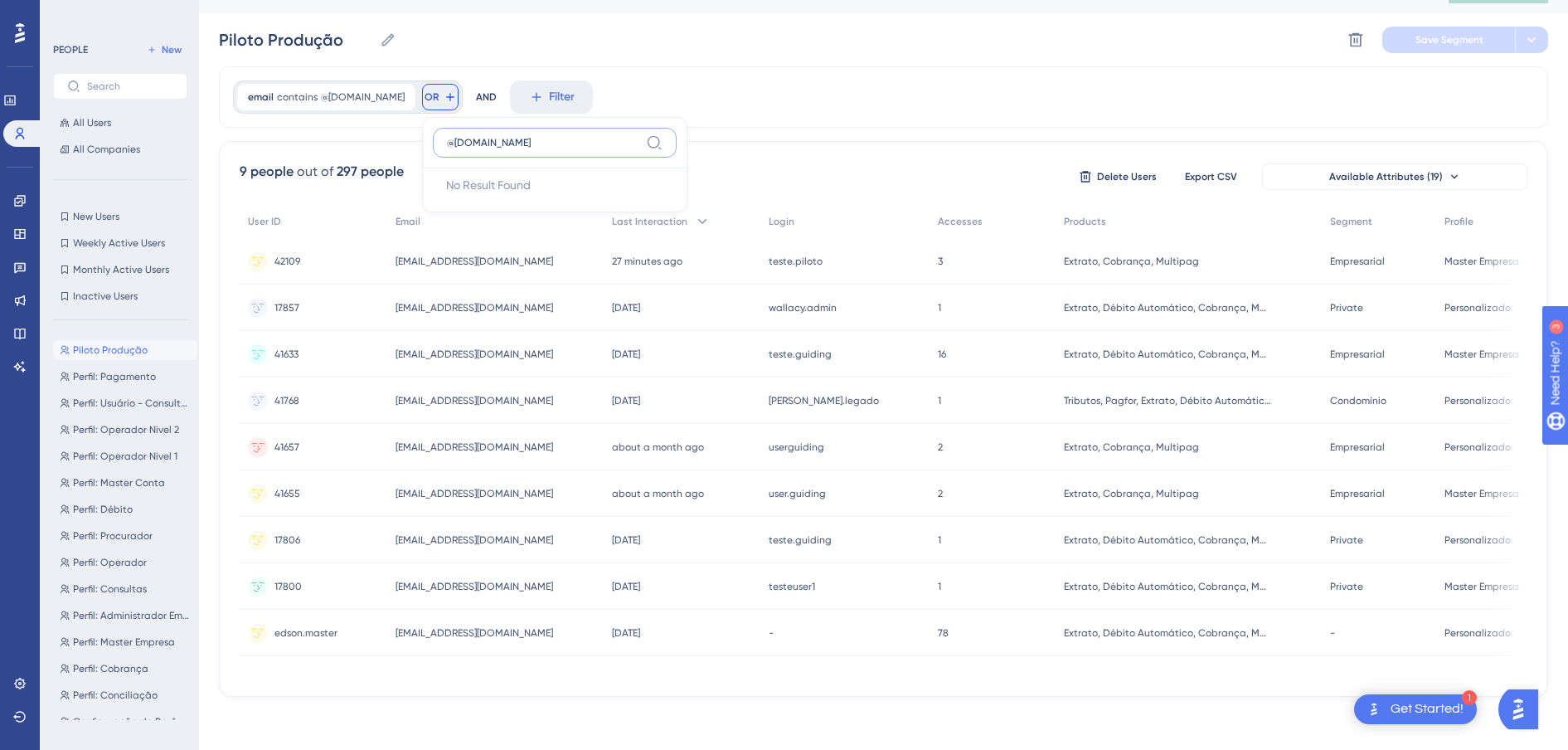 type on "@hobras.com.br" 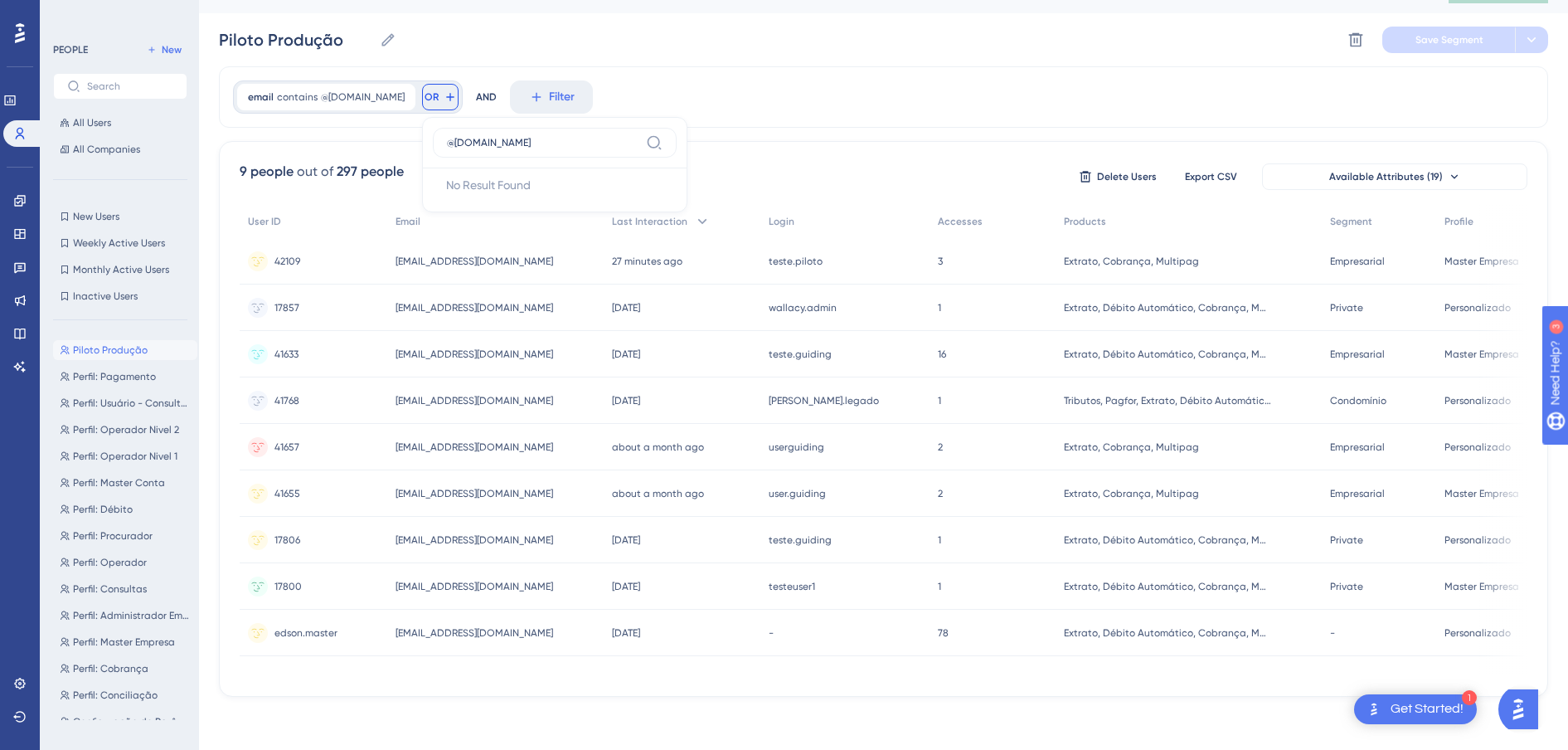 click on "email contains @finnet.com.br @finnet.com.br Remove OR @hobras.com.br No Result Found No Result Found AND Filter" at bounding box center (883, 97) 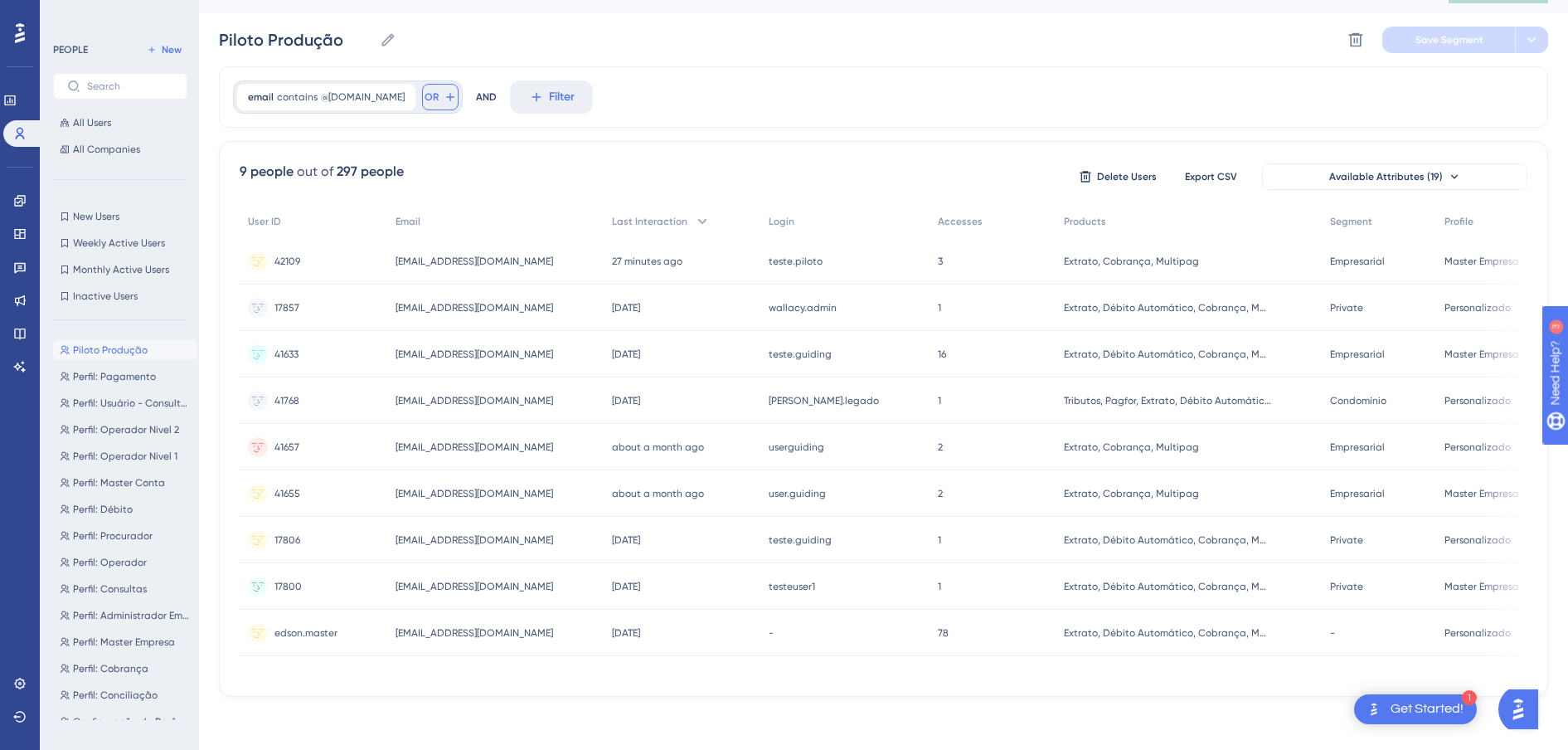 click on "OR" at bounding box center [431, 97] 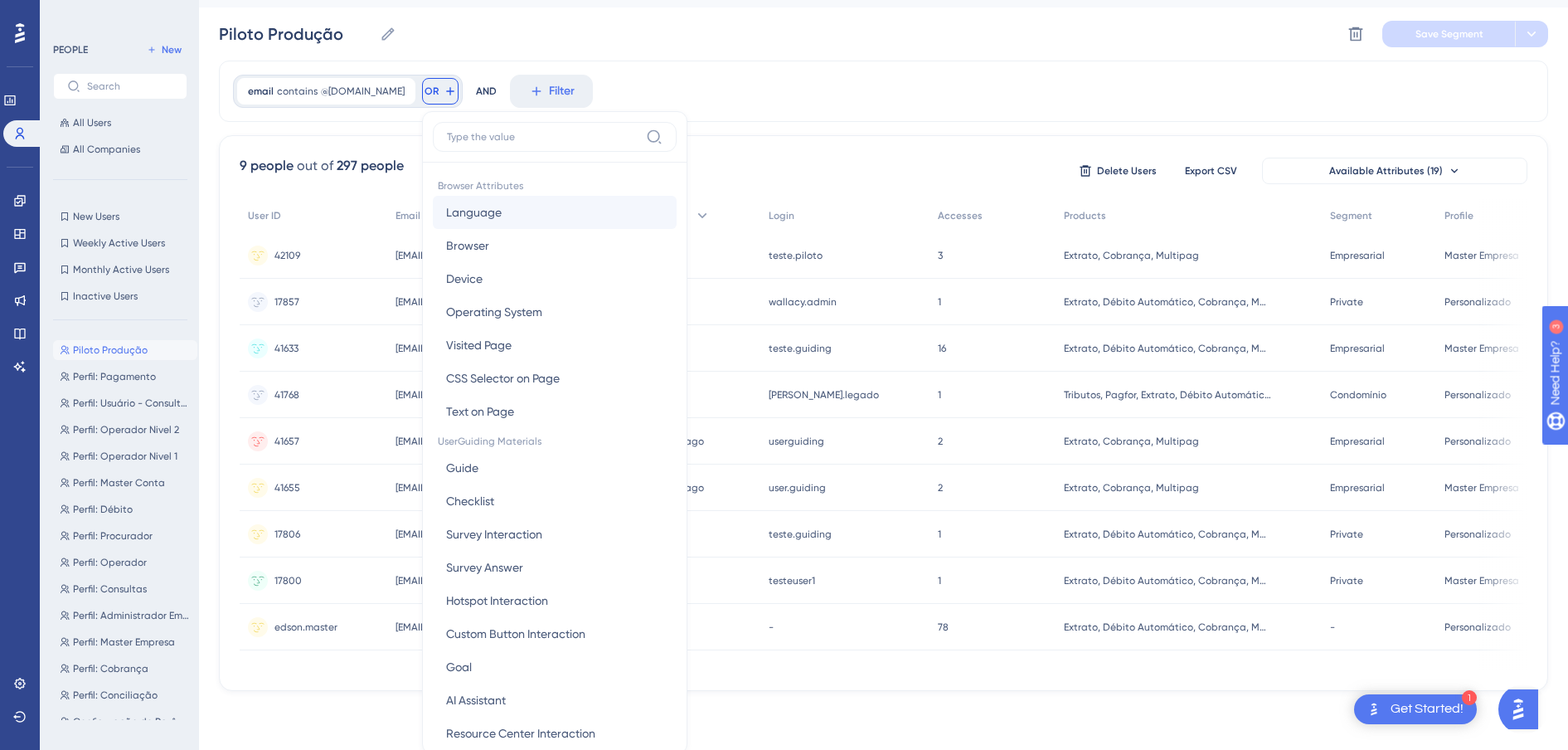 scroll, scrollTop: 97, scrollLeft: 0, axis: vertical 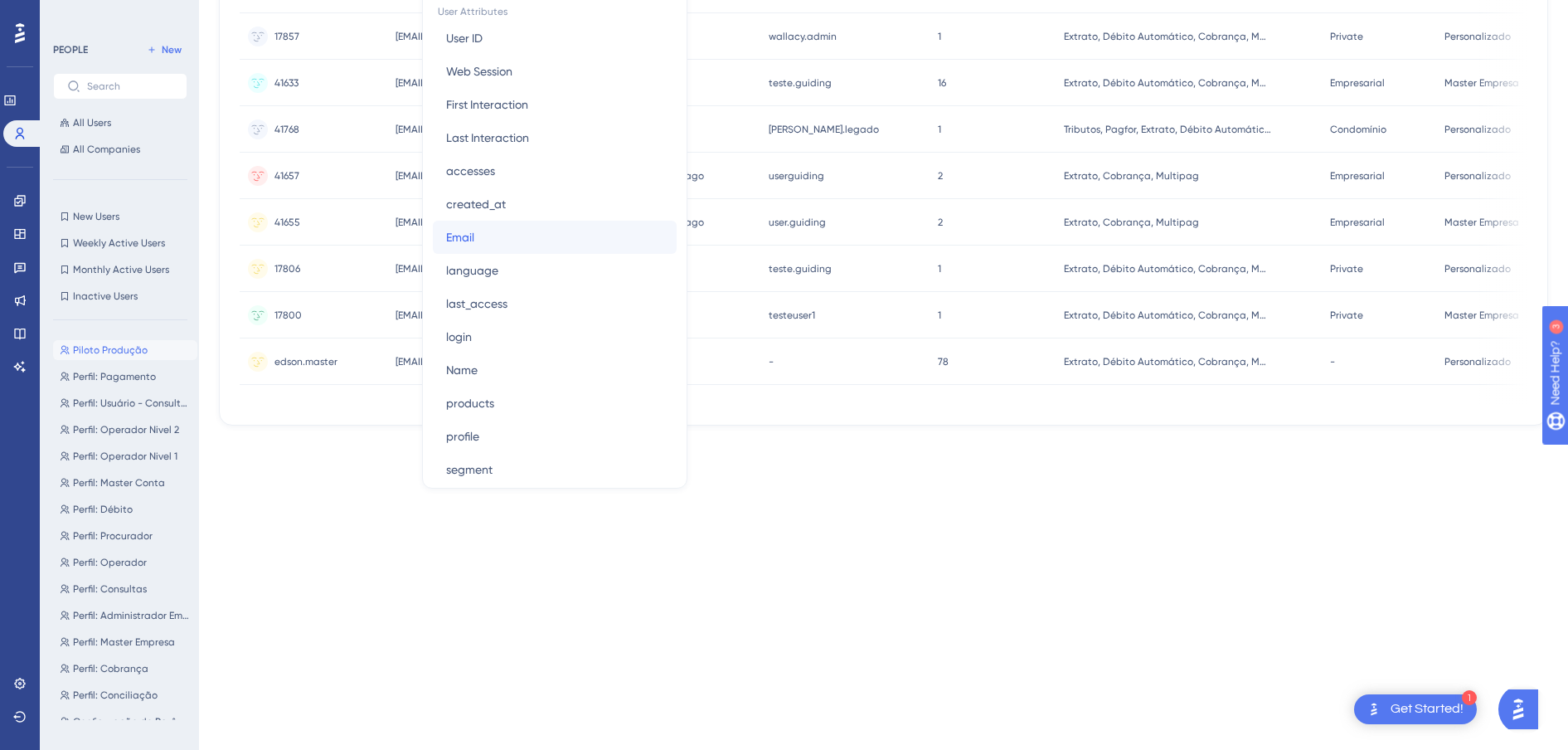click on "Email Email" at bounding box center (555, 237) 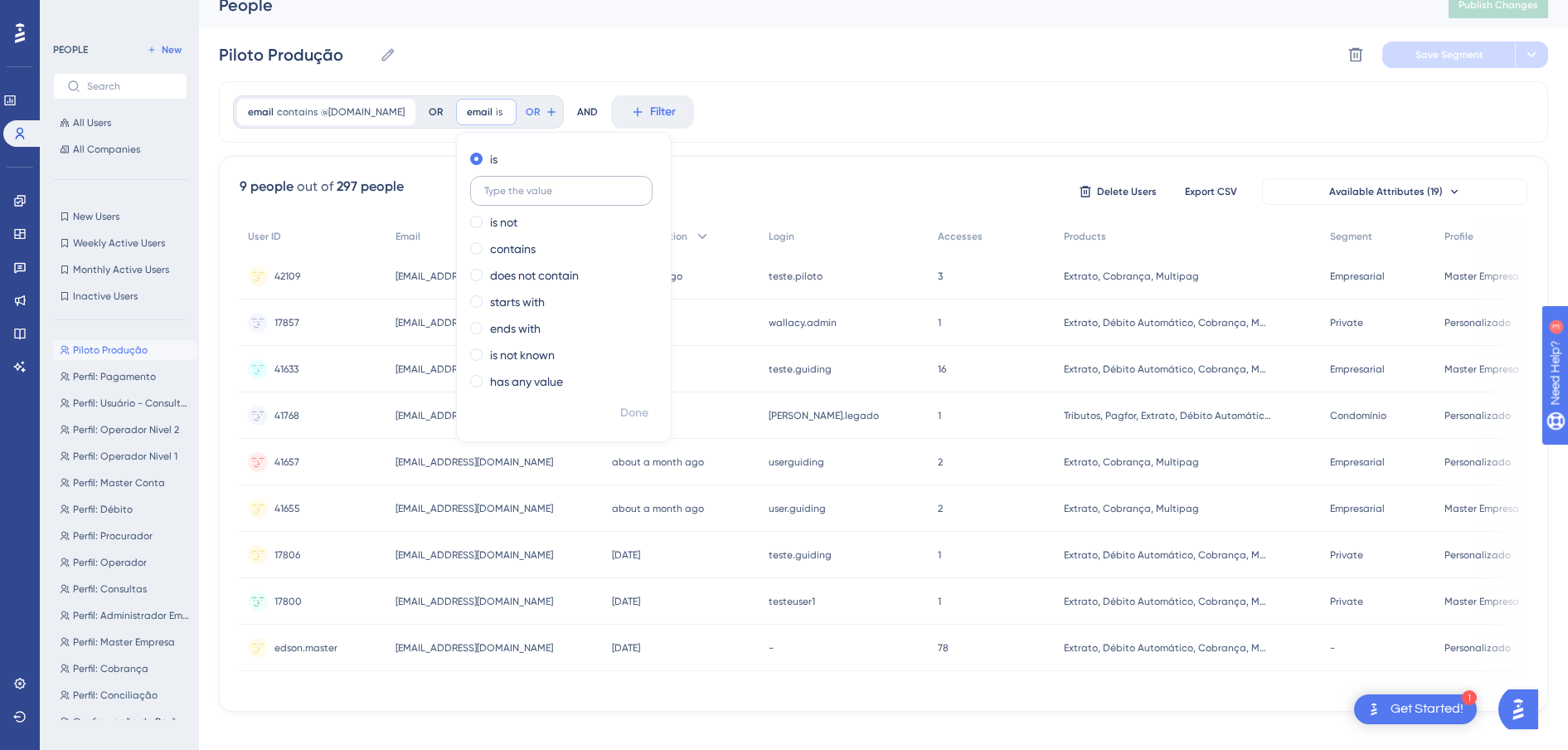 scroll, scrollTop: 0, scrollLeft: 0, axis: both 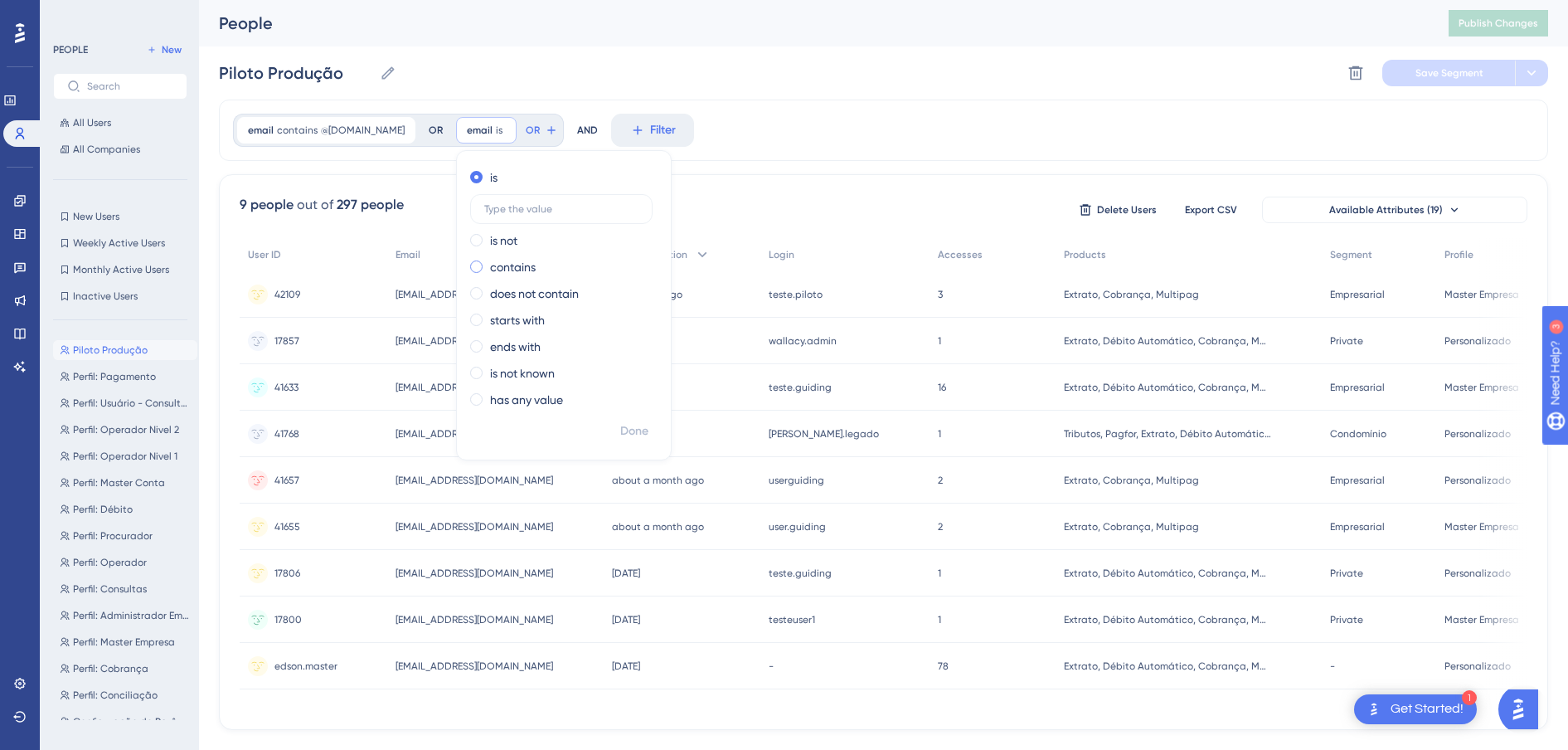 click on "contains" at bounding box center [512, 267] 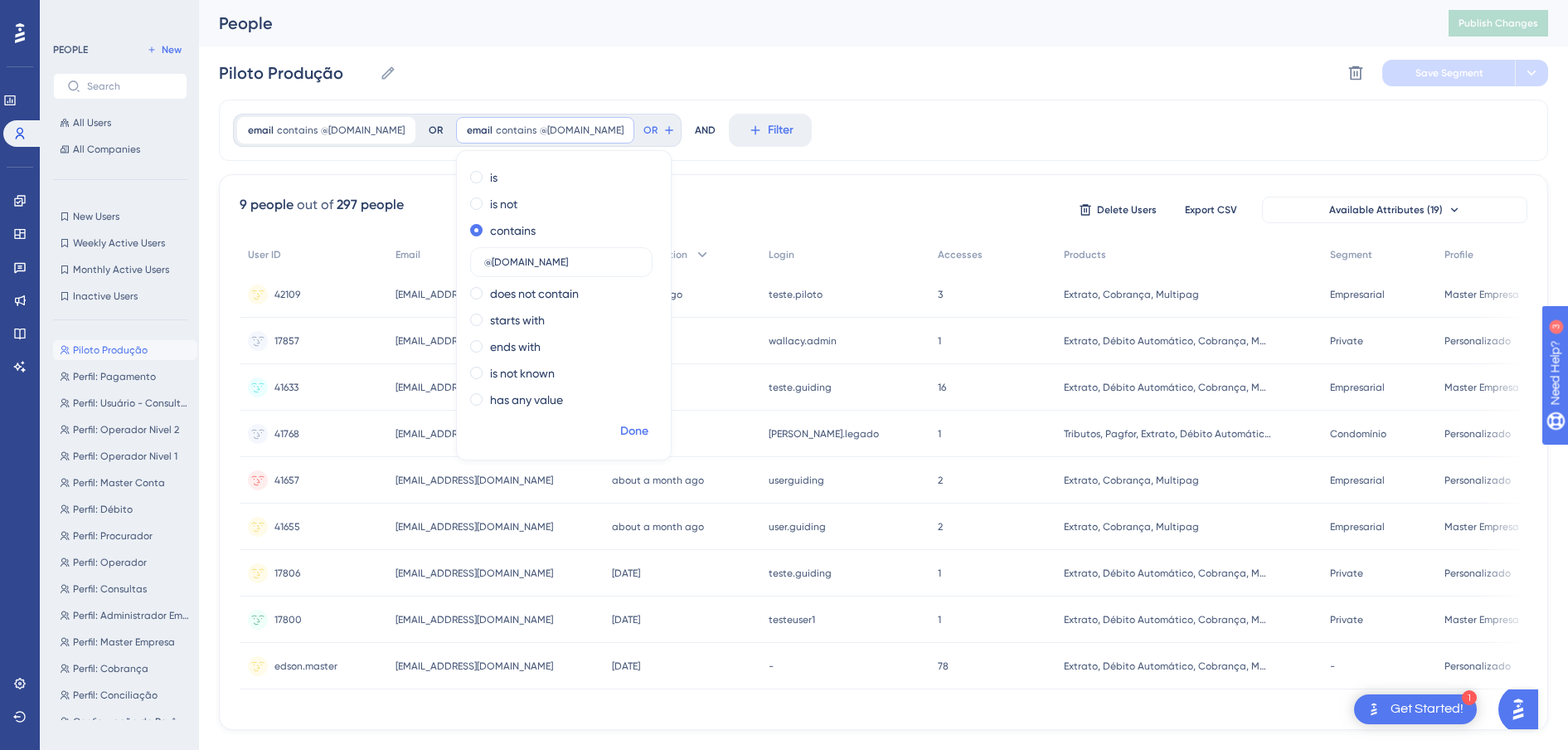 type on "@hobras.com.br" 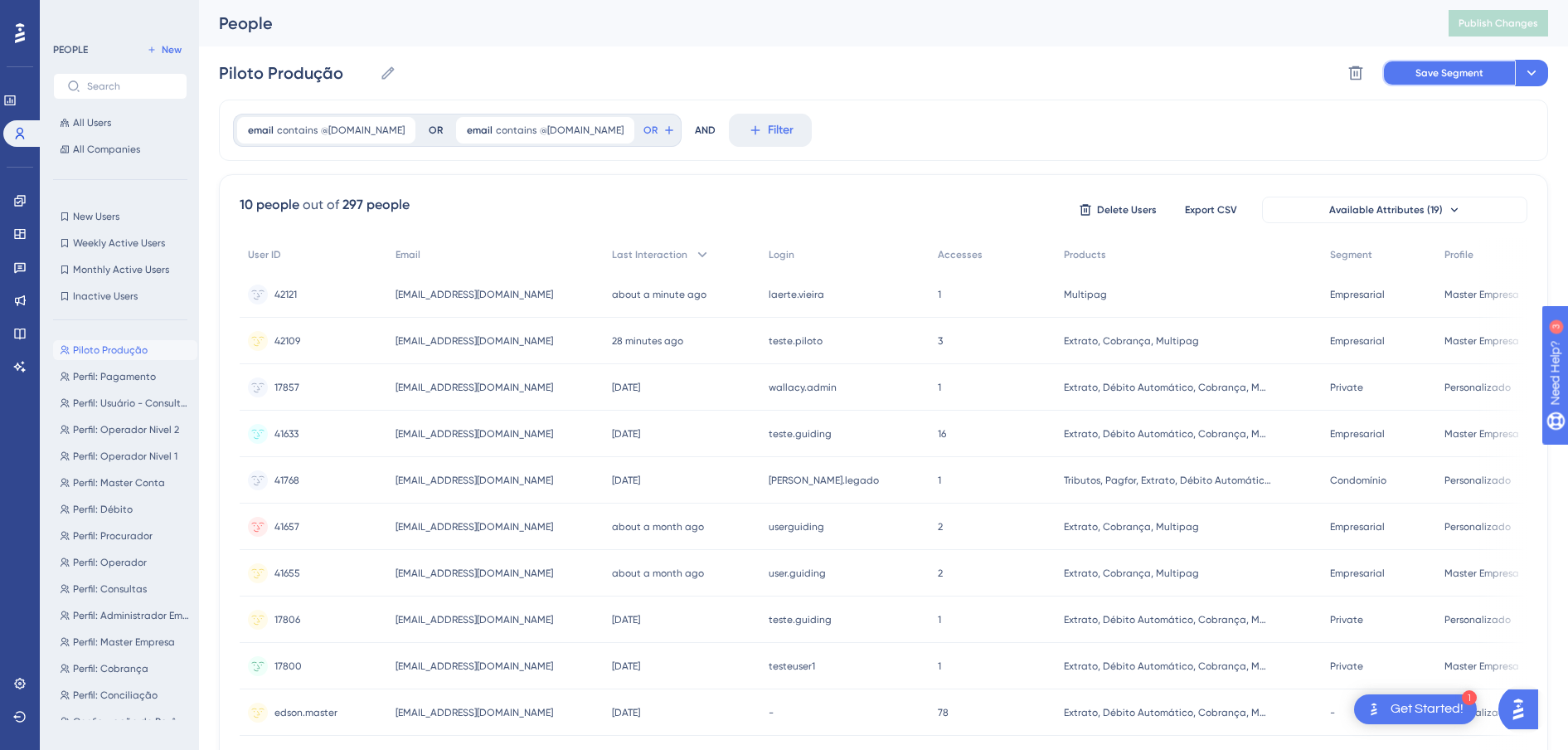 click on "Save Segment" at bounding box center [1449, 73] 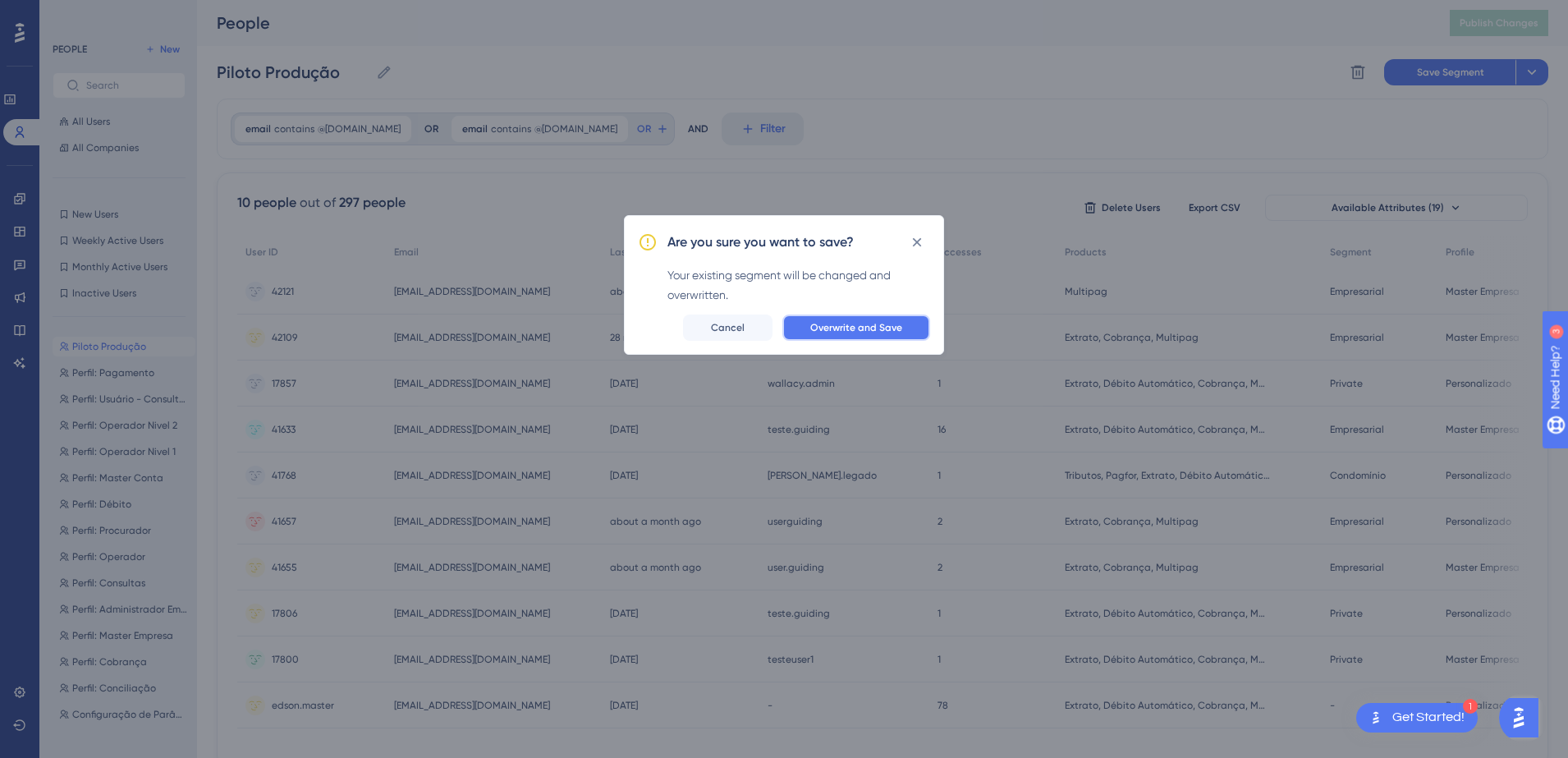 click on "Overwrite and Save" at bounding box center (856, 328) 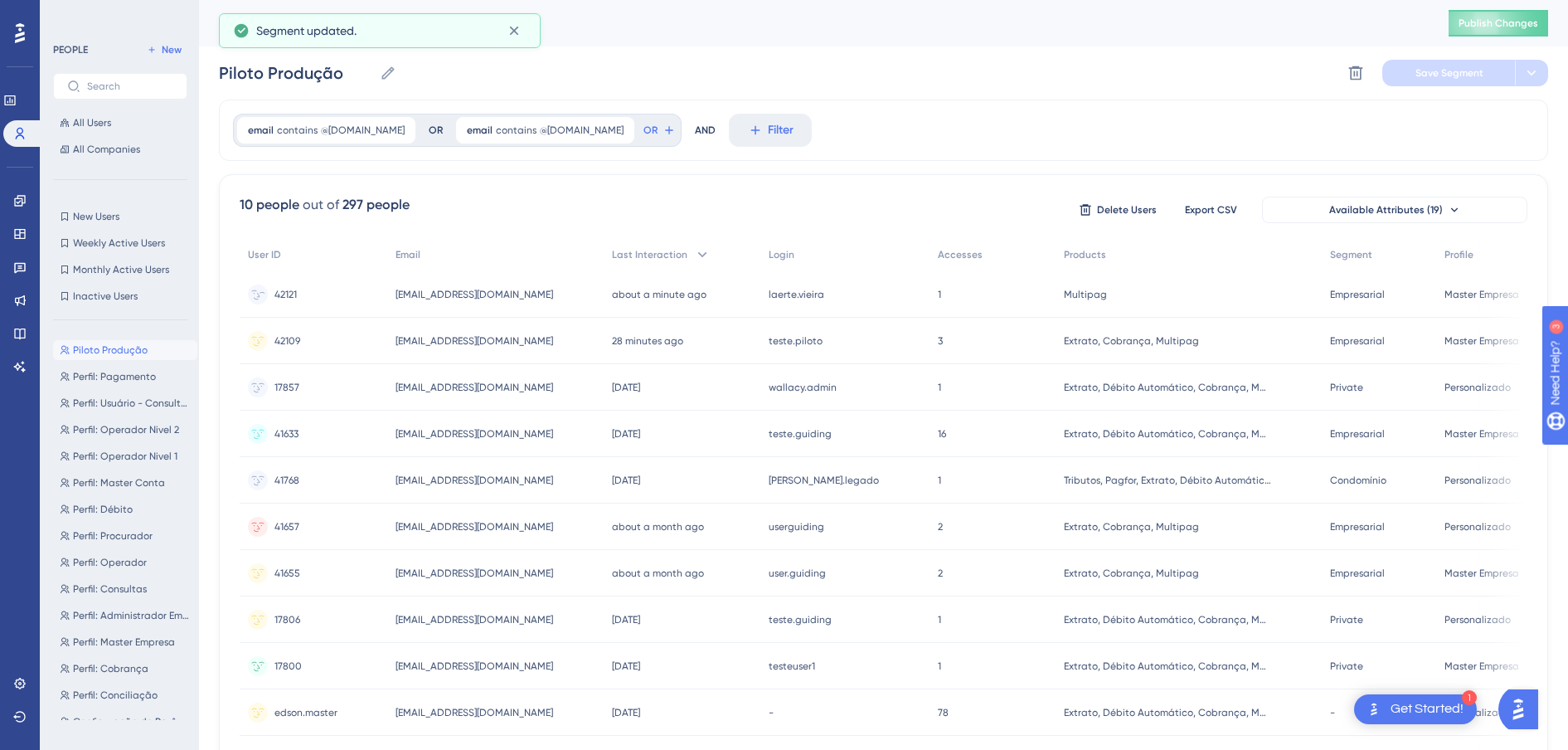 scroll, scrollTop: 0, scrollLeft: 0, axis: both 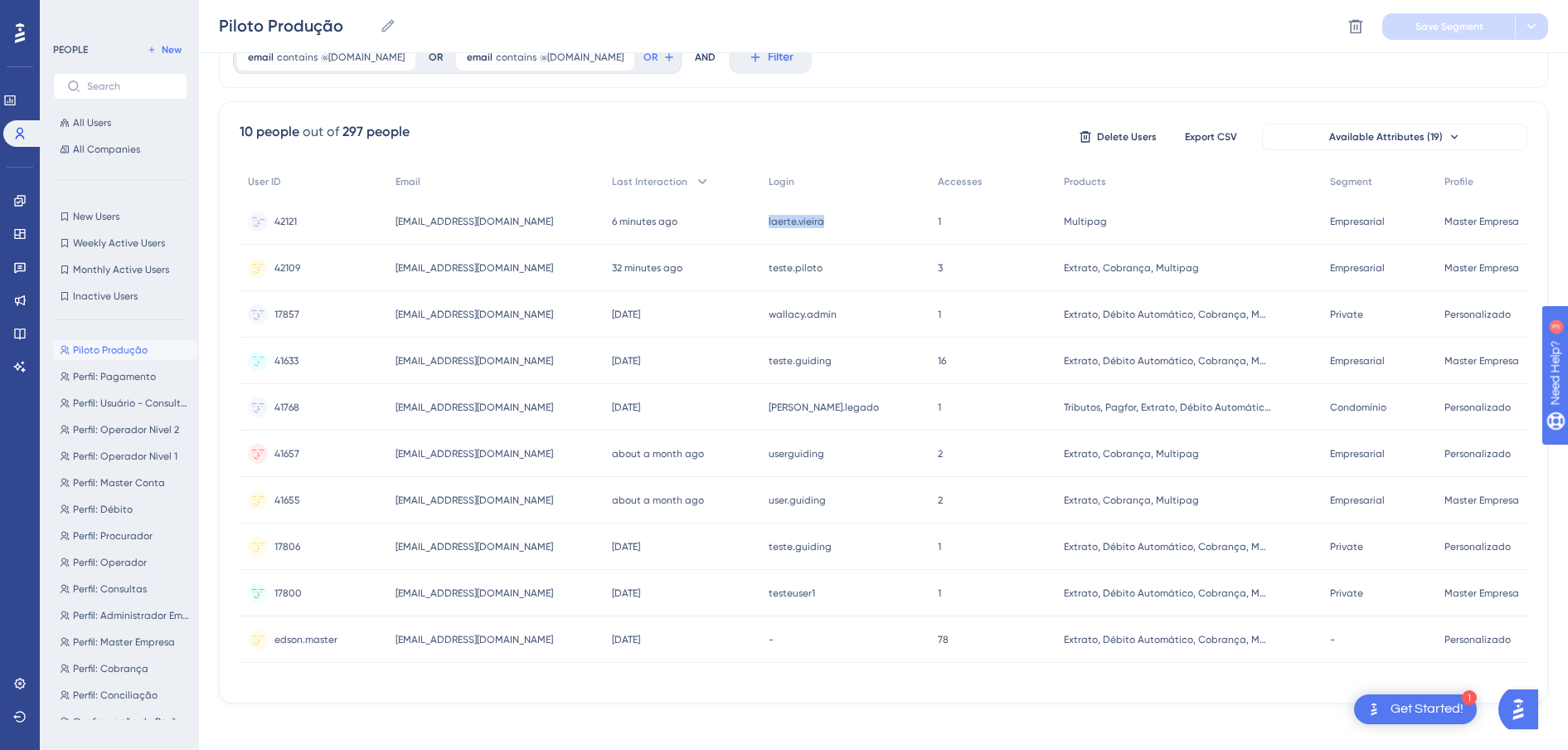 drag, startPoint x: 834, startPoint y: 226, endPoint x: 797, endPoint y: 225, distance: 37.01351 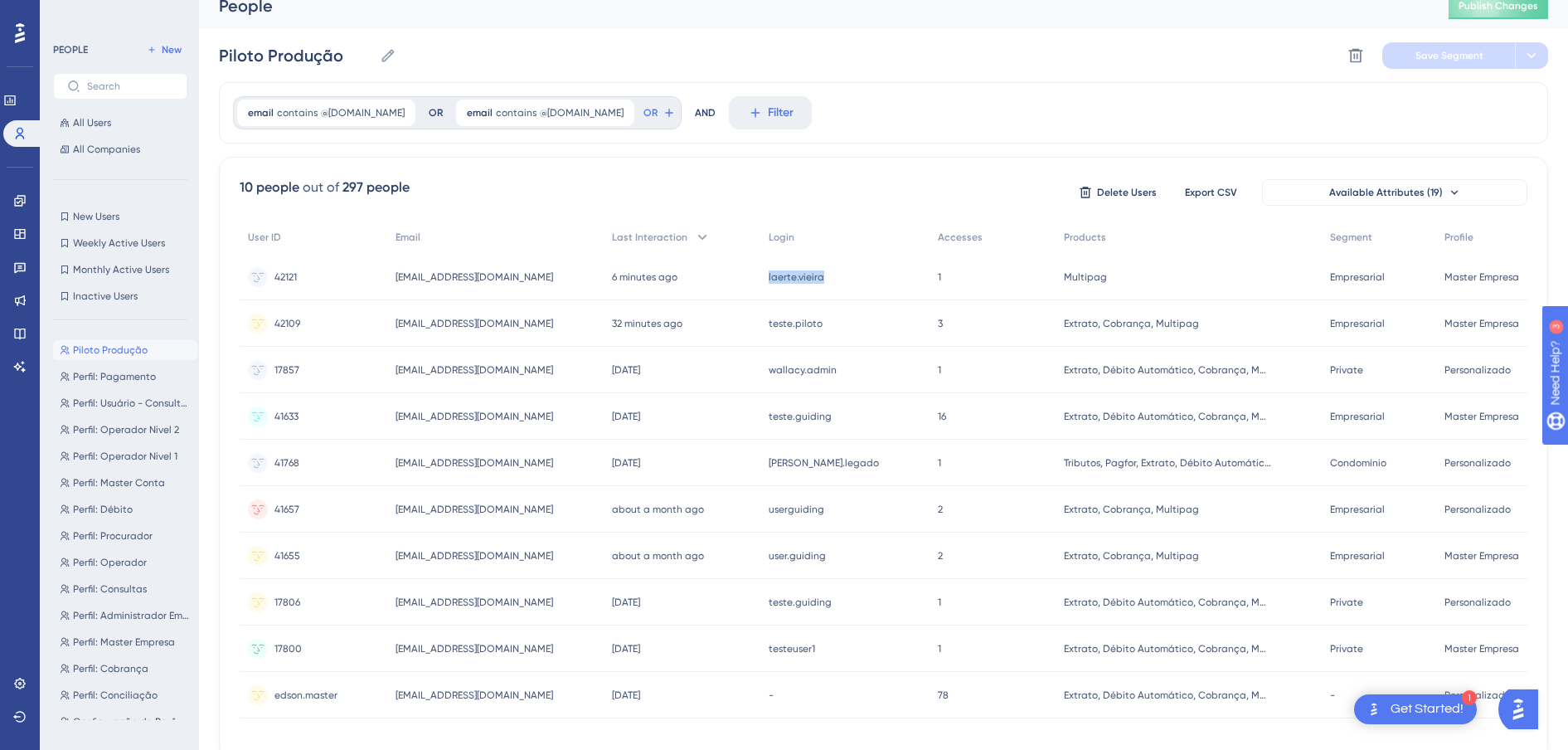 scroll, scrollTop: 0, scrollLeft: 0, axis: both 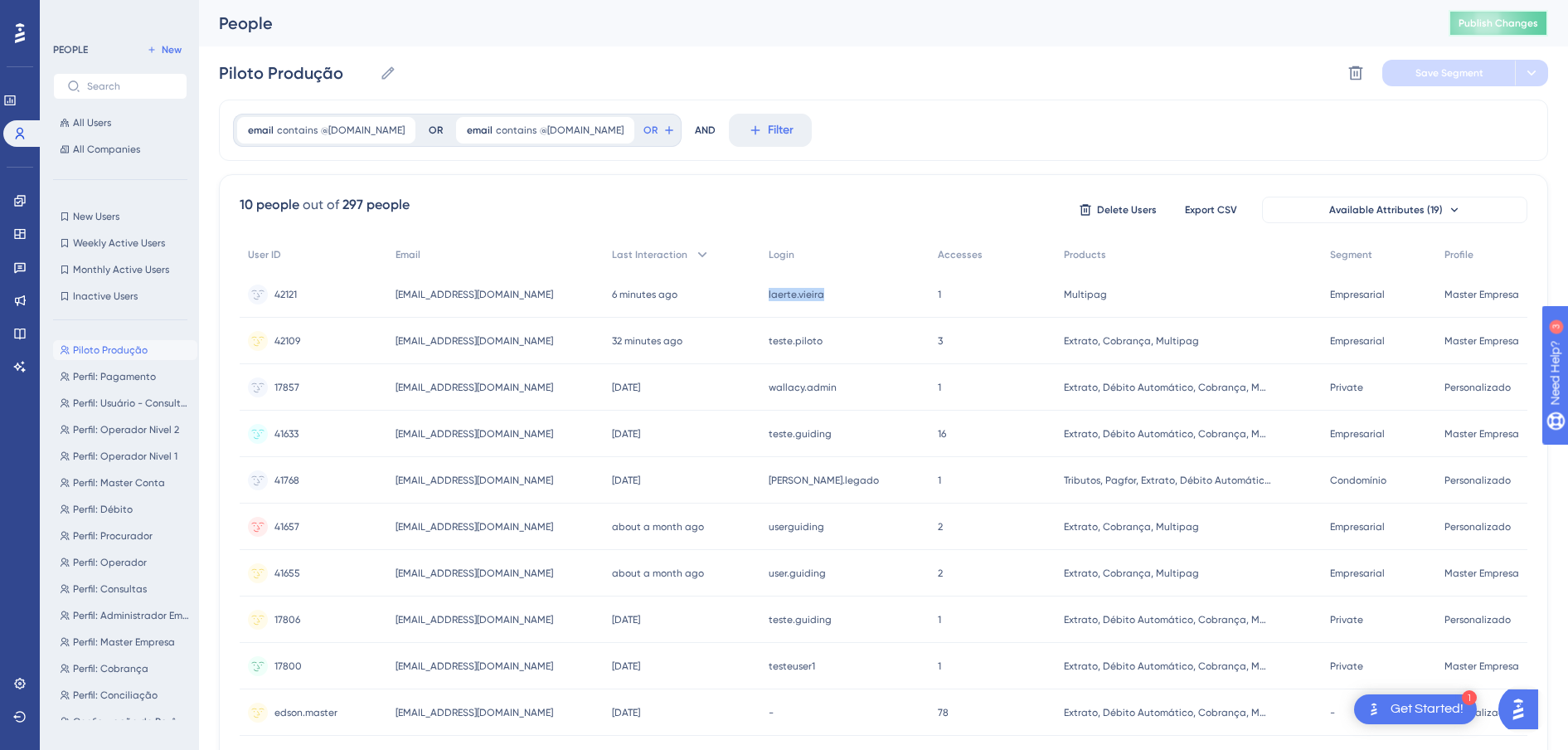 click on "Publish Changes" at bounding box center [1498, 23] 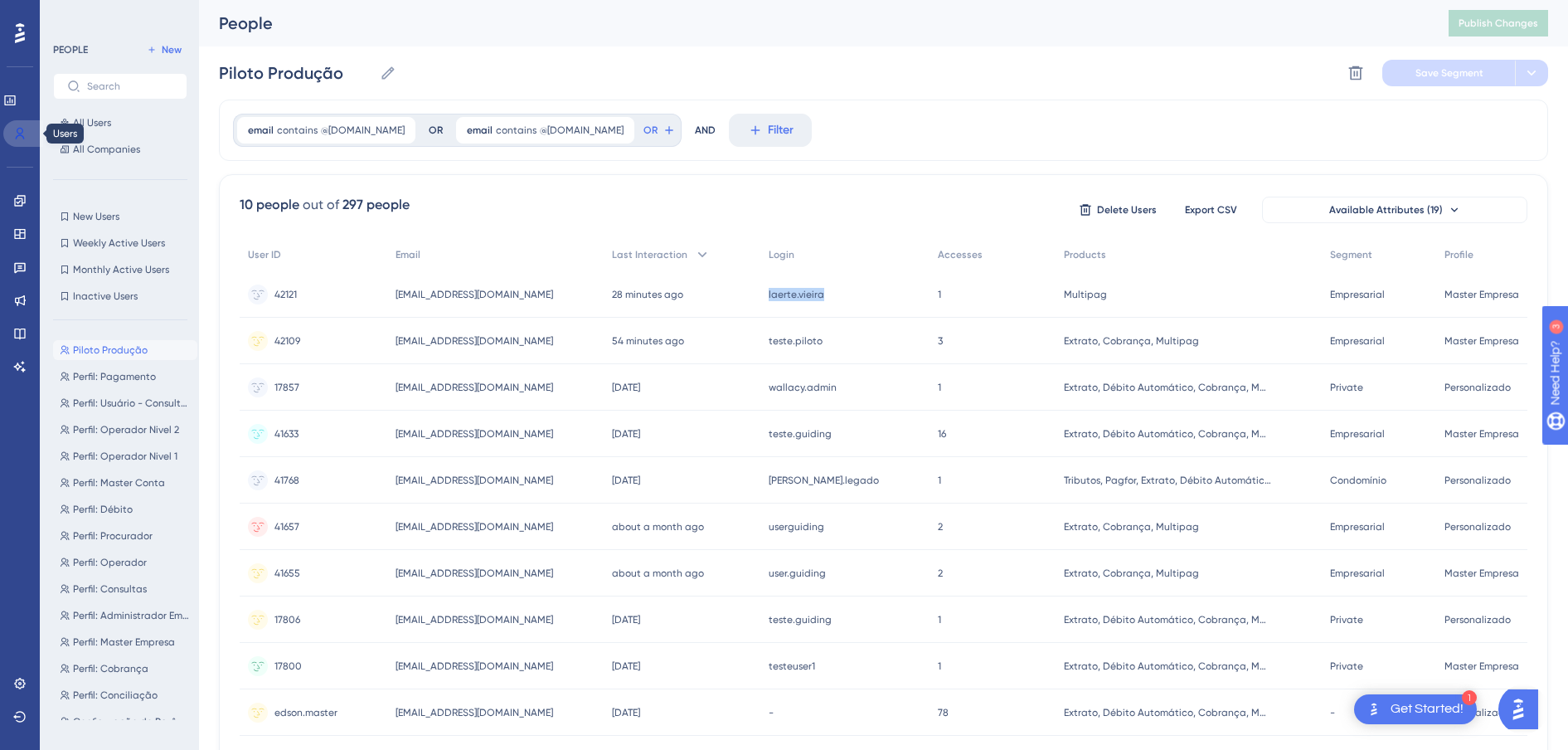 click at bounding box center [23, 134] 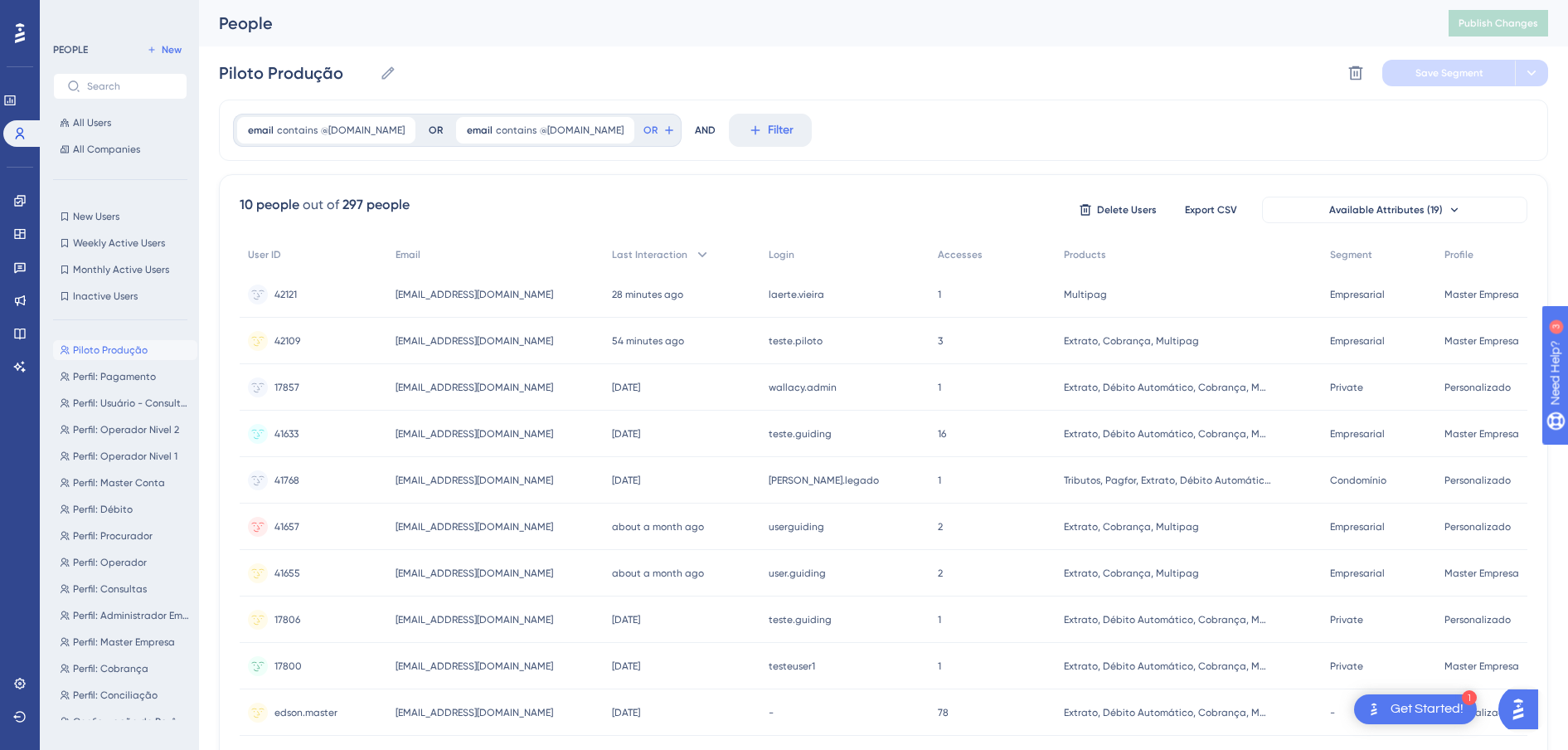 click on "Piloto Produção Piloto Produção Perfil: Pagamento Perfil: Pagamento Perfil: Usuário - Consultas Perfil: Usuário - Consultas Perfil: Operador Nivel 2 Perfil: Operador Nivel 2 Perfil: Operador Nivel 1 Perfil: Operador Nivel 1 Perfil: Master Conta Perfil: Master Conta Perfil: Débito Perfil: Débito Perfil: Procurador Perfil: Procurador Perfil: Operador Perfil: Operador Perfil: Consultas Perfil: Consultas Perfil: Administrador Empresa Perfil: Administrador Empresa Perfil: Master Empresa Perfil: Master Empresa Perfil: Cobrança Perfil: Cobrança Perfil: Conciliação Perfil: Conciliação Configuração de Parâmetros Configuração de Parâmetros Gerenciamento de Usuários Gerenciamento de Usuários Cadastro de Contatos (Cobrança) Cadastro de Contatos (Cobrança) Cadastro de Contatos / Registros  e Remessa Pagamentos - Multipag Cadastro de Contatos / Registros  e Remessa Pagamentos - Multipag Cadastro de Contatos / Registros  e Remessa Pagamentos - Legado Autorização de Remessa - Pagamentos" at bounding box center (125, 527) 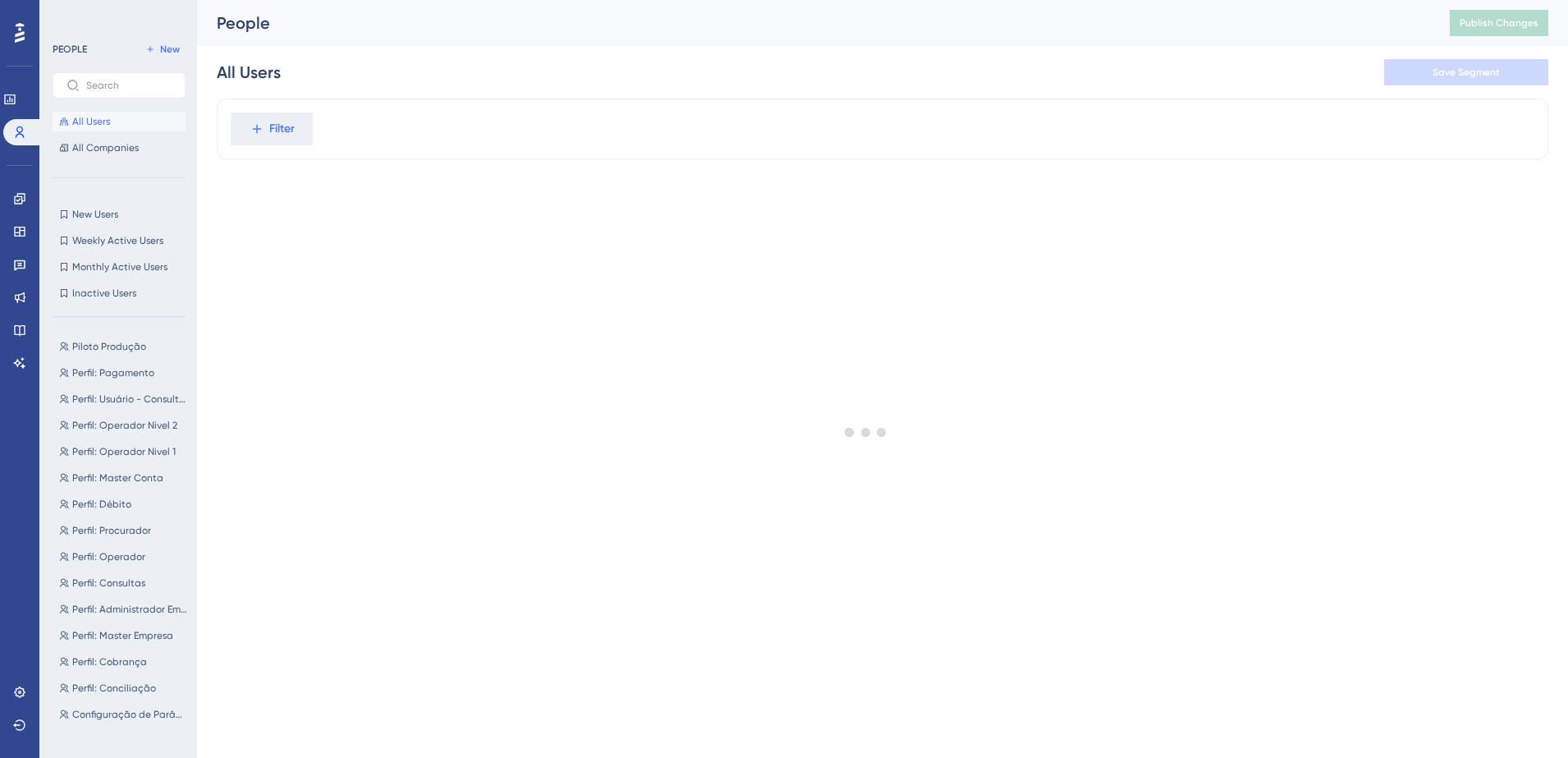 scroll, scrollTop: 0, scrollLeft: 0, axis: both 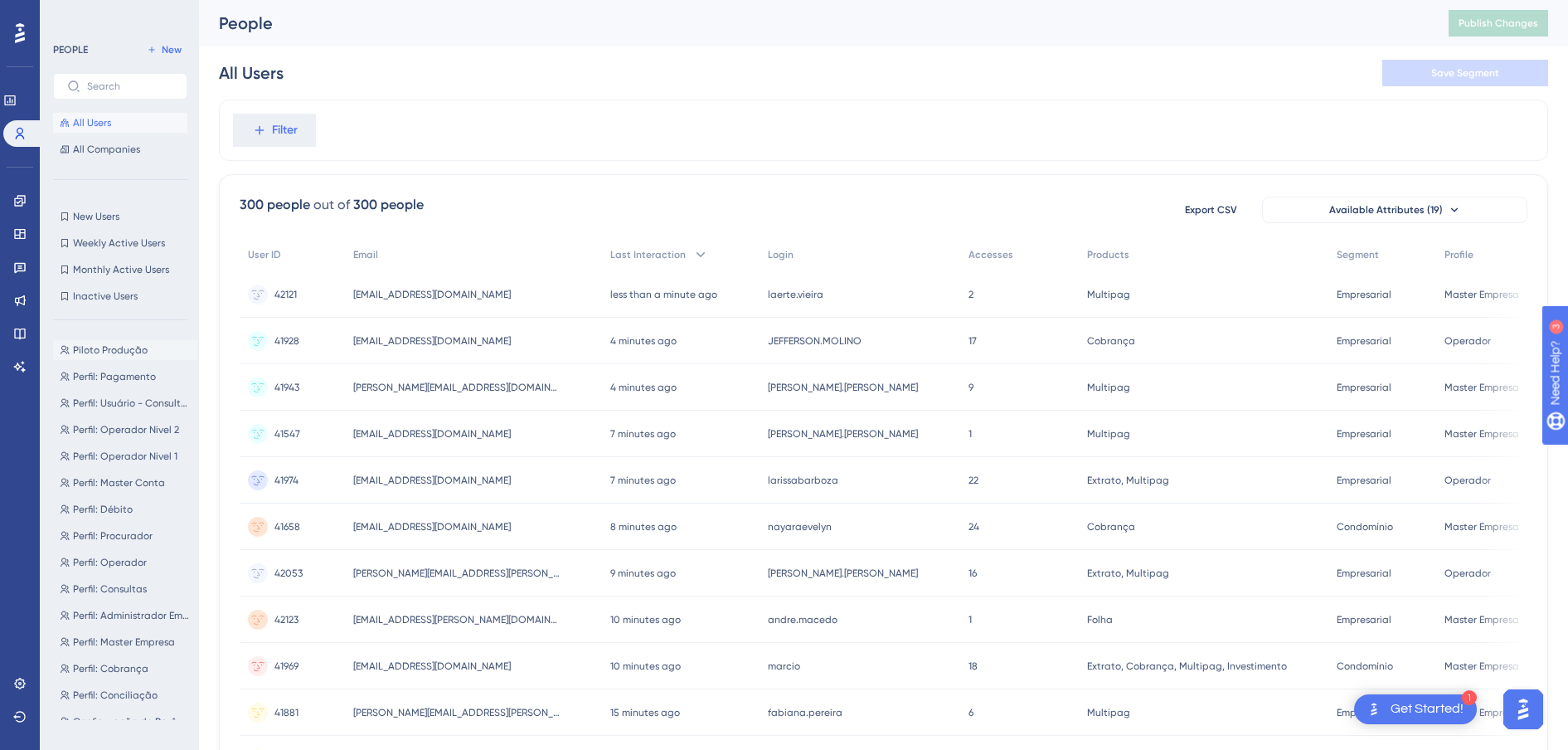 click on "Piloto Produção" at bounding box center (110, 350) 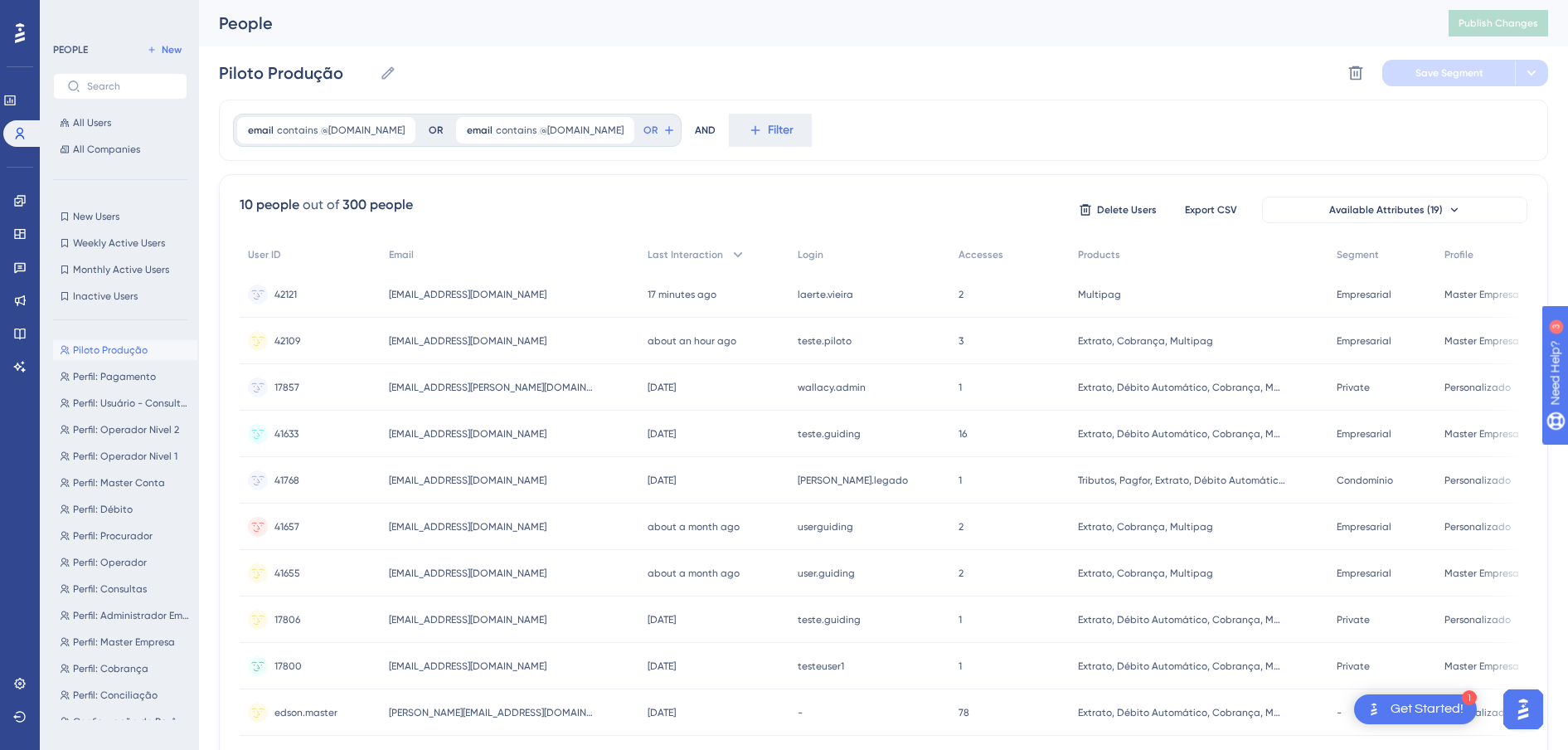 click on "Piloto Produção" at bounding box center [110, 350] 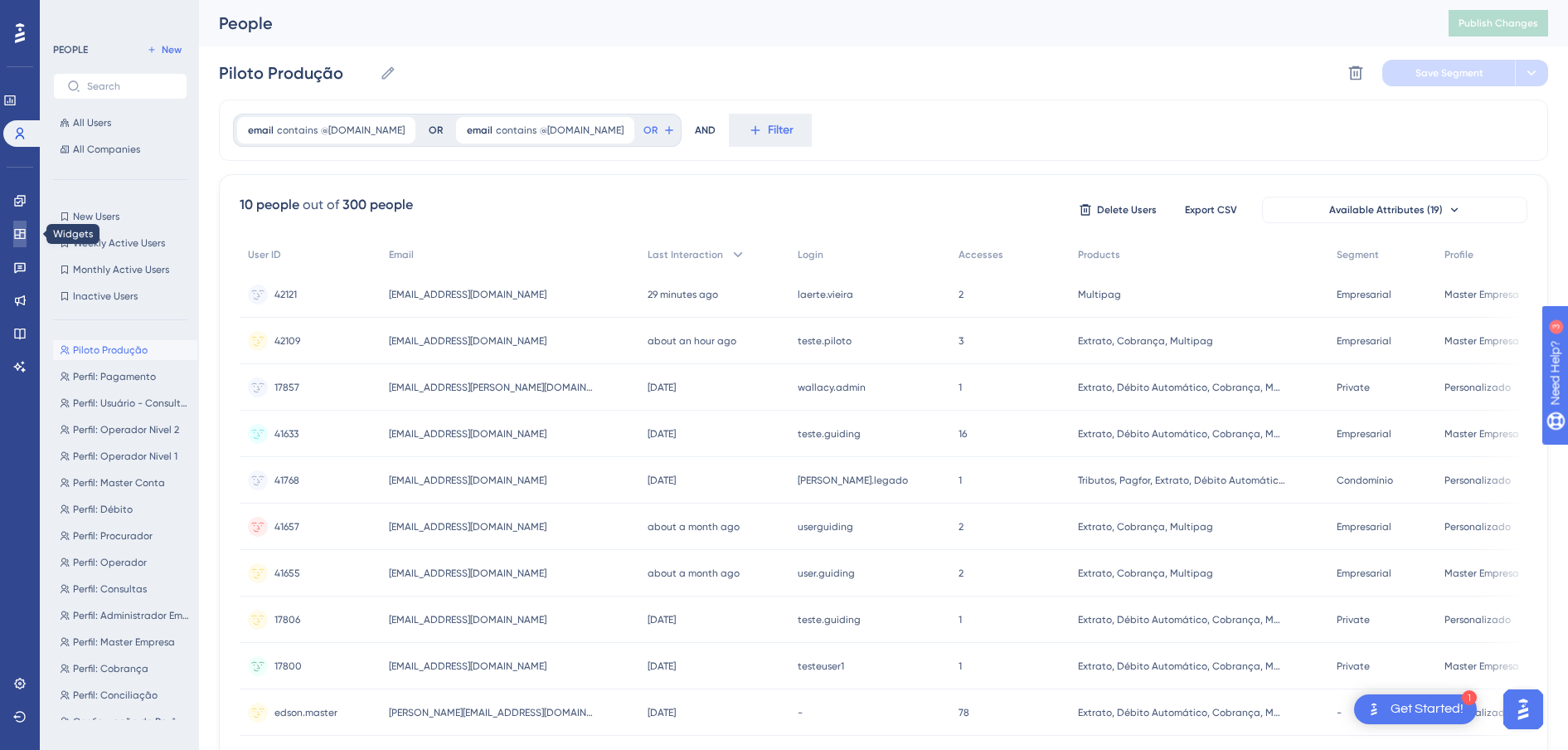 click at bounding box center (20, 234) 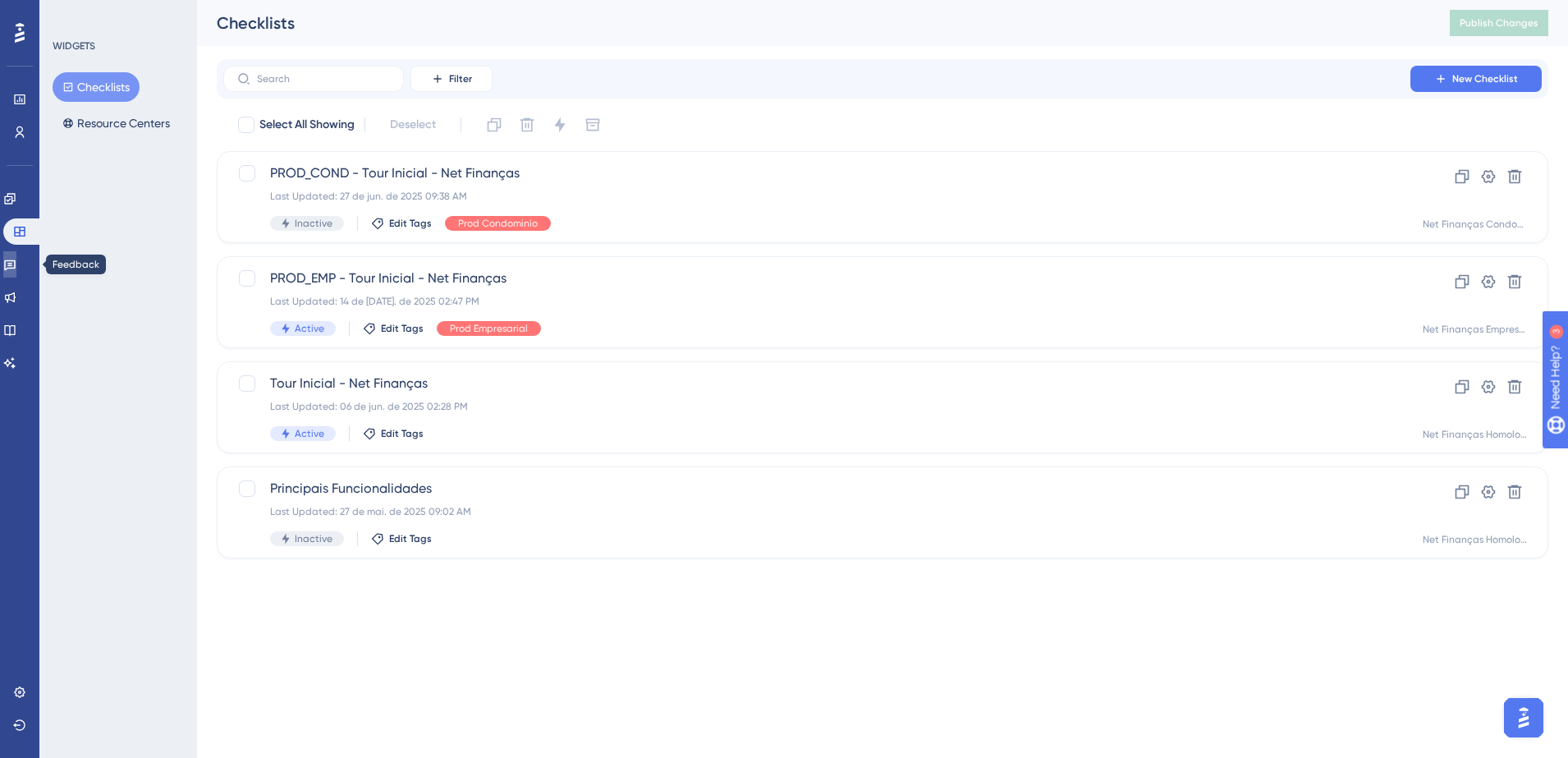 click 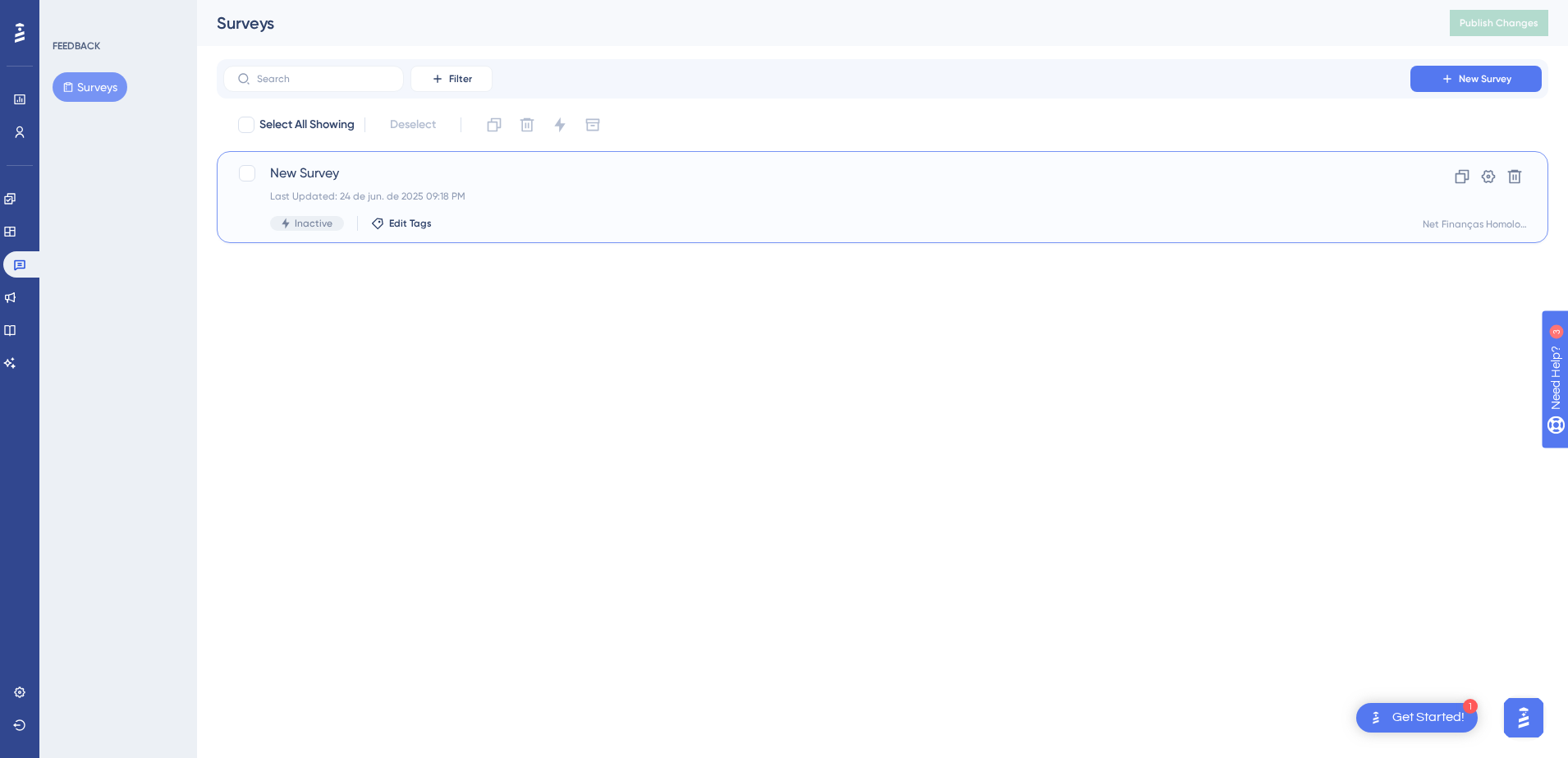 click on "New Survey" at bounding box center [817, 173] 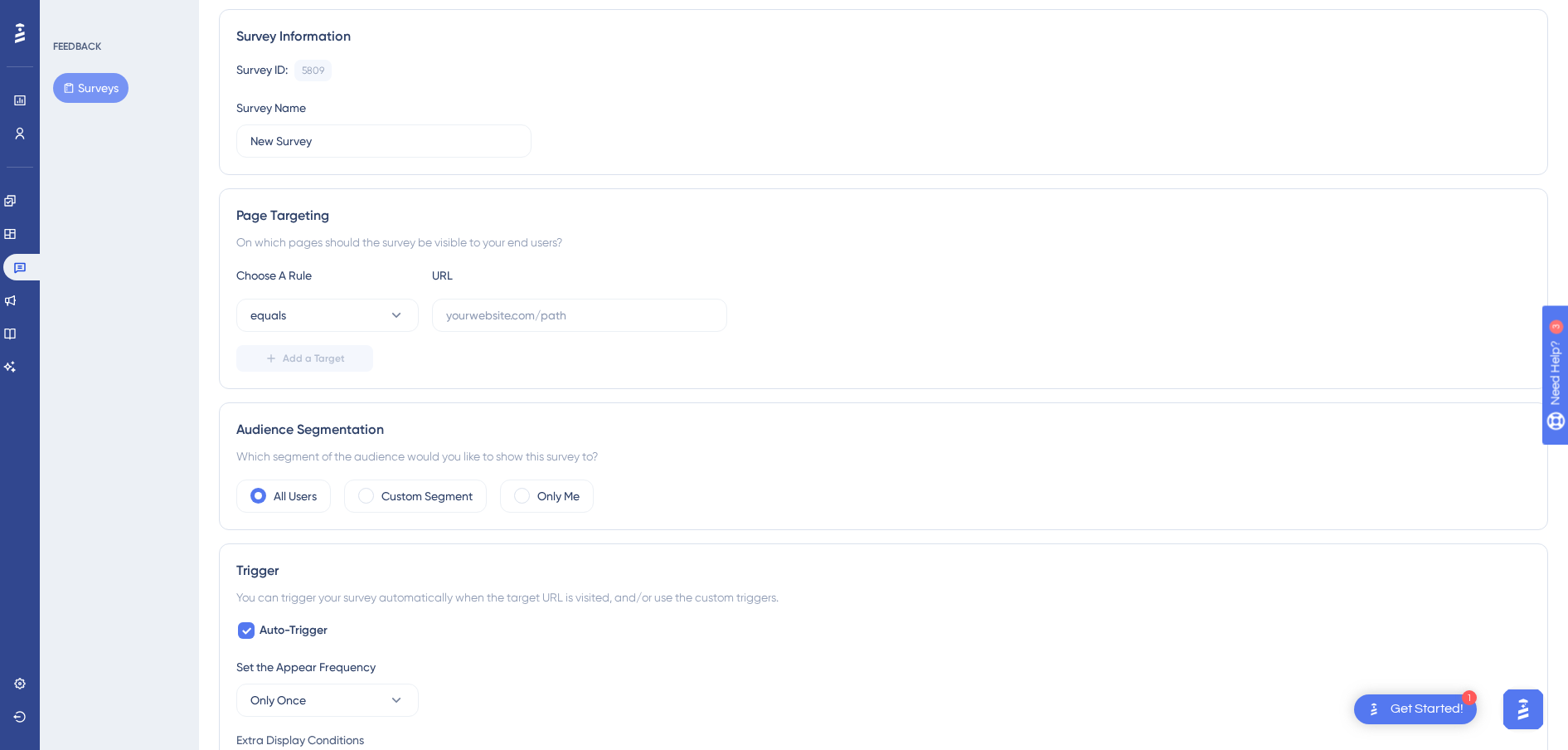 scroll, scrollTop: 0, scrollLeft: 0, axis: both 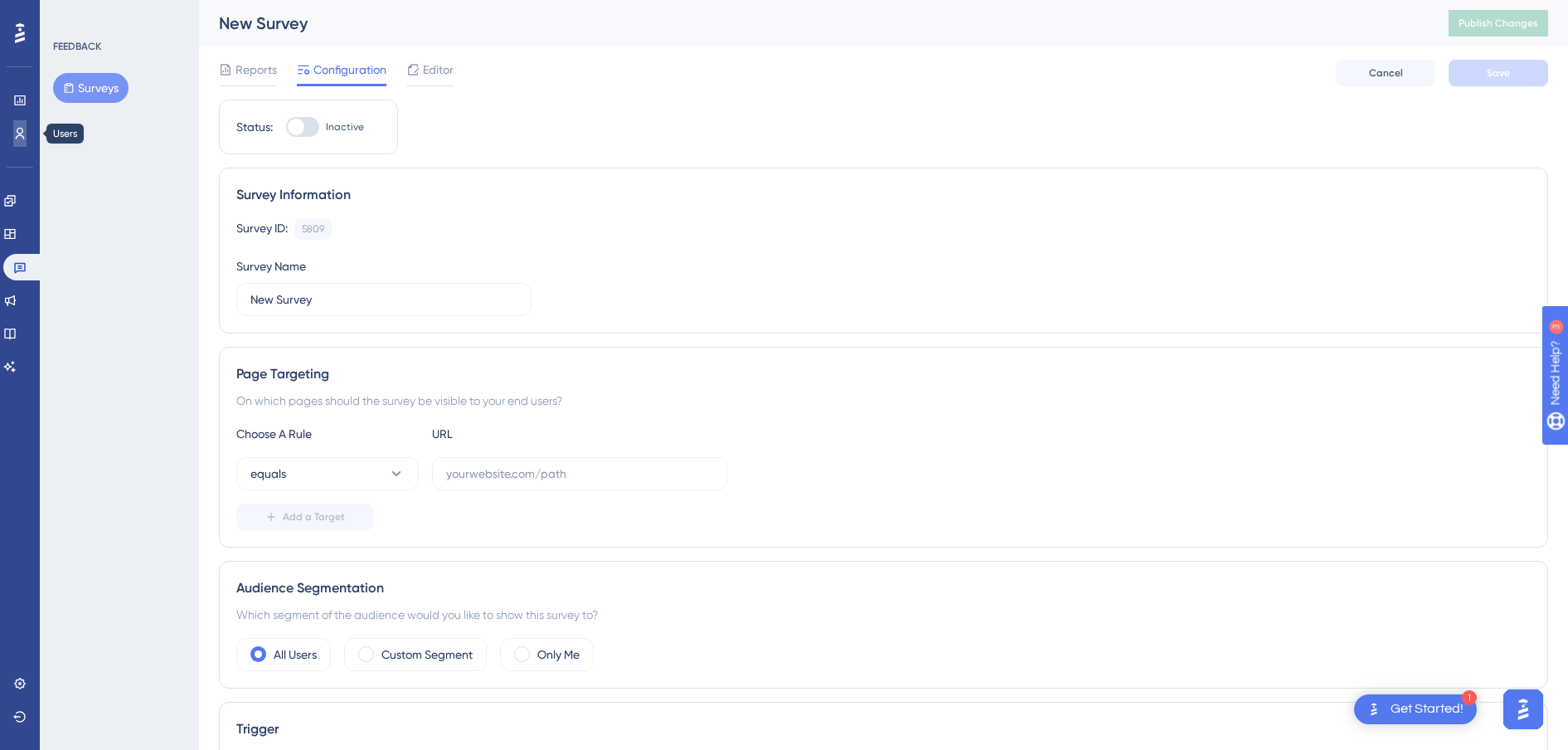 click at bounding box center (20, 134) 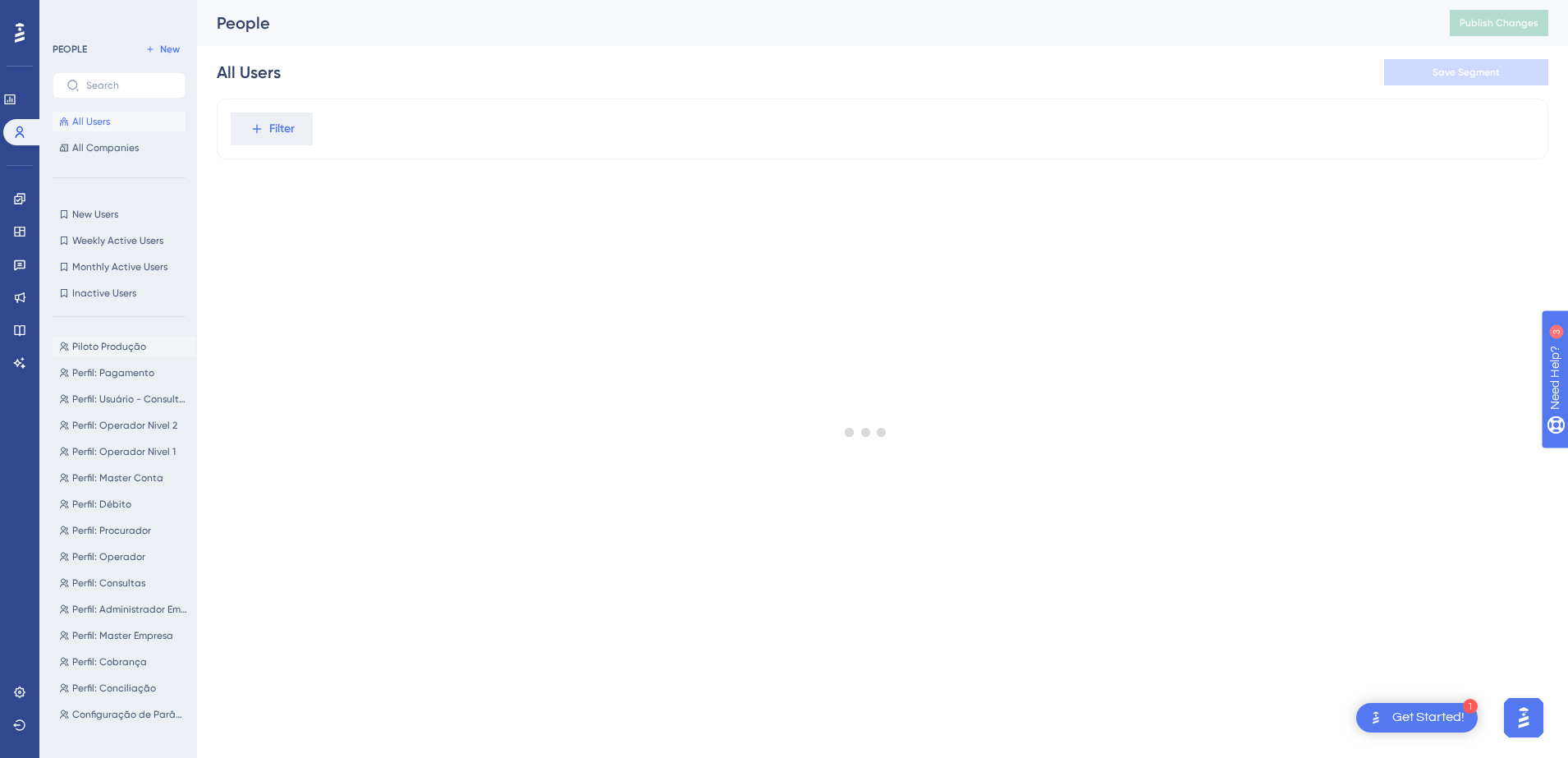click on "Piloto Produção Piloto Produção" at bounding box center [124, 347] 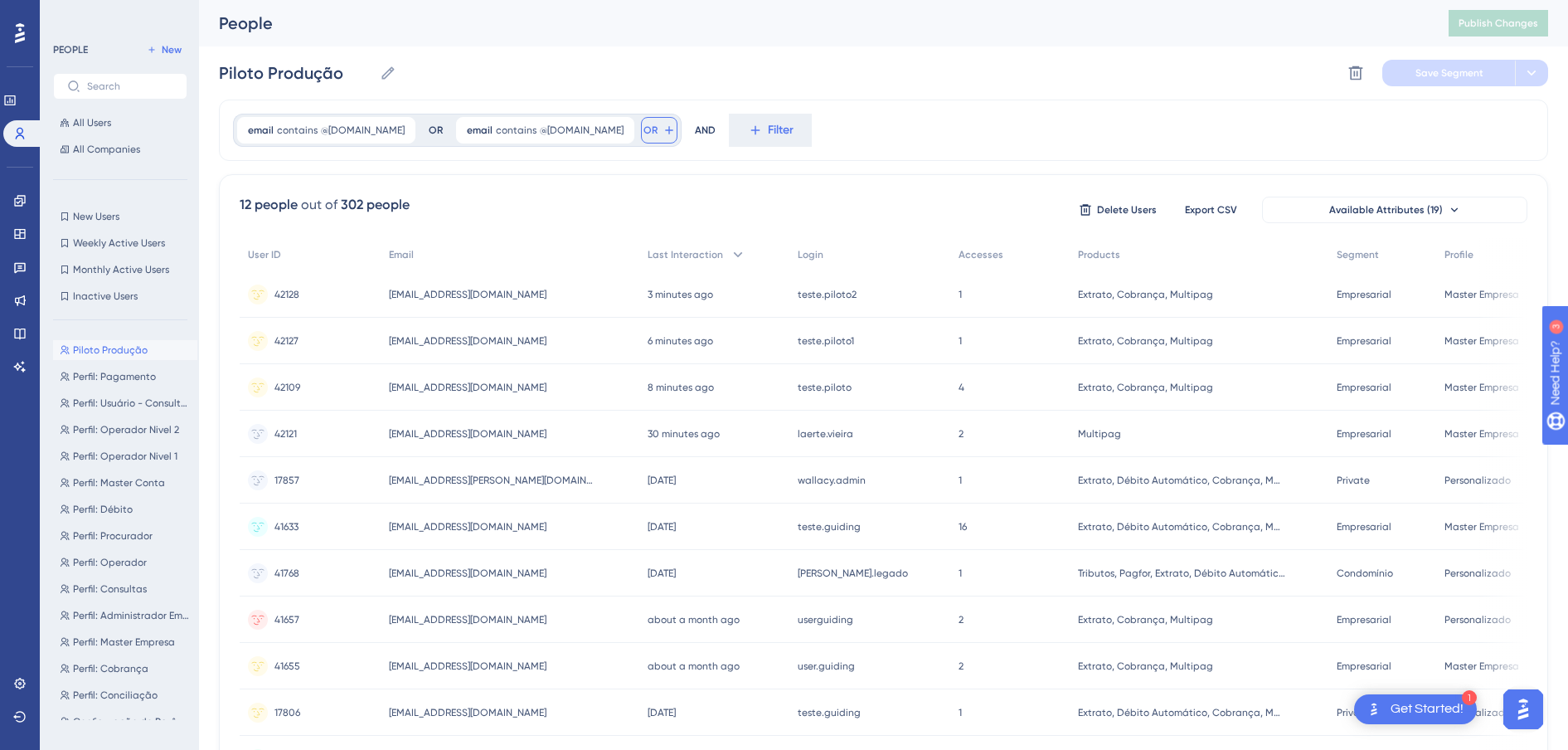 click 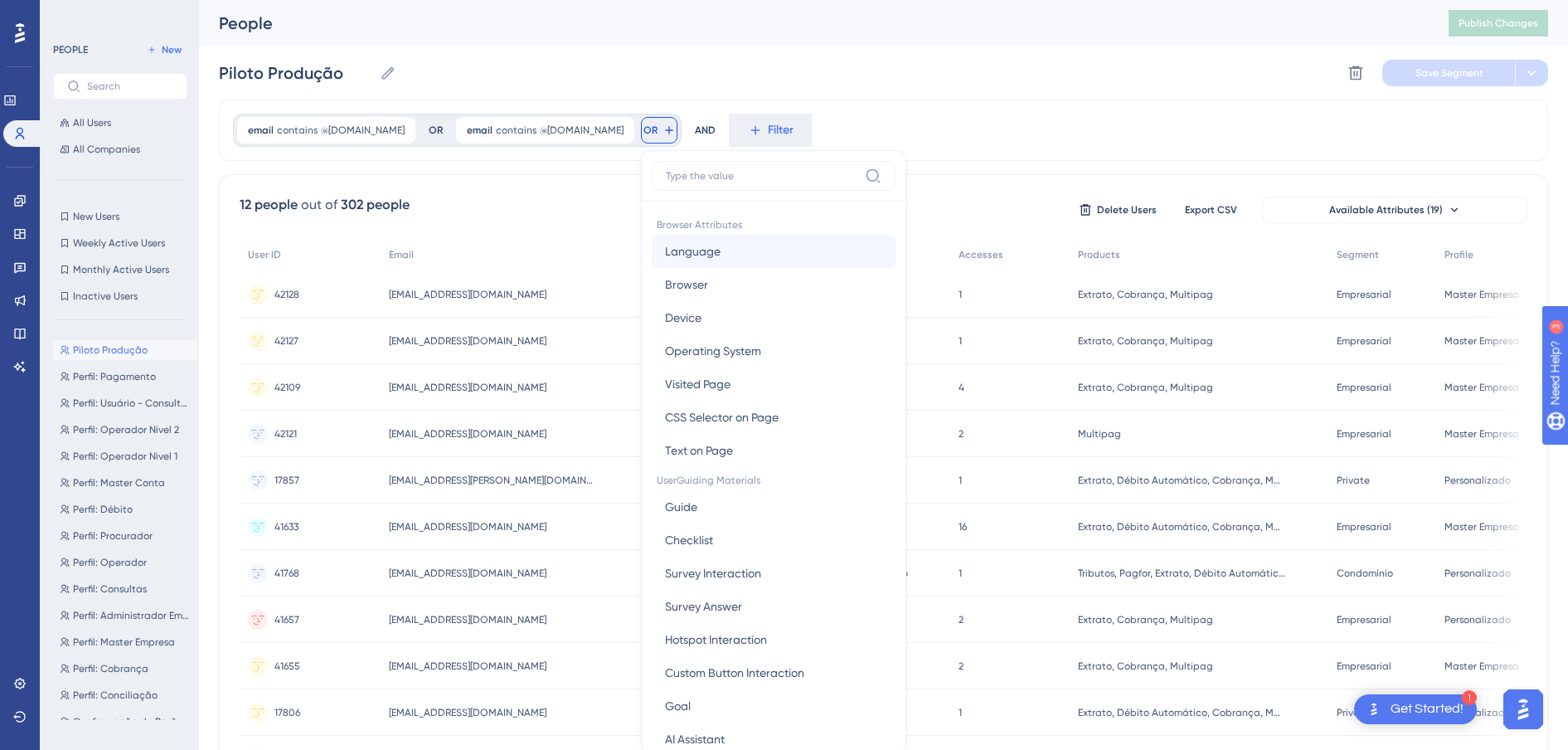 scroll, scrollTop: 77, scrollLeft: 0, axis: vertical 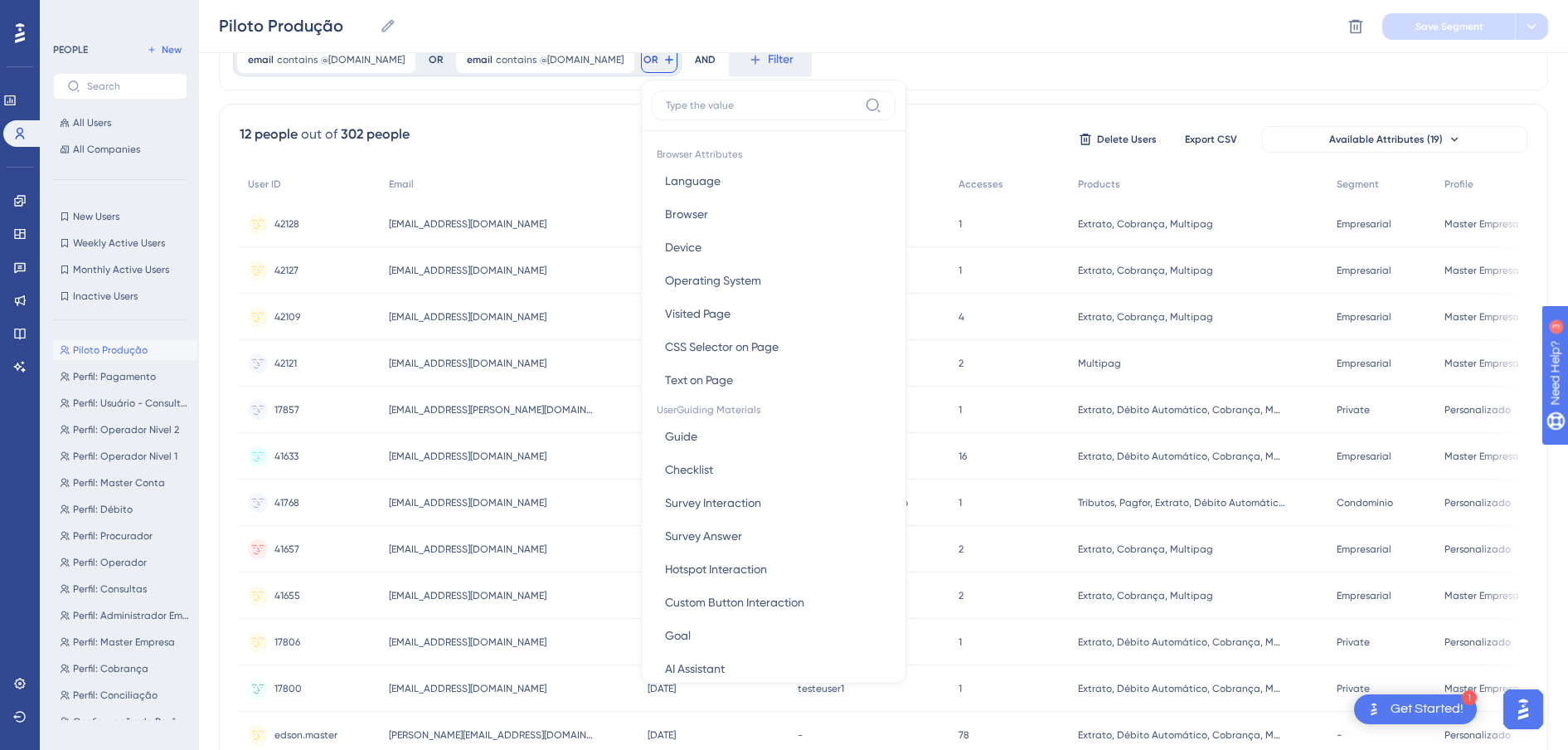 click at bounding box center [762, 105] 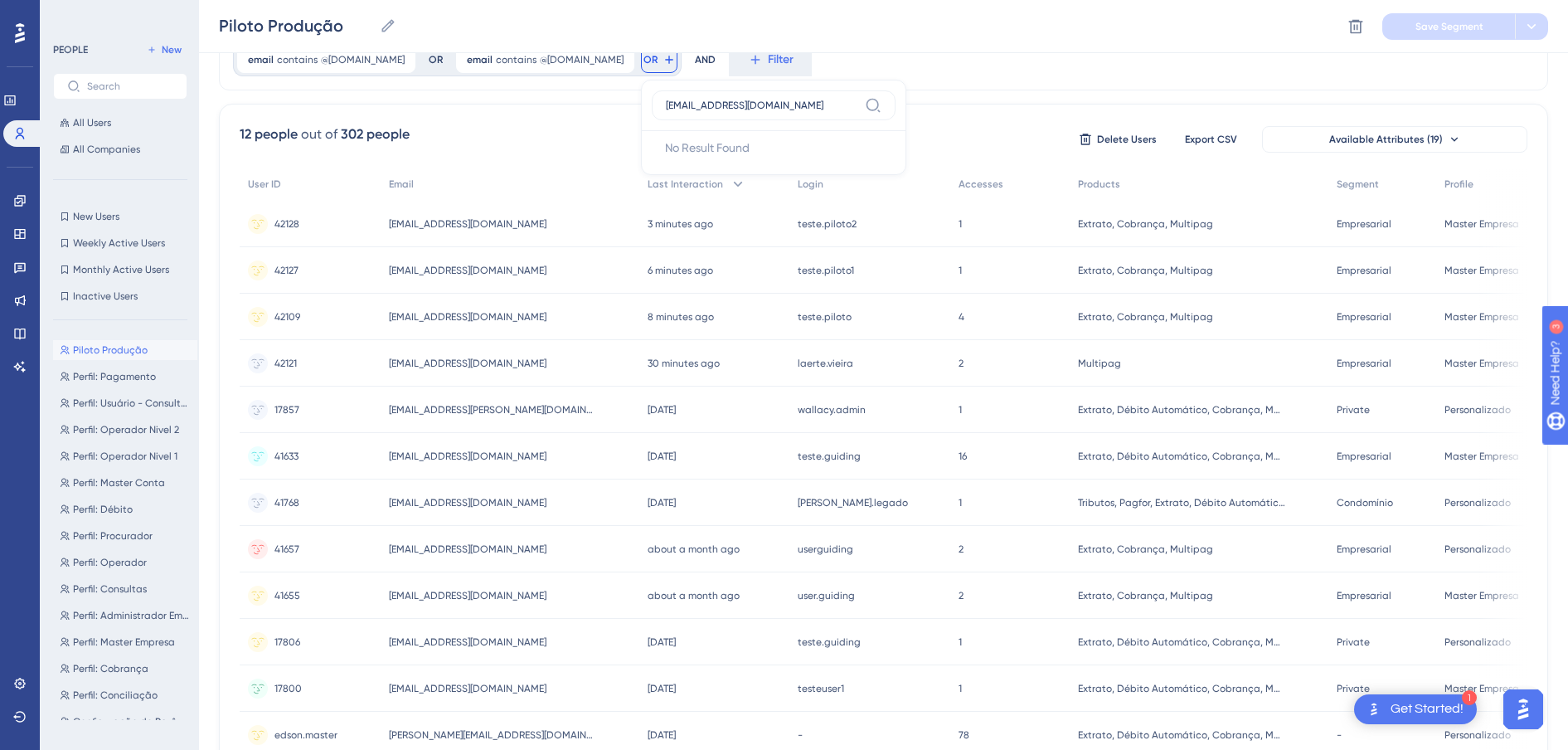 drag, startPoint x: 689, startPoint y: 104, endPoint x: 556, endPoint y: 98, distance: 133.1353 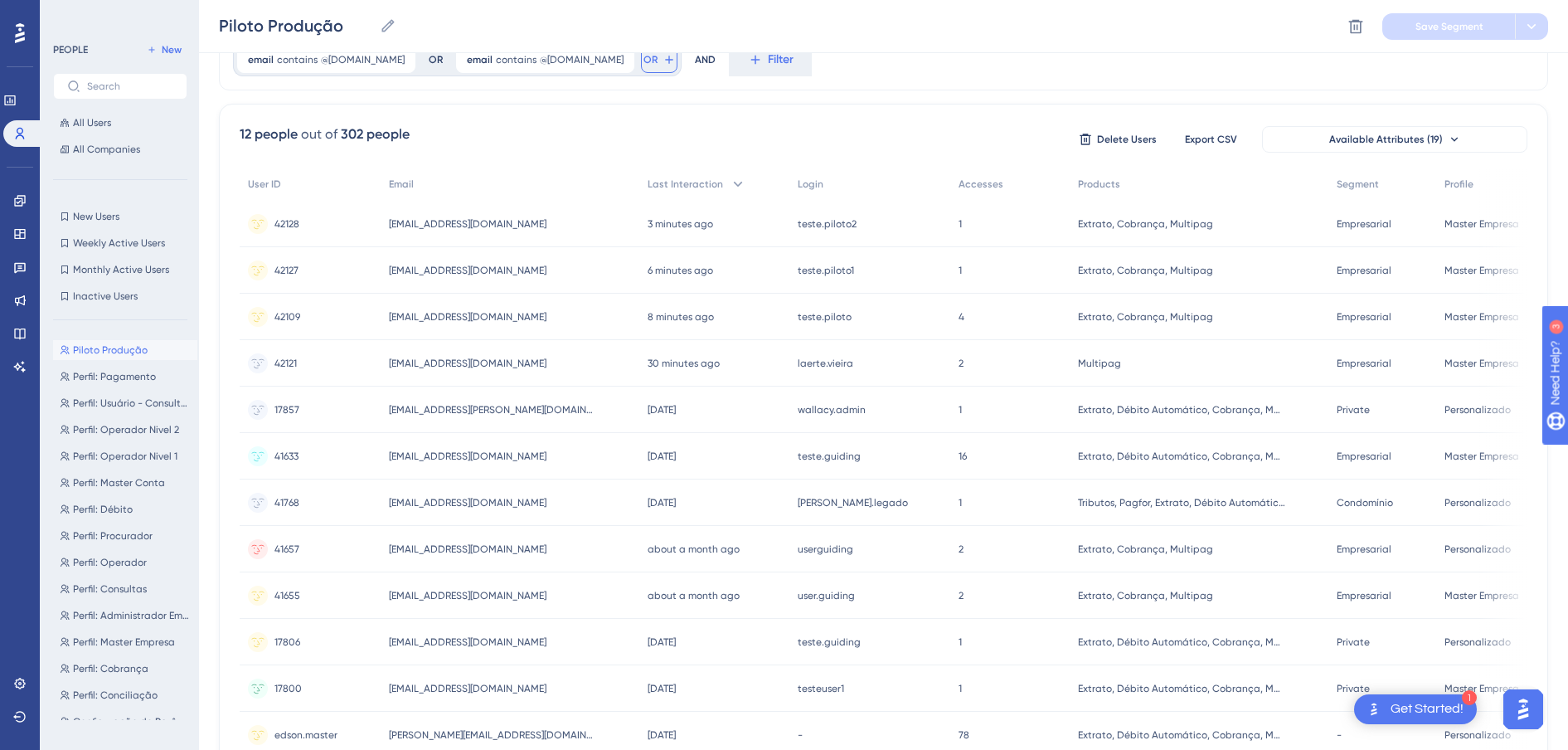 click on "OR" at bounding box center (659, 60) 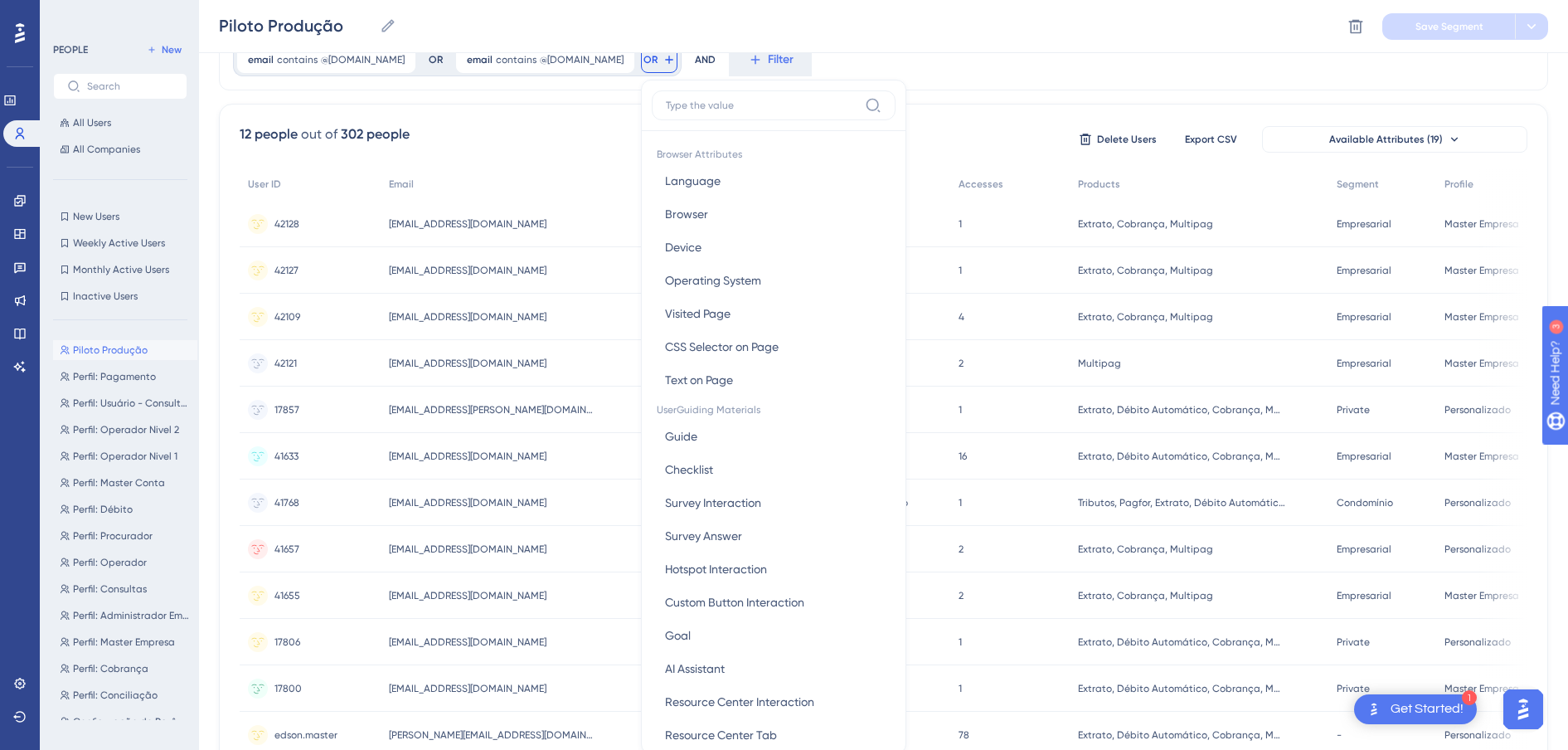 scroll, scrollTop: 119, scrollLeft: 0, axis: vertical 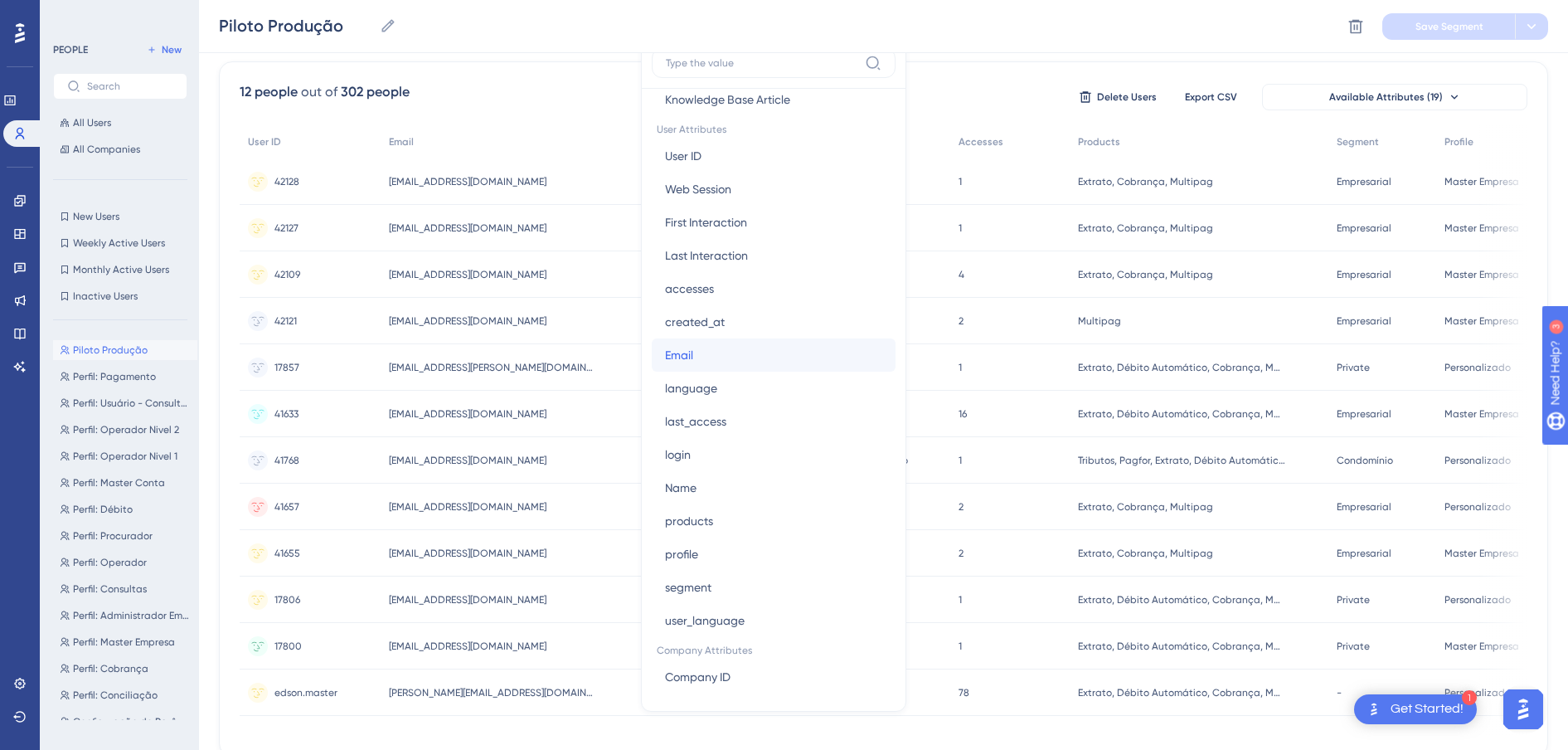 click on "Email Email" at bounding box center (774, 355) 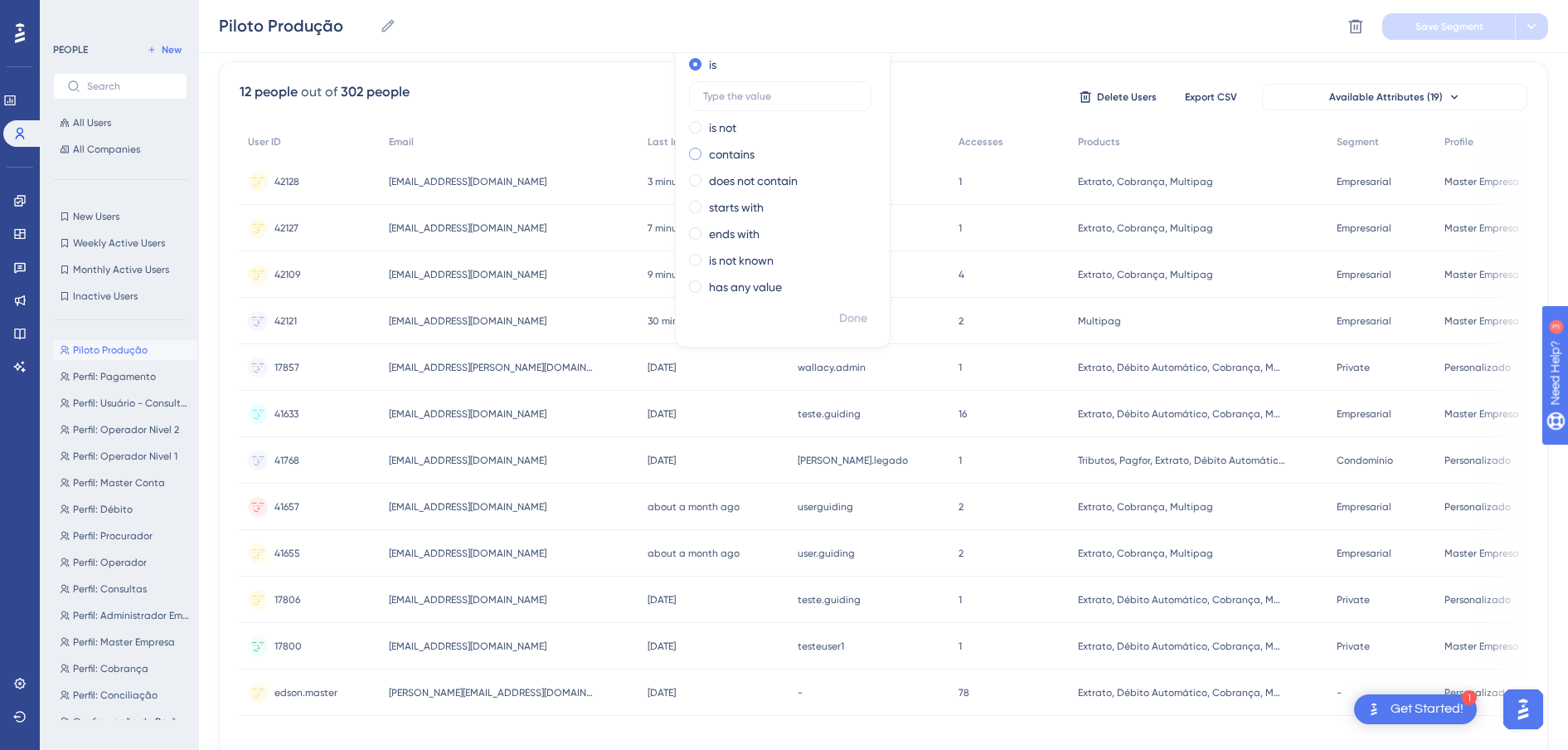 click on "contains" at bounding box center (731, 154) 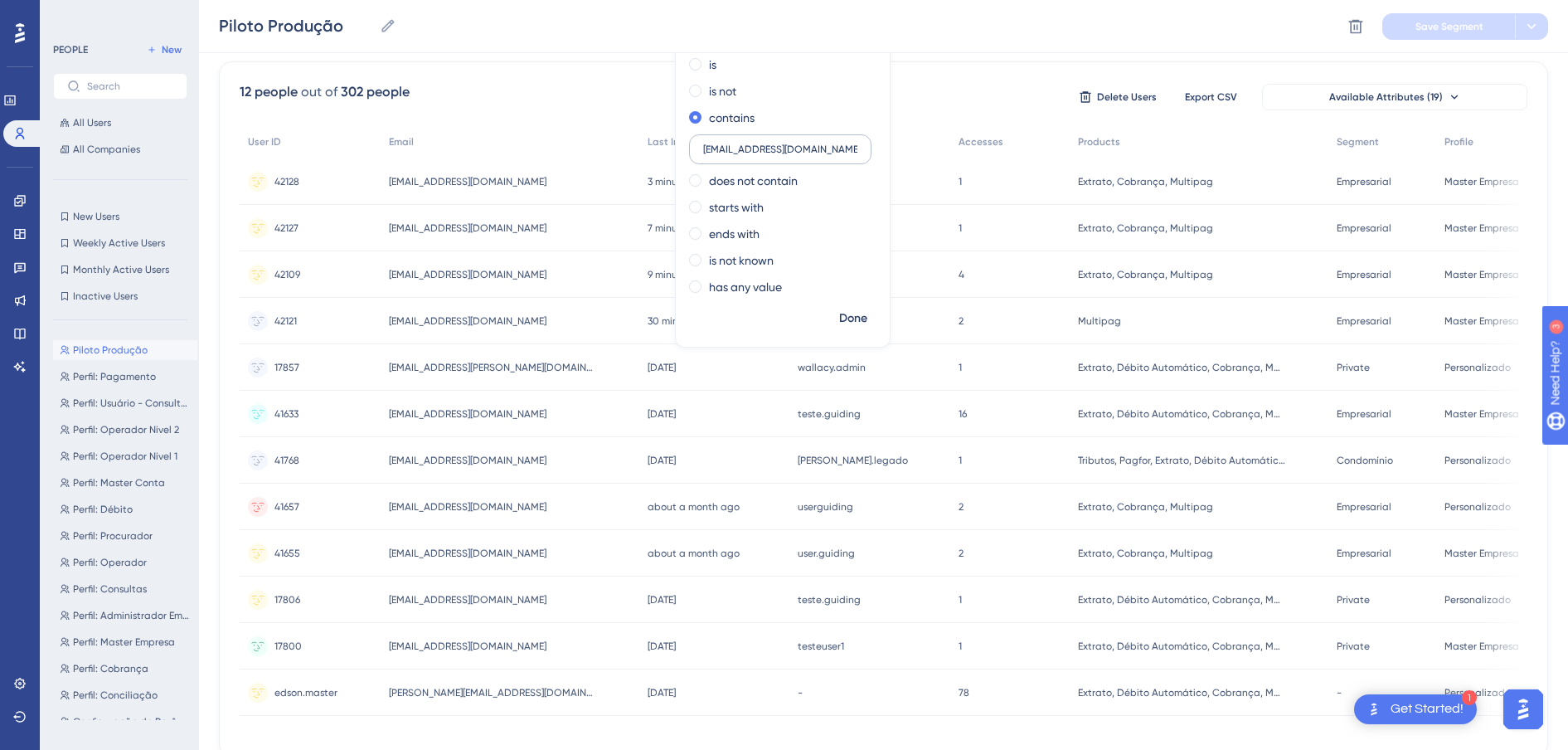 drag, startPoint x: 728, startPoint y: 147, endPoint x: 672, endPoint y: 149, distance: 56.0357 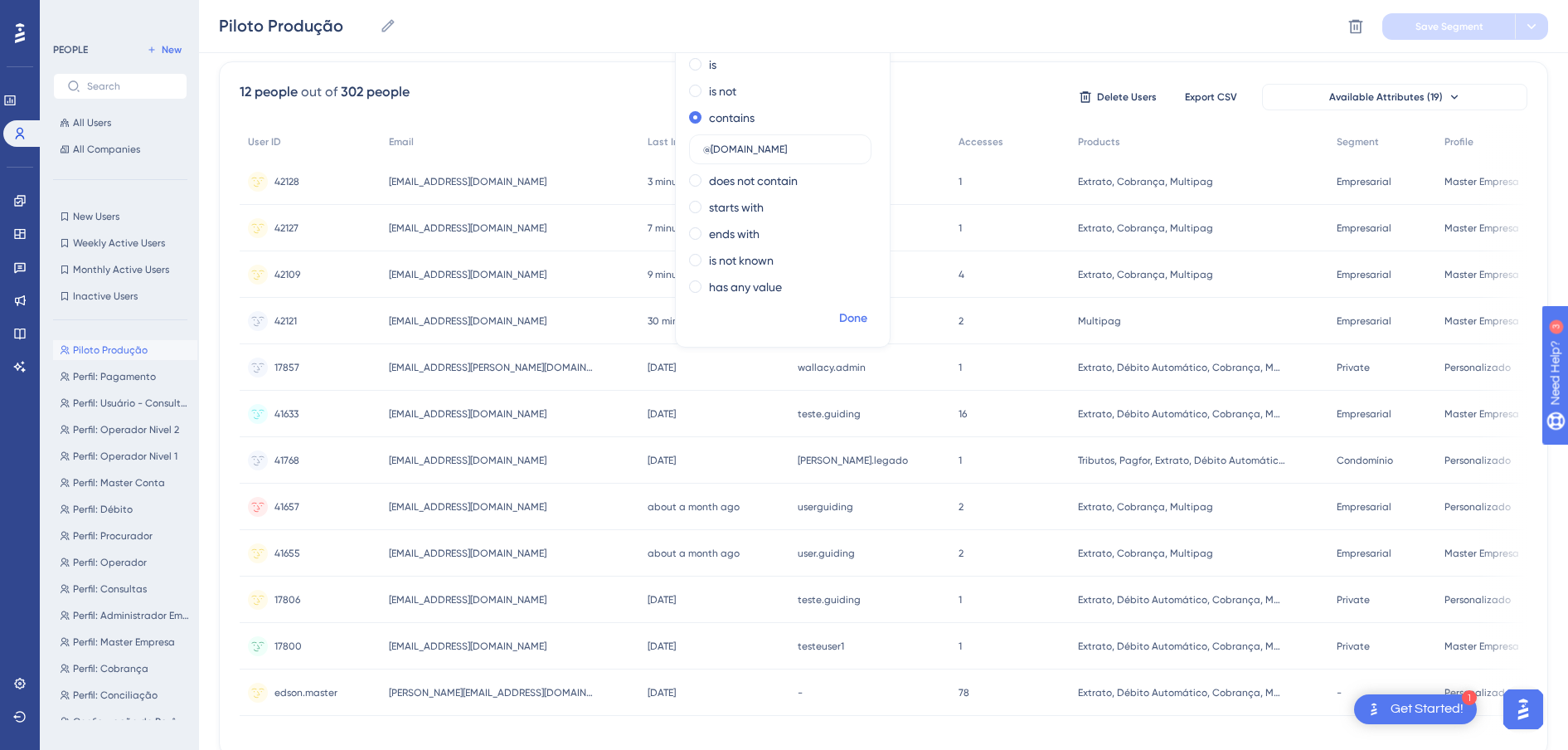type on "@userguiding.com" 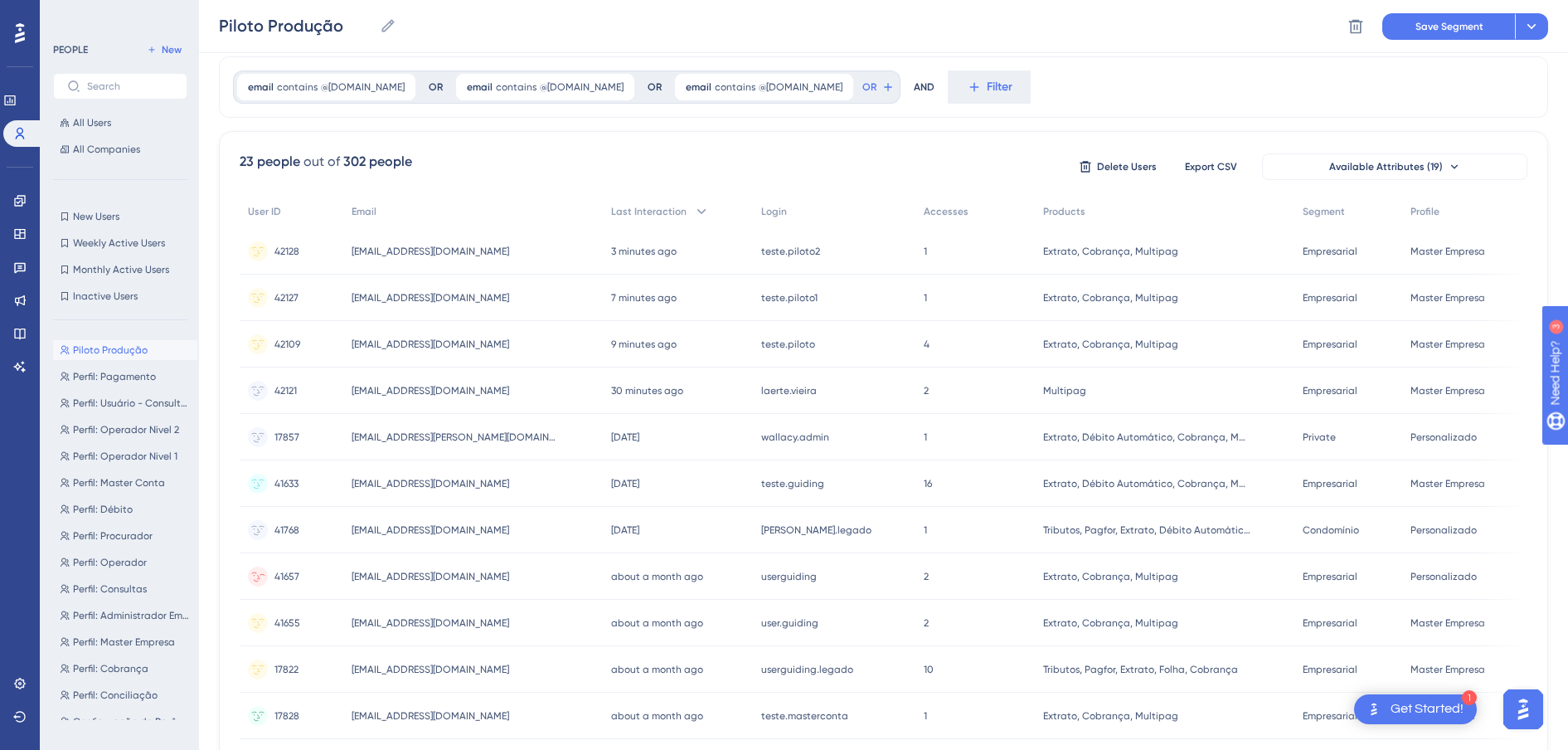 scroll, scrollTop: 0, scrollLeft: 0, axis: both 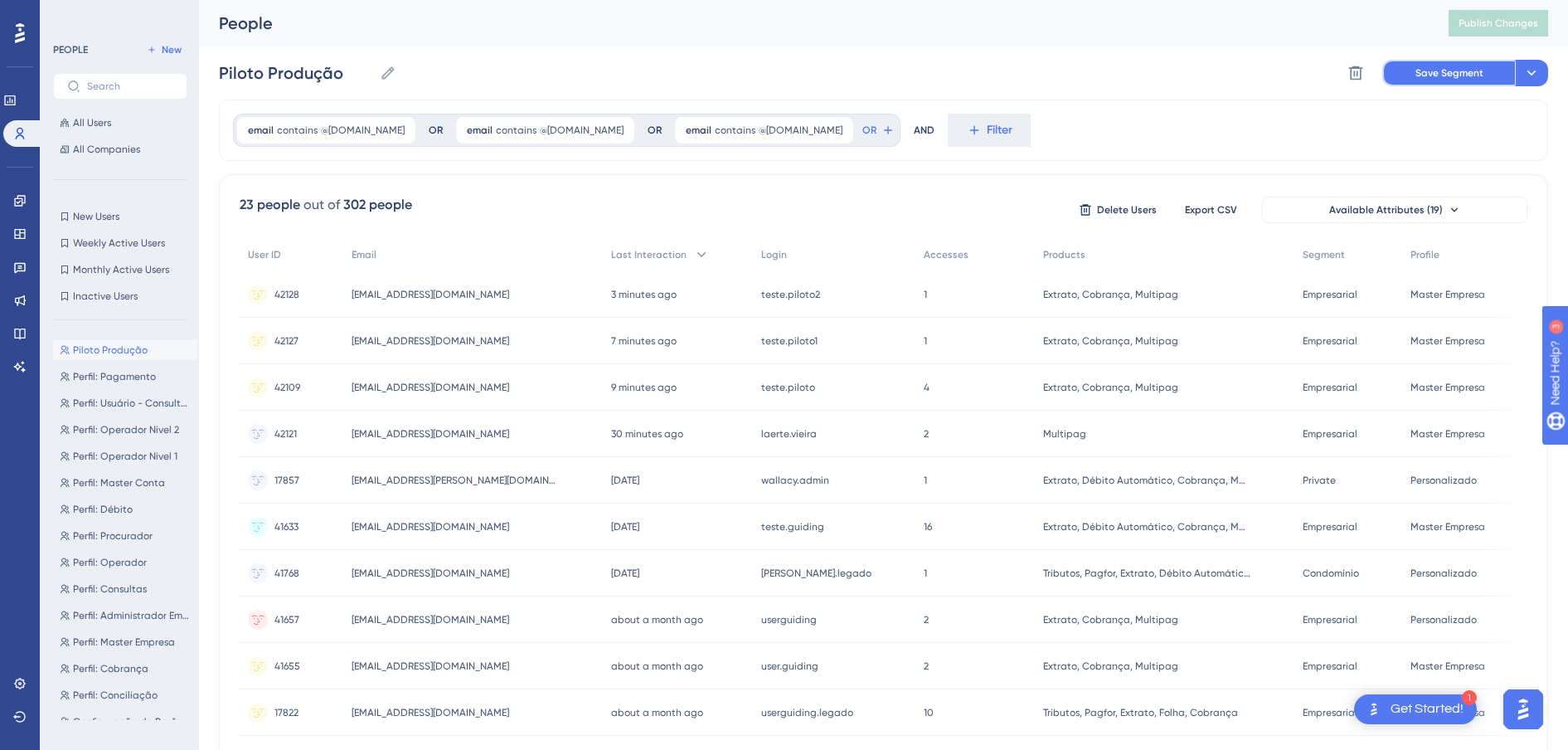click on "Save Segment" at bounding box center [1449, 73] 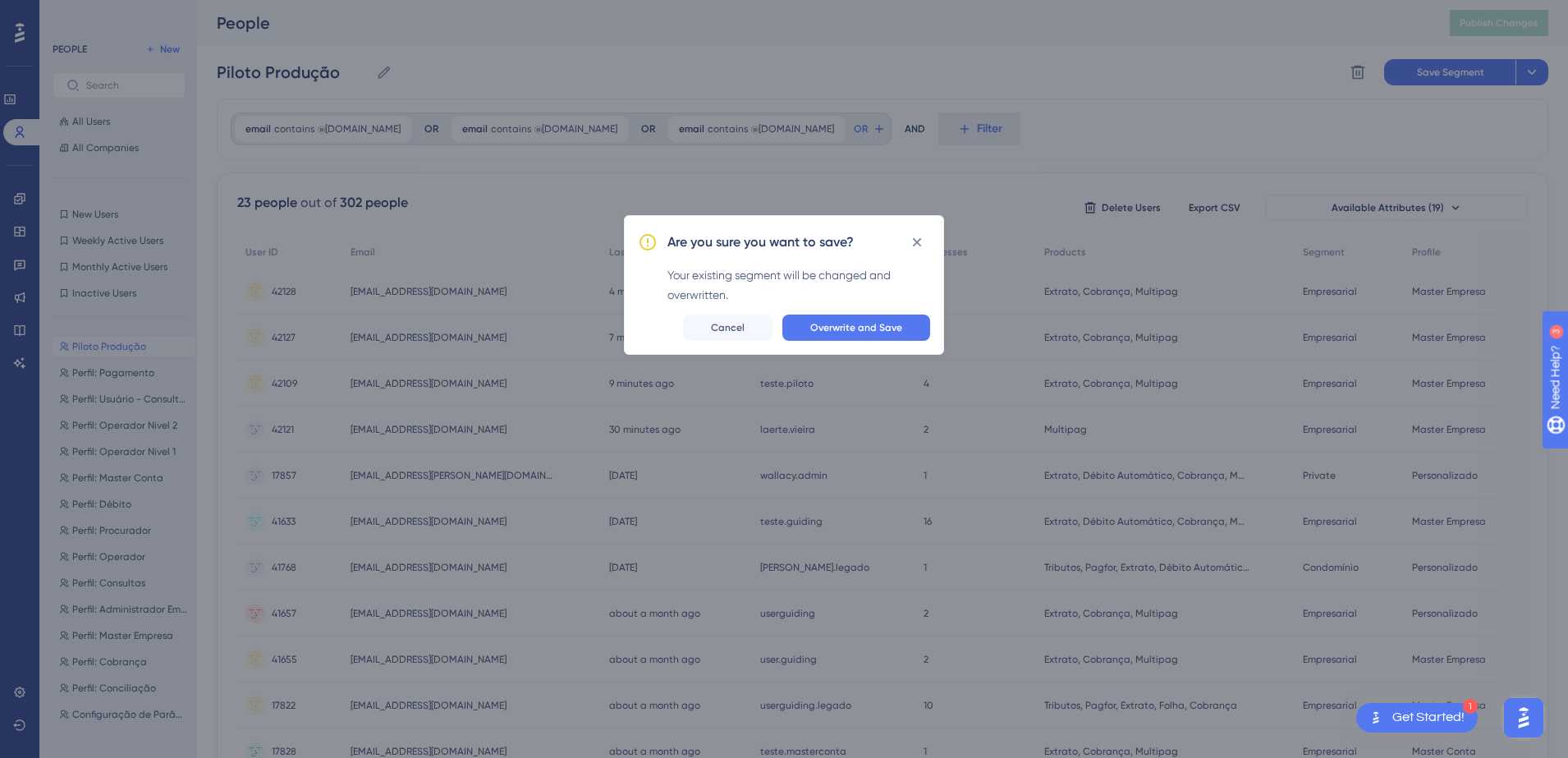click on "Are you sure you want to save? Your existing segment will be changed and overwritten. Overwrite and Save Cancel" at bounding box center [784, 285] 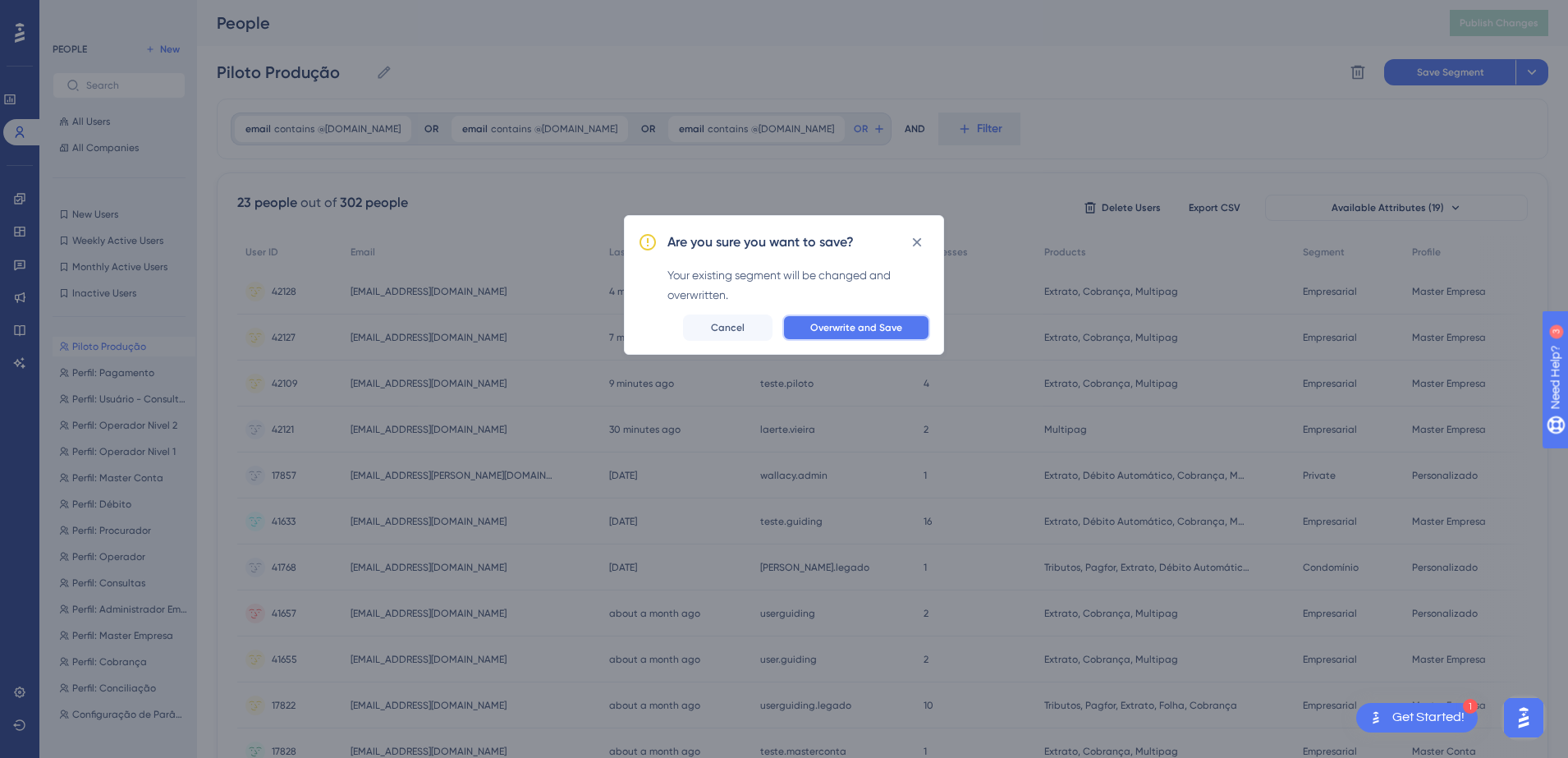 click on "Overwrite and Save" at bounding box center [856, 328] 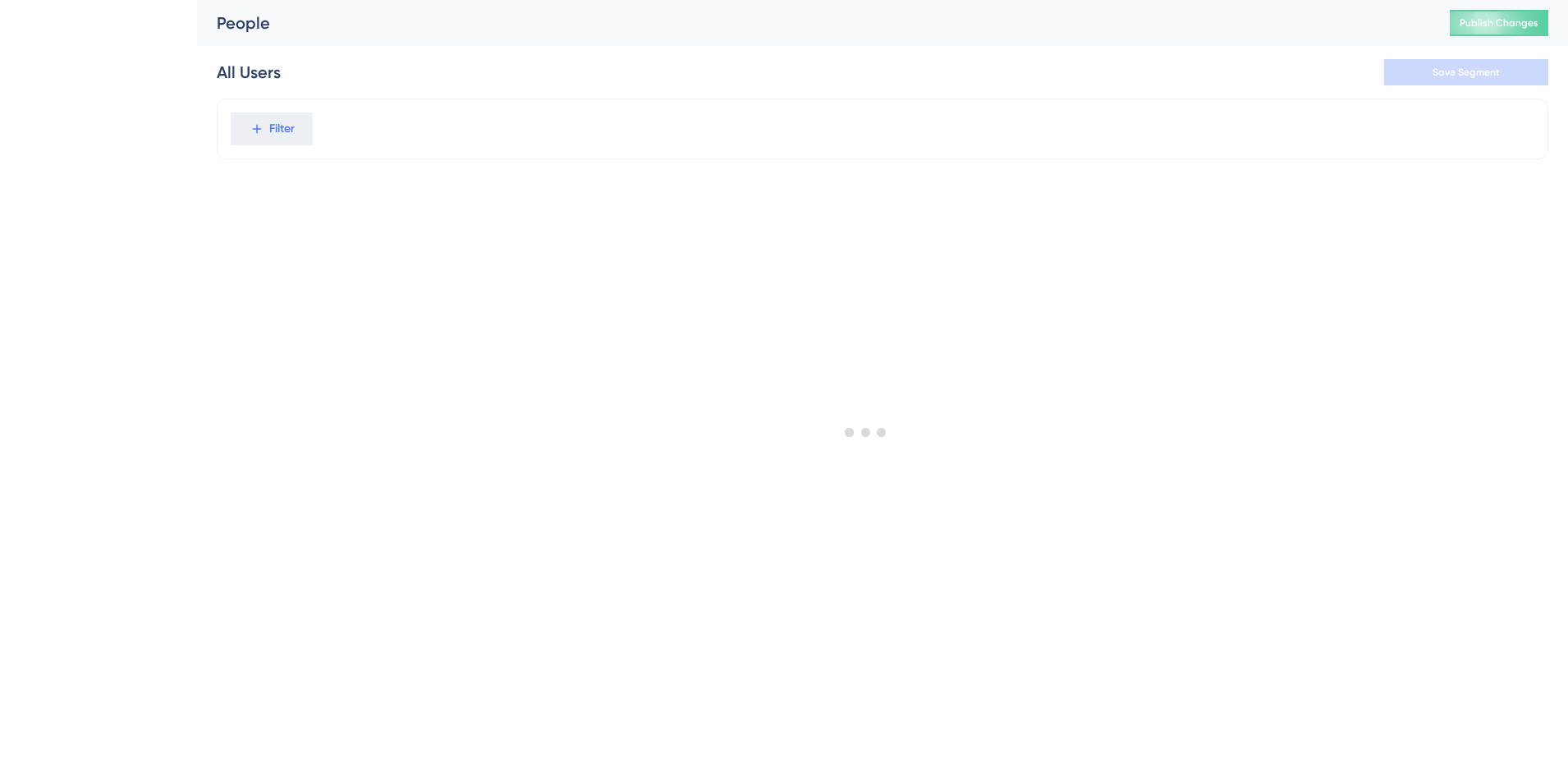 scroll, scrollTop: 0, scrollLeft: 0, axis: both 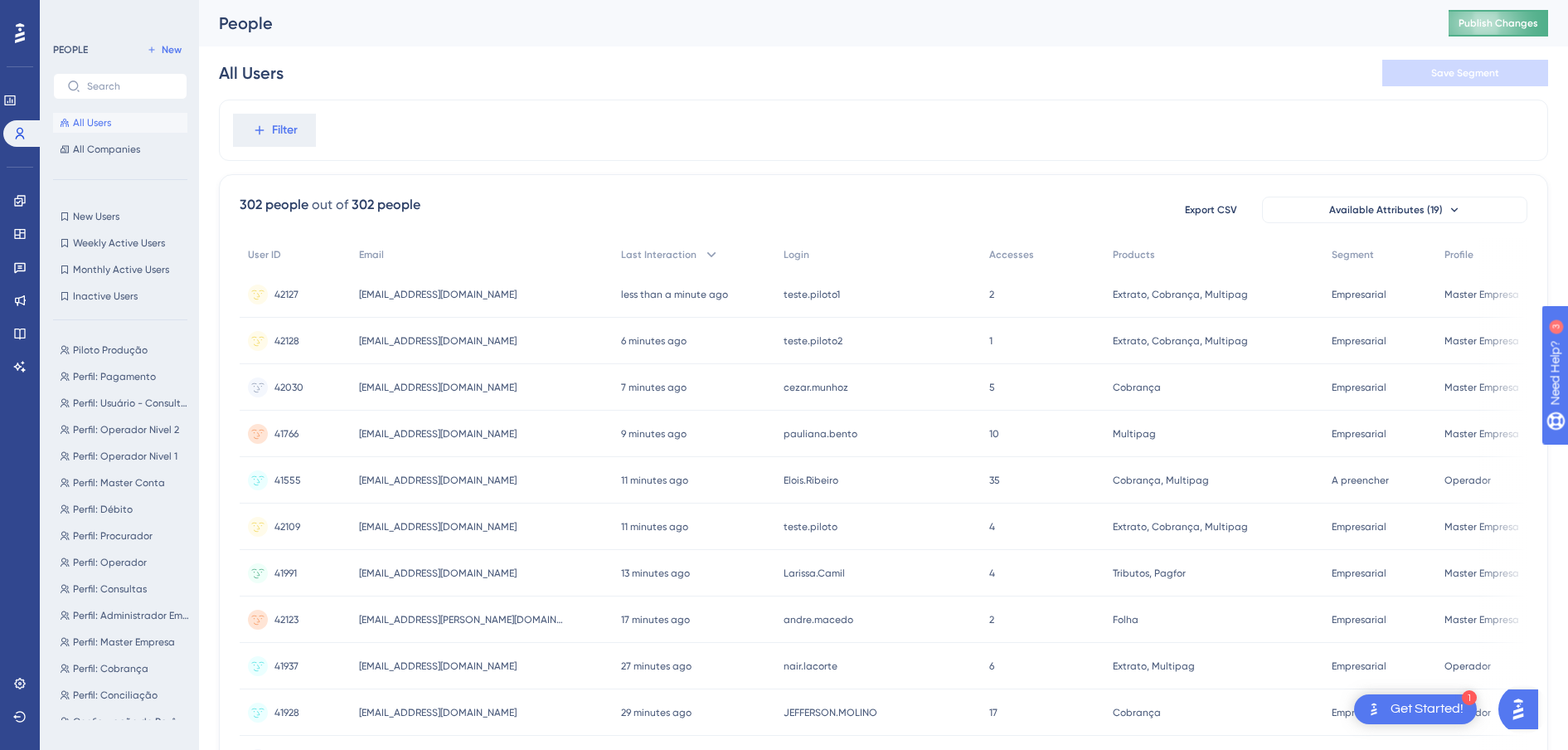 click on "Publish Changes" at bounding box center (1498, 23) 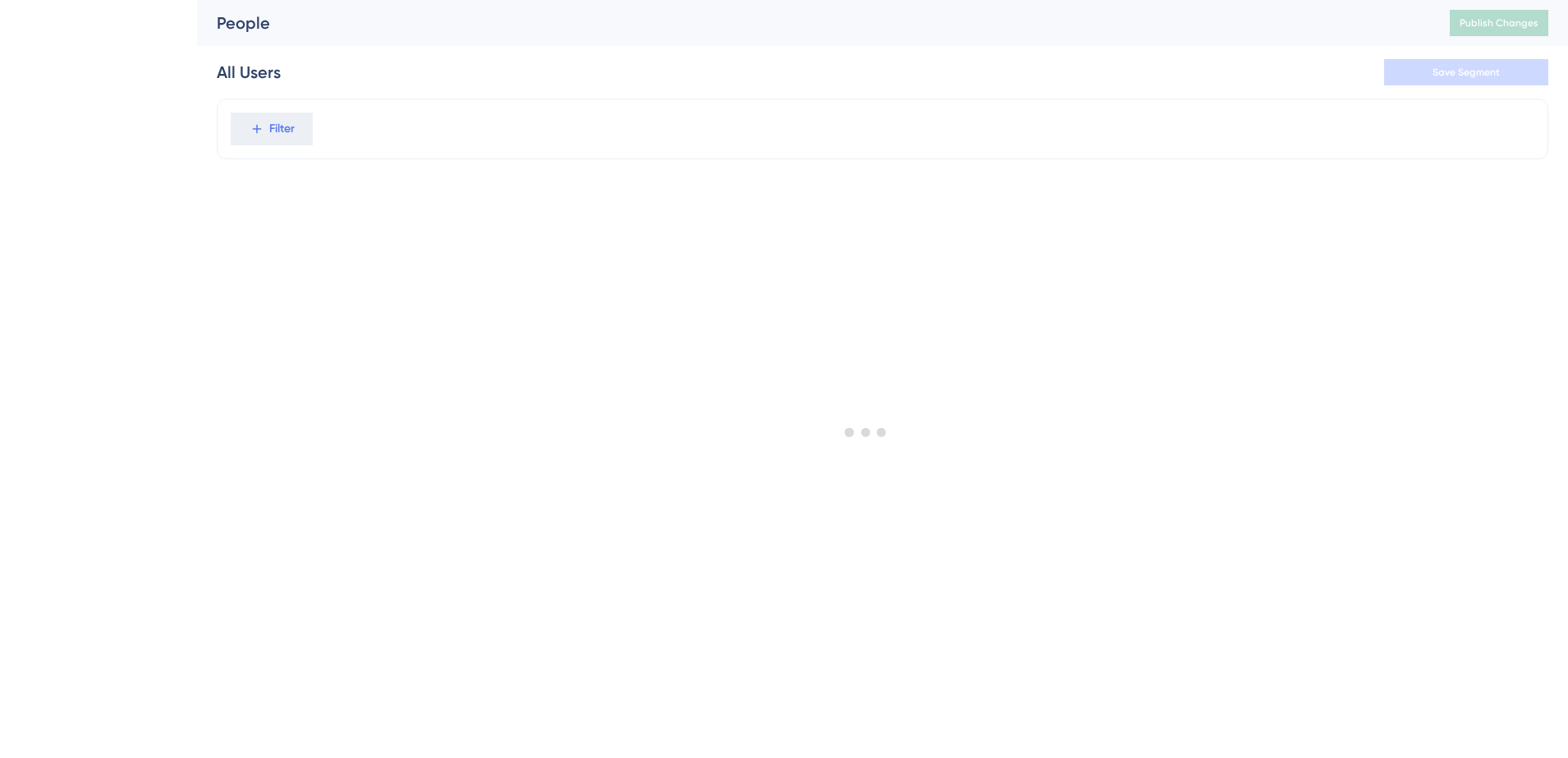 scroll, scrollTop: 0, scrollLeft: 0, axis: both 